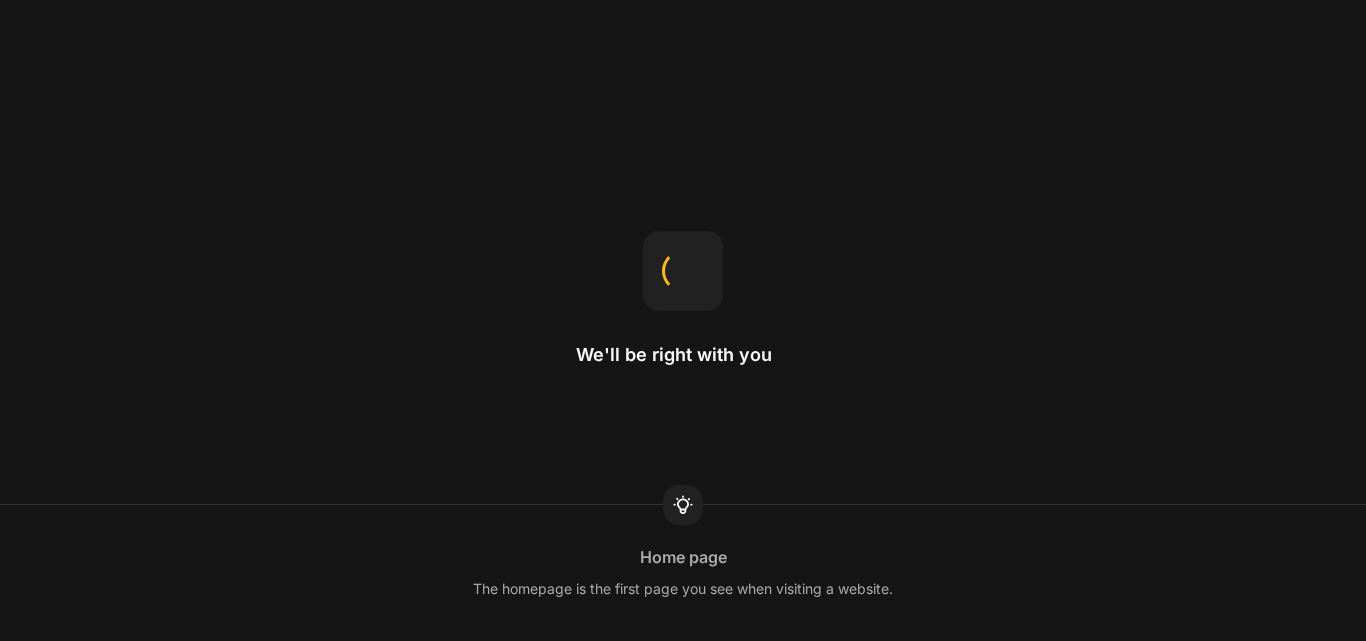 scroll, scrollTop: 0, scrollLeft: 0, axis: both 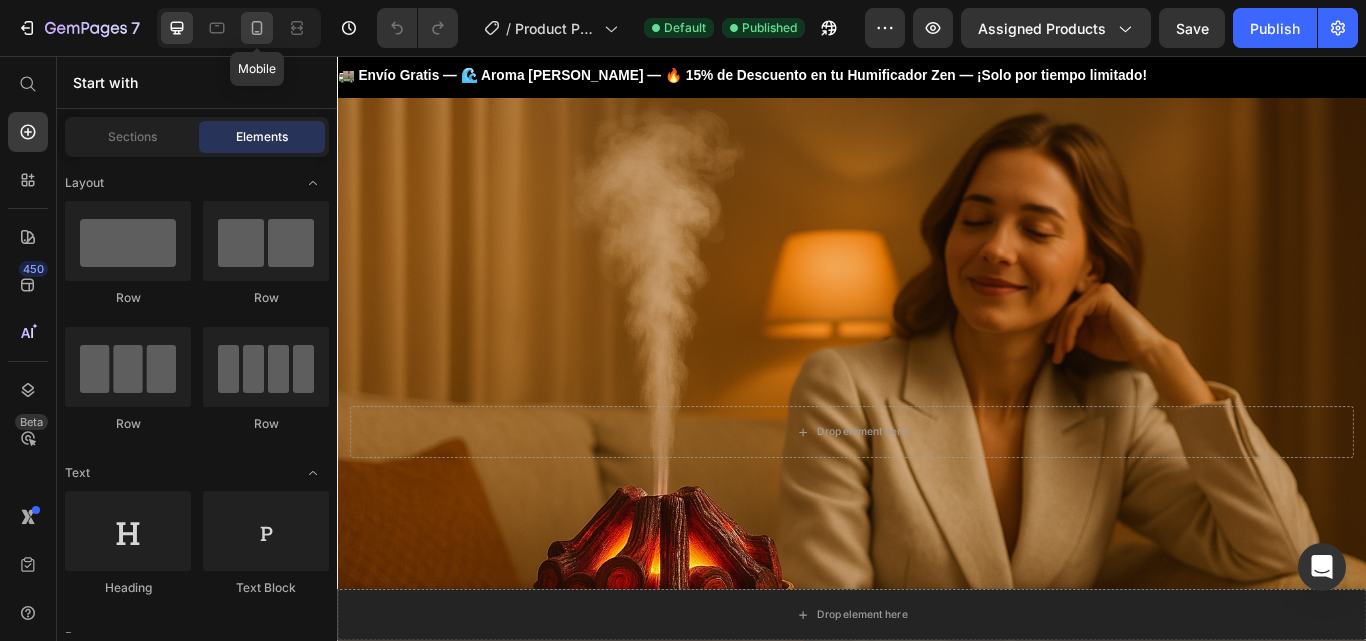 click 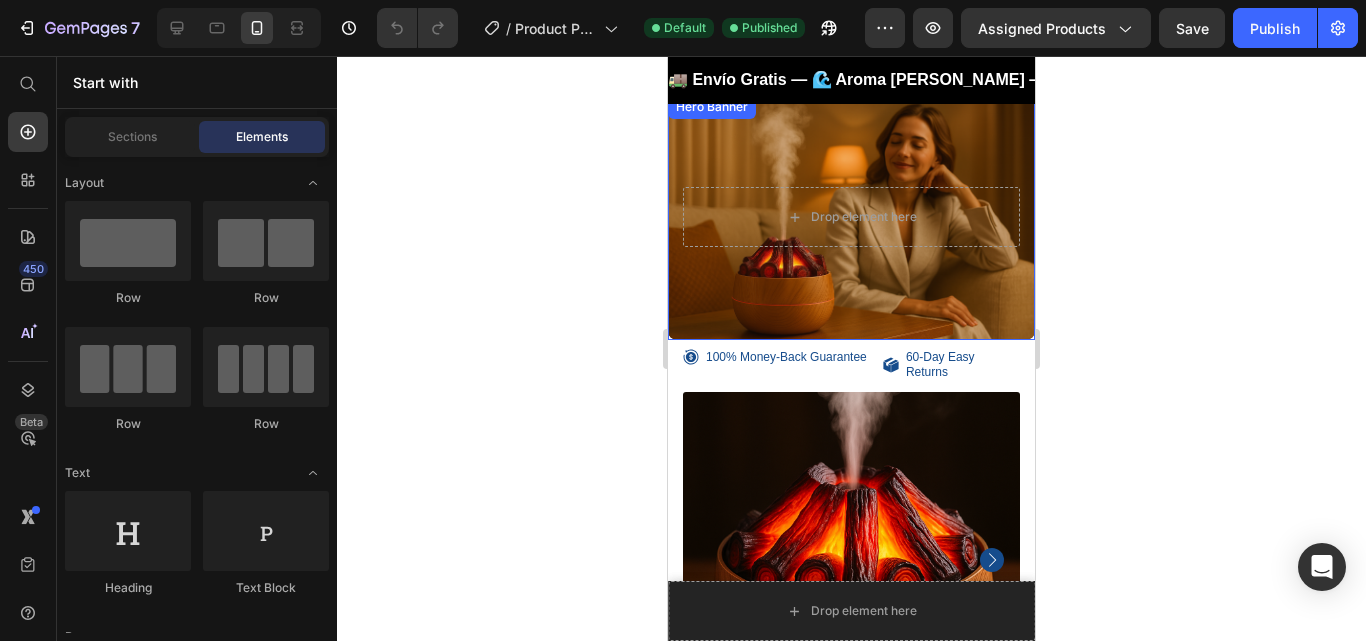 click at bounding box center [851, 217] 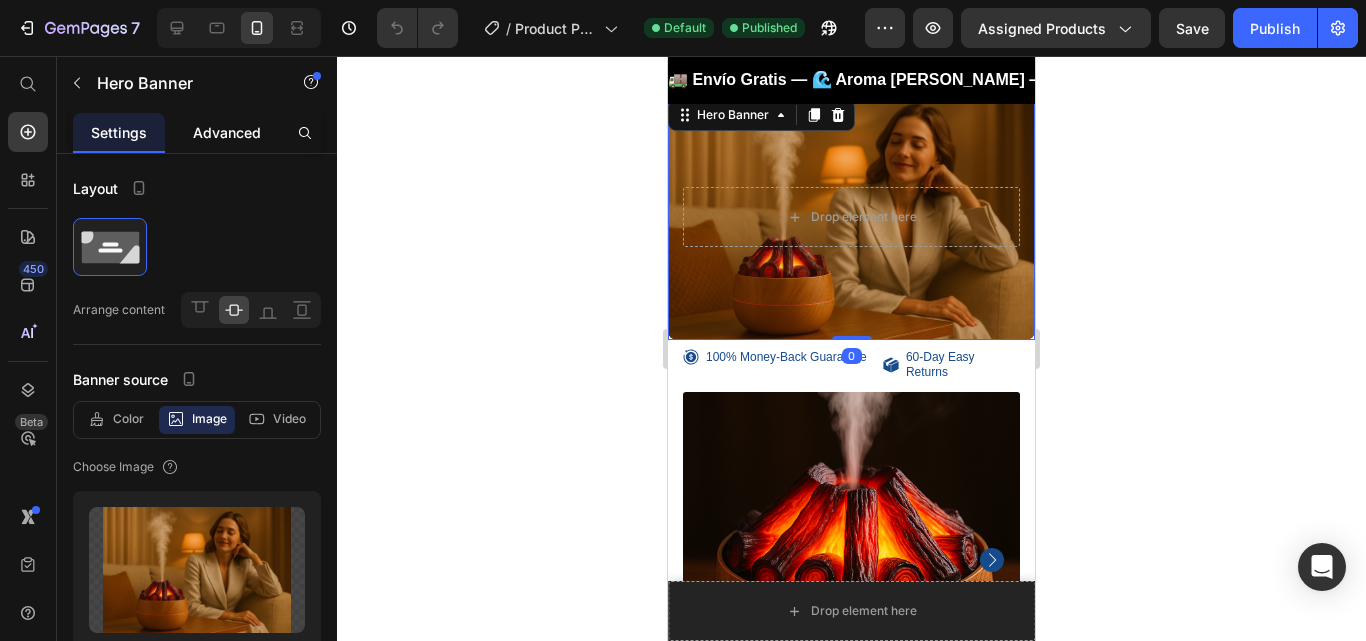 click on "Advanced" at bounding box center [227, 132] 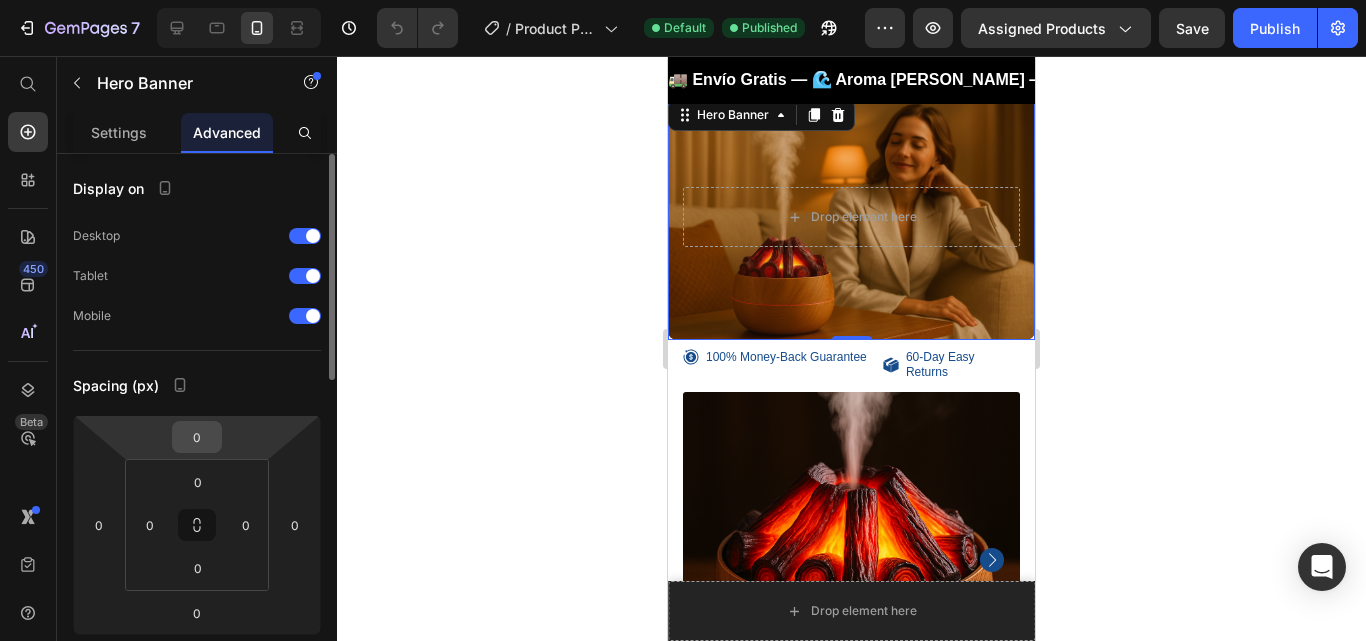 click on "0" at bounding box center [197, 437] 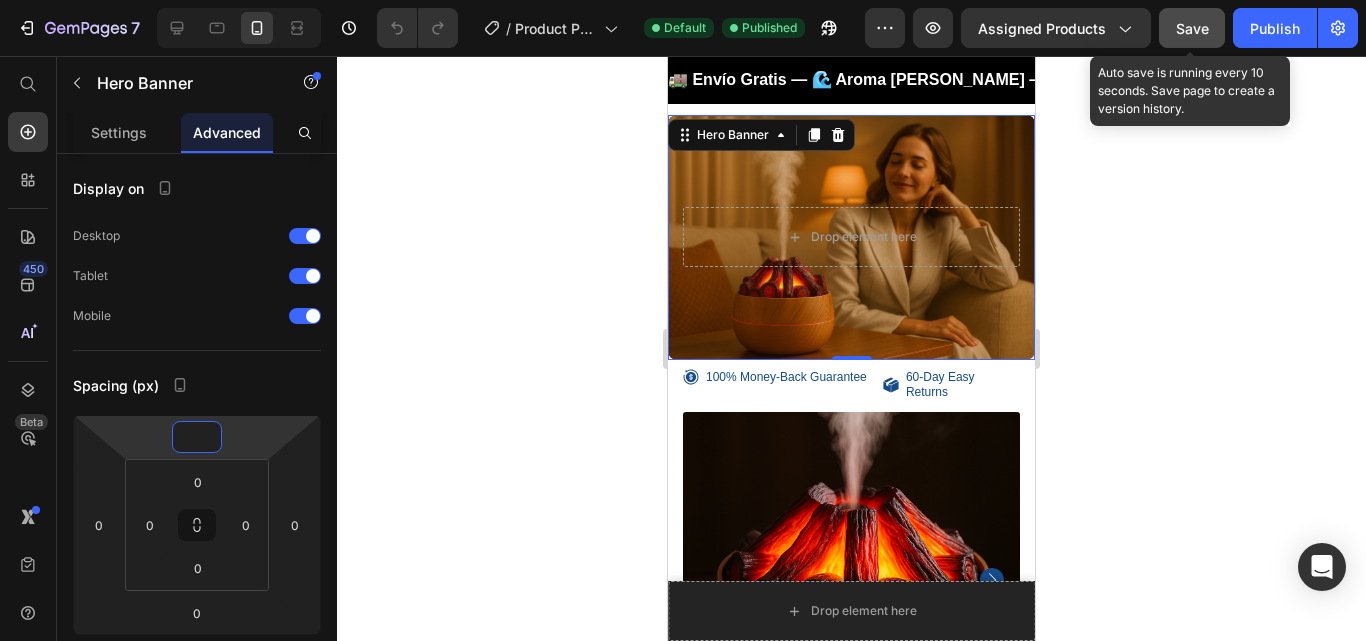 click on "Save" 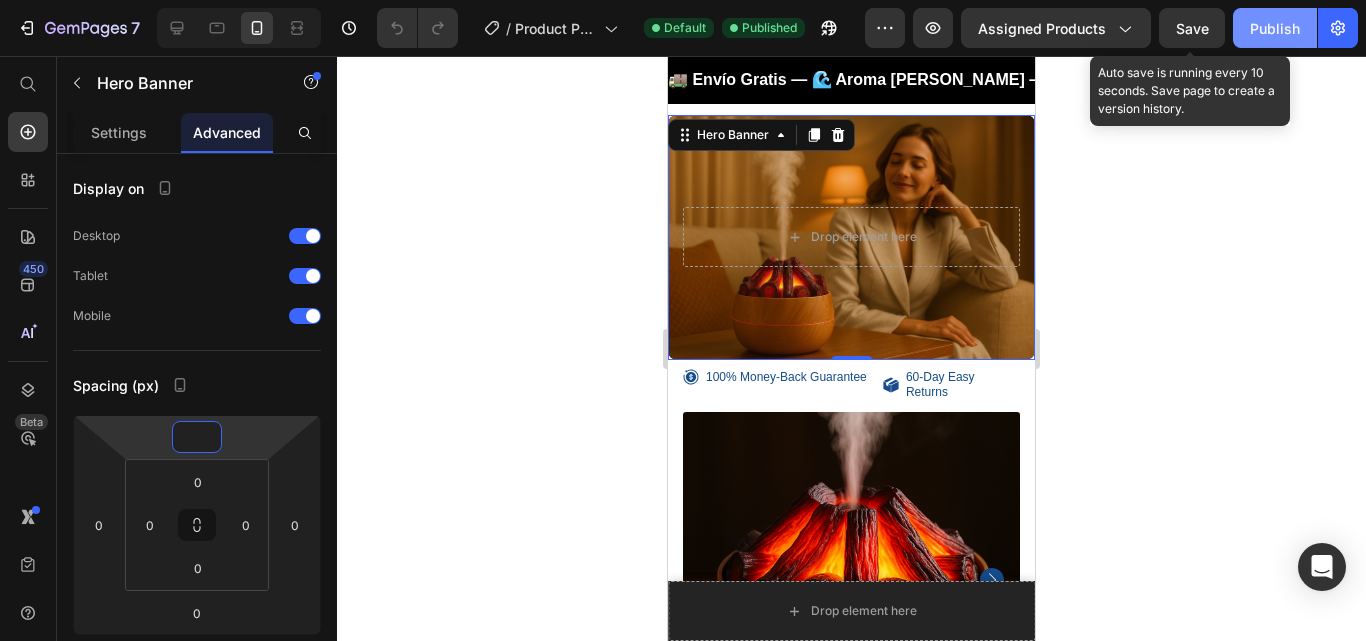 click on "Publish" at bounding box center (1275, 28) 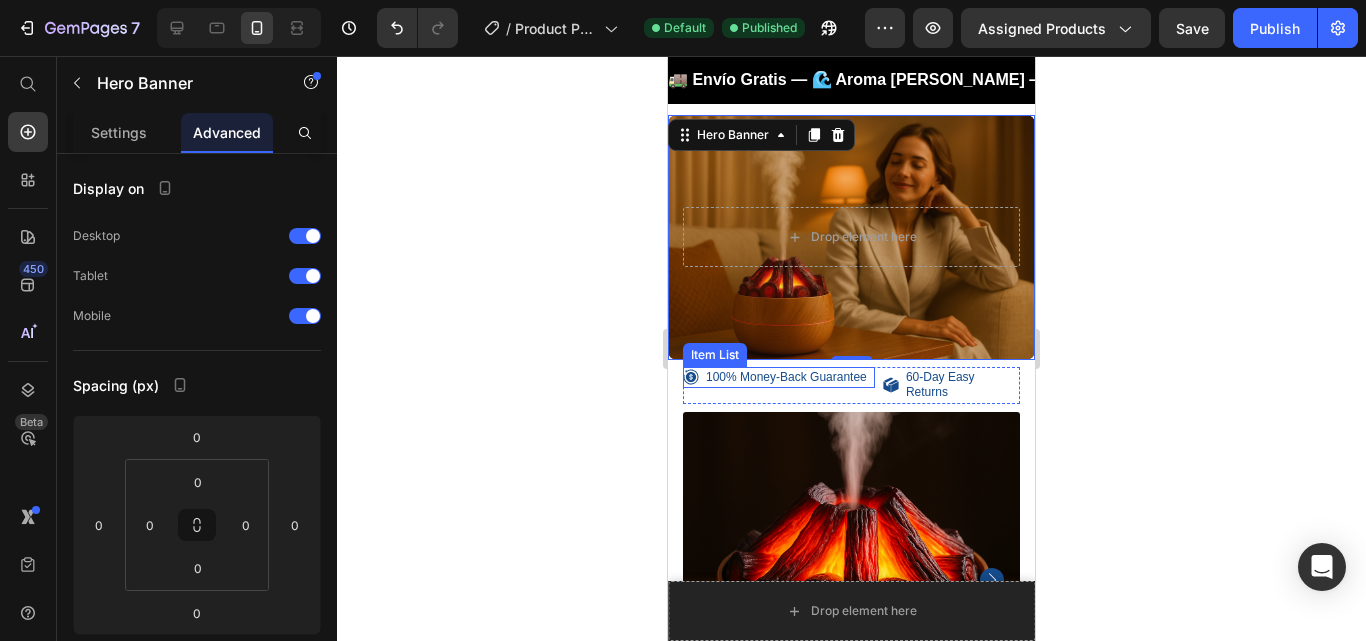 click on "100% Money-Back Guarantee" at bounding box center [786, 378] 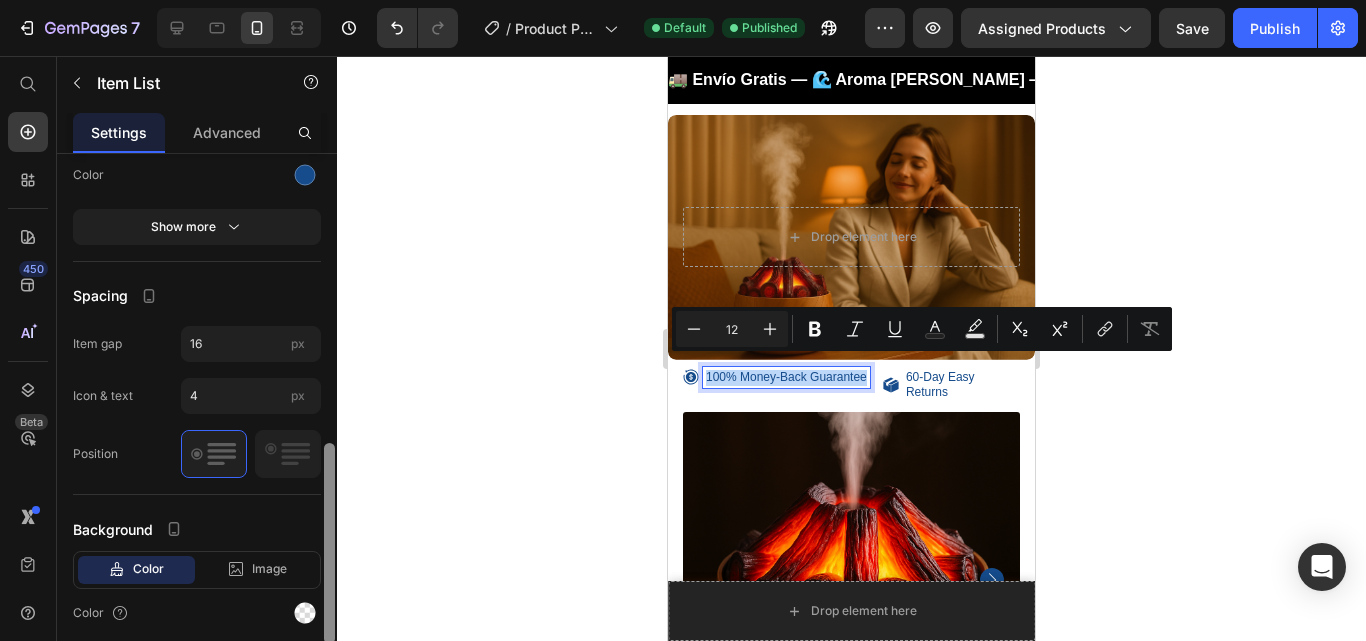 scroll, scrollTop: 783, scrollLeft: 0, axis: vertical 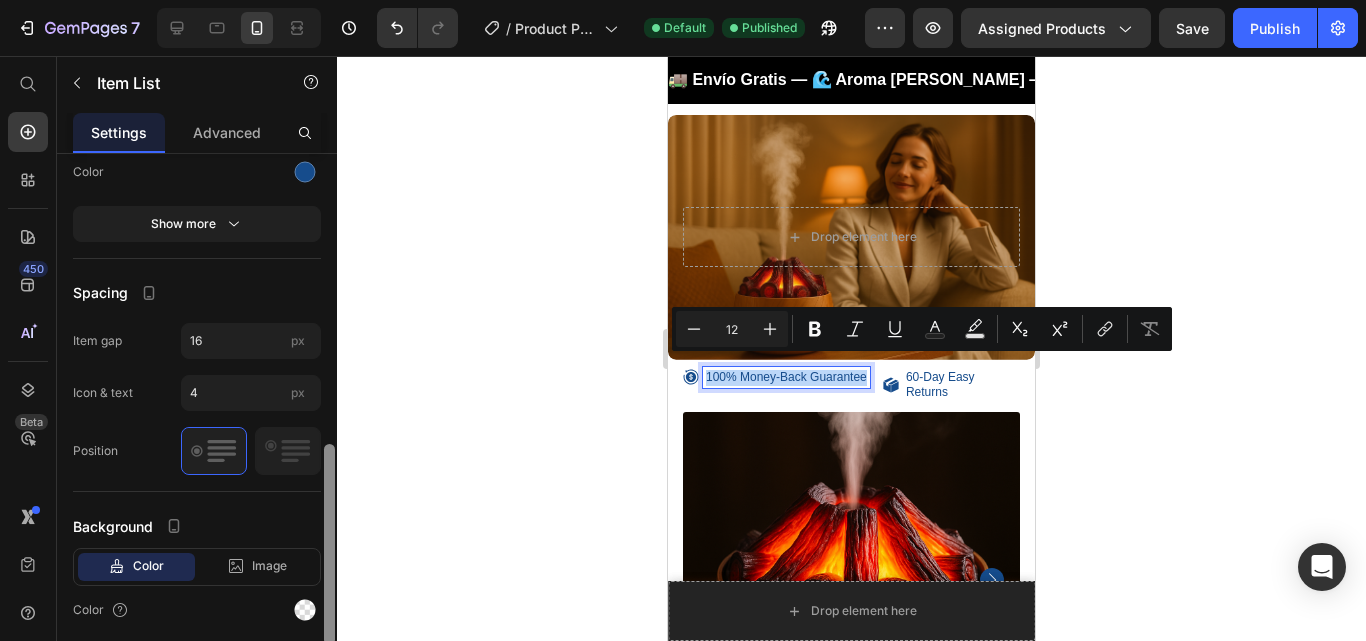 drag, startPoint x: 331, startPoint y: 333, endPoint x: 316, endPoint y: 628, distance: 295.3811 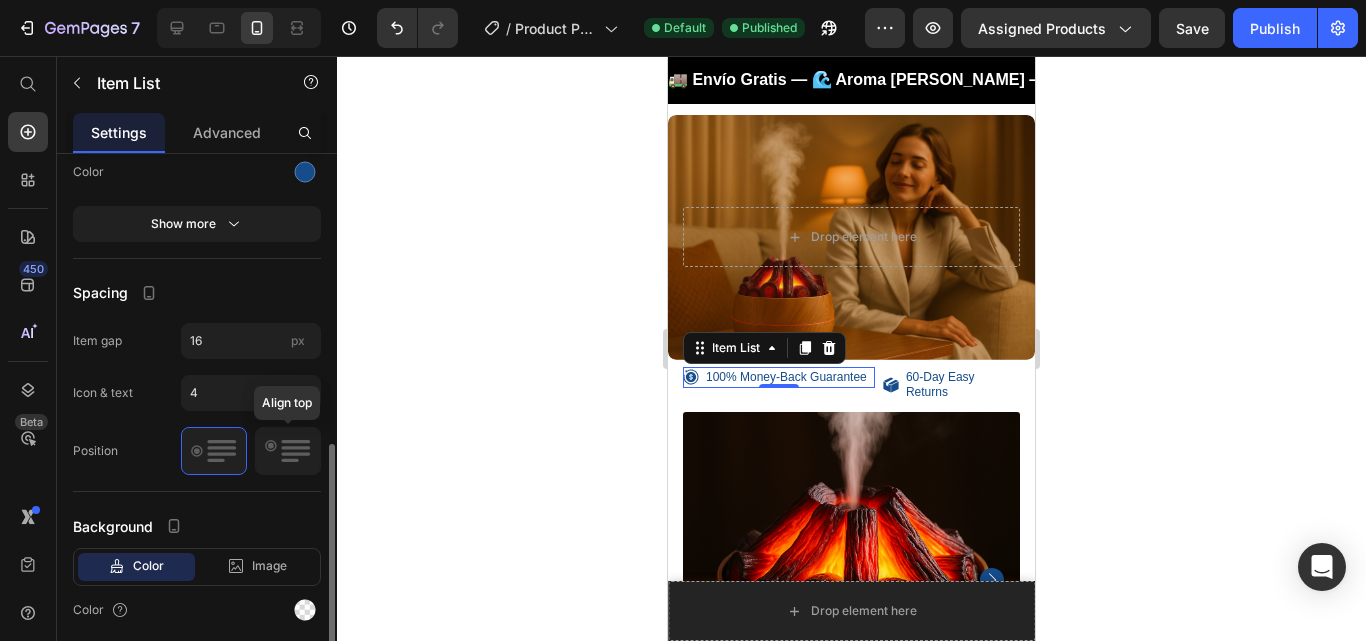 click 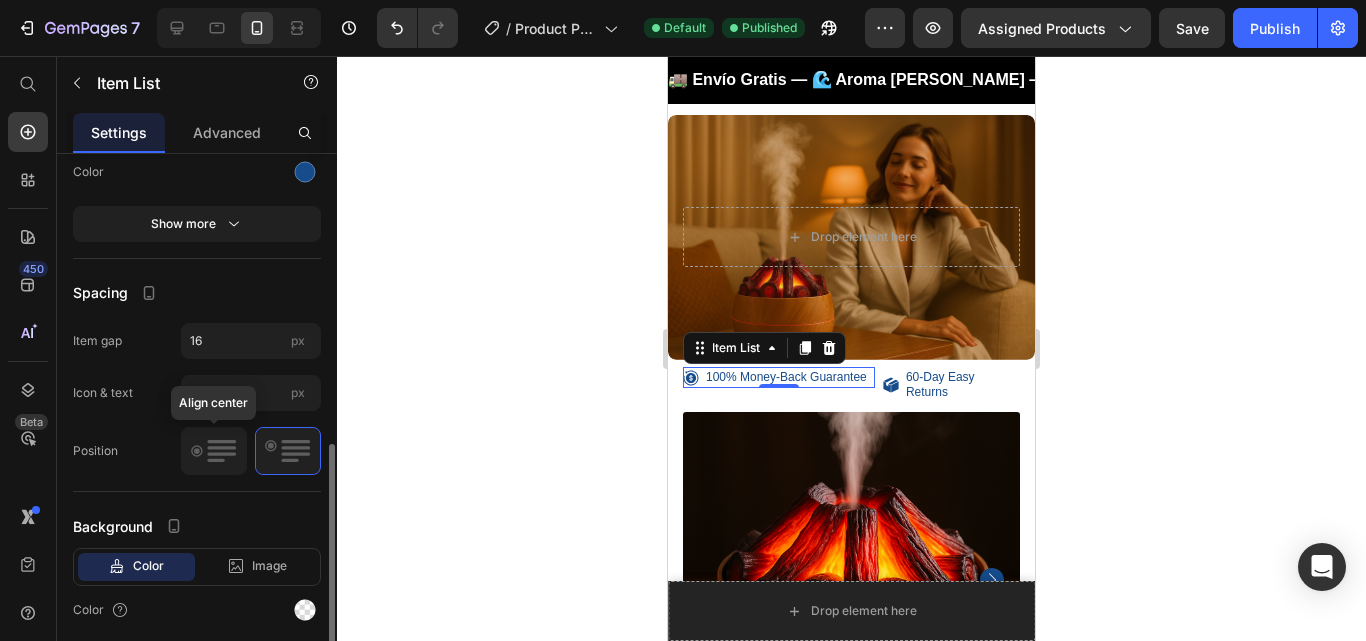 click 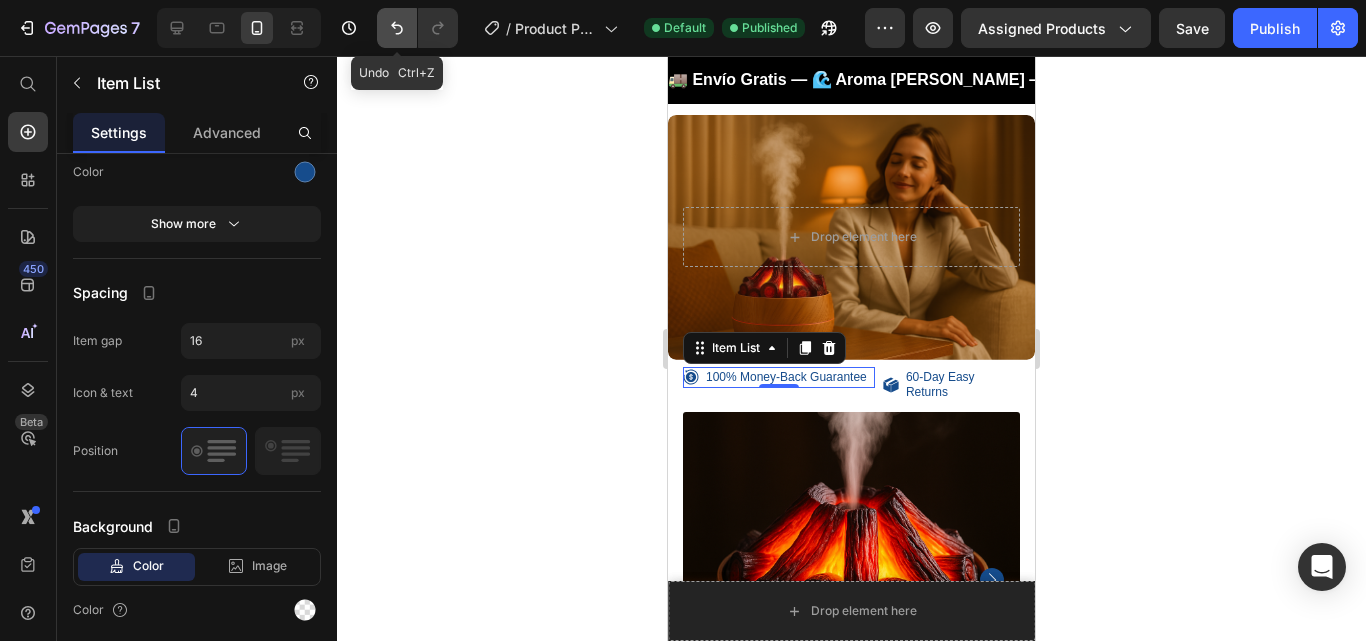 click 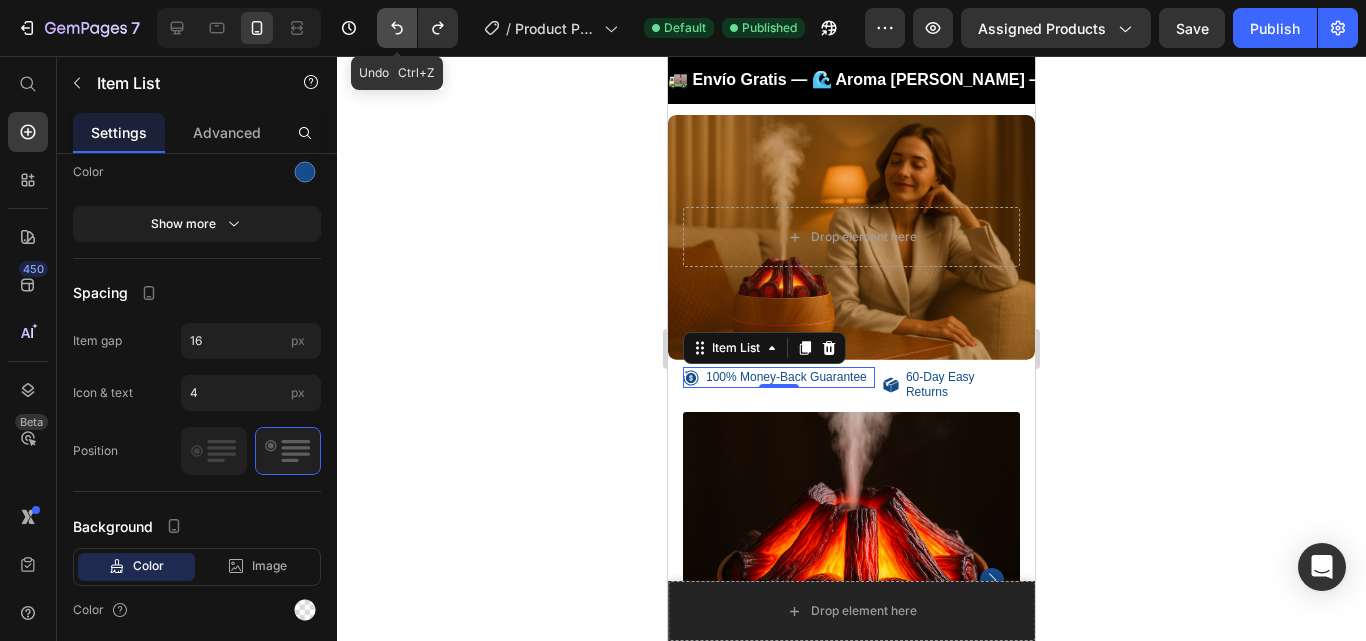 click 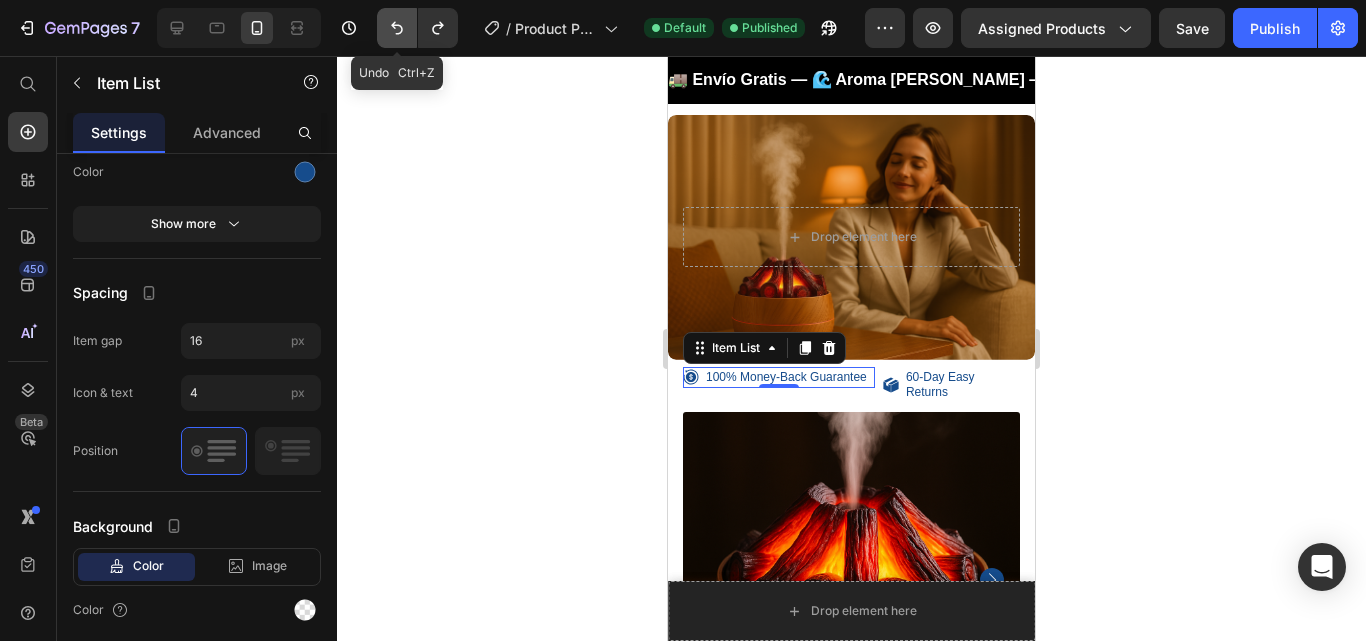 click 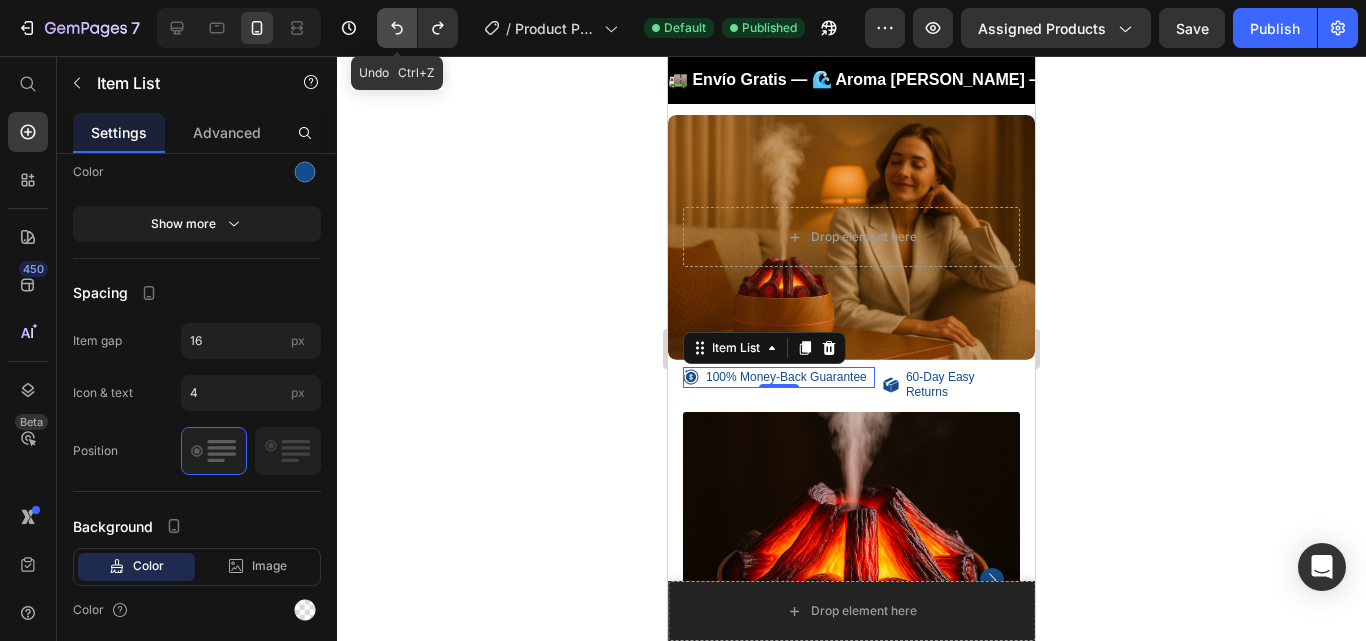 click 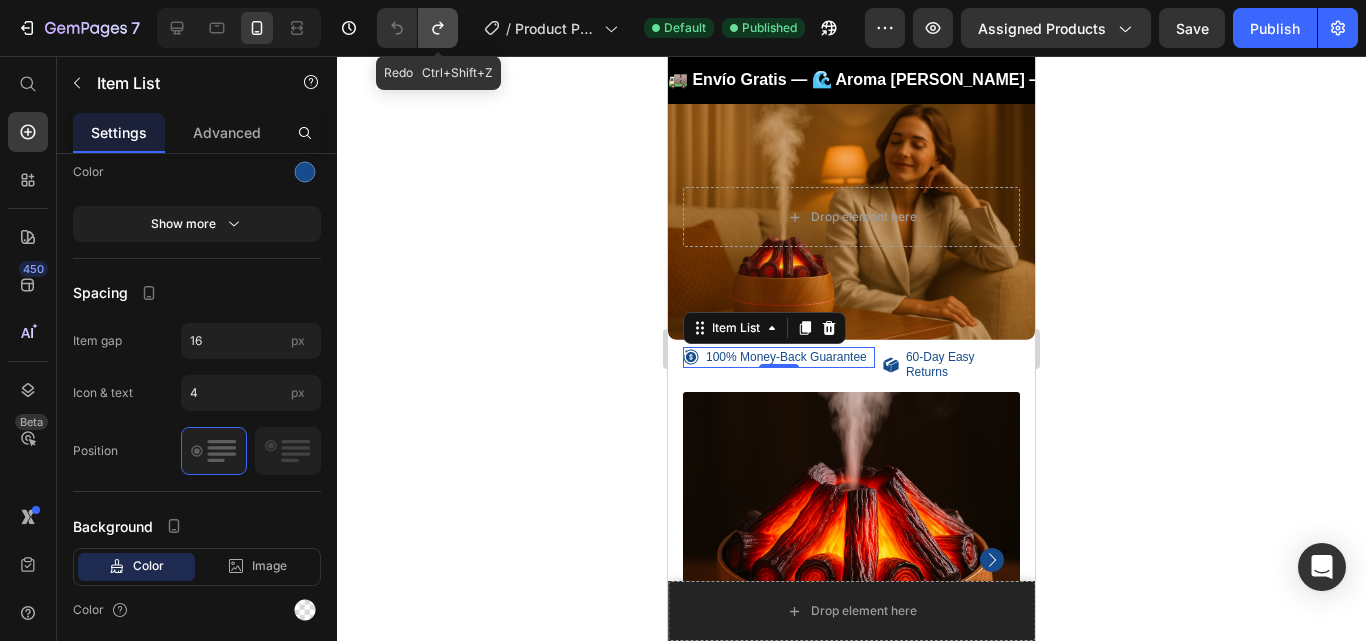 click 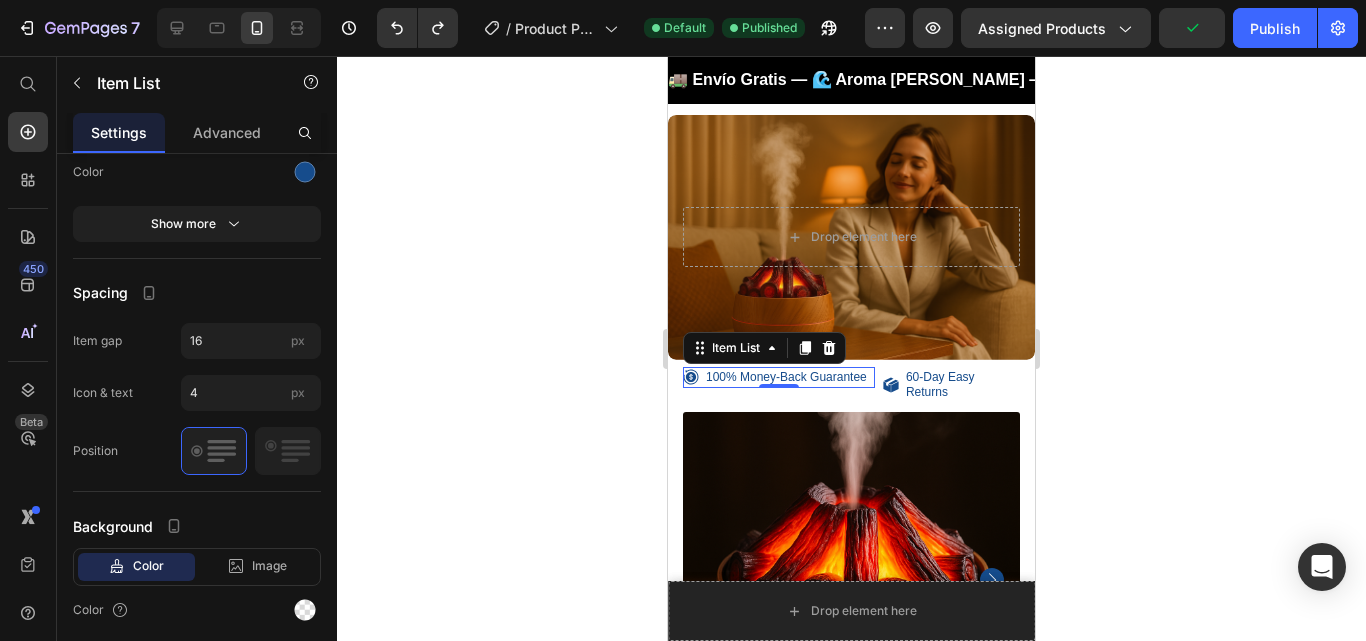 drag, startPoint x: 339, startPoint y: 461, endPoint x: 327, endPoint y: 492, distance: 33.24154 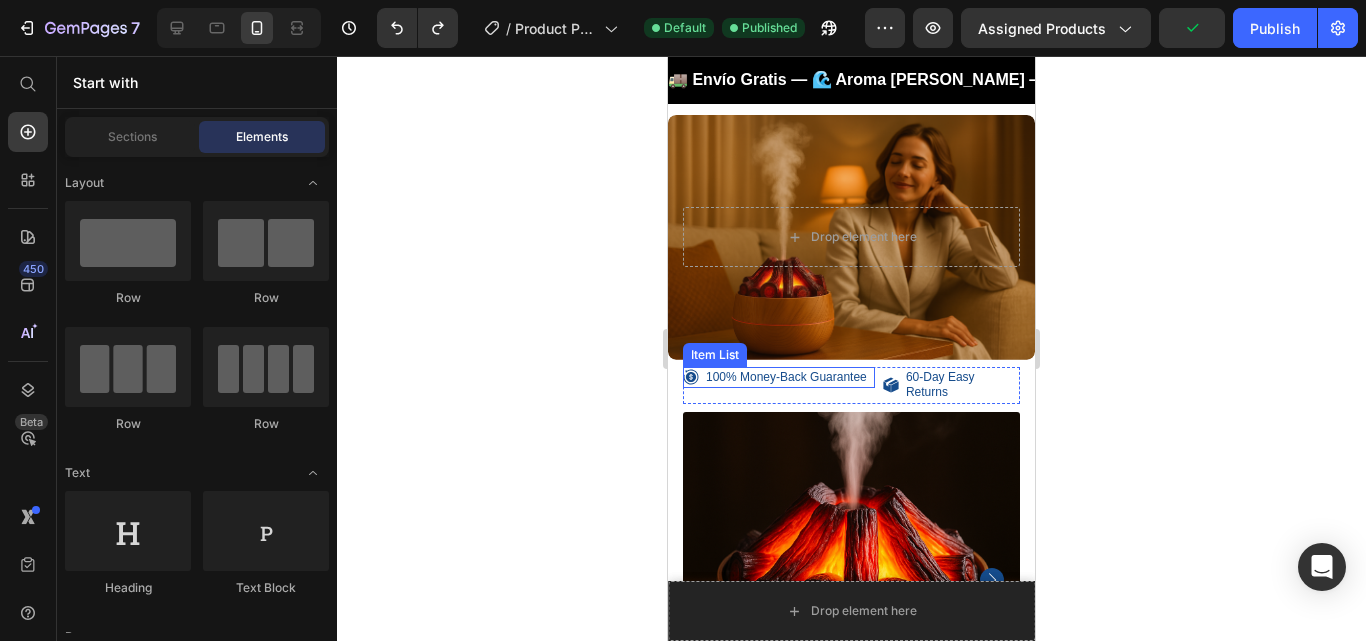 click on "100% Money-Back Guarantee" at bounding box center (786, 378) 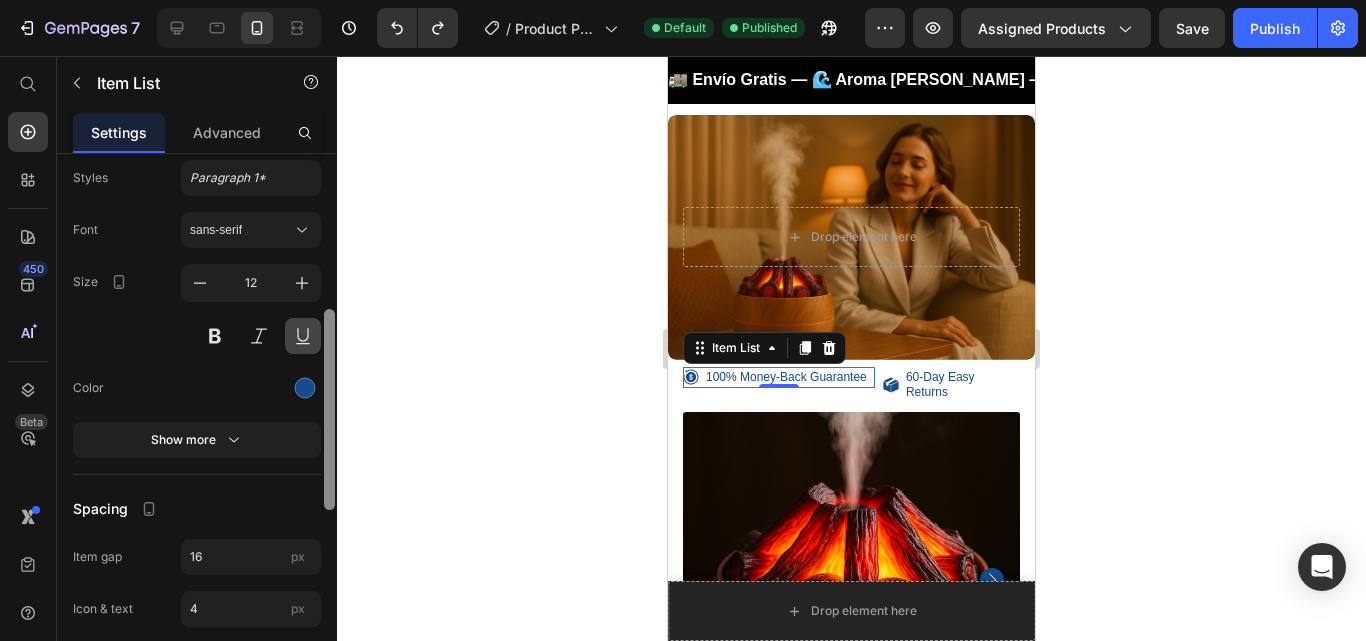 scroll, scrollTop: 527, scrollLeft: 0, axis: vertical 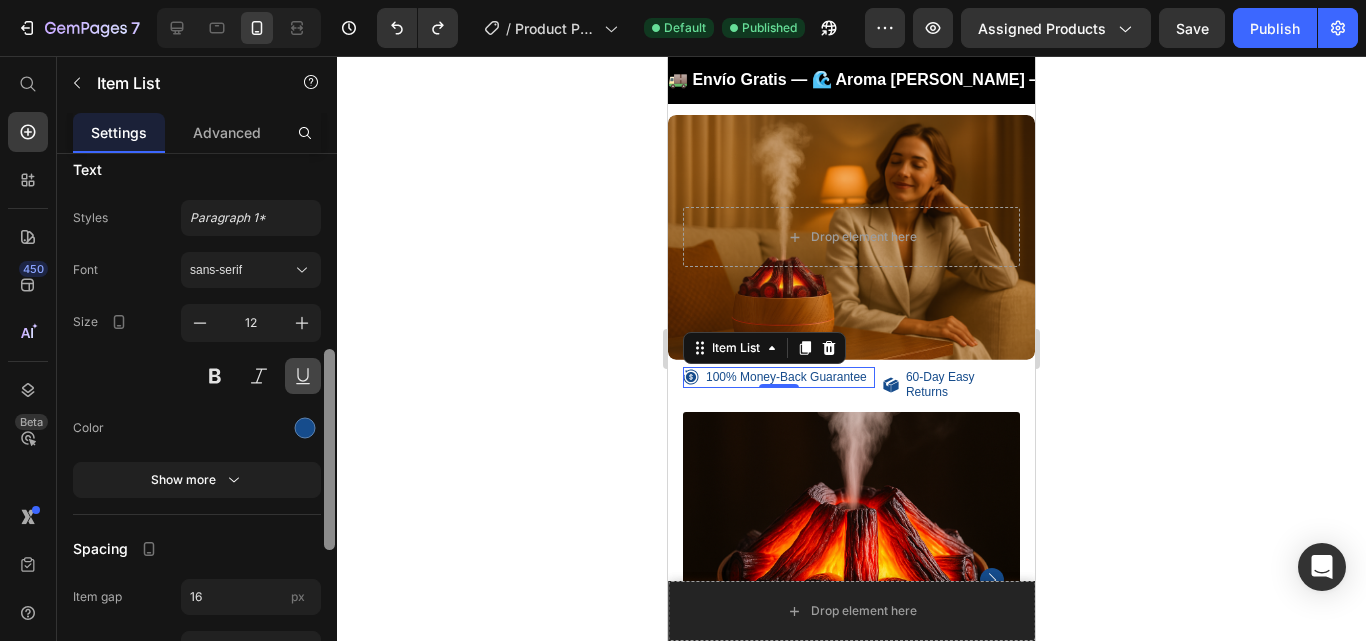 drag, startPoint x: 328, startPoint y: 456, endPoint x: 320, endPoint y: 361, distance: 95.33625 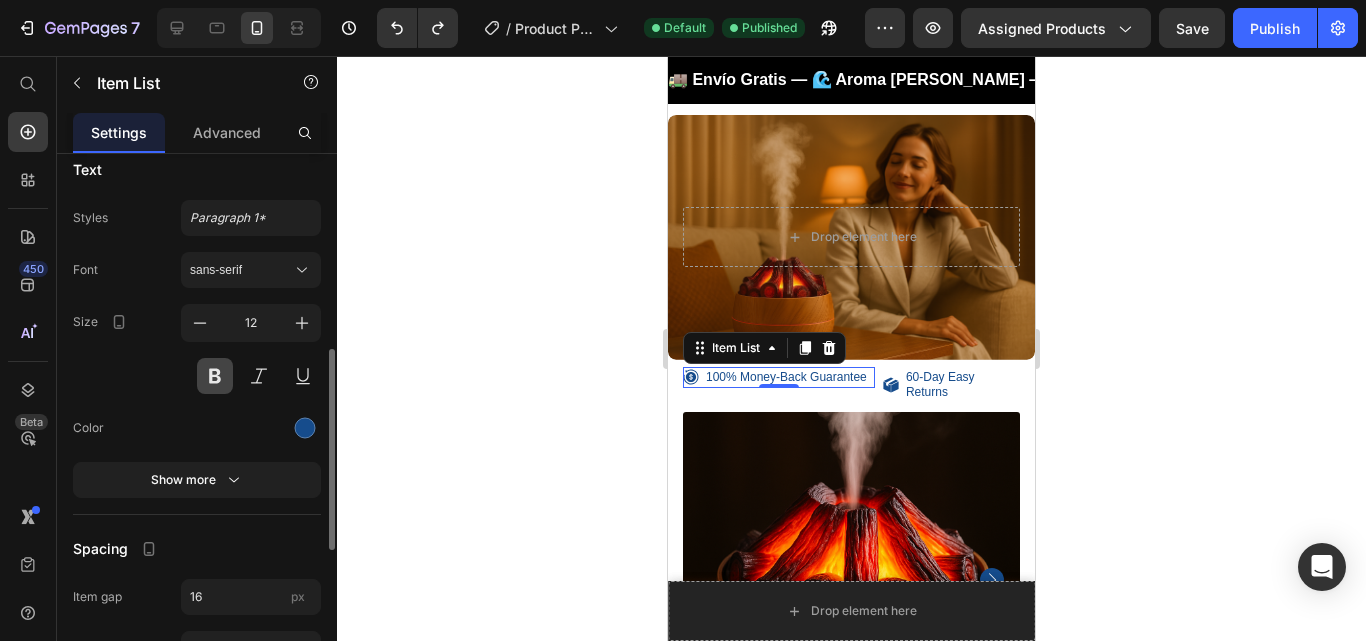 click at bounding box center (215, 376) 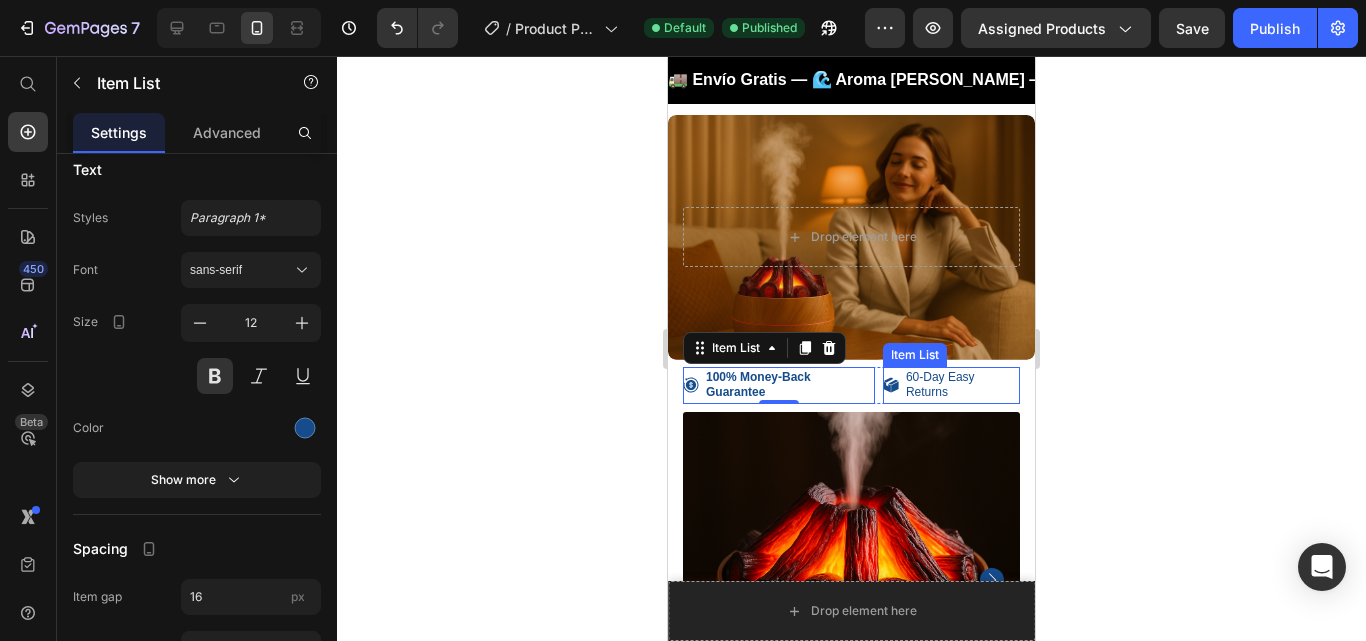 click on "60-Day Easy Returns" at bounding box center [961, 385] 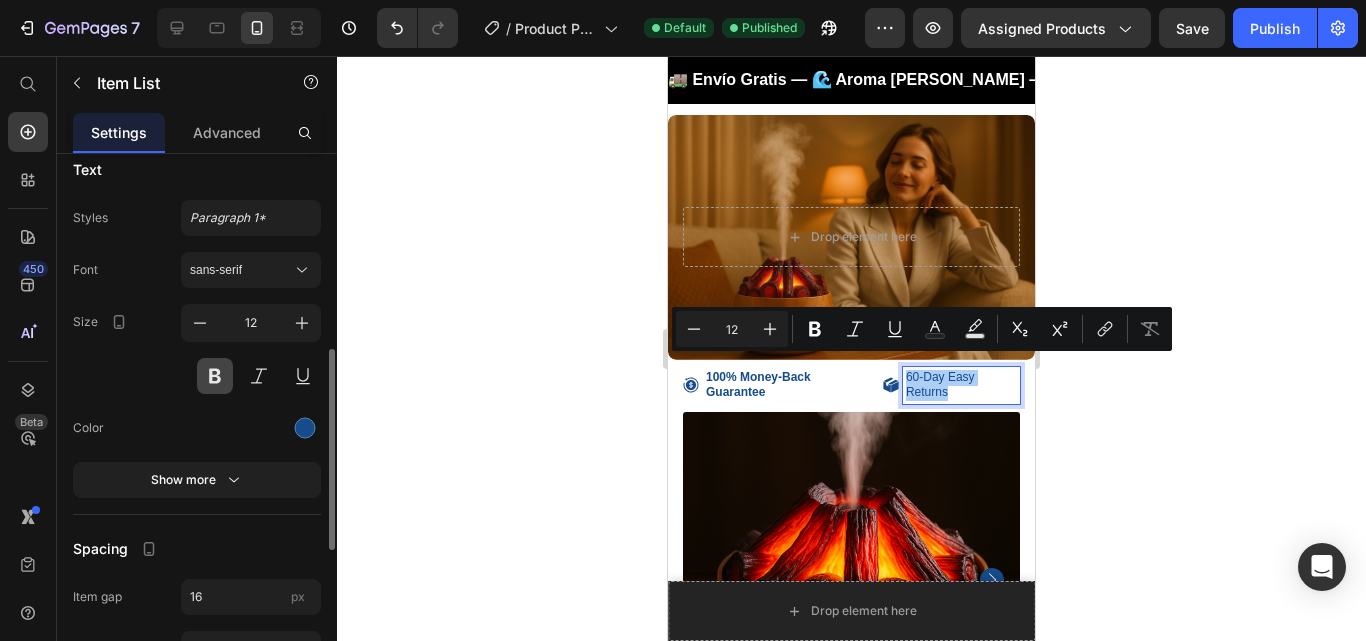 click at bounding box center (215, 376) 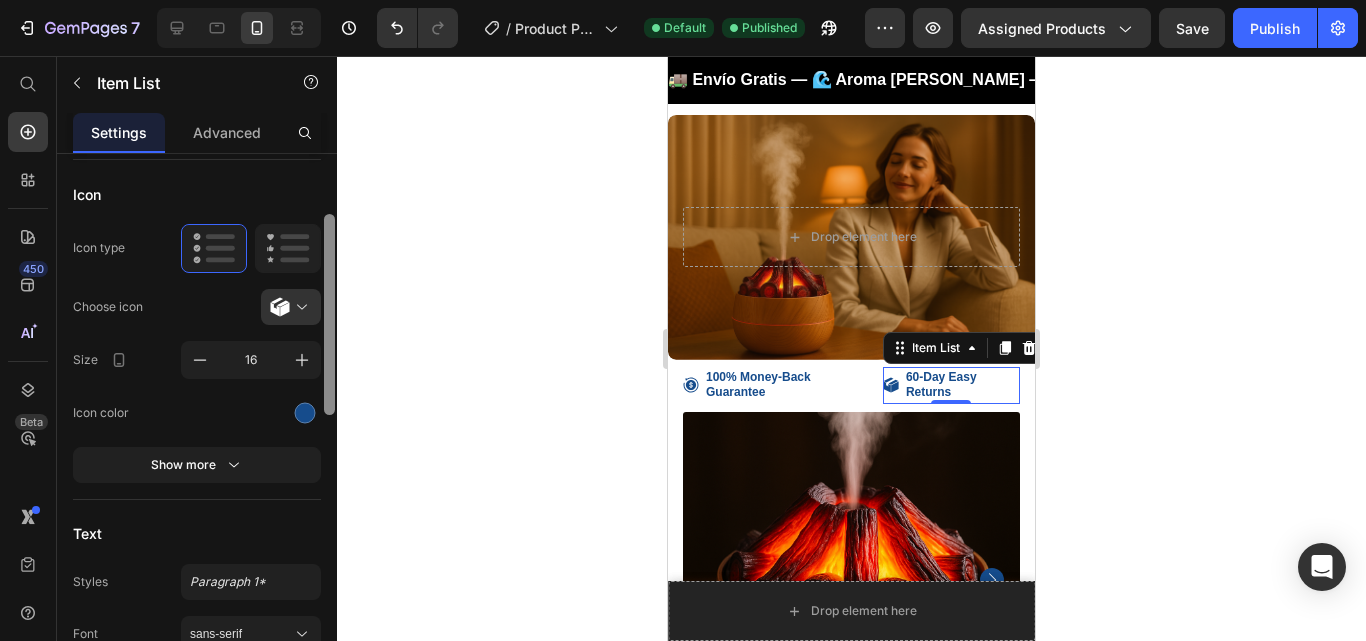 scroll, scrollTop: 99, scrollLeft: 0, axis: vertical 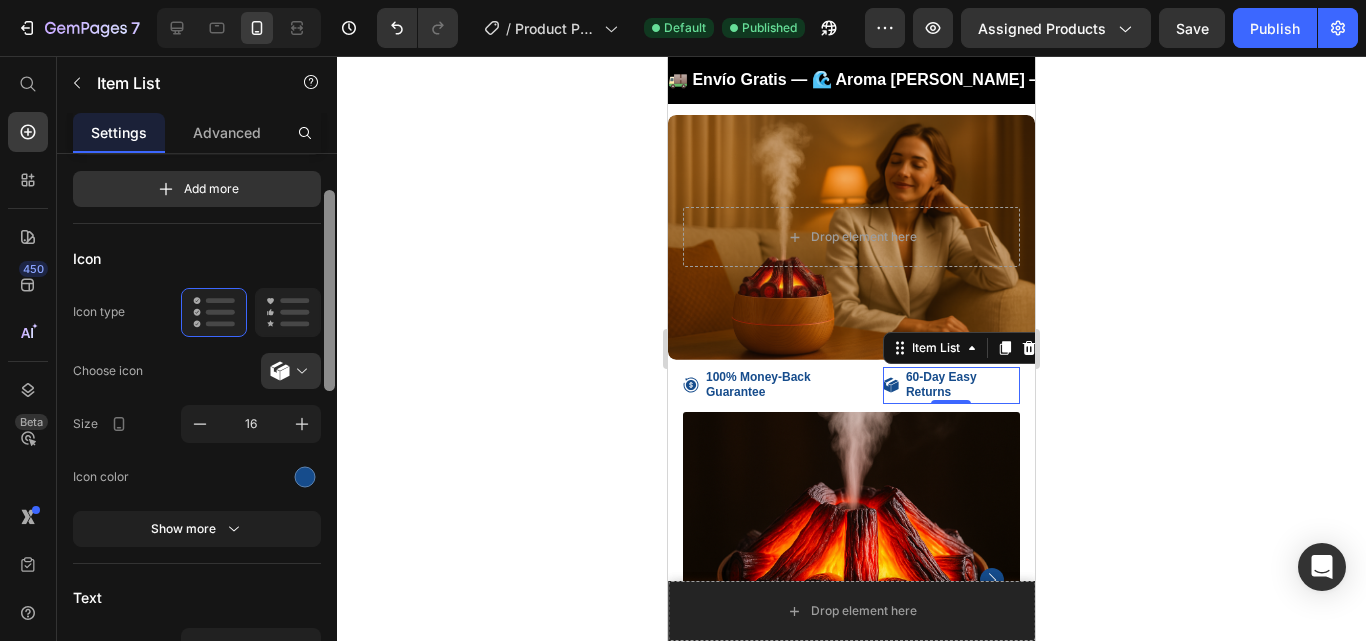 drag, startPoint x: 328, startPoint y: 416, endPoint x: 327, endPoint y: 257, distance: 159.00314 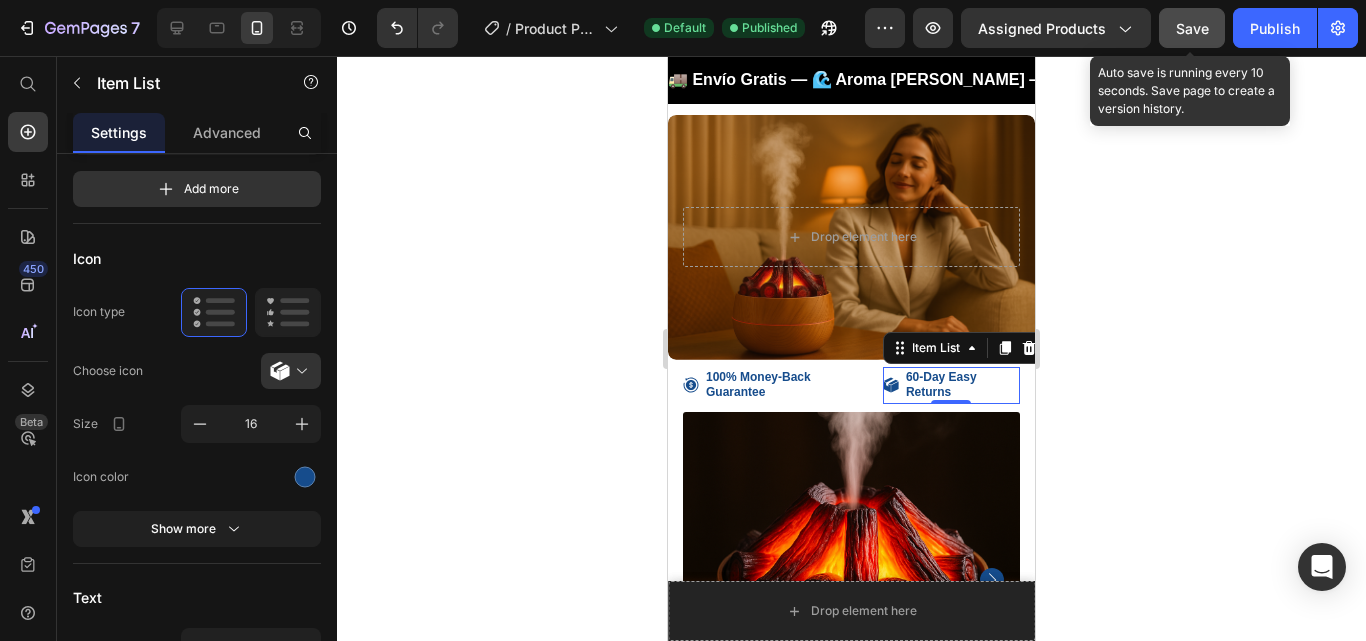 click on "Save" at bounding box center [1192, 28] 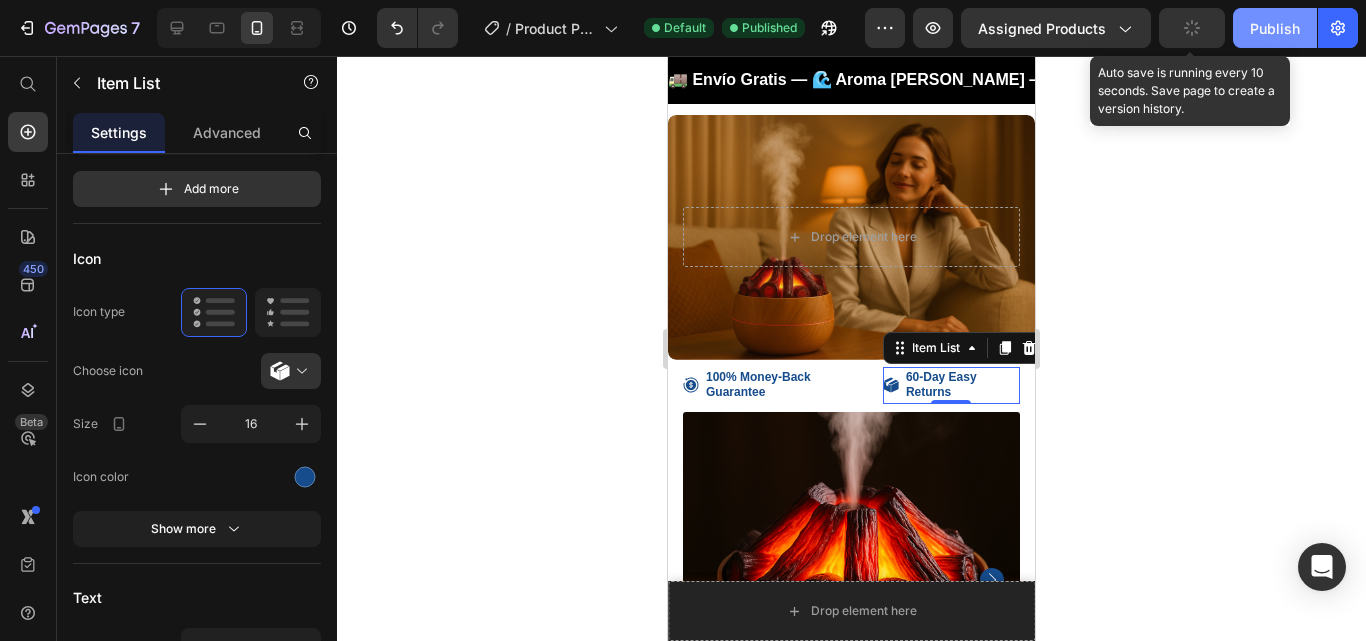 click on "Publish" at bounding box center [1275, 28] 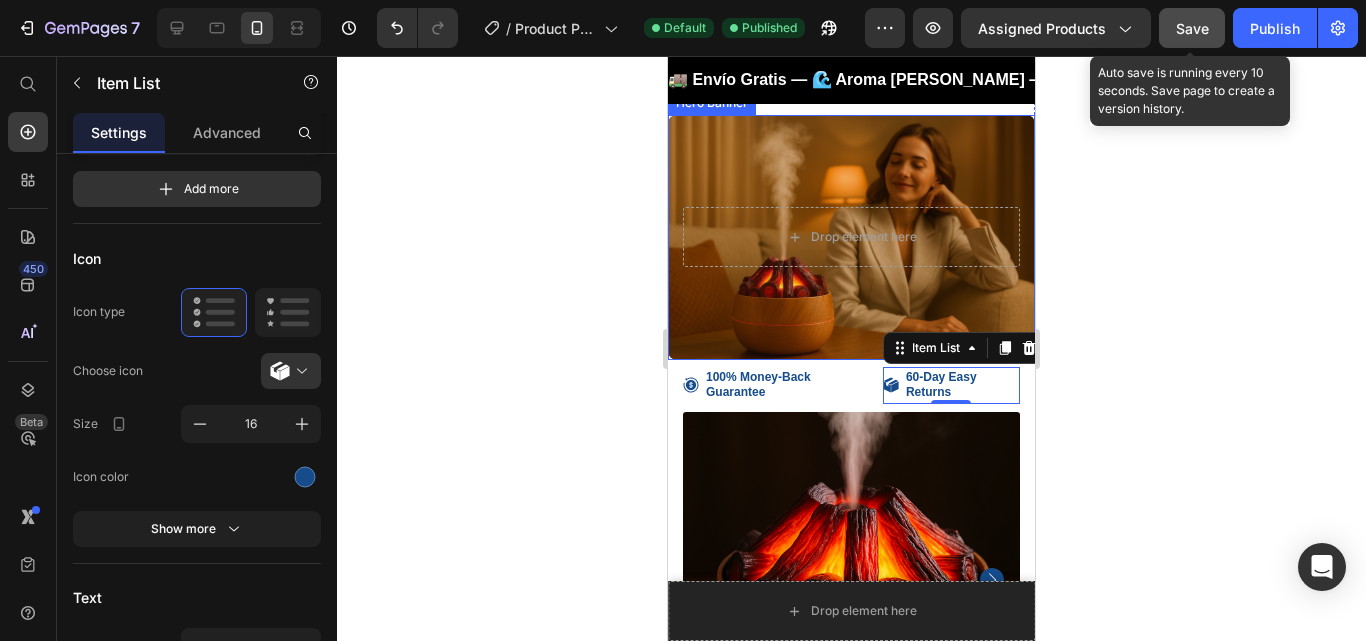 click at bounding box center [851, 237] 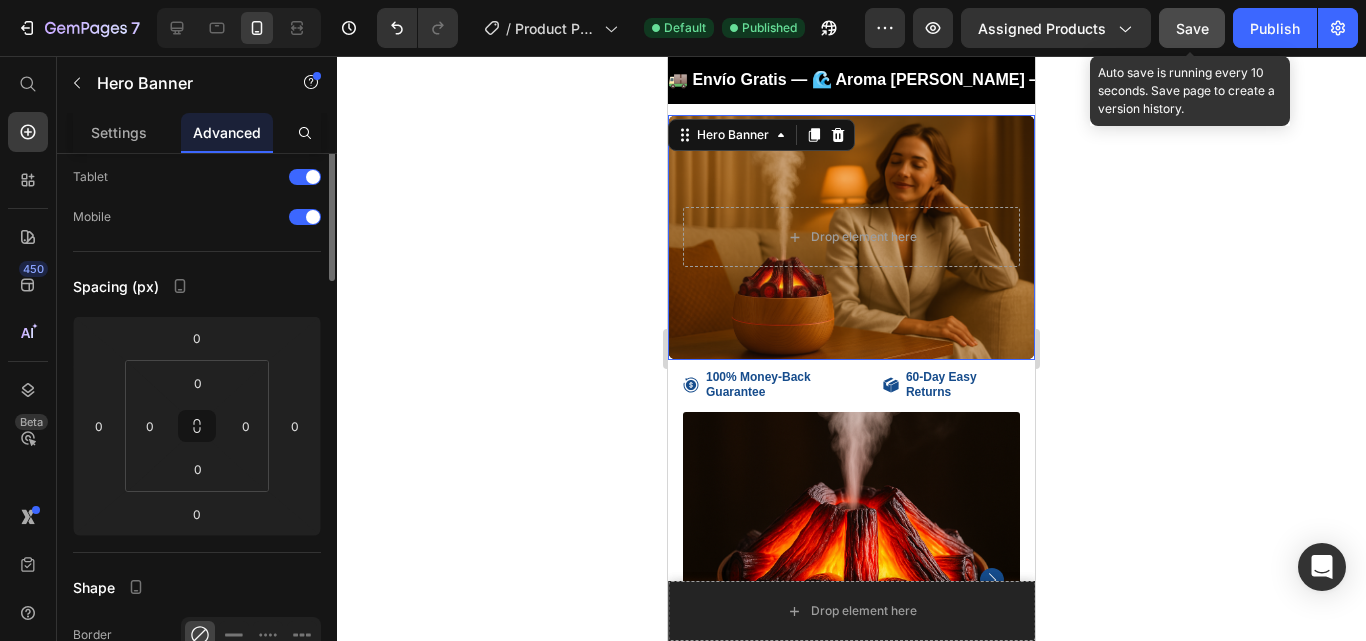 scroll, scrollTop: 0, scrollLeft: 0, axis: both 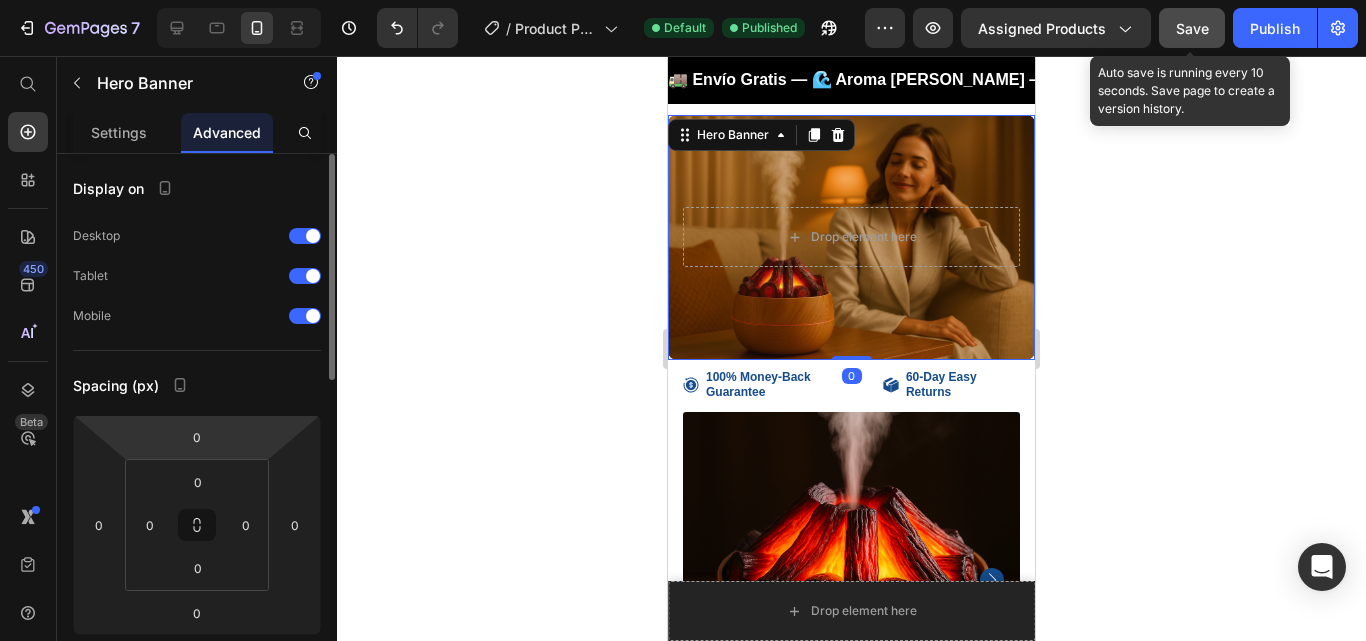click on "7   /  Product Page - Jun 20, 20:21:45 Default Published Preview Assigned Products  Save  Auto save is running every 10 seconds. Save page to create a version history.  Publish  450 Beta Start with Sections Elements Hero Section Product Detail Brands Trusted Badges Guarantee Product Breakdown How to use Testimonials Compare Bundle FAQs Social Proof Brand Story Product List Collection Blog List Contact Sticky Add to Cart Custom Footer Browse Library 450 Layout
Row
Row
Row
Row Text
Heading
Text Block Button
Button
Button
Media Image" at bounding box center [683, 0] 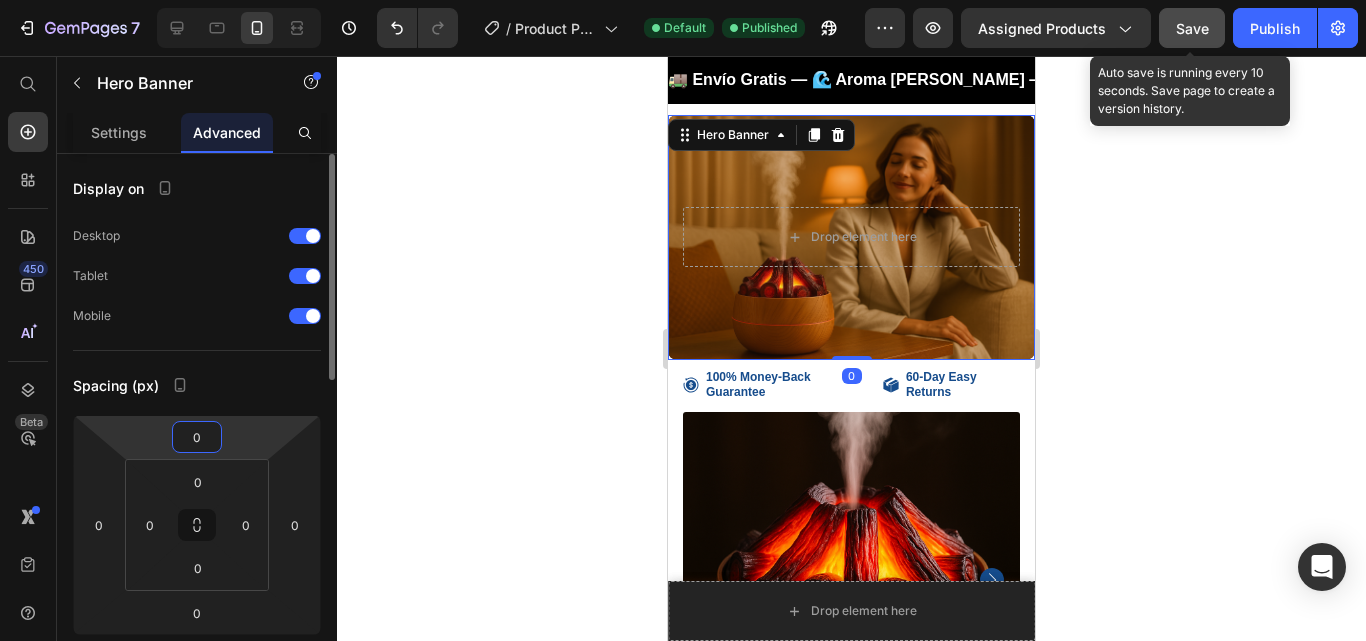 click on "0" at bounding box center [197, 437] 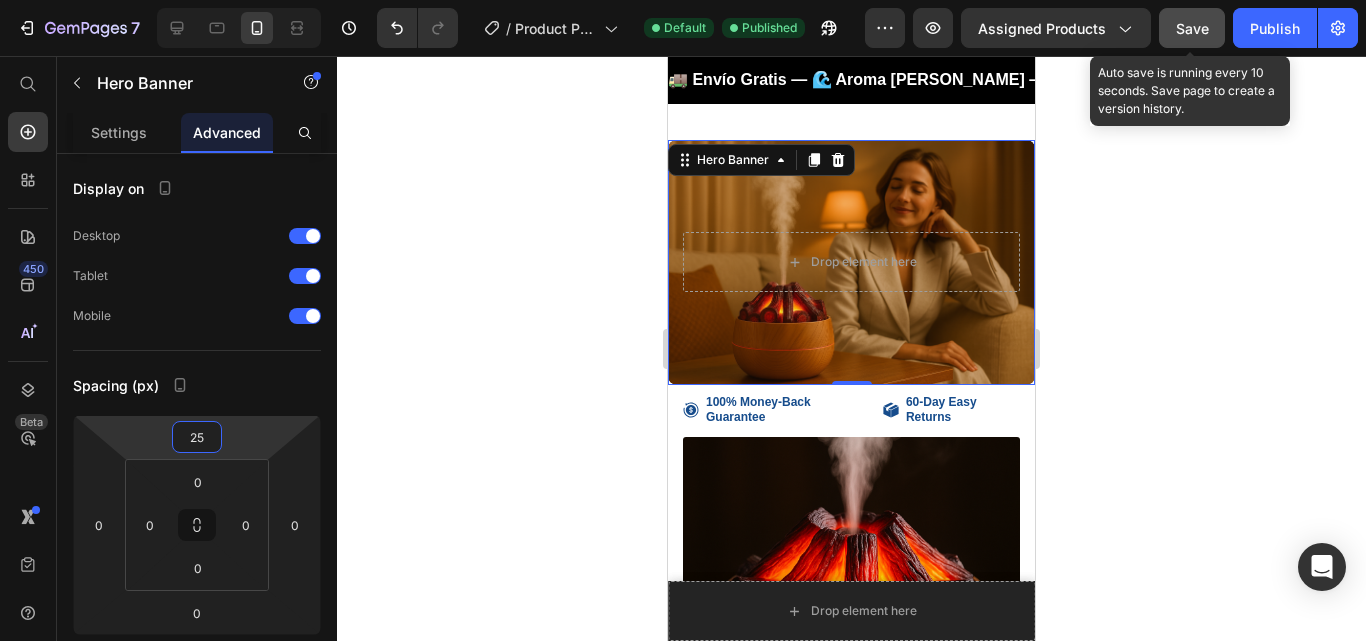 click on "Publish" at bounding box center (1275, 28) 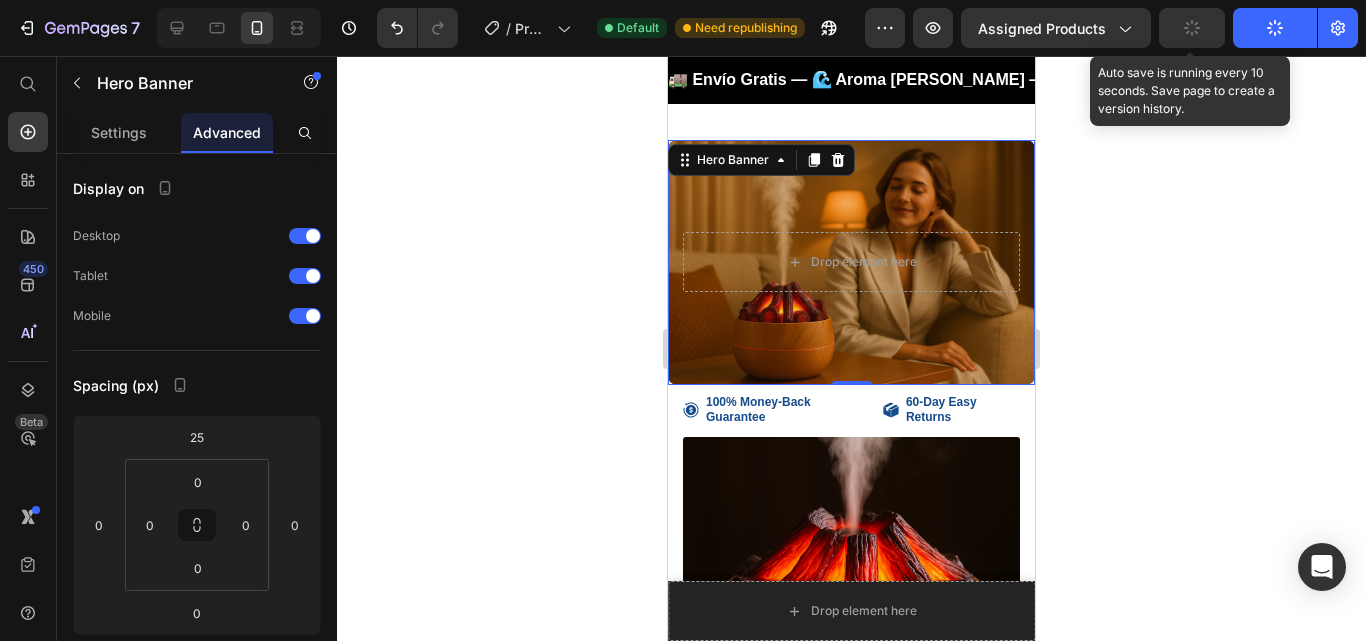 click 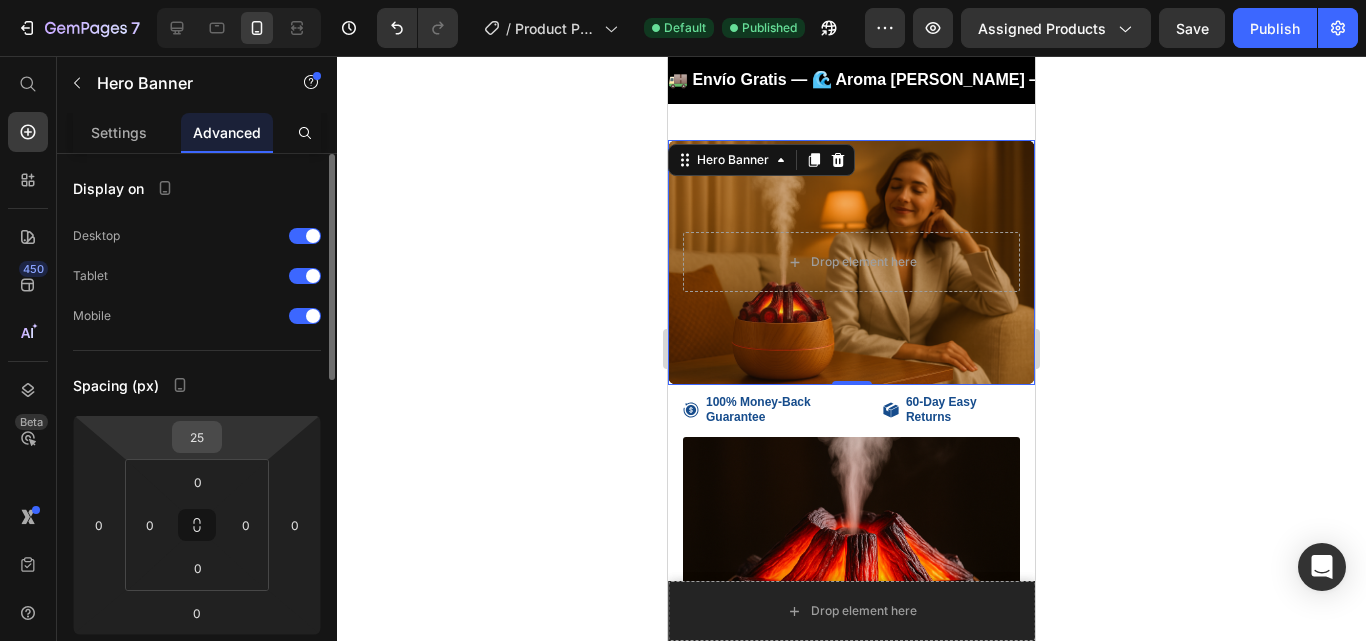 drag, startPoint x: 222, startPoint y: 445, endPoint x: 206, endPoint y: 446, distance: 16.03122 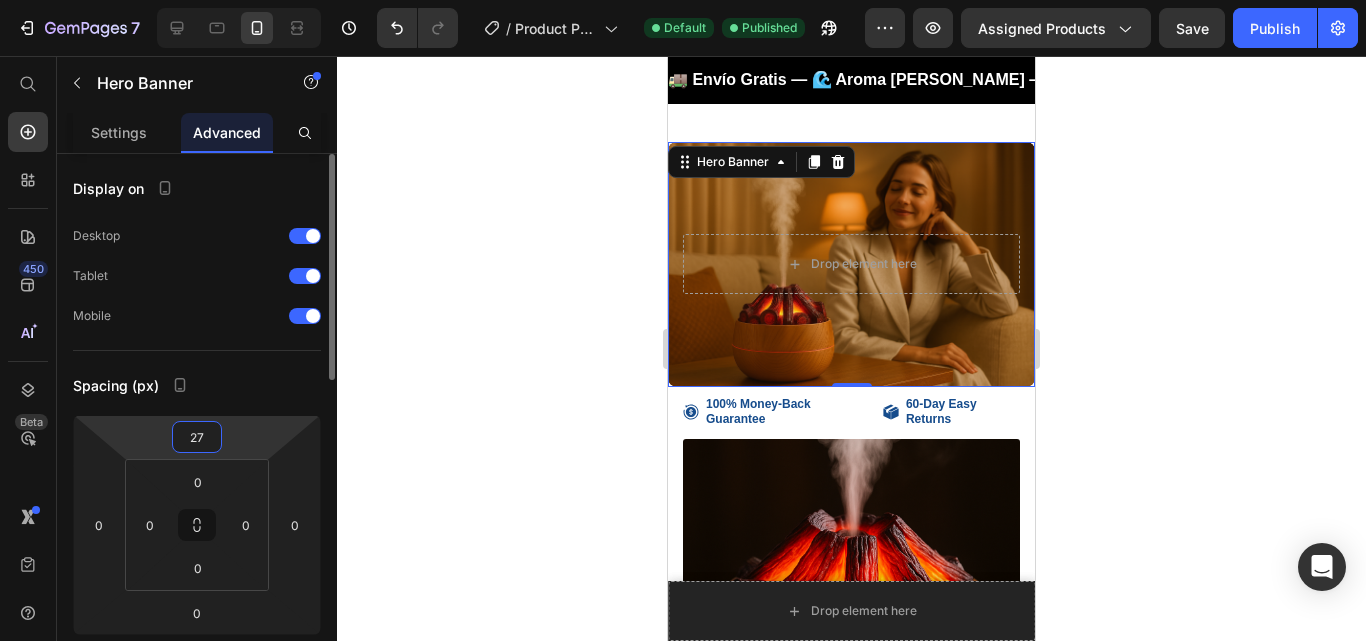 click on "27" at bounding box center (197, 437) 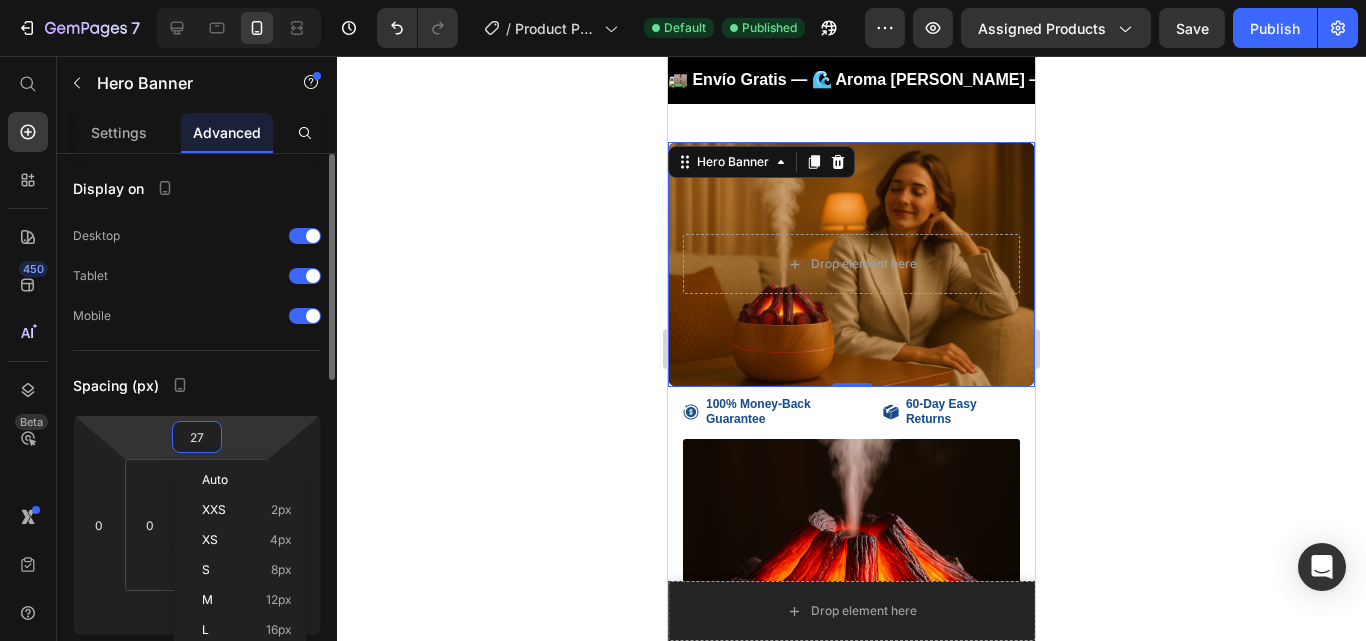 click on "27" at bounding box center [197, 437] 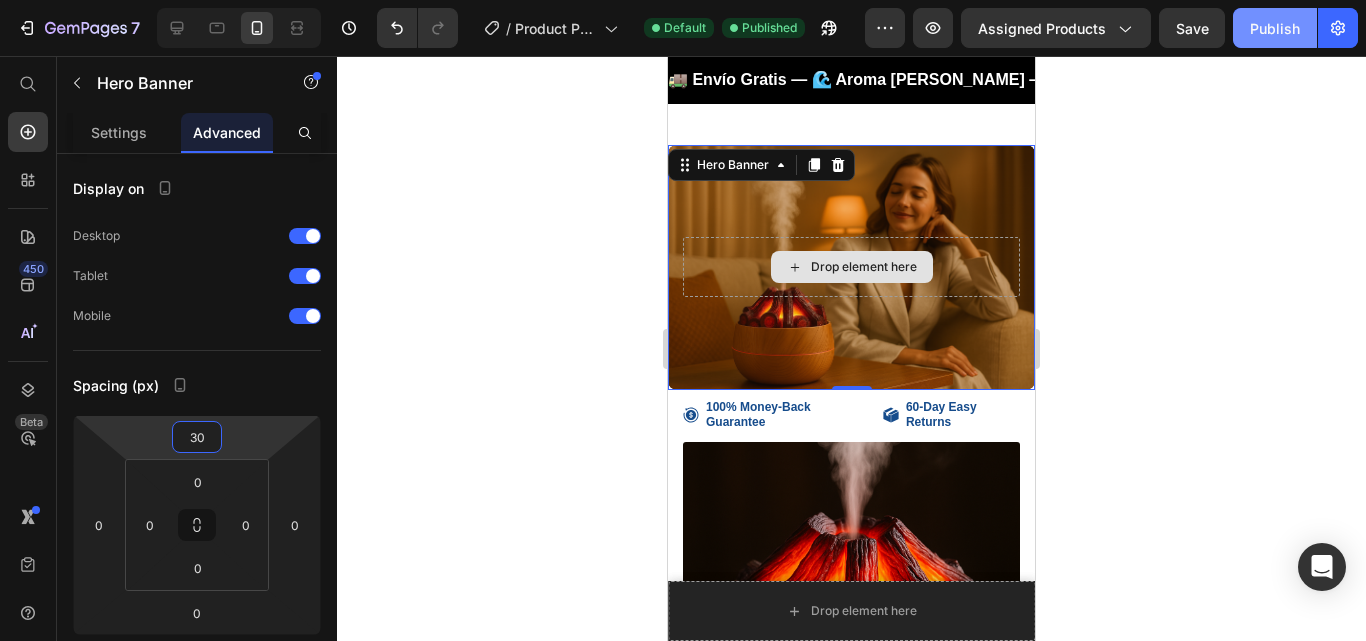 type on "30" 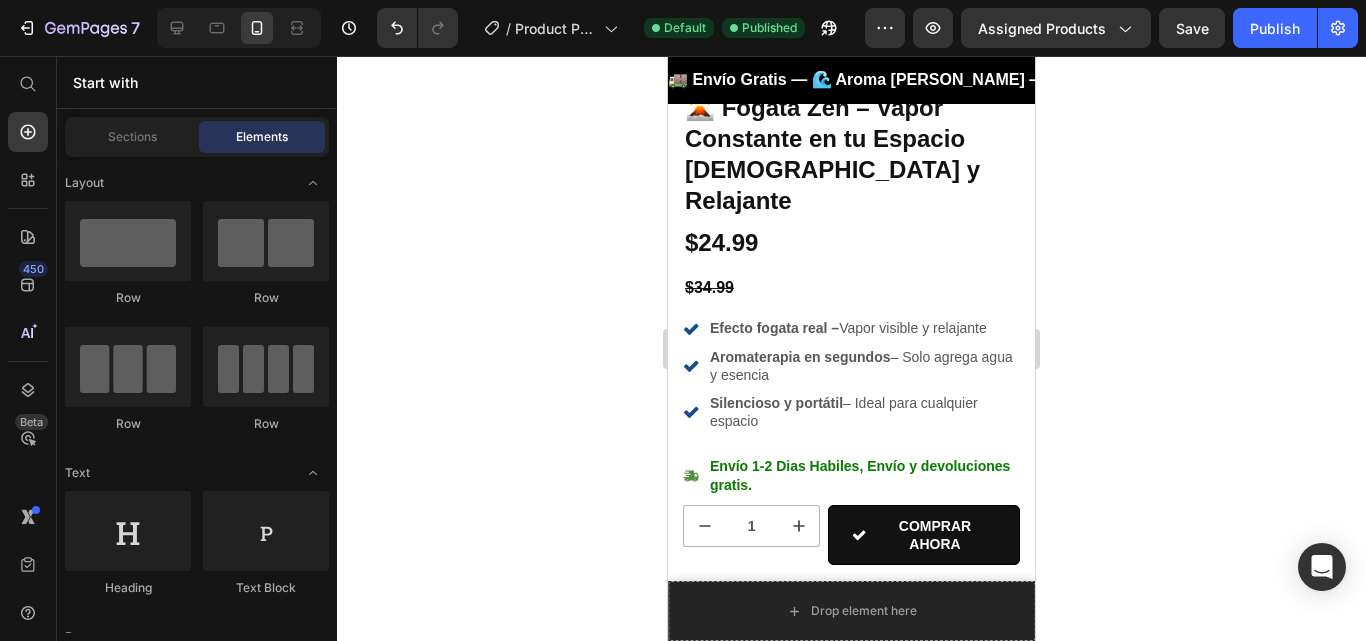 scroll, scrollTop: 721, scrollLeft: 0, axis: vertical 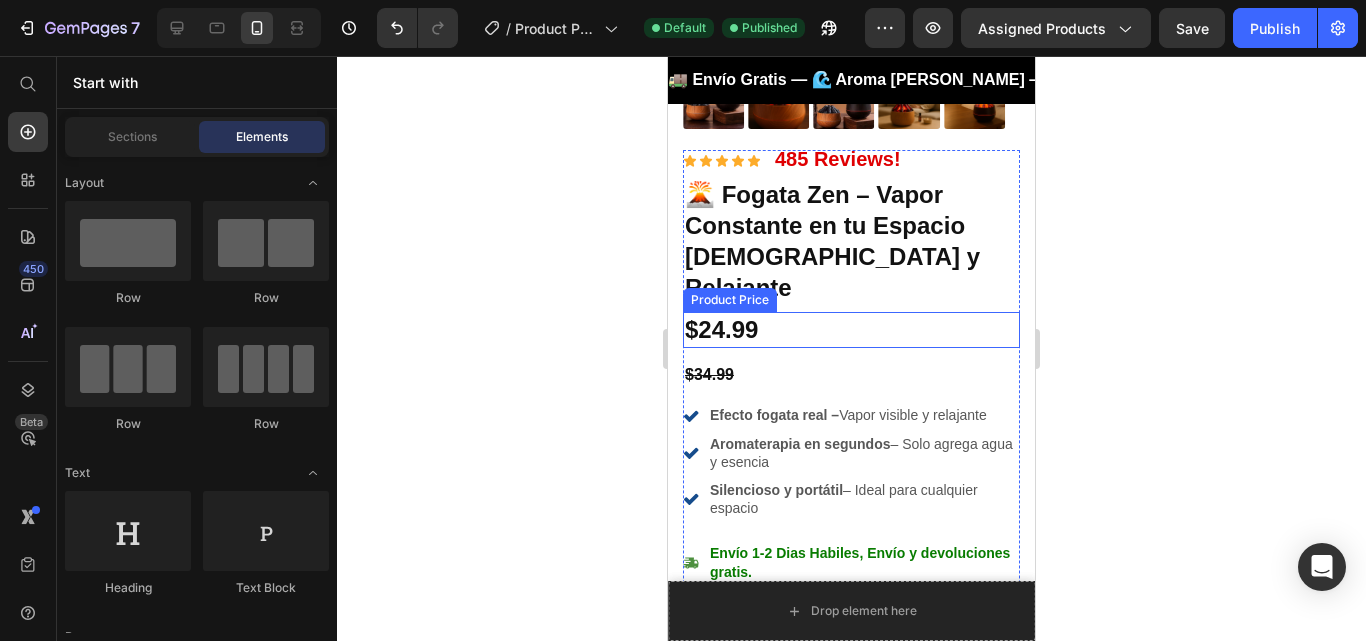 click on "$24.99" at bounding box center (851, 329) 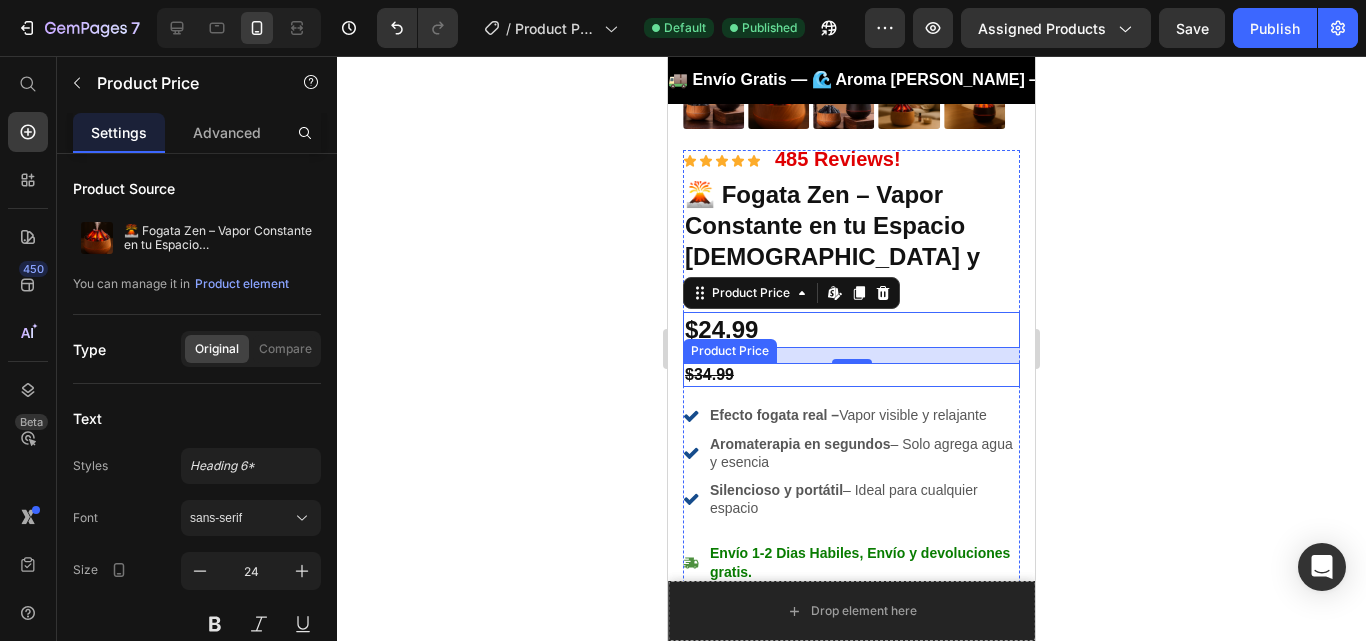 click on "$34.99" at bounding box center (851, 375) 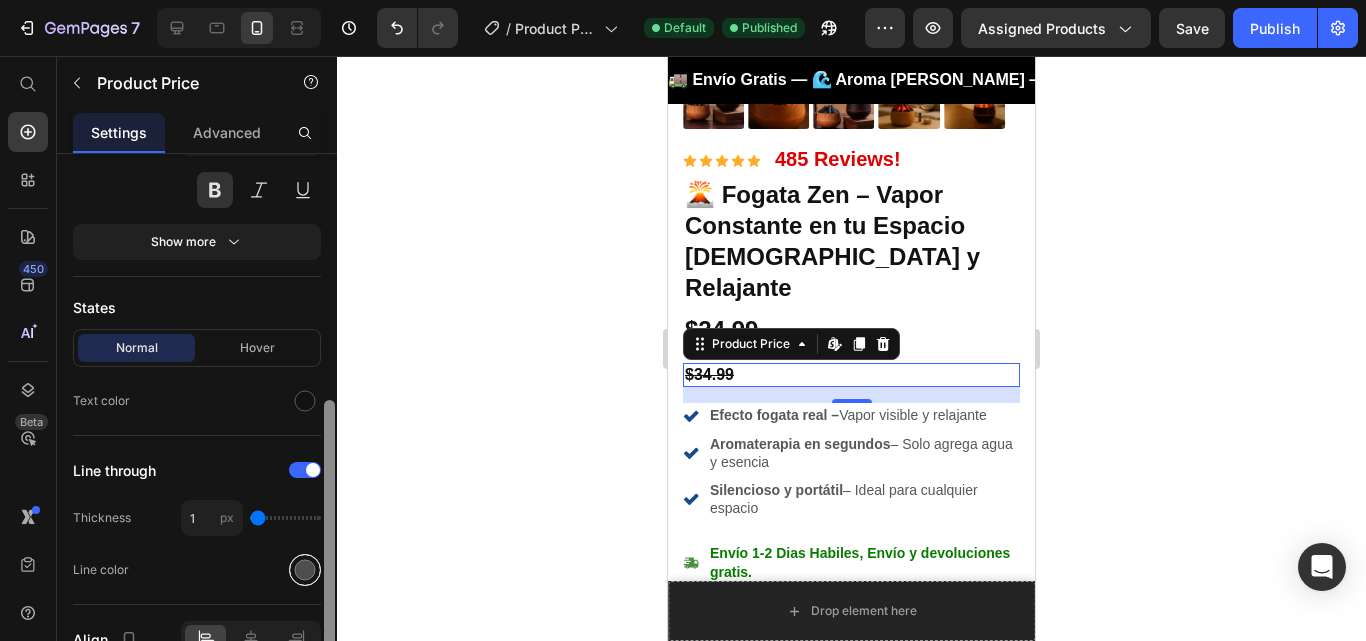 scroll, scrollTop: 461, scrollLeft: 0, axis: vertical 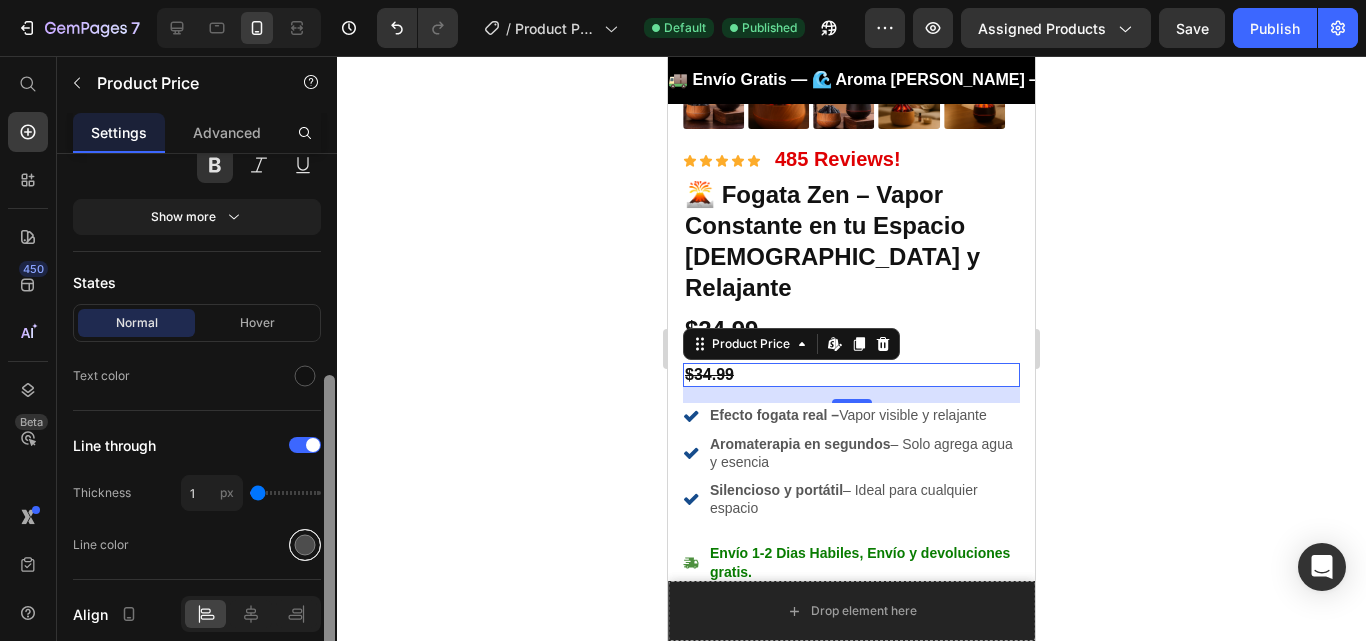 drag, startPoint x: 331, startPoint y: 352, endPoint x: 301, endPoint y: 555, distance: 205.20477 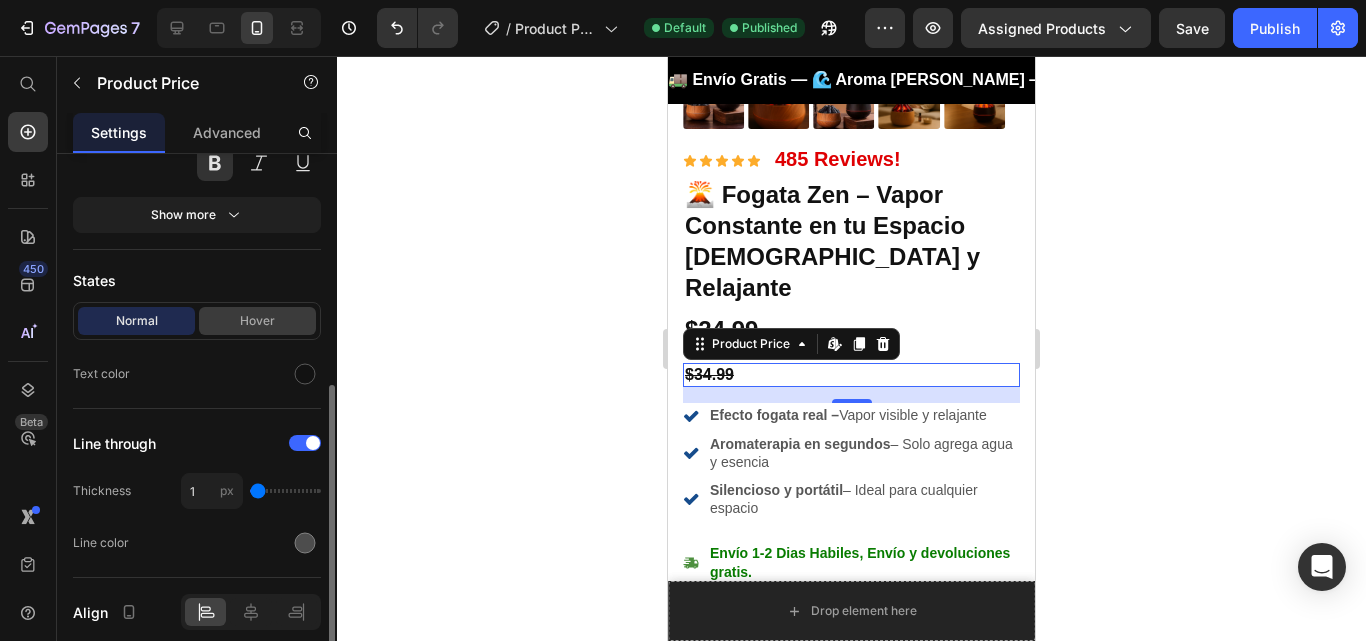 click on "Hover" at bounding box center (257, 321) 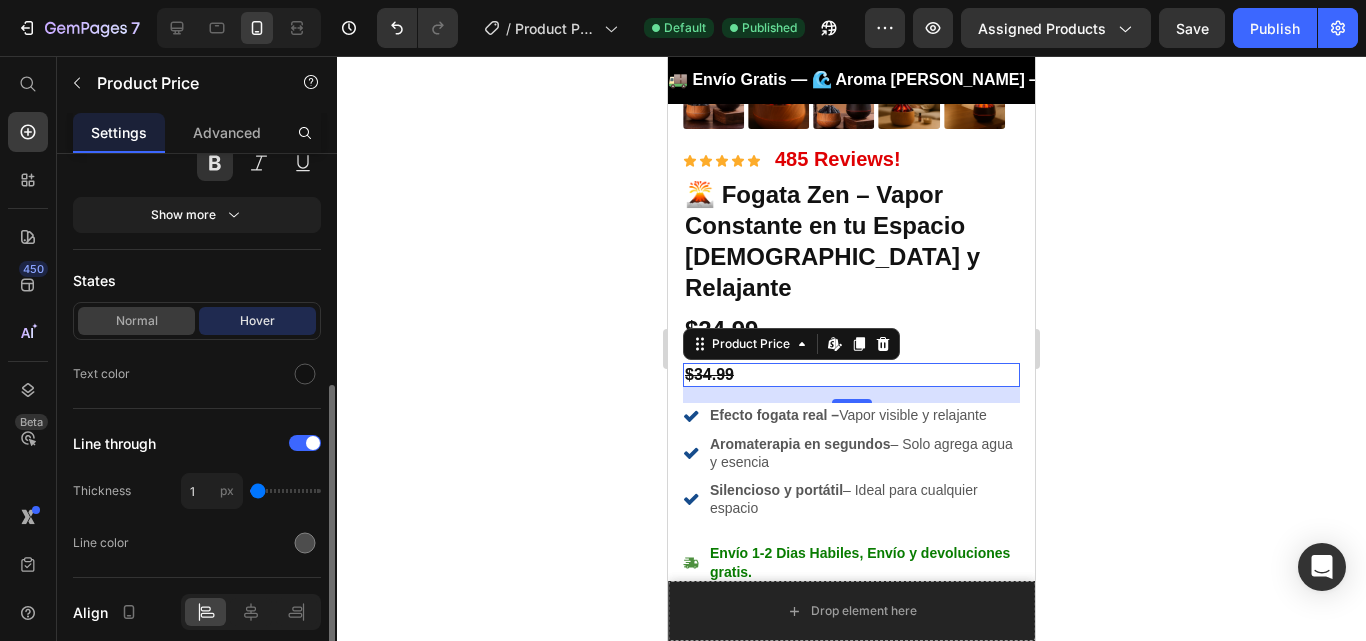 click on "Normal" at bounding box center [136, 321] 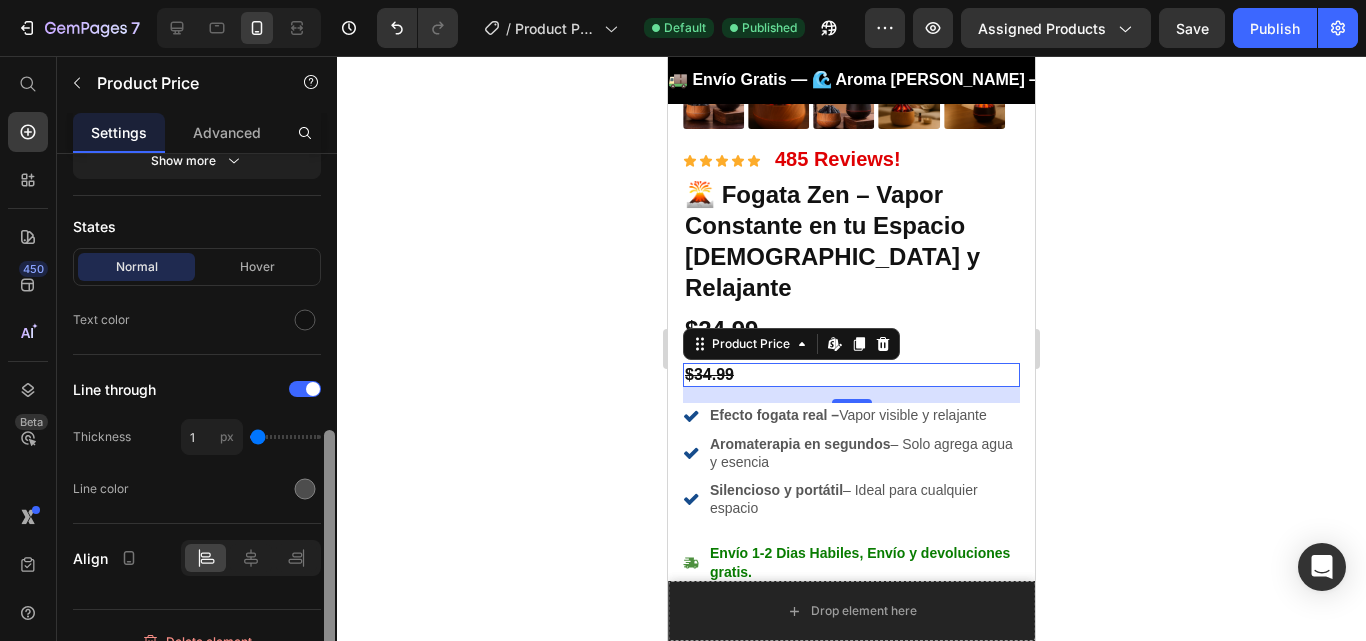 scroll, scrollTop: 541, scrollLeft: 0, axis: vertical 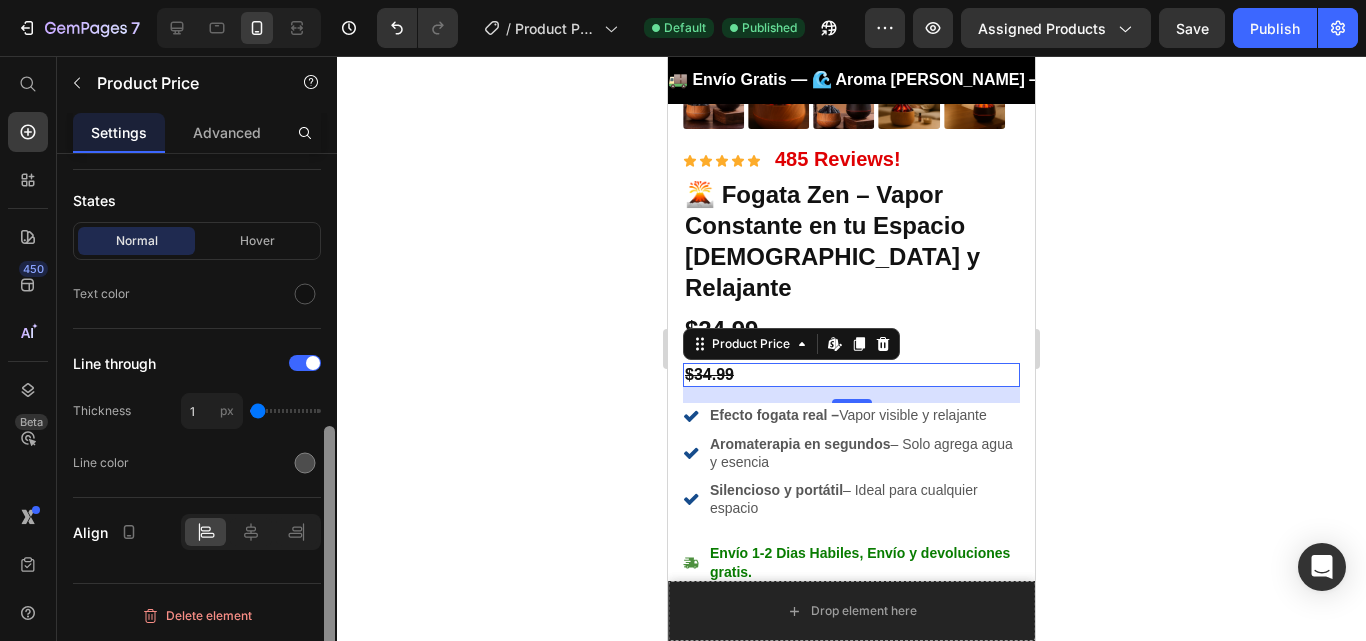 drag, startPoint x: 331, startPoint y: 397, endPoint x: 332, endPoint y: 481, distance: 84.00595 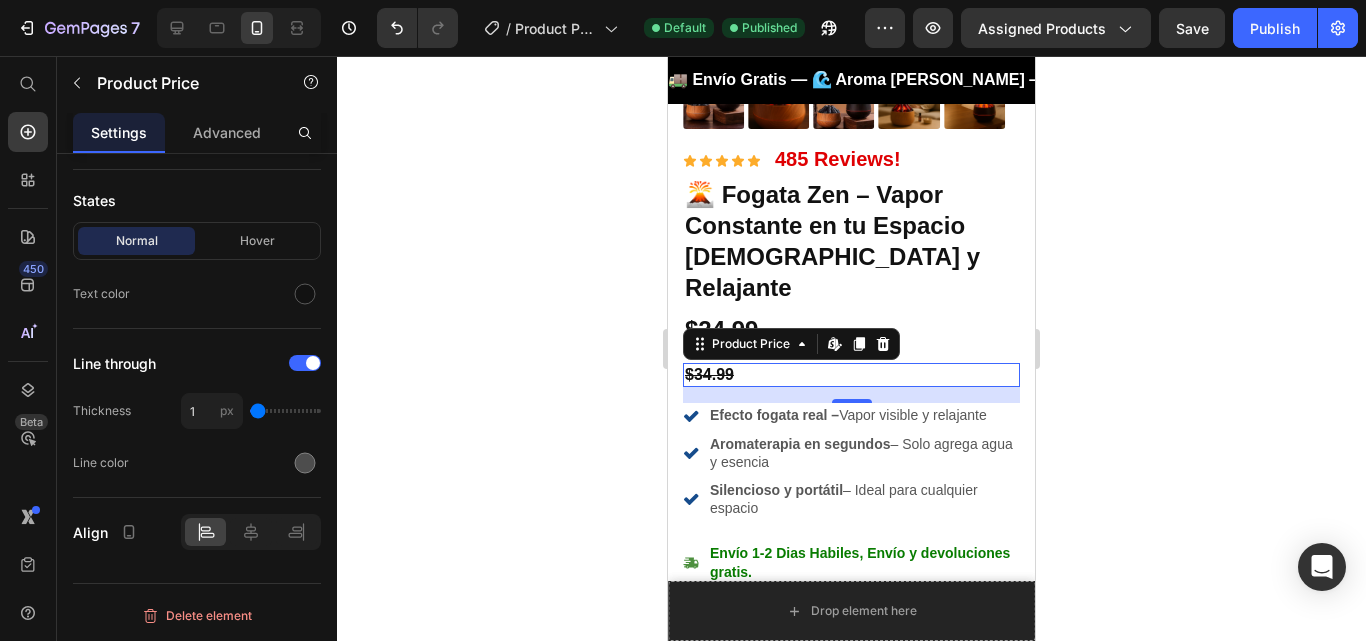 click 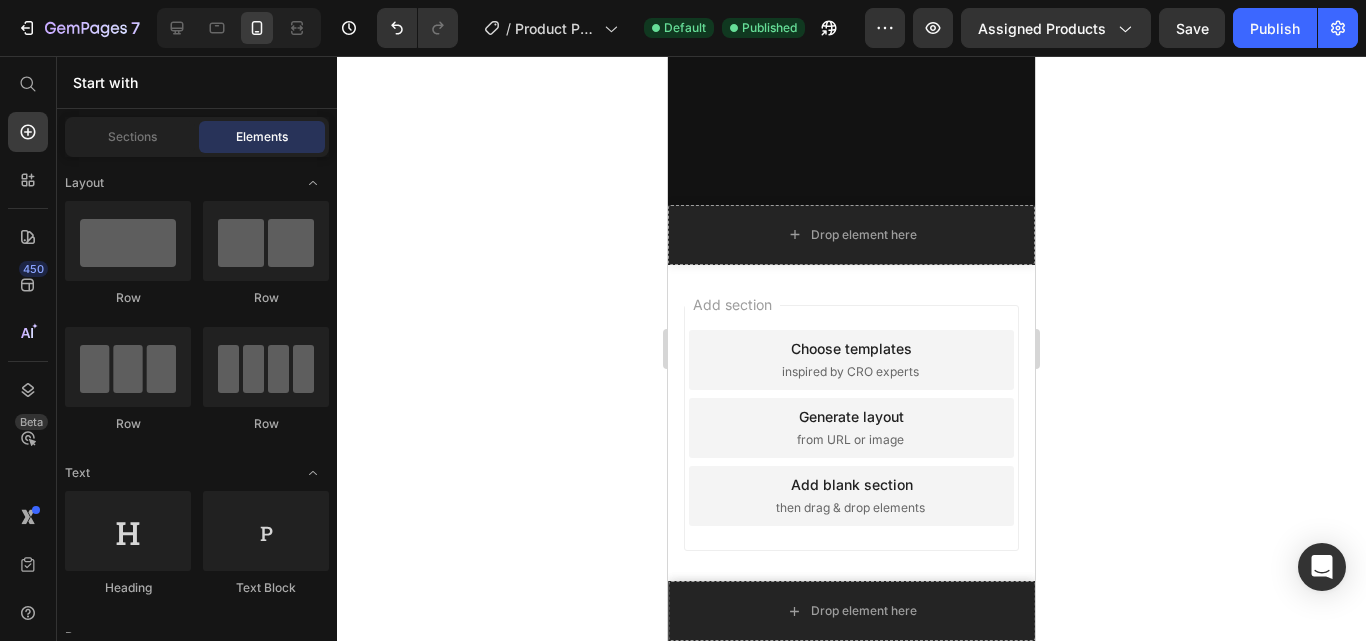 scroll, scrollTop: 0, scrollLeft: 0, axis: both 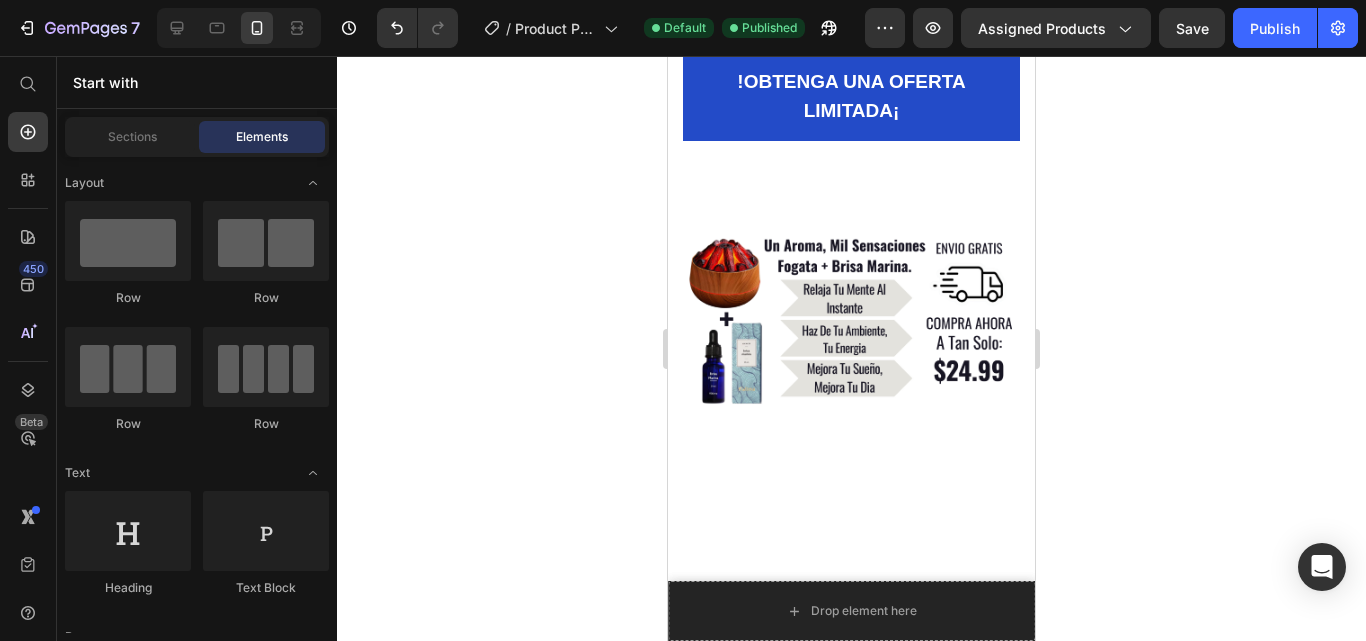click on "Image Este humificador transformó mi sala. El vapor y la luz crean un ambiente cálido y relajante. Ideal para disfrutar de mis series con estilo. ¡Lo recomiendo al 100%! Text block Carlos Andrade Quito, Ecuador Heading 5.0 Text block
Icon
Icon
Icon
Icon
Icon Icon List Hoz Row Row Row" at bounding box center [844, -763] 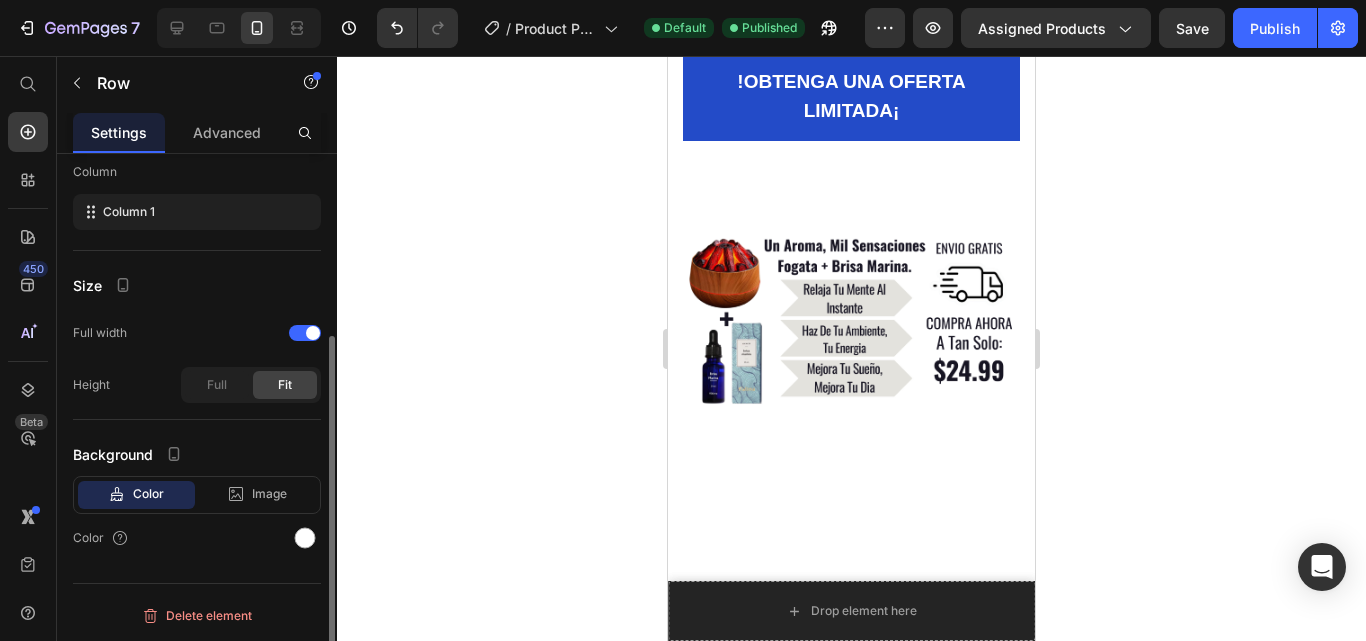 scroll, scrollTop: 0, scrollLeft: 0, axis: both 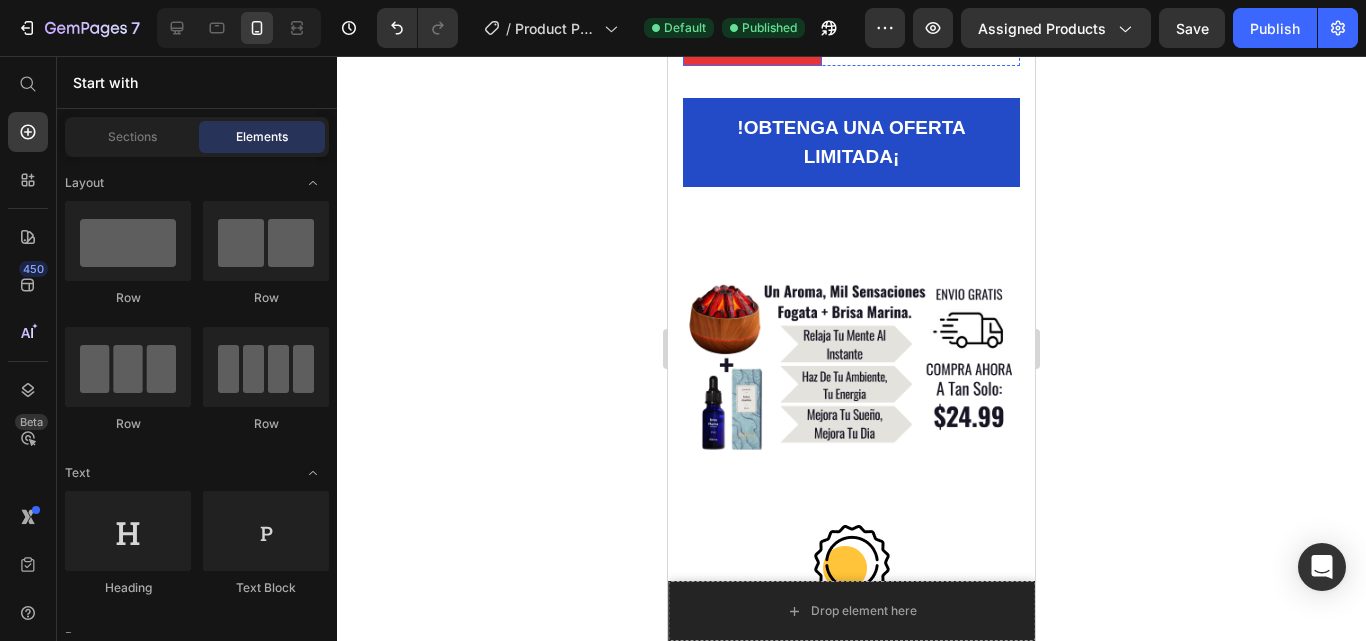 click on "DESCUENTO" at bounding box center [728, 34] 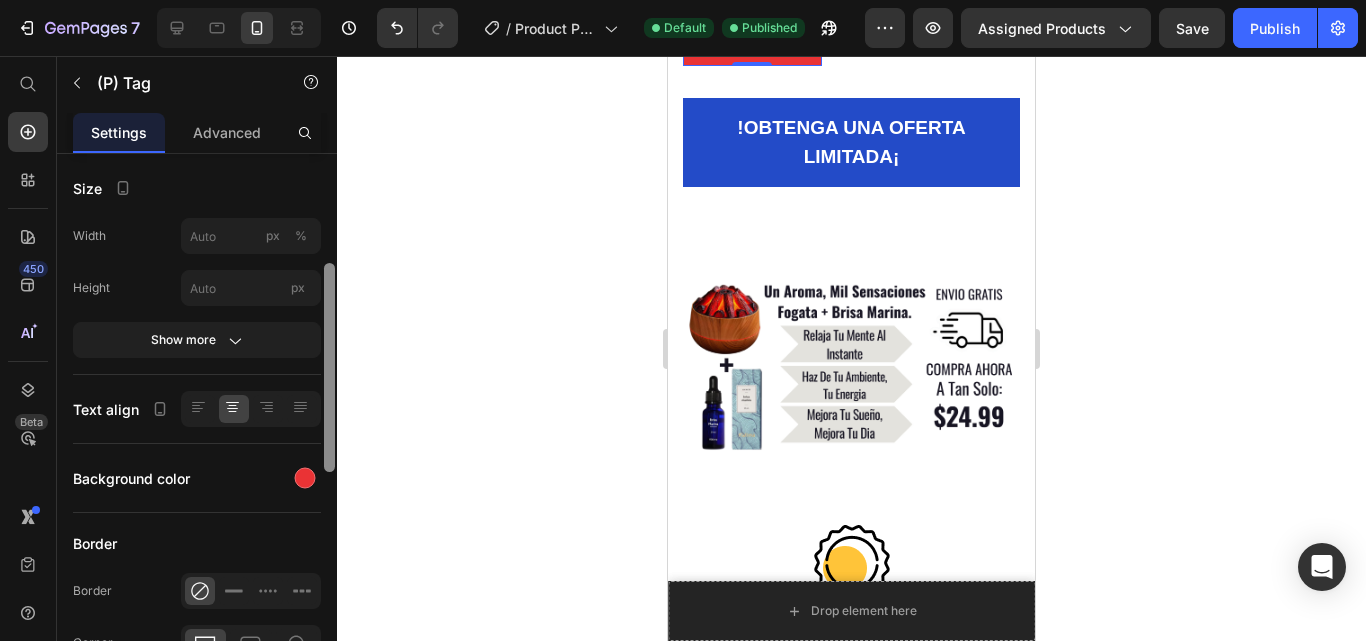 drag, startPoint x: 329, startPoint y: 331, endPoint x: 284, endPoint y: 436, distance: 114.236595 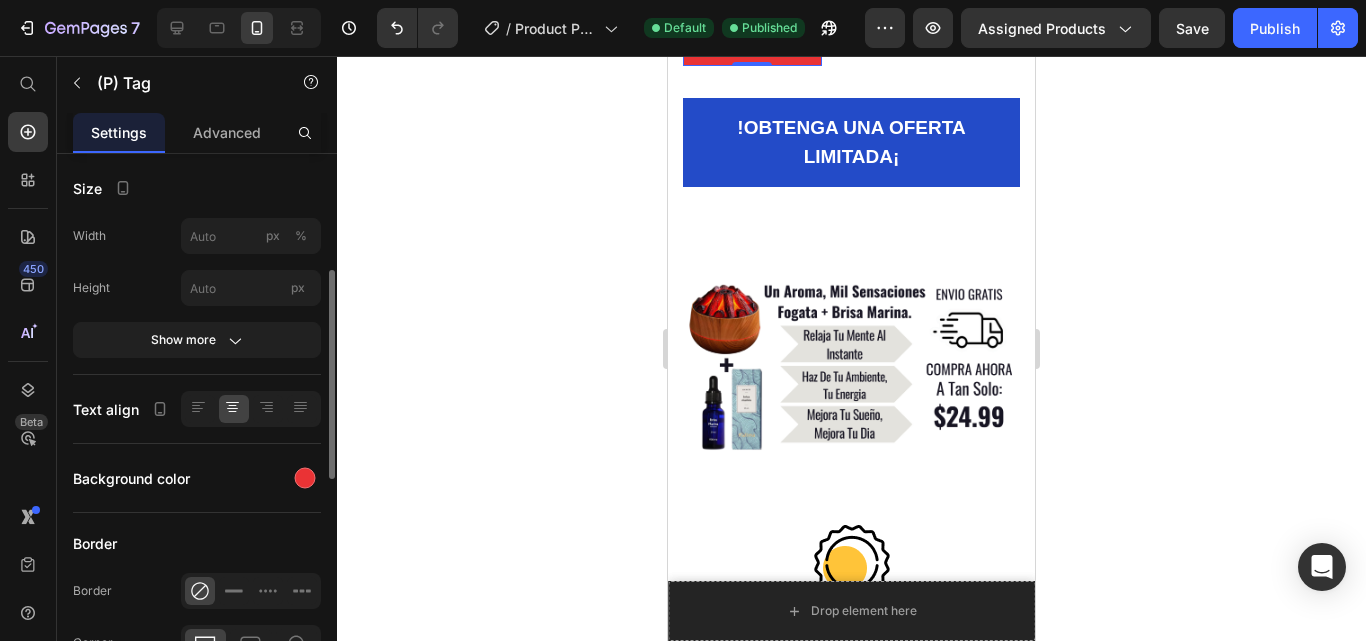 scroll, scrollTop: 311, scrollLeft: 0, axis: vertical 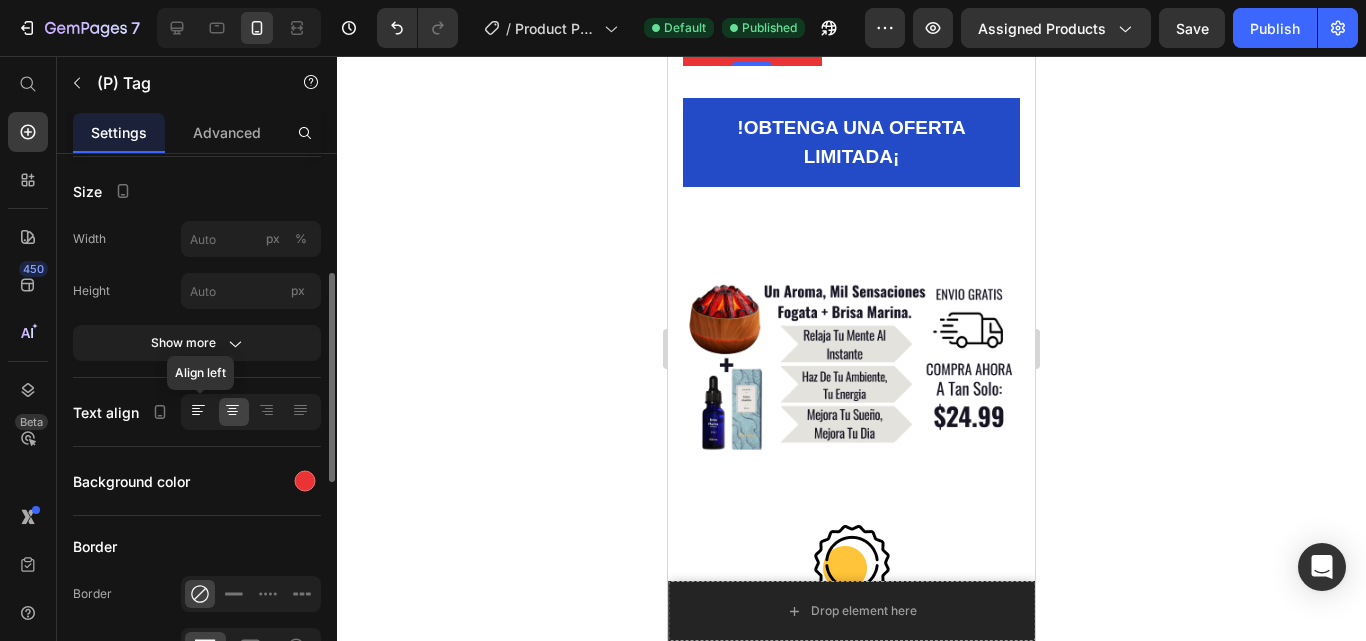 click 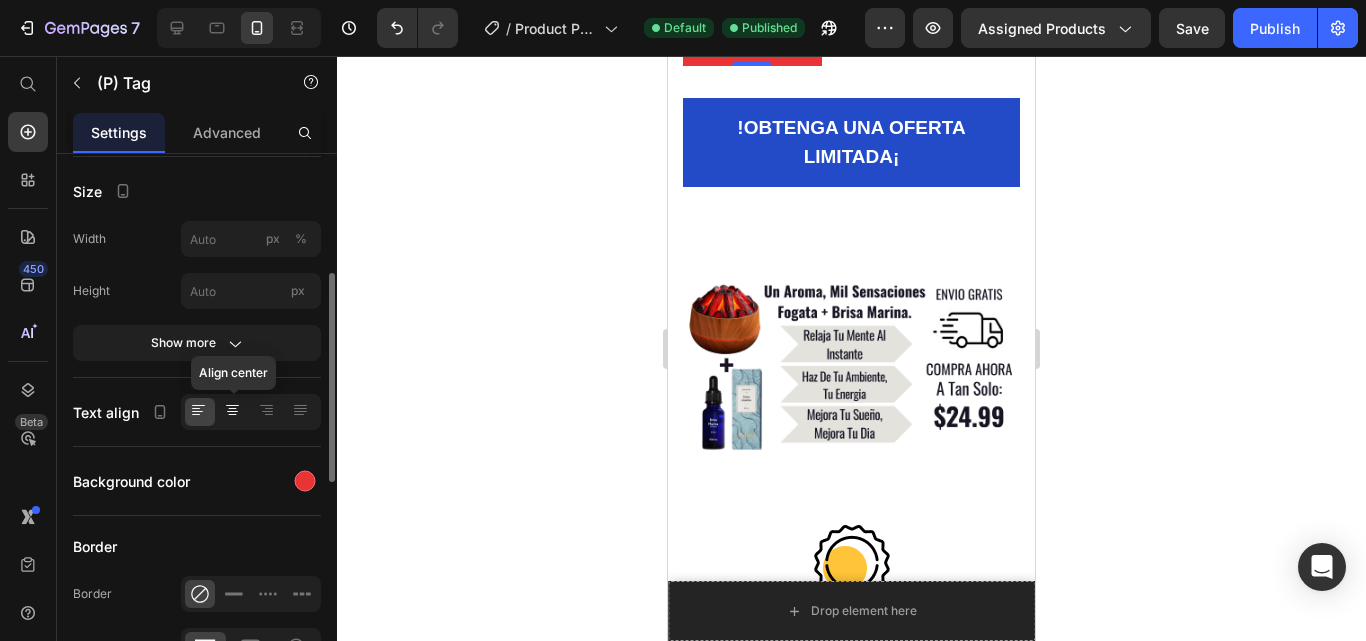 click 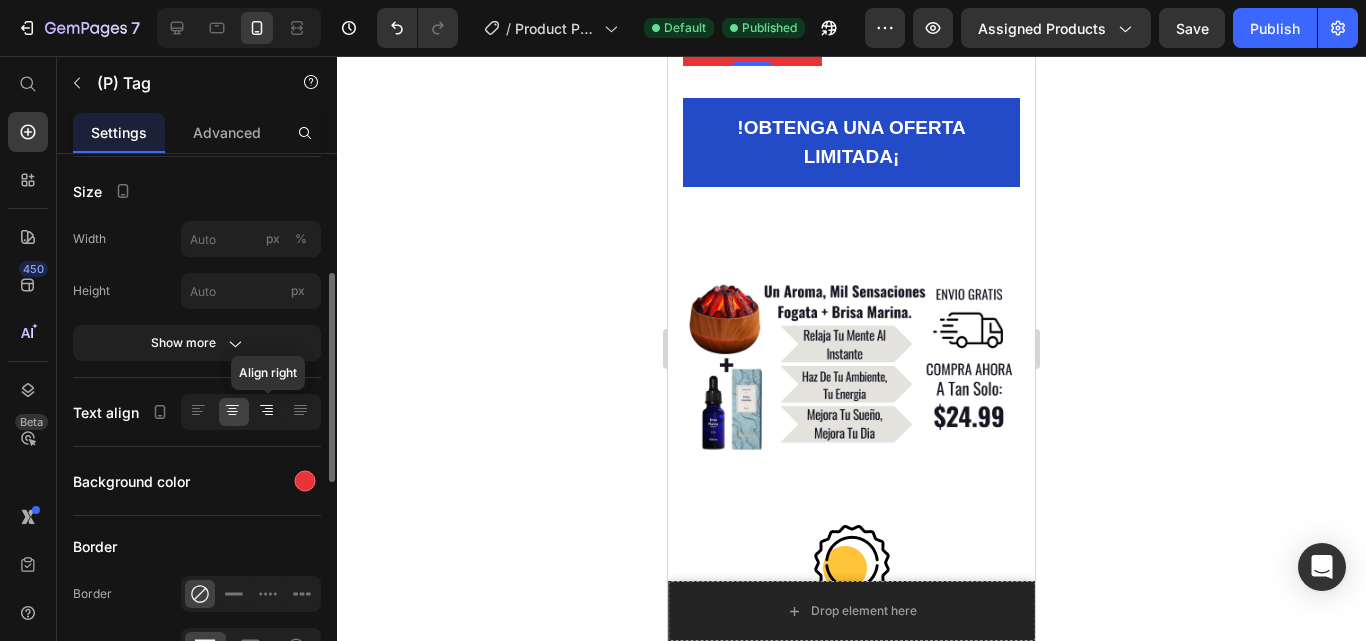 click 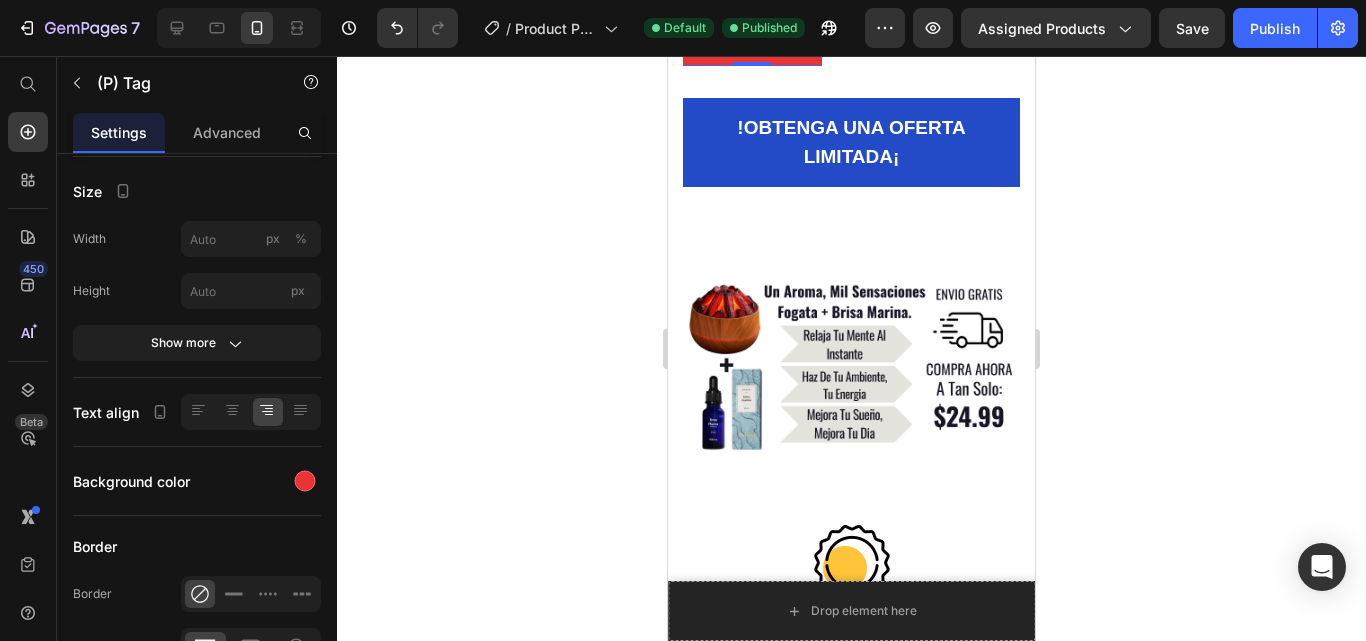 click on "DESCUENTO" at bounding box center (728, 34) 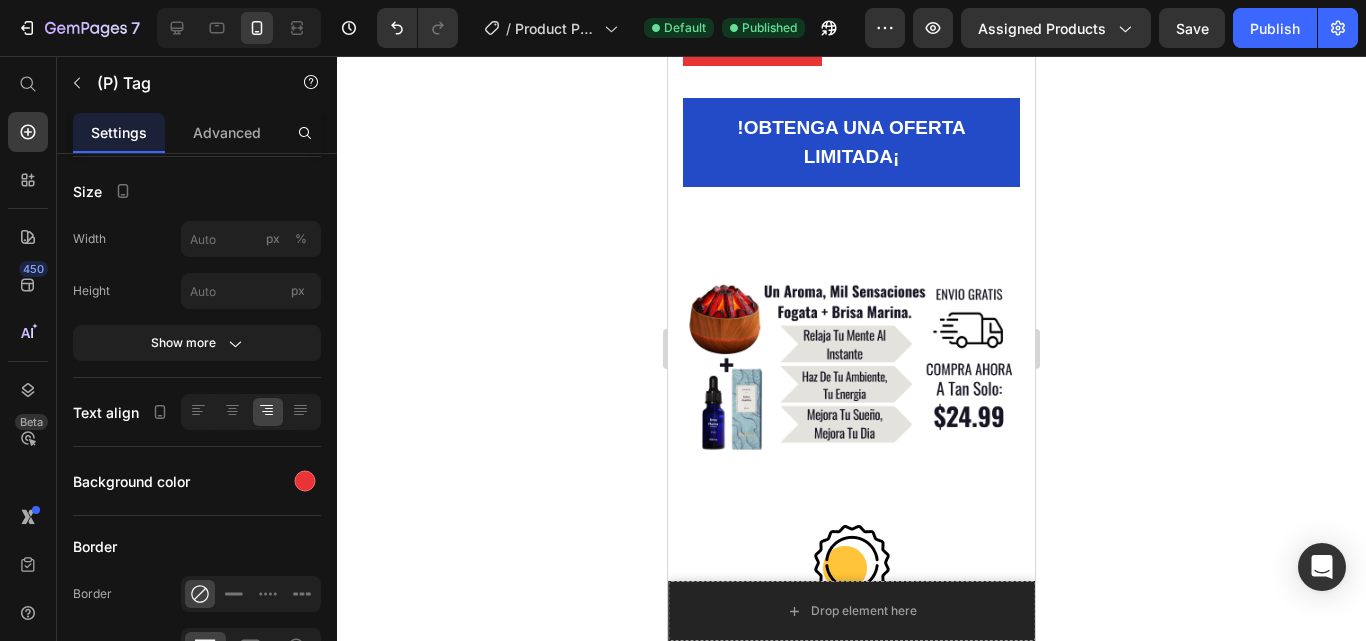 click on "DESCUENTO $10.00" at bounding box center [752, 34] 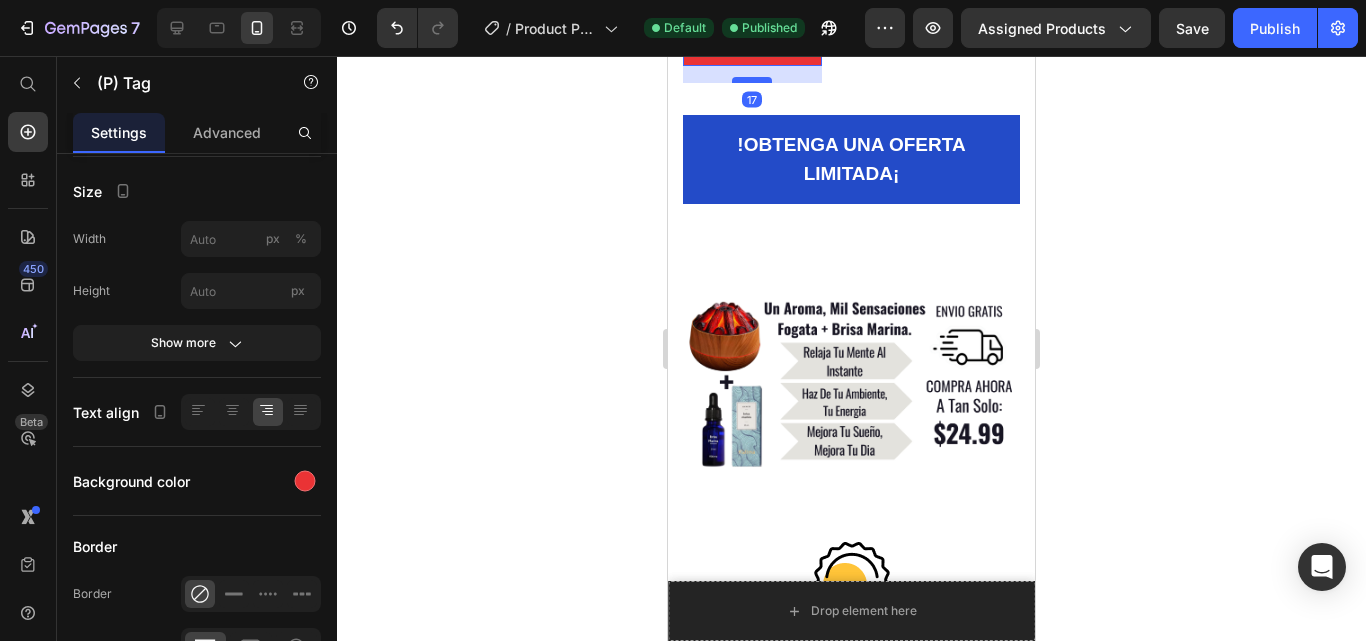 drag, startPoint x: 745, startPoint y: 383, endPoint x: 746, endPoint y: 400, distance: 17.029387 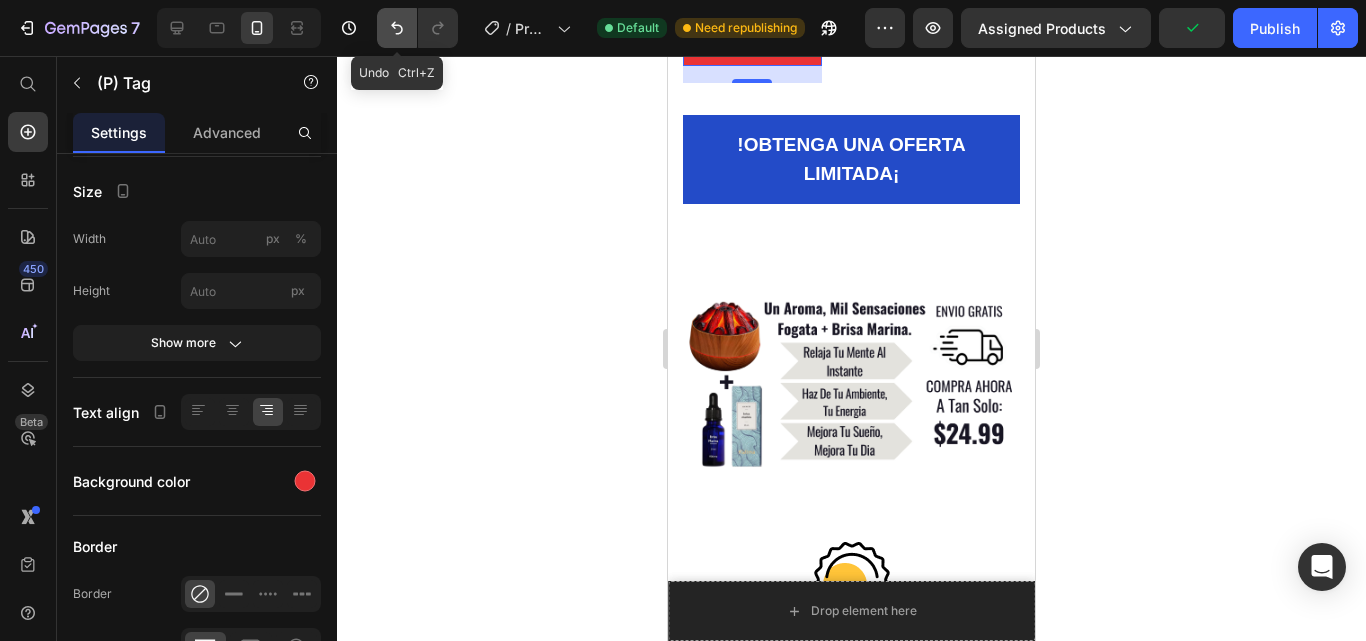 click 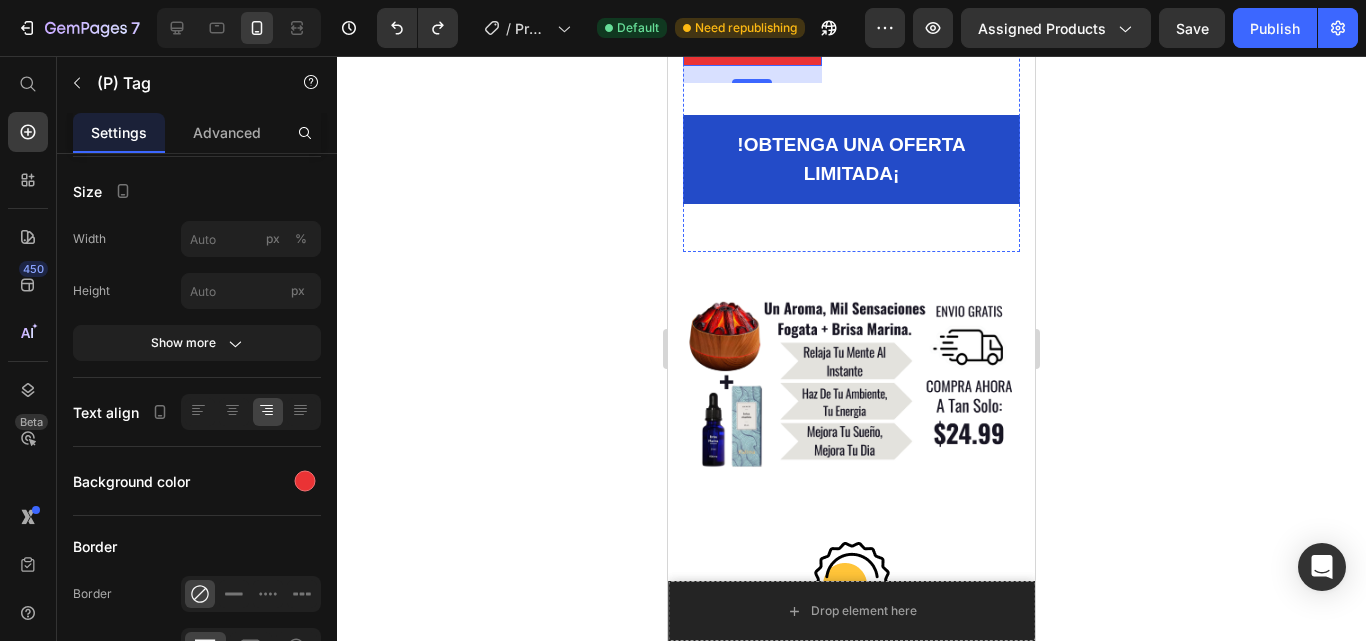click on "Últimas unidades del Humificador Fogata Zen!" at bounding box center (851, -69) 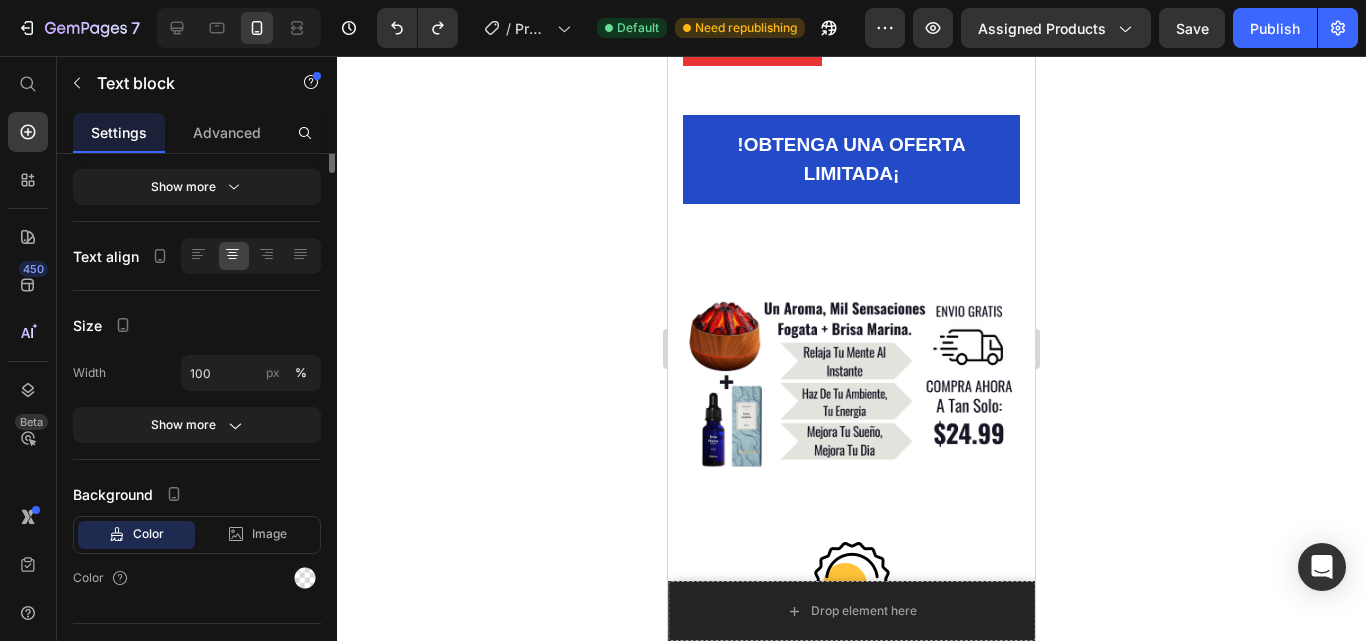 scroll, scrollTop: 0, scrollLeft: 0, axis: both 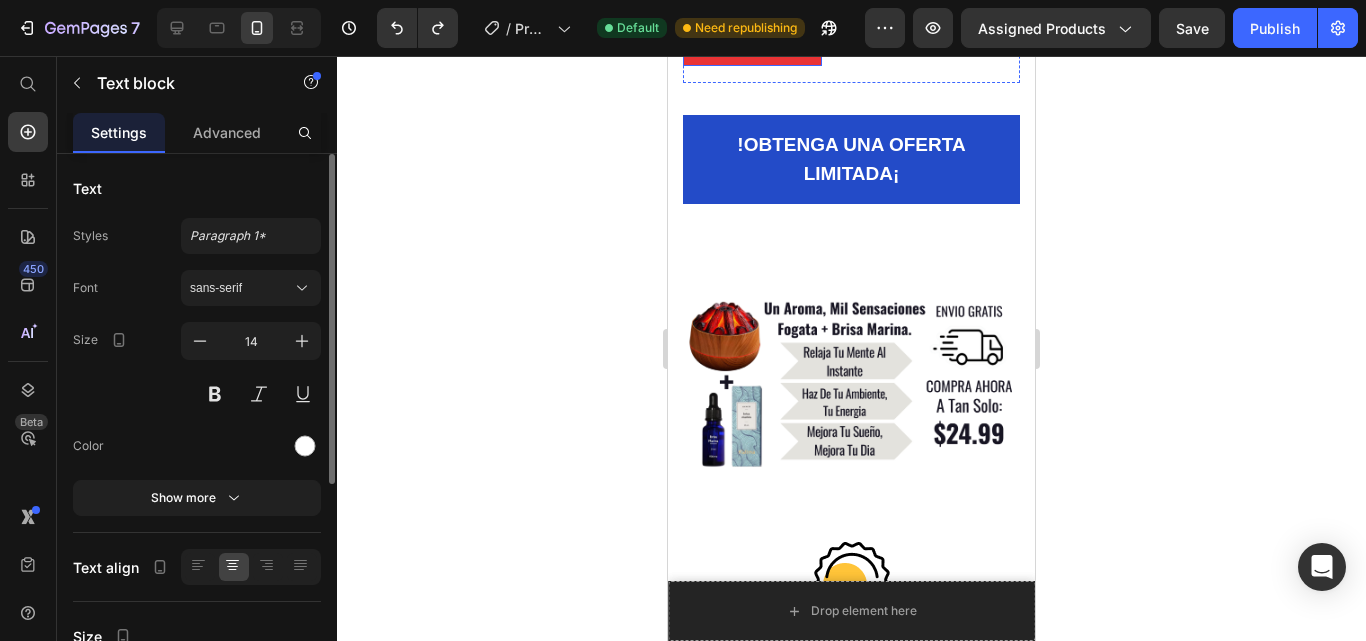 click on "$10.00" at bounding box center (791, 33) 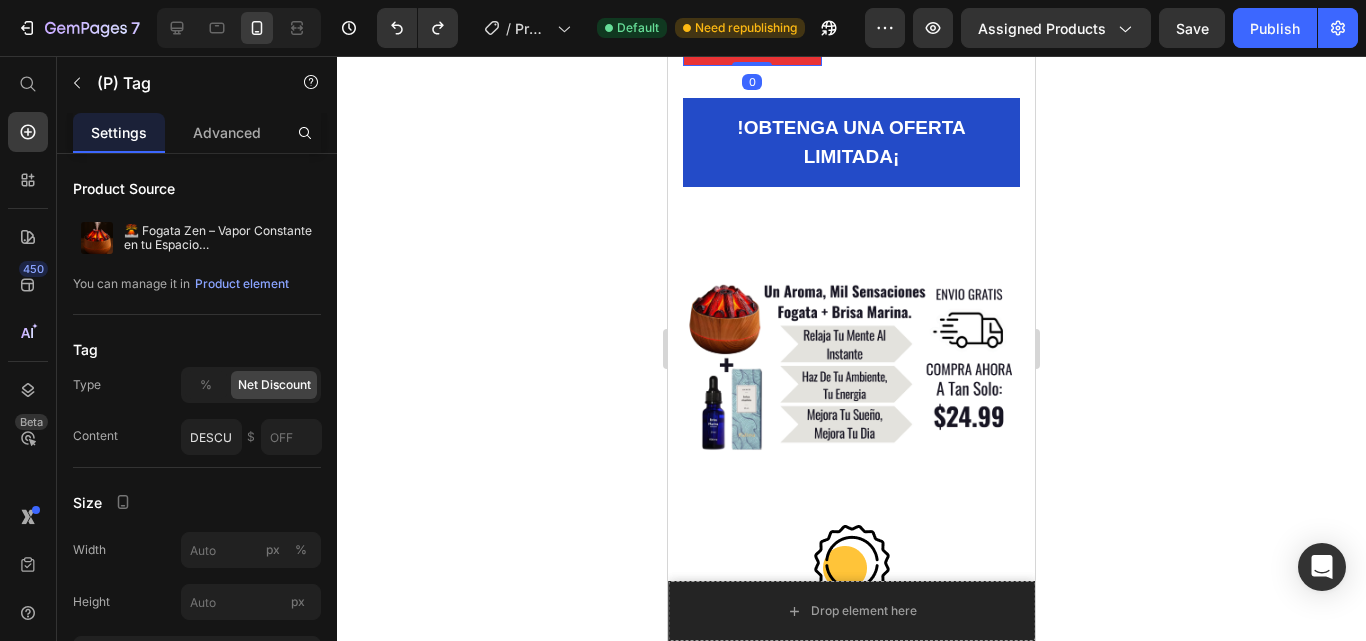 drag, startPoint x: 748, startPoint y: 403, endPoint x: 751, endPoint y: 374, distance: 29.15476 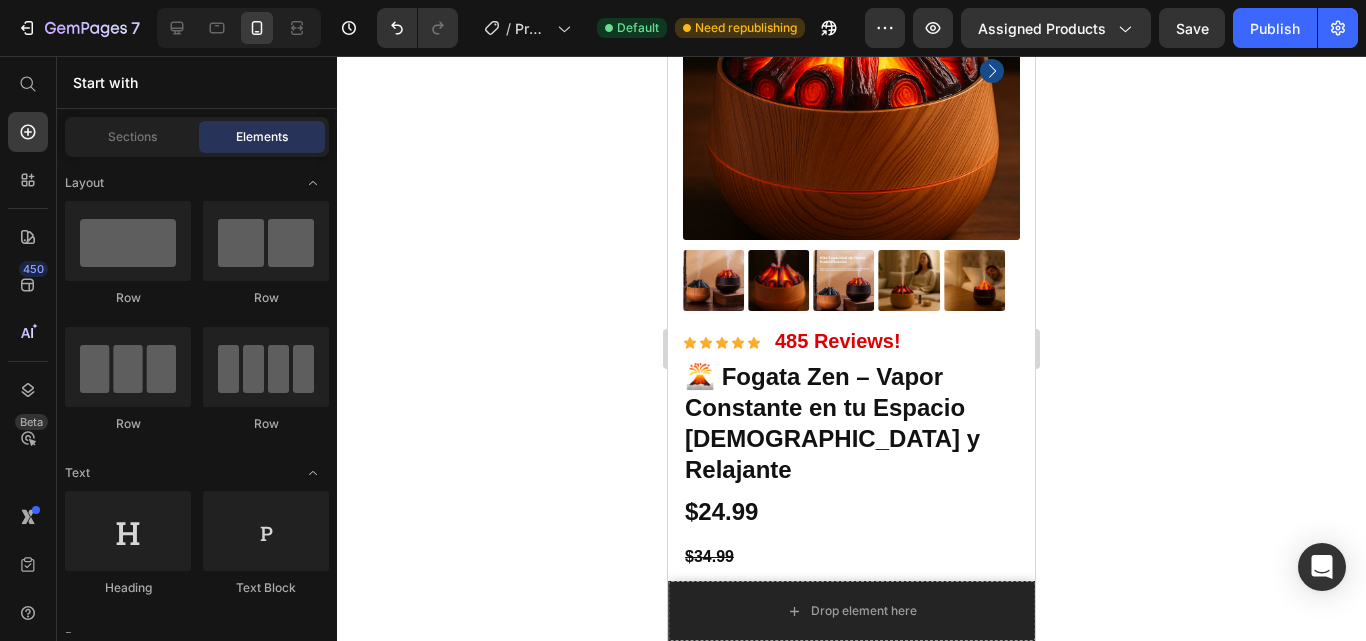 scroll, scrollTop: 824, scrollLeft: 0, axis: vertical 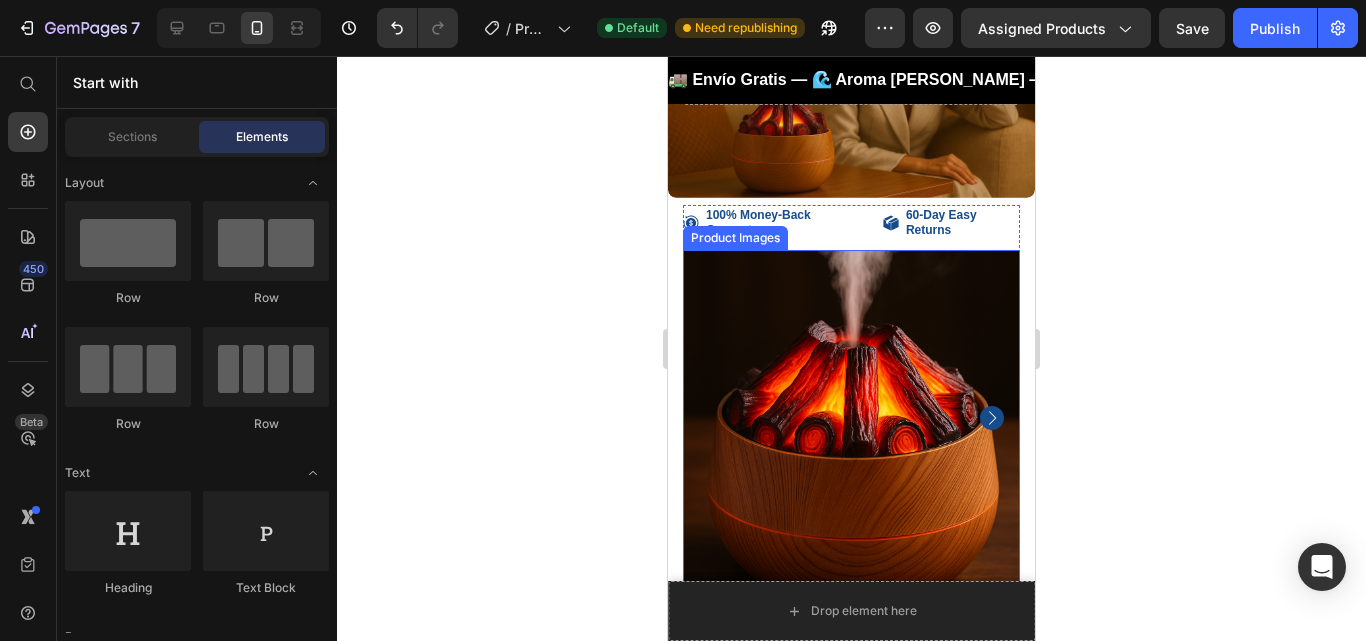 click on "100% Money-Back Guarantee" at bounding box center (789, 223) 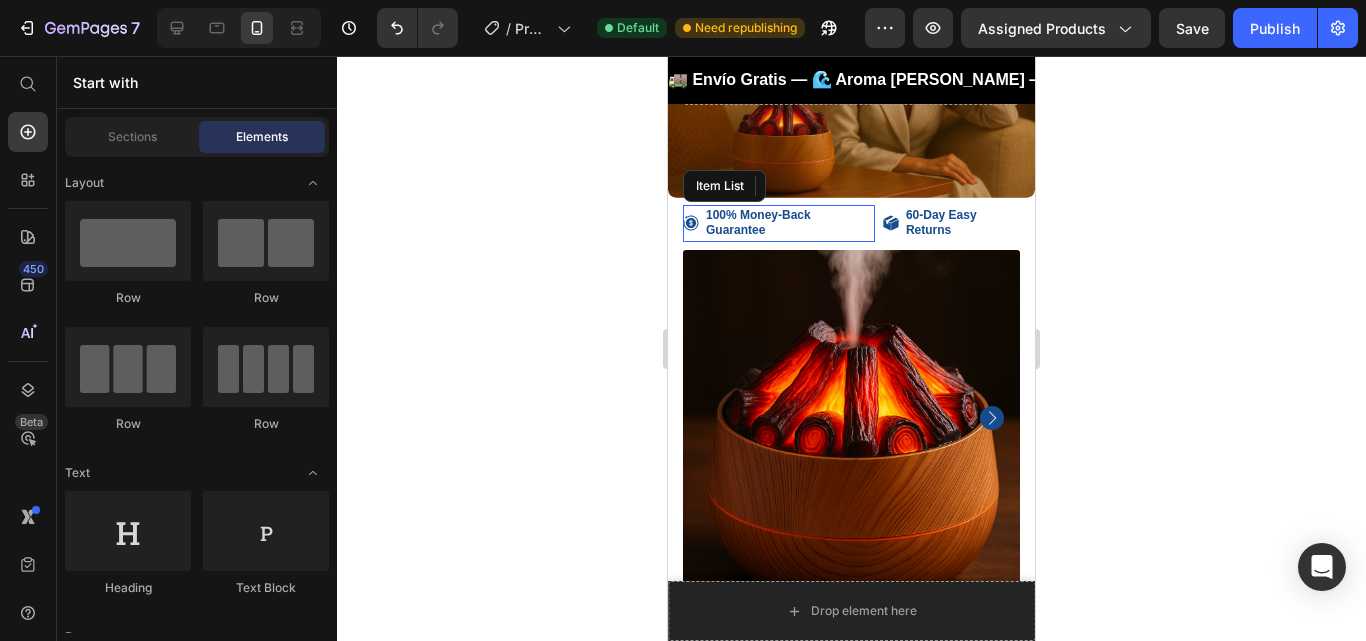 click on "100% Money-Back Guarantee" at bounding box center [789, 223] 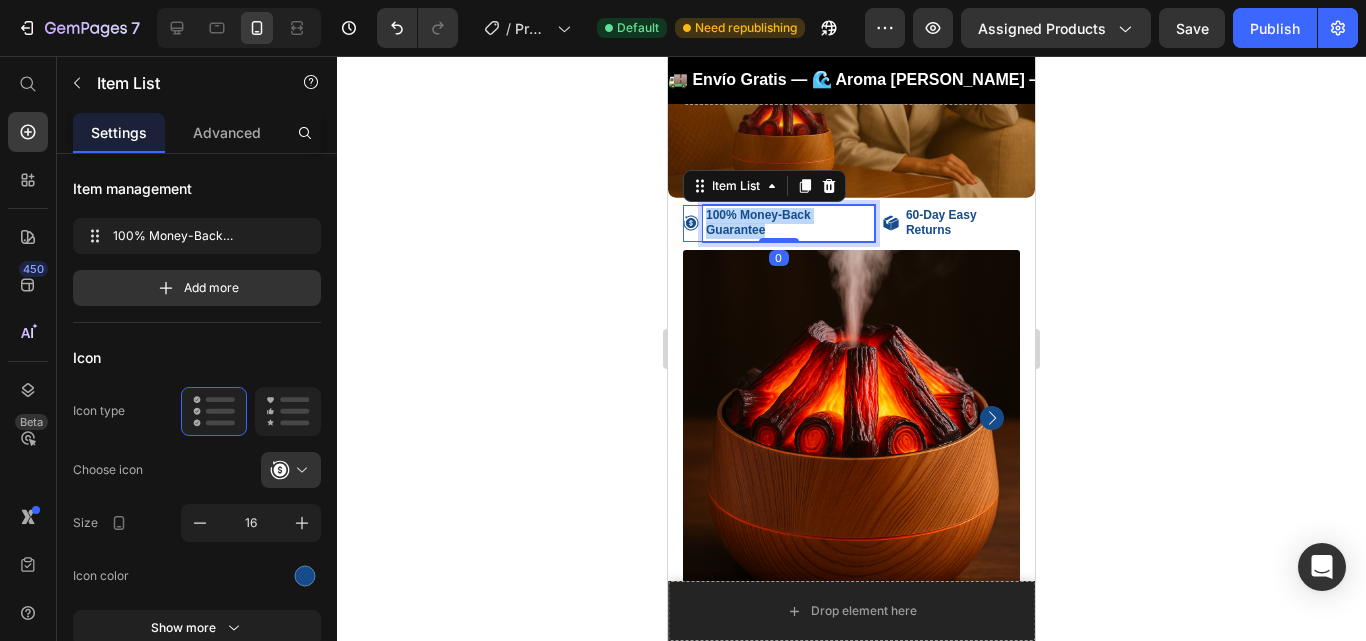 click on "100% Money-Back Guarantee" at bounding box center (789, 223) 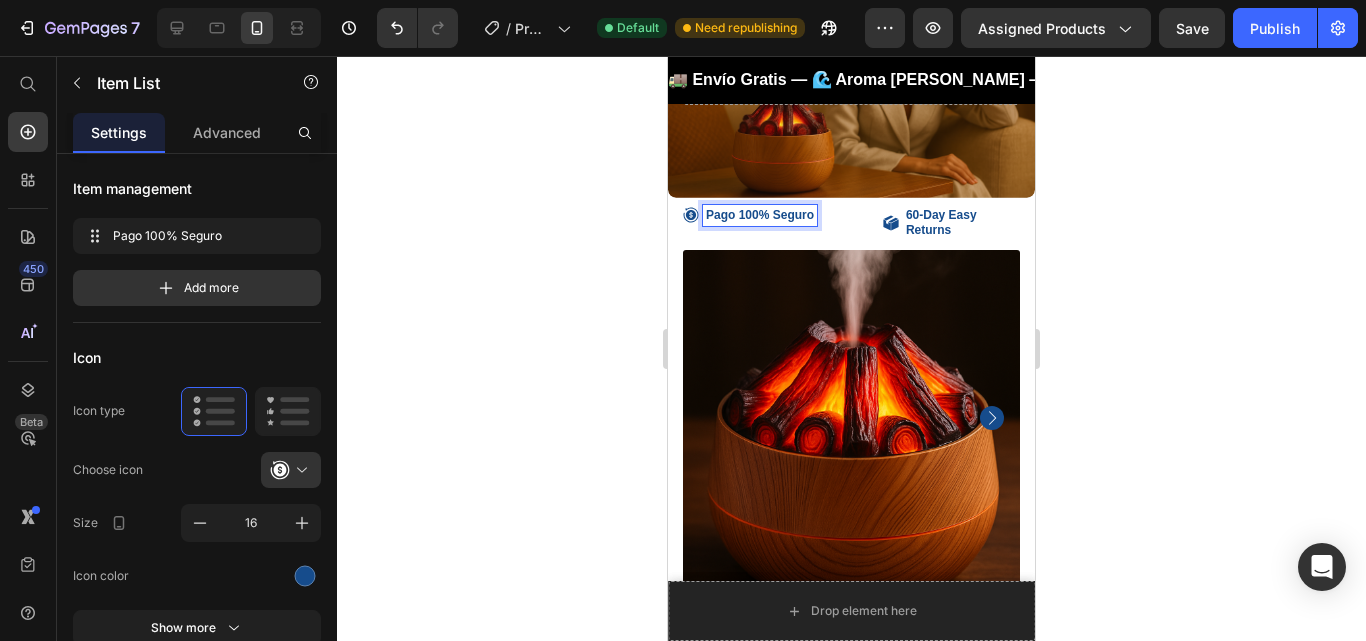 click on "Pago 100% Seguro" at bounding box center [760, 216] 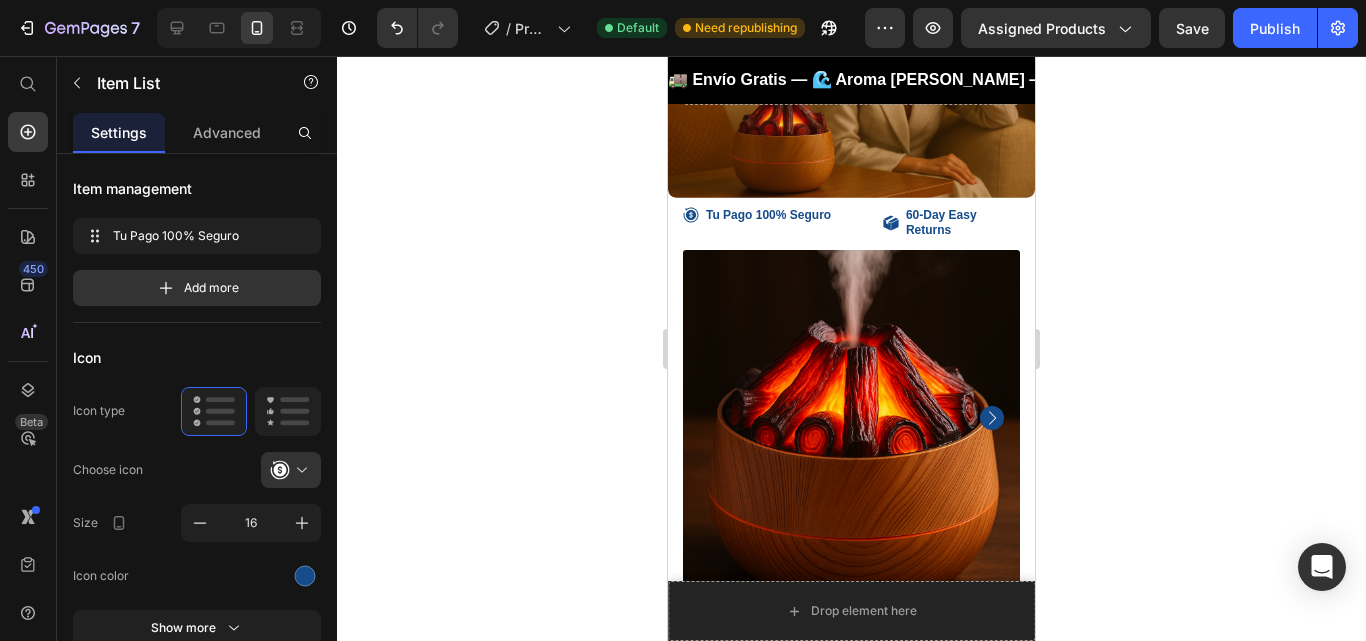 click 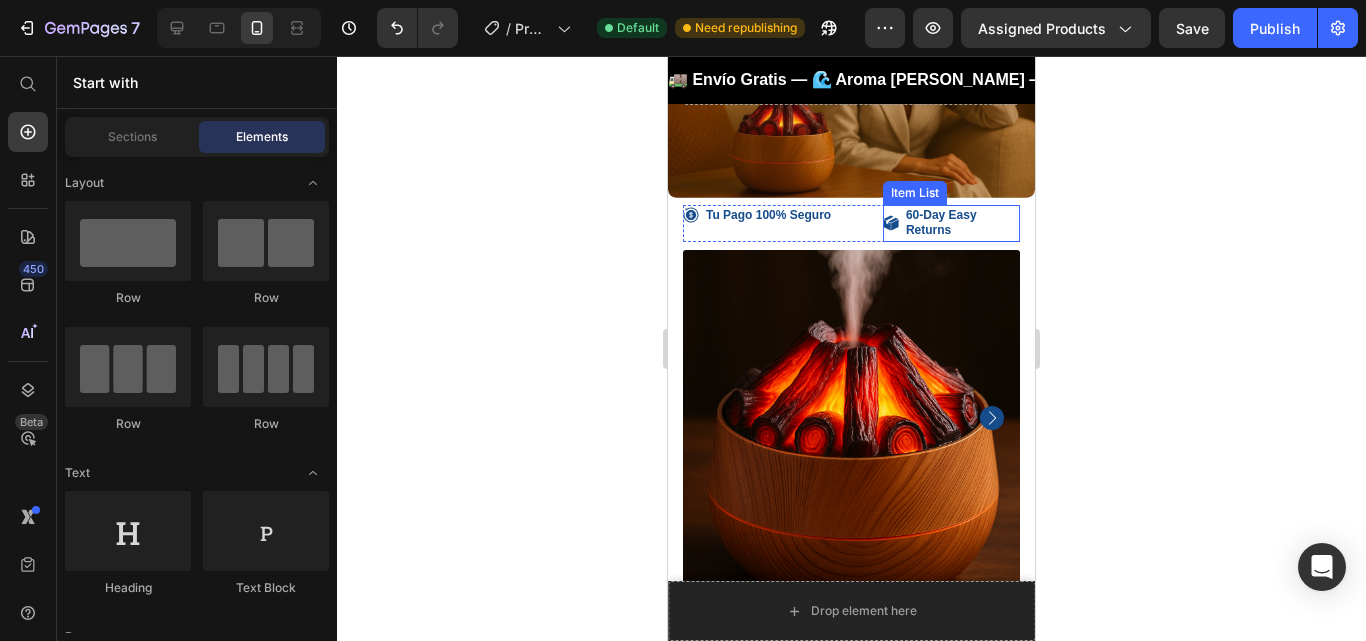 click 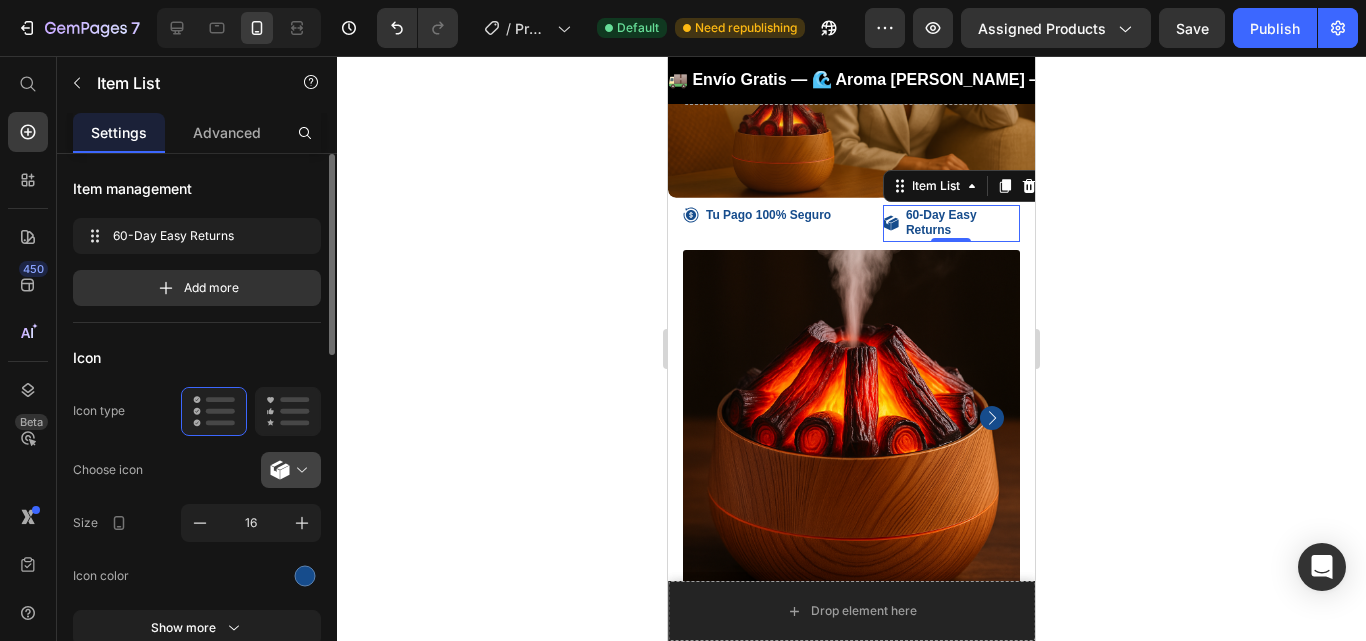 click at bounding box center [299, 470] 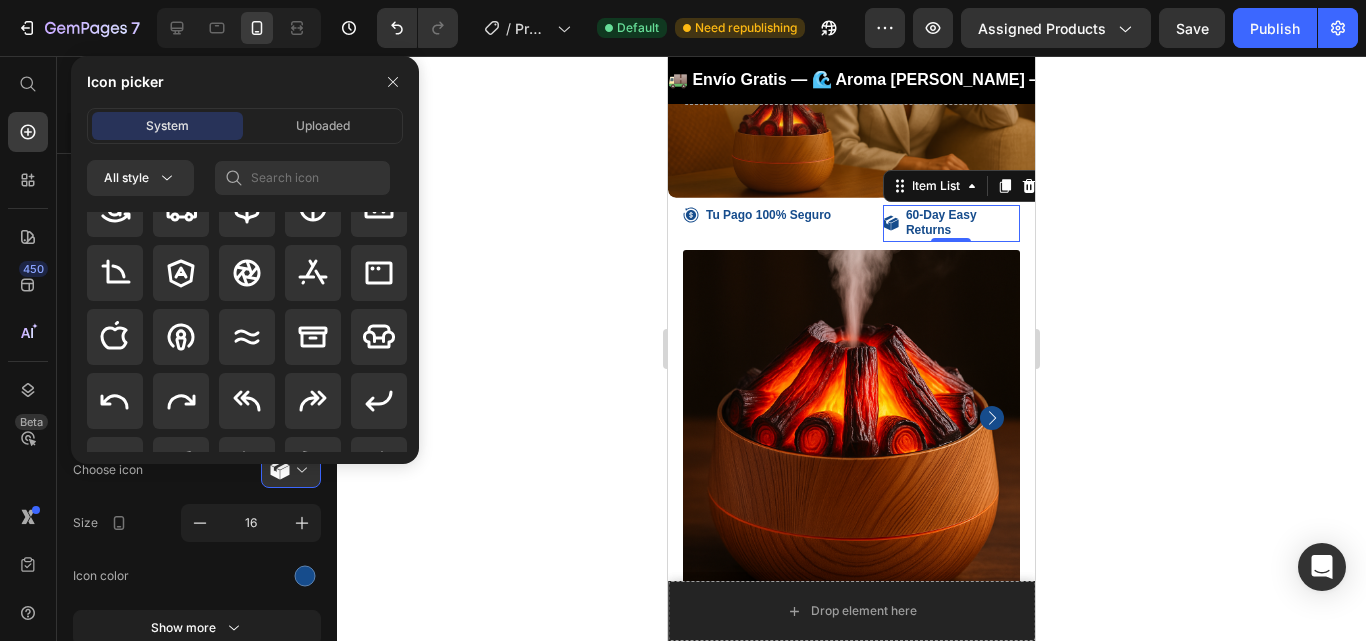 scroll, scrollTop: 330, scrollLeft: 0, axis: vertical 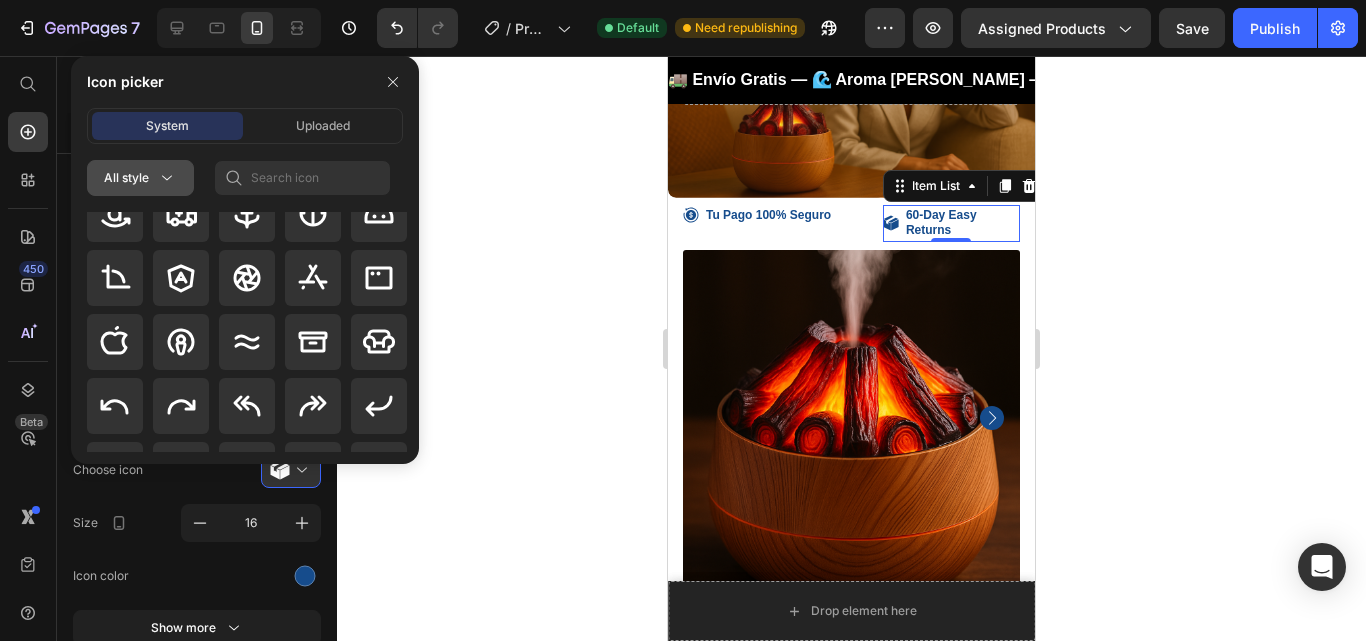 click 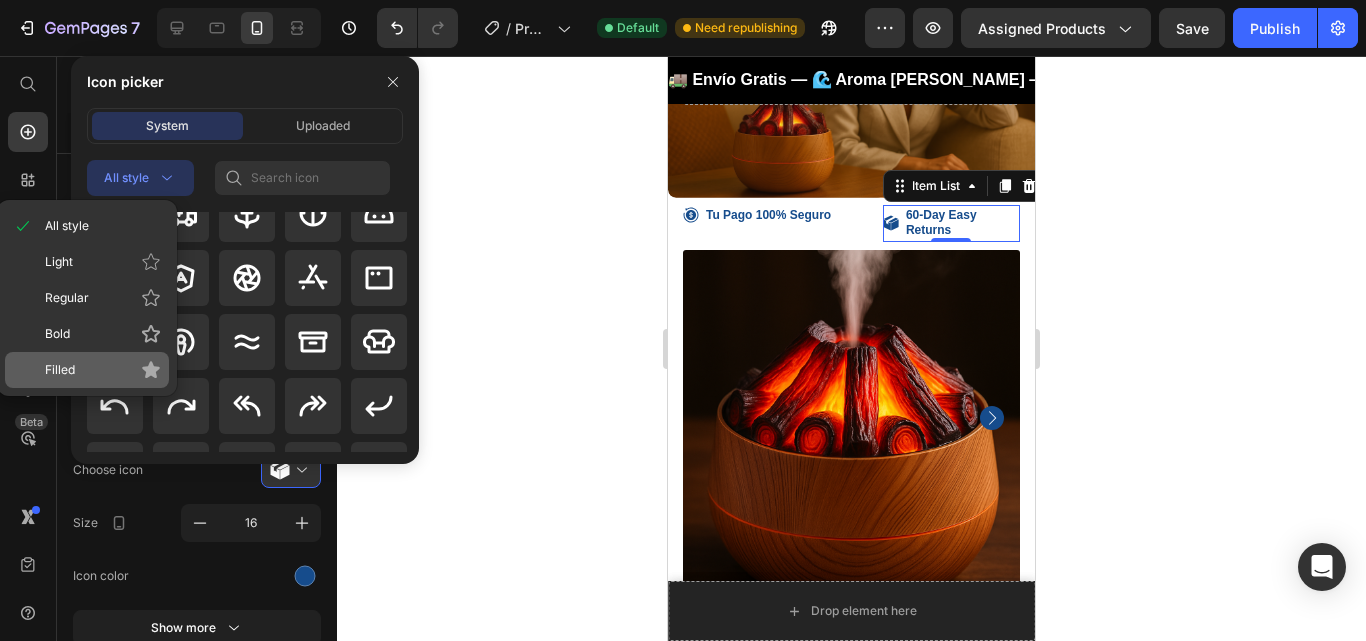 click on "Filled" at bounding box center [103, 370] 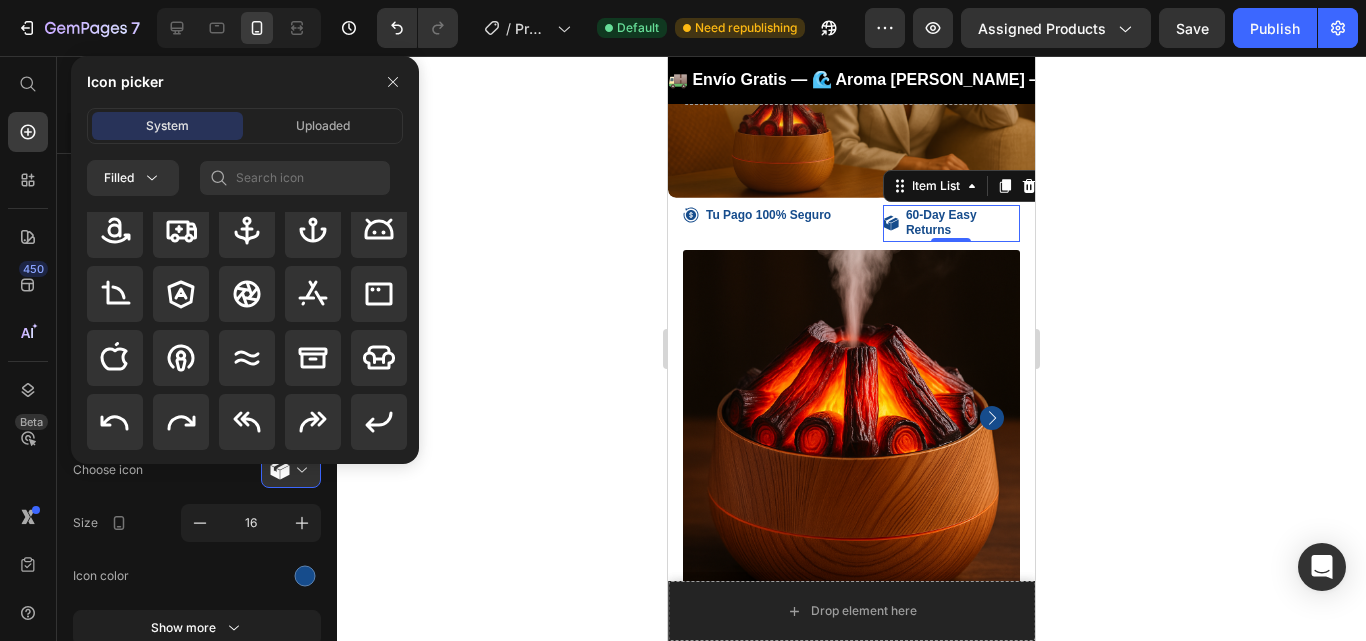 scroll, scrollTop: 0, scrollLeft: 0, axis: both 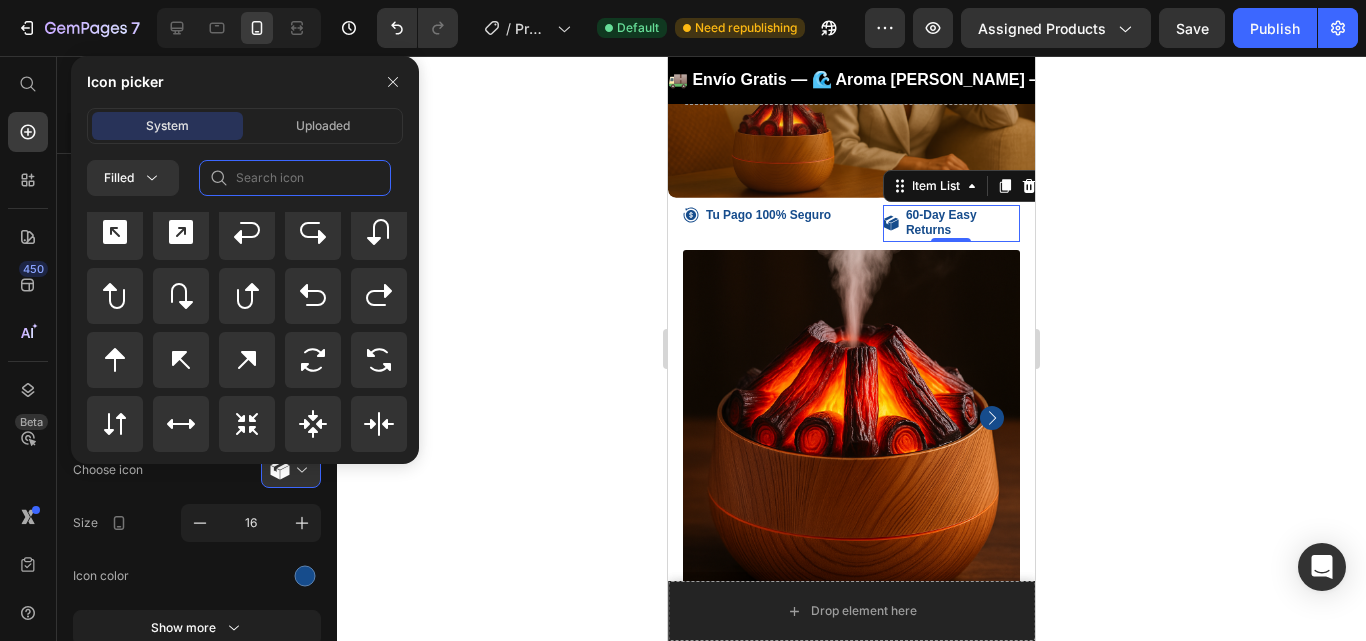 click 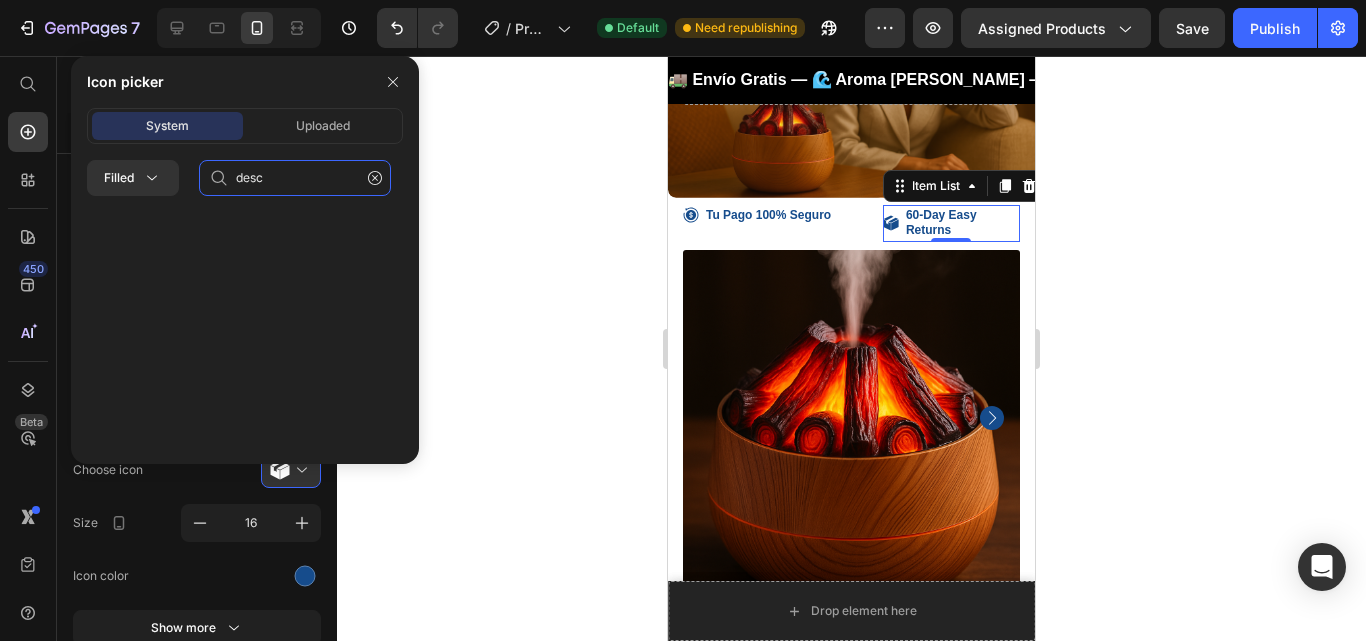 scroll, scrollTop: 0, scrollLeft: 0, axis: both 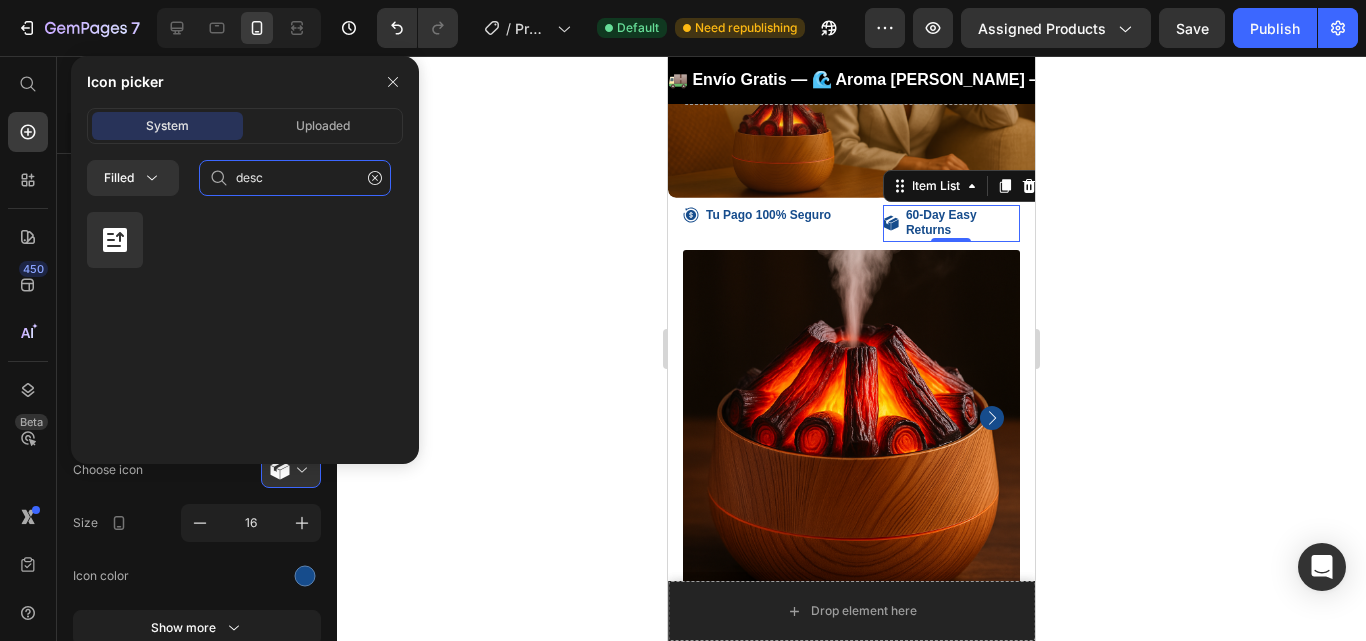 click on "desc" 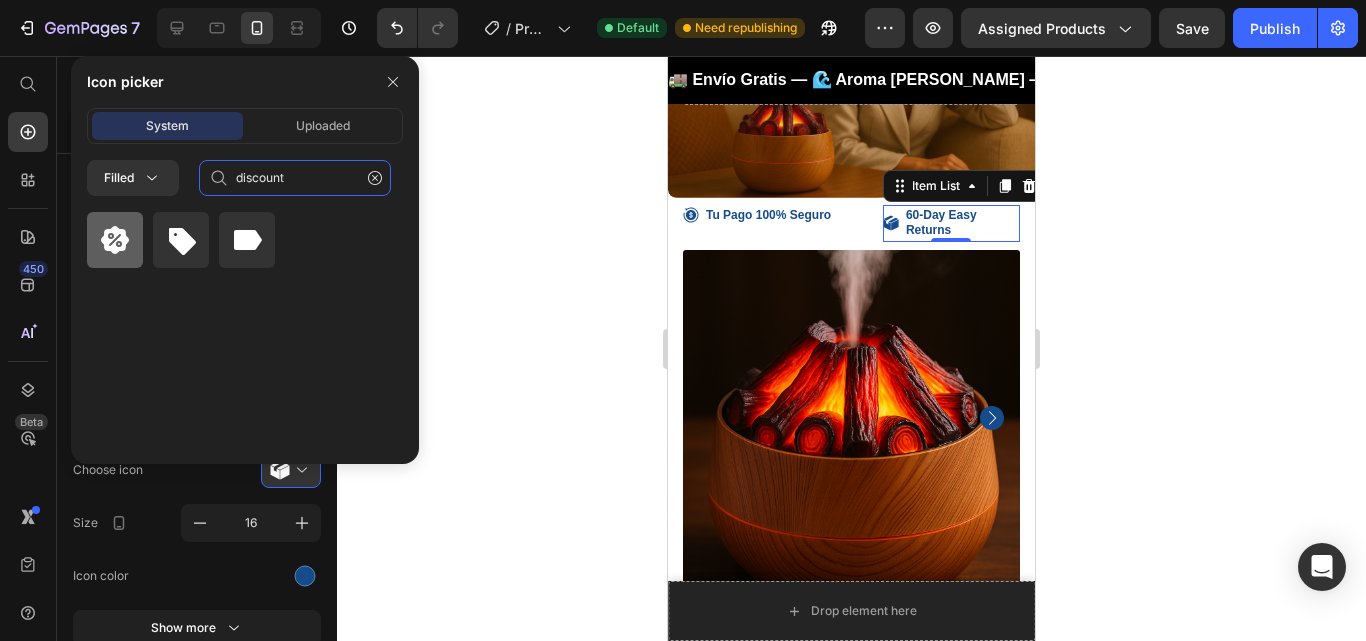 type on "discount" 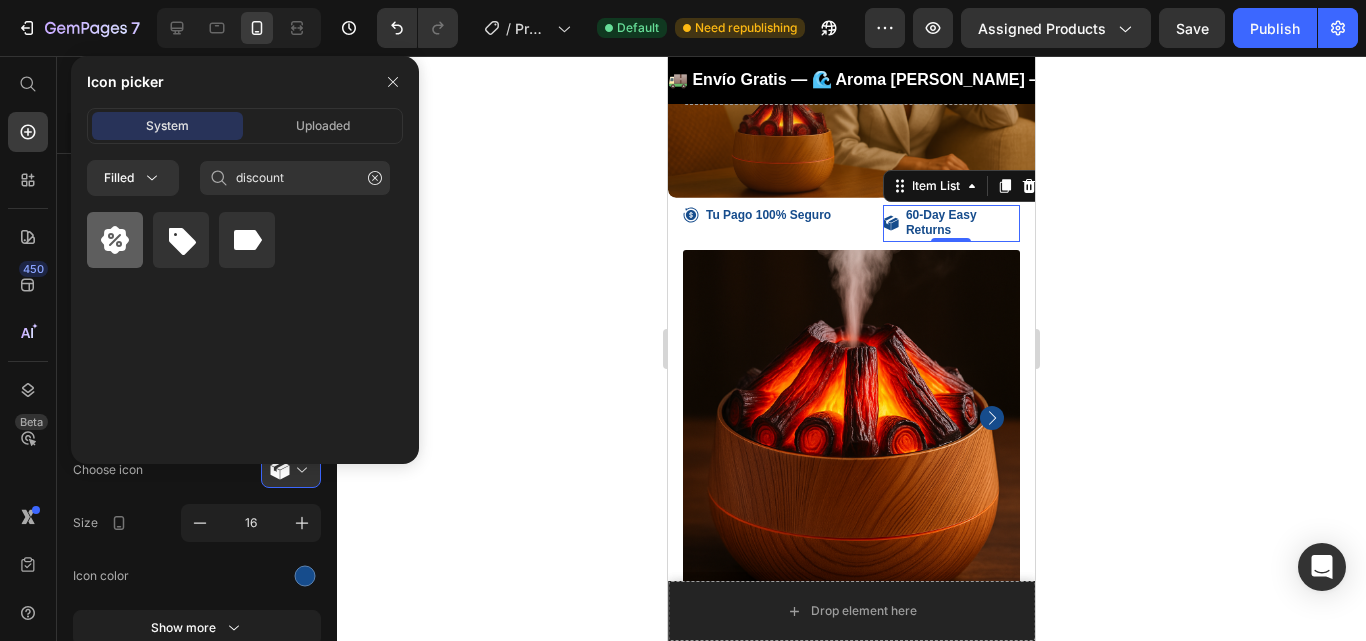 click 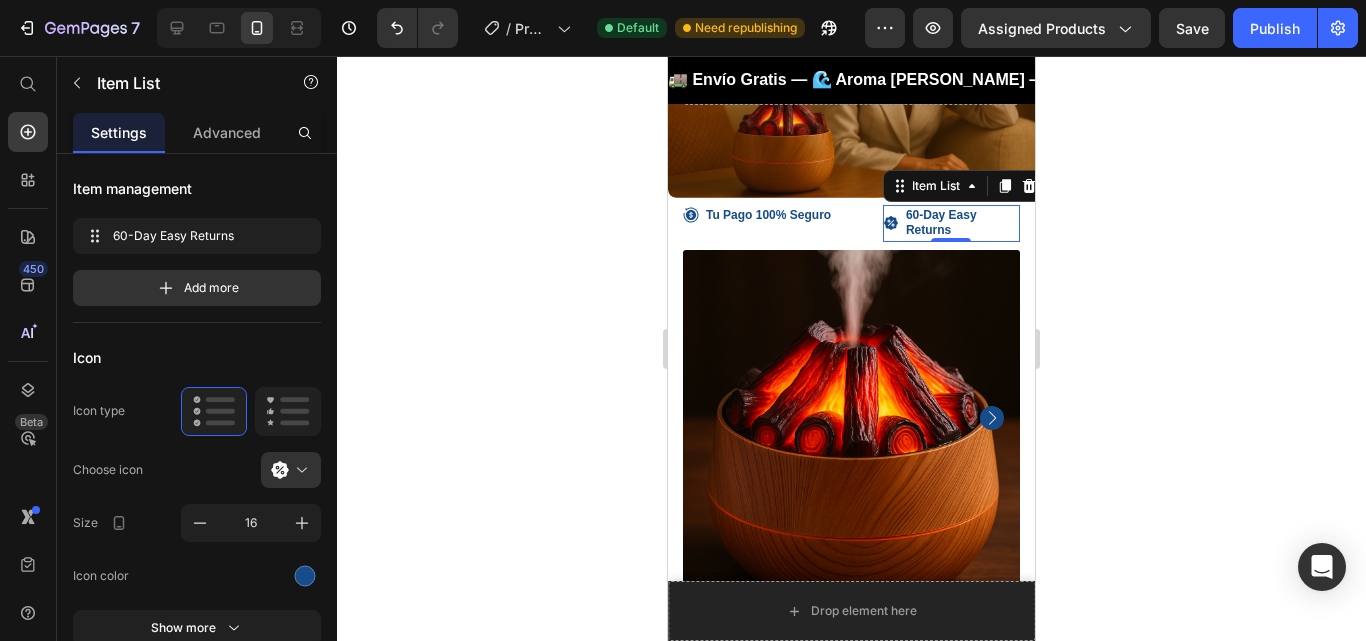 click 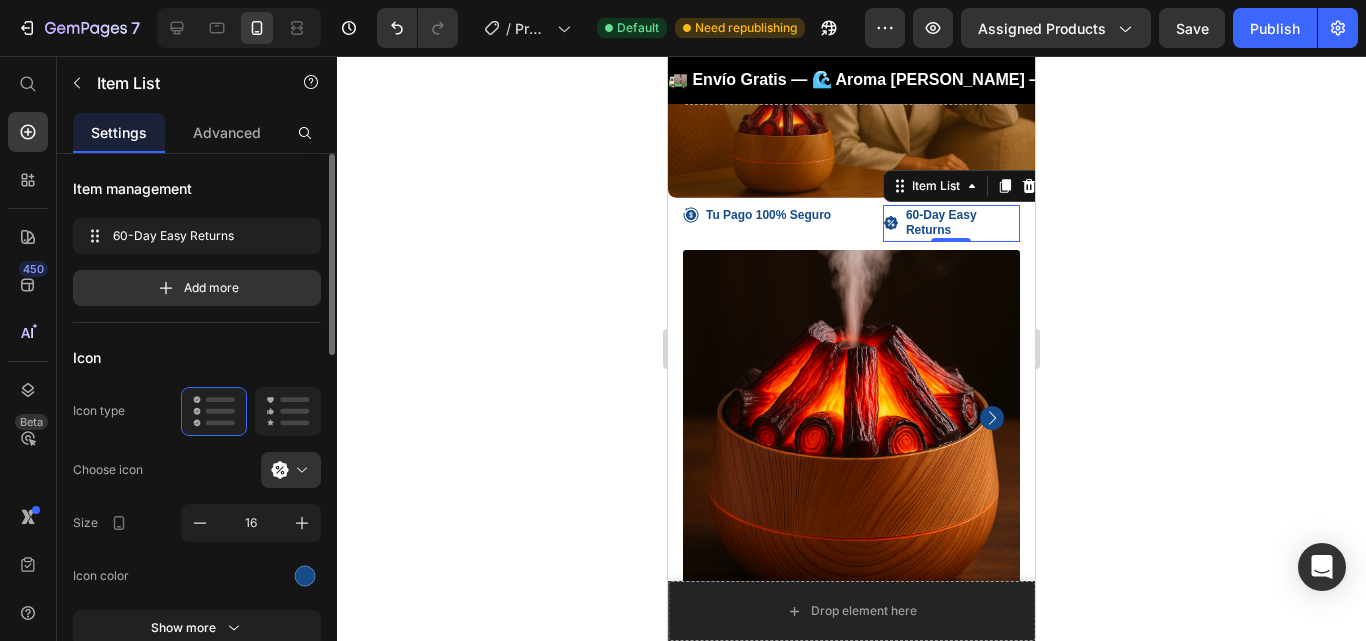 click on "Icon Icon type  Choose icon
Size 16 Icon color Show more" 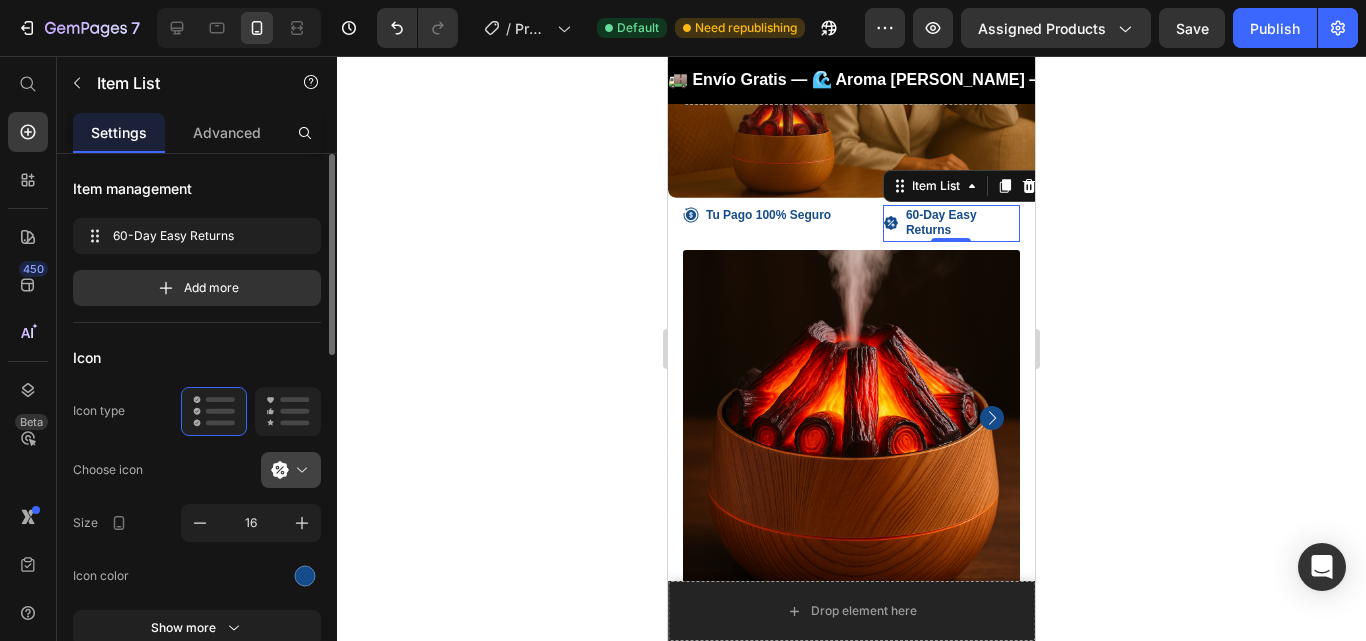 click at bounding box center (299, 470) 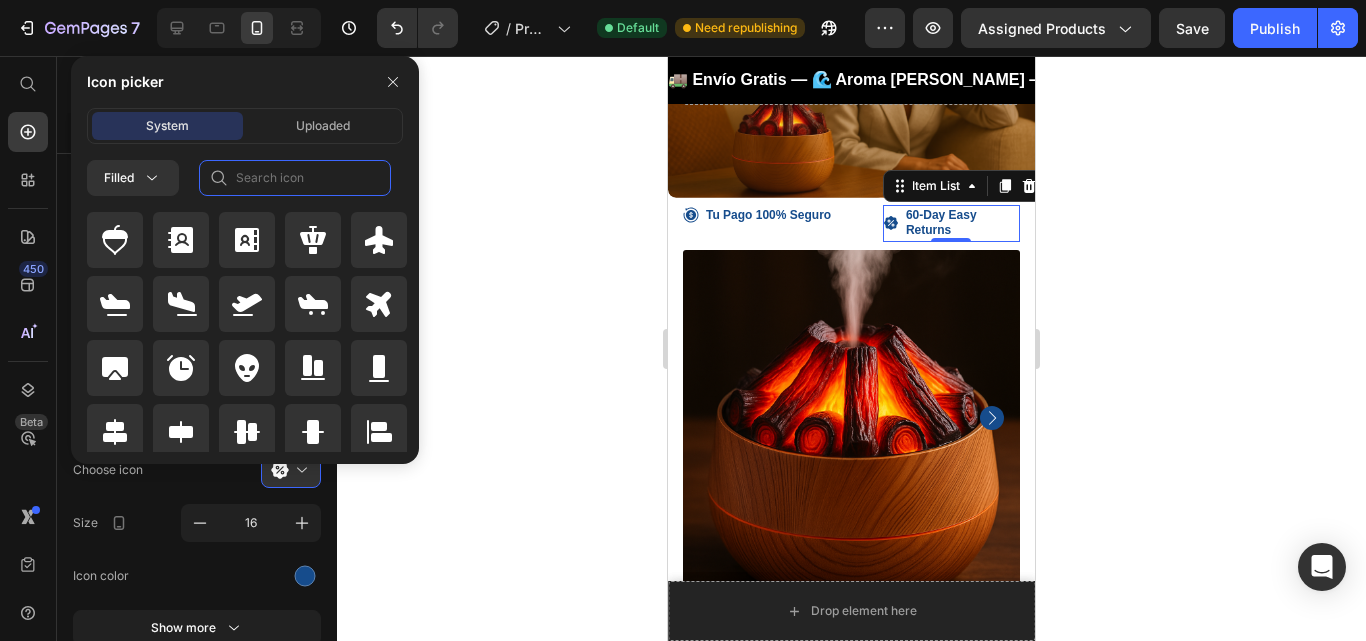 click 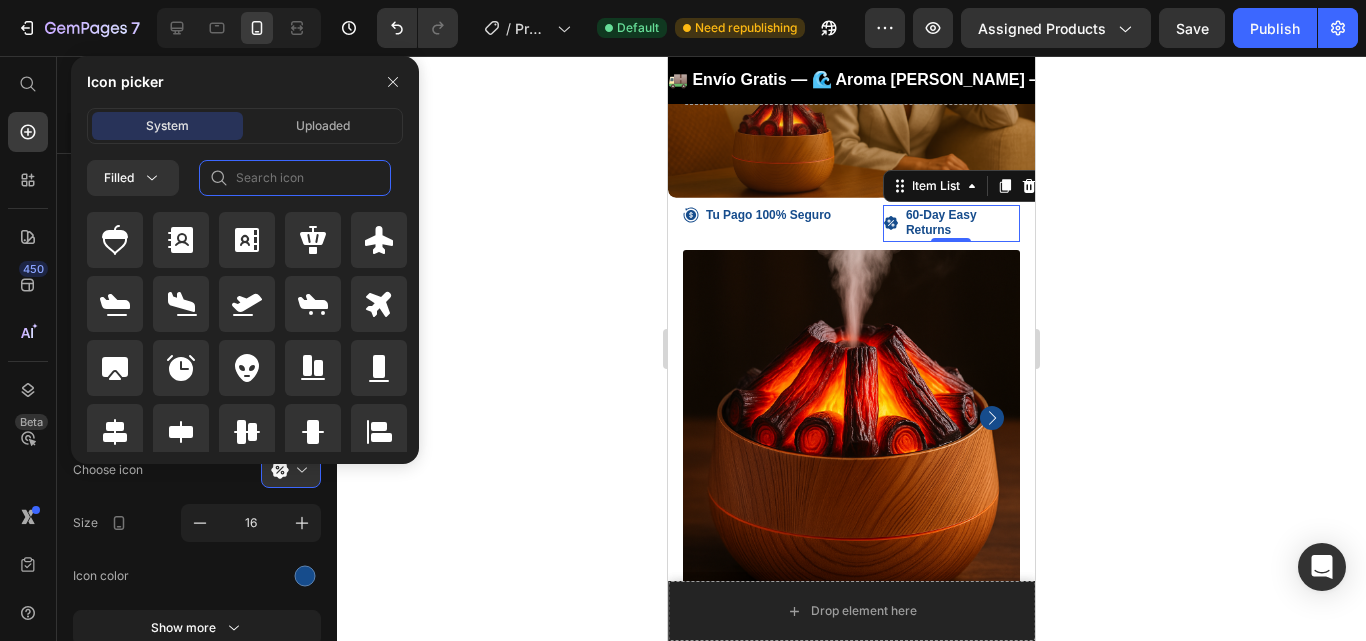 type on "d" 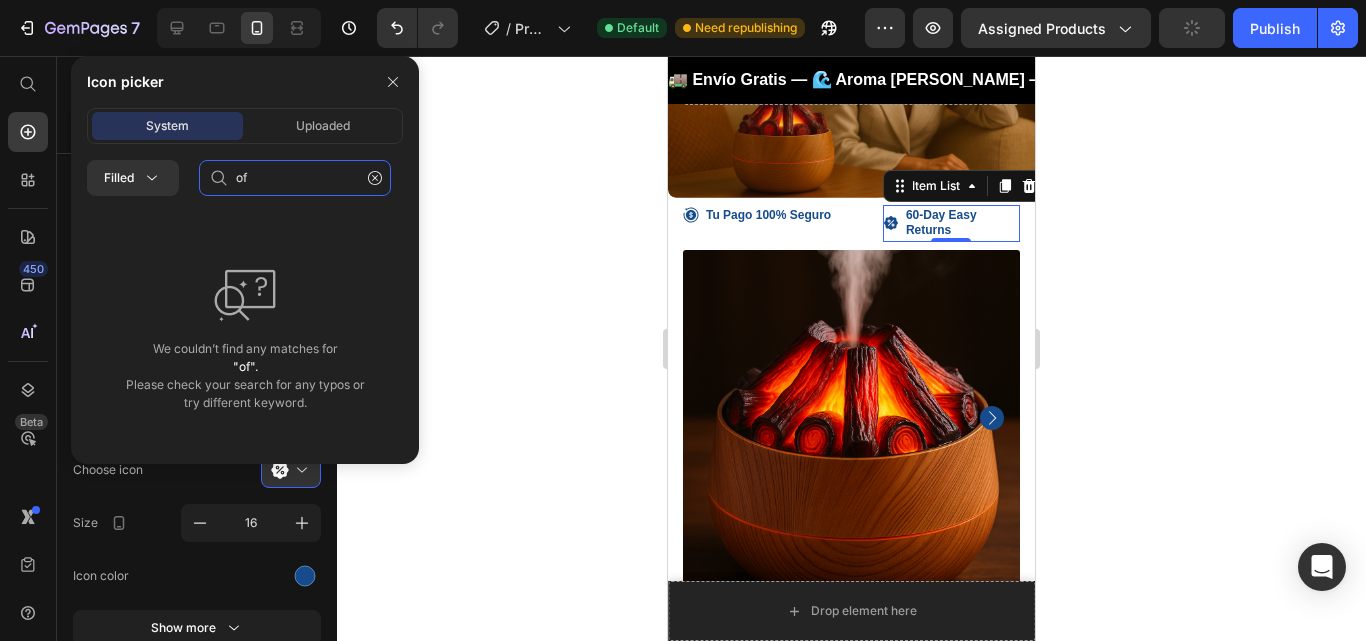 type on "o" 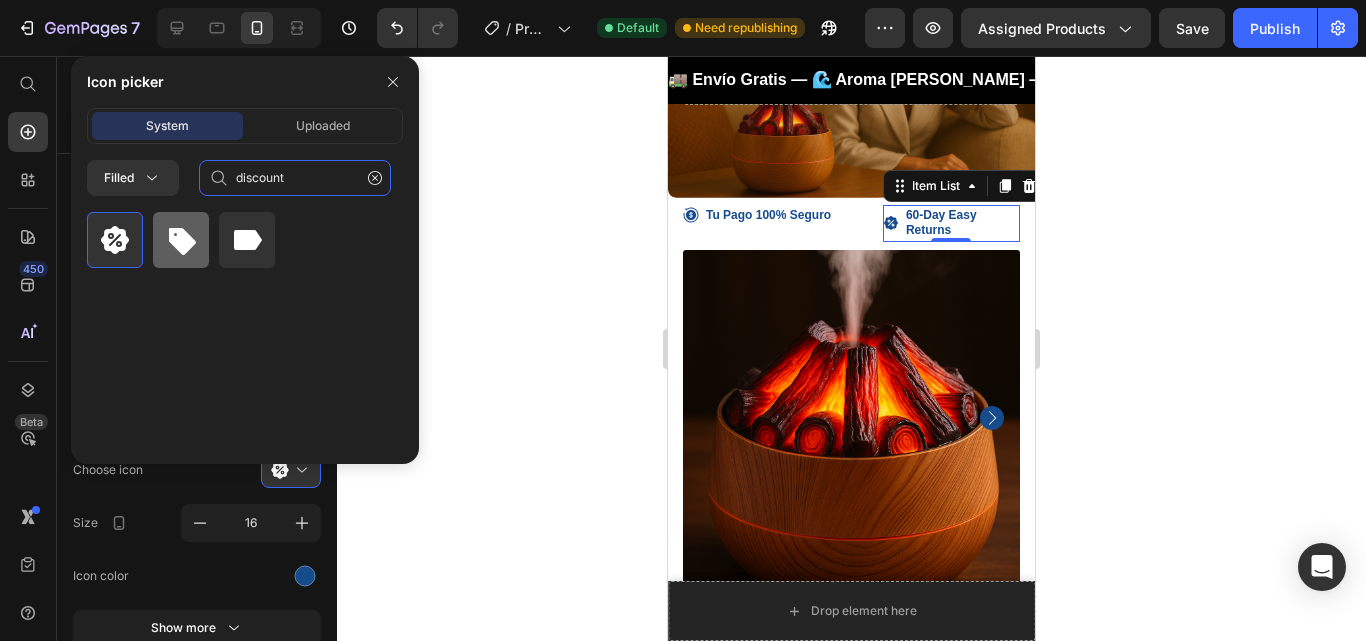 type on "discount" 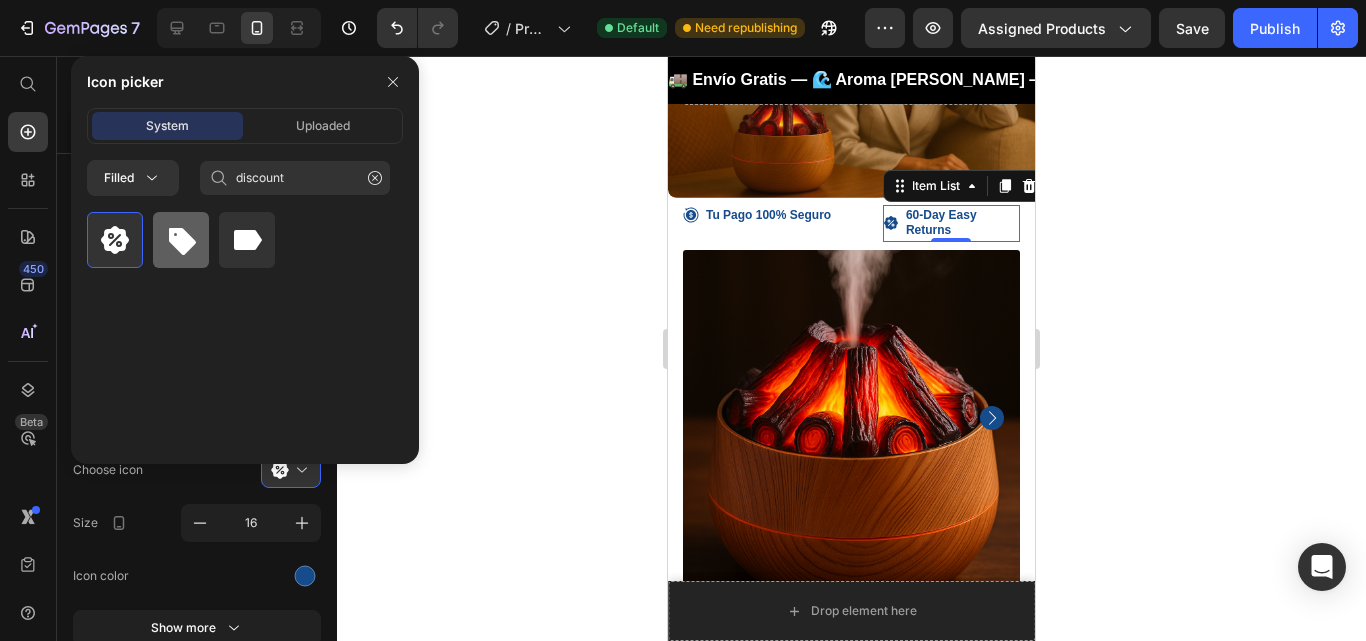 click 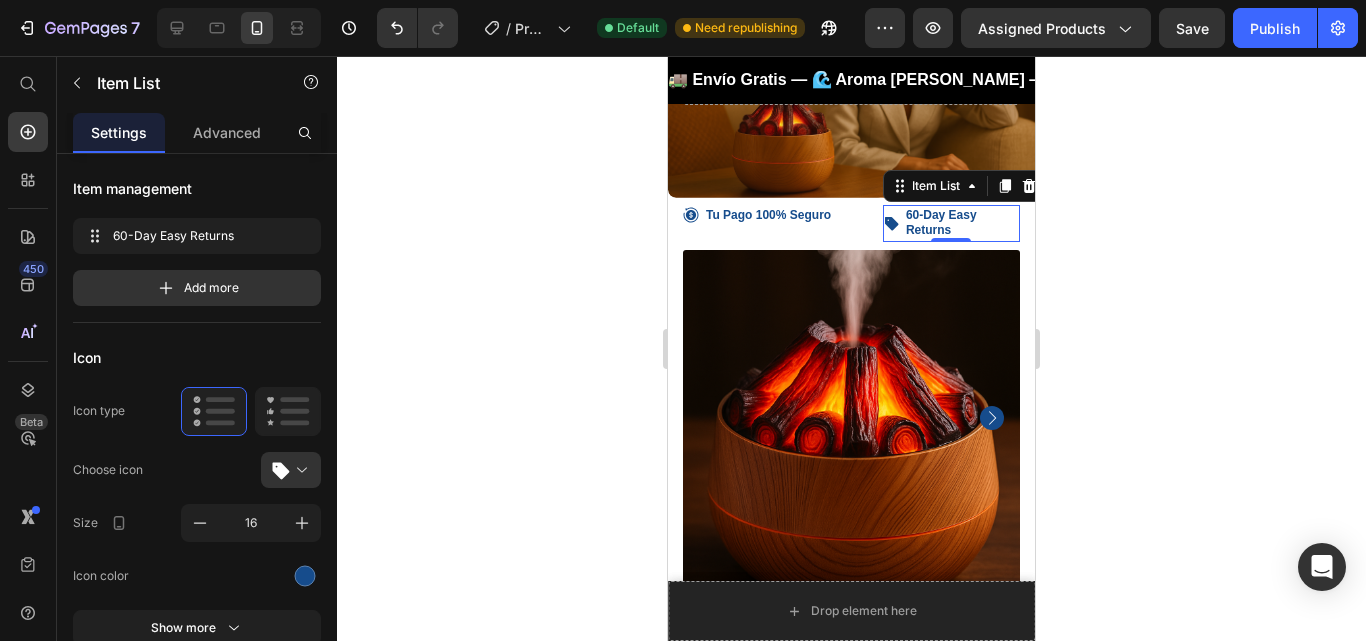 click on "60-Day Easy Returns" at bounding box center (961, 223) 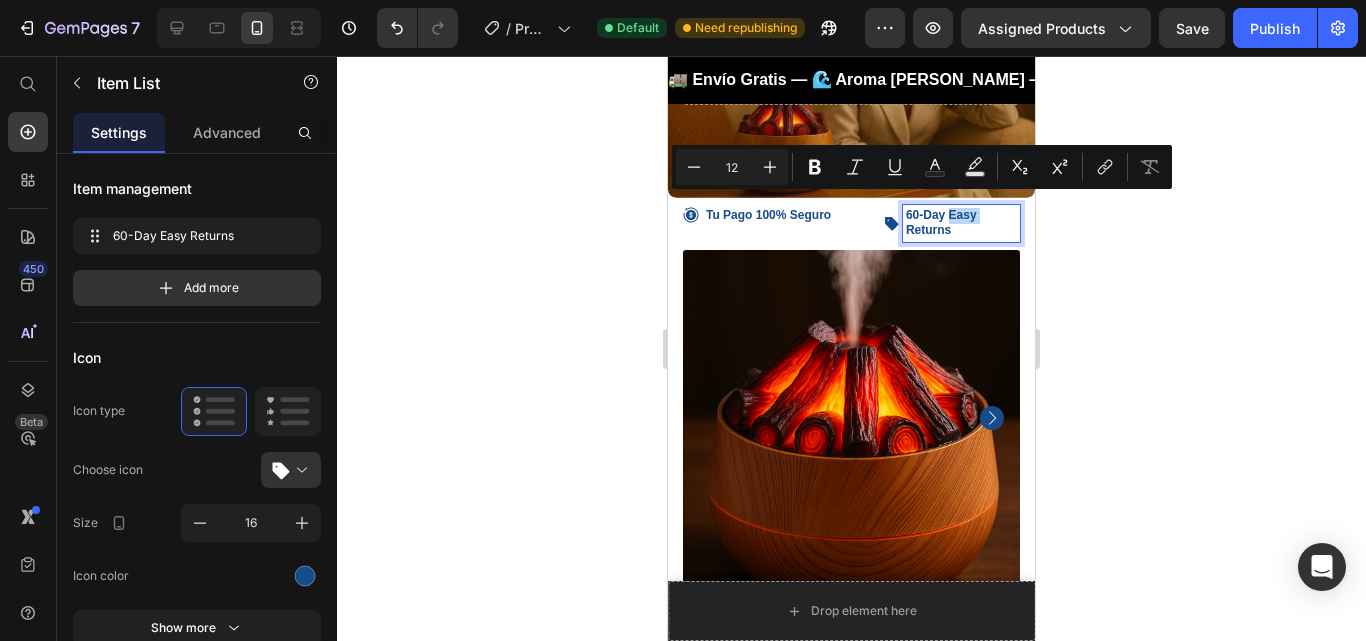 click on "60-Day Easy Returns" at bounding box center [961, 223] 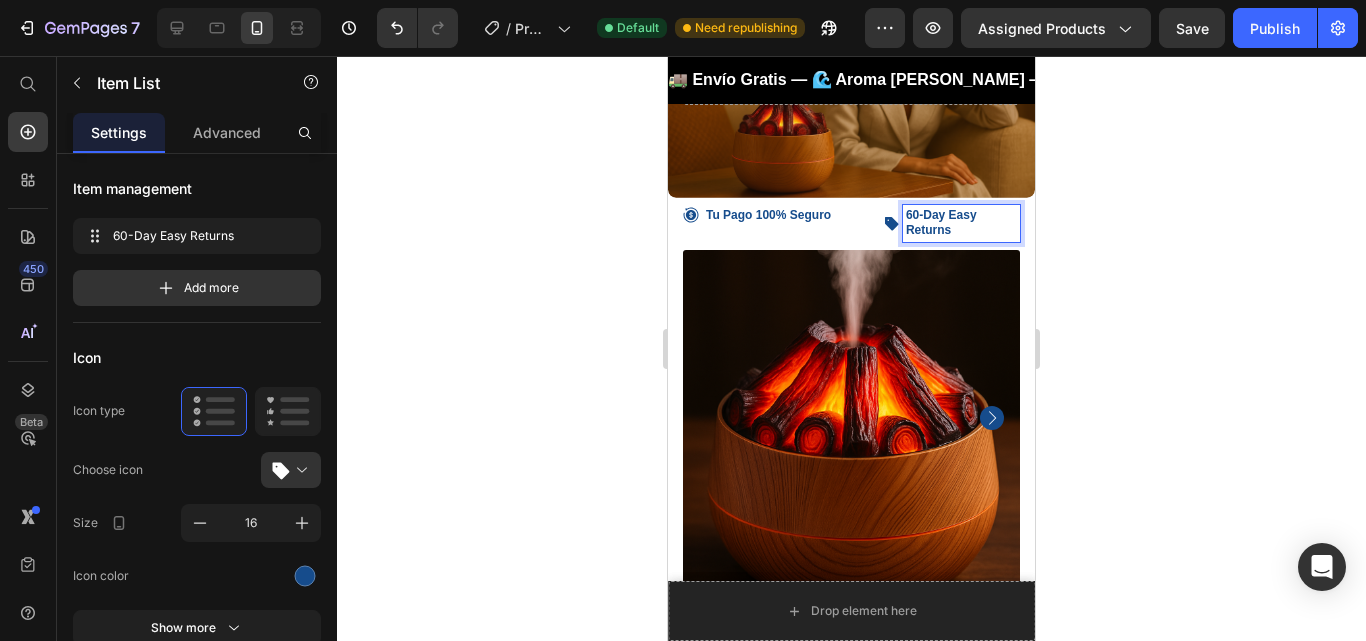 click on "60-Day Easy Returns" at bounding box center [961, 223] 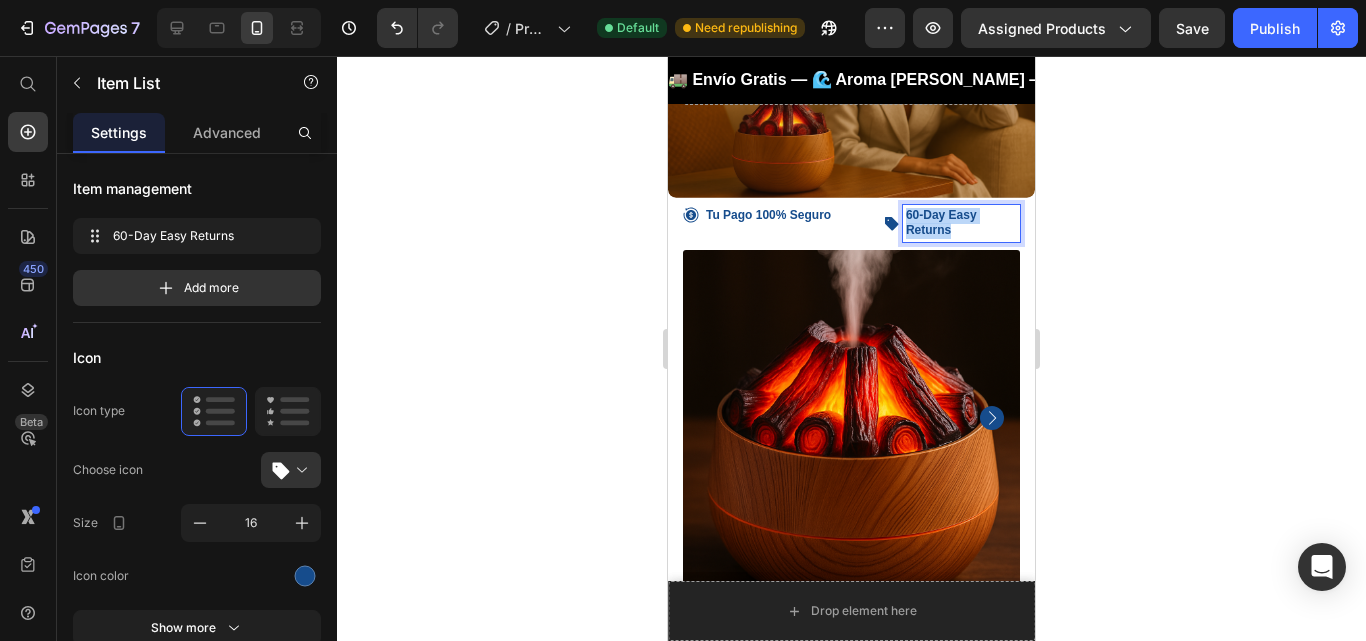 click on "60-Day Easy Returns" at bounding box center [961, 223] 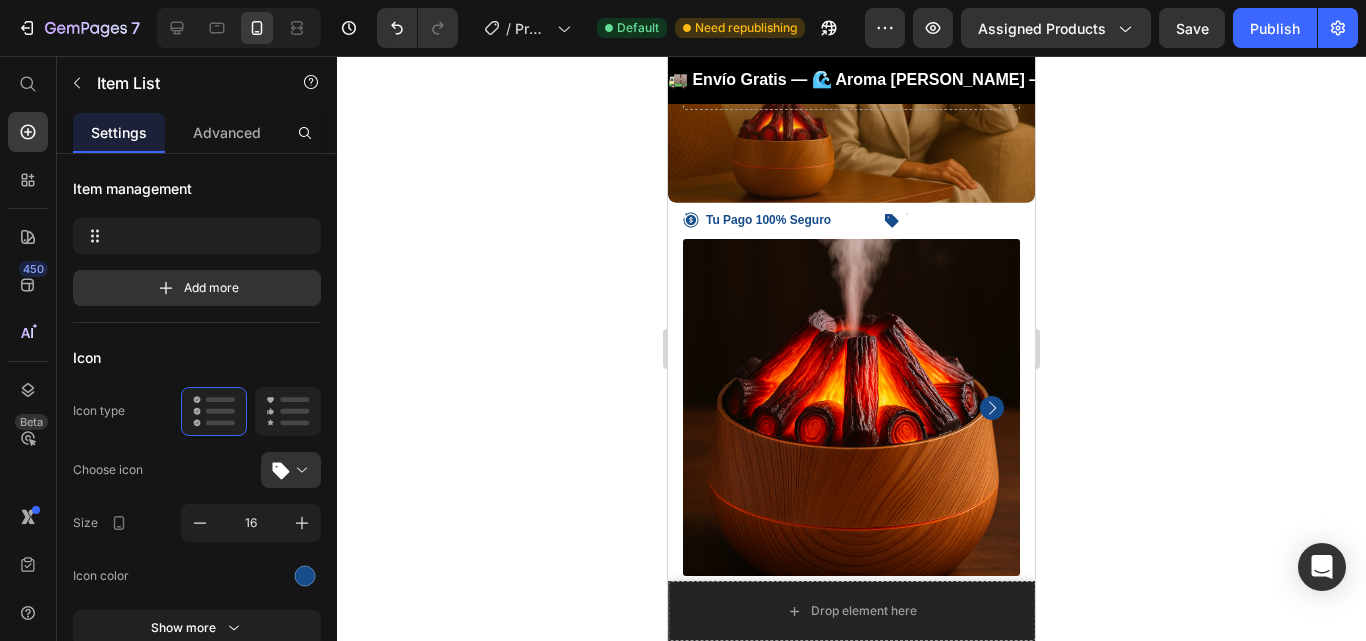 scroll, scrollTop: 182, scrollLeft: 0, axis: vertical 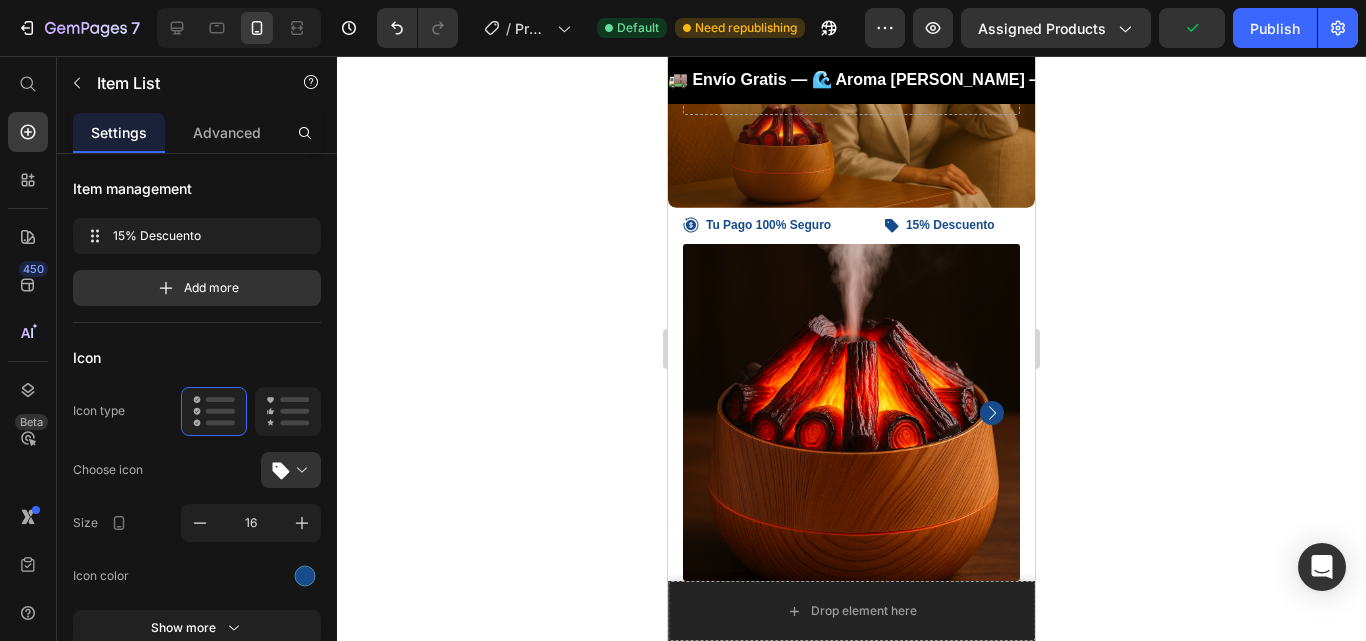 click on "15% Descuento" at bounding box center (950, 226) 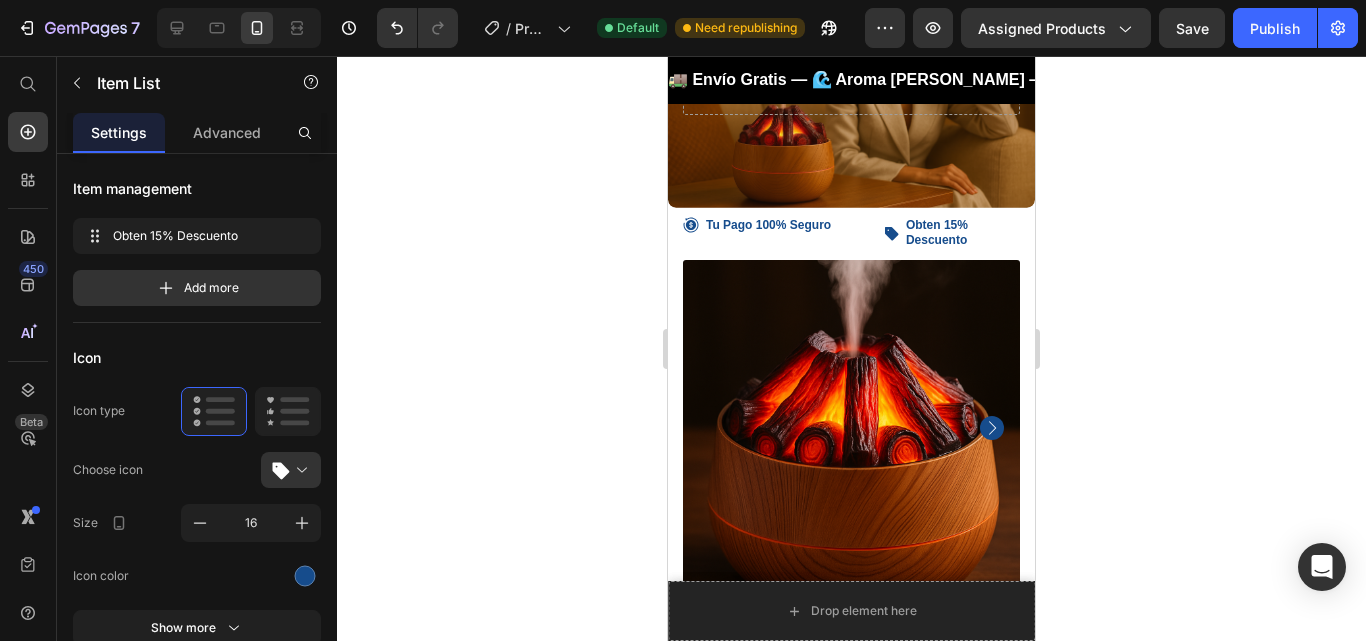 click on "Obten 15% Descuento" at bounding box center [961, 233] 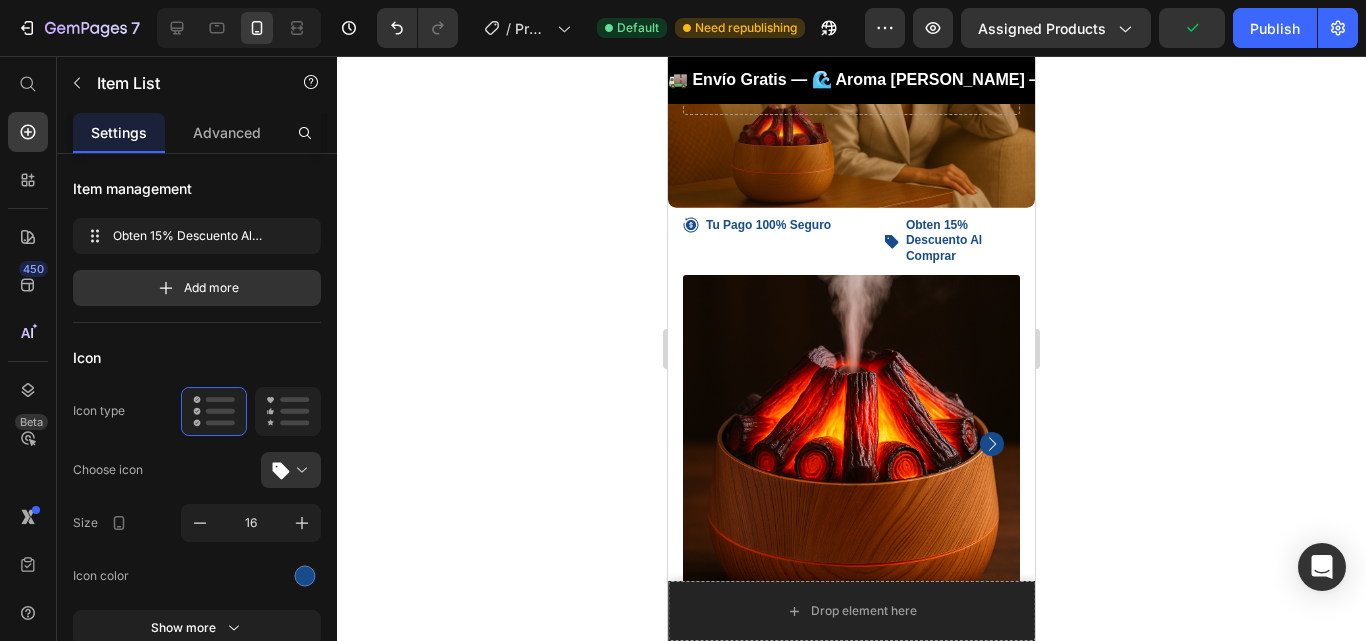 click on "Obten 15% Descuento Al Comprar" at bounding box center (961, 241) 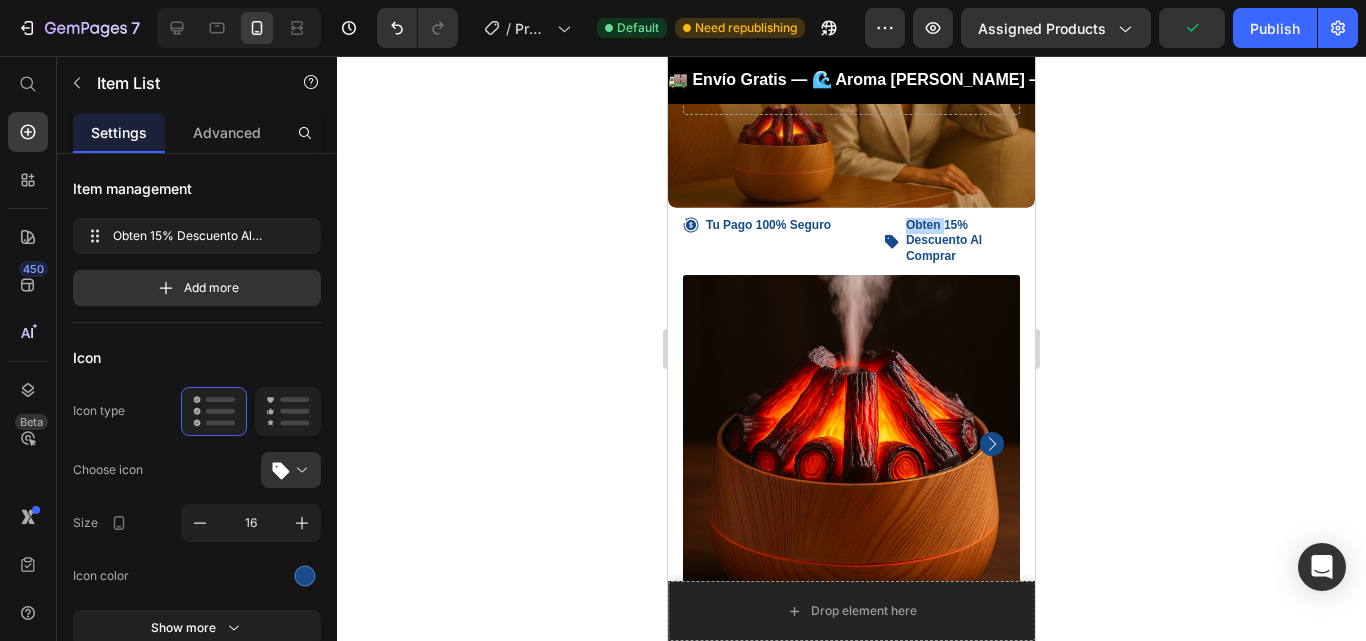 click on "Obten 15% Descuento Al Comprar" at bounding box center [961, 241] 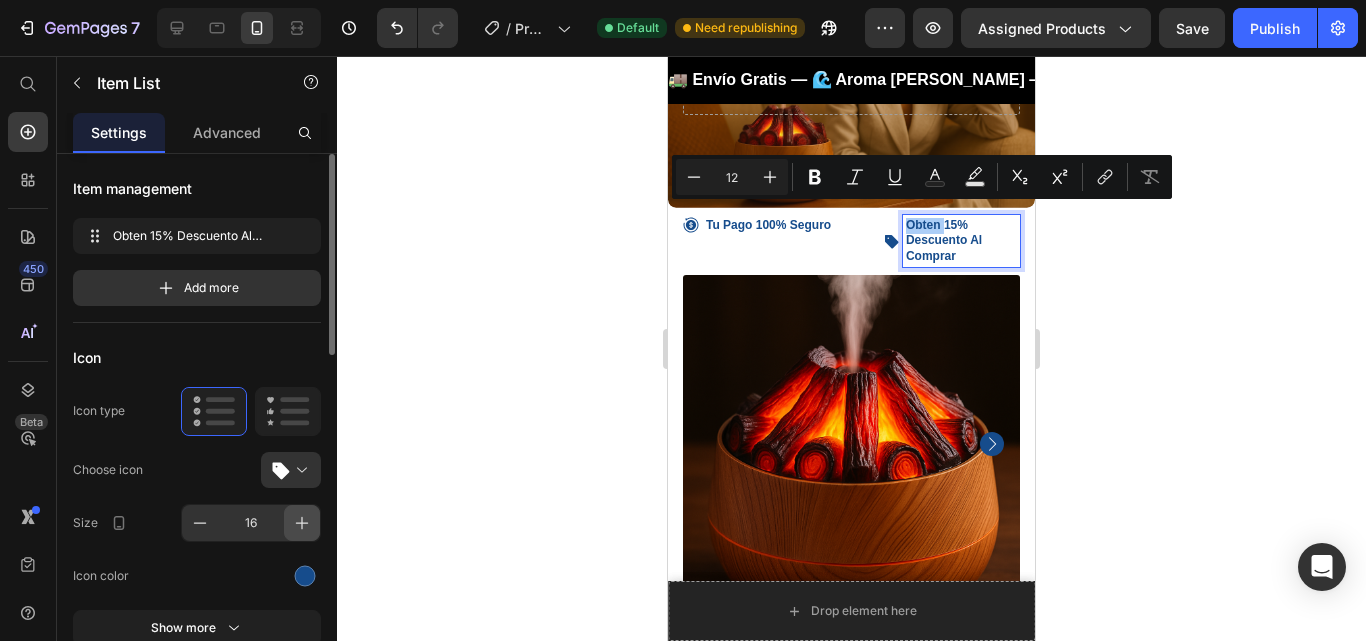 click 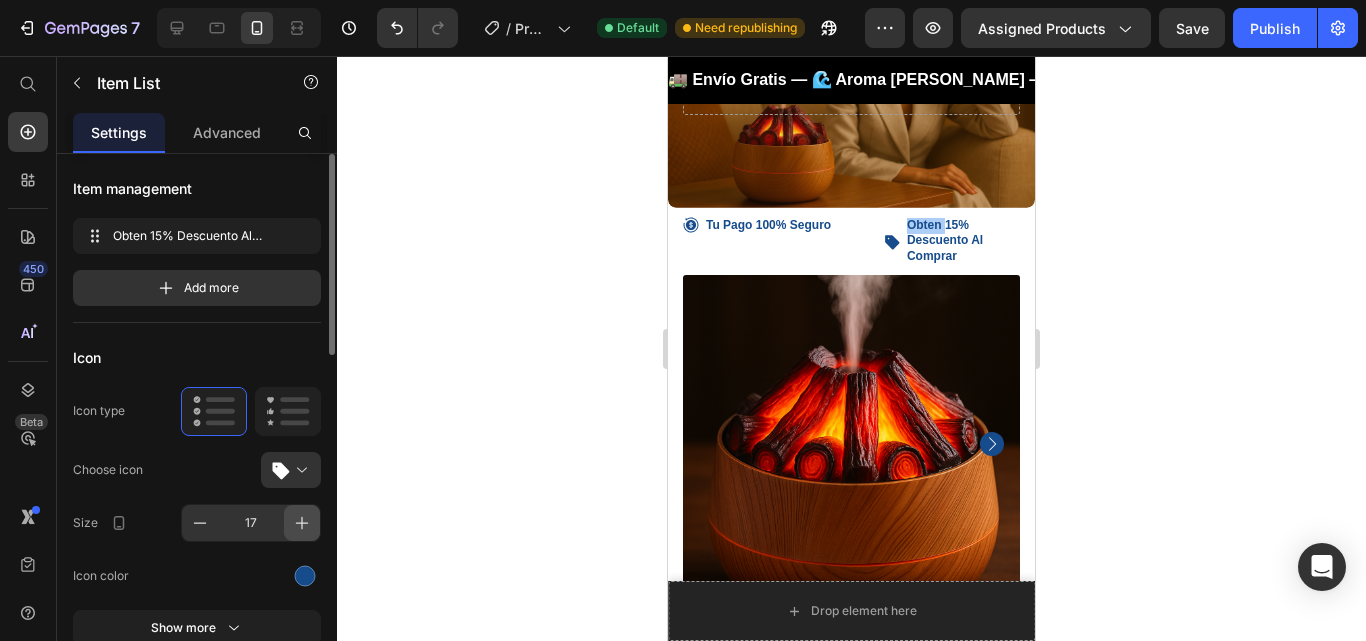 click 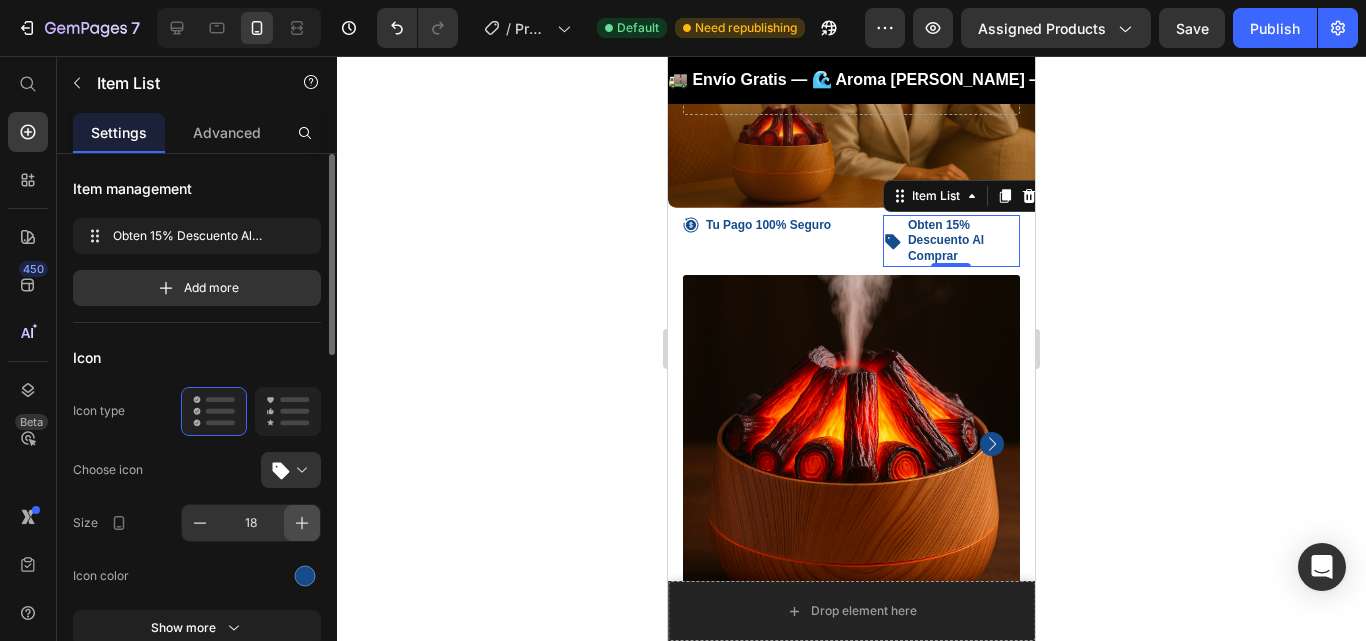click 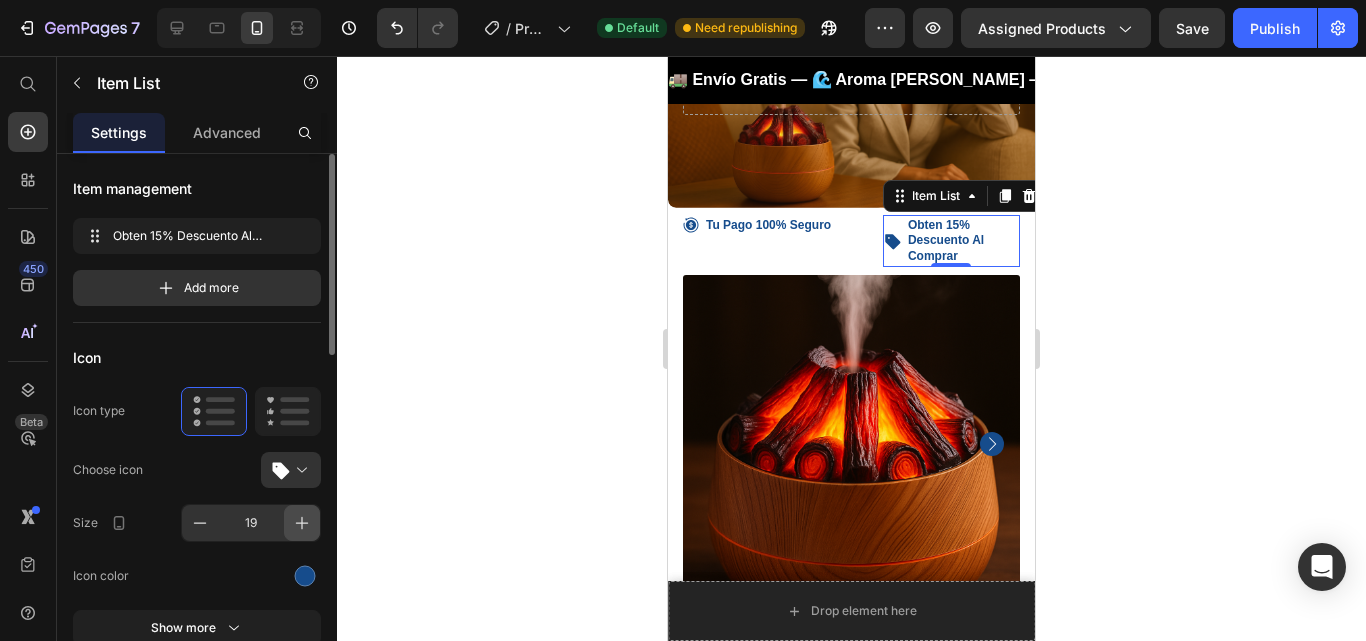 click 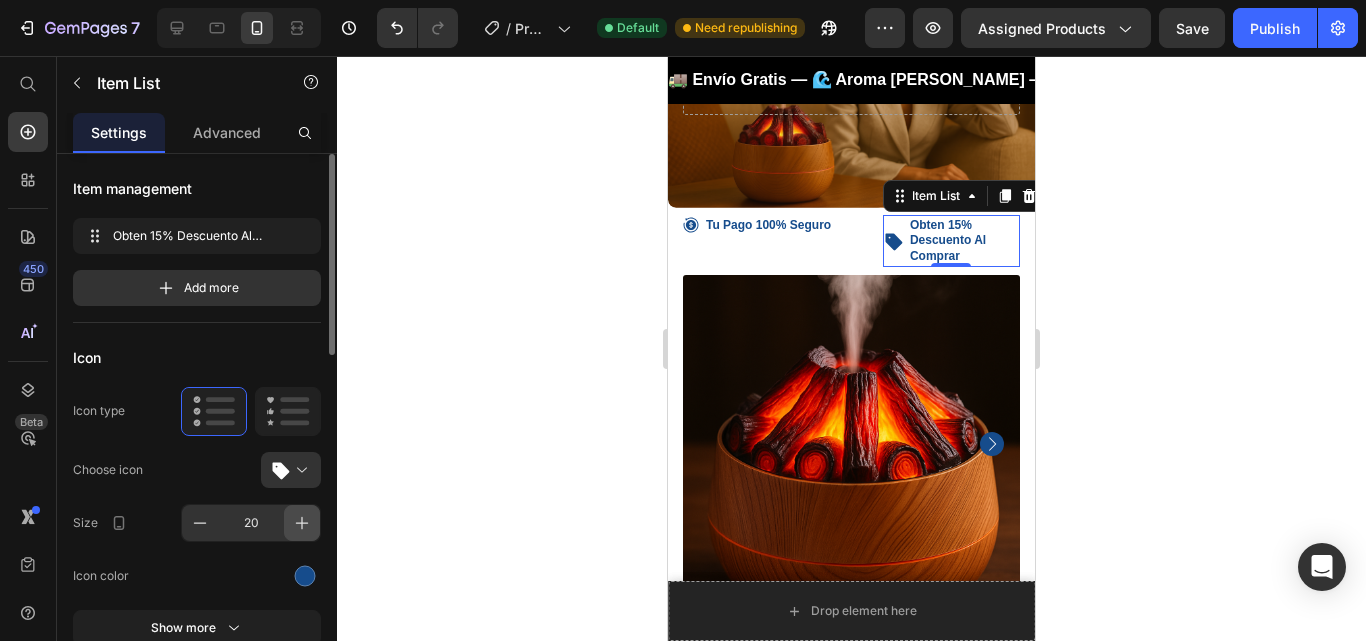 click 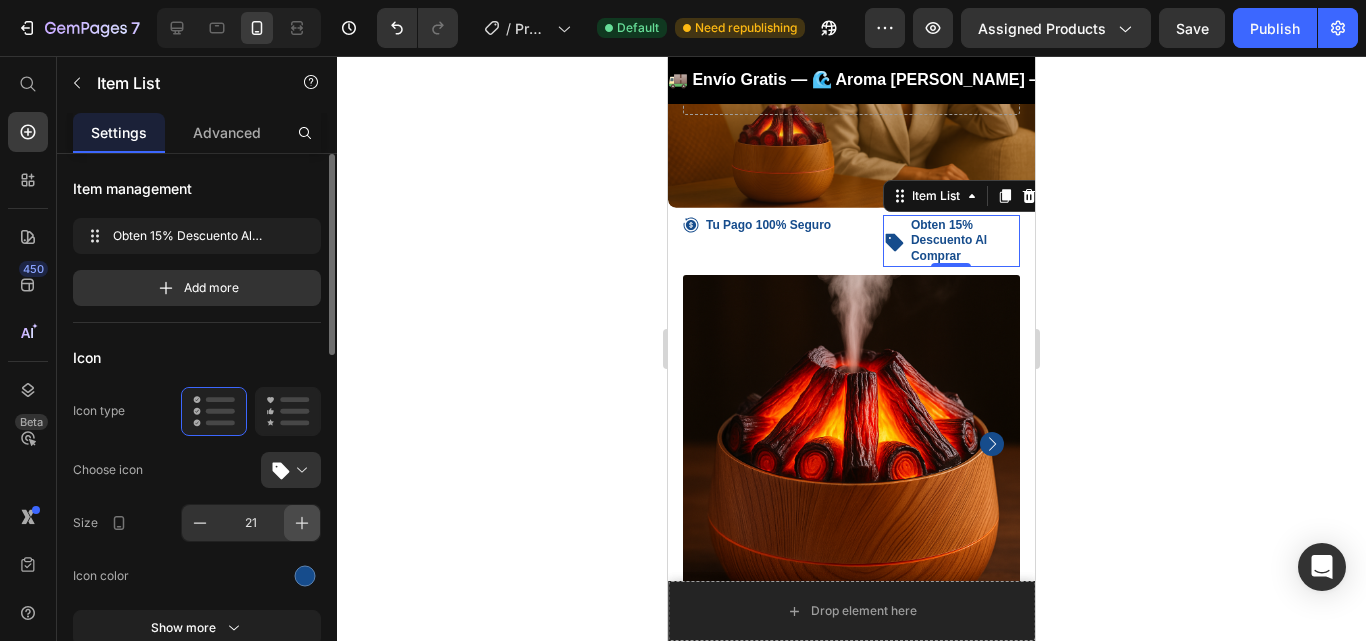 click 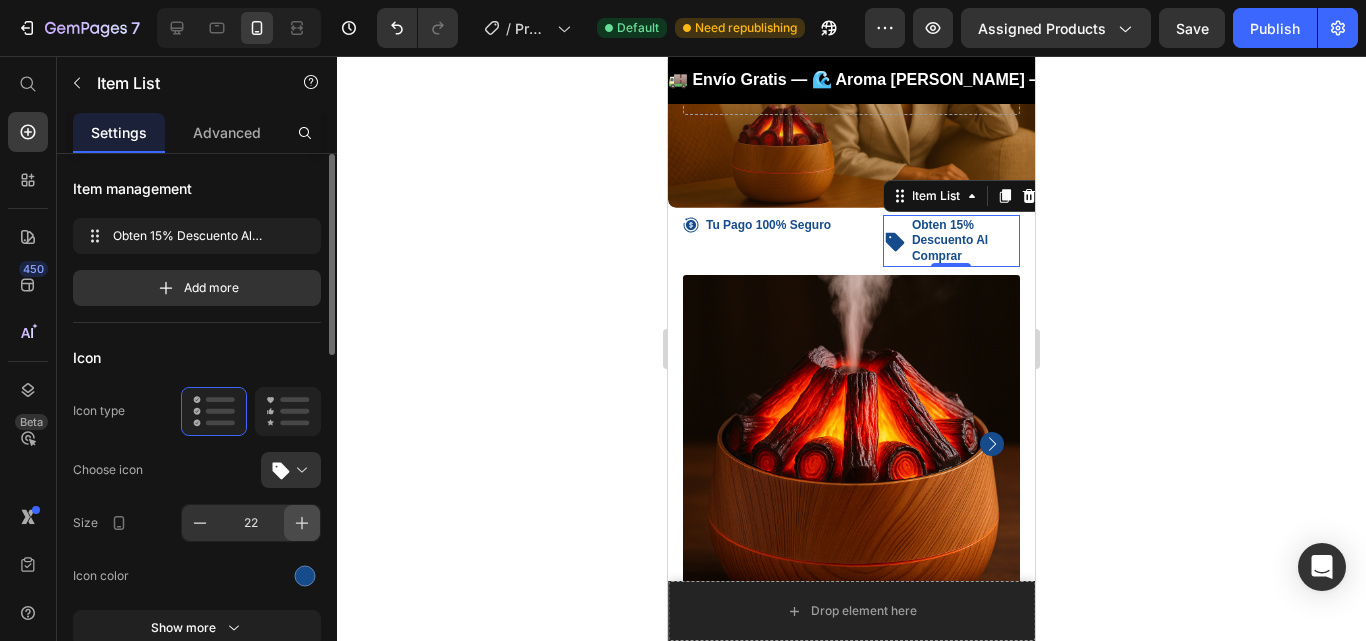 click 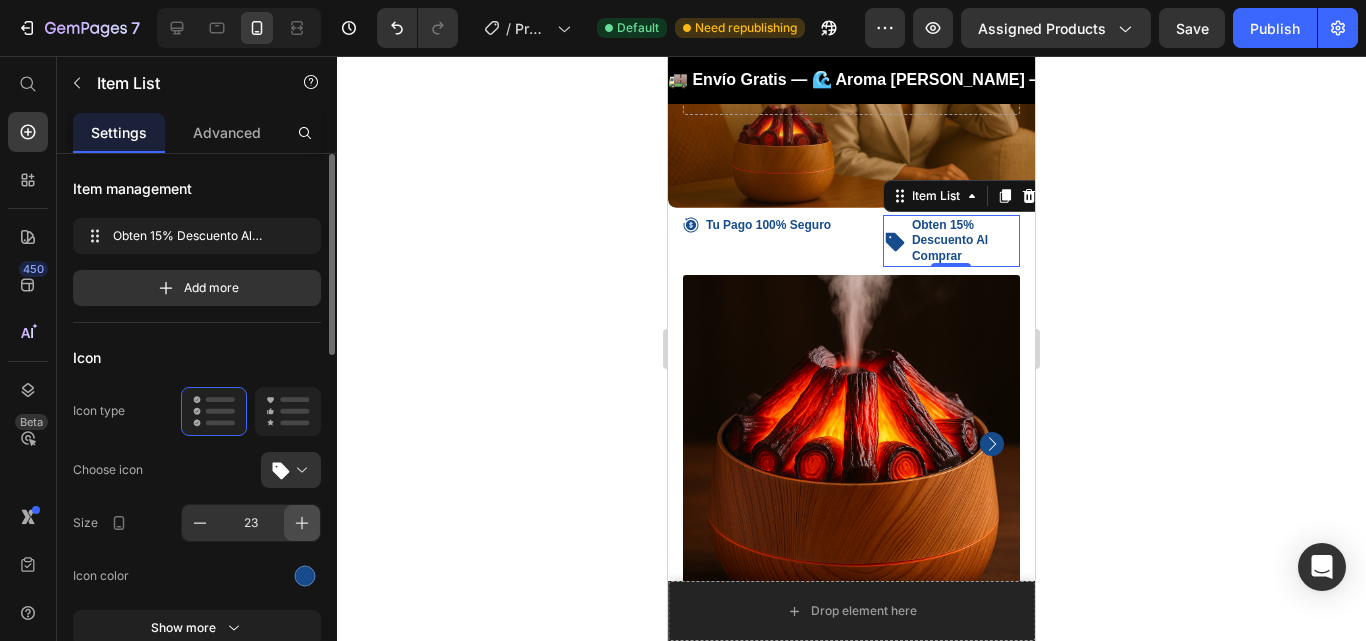 click 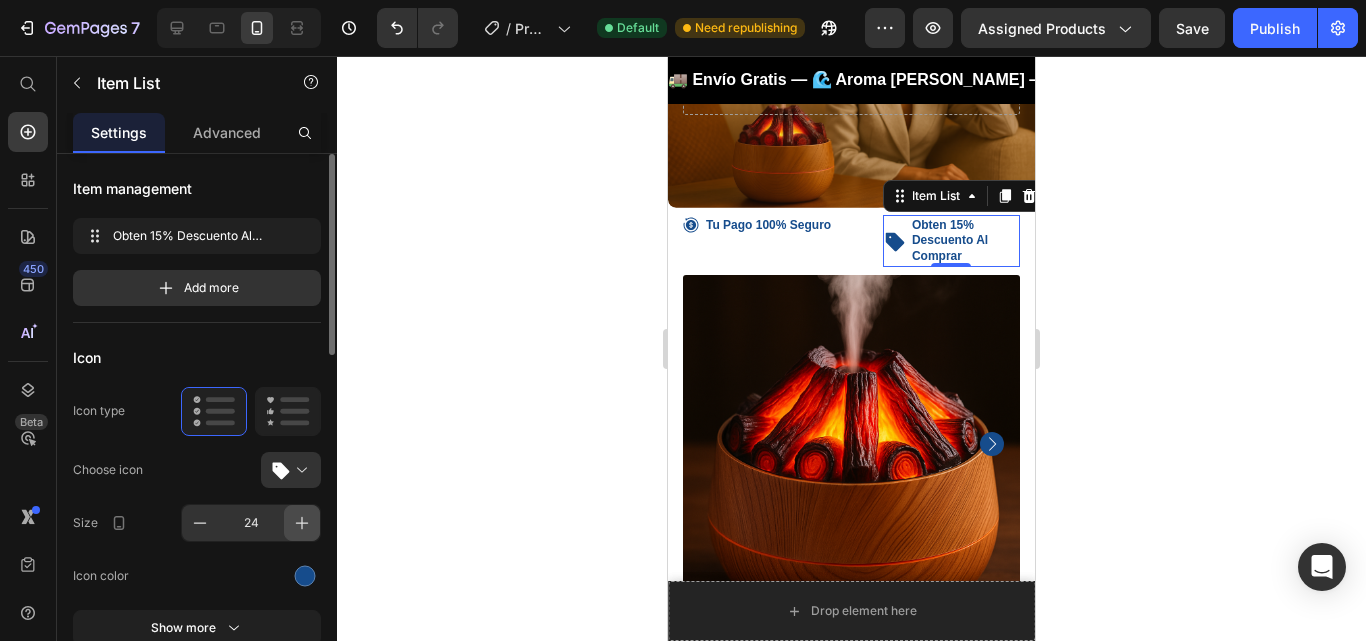 click 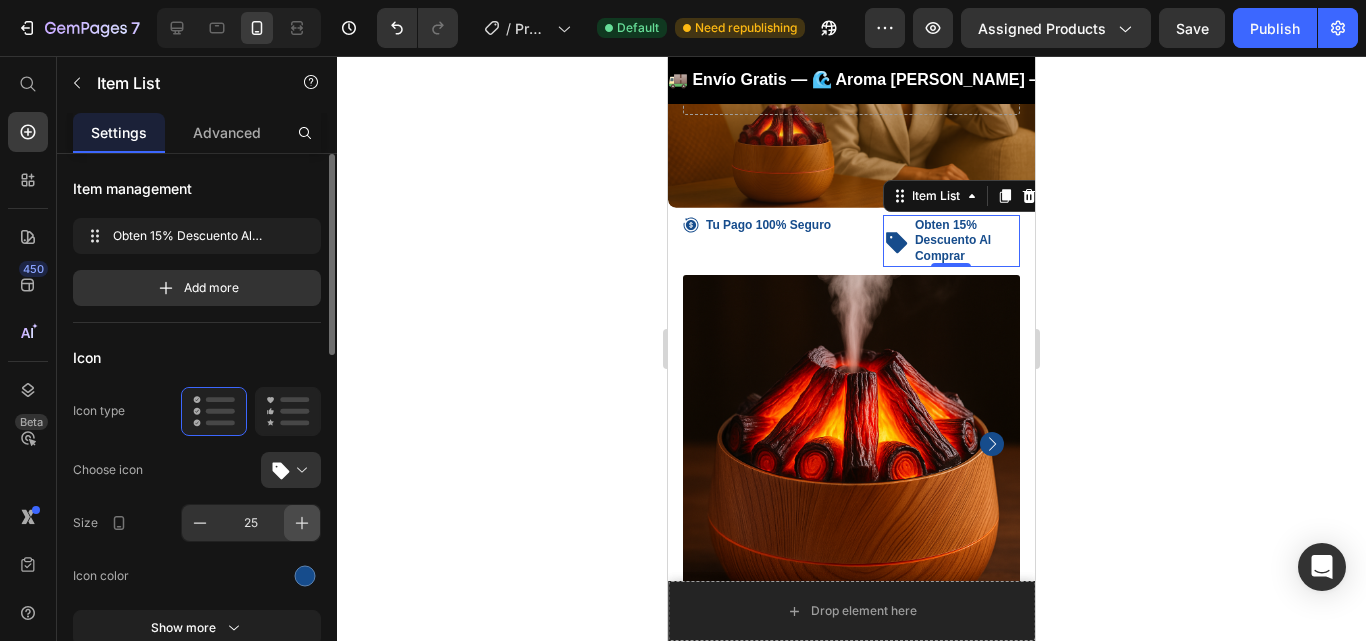 click 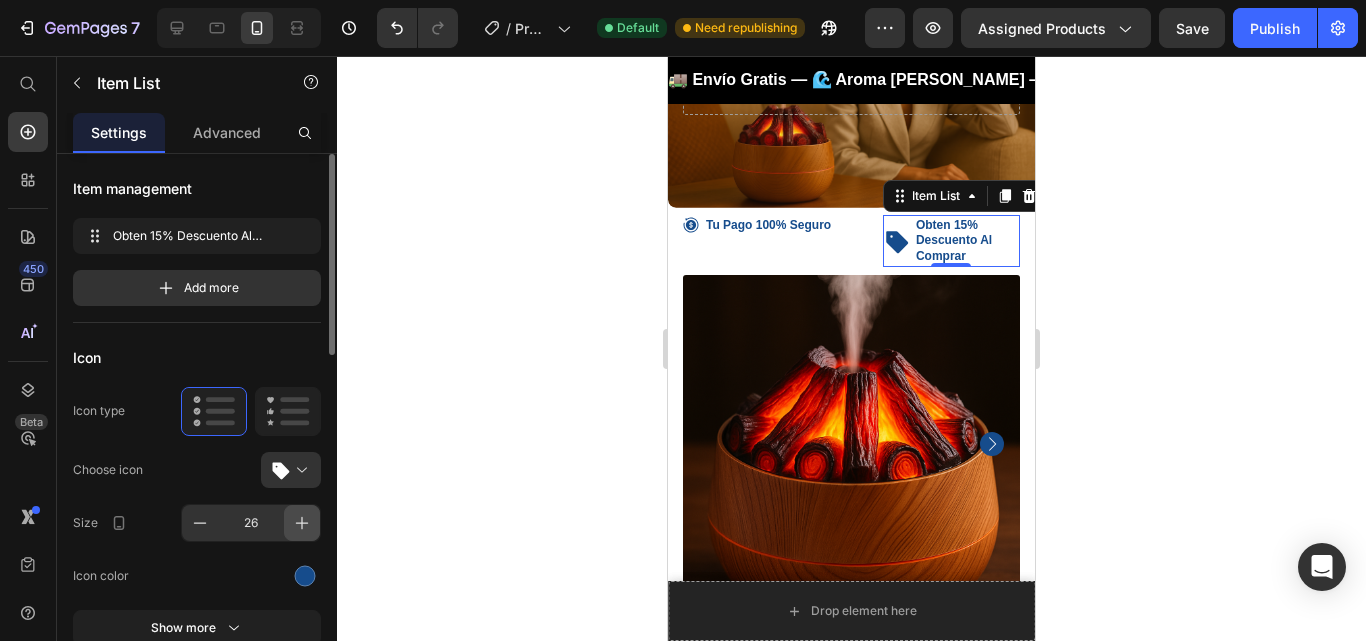 click 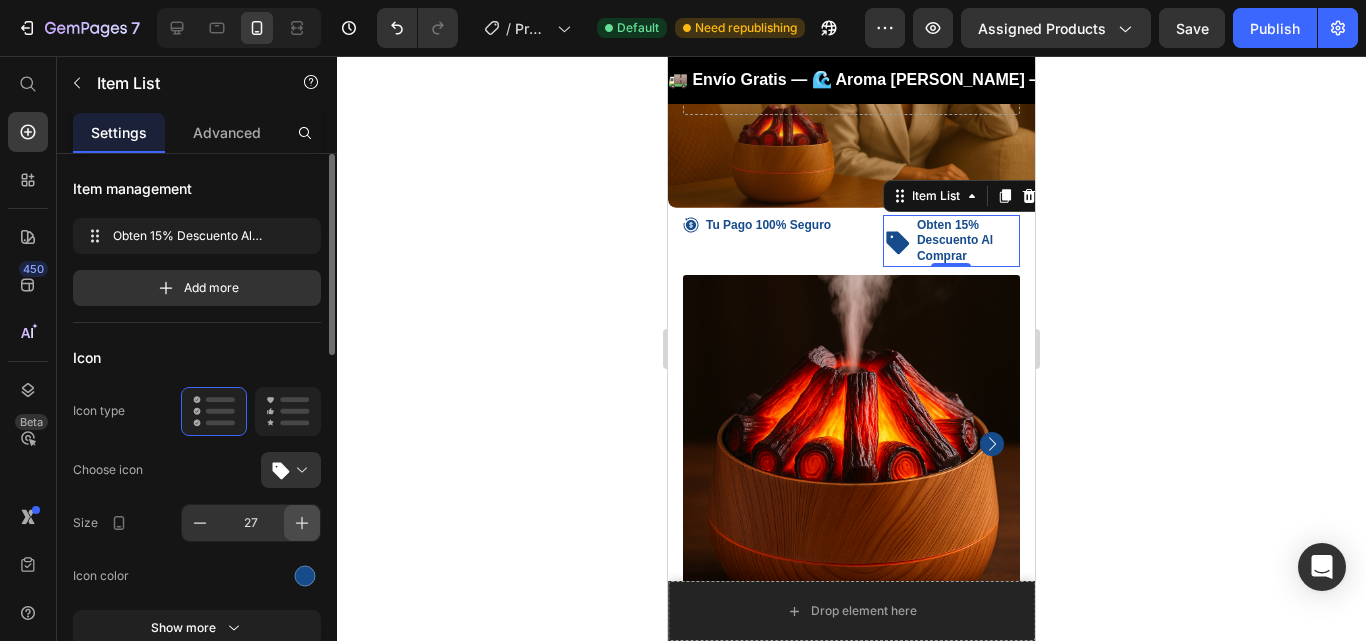 click 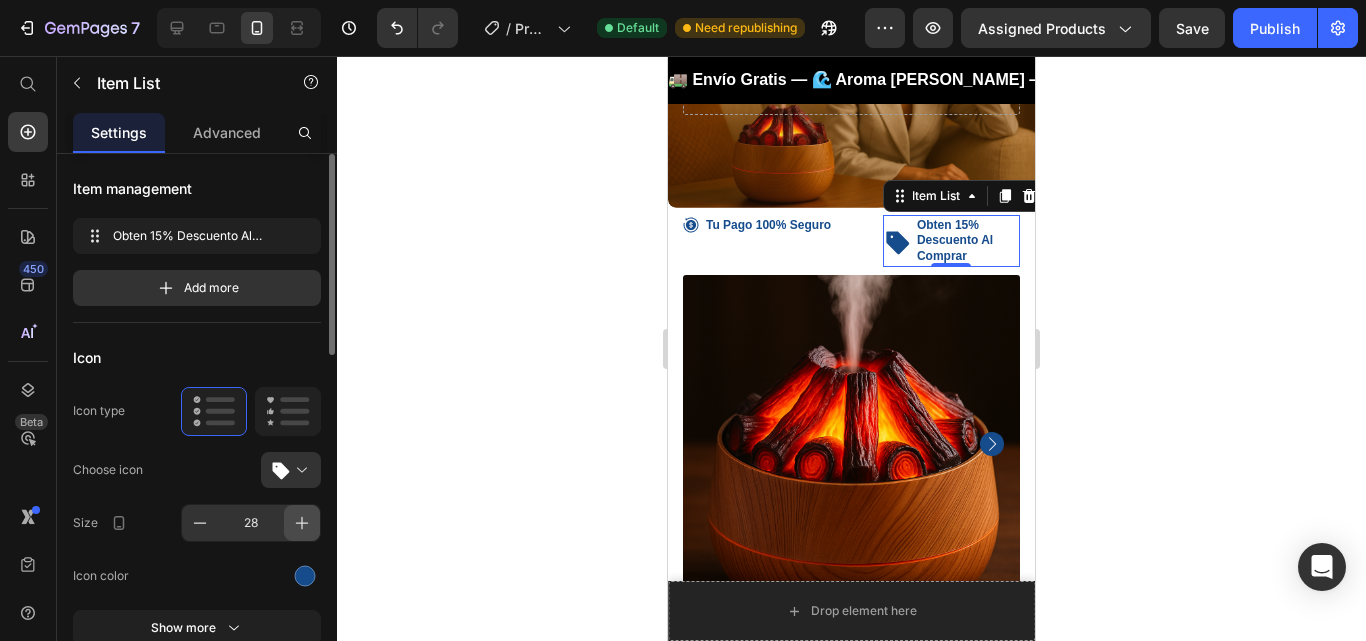 click 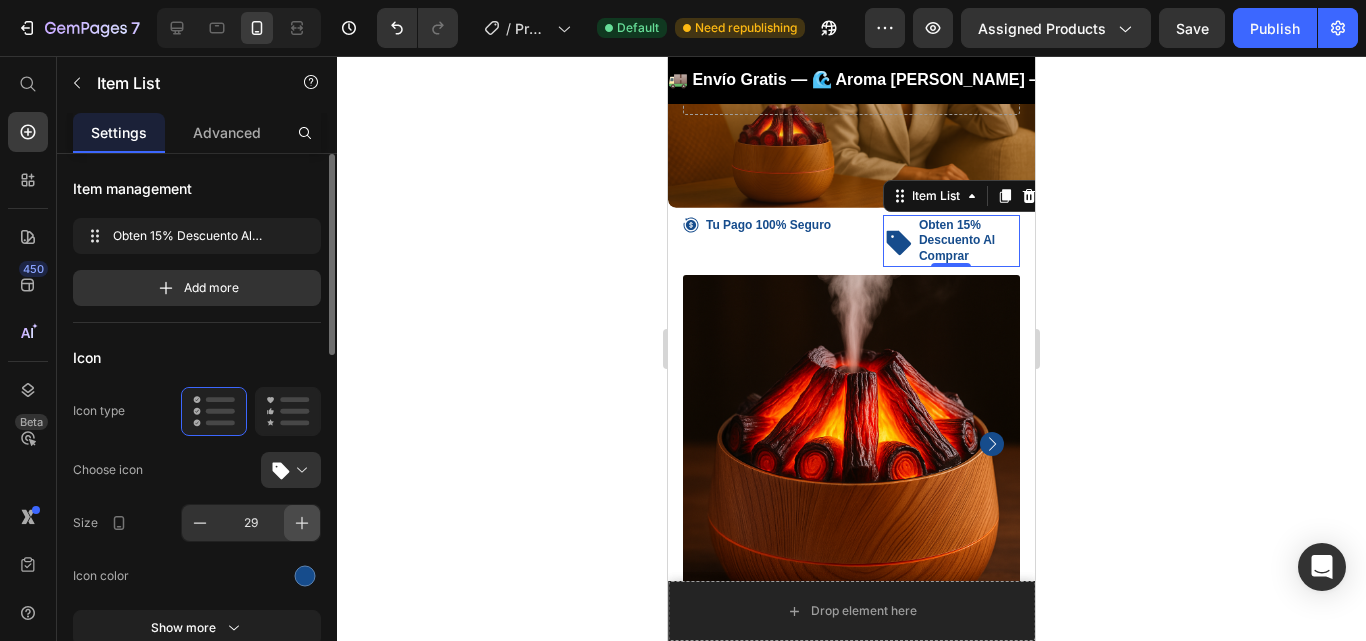 click 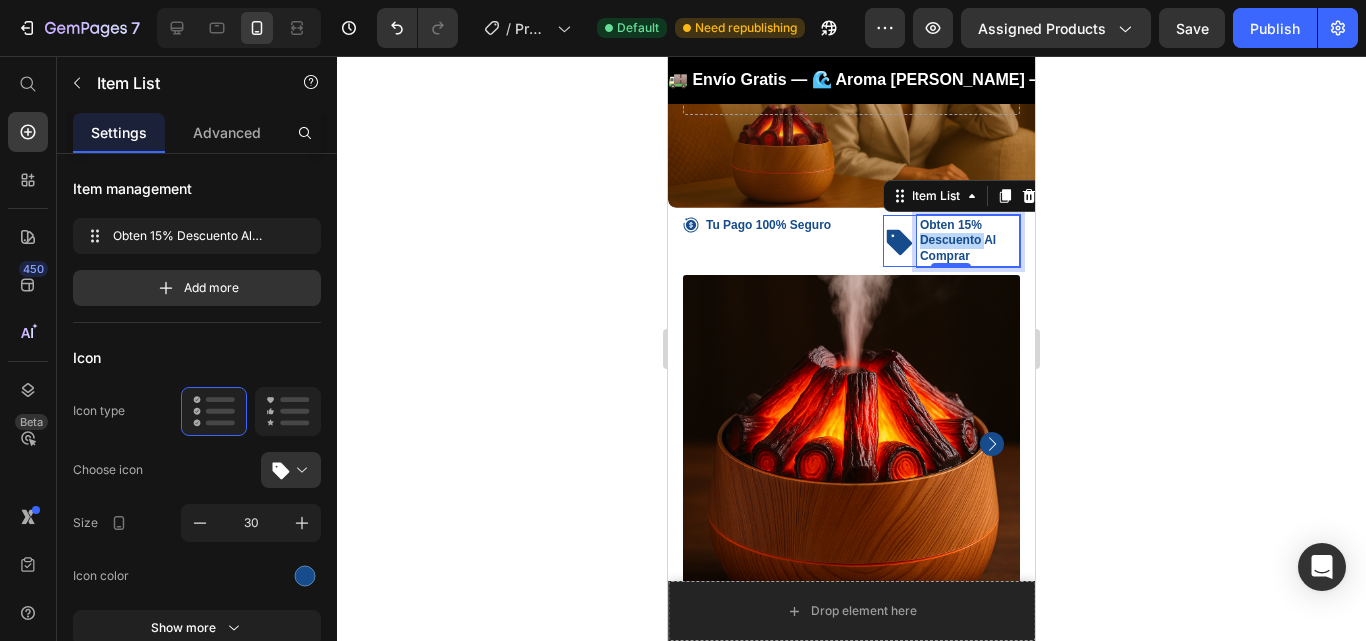 click on "Obten 15% Descuento Al Comprar" at bounding box center (968, 241) 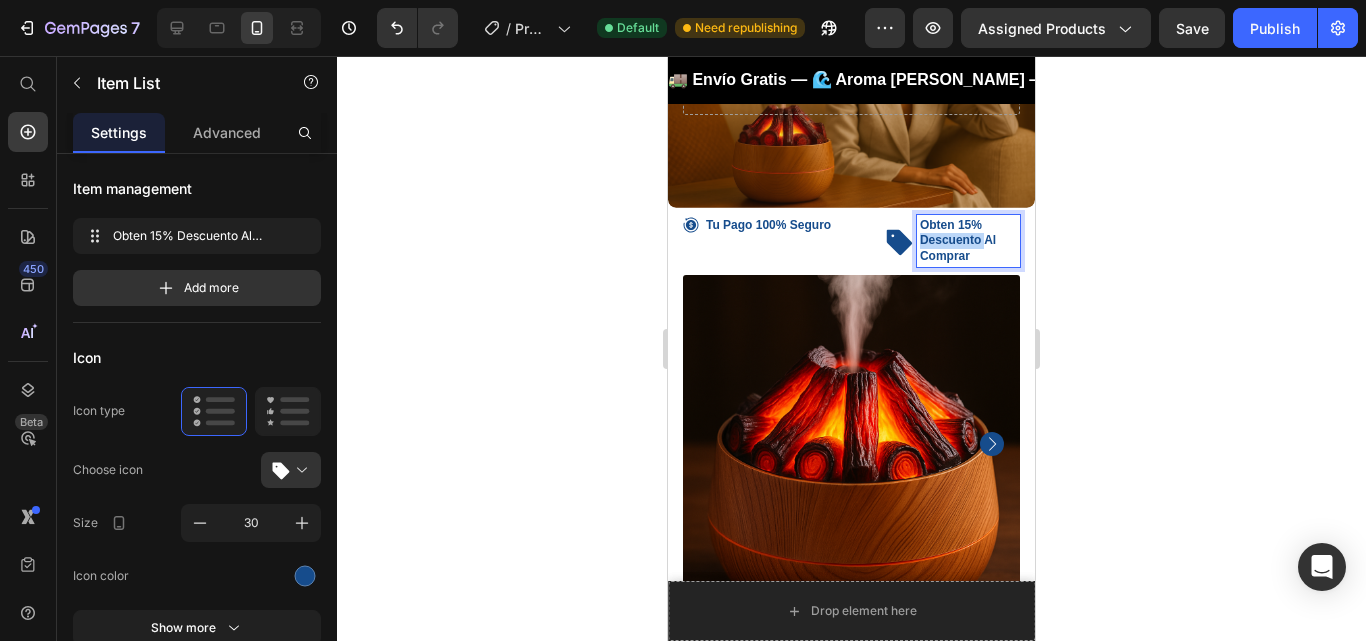 click on "Obten 15% Descuento Al Comprar" at bounding box center (968, 241) 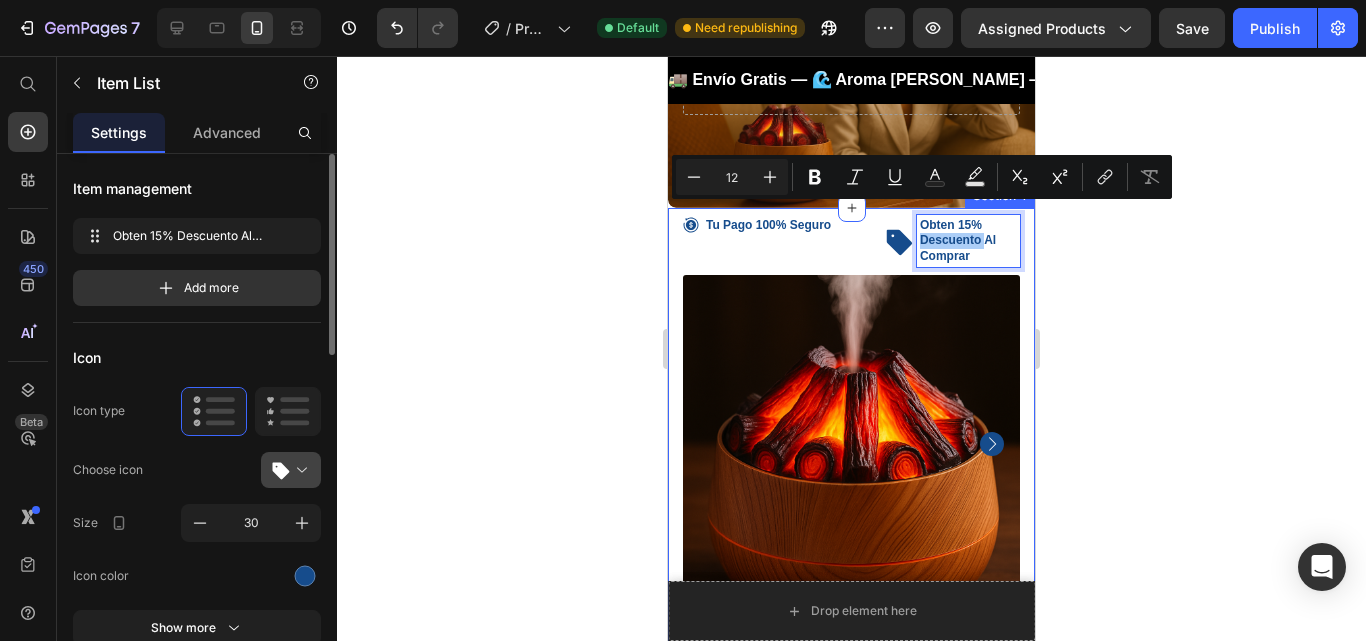 click at bounding box center [299, 470] 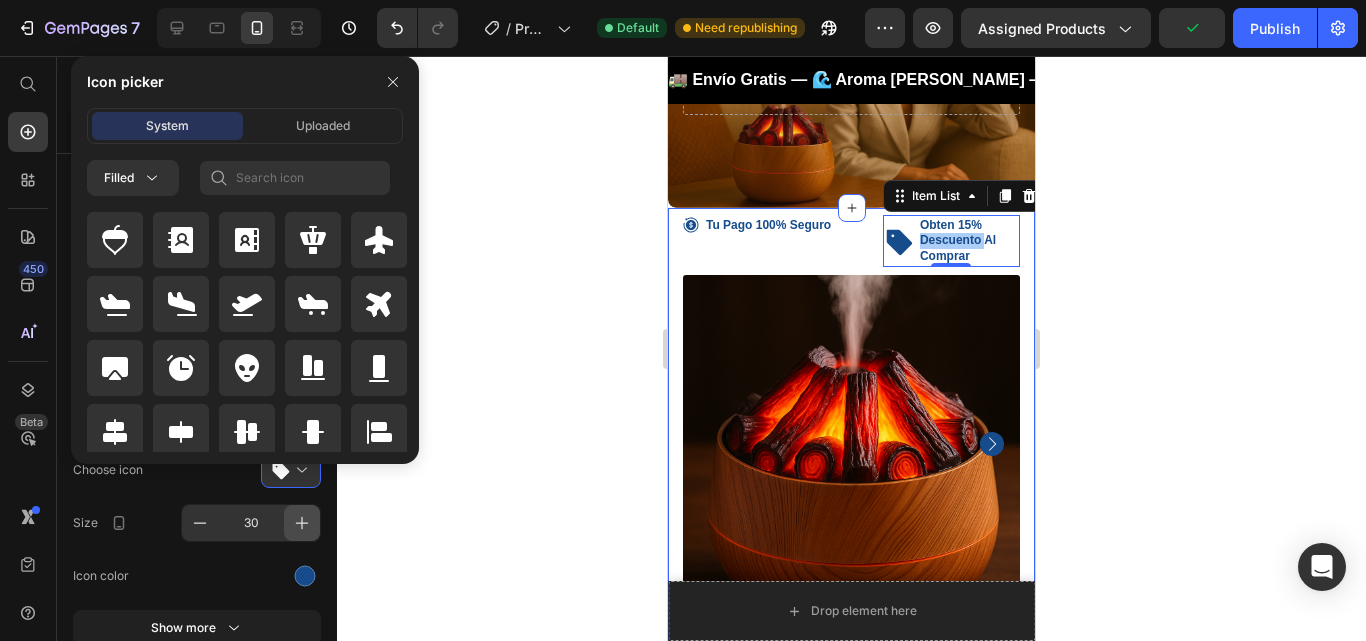 click 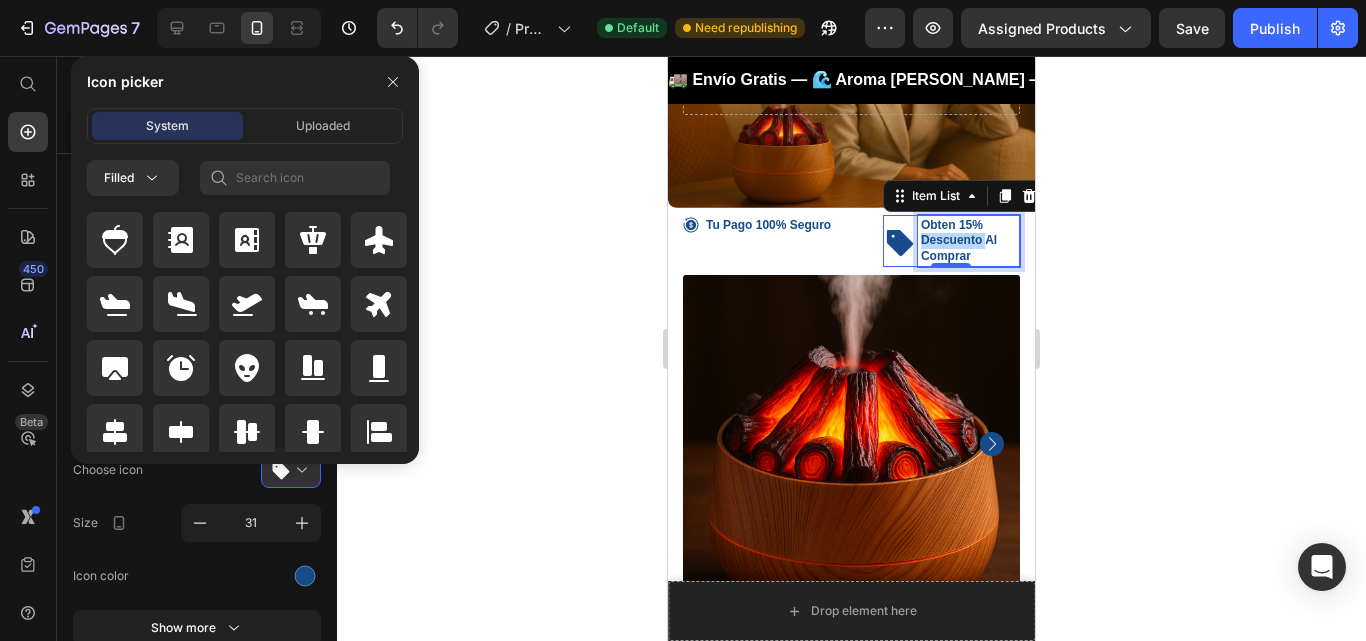 click on "Obten 15% Descuento Al Comprar" at bounding box center [969, 241] 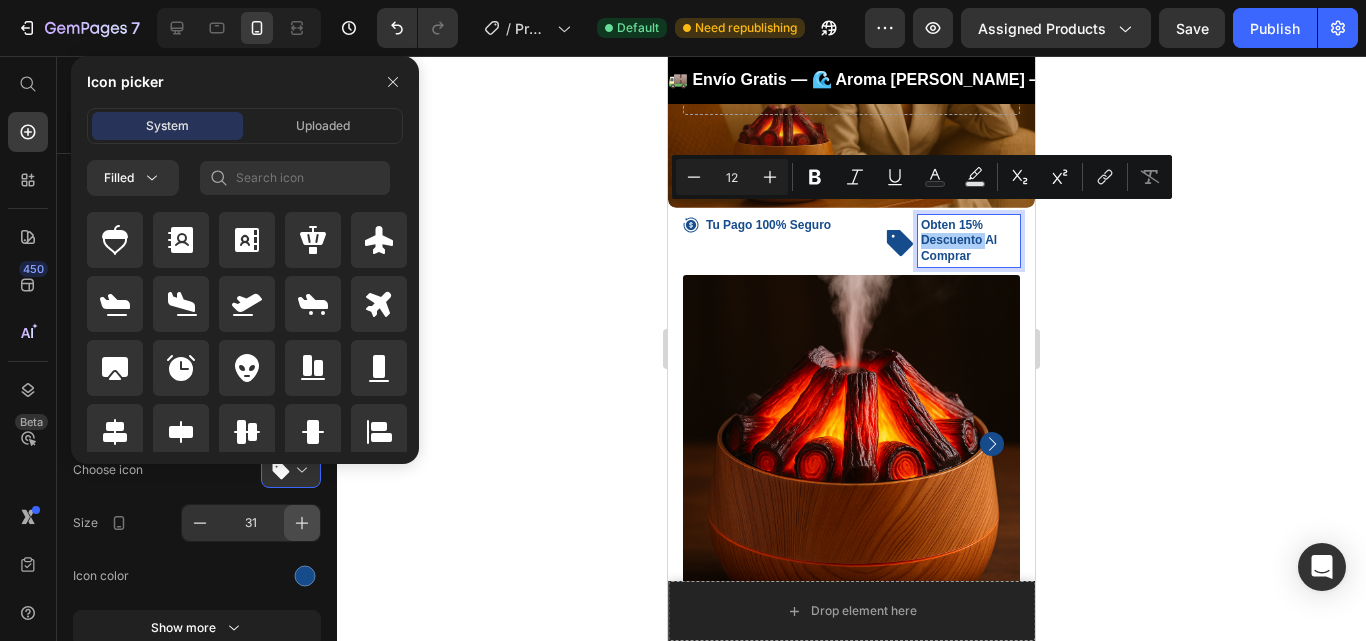 click 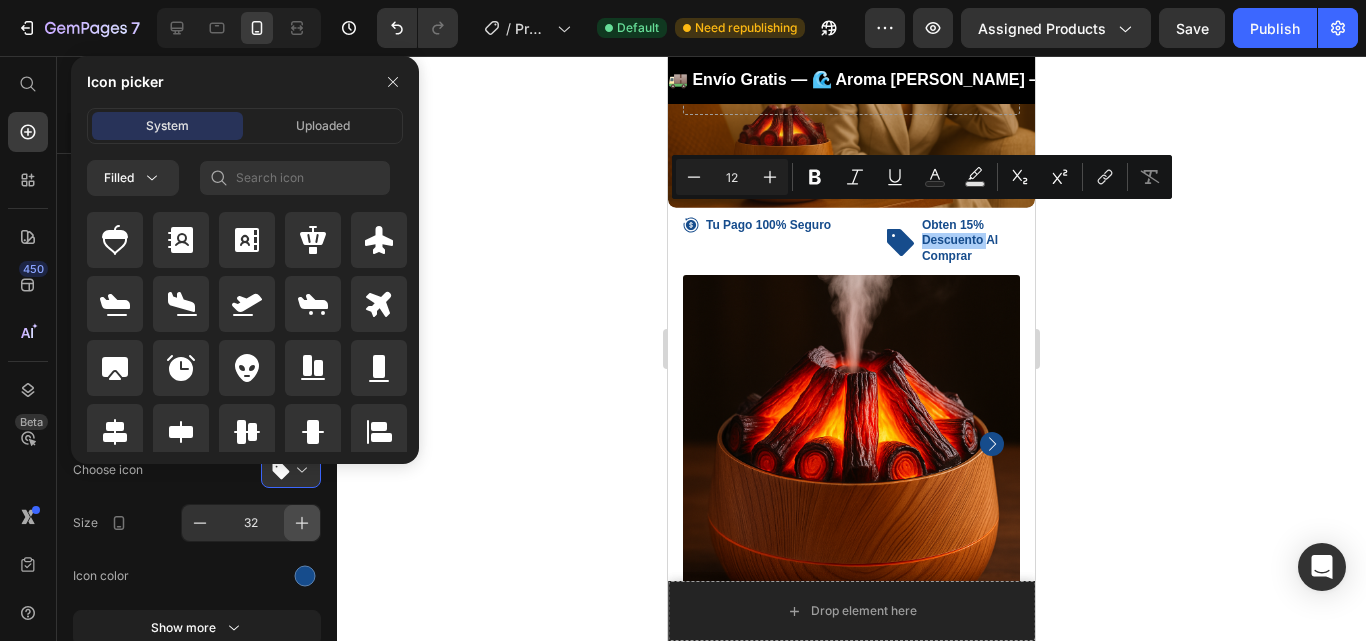 click 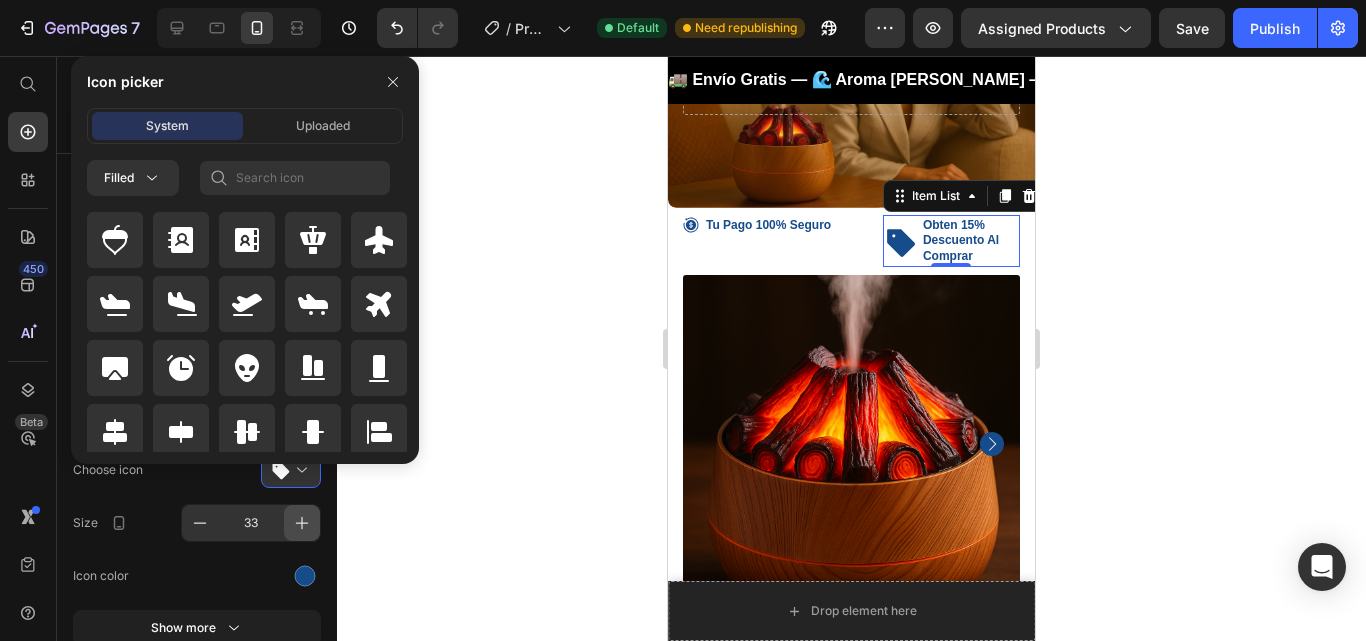 click 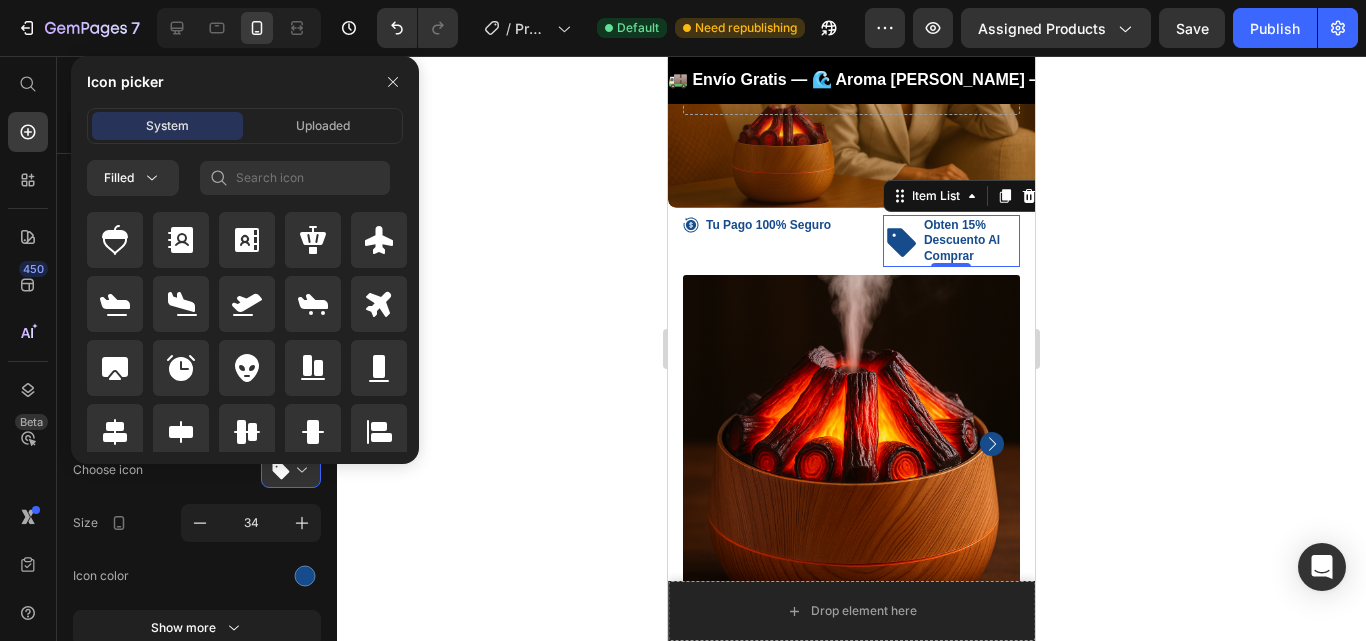 click 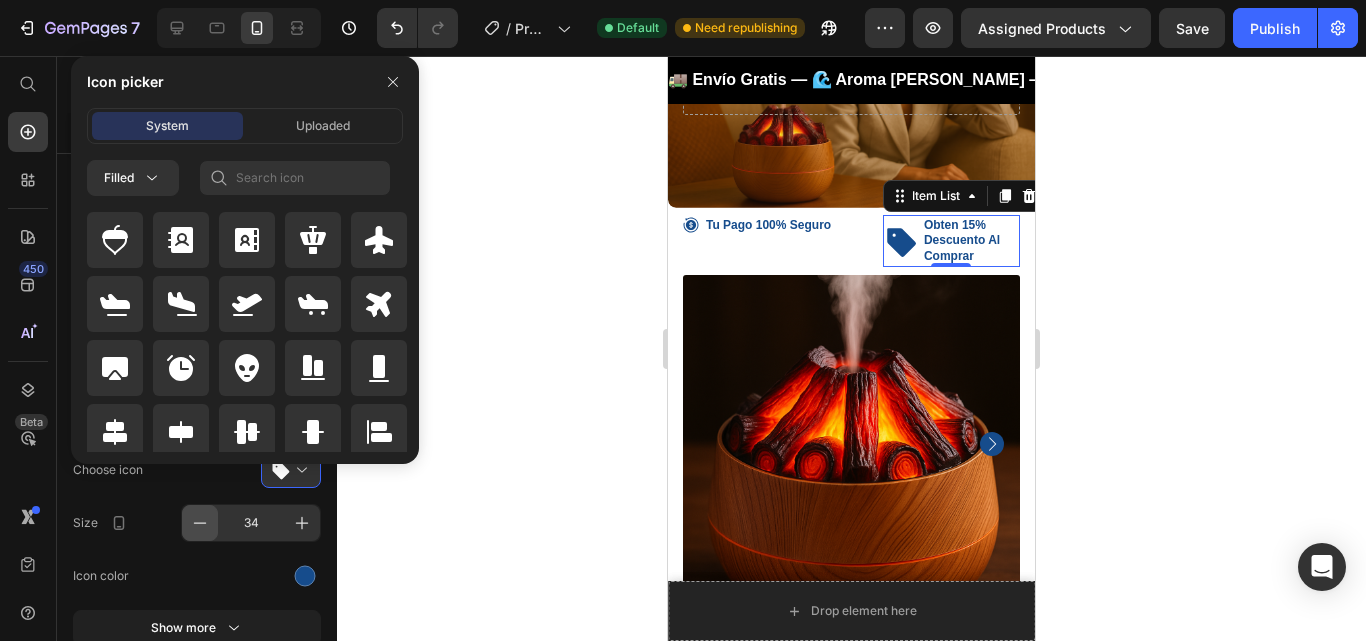 click 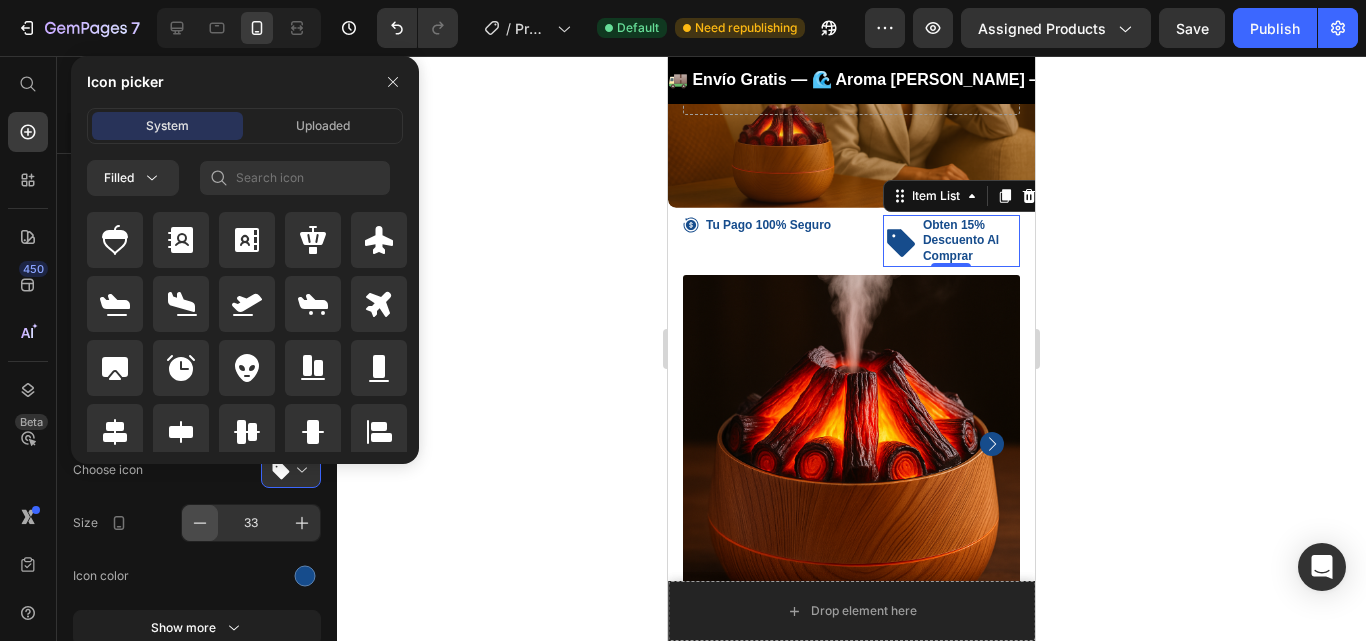 click 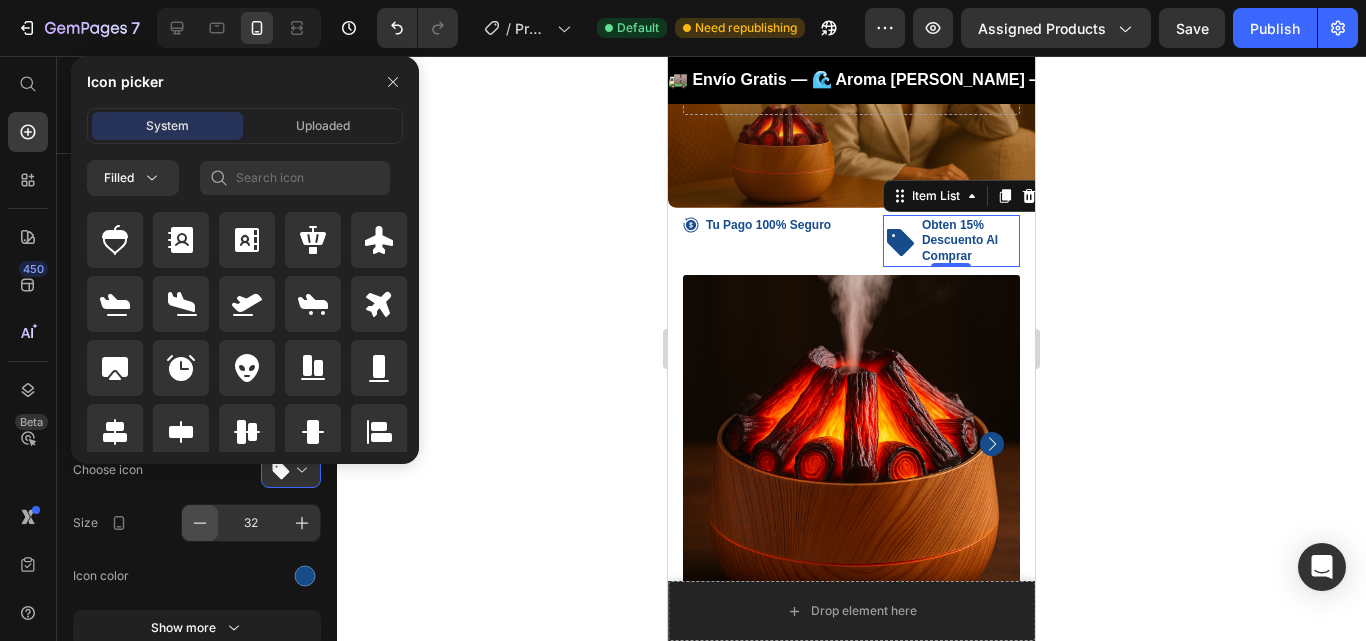 click 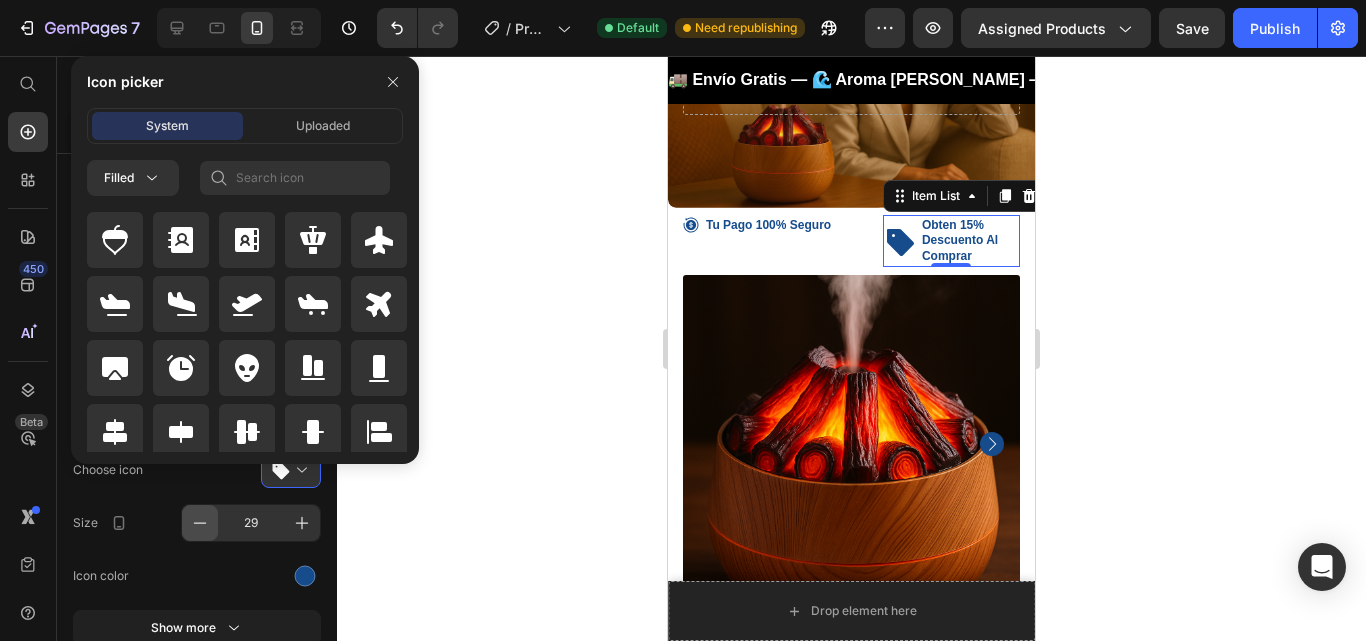 click 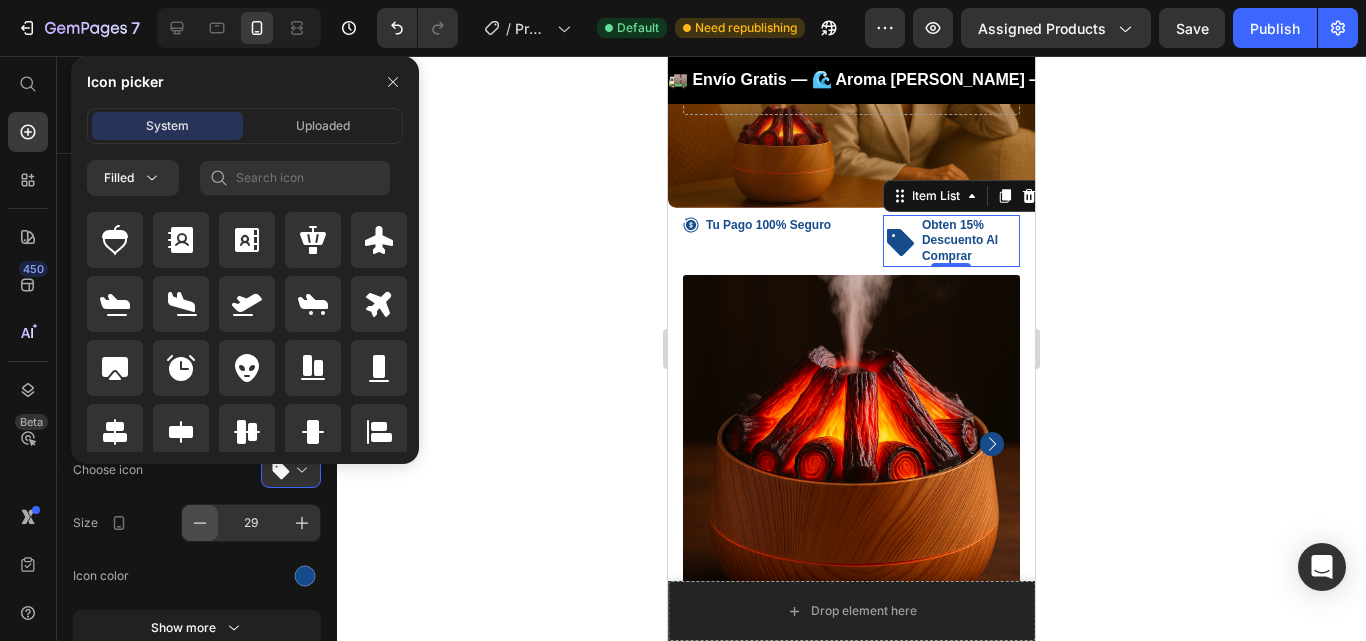 click 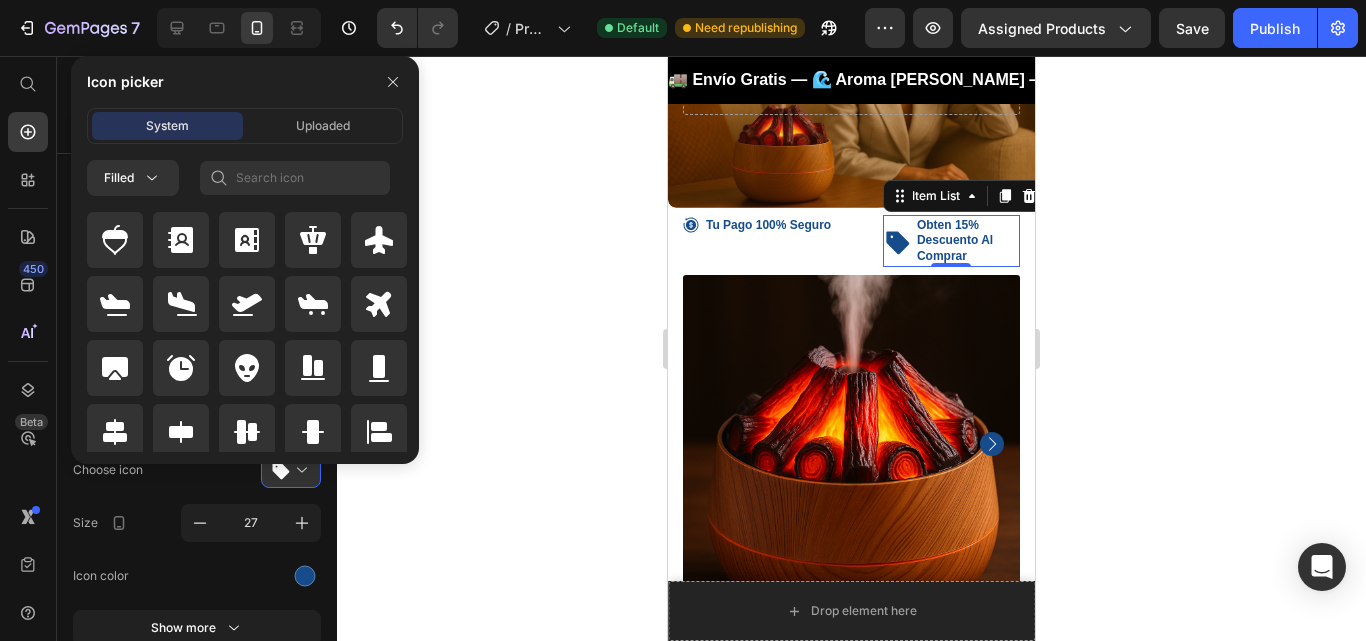click 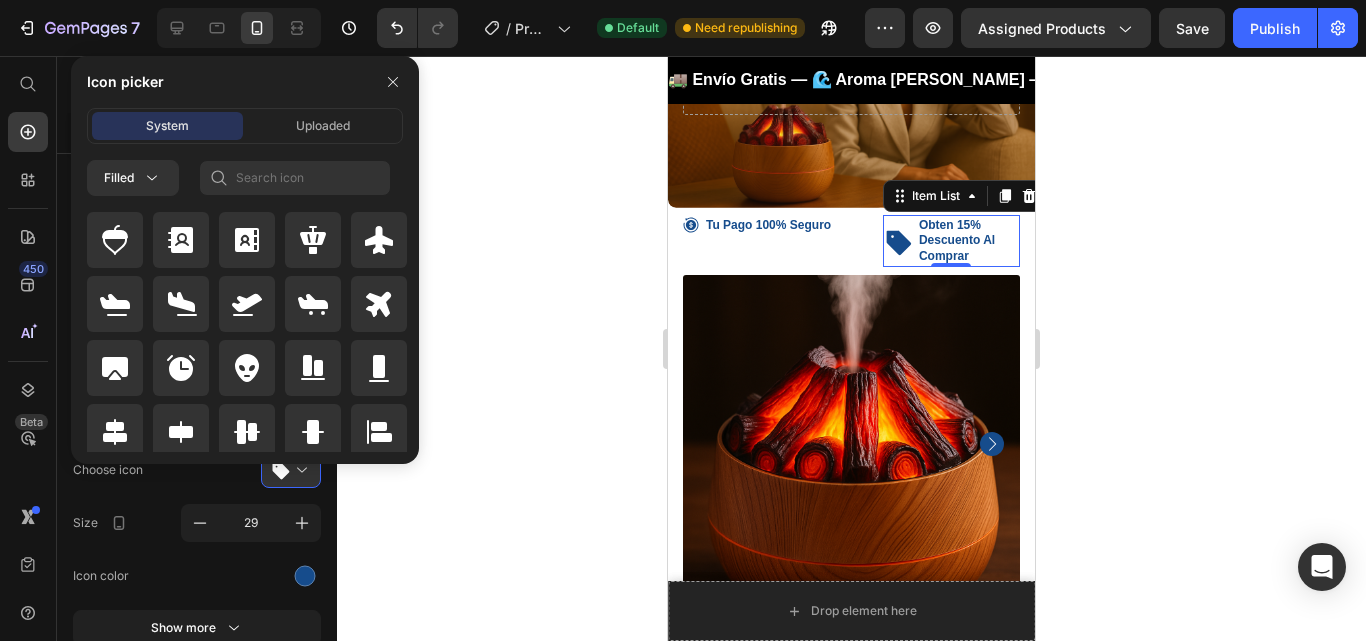 click 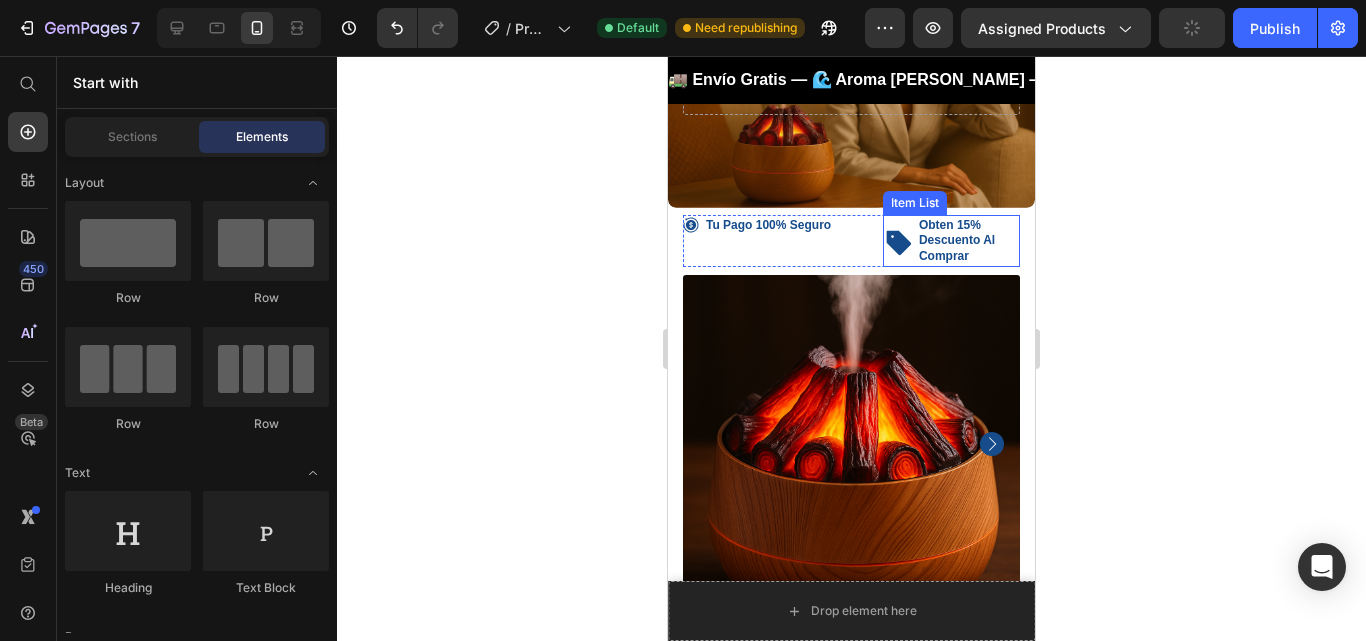click on "Obten 15% Descuento Al Comprar" at bounding box center [968, 241] 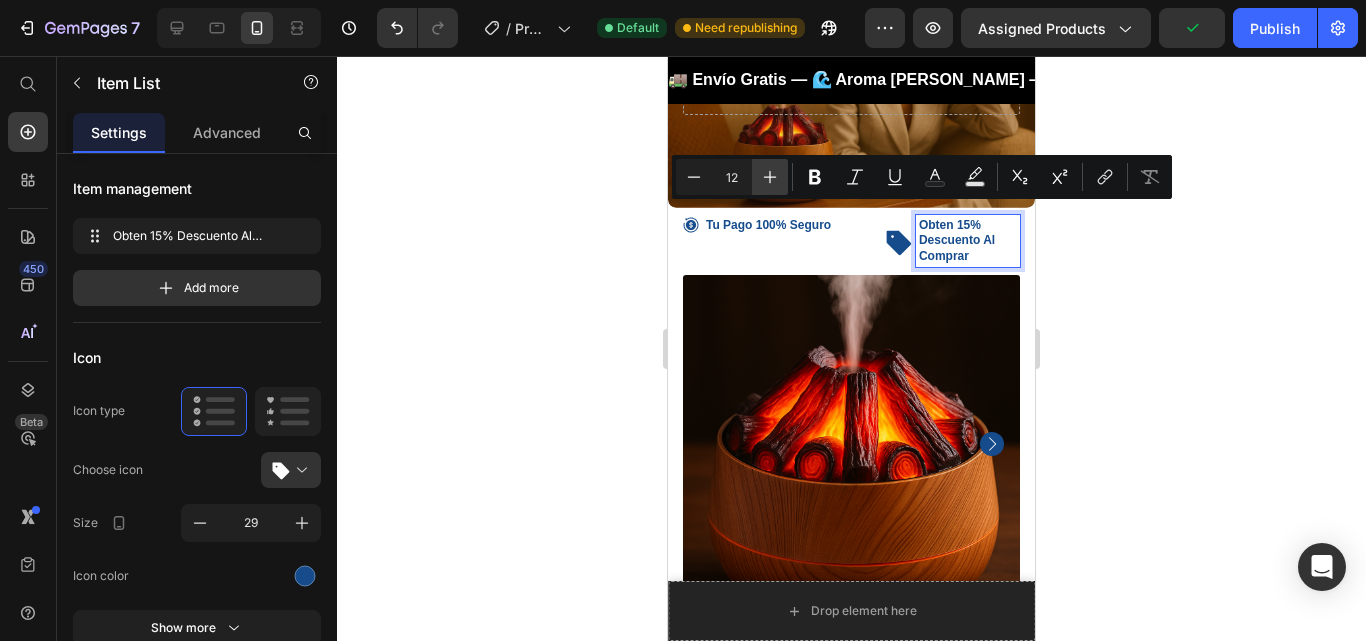 click 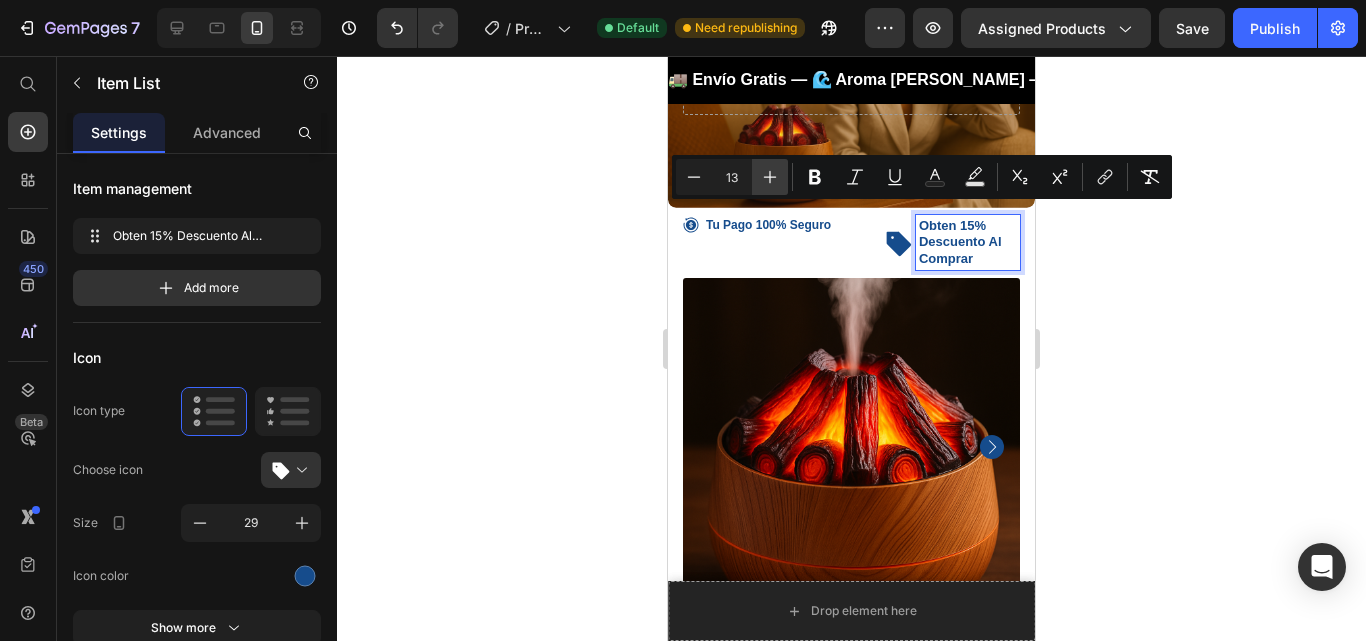 click 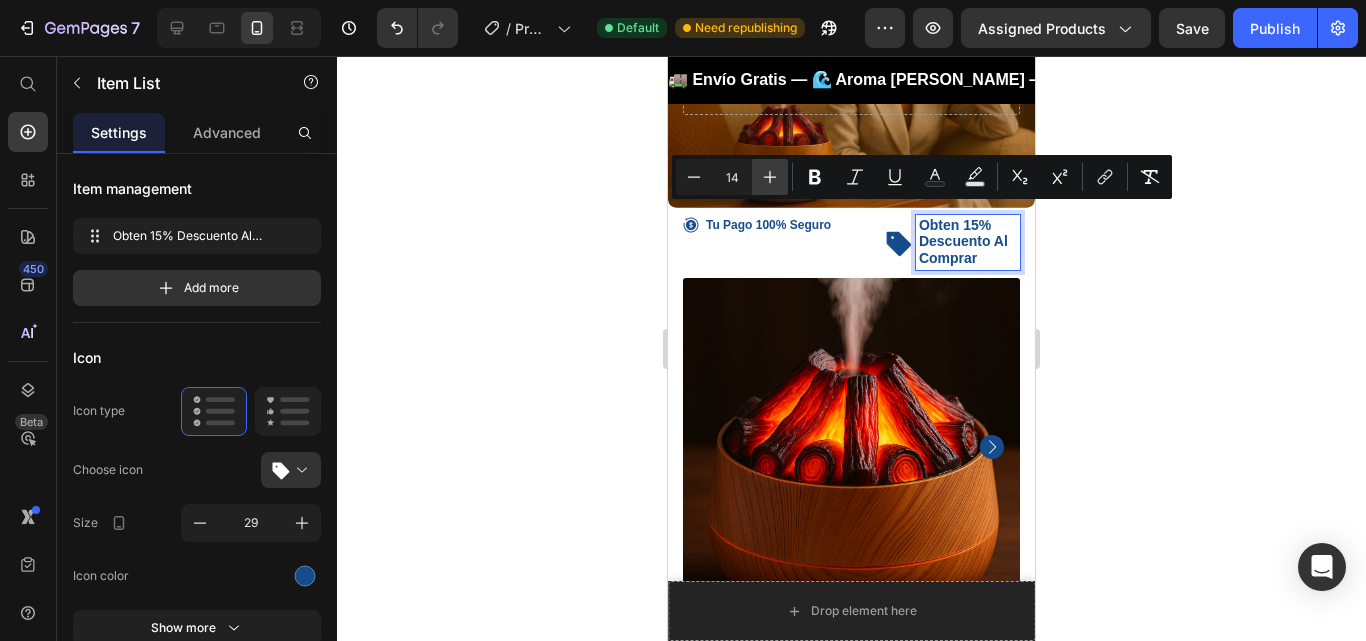 click 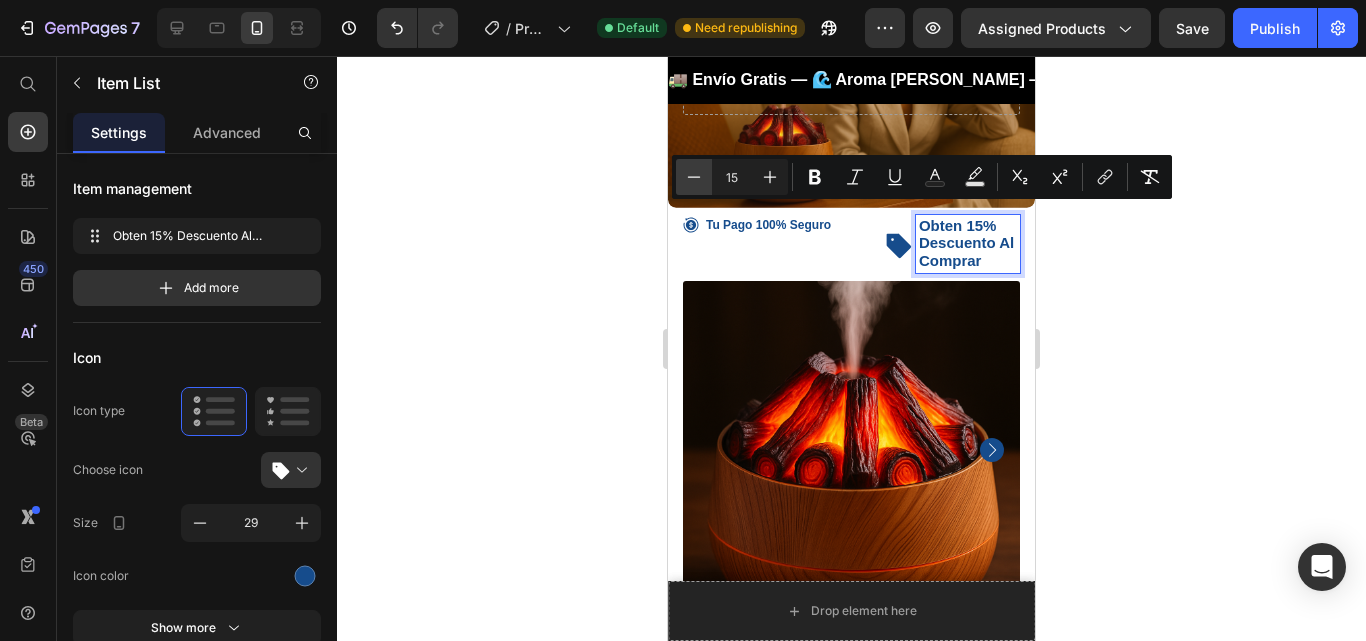 click 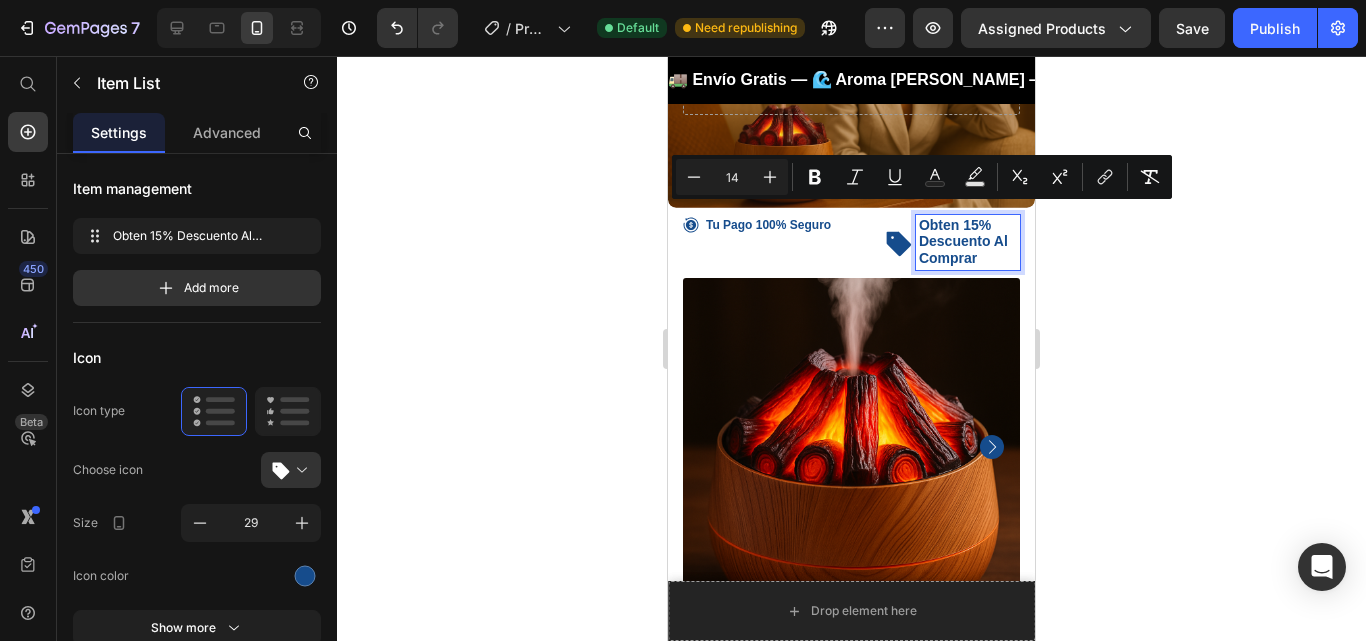 click at bounding box center [851, 446] 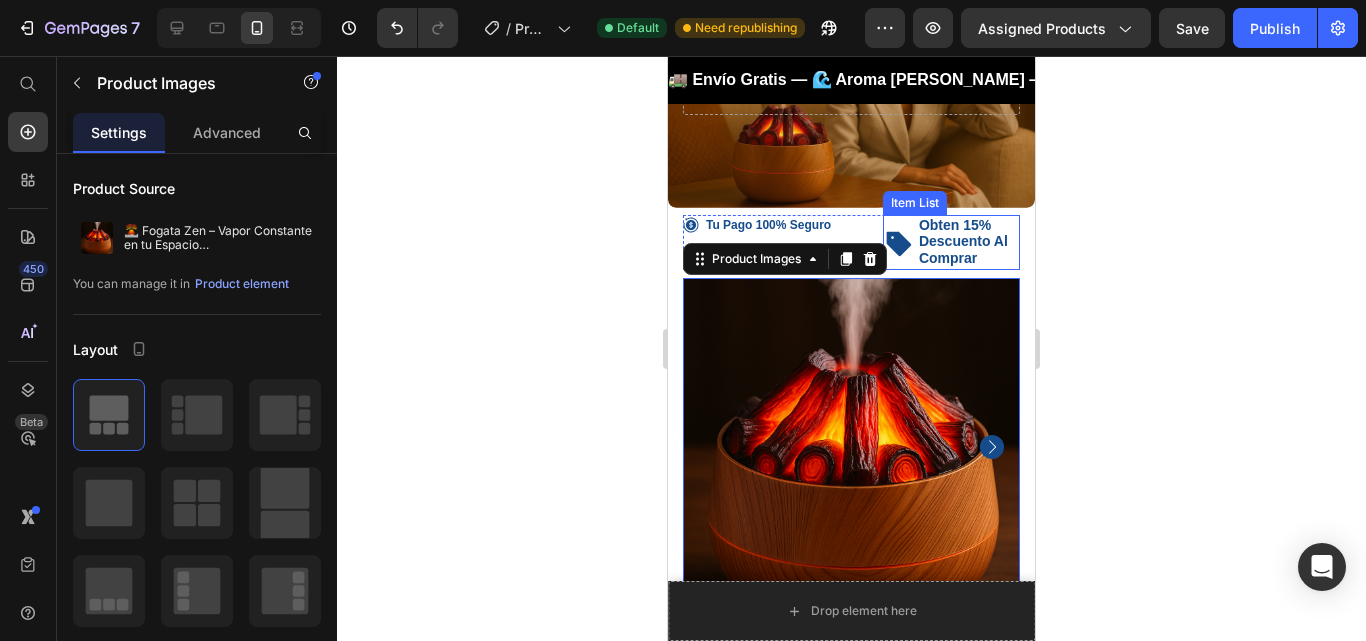 click on "Obten 15% Descuento Al Comprar" at bounding box center (963, 241) 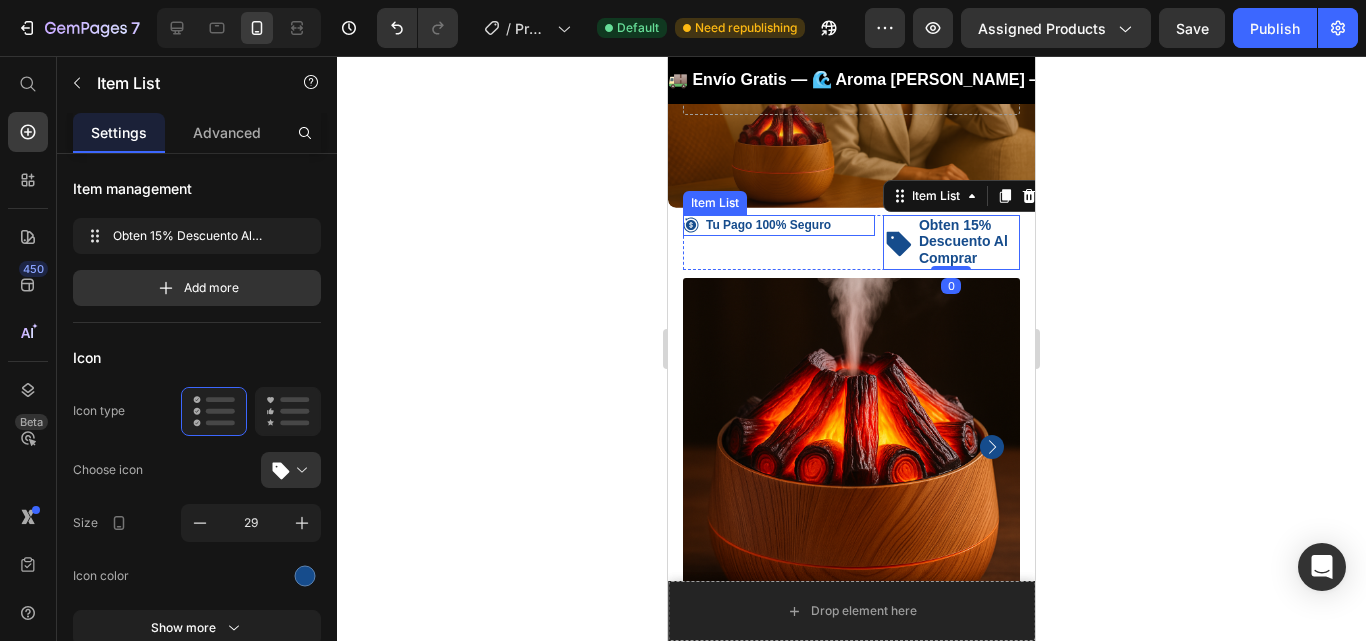 click 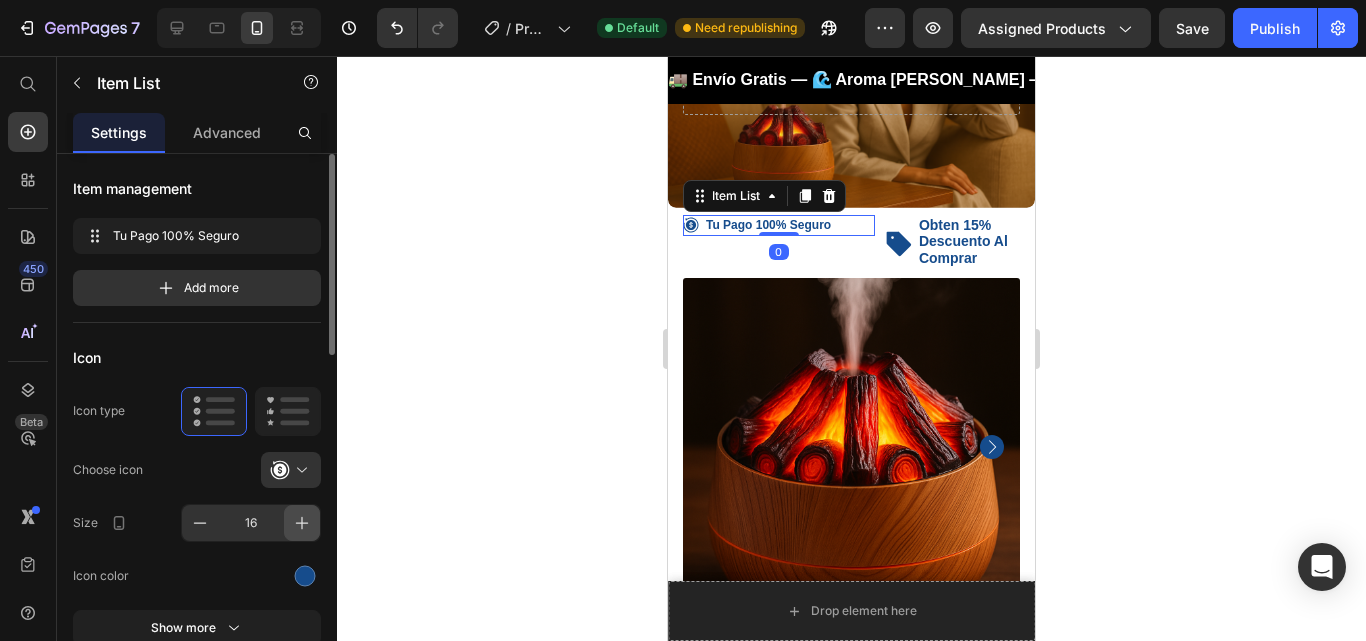 click at bounding box center (302, 523) 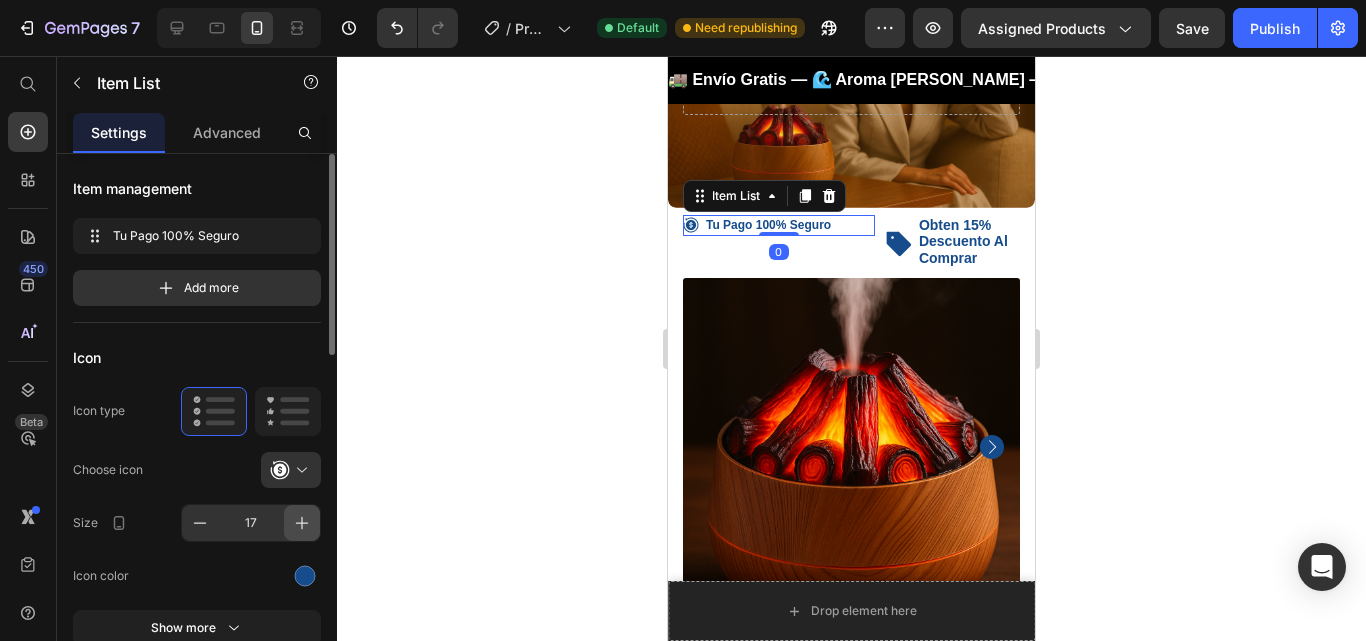 click at bounding box center [302, 523] 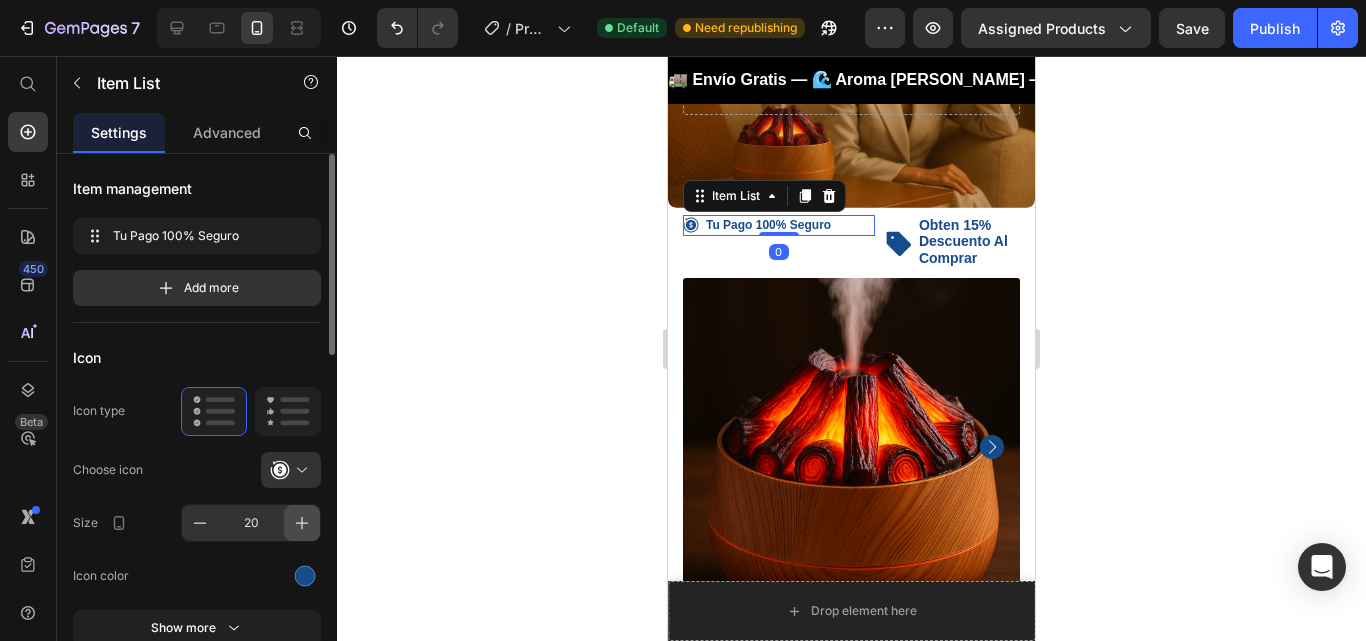 click at bounding box center (302, 523) 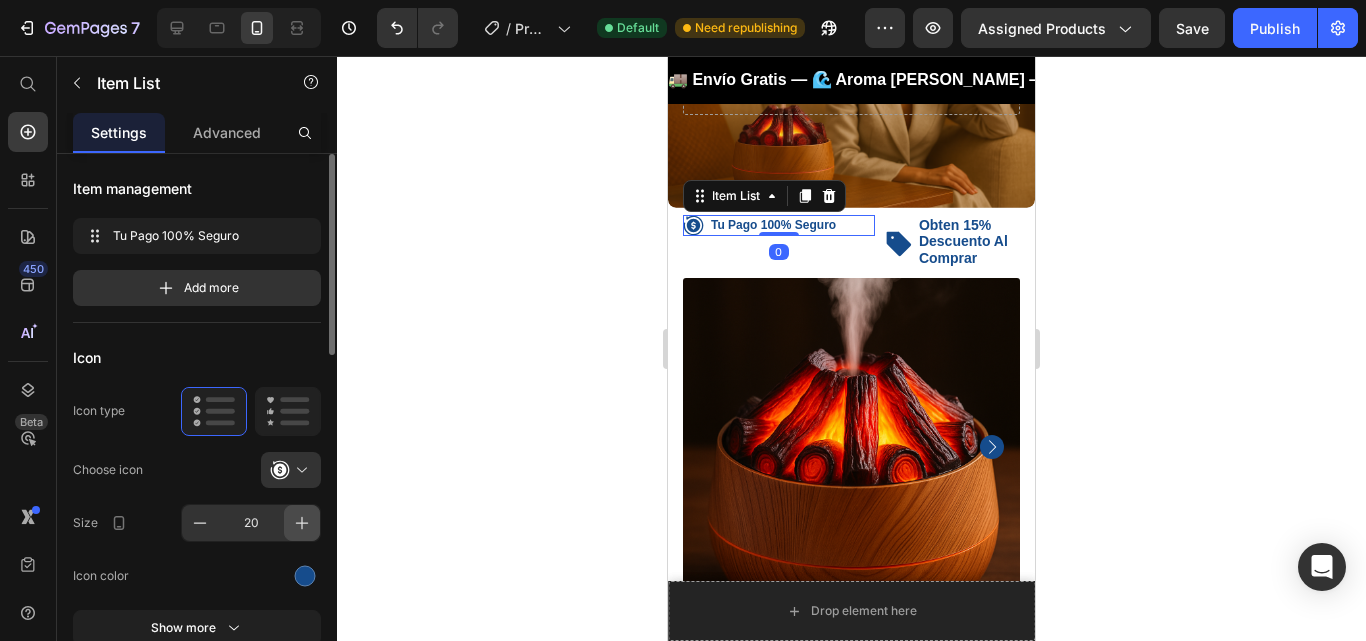 click 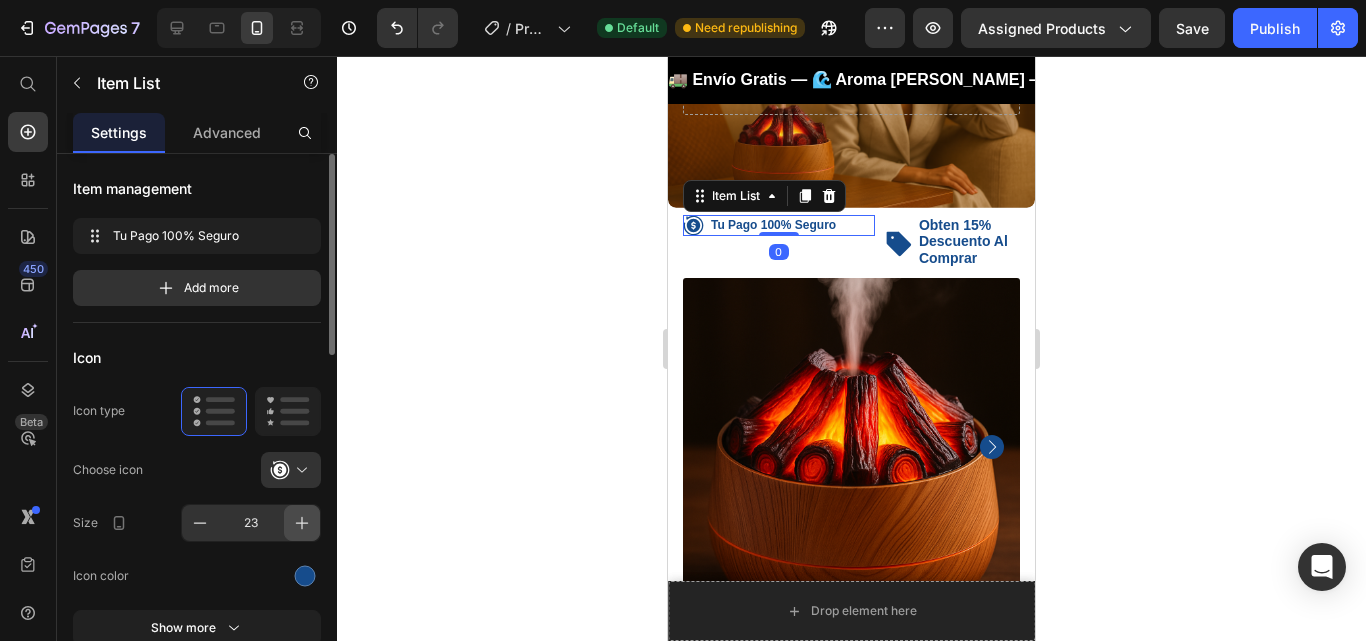 click at bounding box center [302, 523] 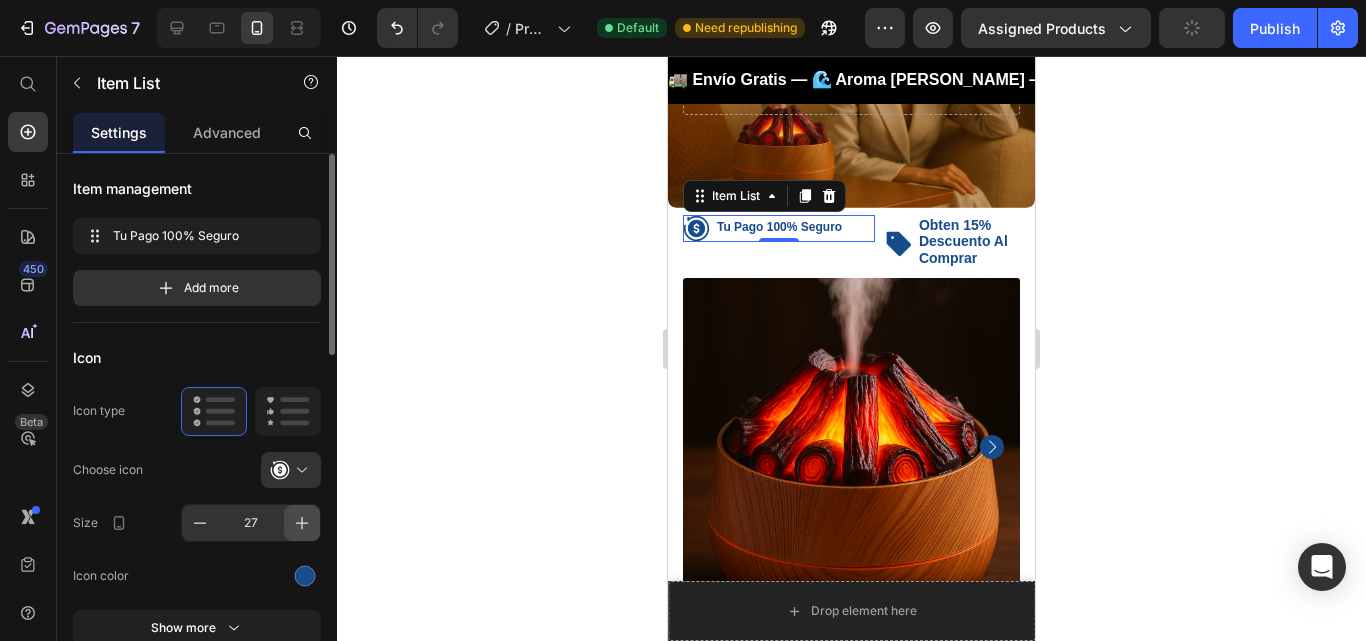 click at bounding box center (302, 523) 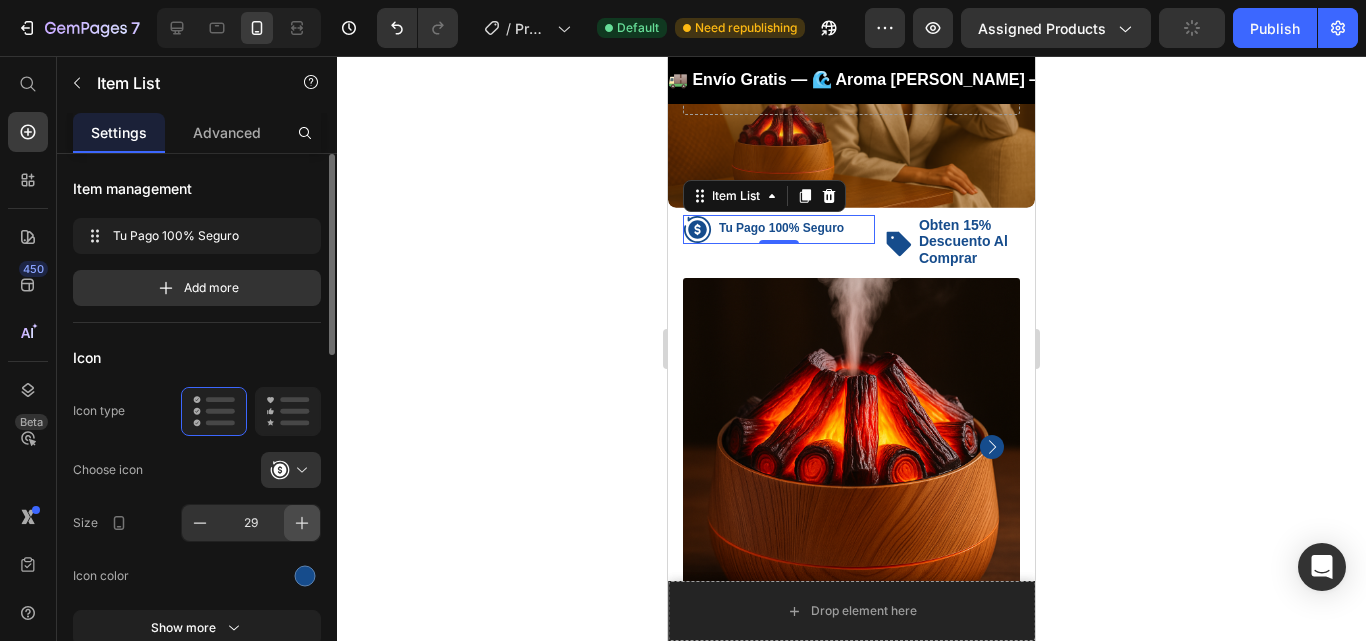 click at bounding box center (302, 523) 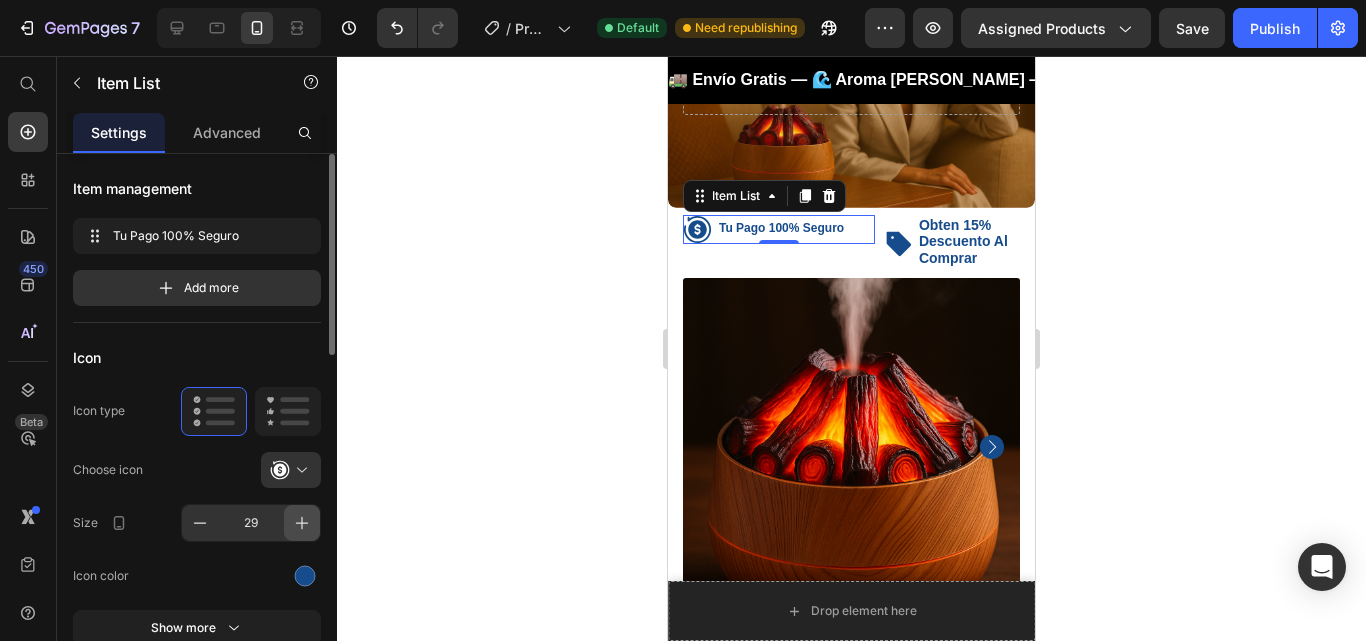 type on "30" 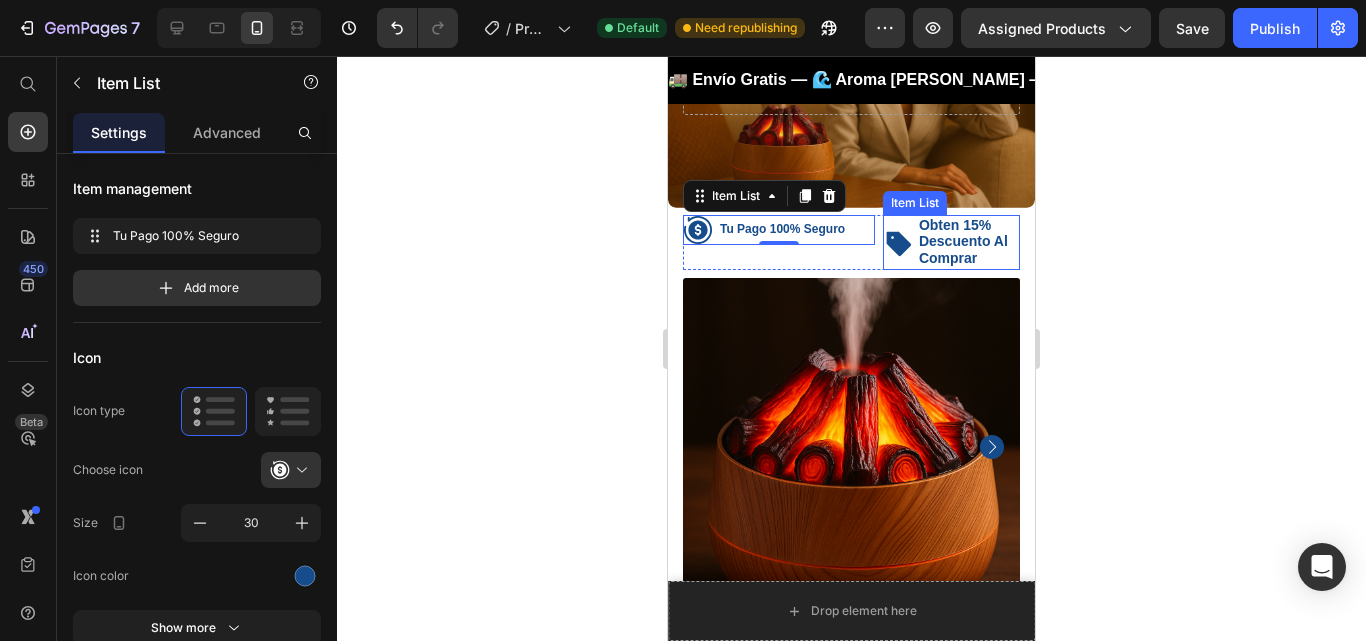 click 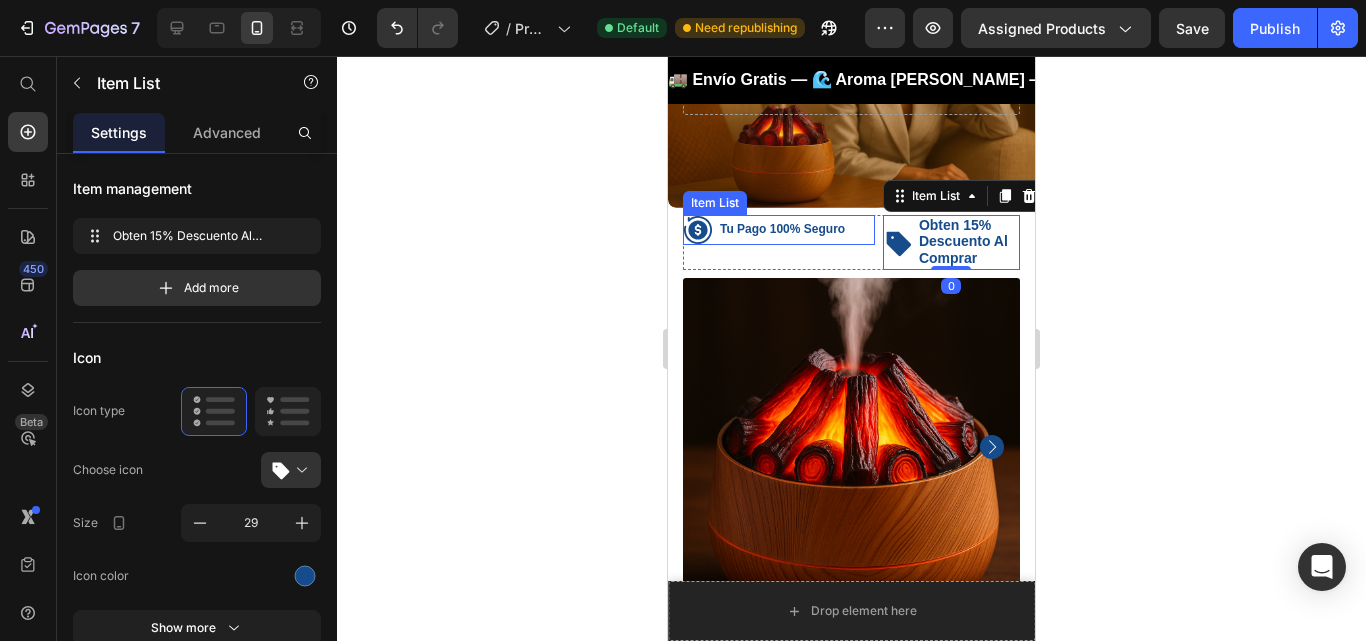 click 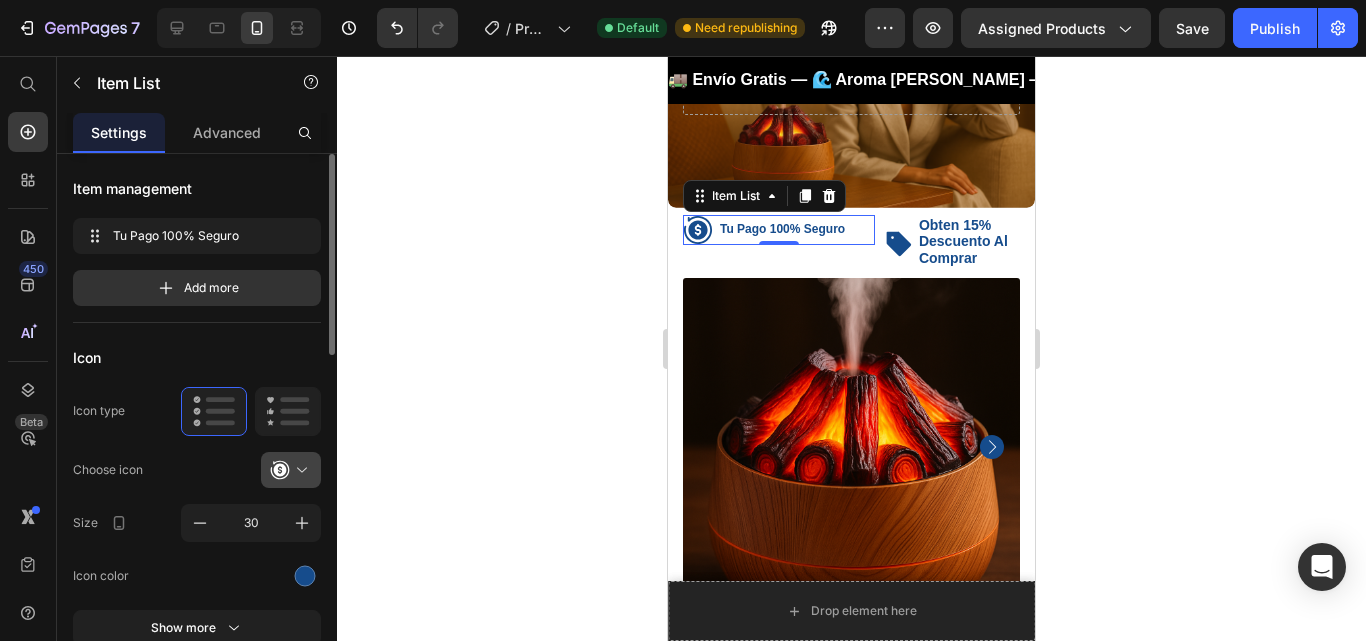 click at bounding box center (299, 470) 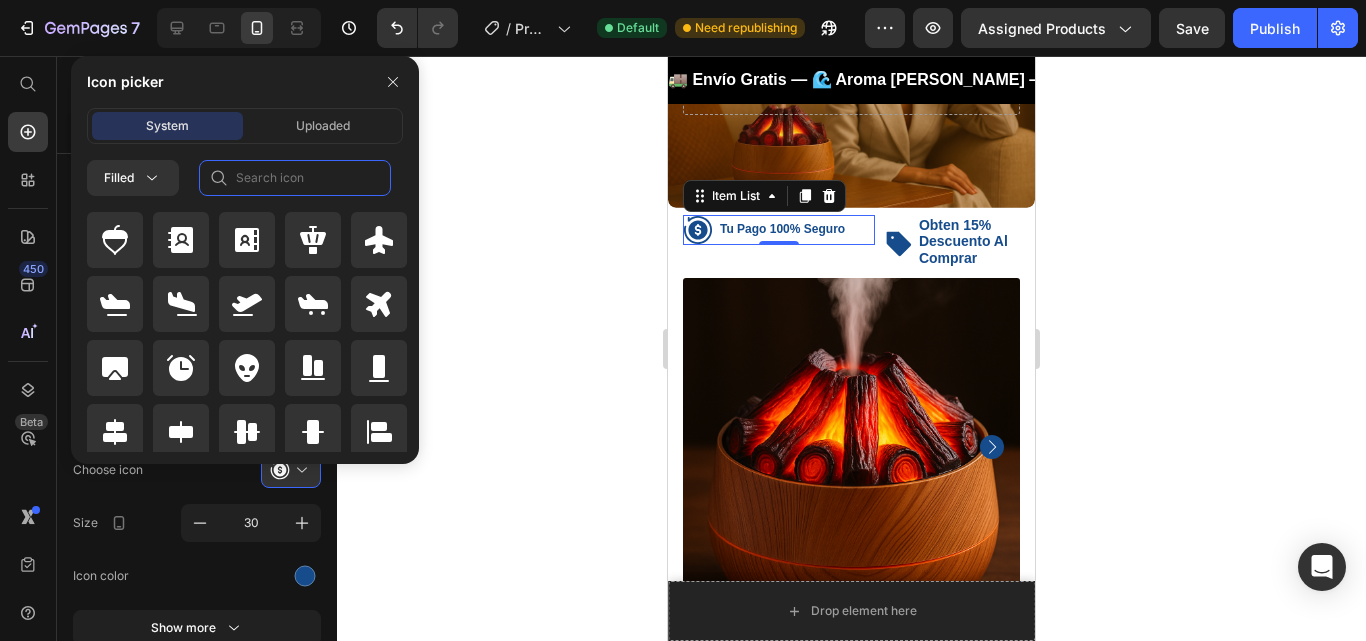 click 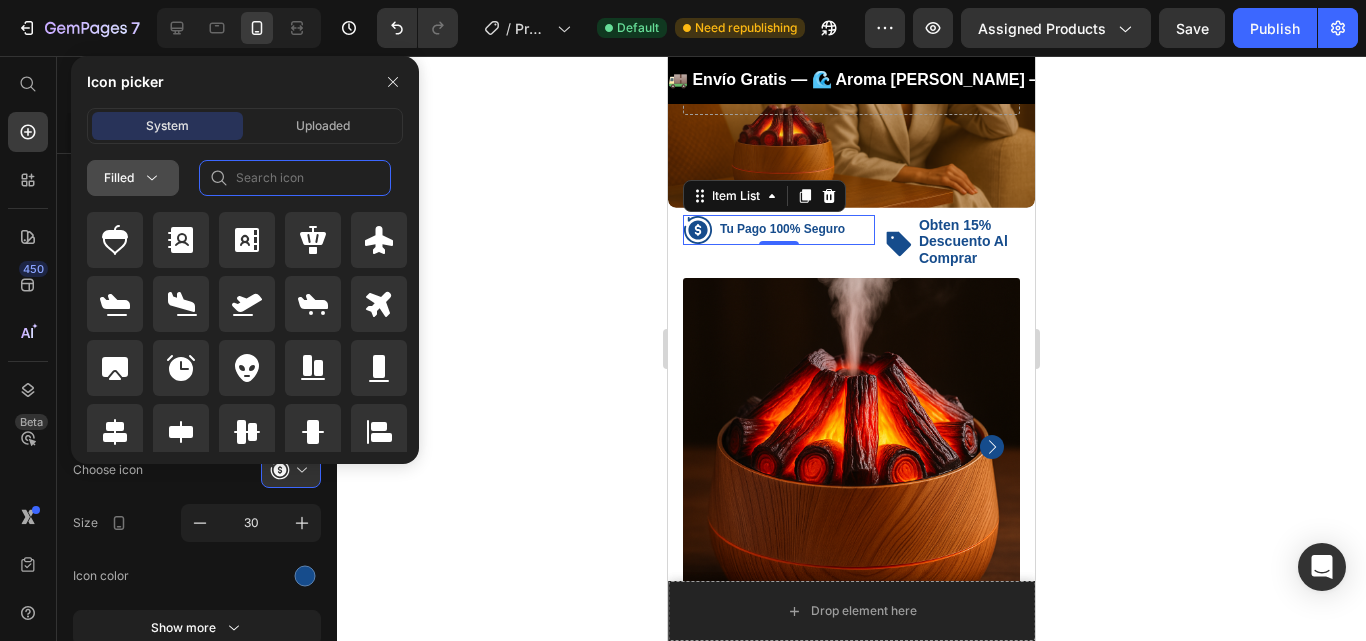click 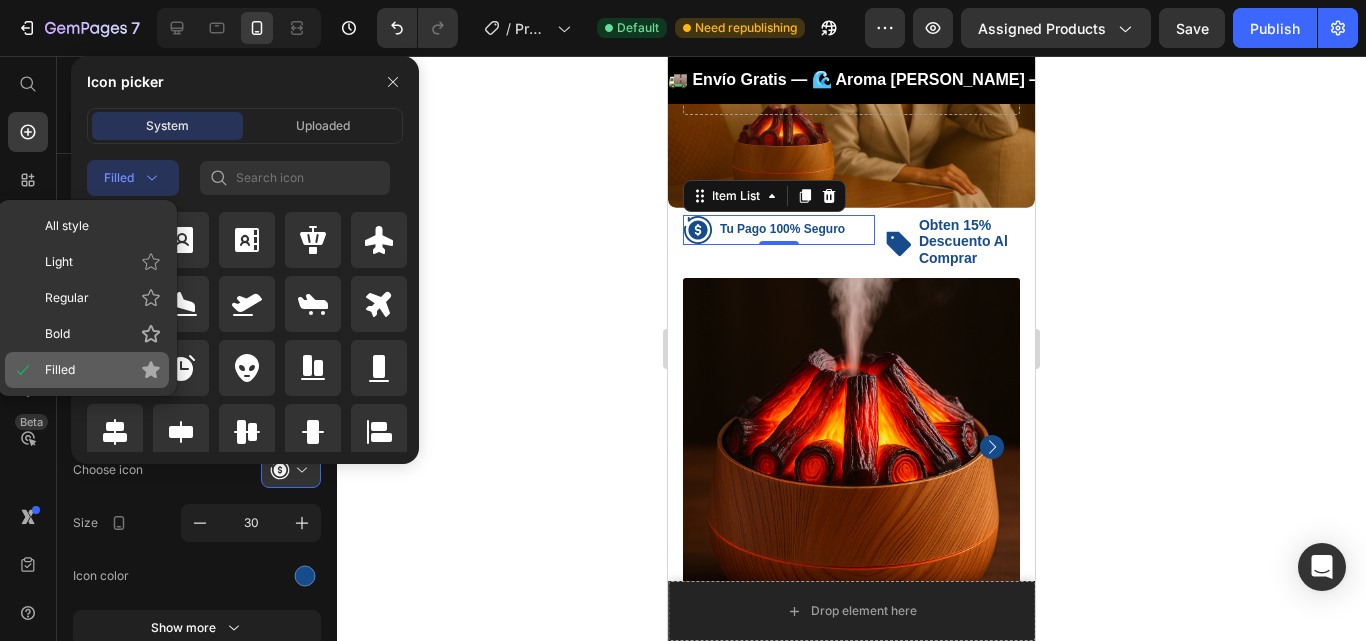 click on "Filled" at bounding box center (103, 370) 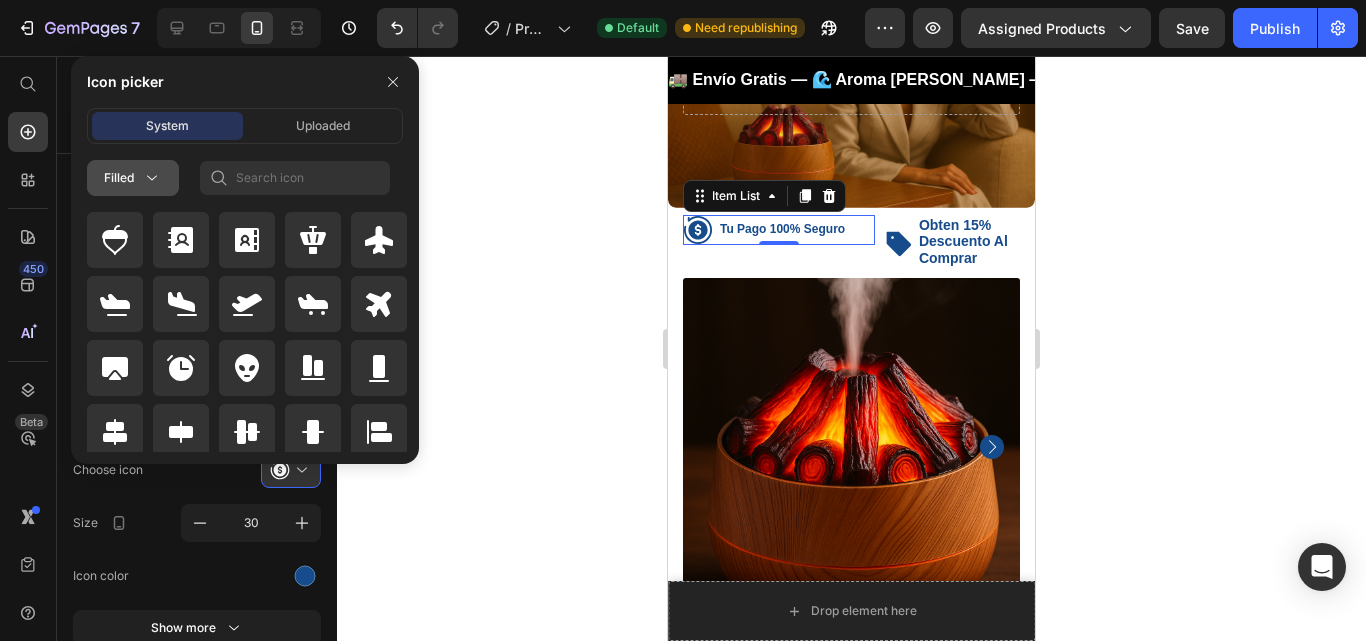 click 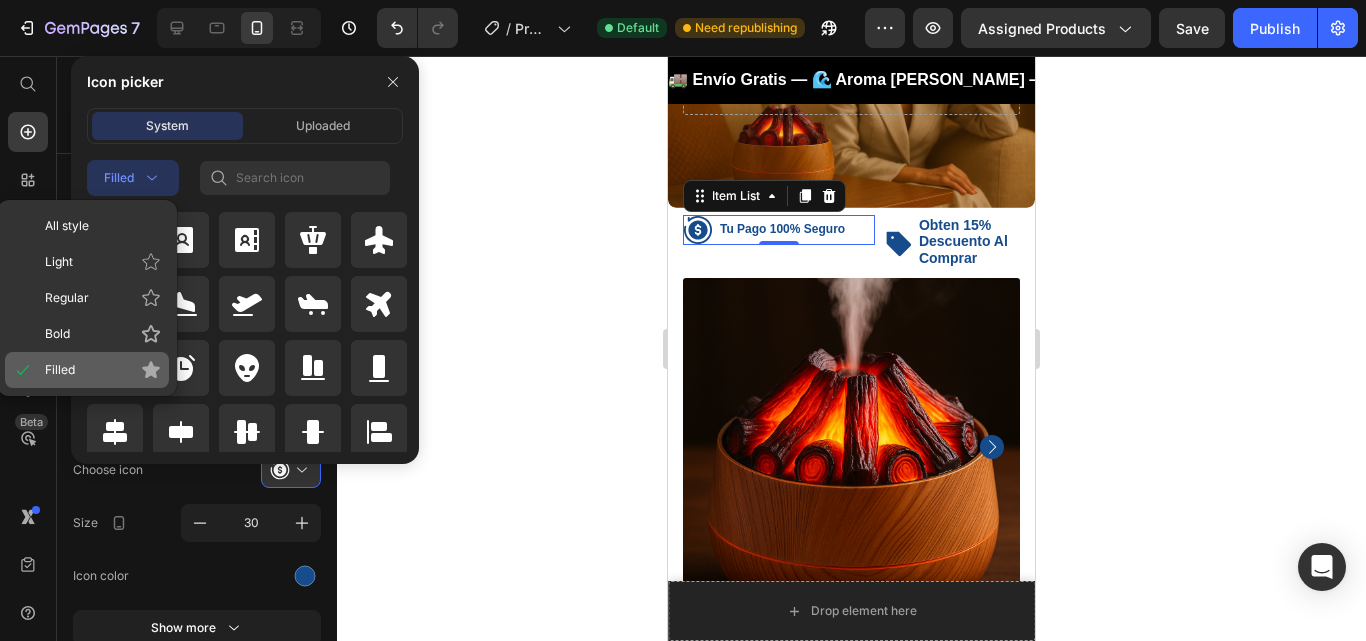 click on "Filled" at bounding box center (103, 370) 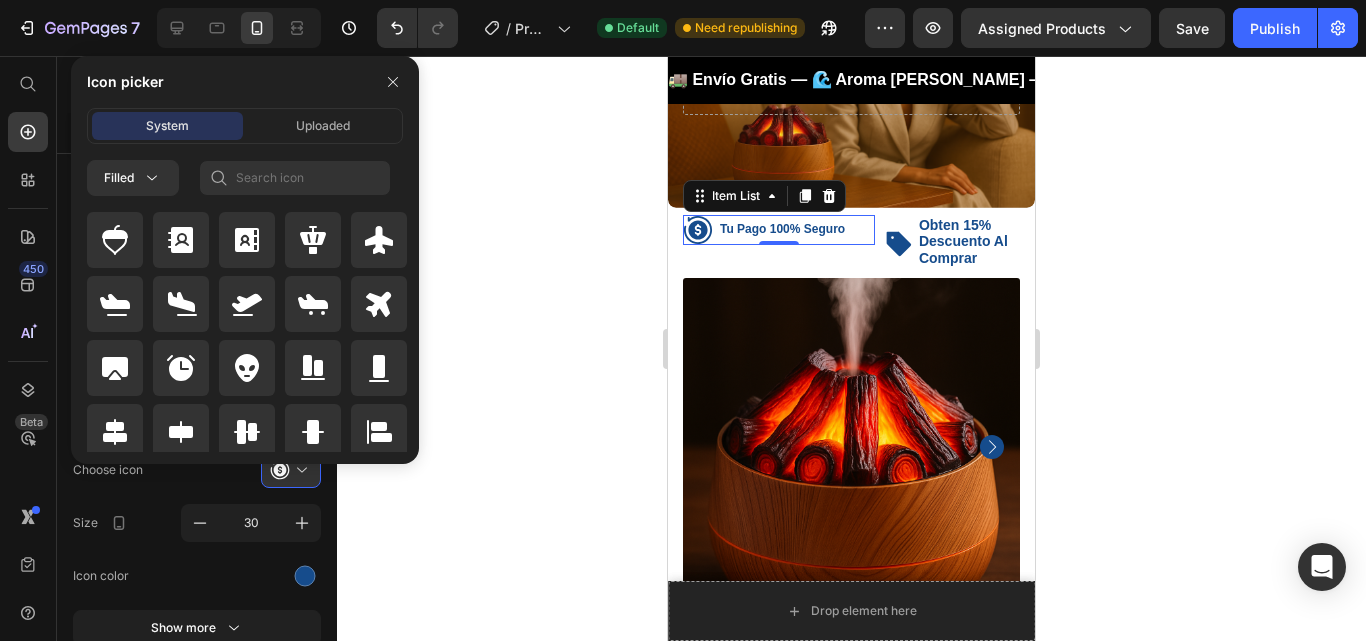 drag, startPoint x: 295, startPoint y: 106, endPoint x: 288, endPoint y: 155, distance: 49.497475 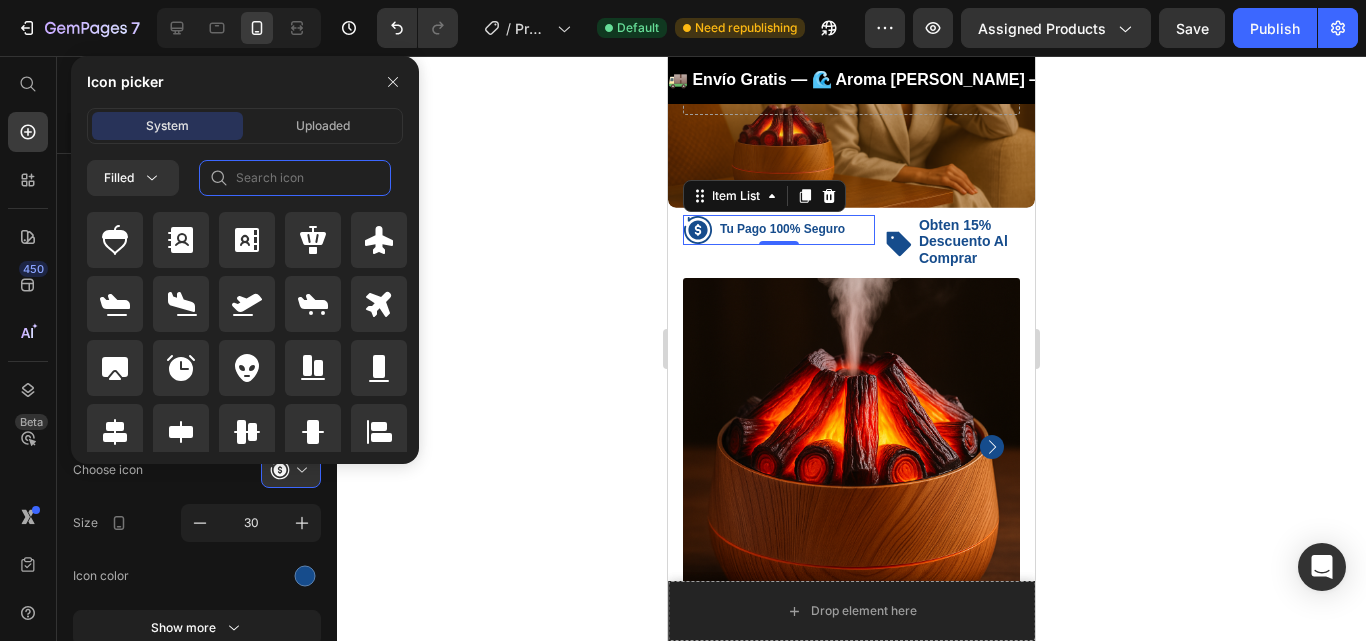 click 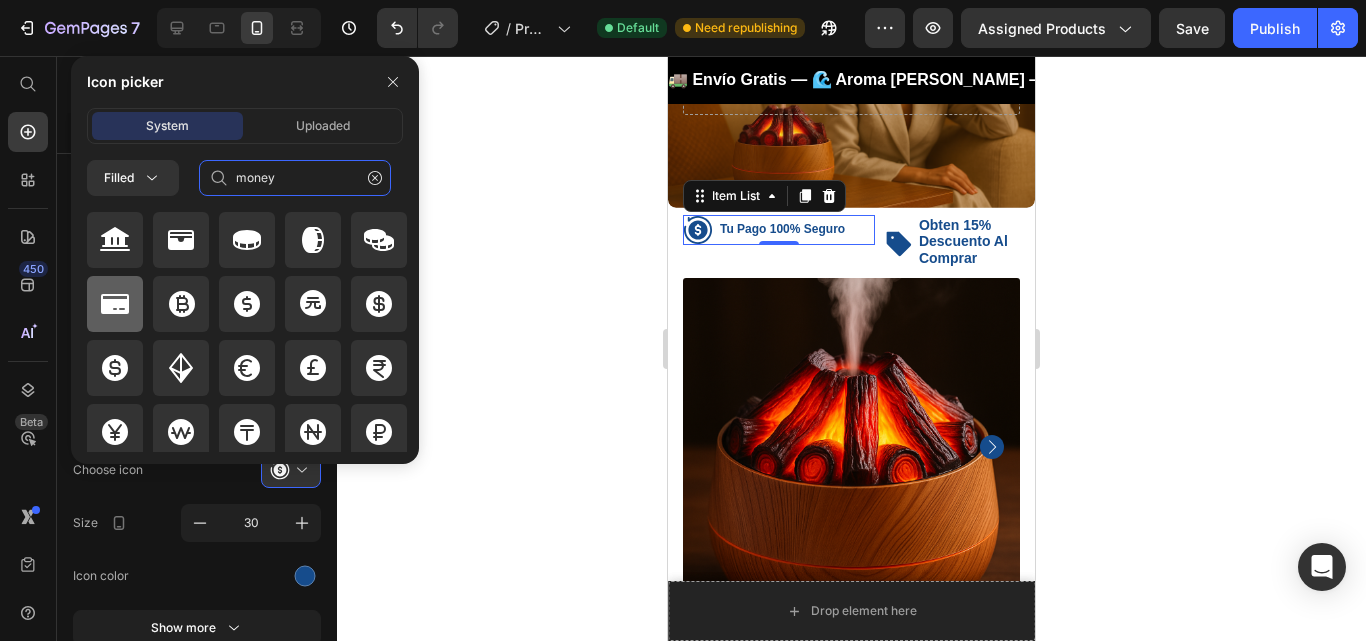 type on "money" 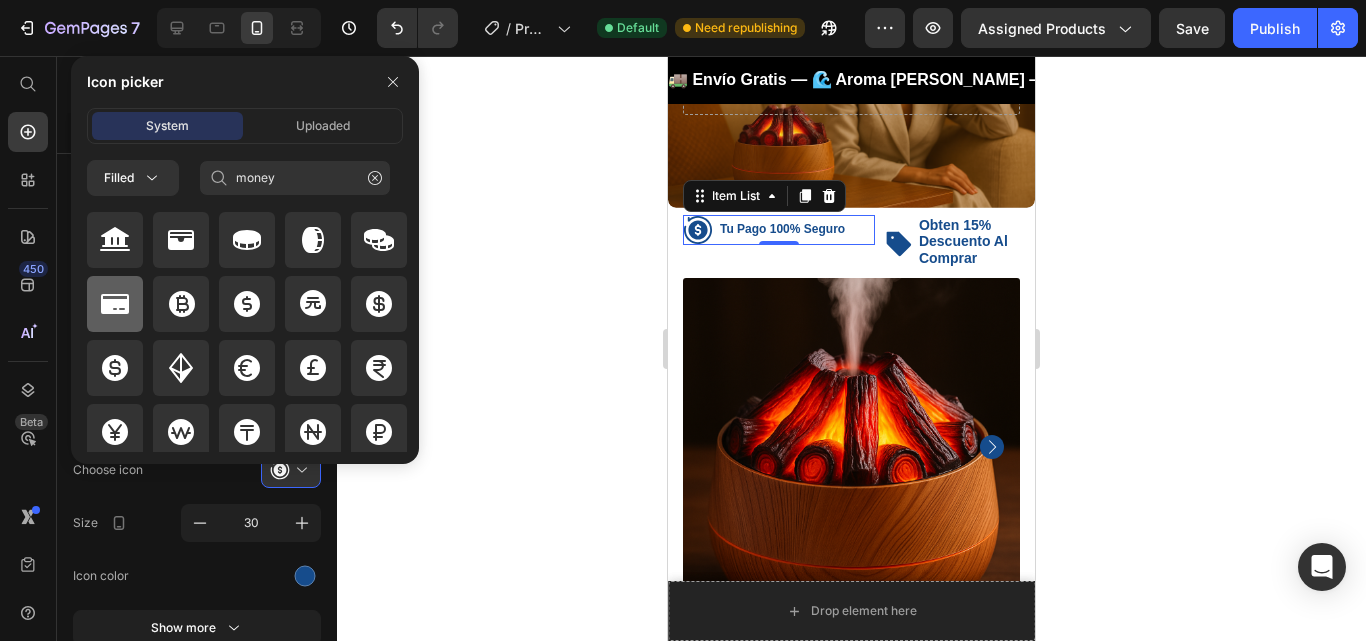 click 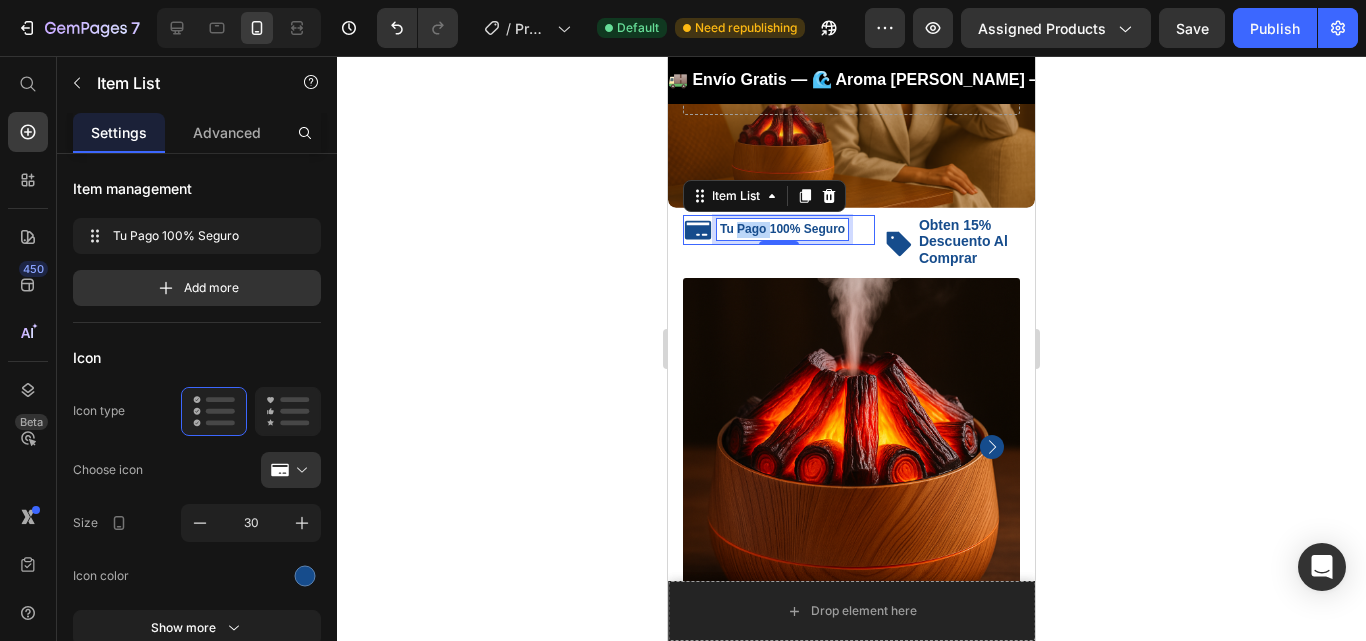 click on "Tu Pago 100% Seguro" at bounding box center (782, 230) 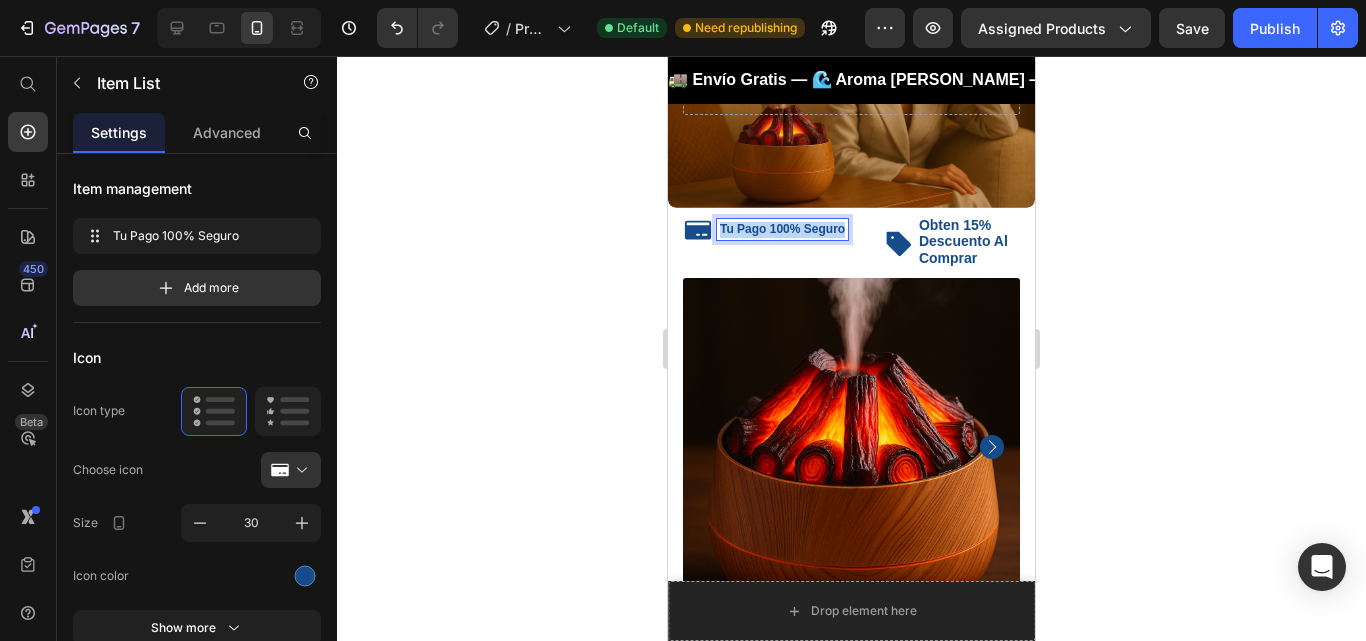 click on "Tu Pago 100% Seguro" at bounding box center (782, 230) 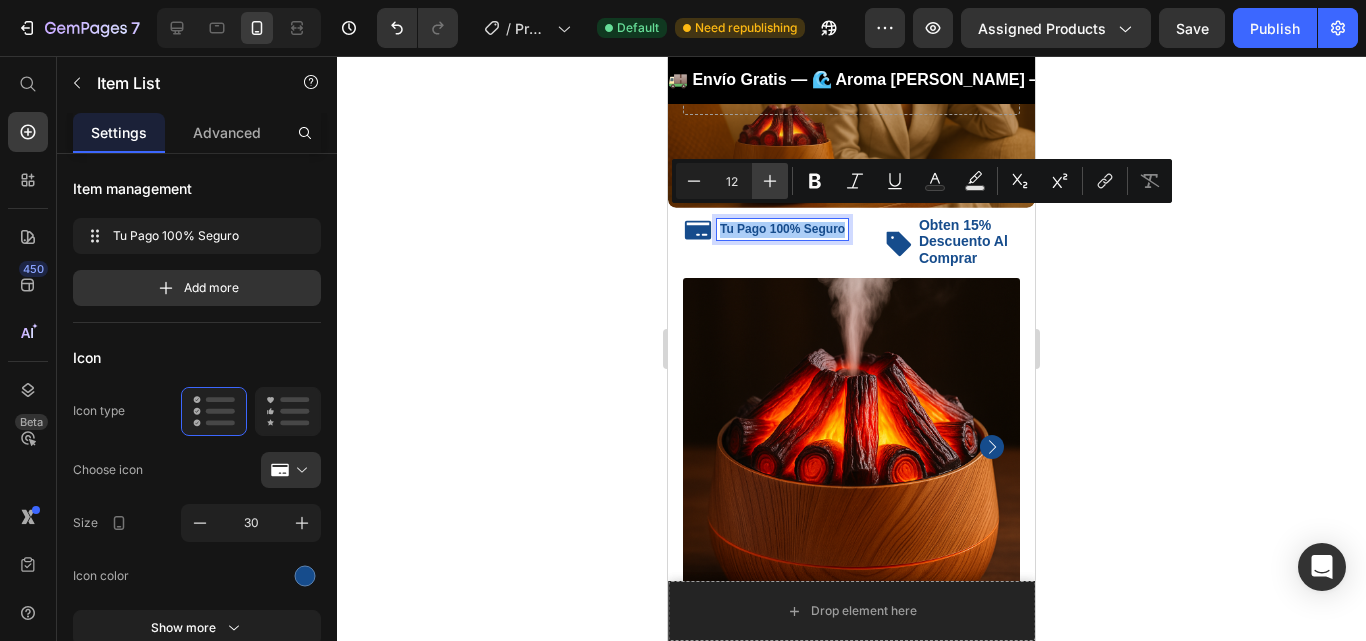 click 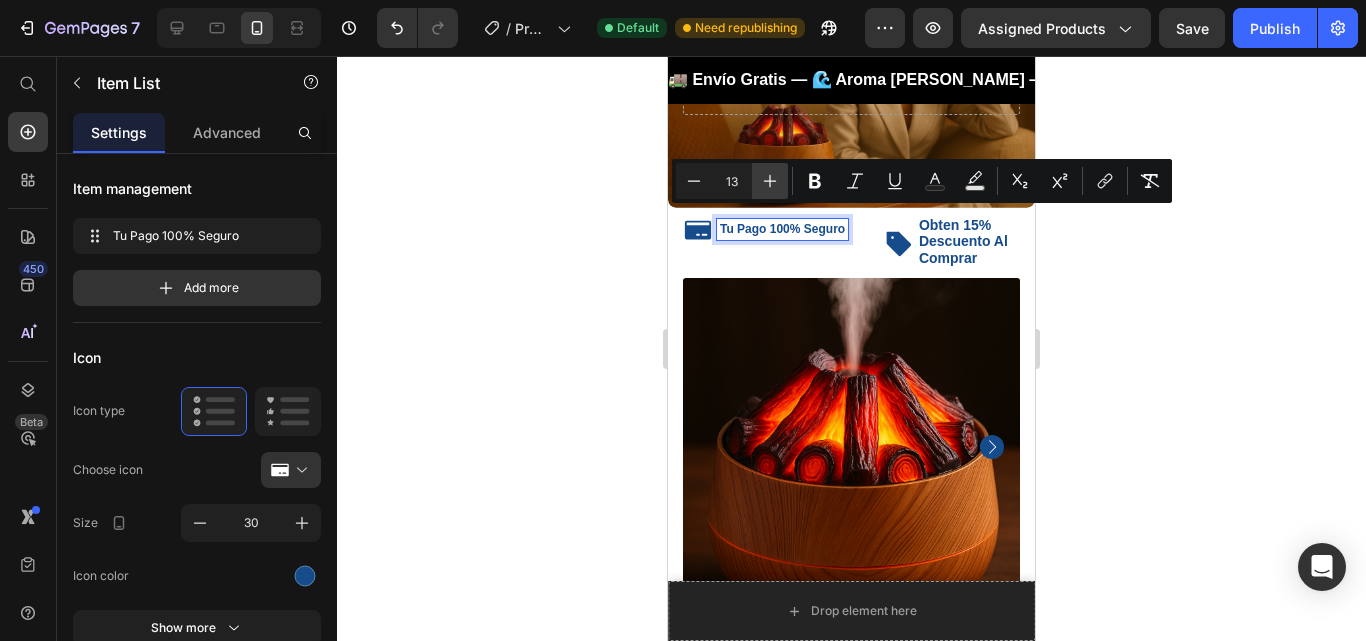 click 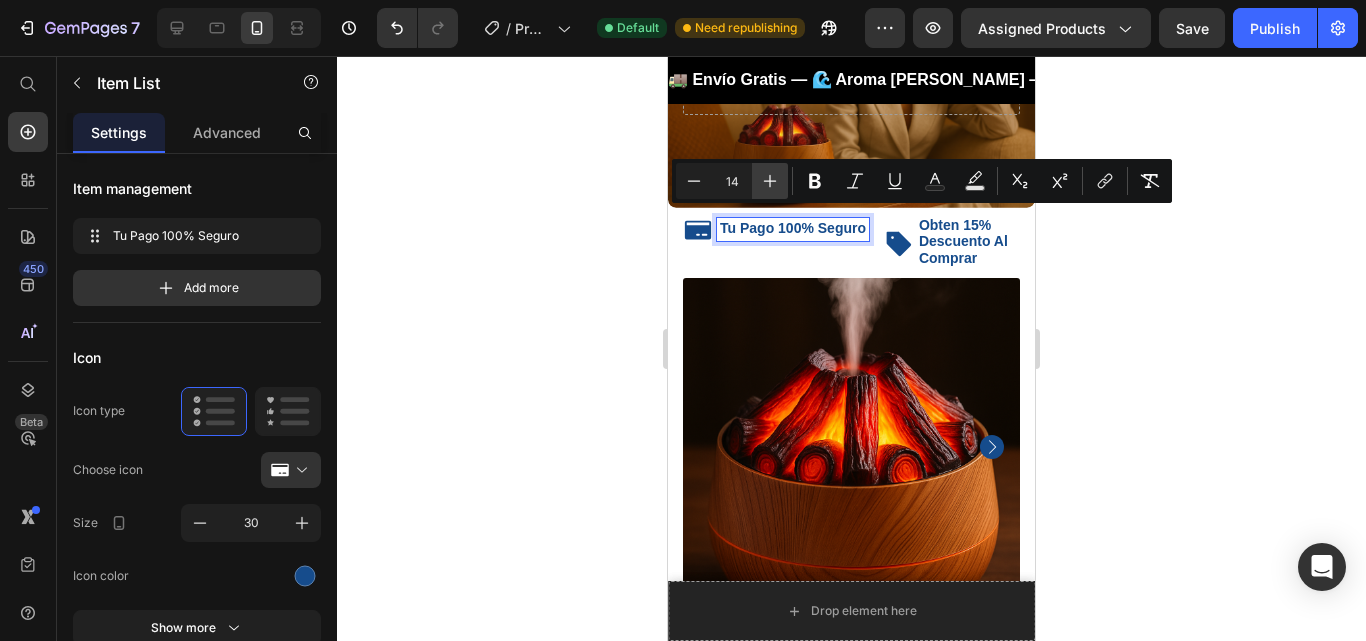 click 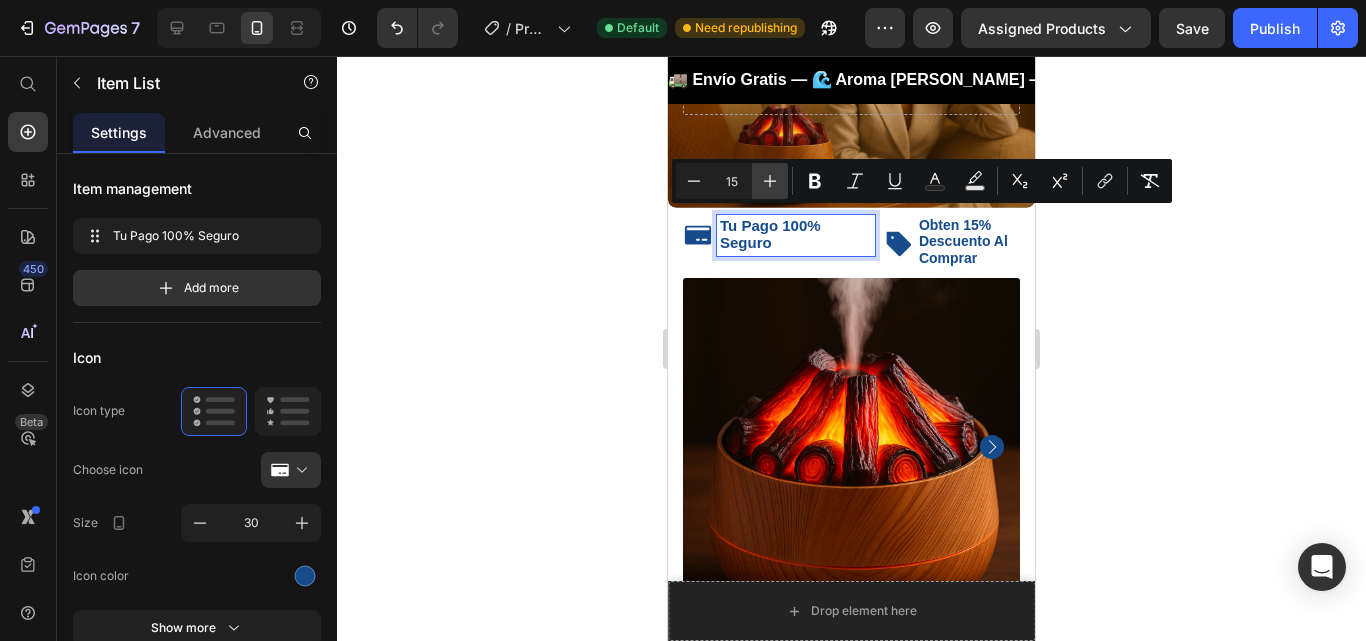 click 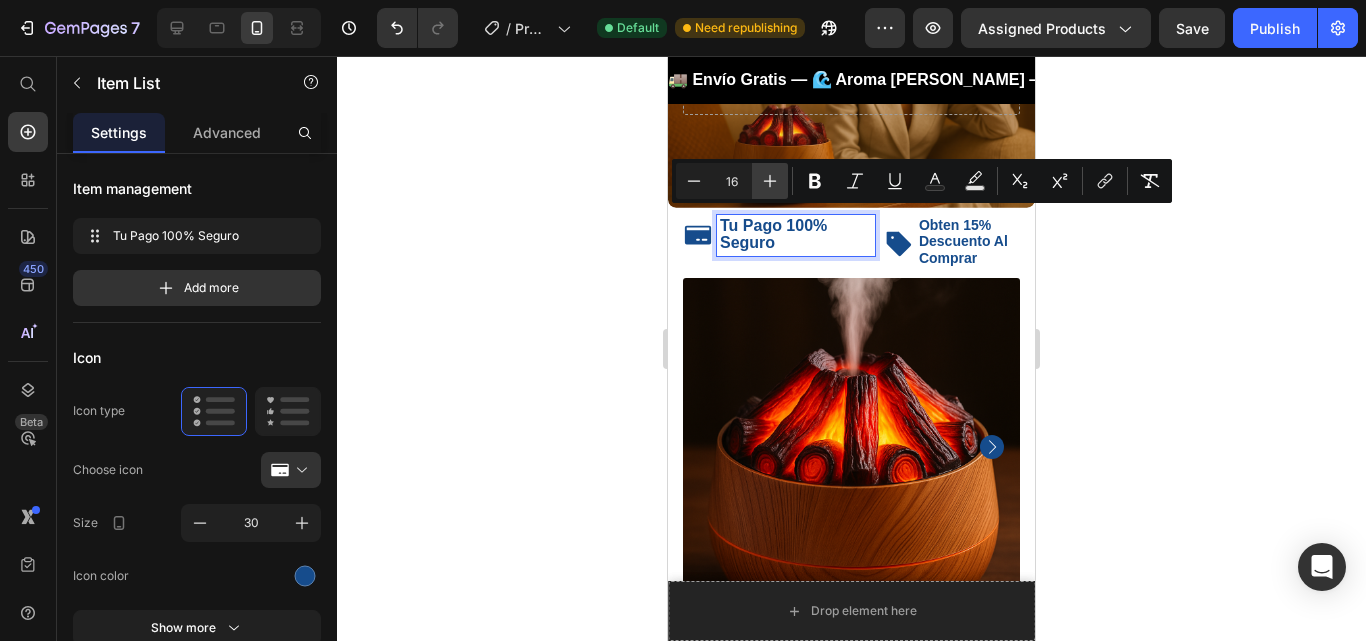 click 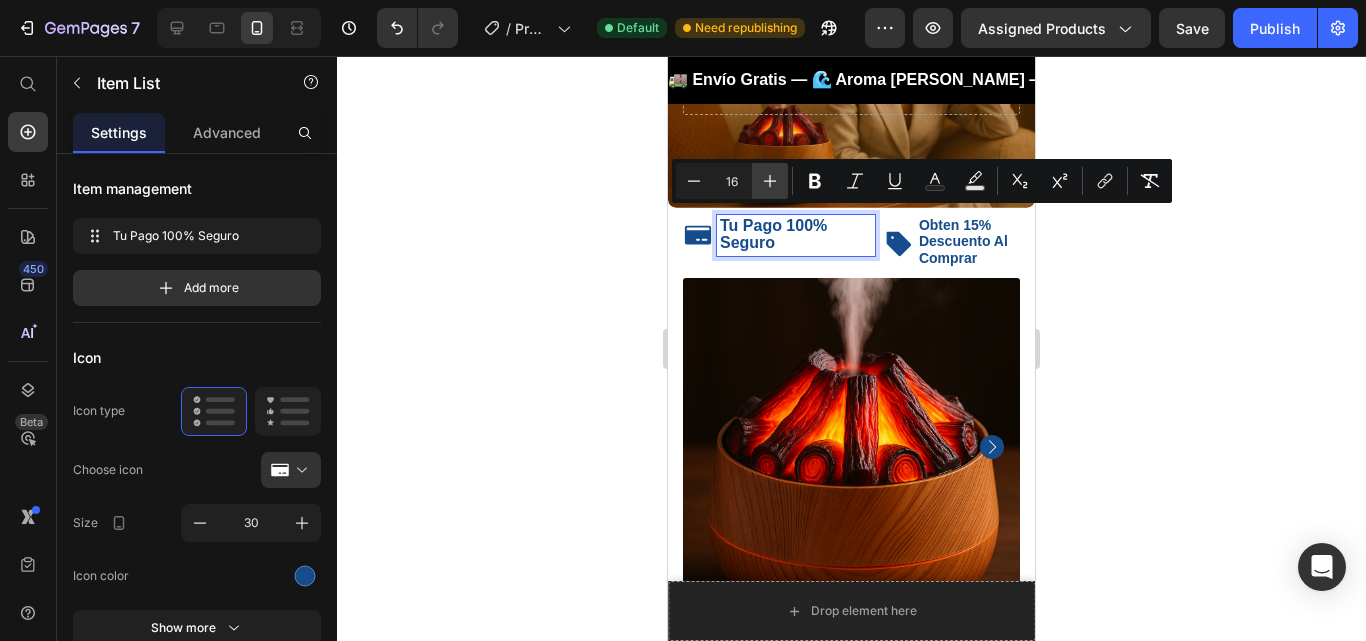 type on "17" 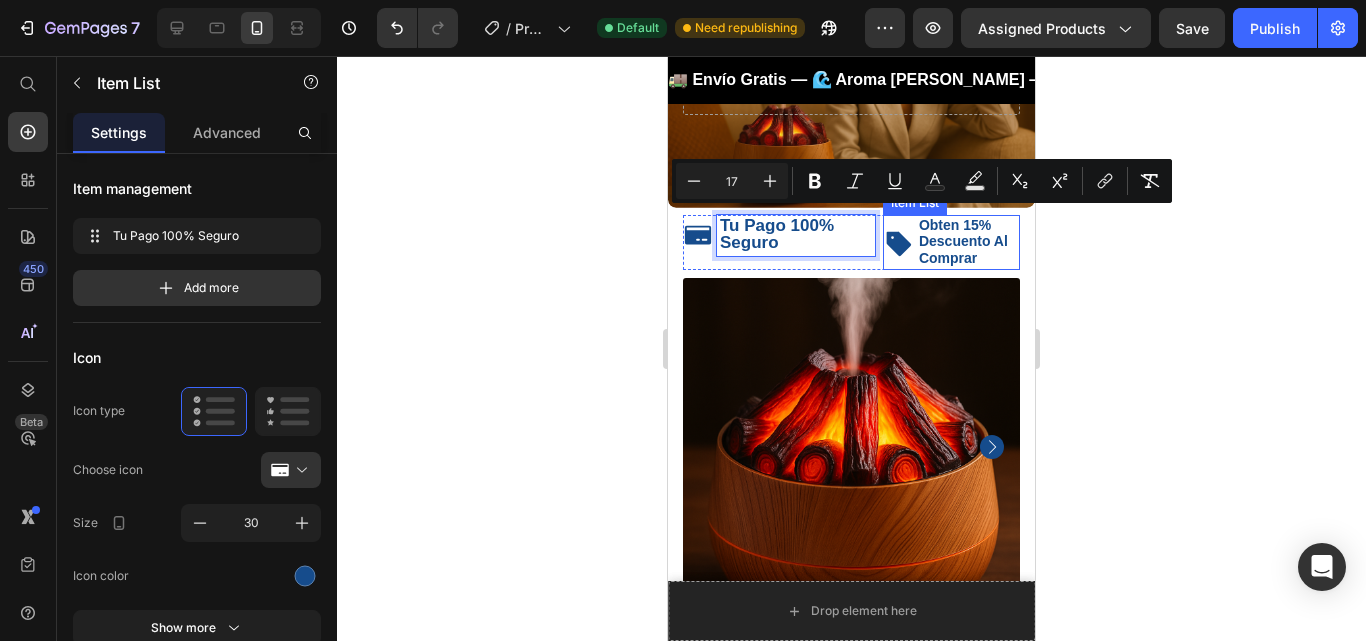 click on "Obten 15% Descuento Al Comprar" at bounding box center (963, 241) 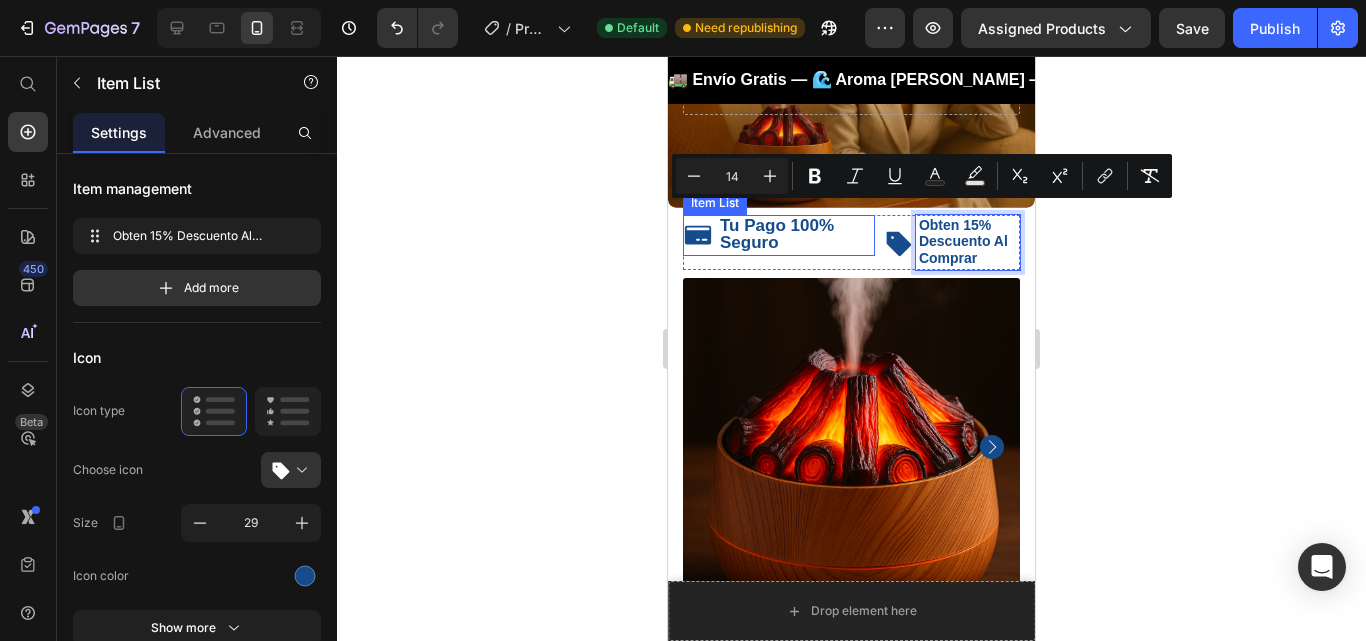 click on "Tu Pago 100% Seguro" at bounding box center (777, 234) 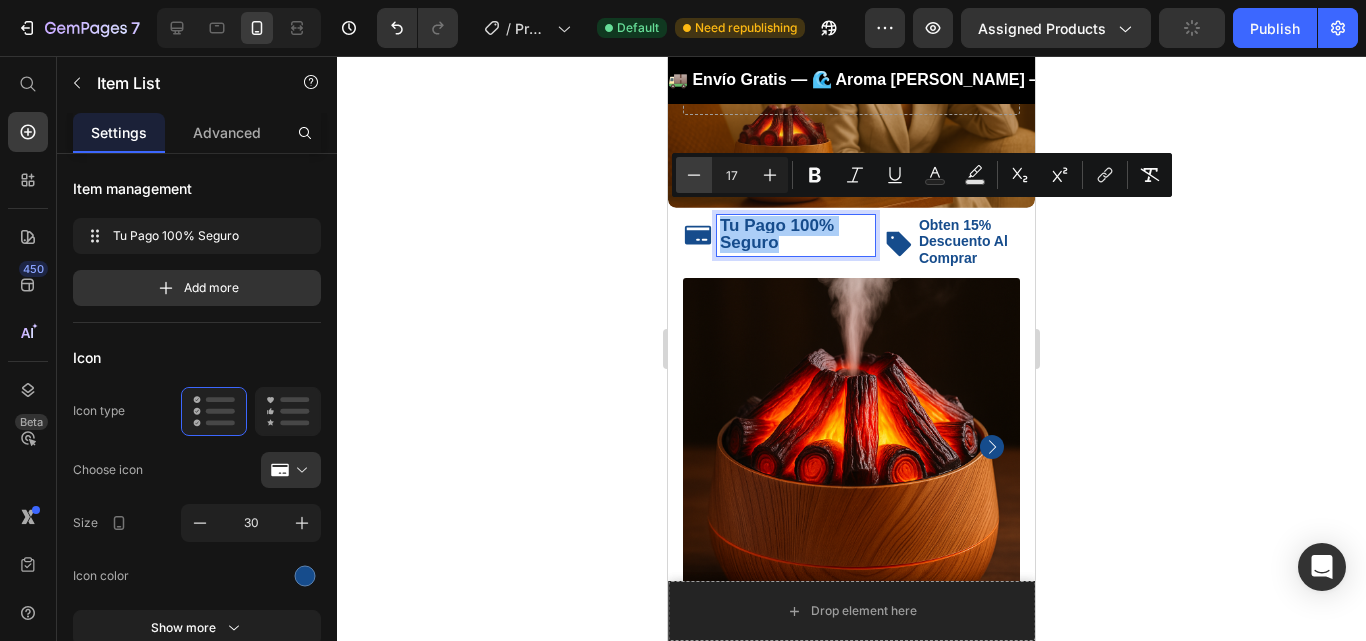click 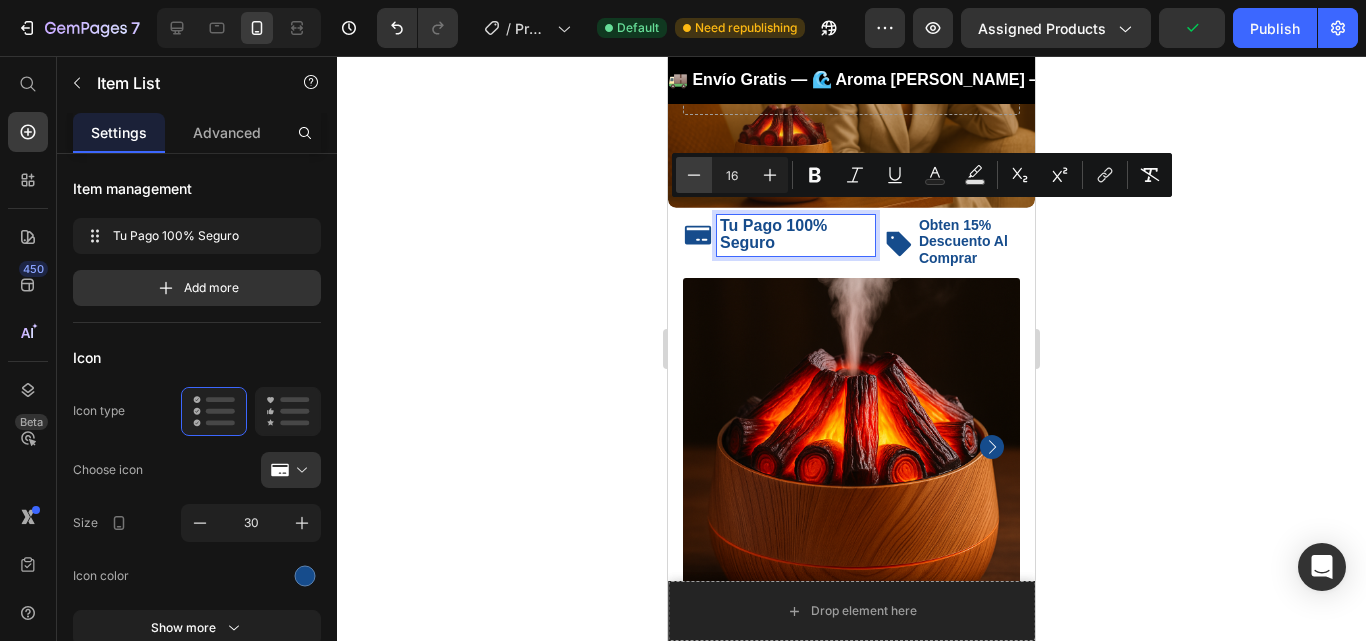 click 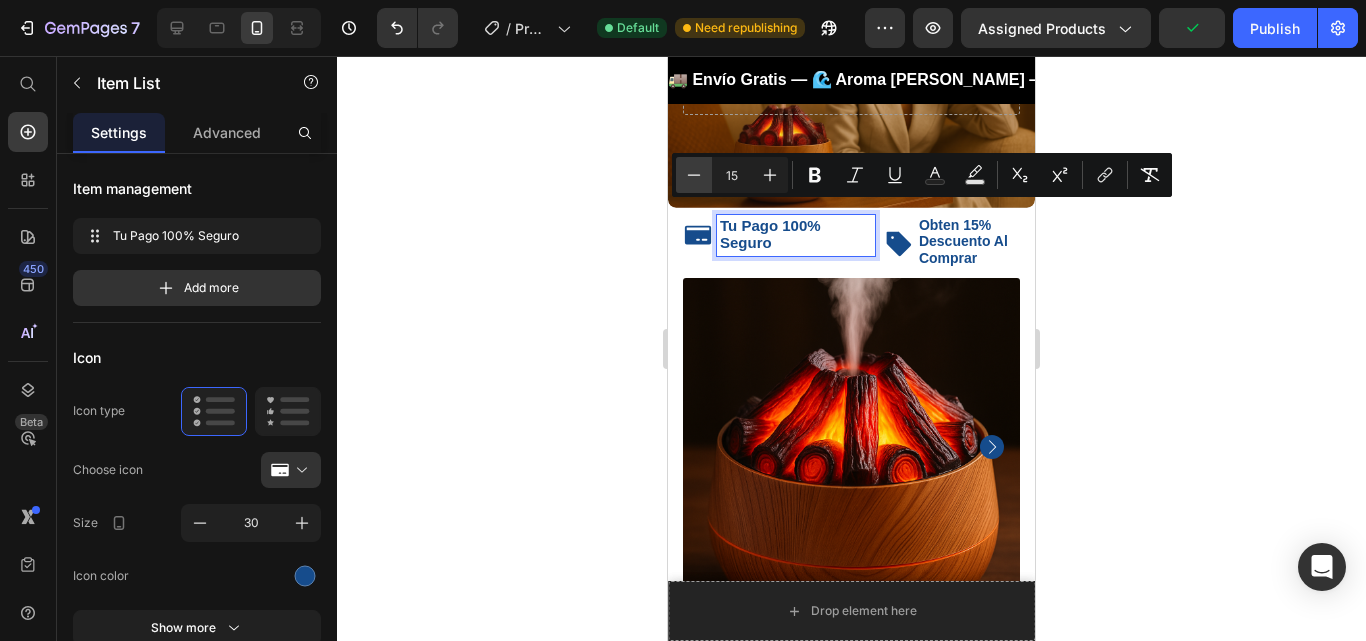 click 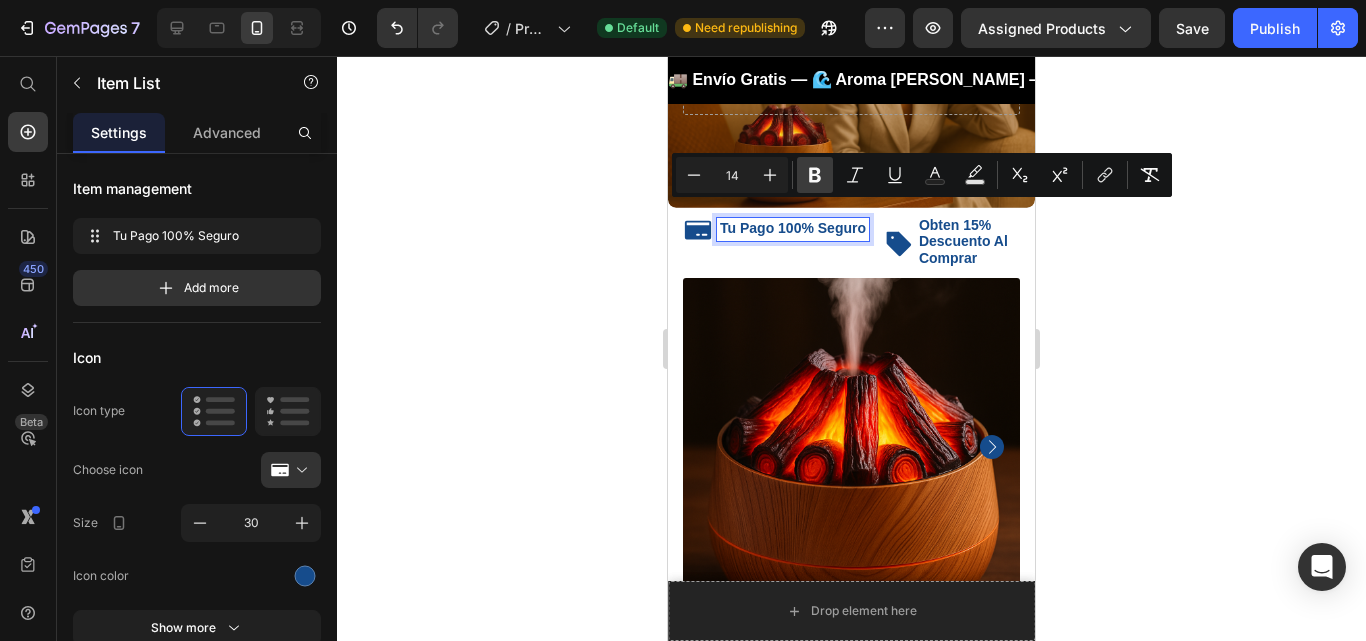click 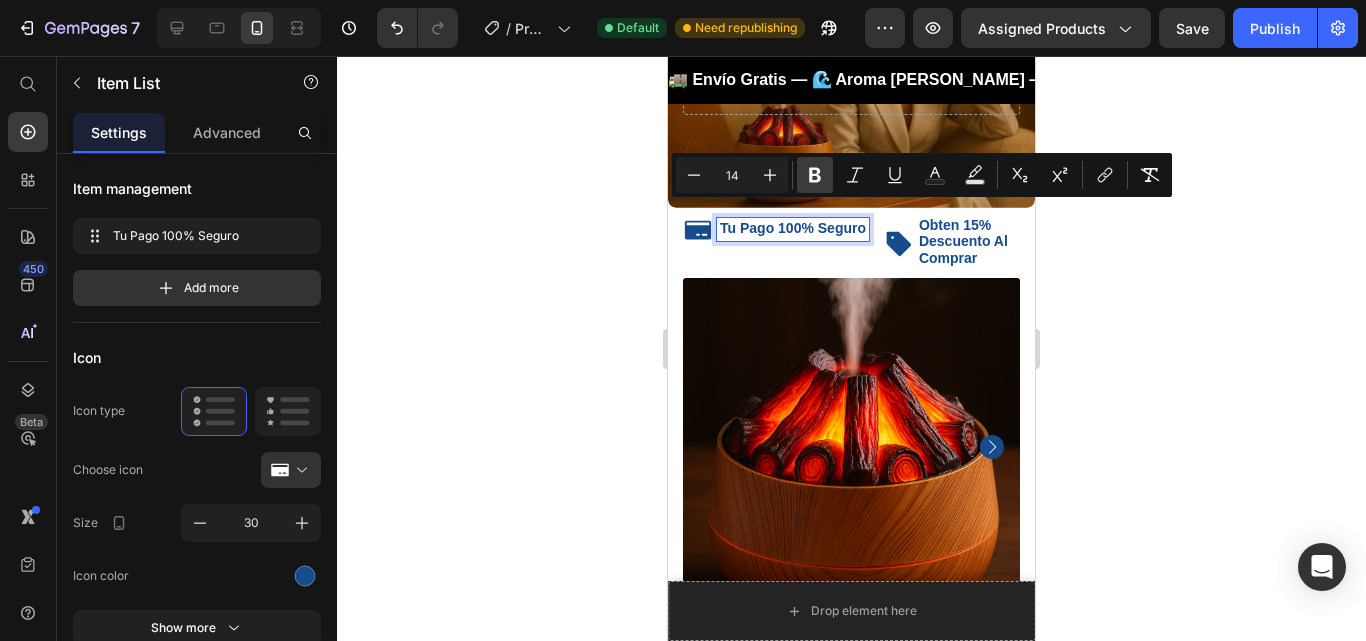 click 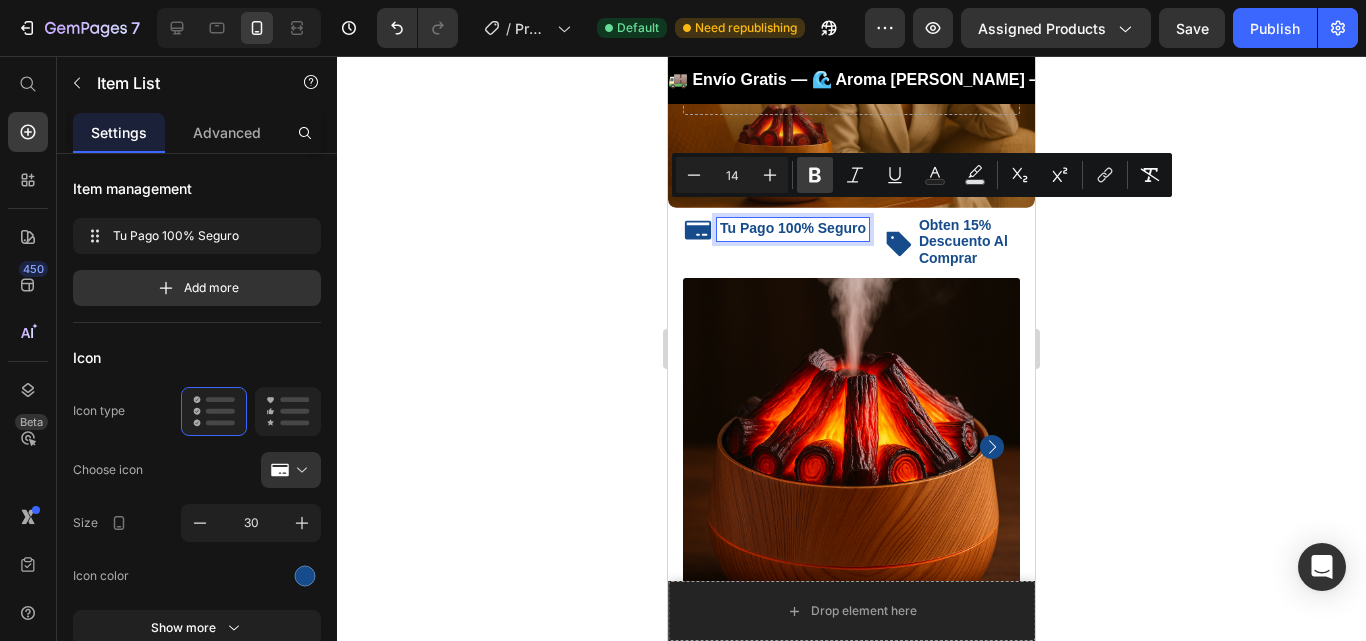 click 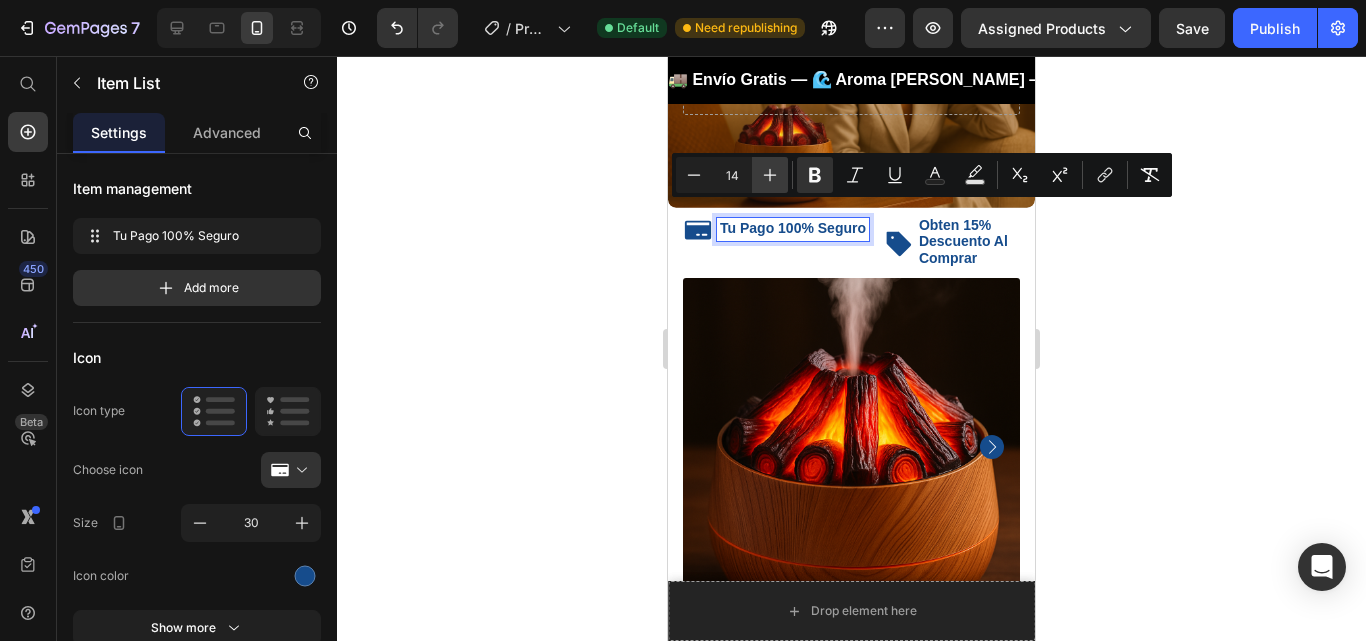 click 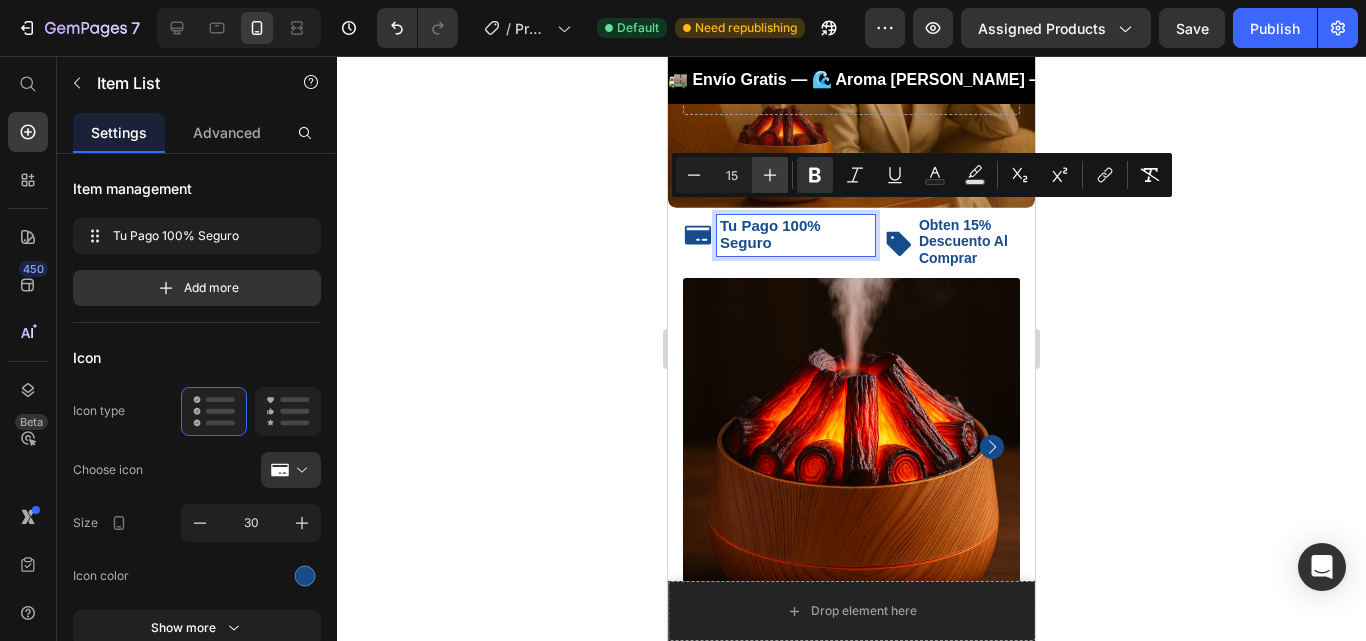 click 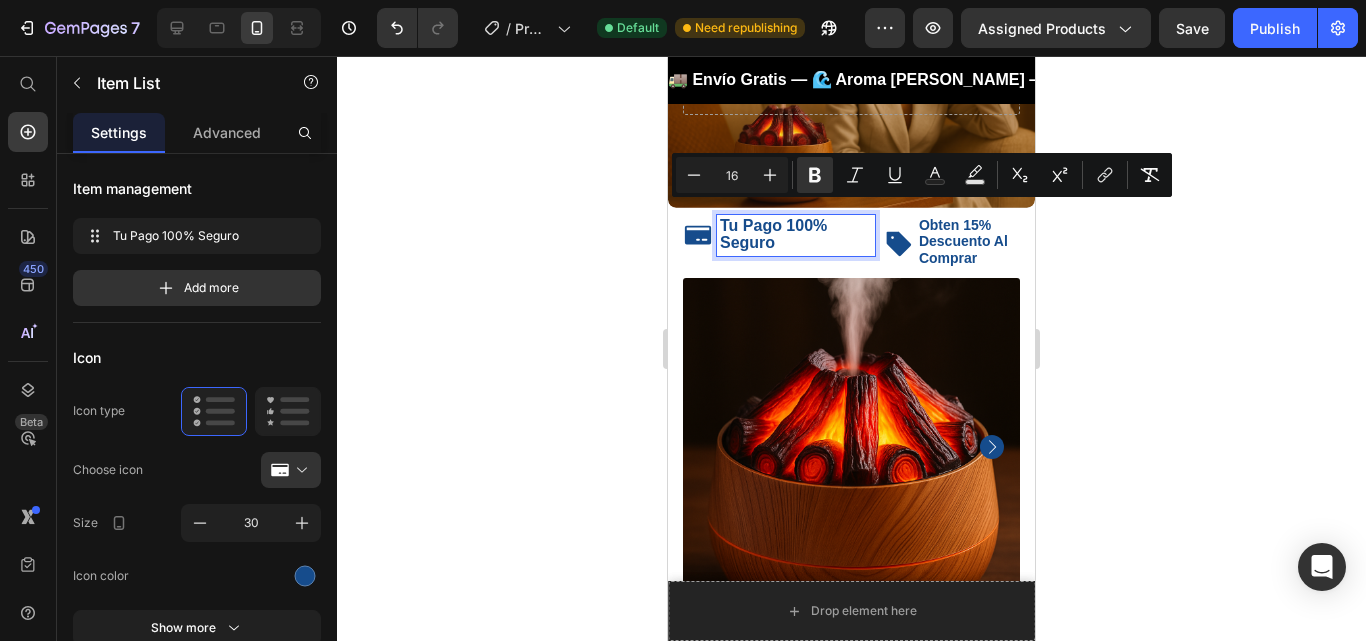 click 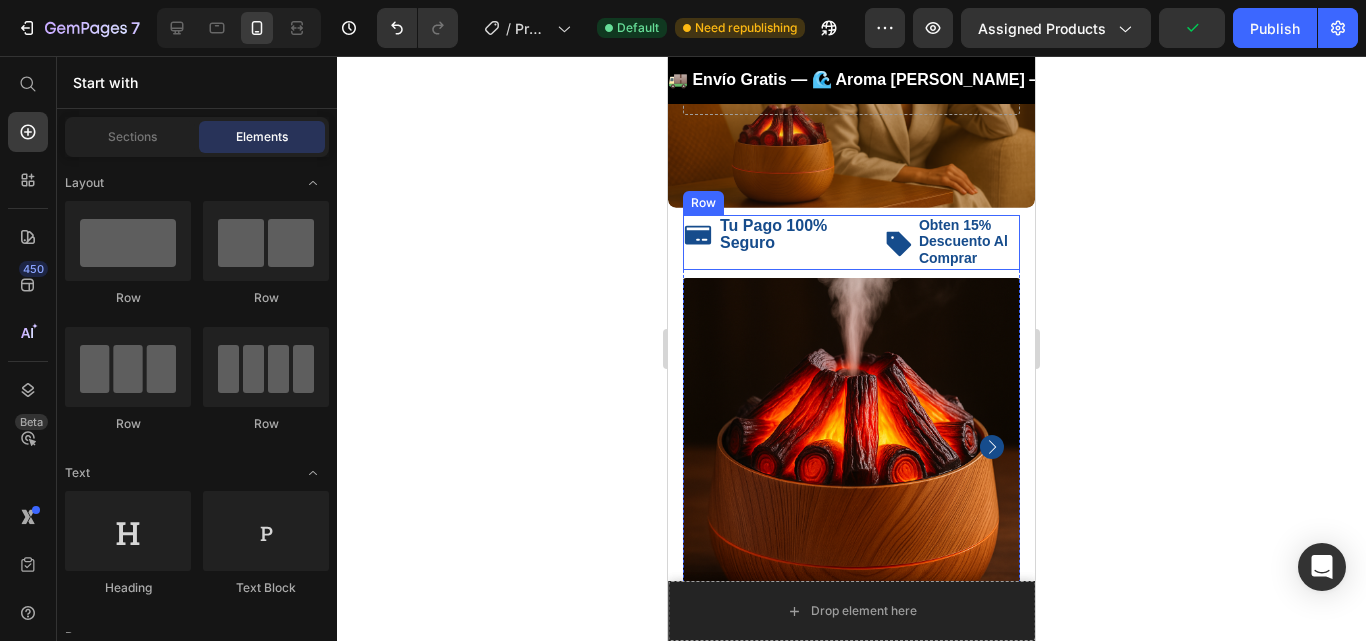 click on "Tu Pago 100% Seguro Item List" at bounding box center (779, 243) 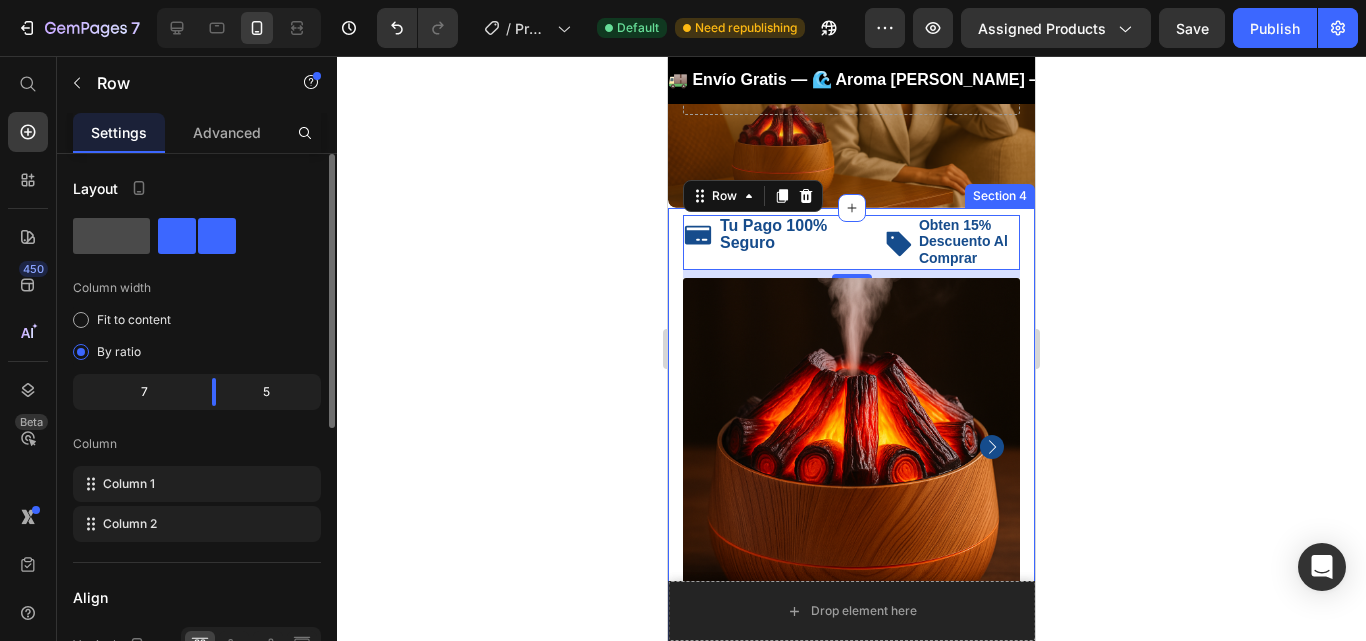 click 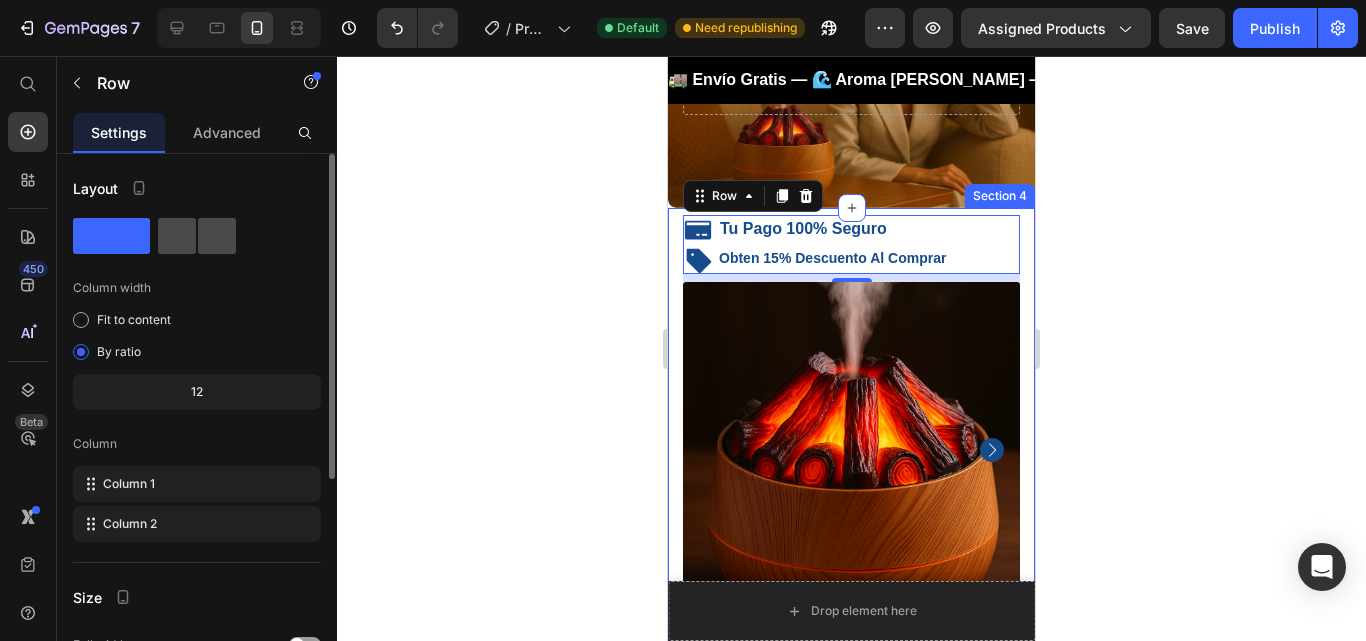 click 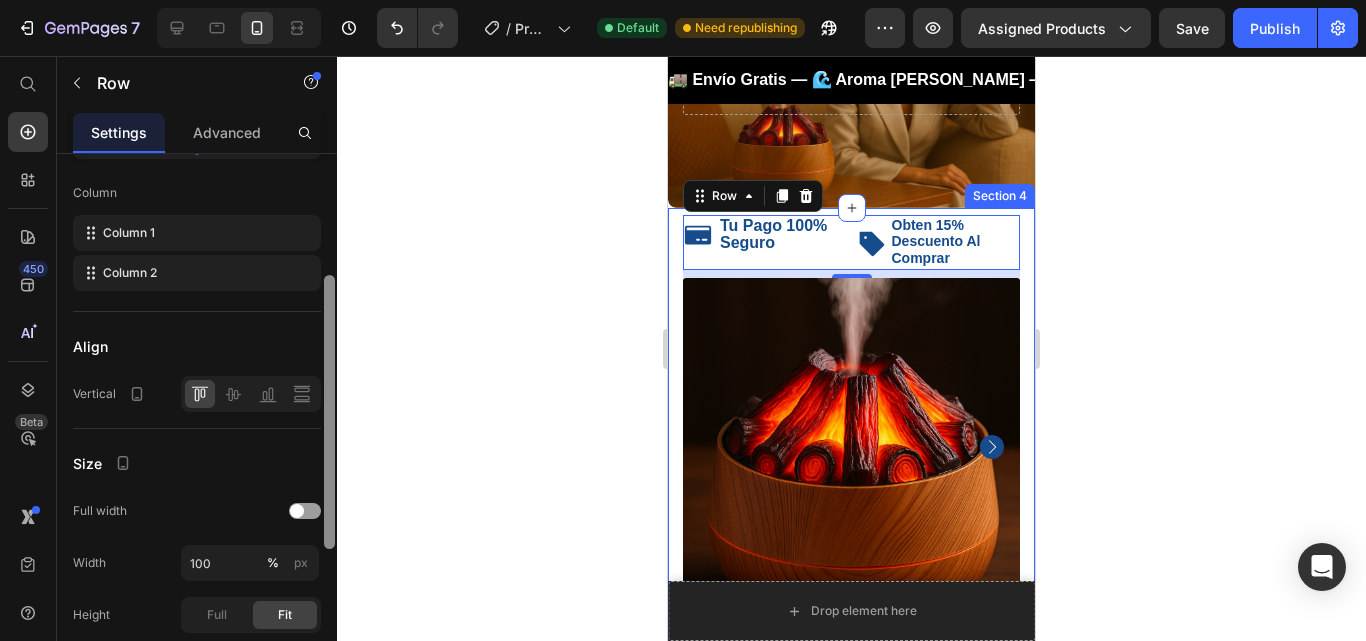 scroll, scrollTop: 257, scrollLeft: 0, axis: vertical 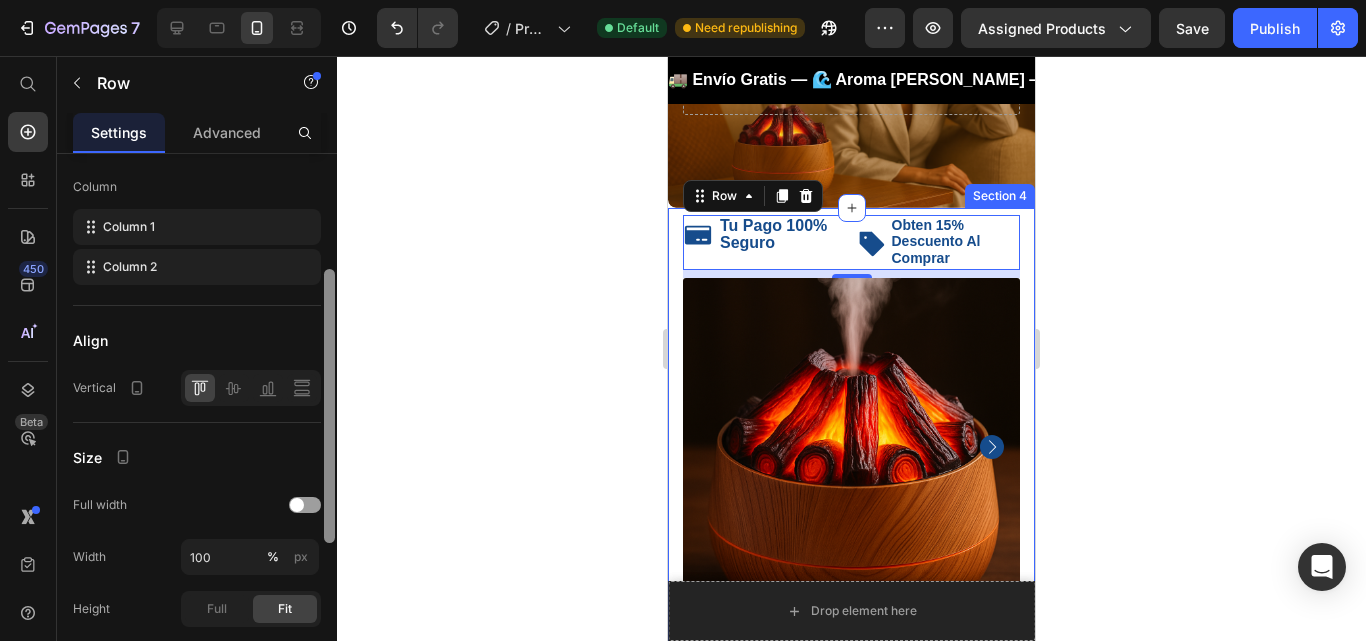 drag, startPoint x: 326, startPoint y: 225, endPoint x: 315, endPoint y: 355, distance: 130.46455 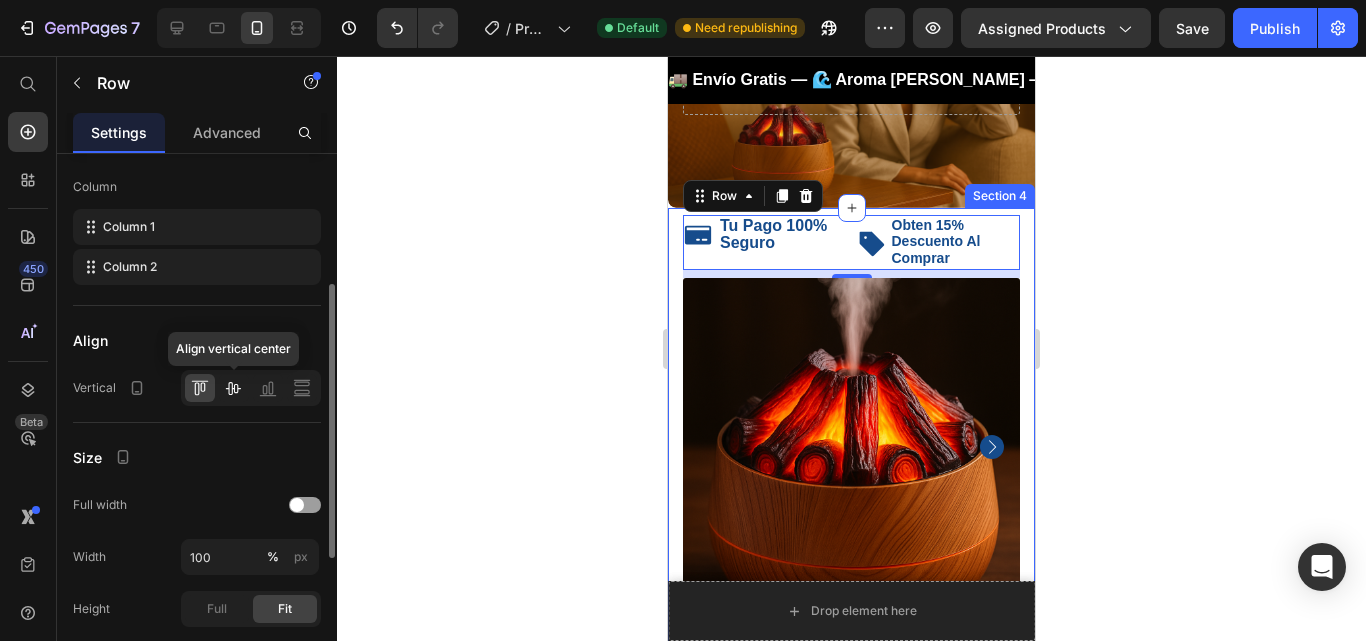 click 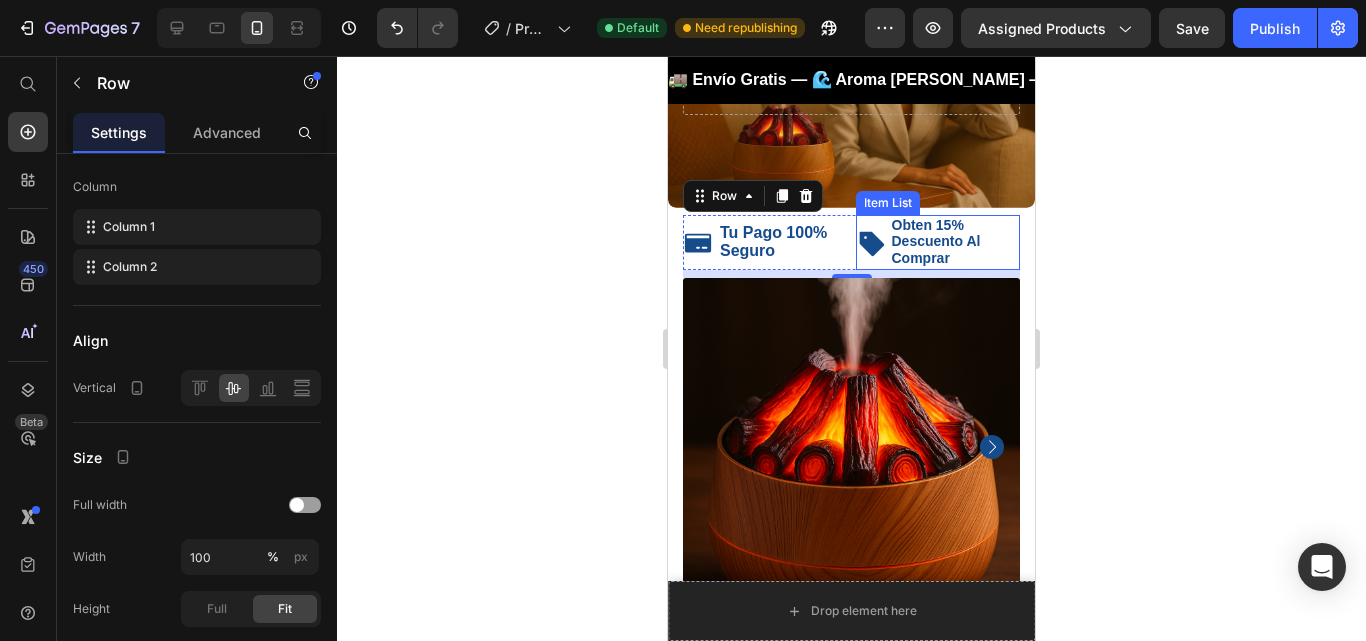 click on "Obten 15% Descuento Al Comprar" at bounding box center [936, 241] 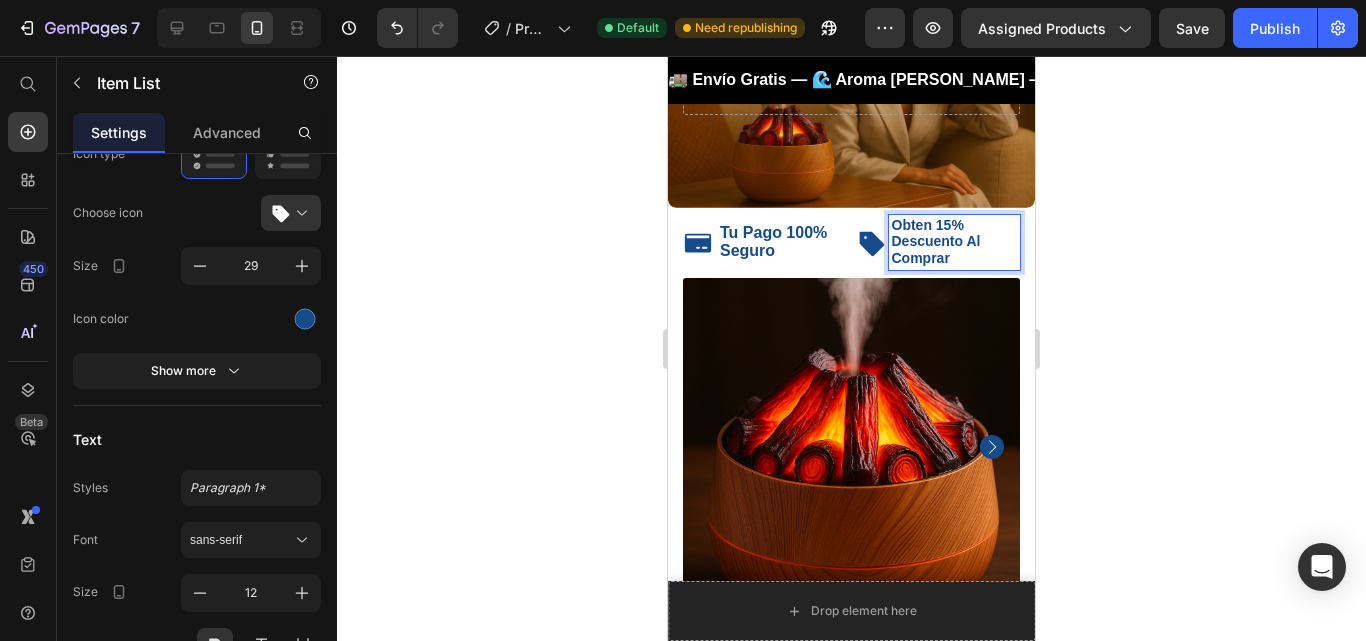 scroll, scrollTop: 0, scrollLeft: 0, axis: both 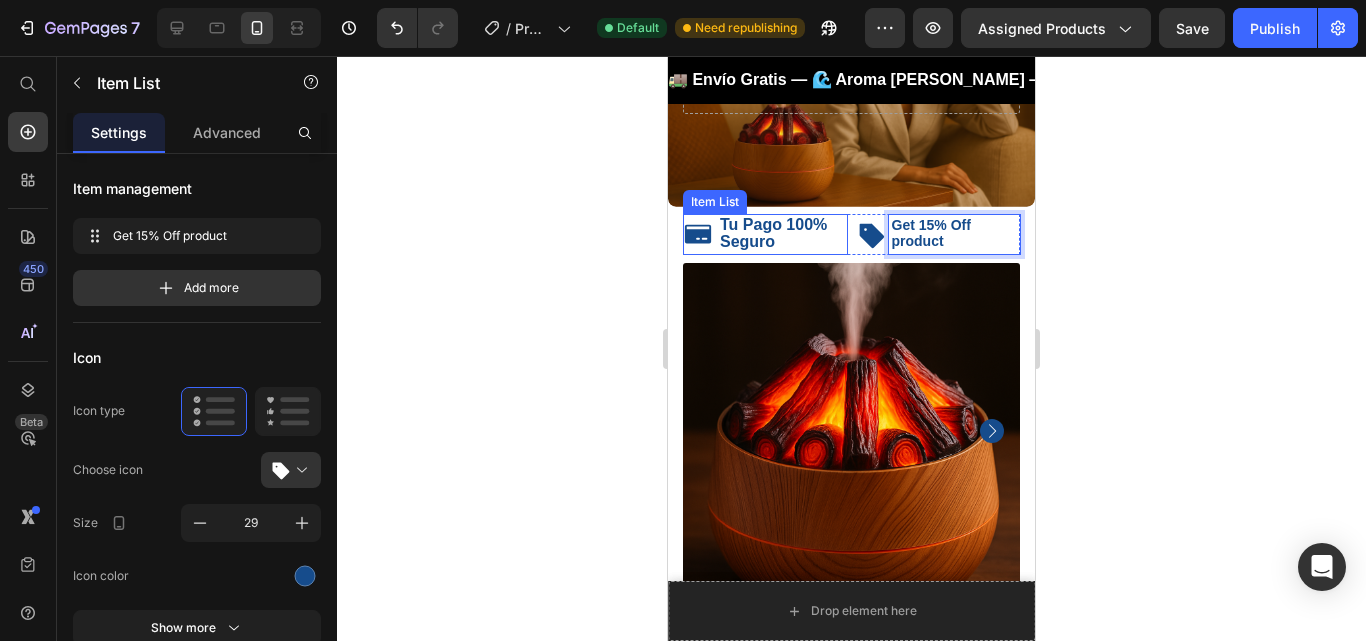 click on "Tu Pago 100% Seguro" at bounding box center (773, 233) 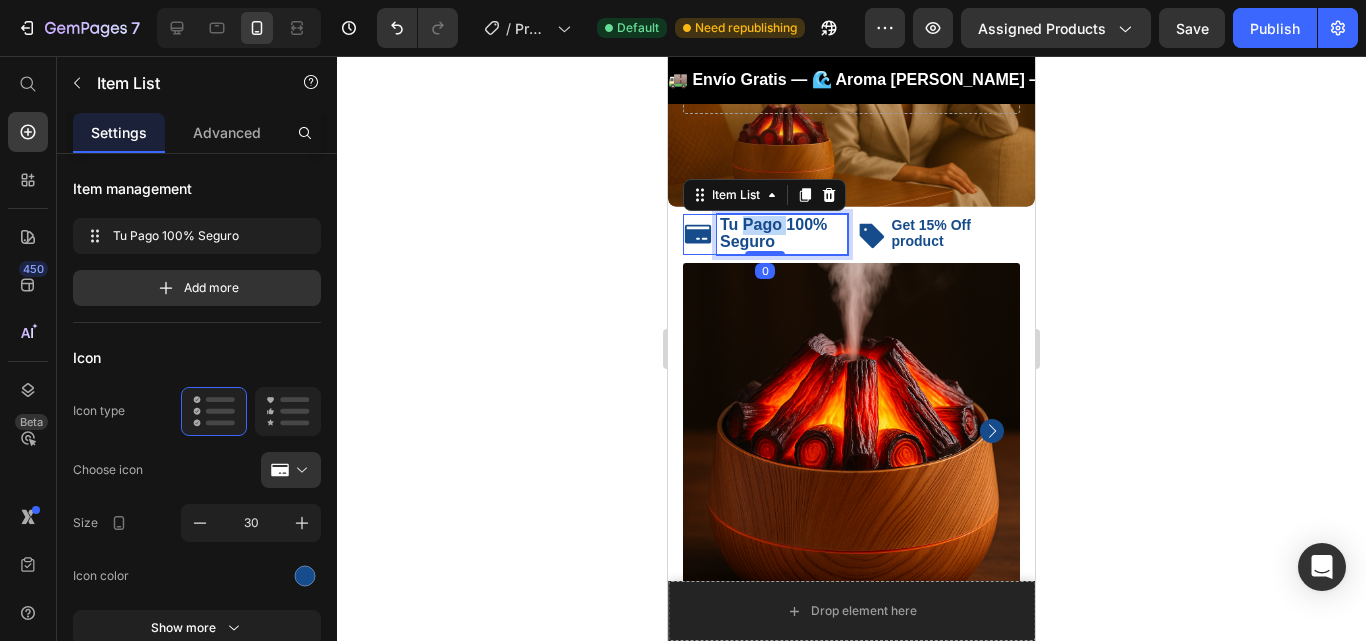 click on "Tu Pago 100% Seguro" at bounding box center (773, 233) 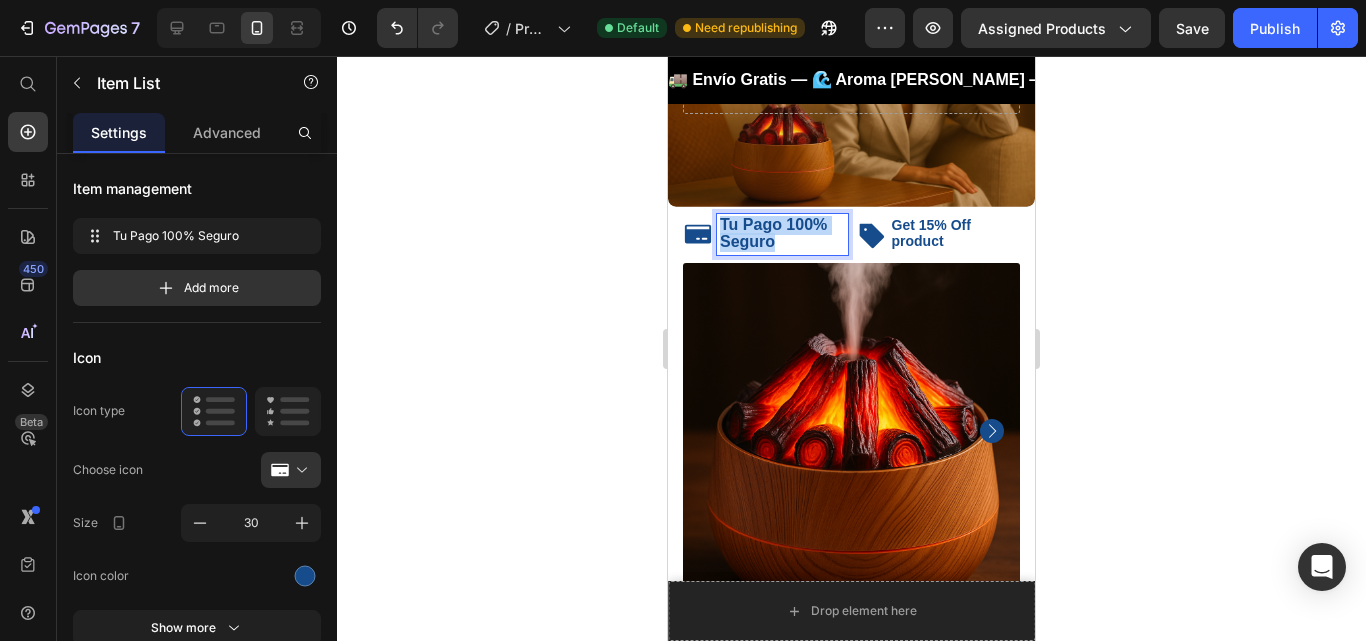 click on "Tu Pago 100% Seguro" at bounding box center [773, 233] 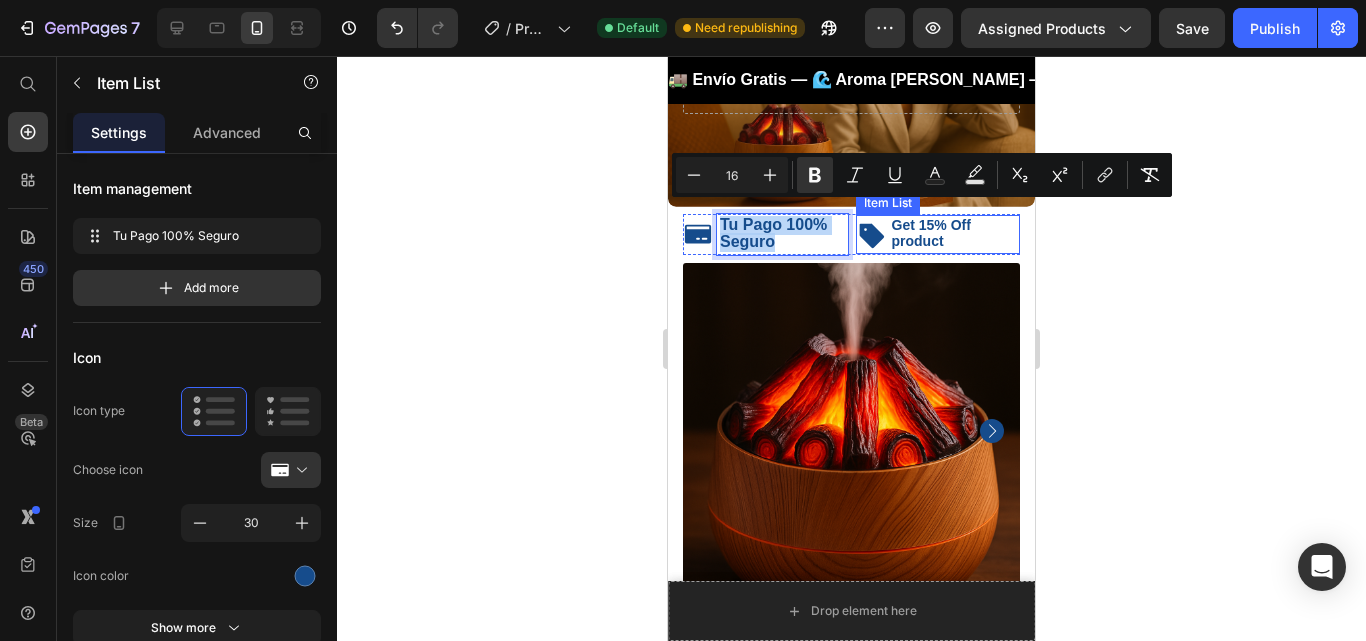 click on "Get 15% Off product" at bounding box center (931, 233) 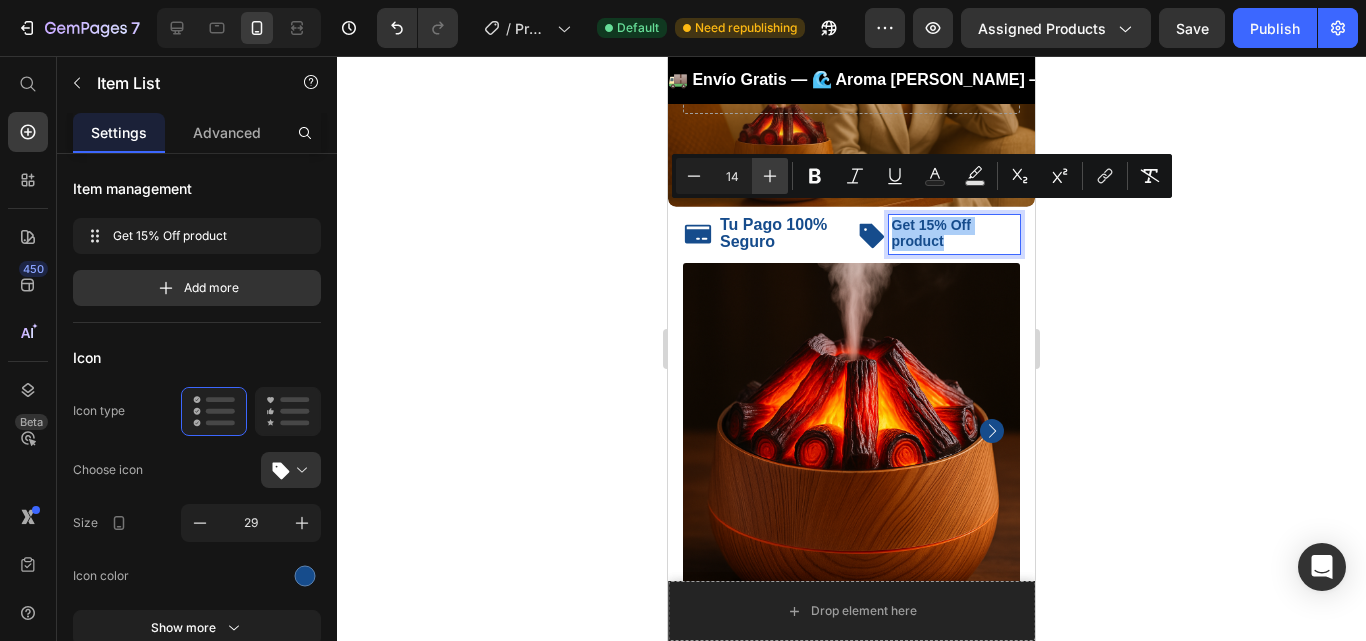 click 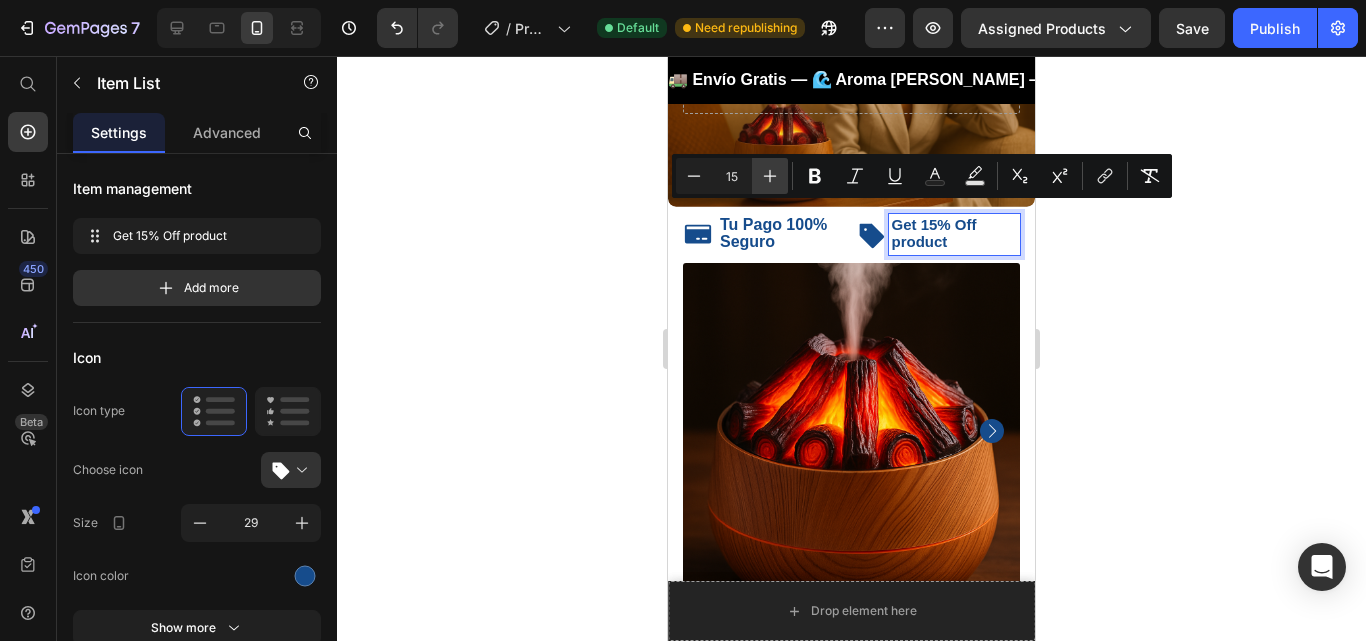 click 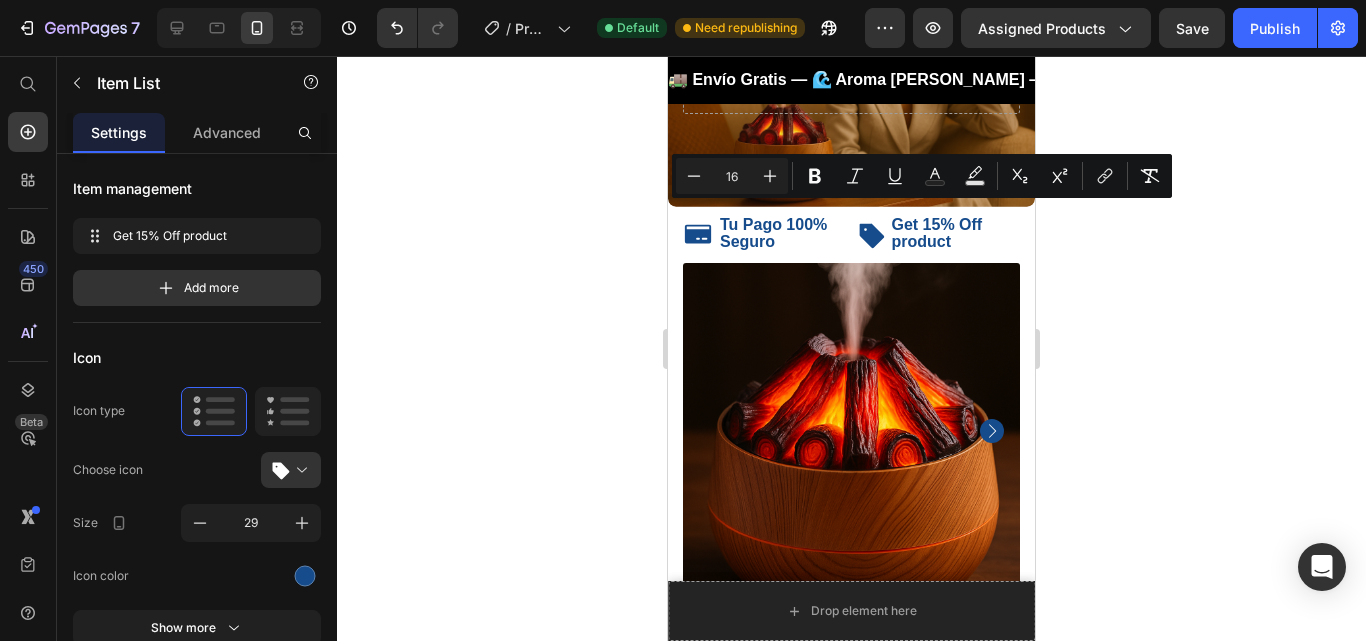 click 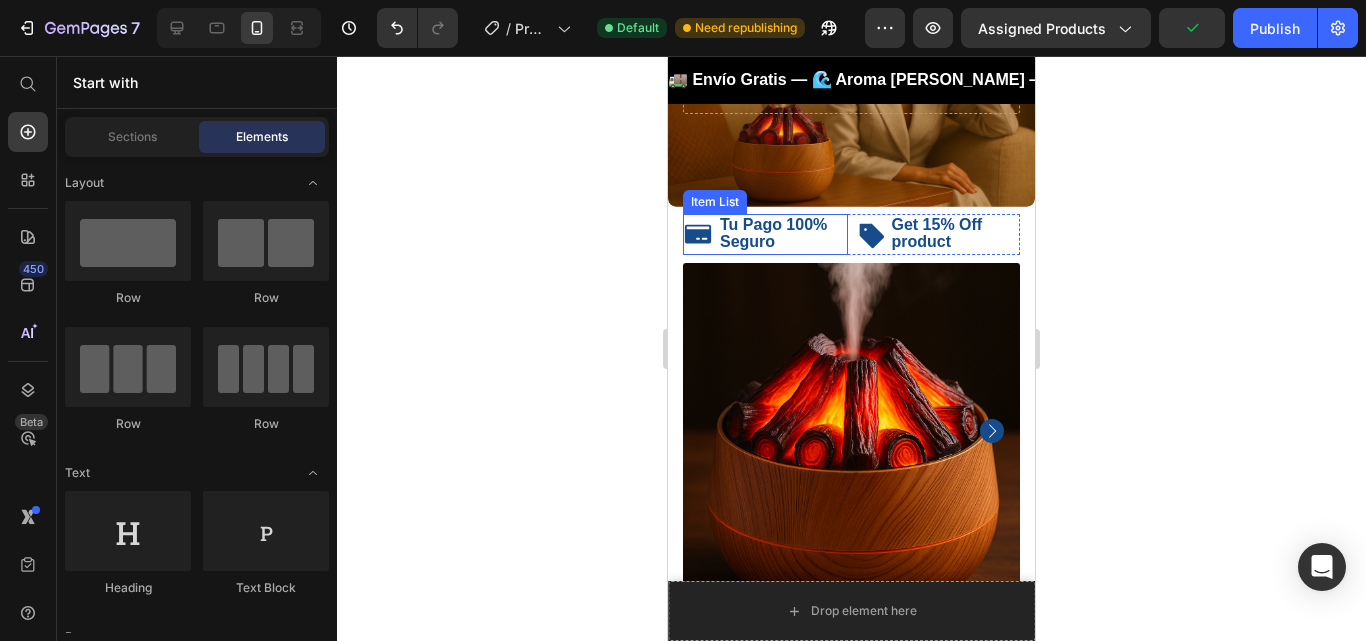 click 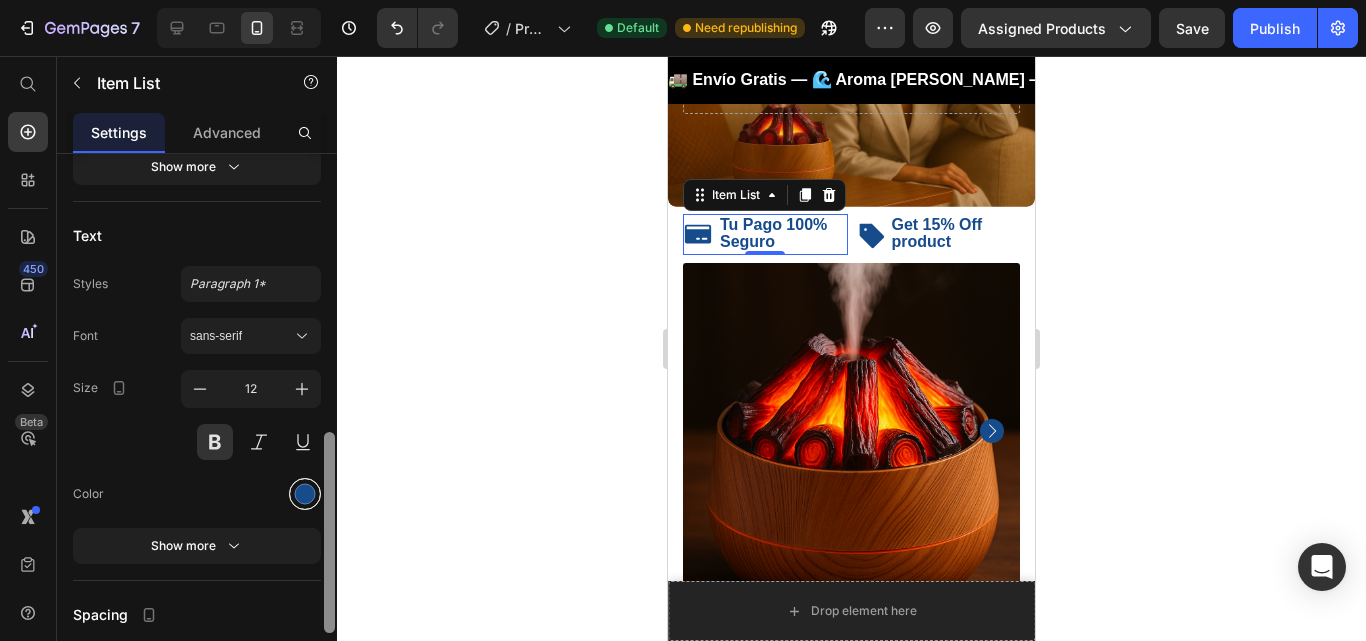 scroll, scrollTop: 447, scrollLeft: 0, axis: vertical 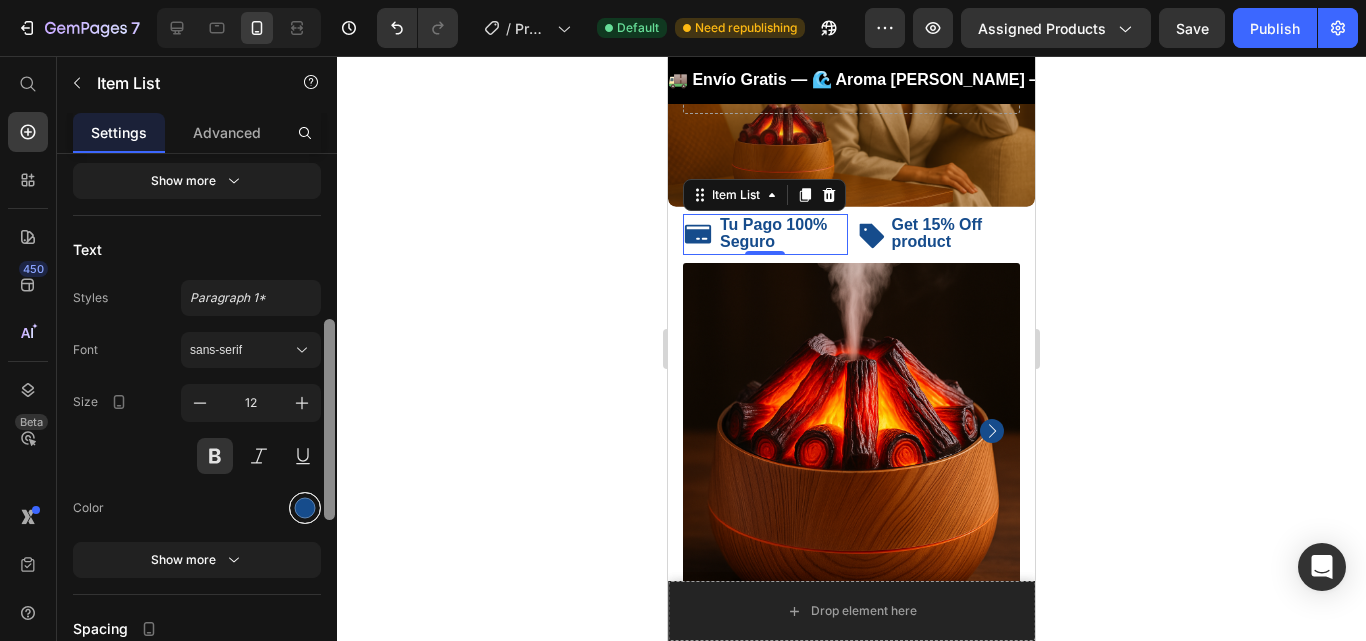 drag, startPoint x: 332, startPoint y: 340, endPoint x: 313, endPoint y: 506, distance: 167.08382 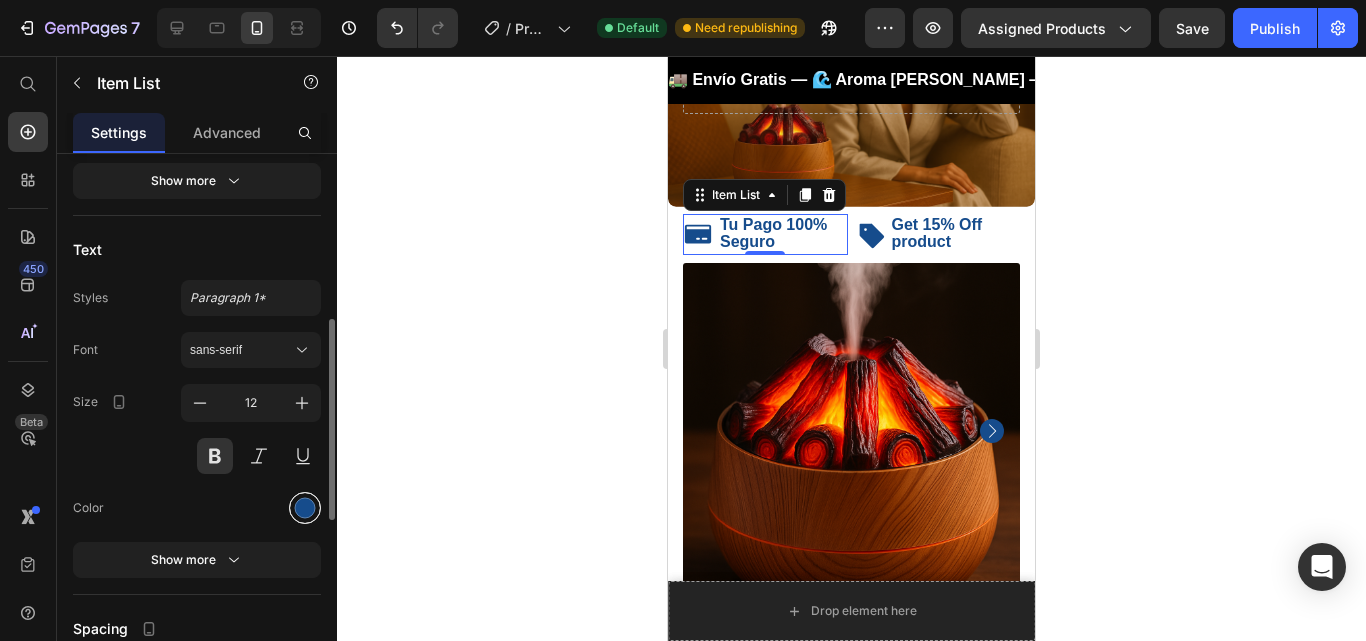 click at bounding box center (305, 507) 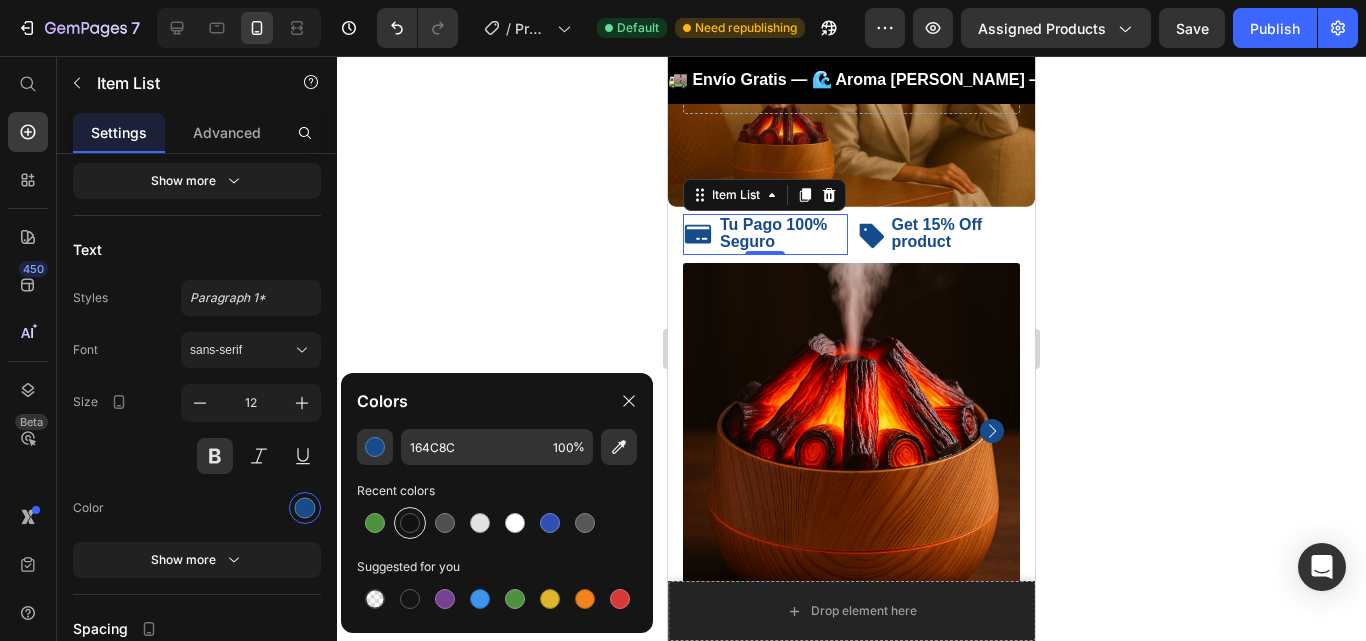 click at bounding box center (410, 523) 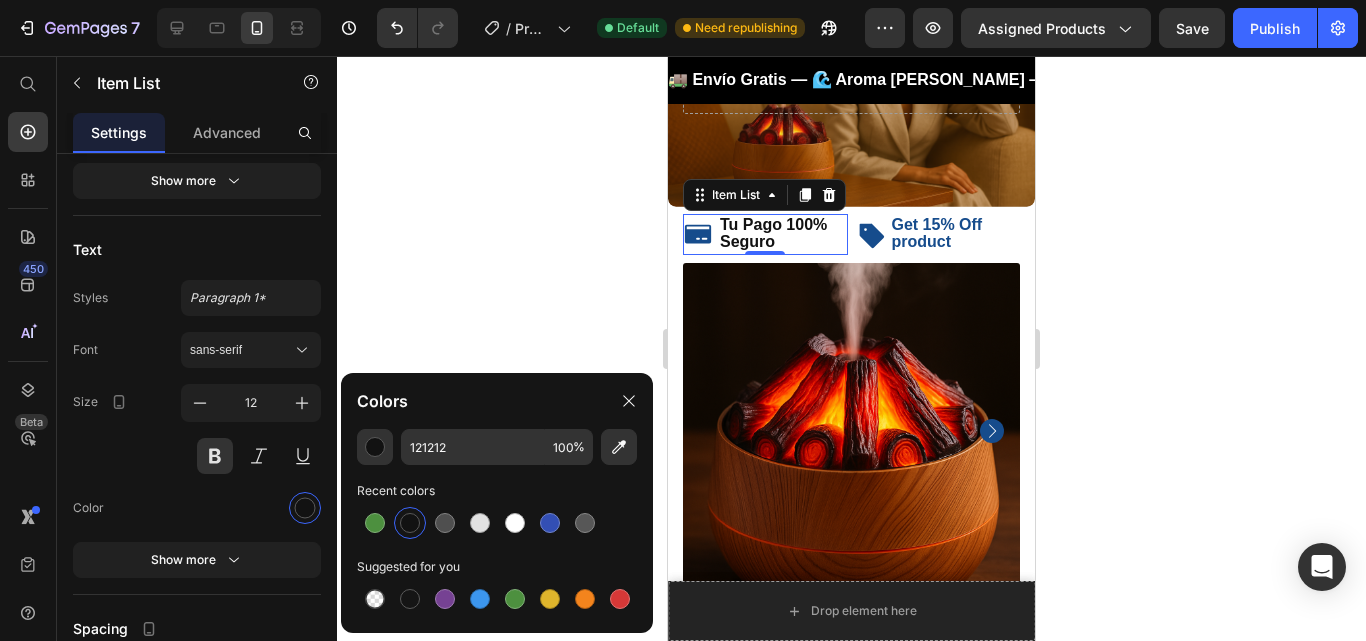 click 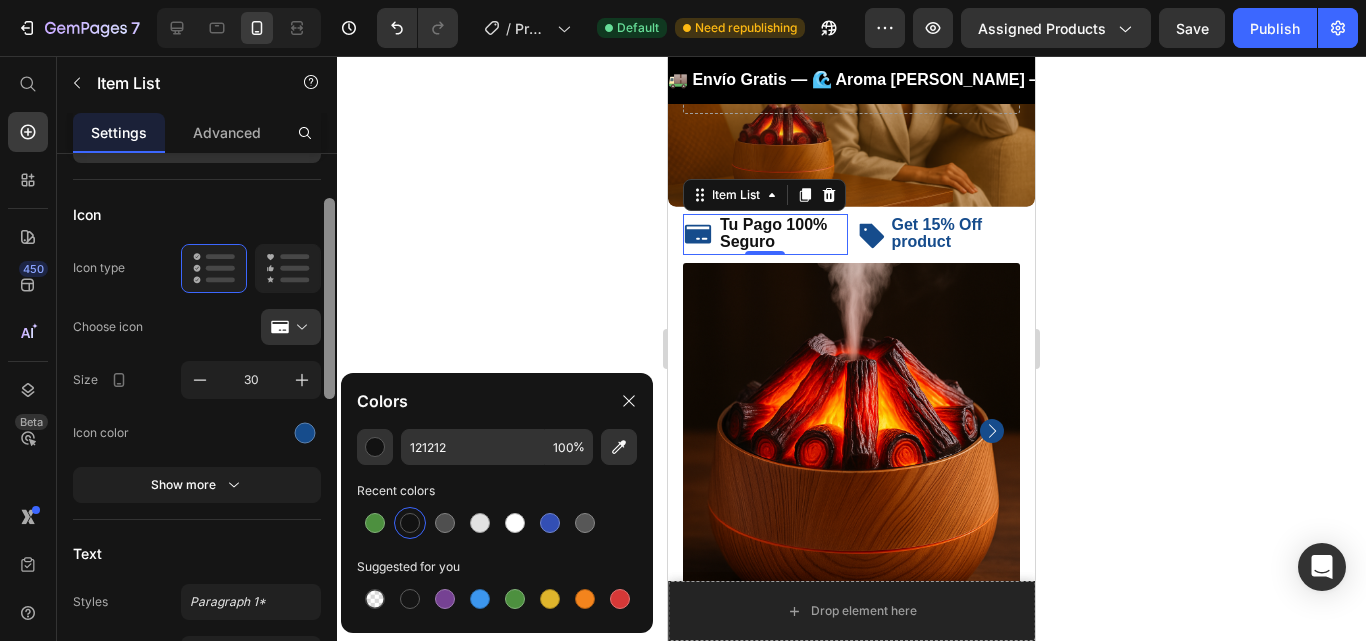 scroll, scrollTop: 137, scrollLeft: 0, axis: vertical 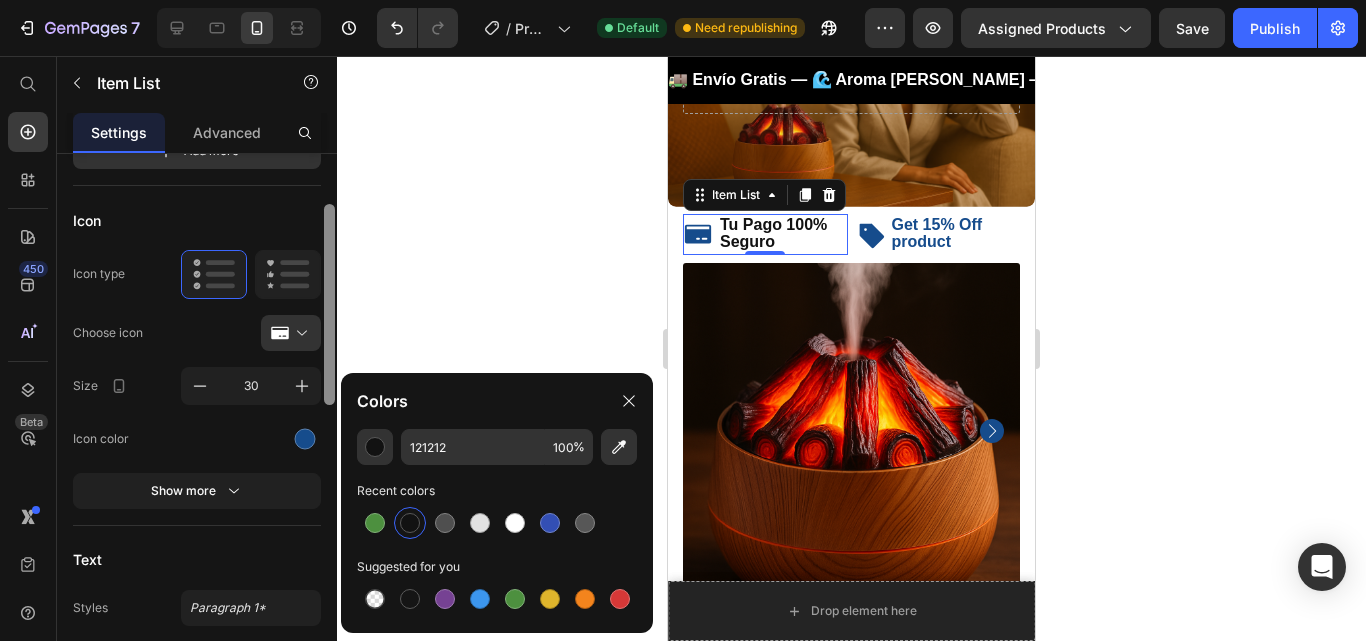 drag, startPoint x: 332, startPoint y: 350, endPoint x: 329, endPoint y: 235, distance: 115.03912 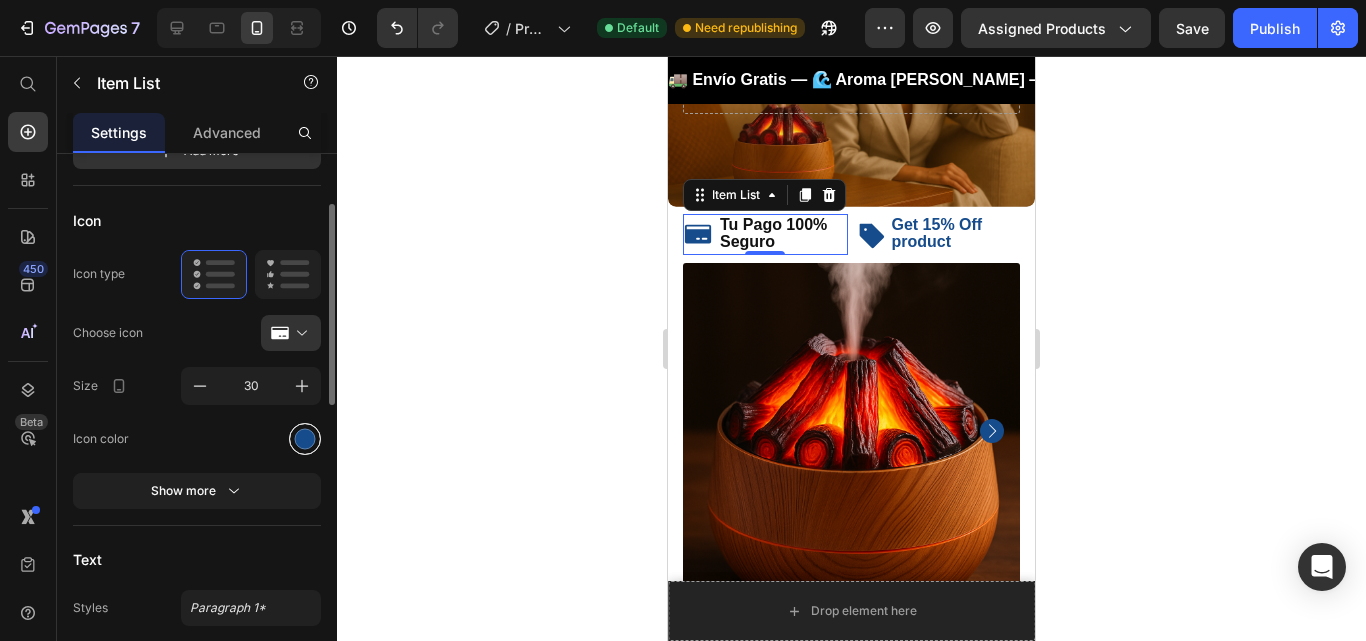 click at bounding box center (305, 438) 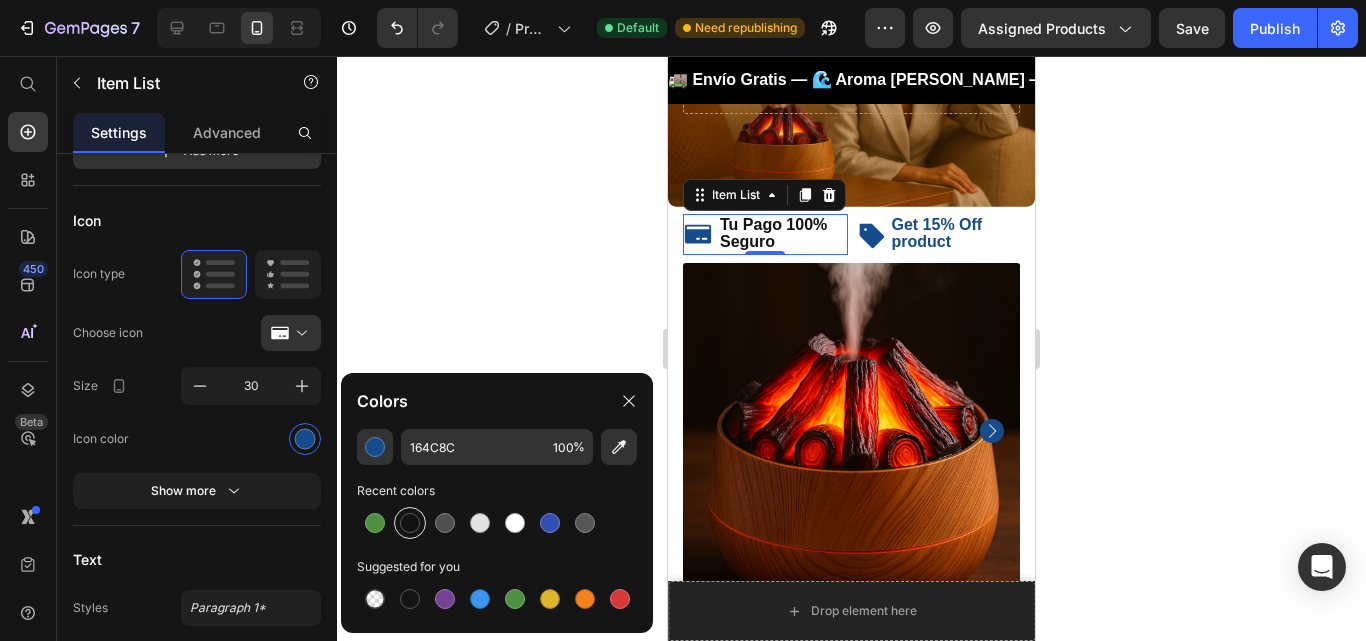 click at bounding box center (410, 523) 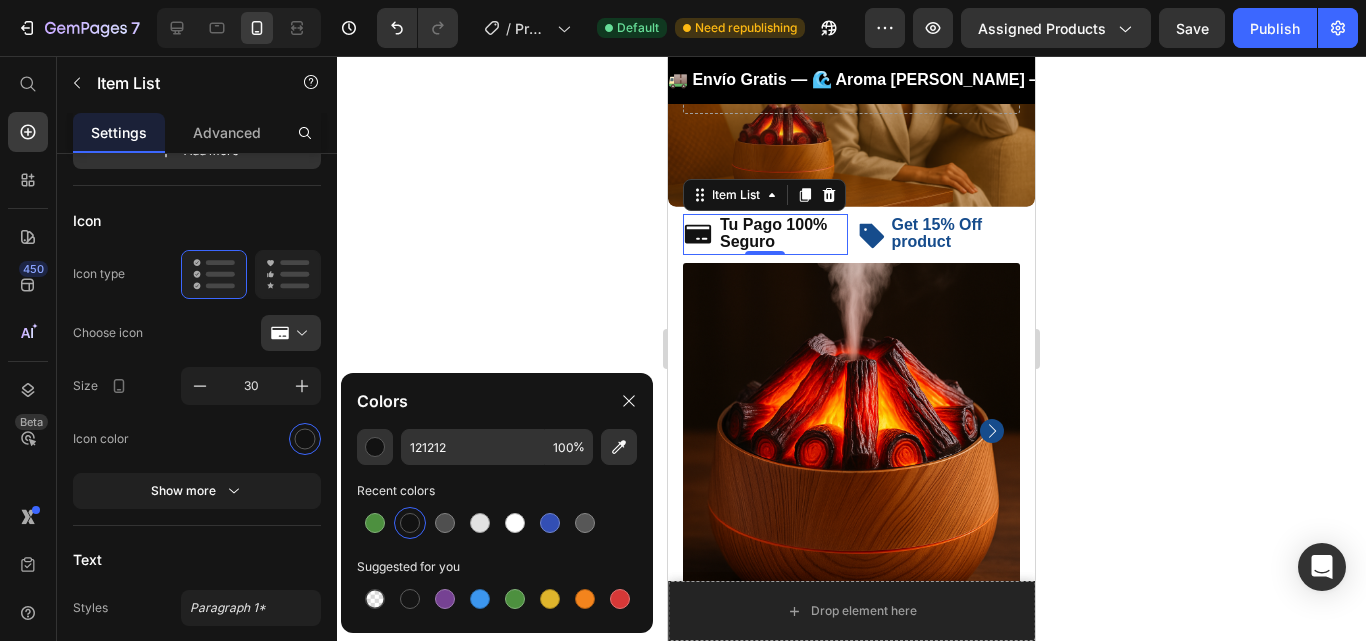 click 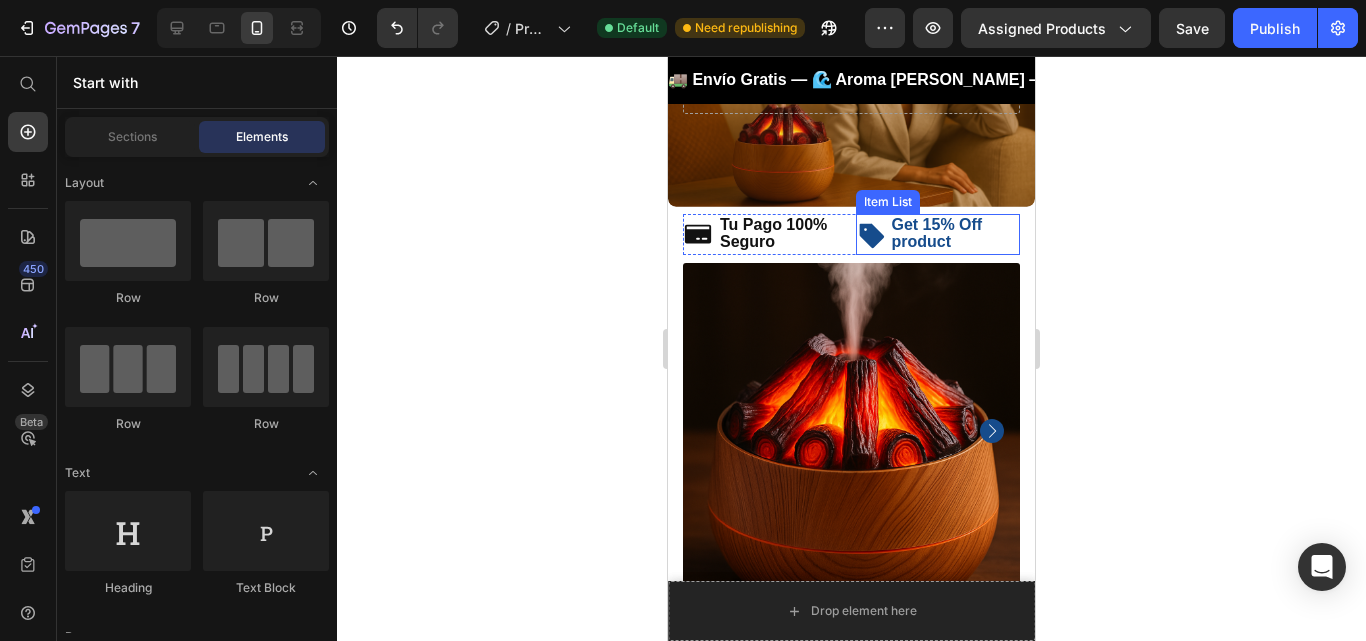 click on "Get 15% Off product" at bounding box center (937, 233) 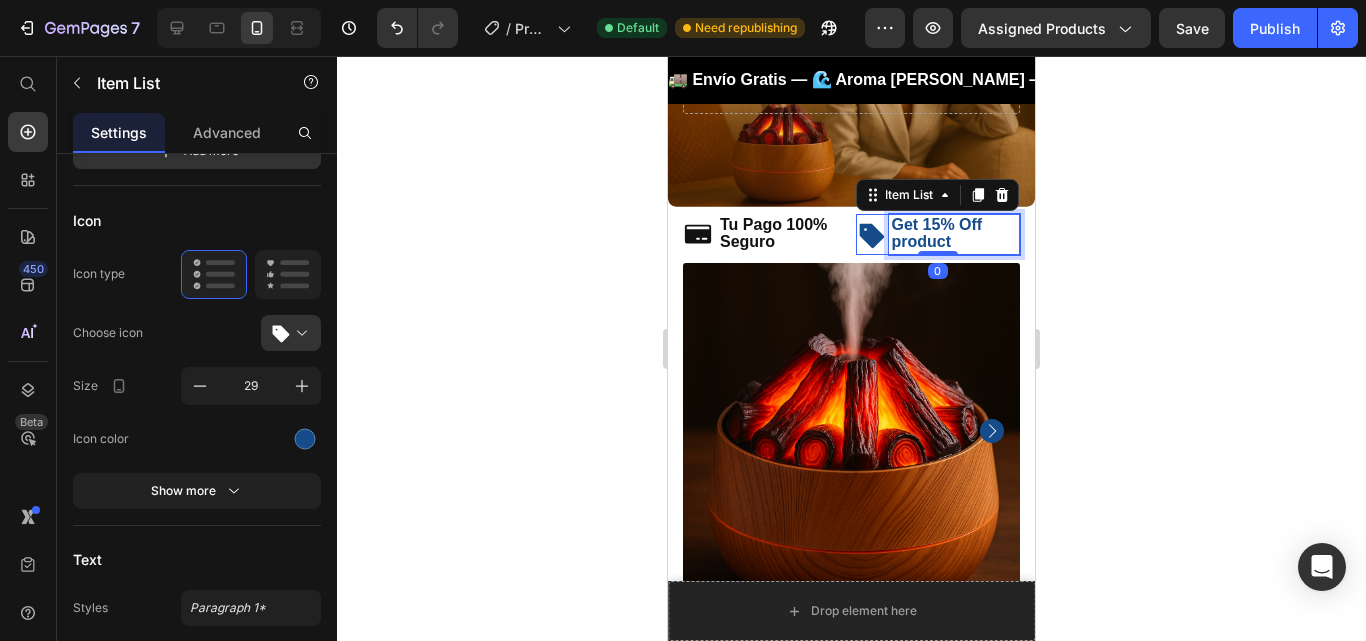 click on "Get 15% Off product" at bounding box center [937, 233] 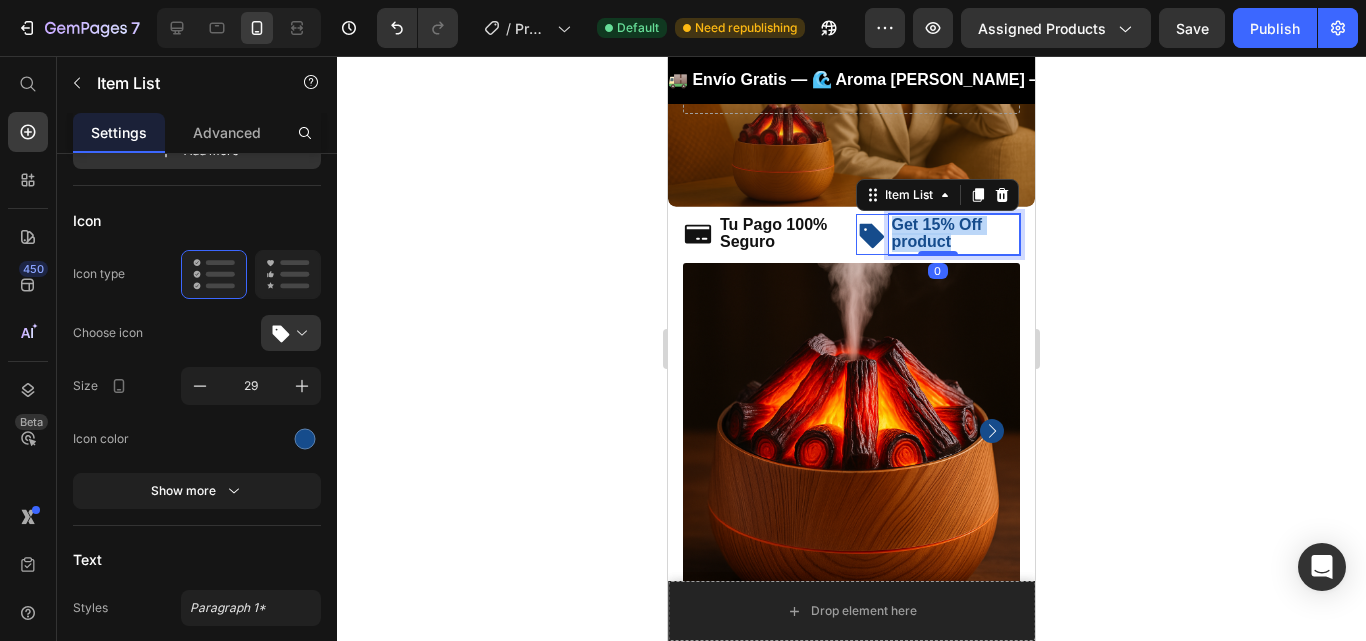 click on "Get 15% Off product" at bounding box center [937, 233] 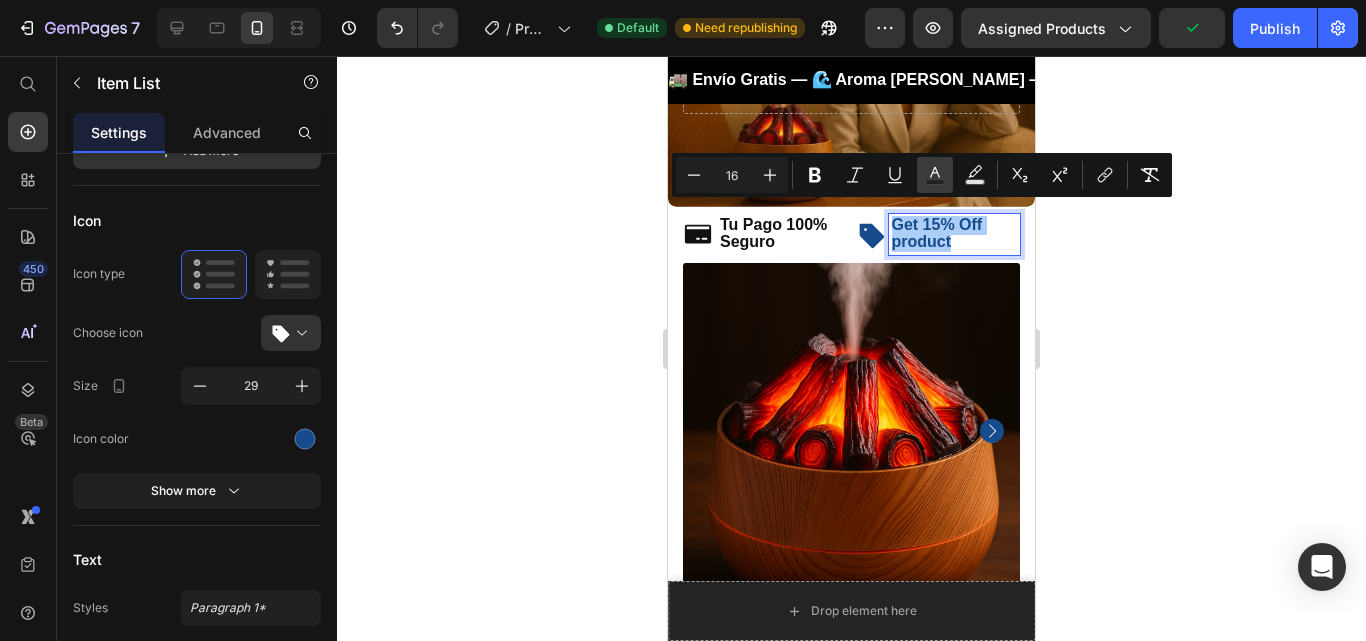 click on "Text Color" at bounding box center [935, 175] 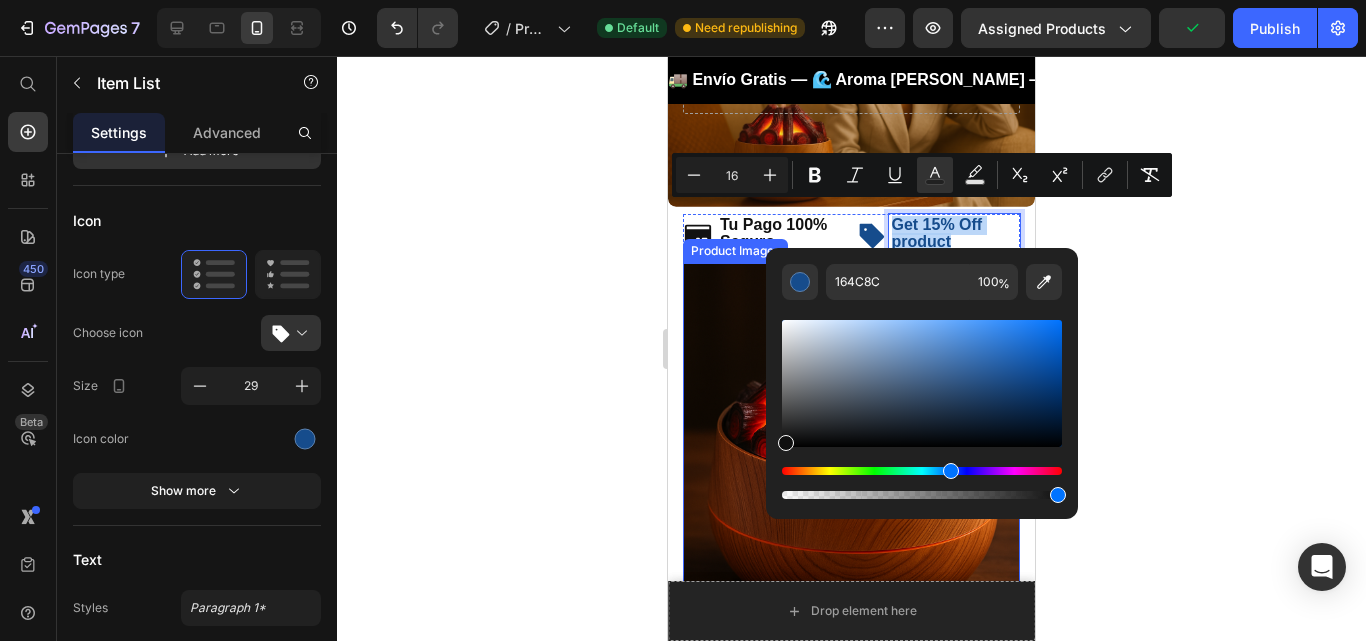 drag, startPoint x: 1454, startPoint y: 494, endPoint x: 740, endPoint y: 434, distance: 716.5166 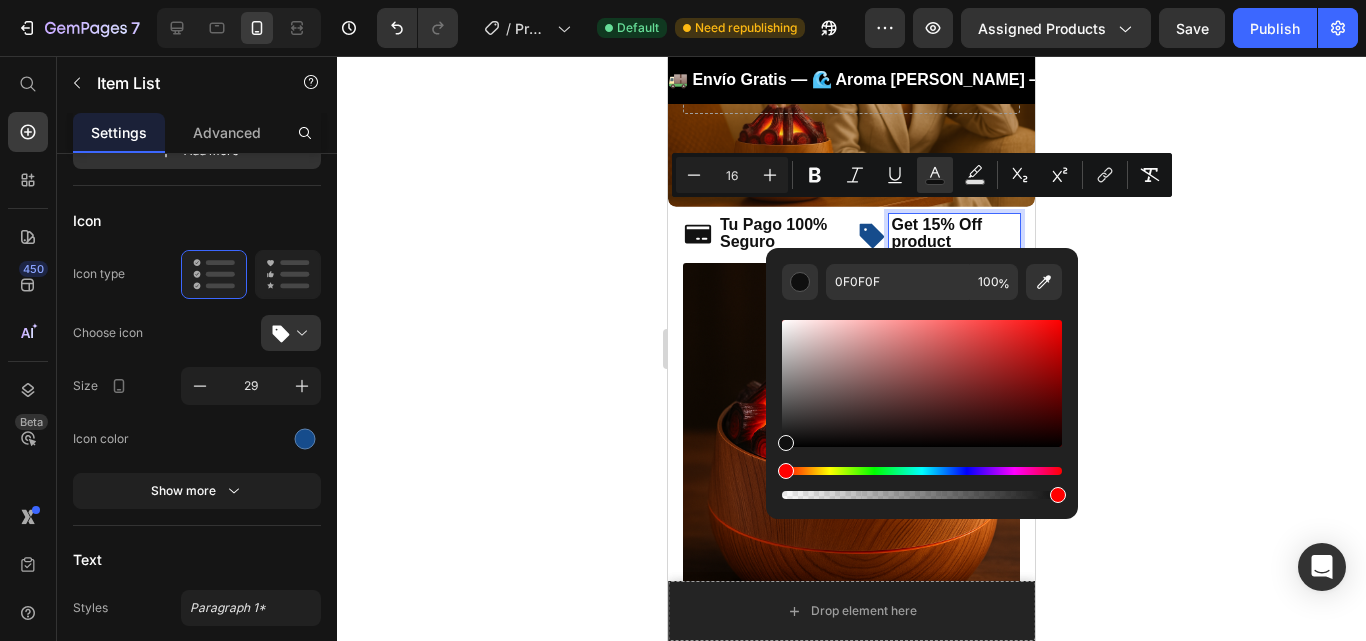 click 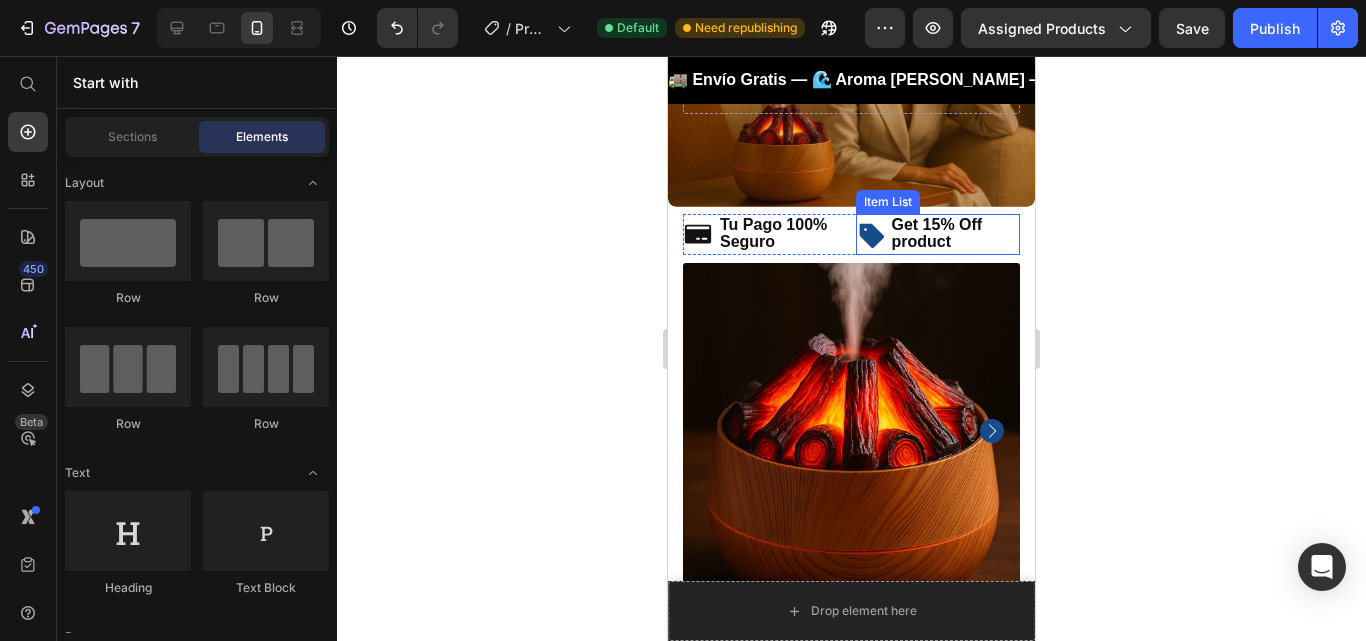 click 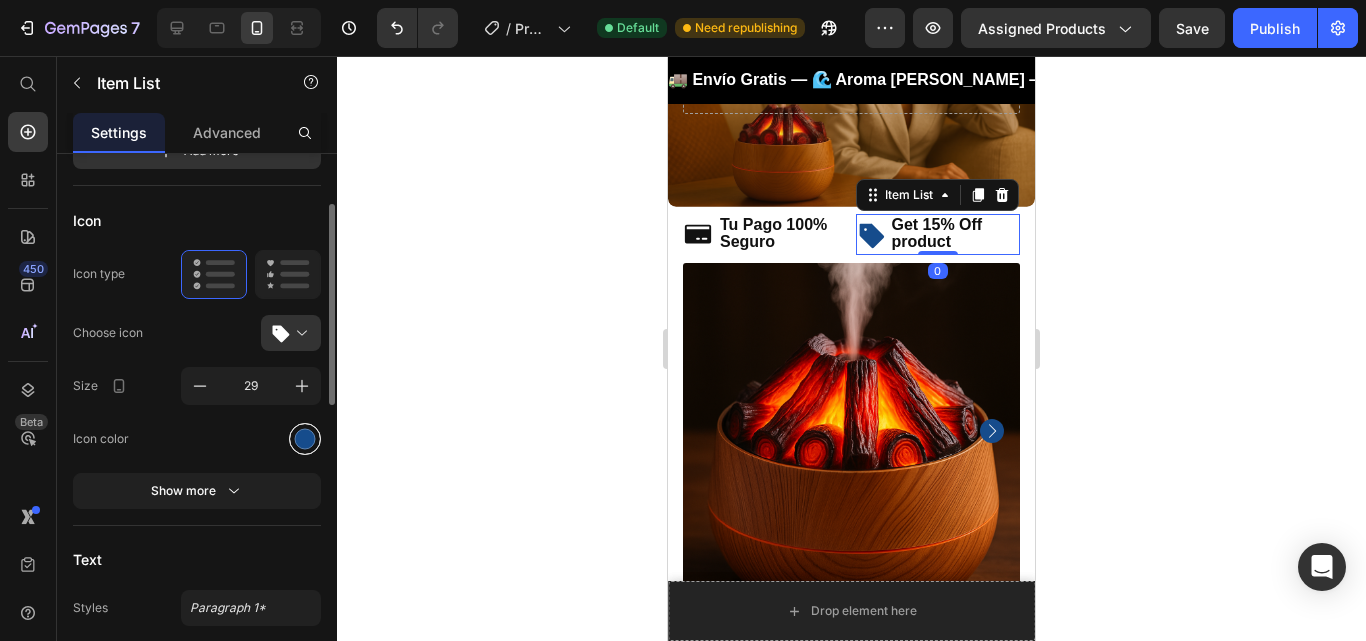 click at bounding box center (305, 439) 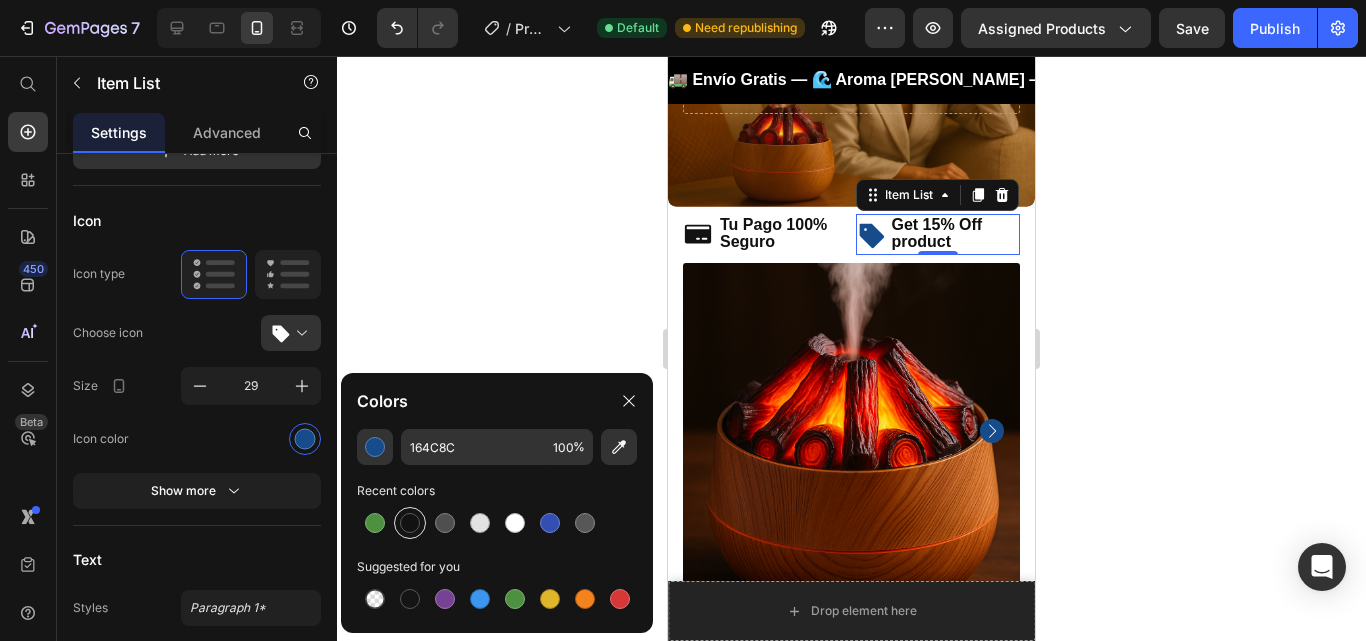click at bounding box center (410, 523) 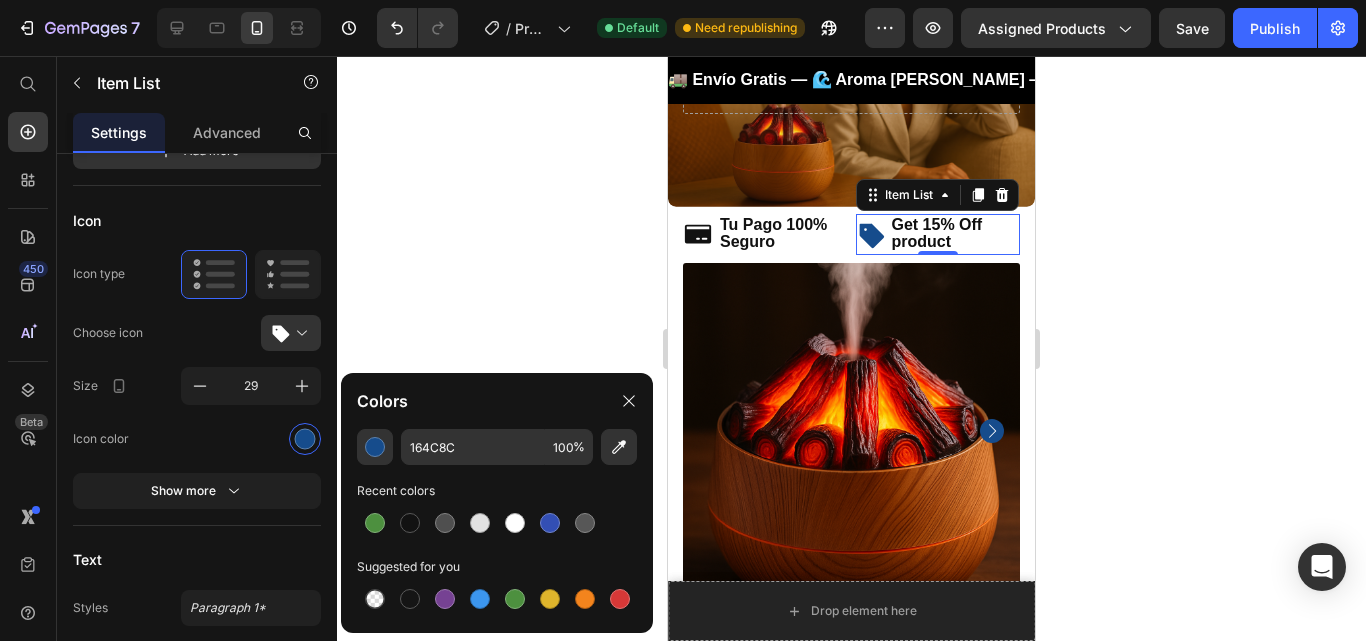 type on "121212" 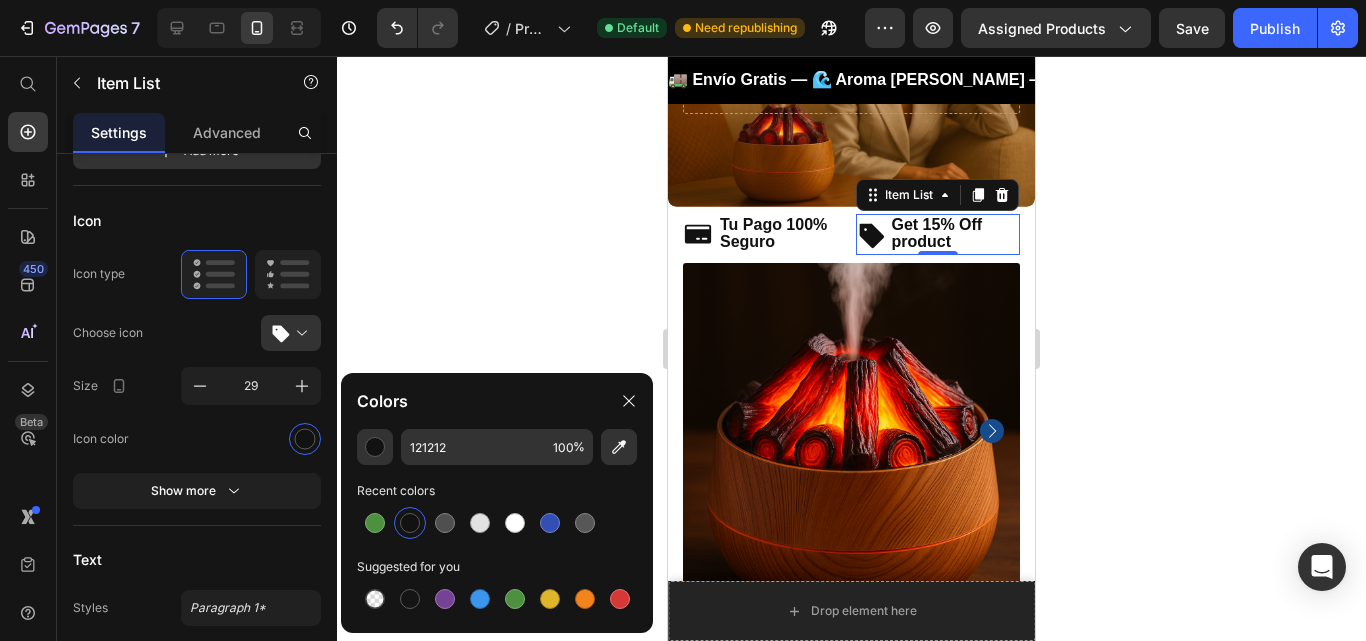 click 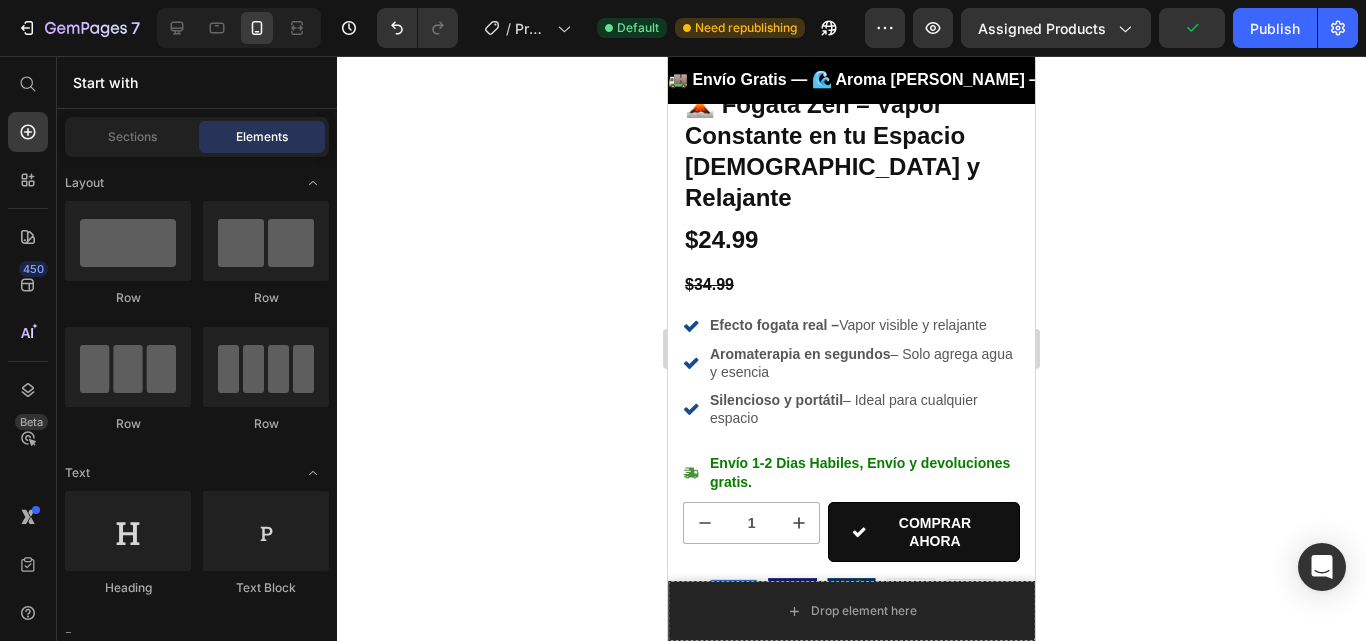 scroll, scrollTop: 668, scrollLeft: 0, axis: vertical 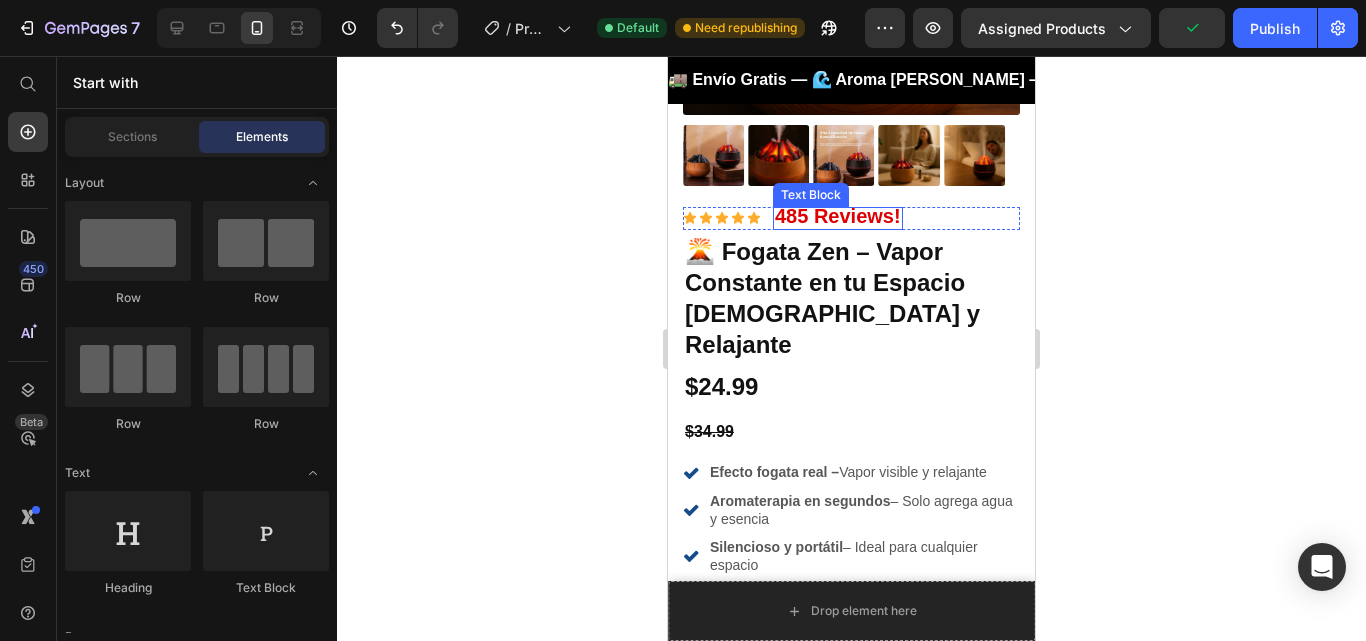 click on "485 Reviews!" at bounding box center (838, 216) 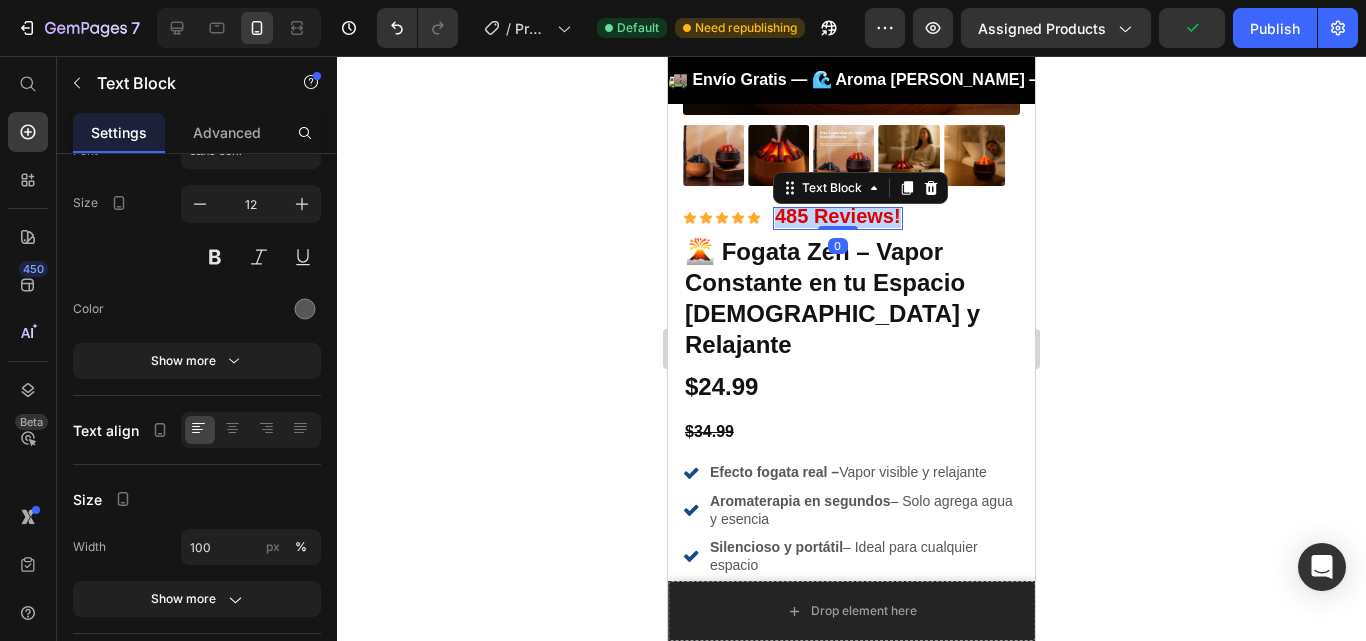 scroll, scrollTop: 0, scrollLeft: 0, axis: both 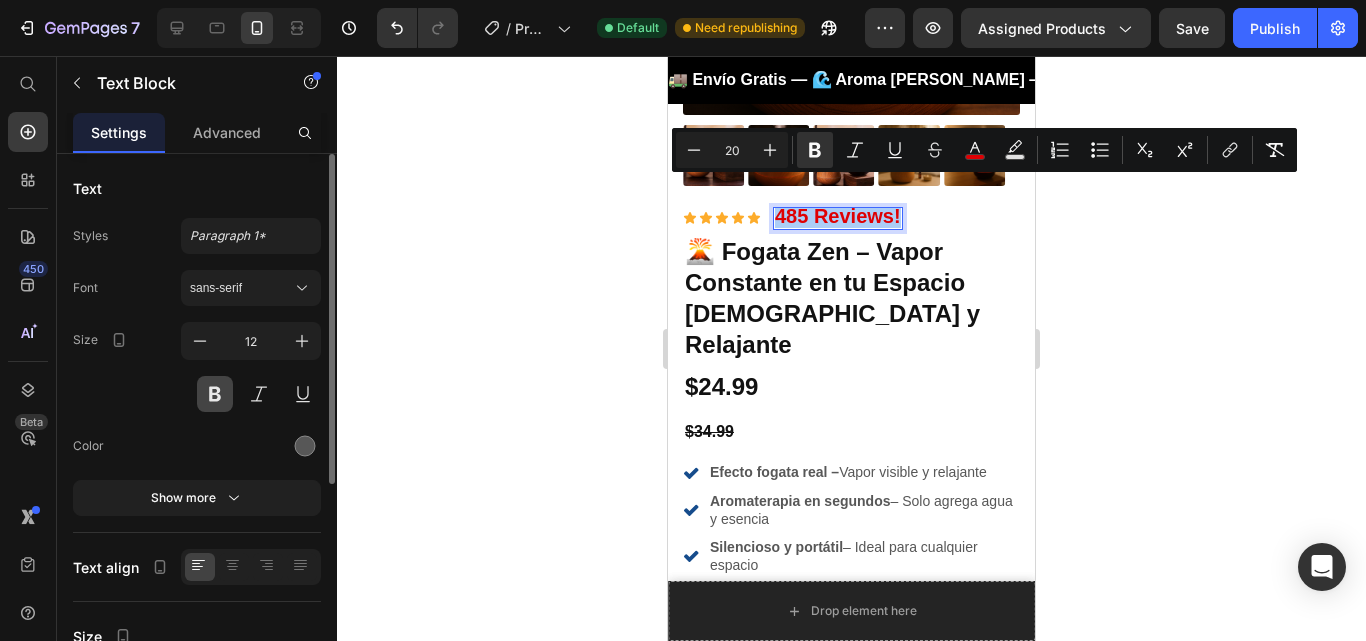 click at bounding box center (215, 394) 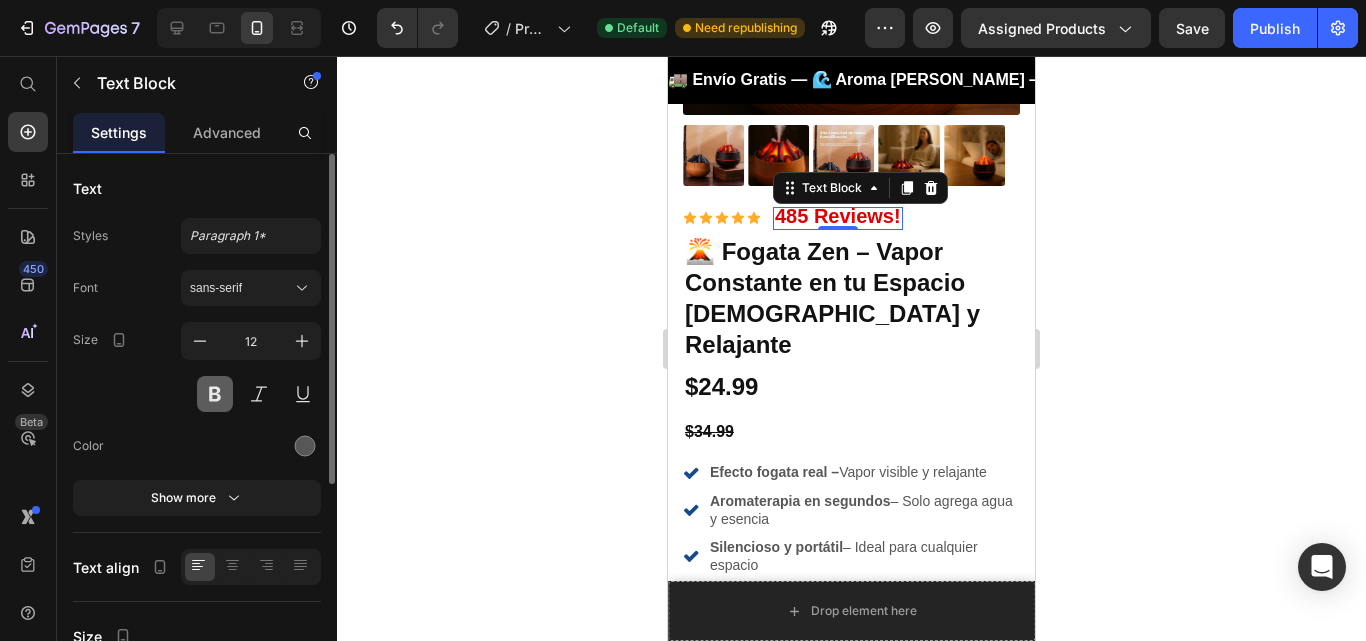 click at bounding box center [215, 394] 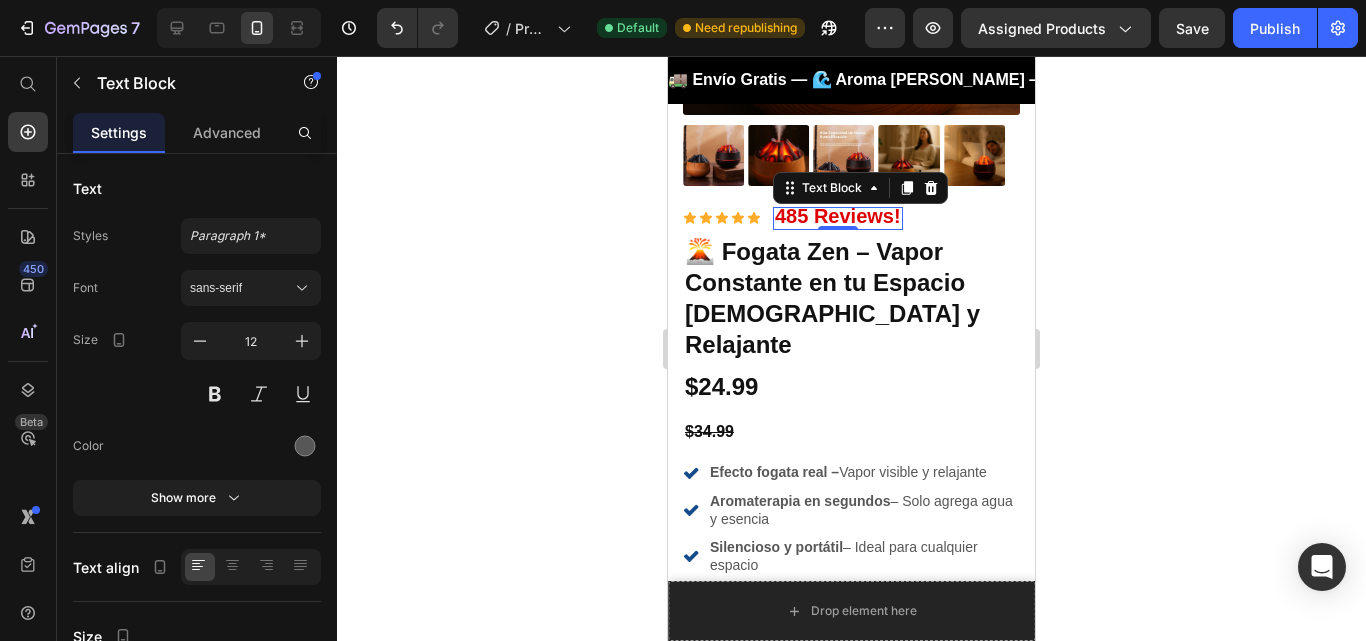 click on "485 Reviews!" at bounding box center (838, 216) 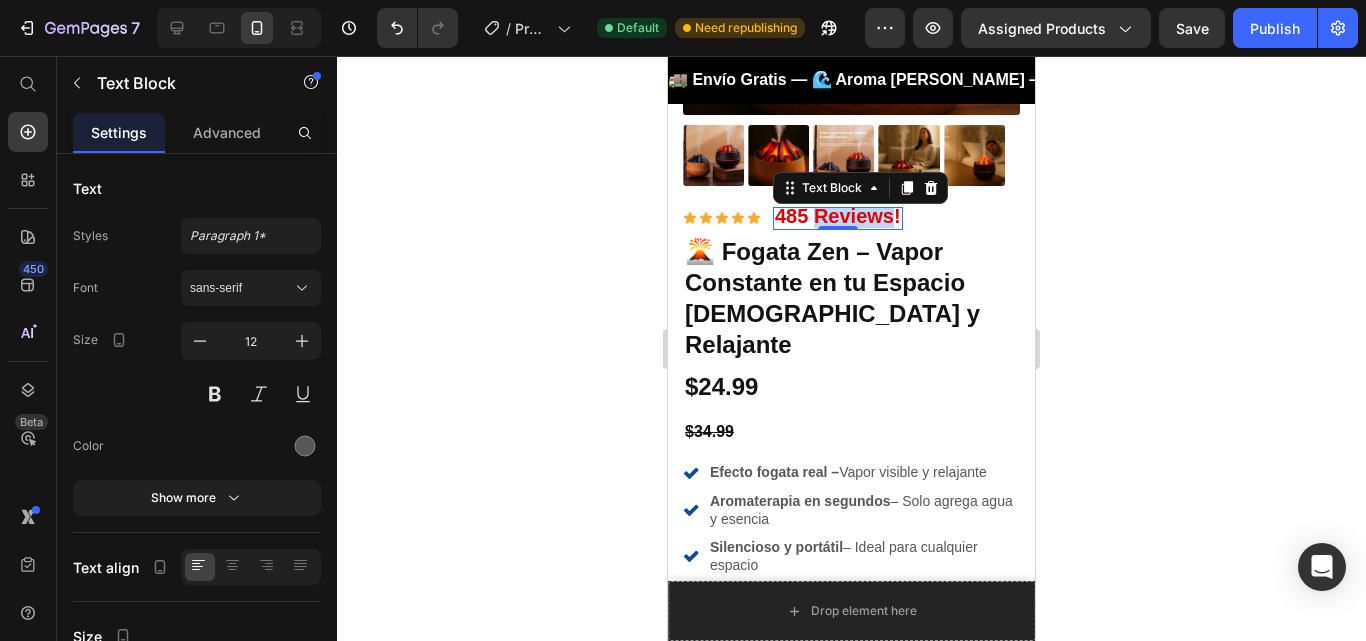 click on "485 Reviews!" at bounding box center (838, 216) 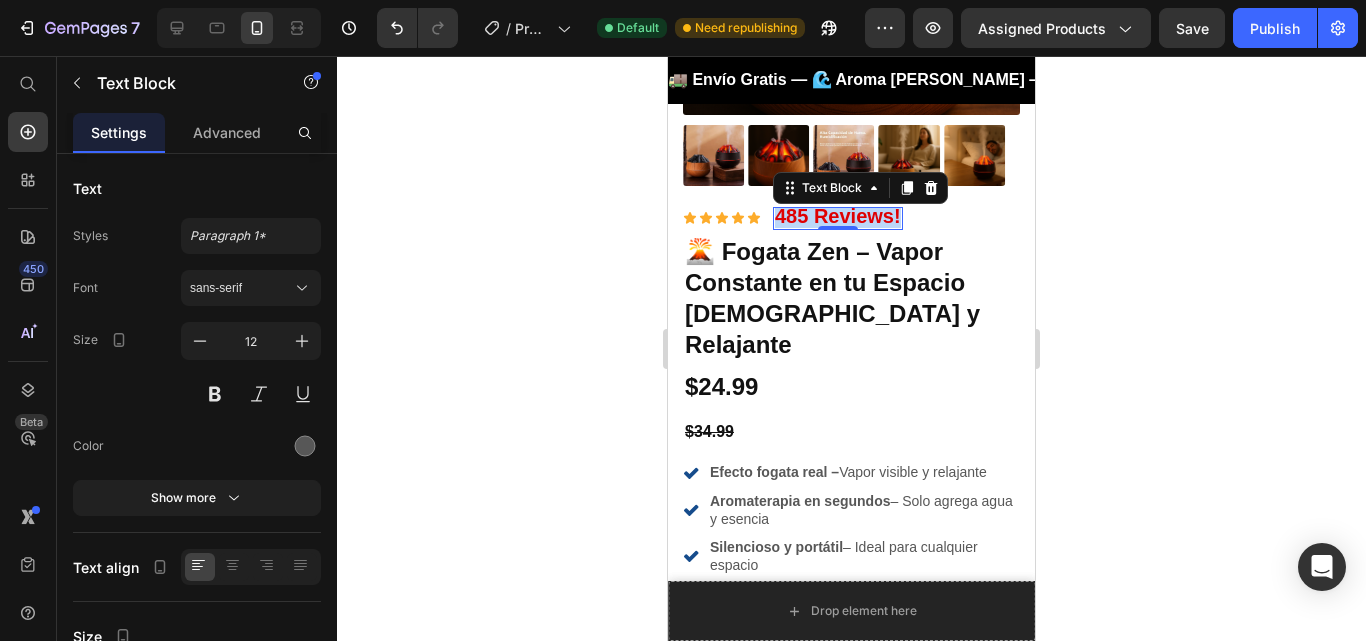 click on "485 Reviews!" at bounding box center (838, 216) 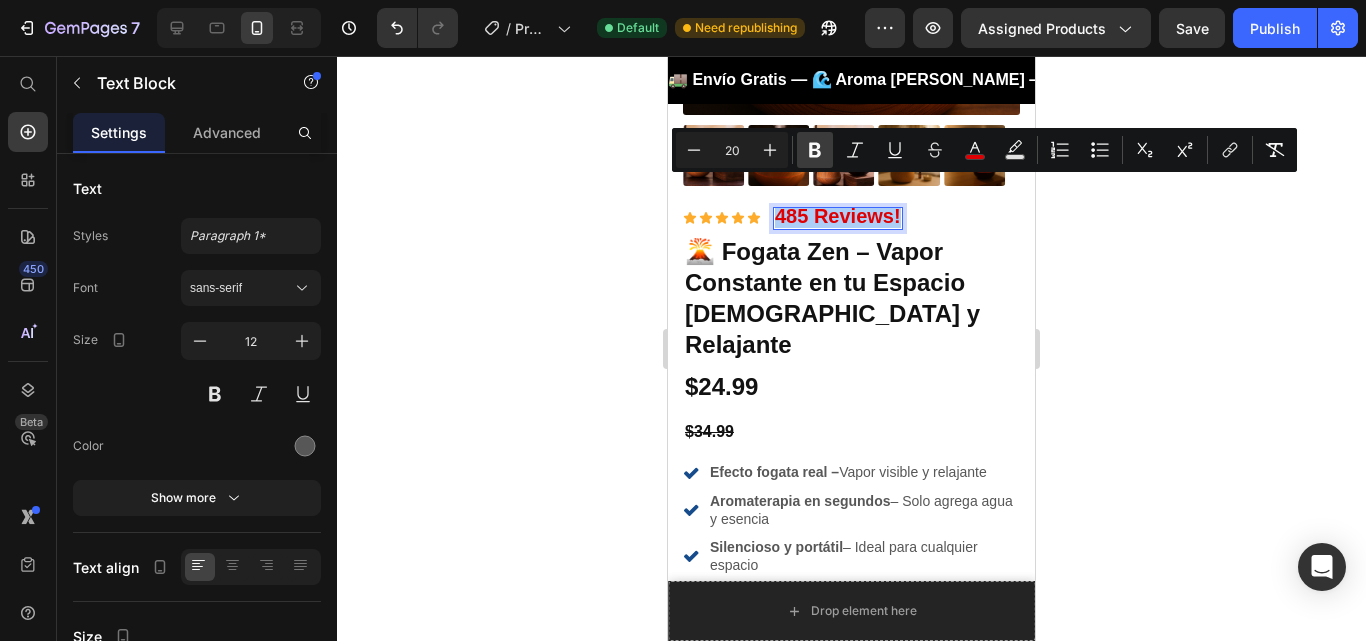 click 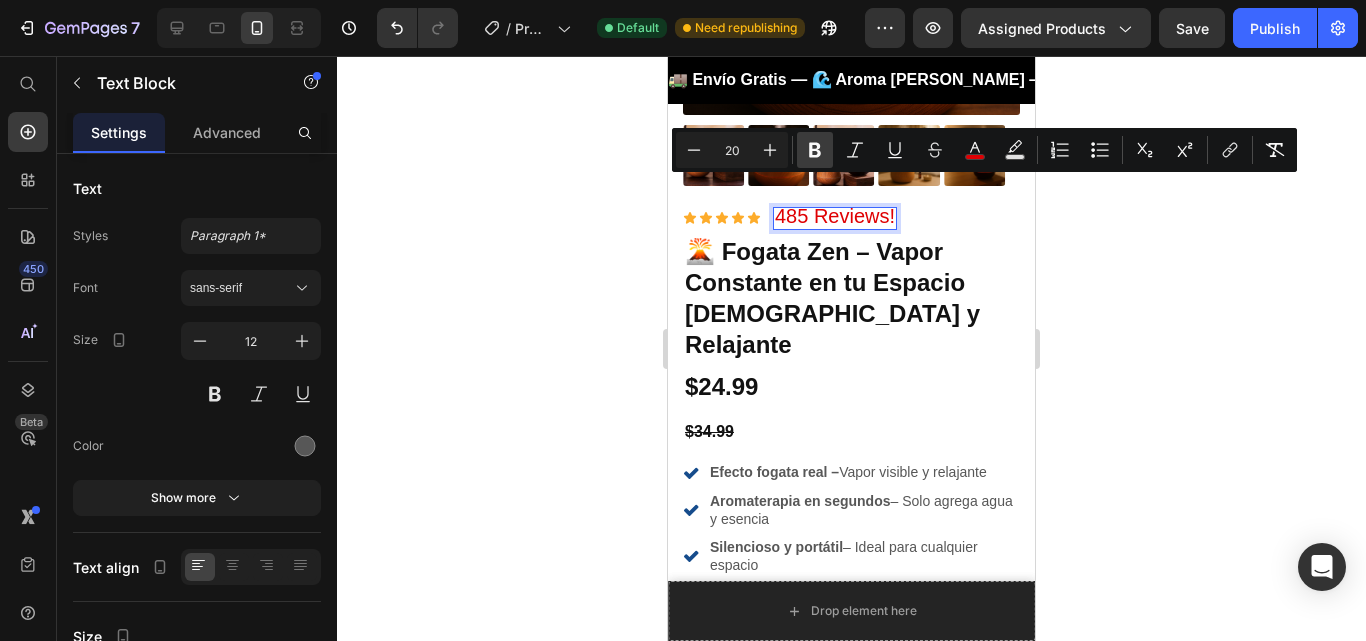 click 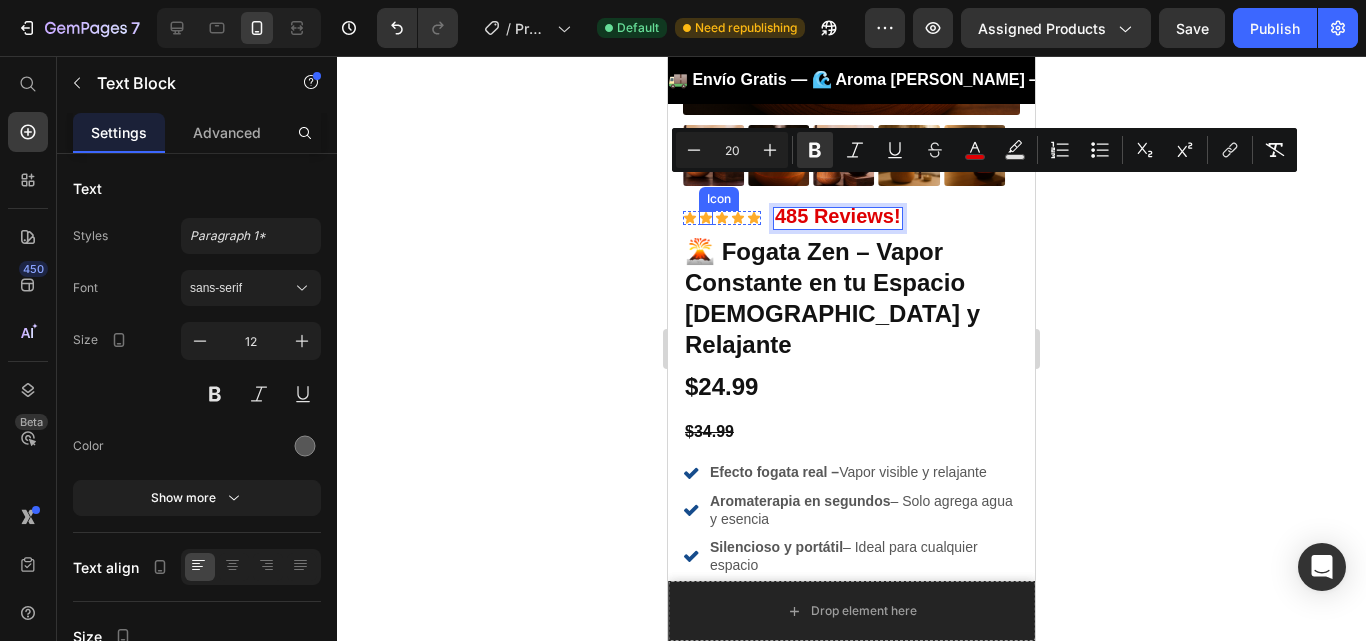 click 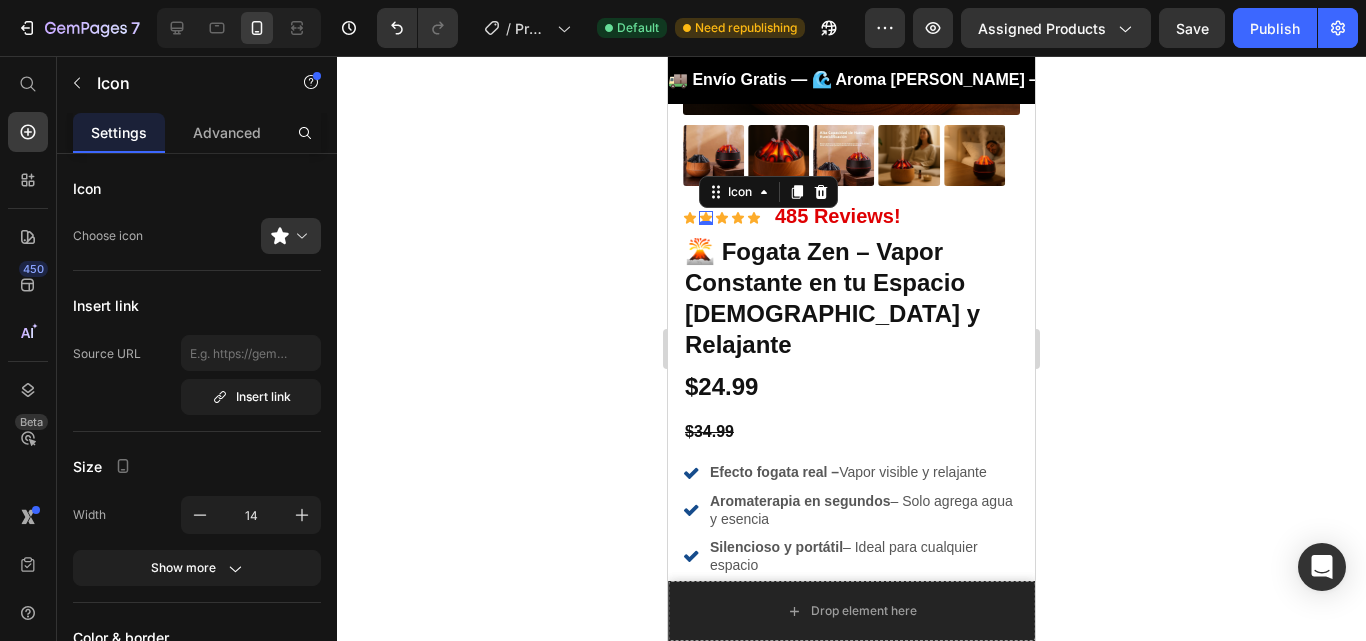 click 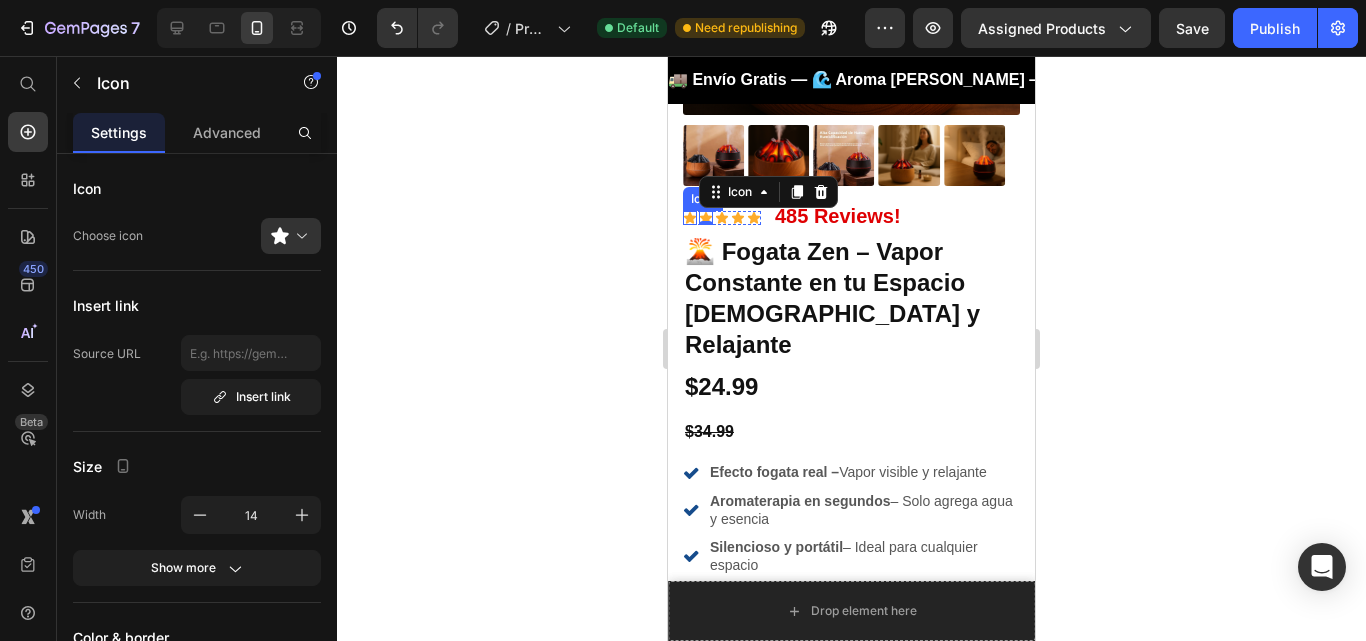 click 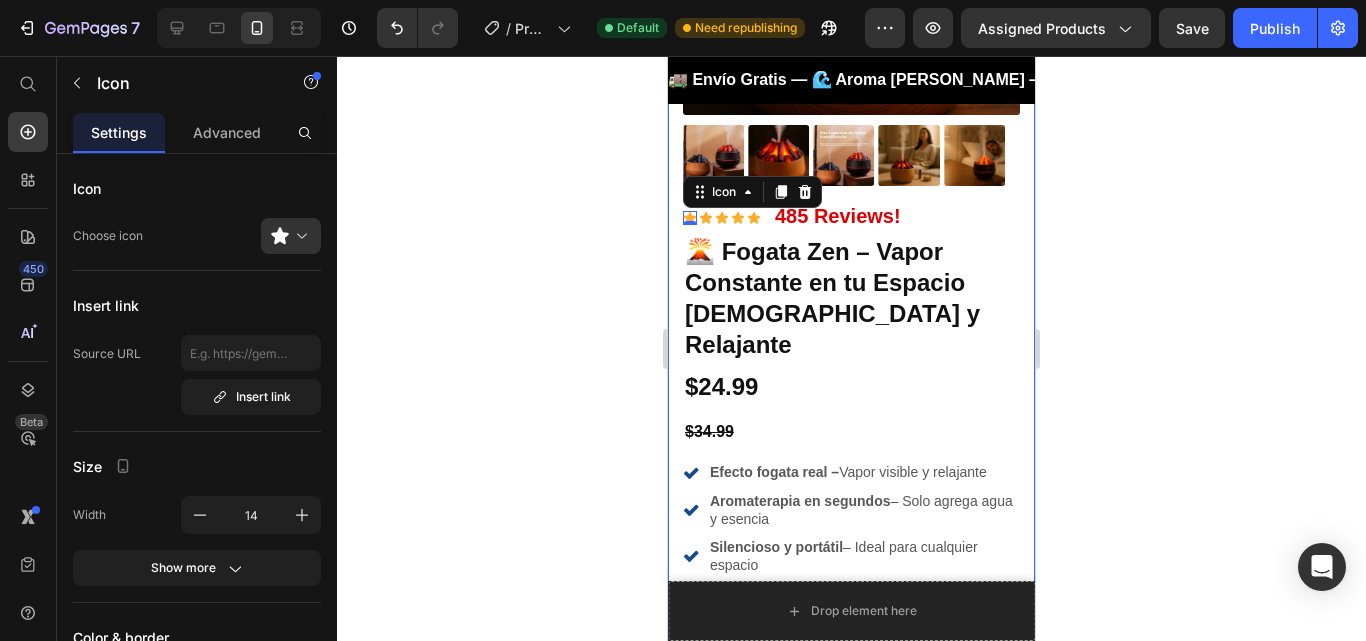 click on "Tu Pago 100% Seguro Item List
Get 15% Off product Item List Row
Product Images
Icon Envío gratis  directo a tu puerta, sin costos adicionales. Text Block
Icon Mejora tu sueño  creando un ambiente relajante y fresco. Text Block
Icon Promueve un ambiente saludable  para tu cuerpo y mente. Text Block Row Icon Icon Icon Icon Icon Icon List Briana M. Text Block Row Verified Buyer Item List Row Me encanta lo silencioso que es y el vapor constante. Ideal para mi dormitorio, ahora   duermo mucho mejor. Text Block Row Icon Icon Icon Icon Icon Icon List Carlos M Text Block Row Verified Buyer Item List Row El aroma que deja en mi sala es increíble. Además, es fácil de usar y muy elegante. Text Block Row Icon   0 Icon Icon Icon Icon Icon List 485 Reviews! Text Block Row 🌋 Fogata Zen – Vapor Constante en tu Espacio Aromático y Relajante Product Title $24.99 Product Price $34.99 Product Price Item List" at bounding box center (851, 428) 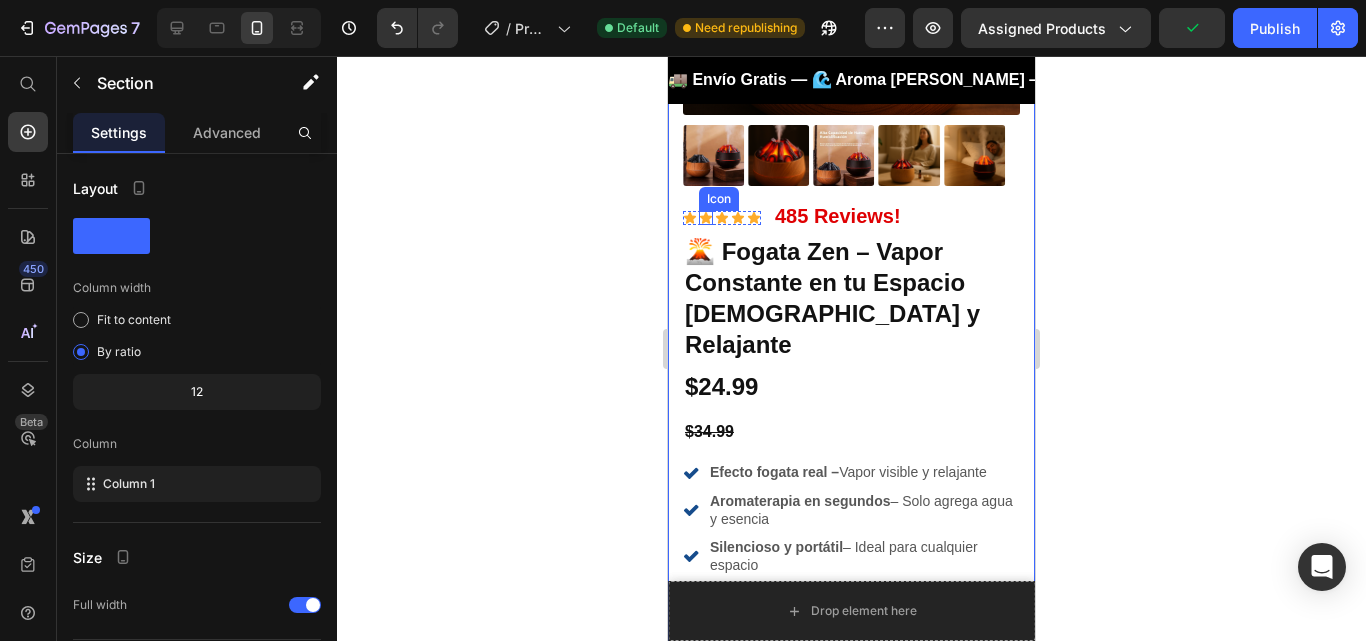 click on "Icon" at bounding box center (719, 199) 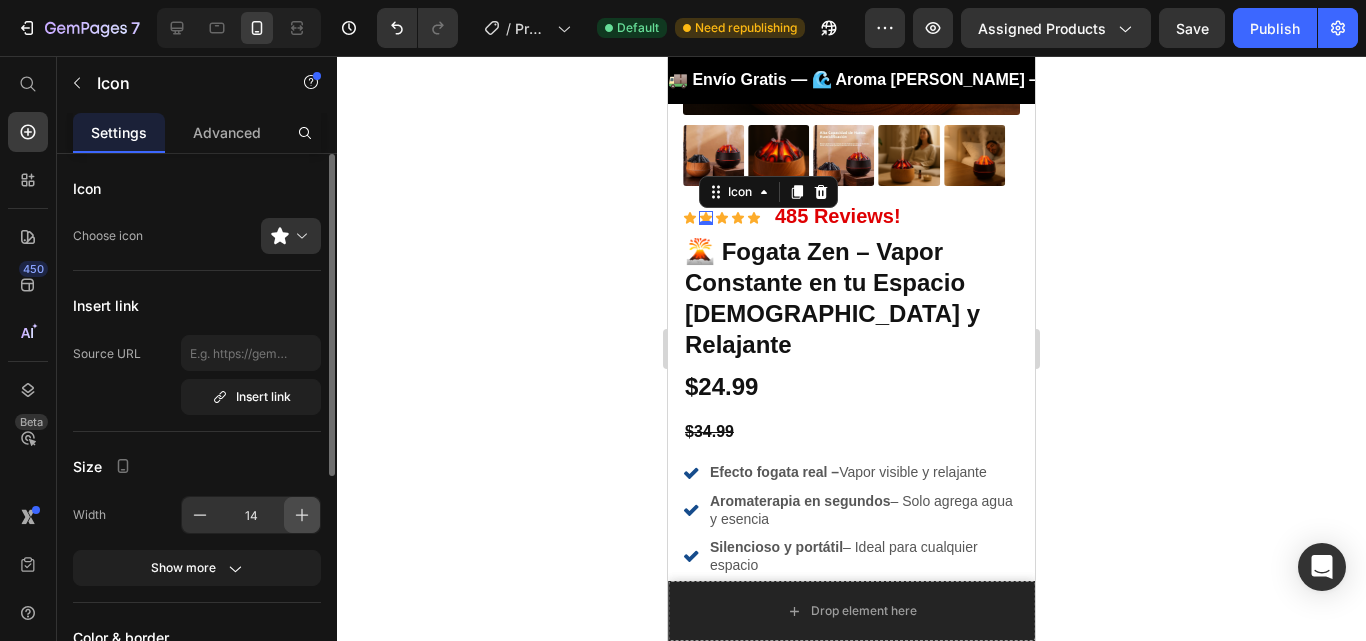 click on "Size Width 14 Show more" 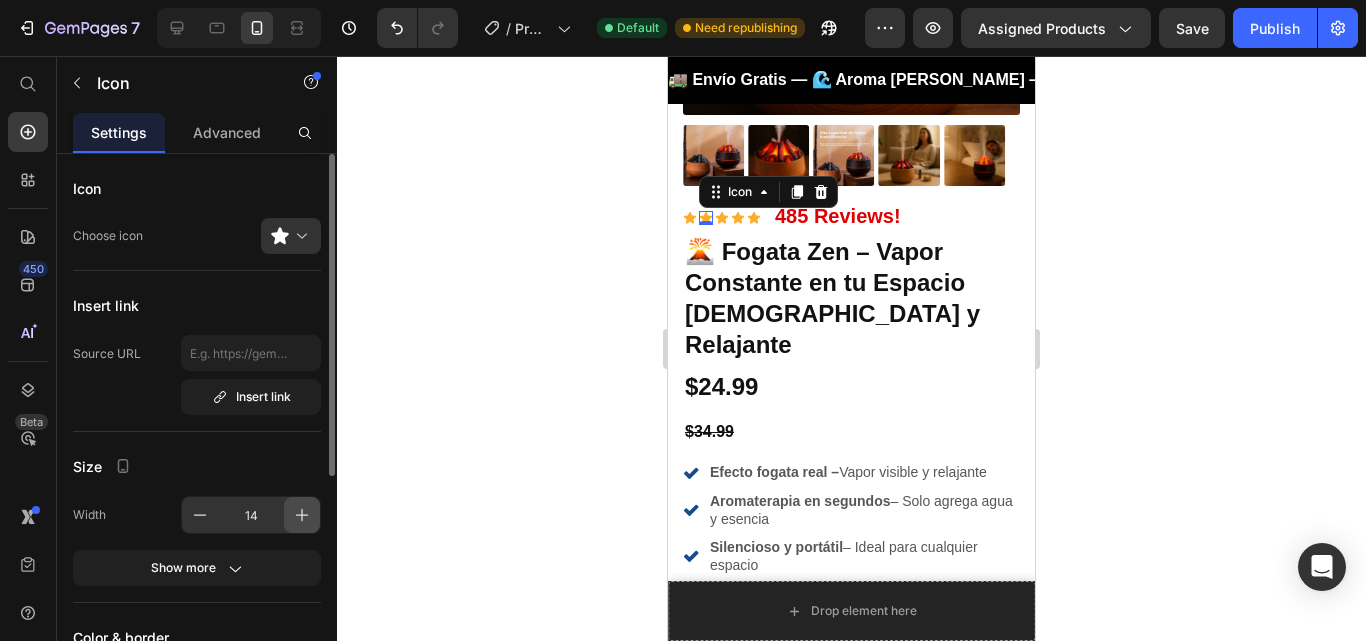 click 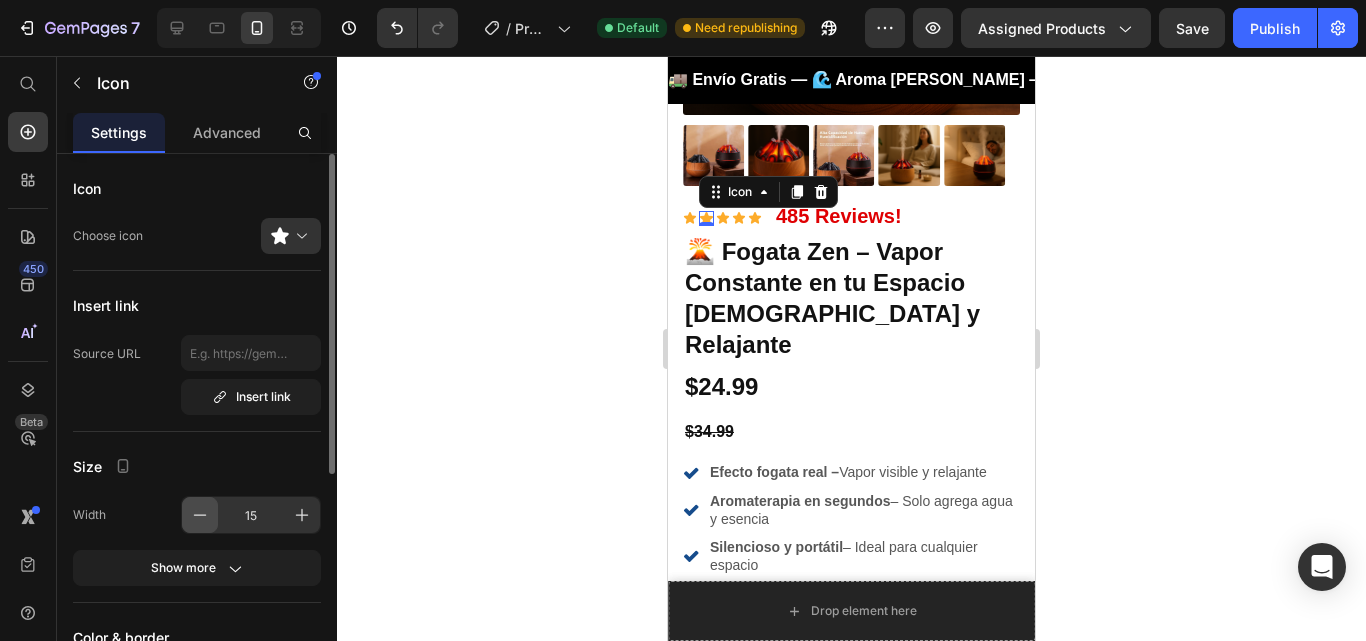 click 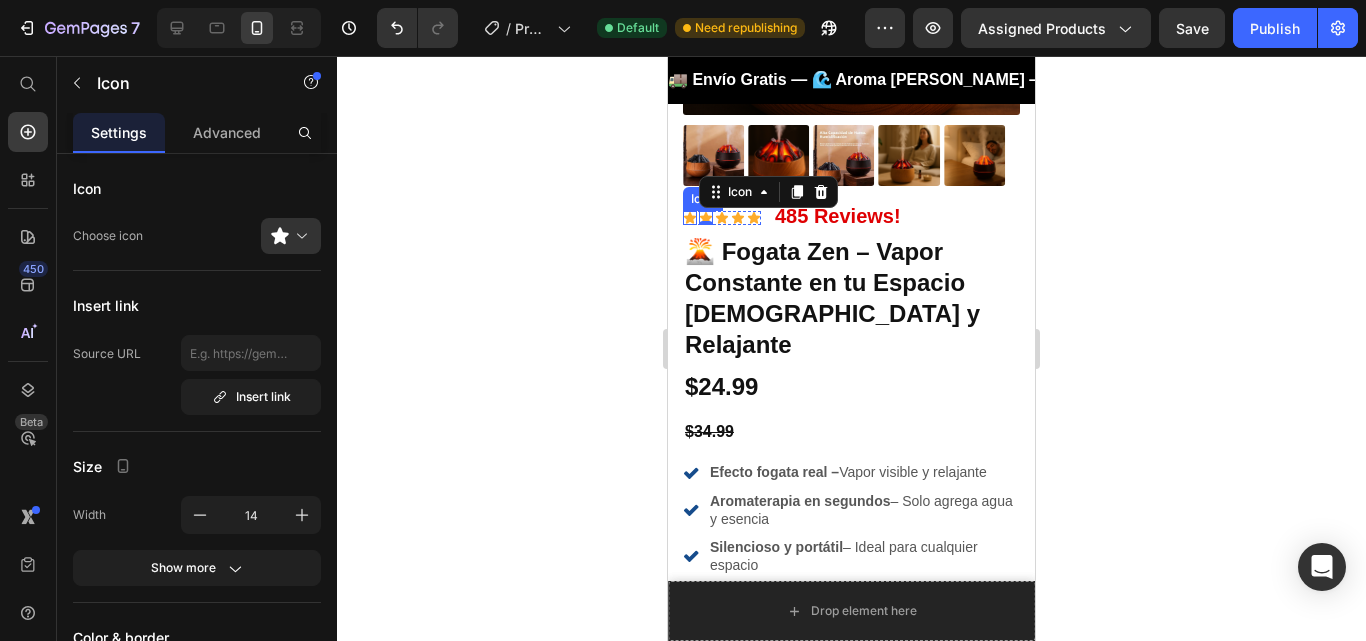click 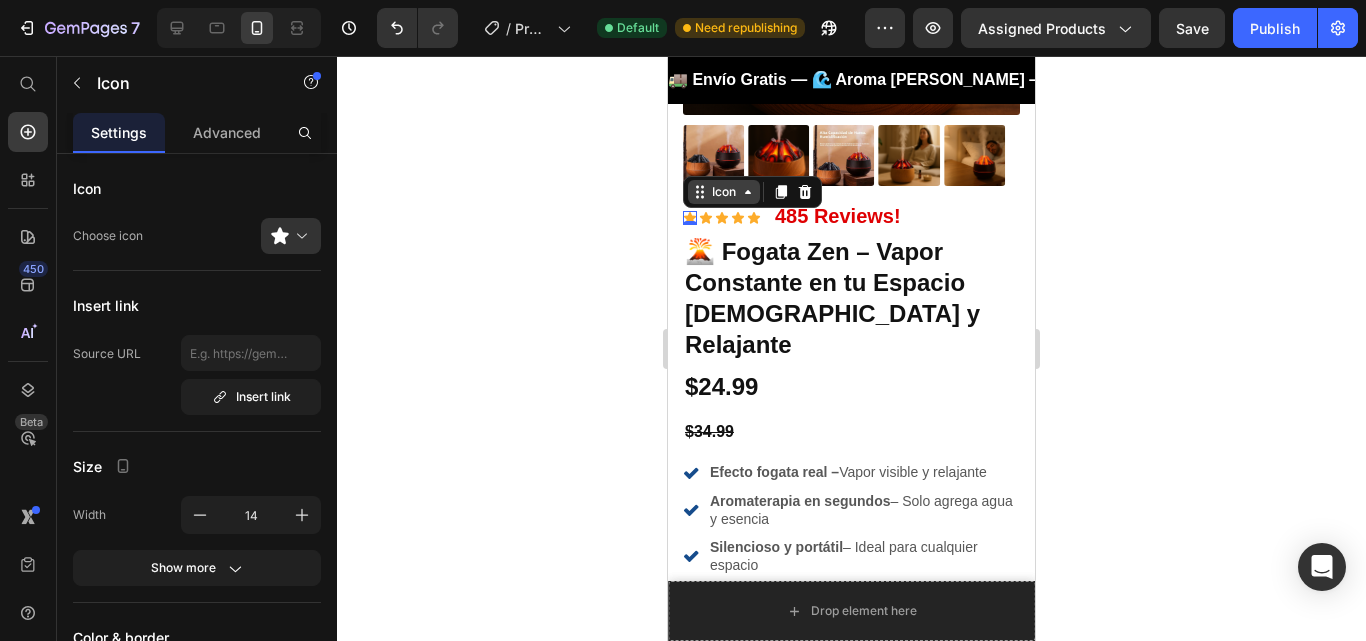 click 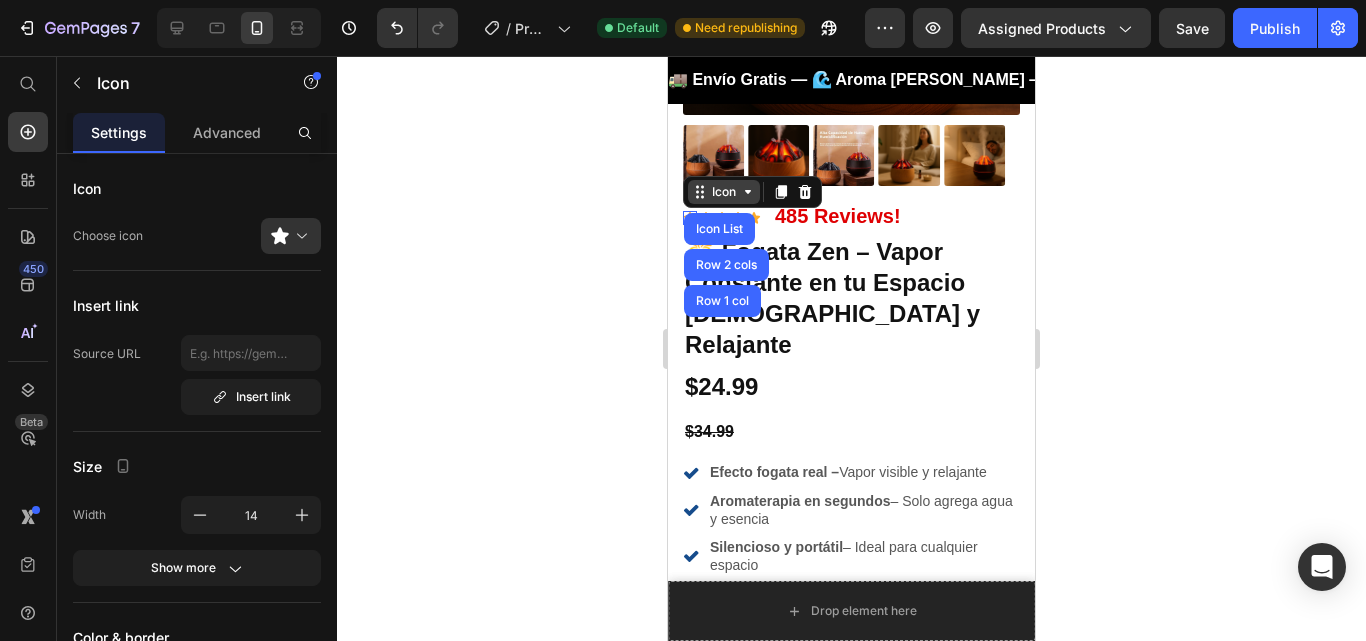 click 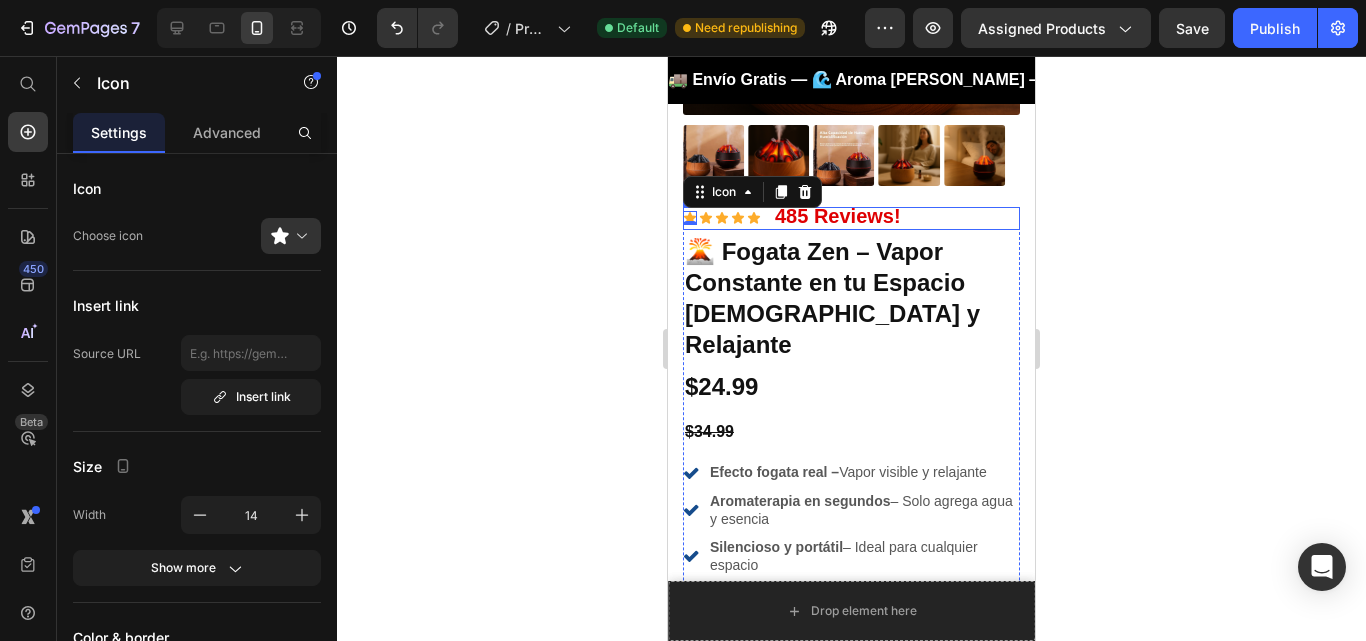 click on "Icon   0 Icon Icon Icon Icon Icon List 485 Reviews! Text Block Row" at bounding box center (851, 218) 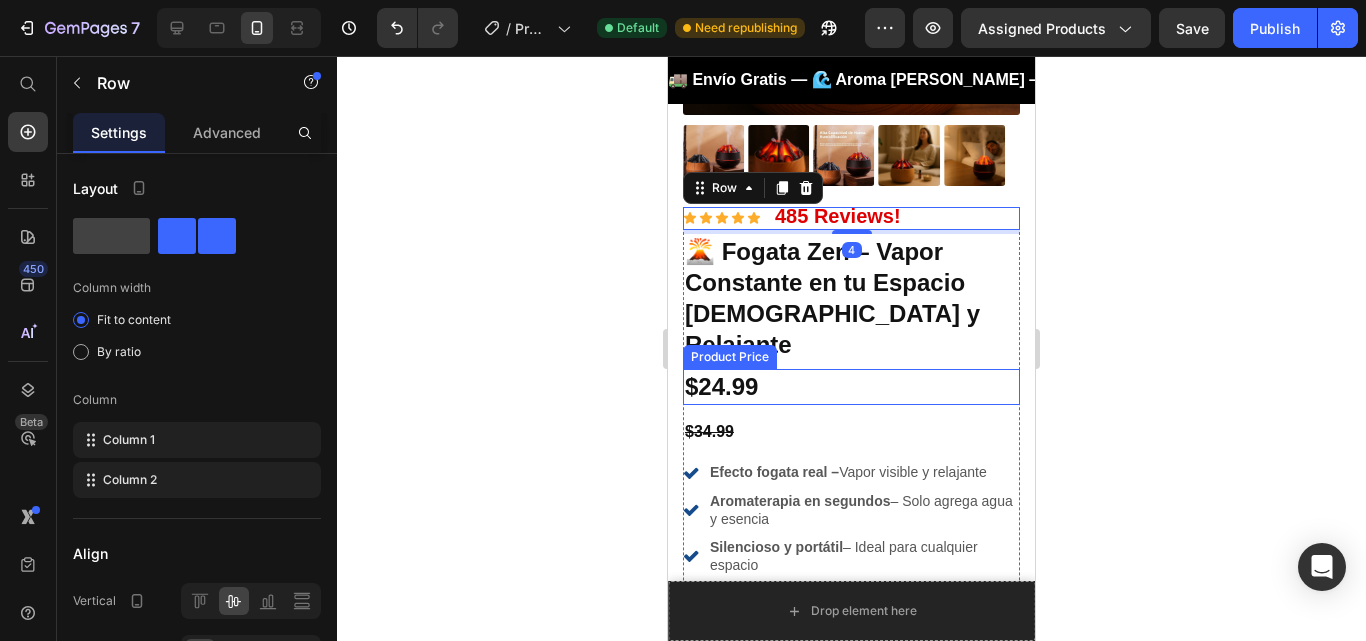 click on "$24.99" at bounding box center [851, 386] 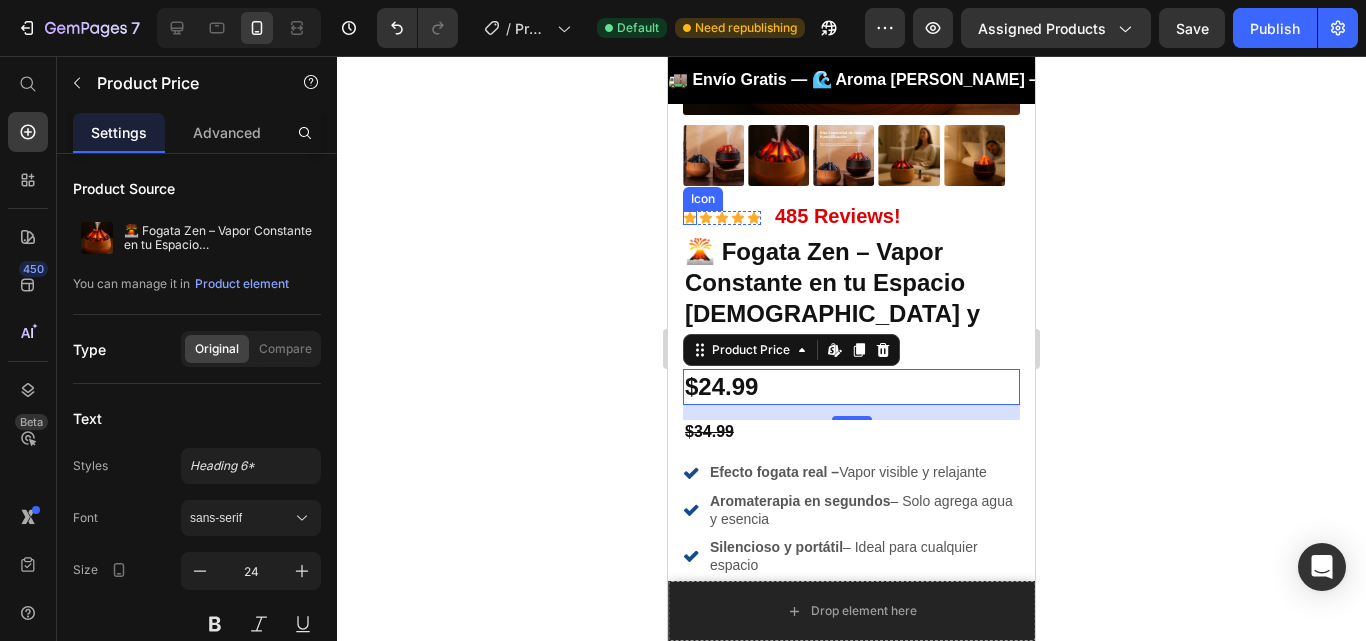 click on "Icon" at bounding box center [703, 199] 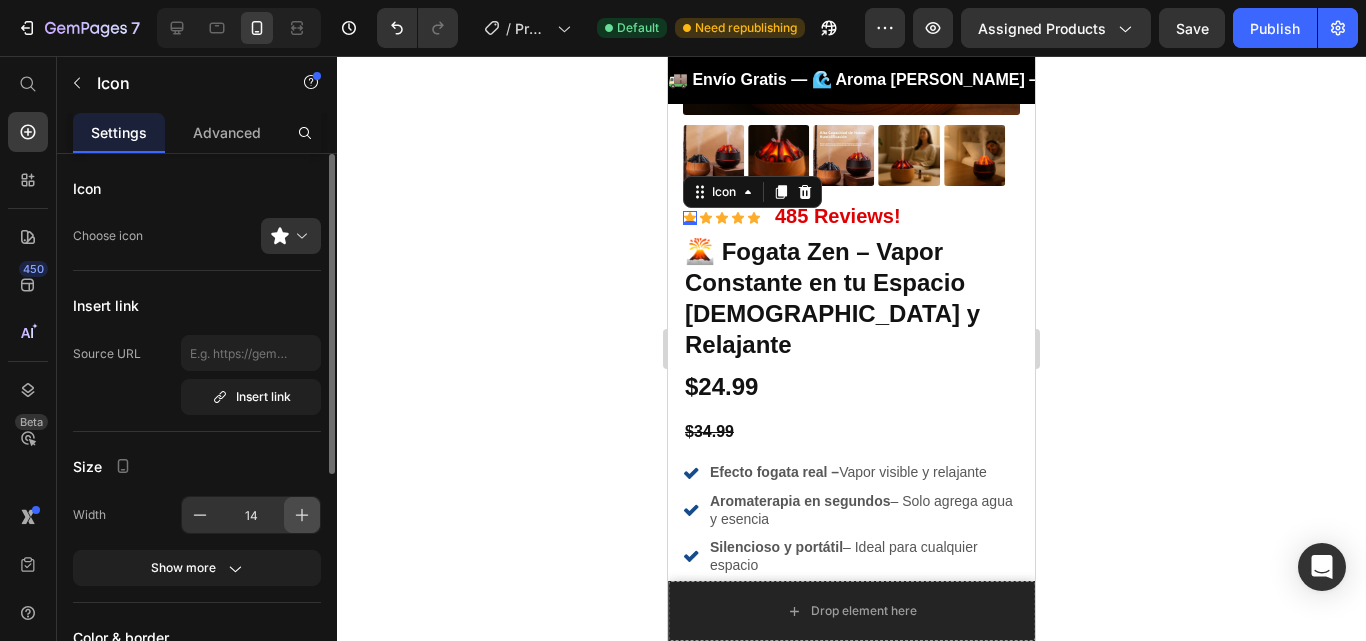click 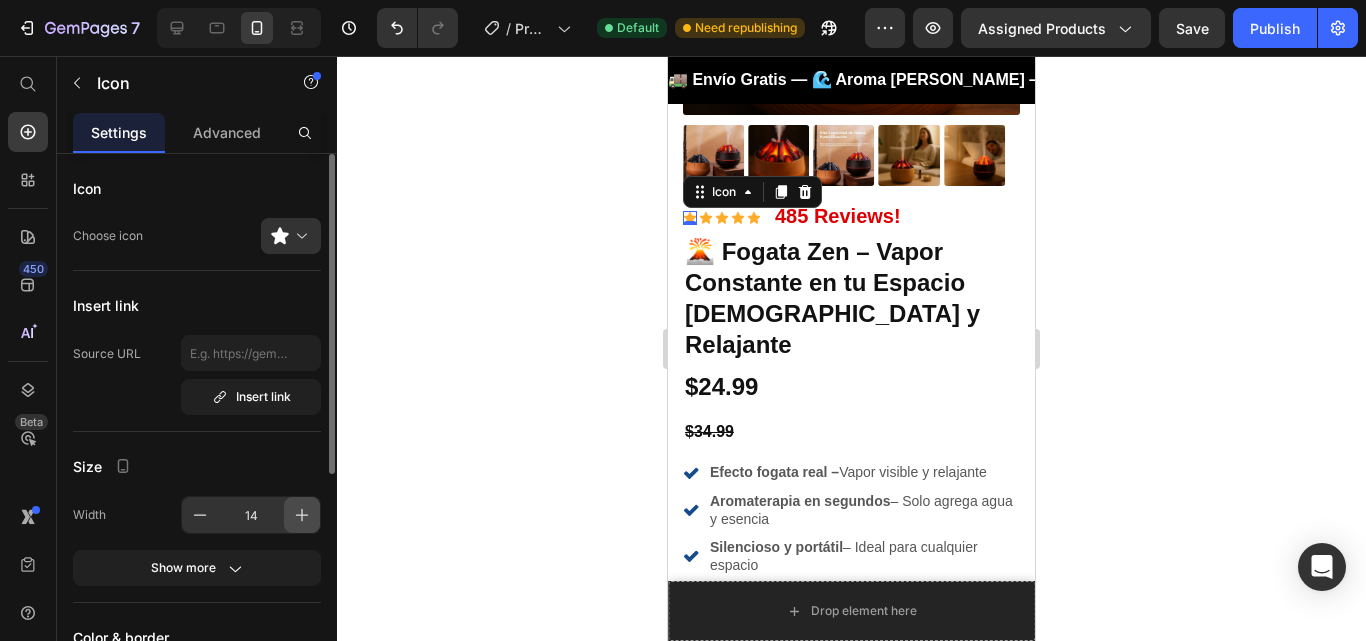 click 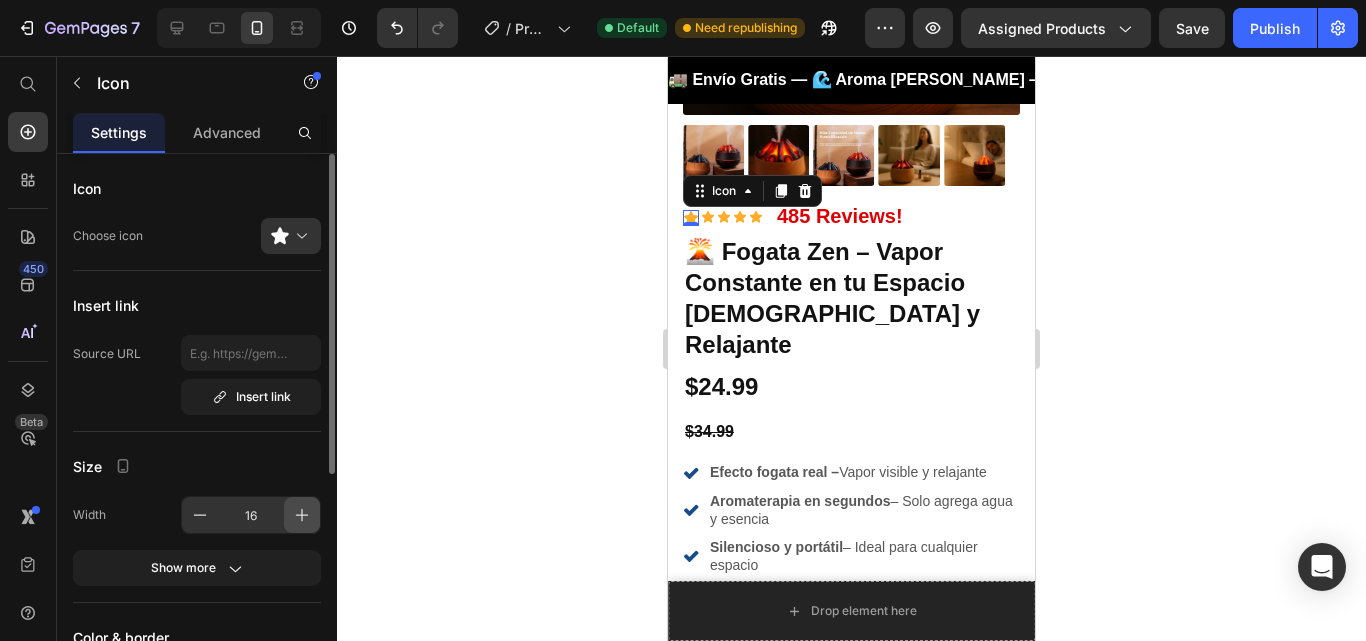 click 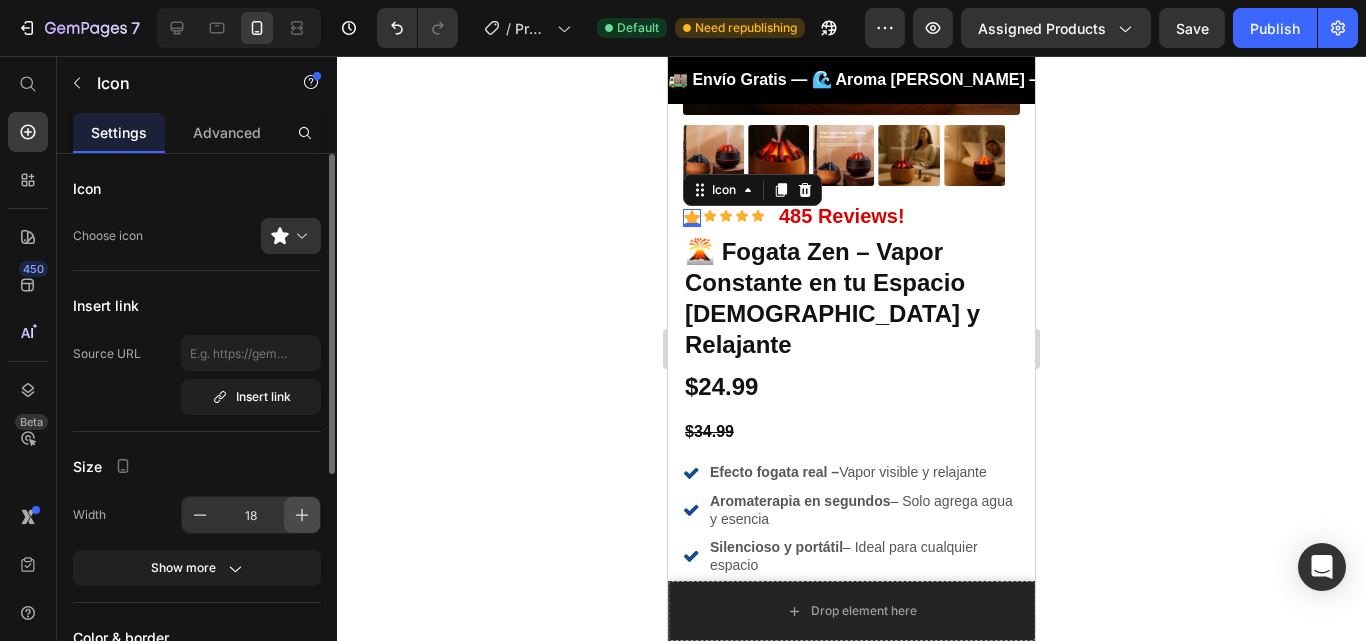 click 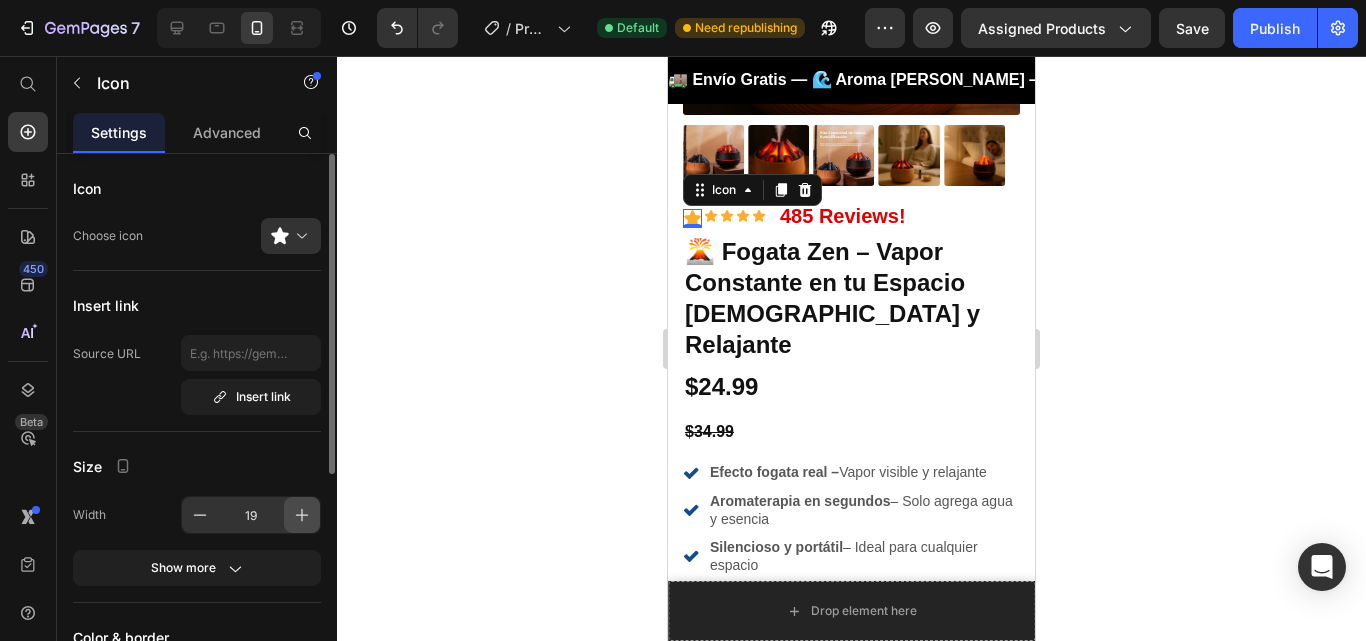 click 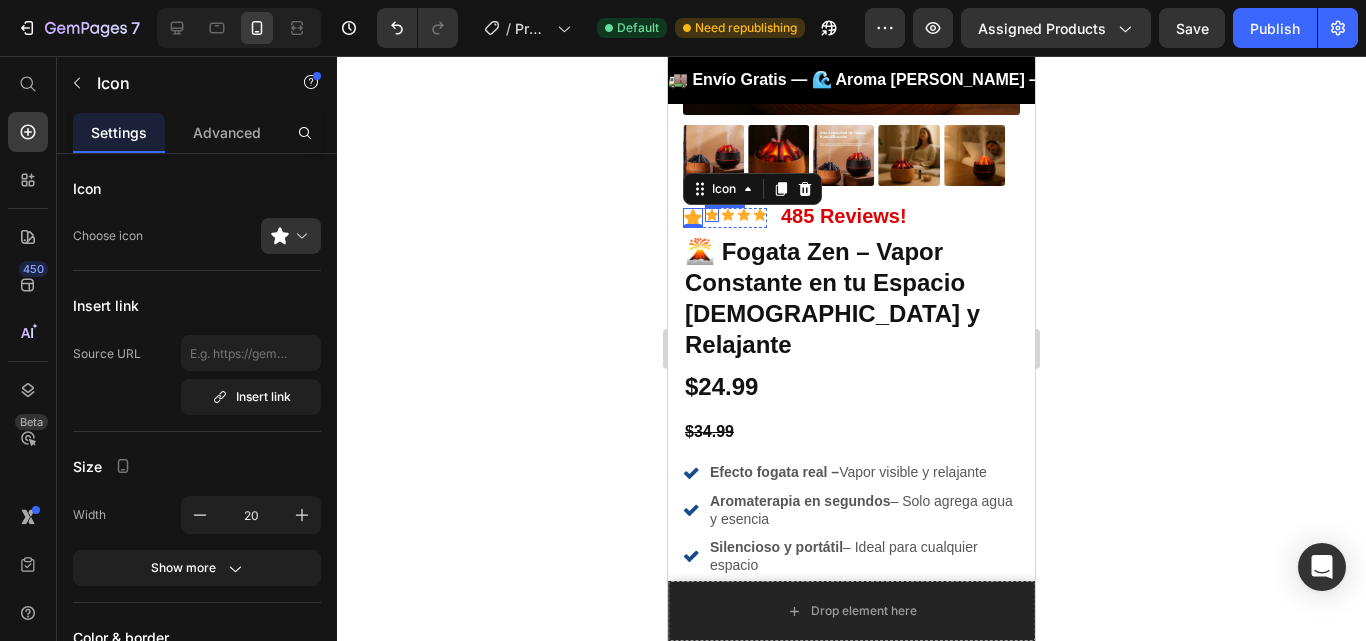 click 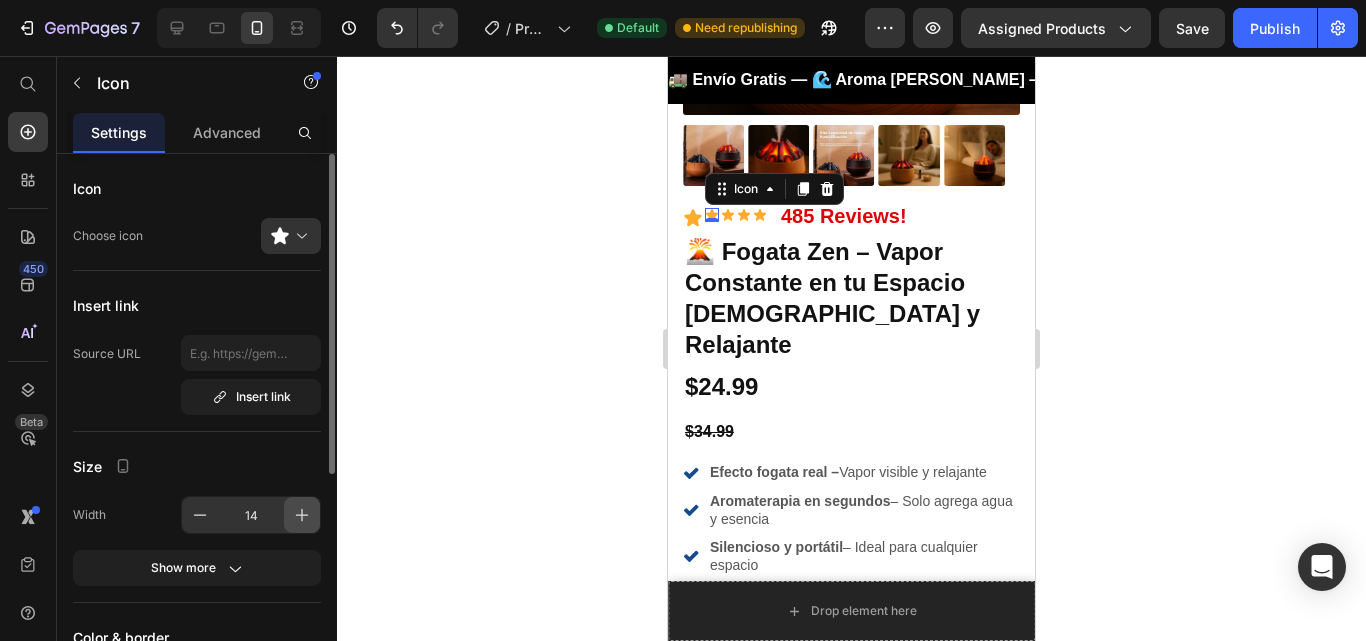 click 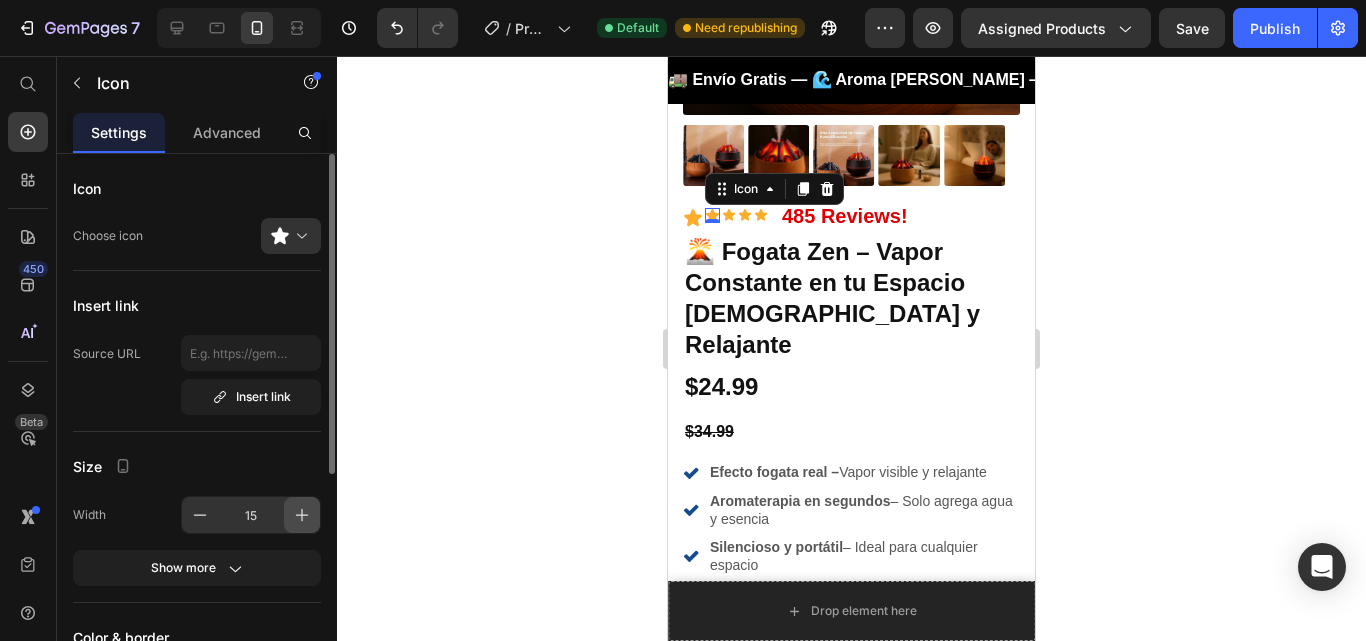 click 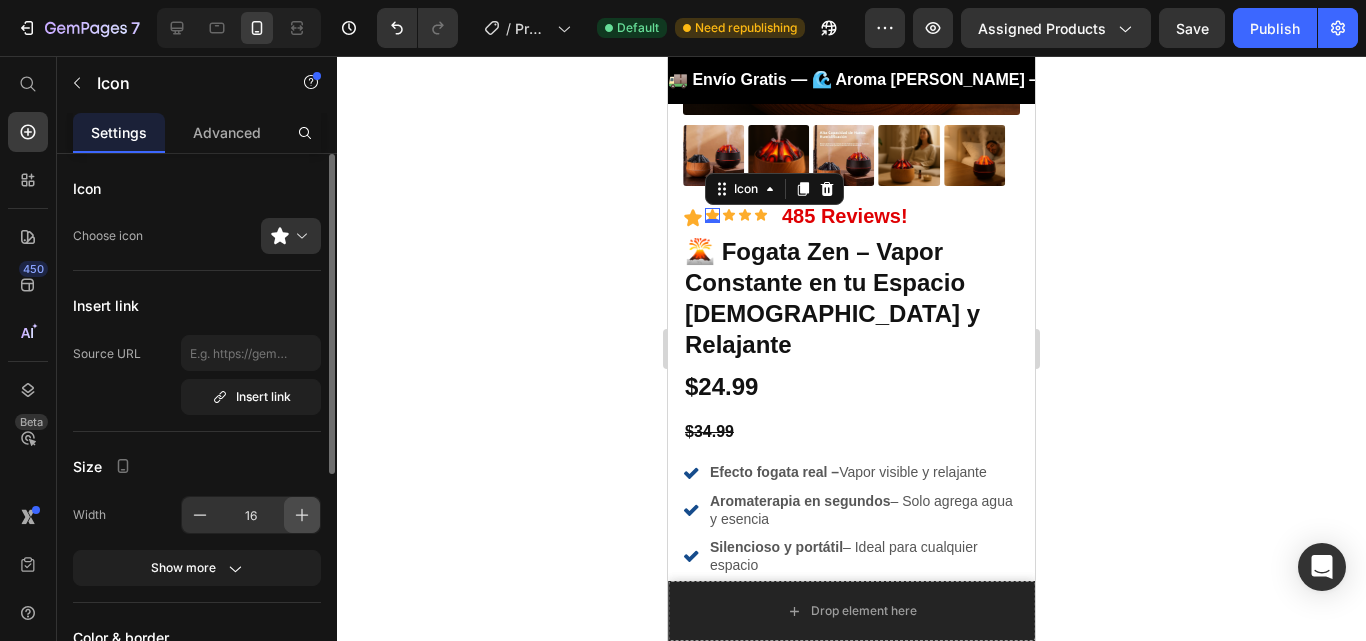 click 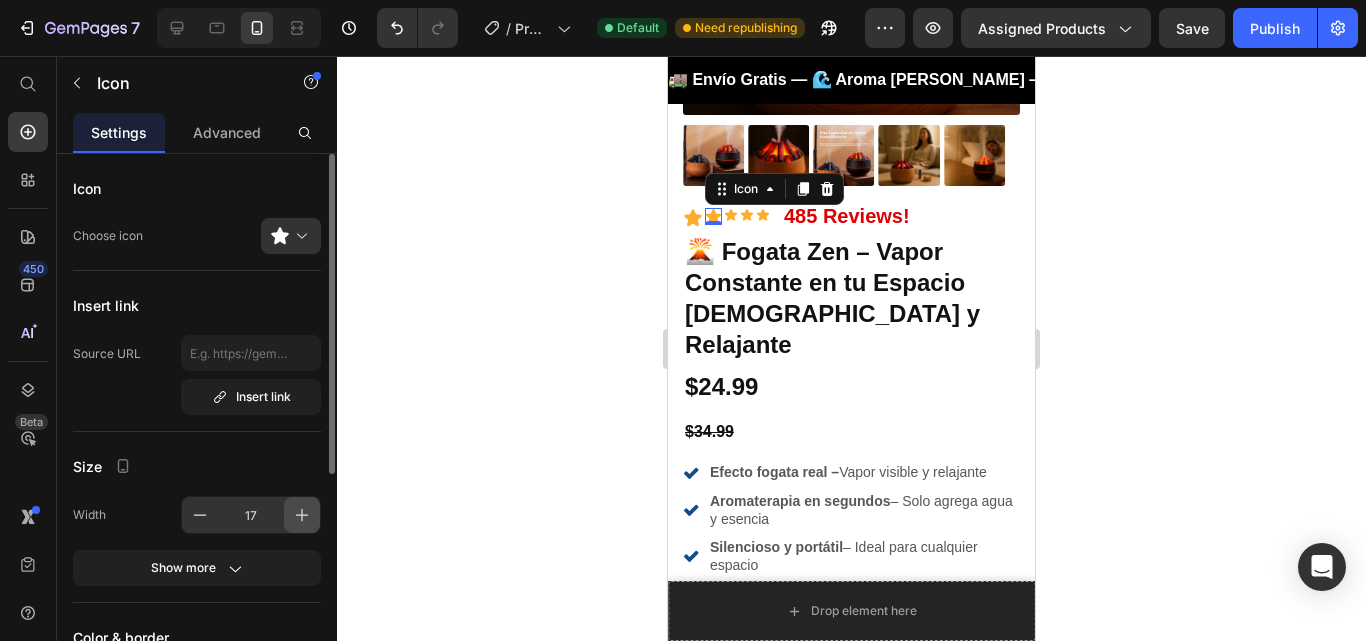 click 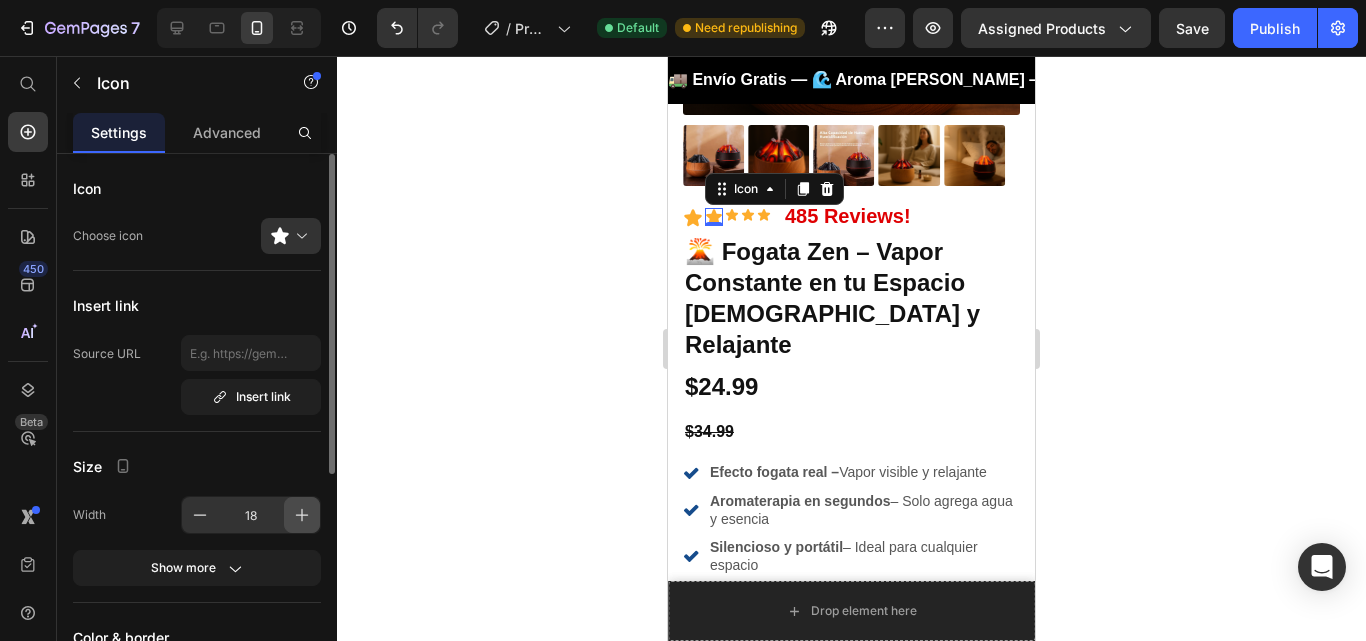 click 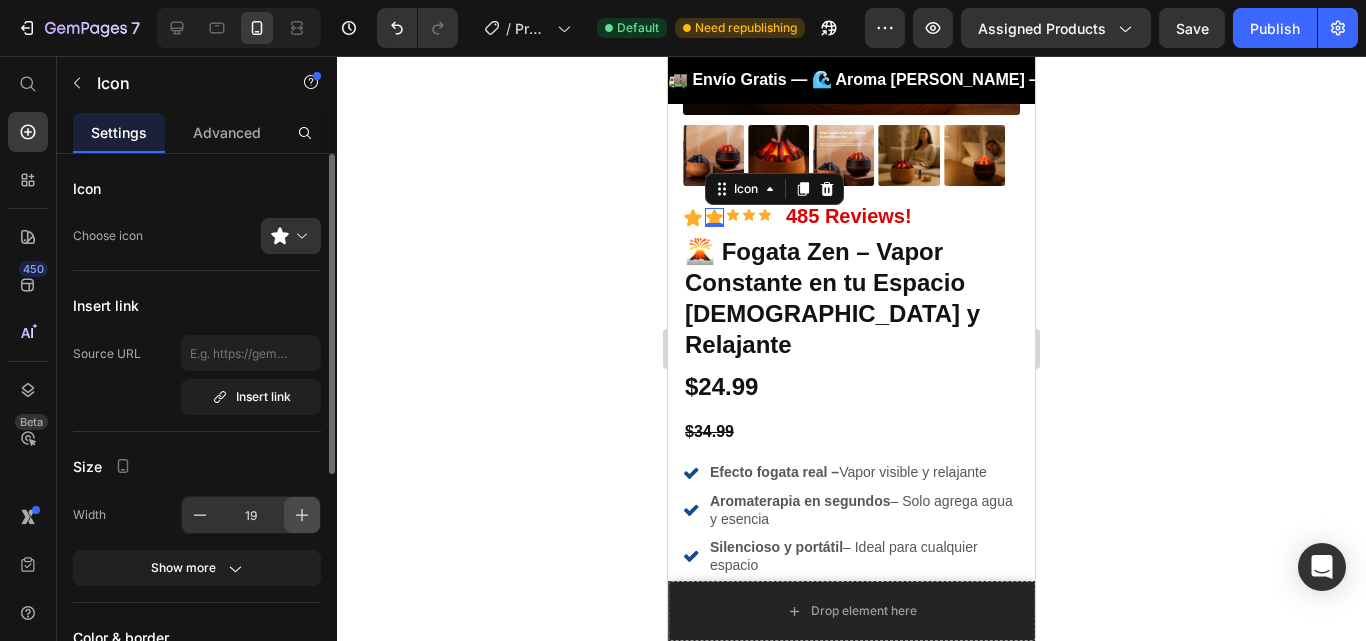 click 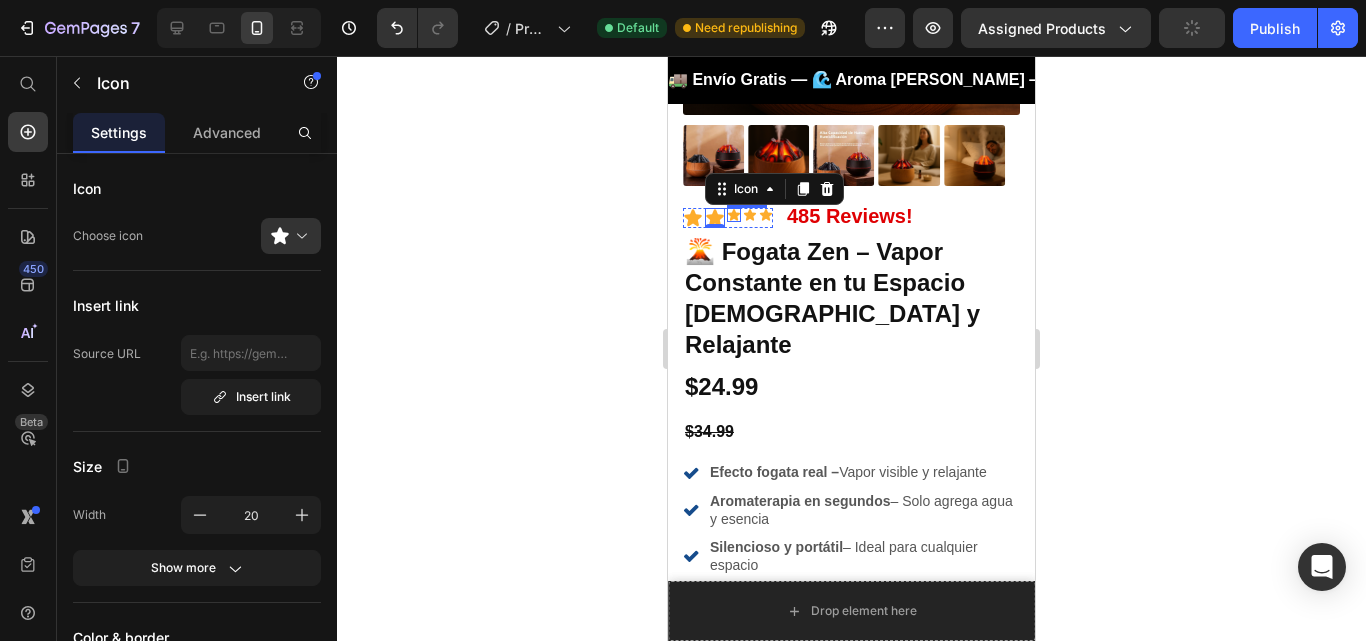 click 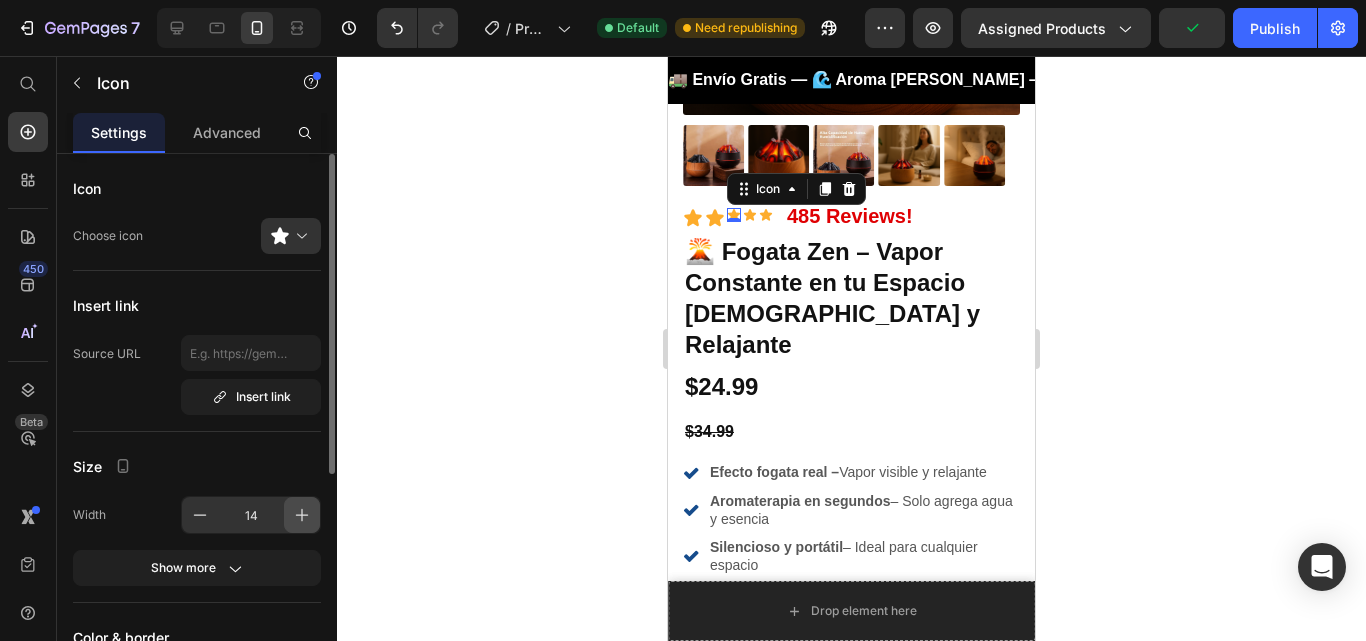 click 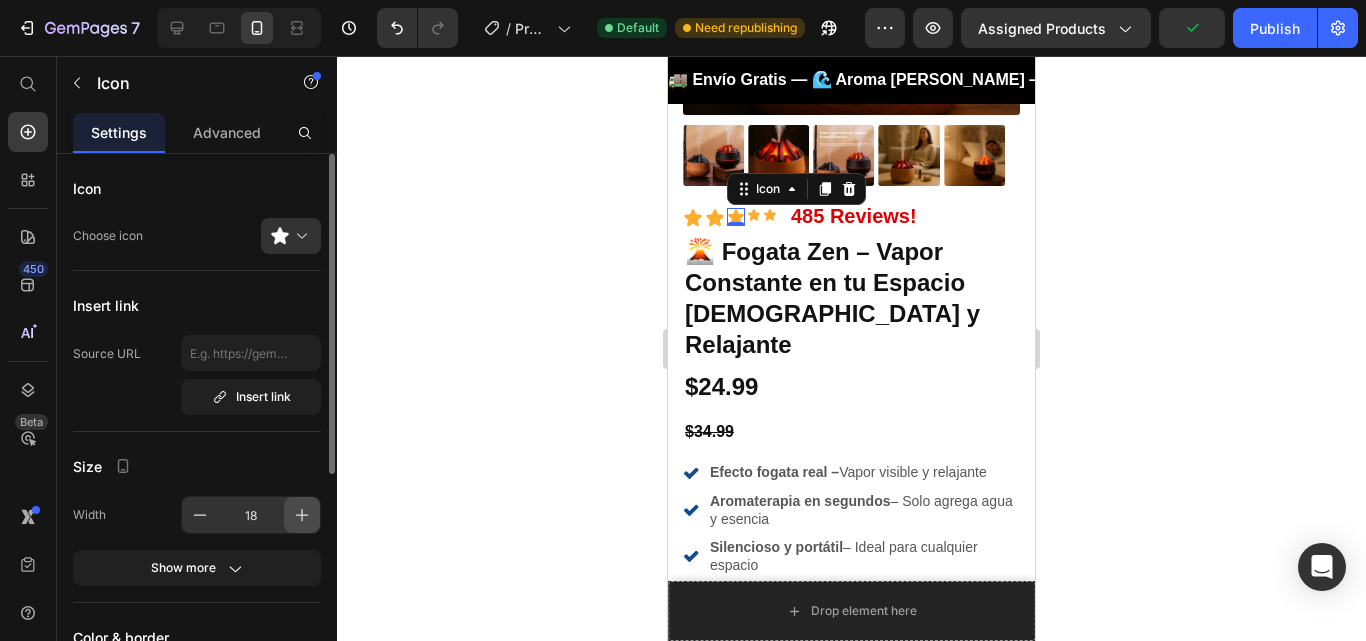 click 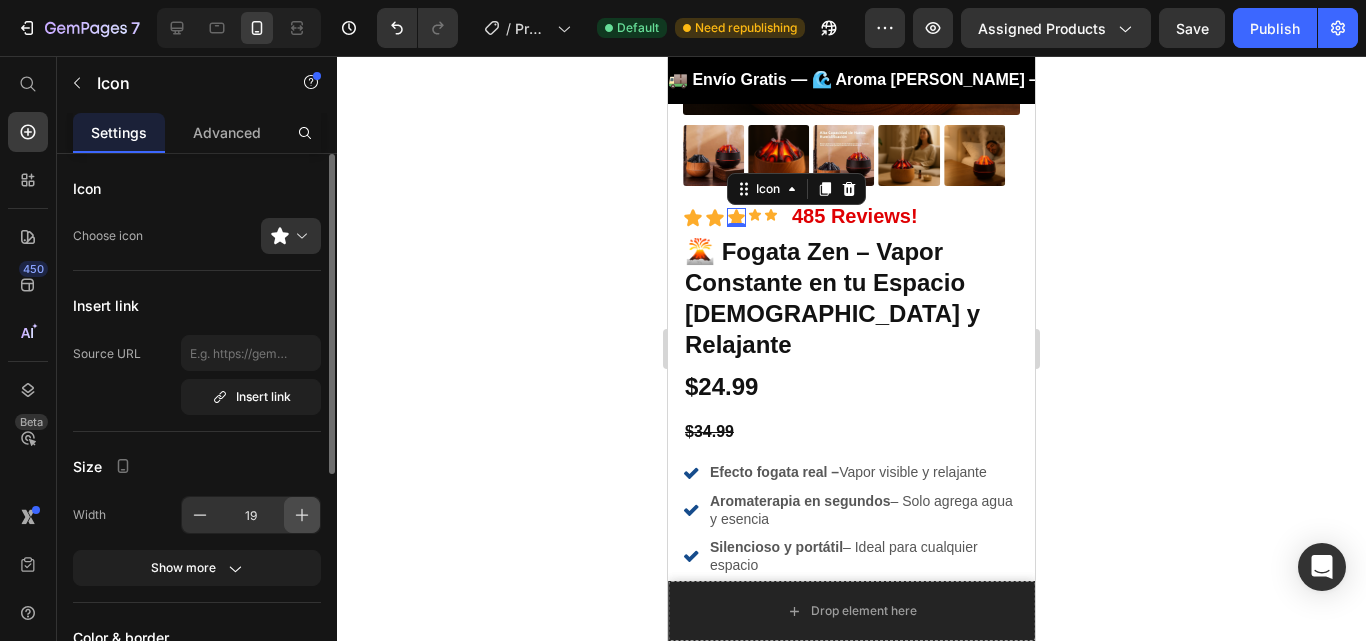 click 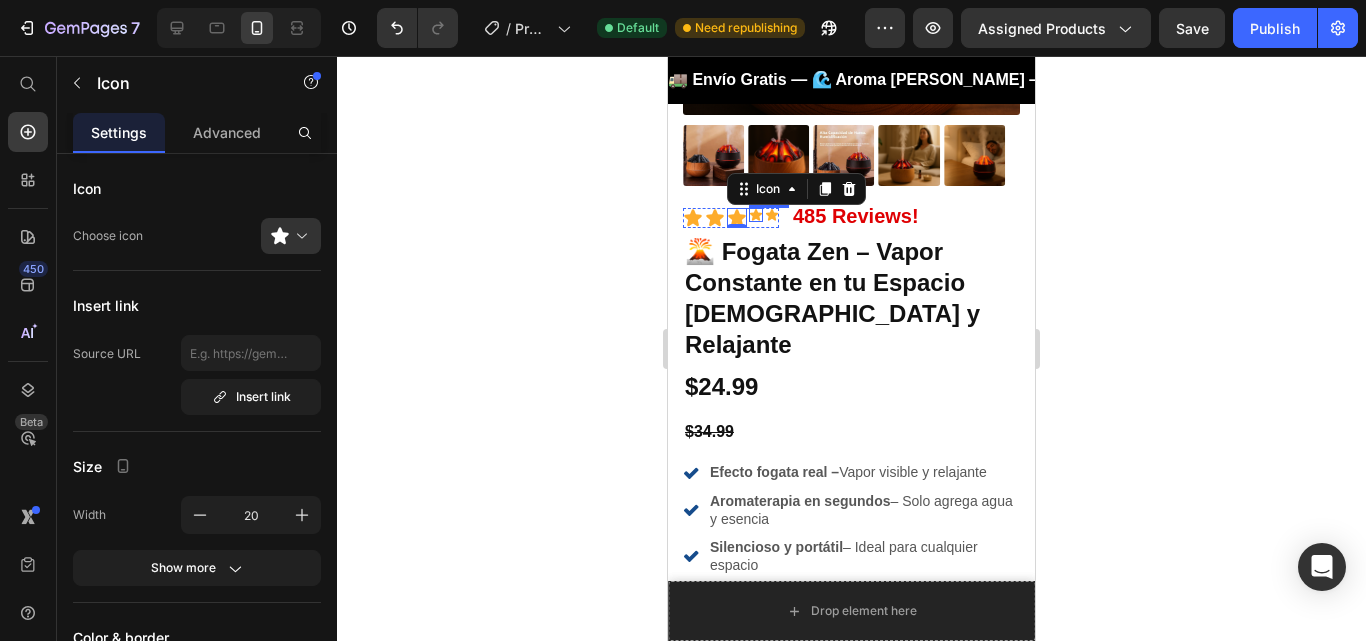 click 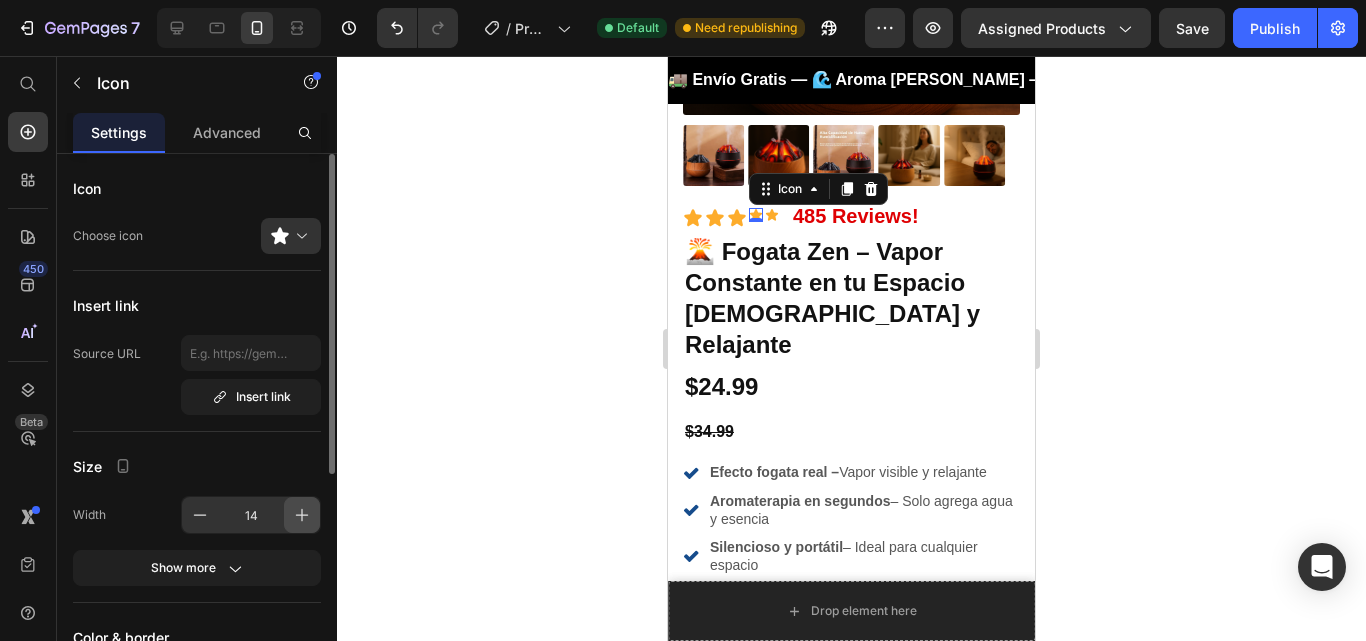 click 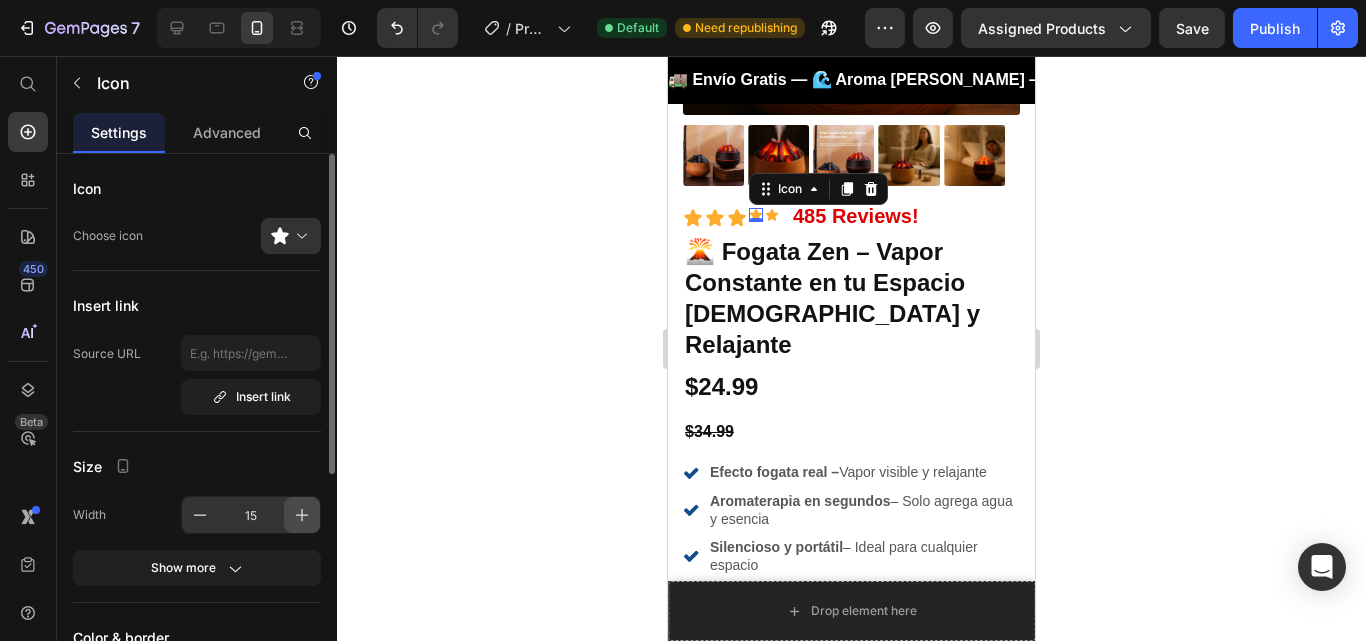 click 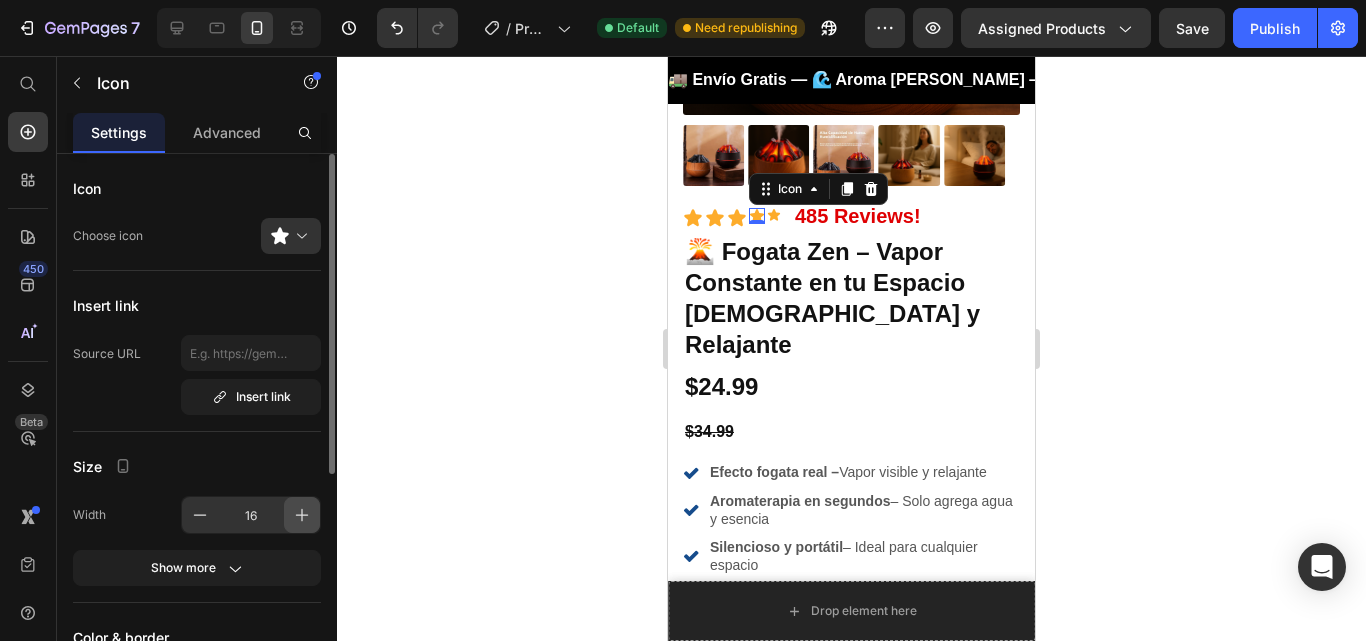 click 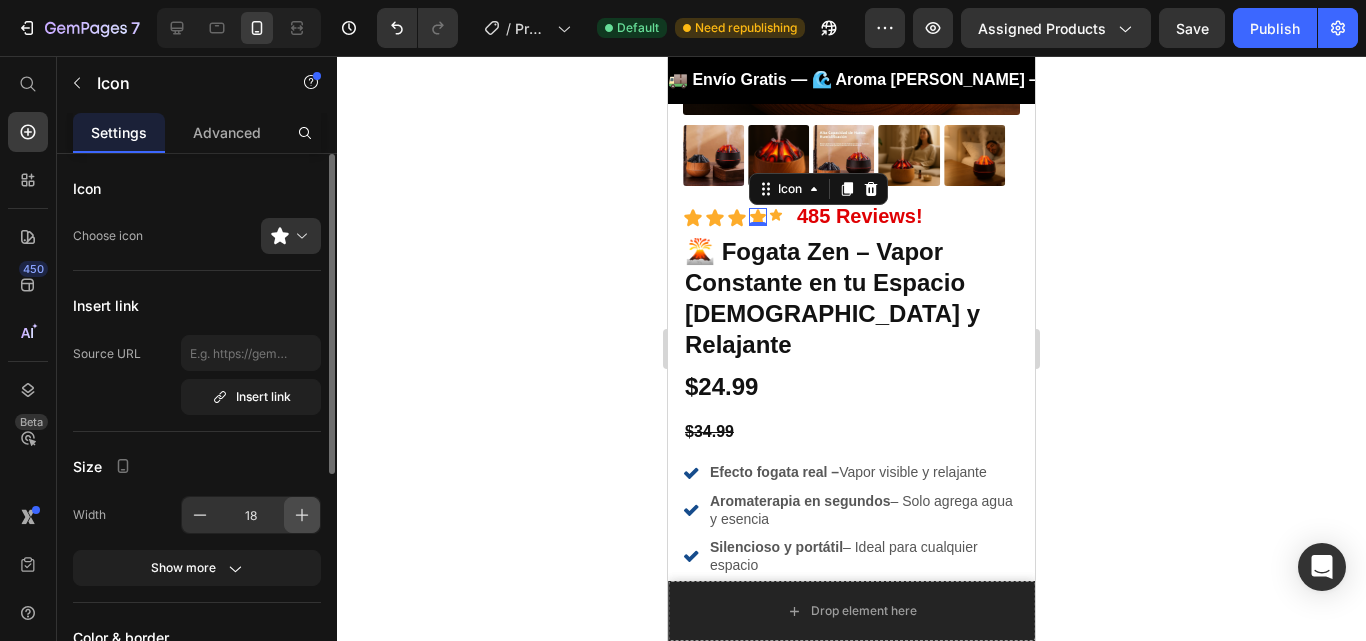 click 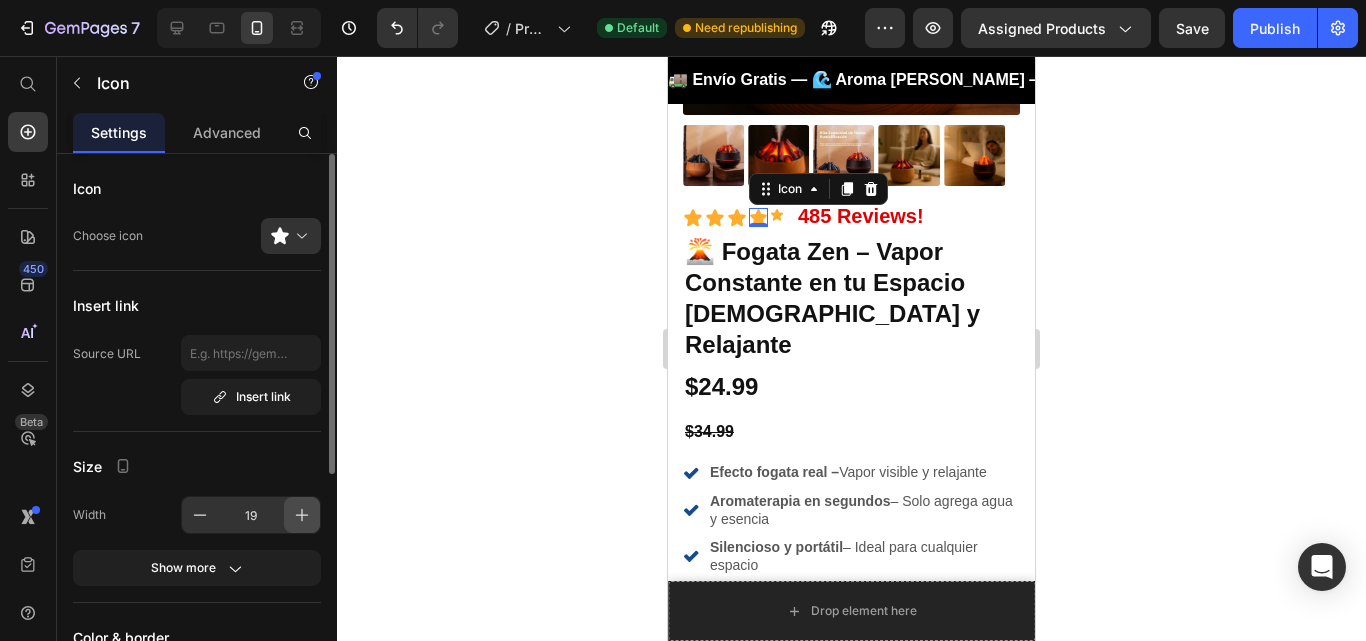 click 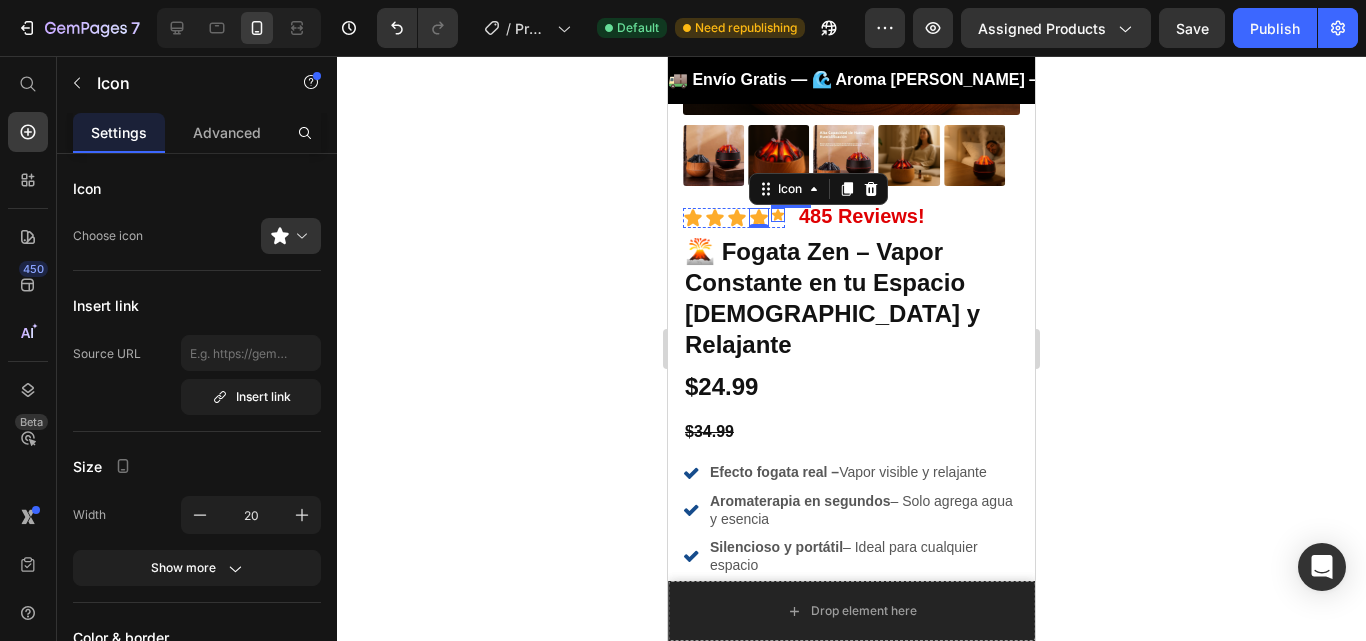 click 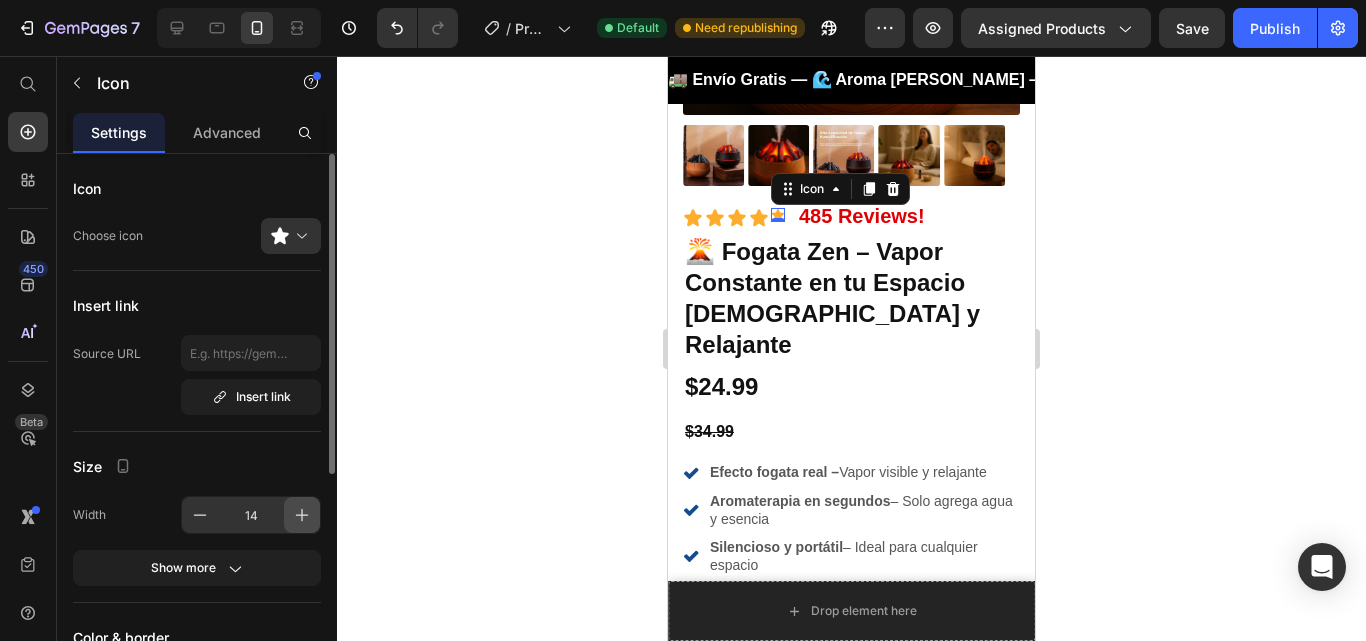 click at bounding box center (302, 515) 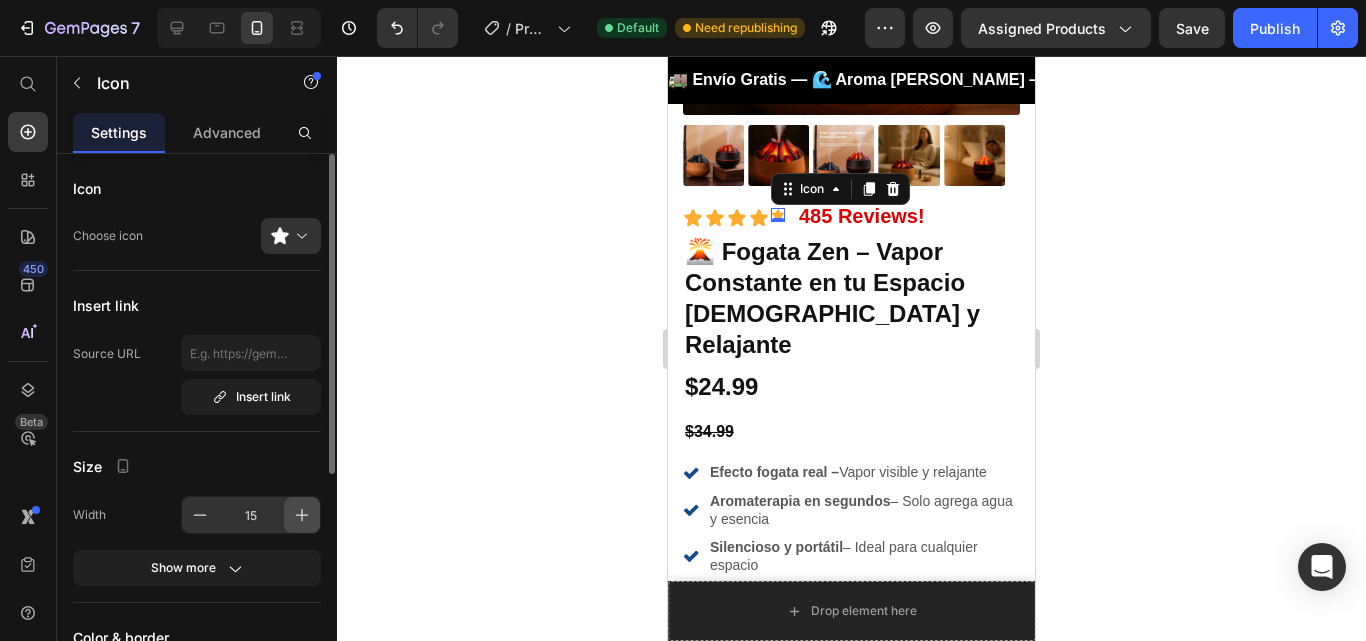 click at bounding box center (302, 515) 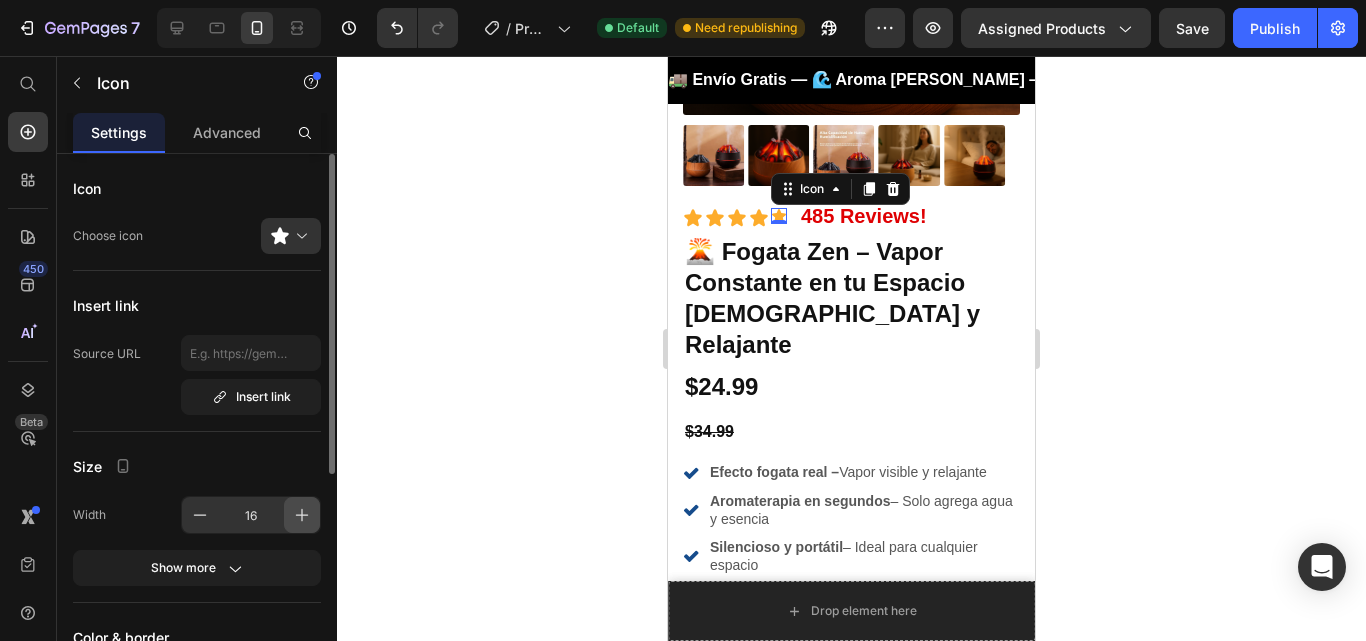 click at bounding box center (302, 515) 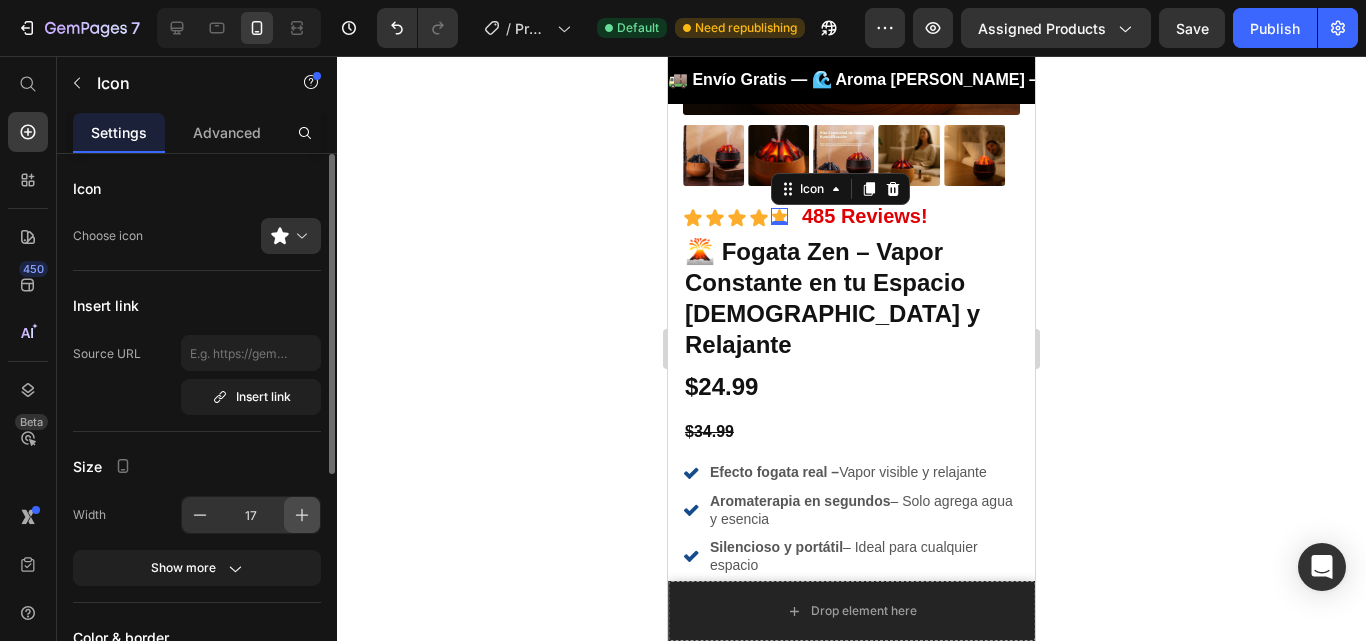 click at bounding box center [302, 515] 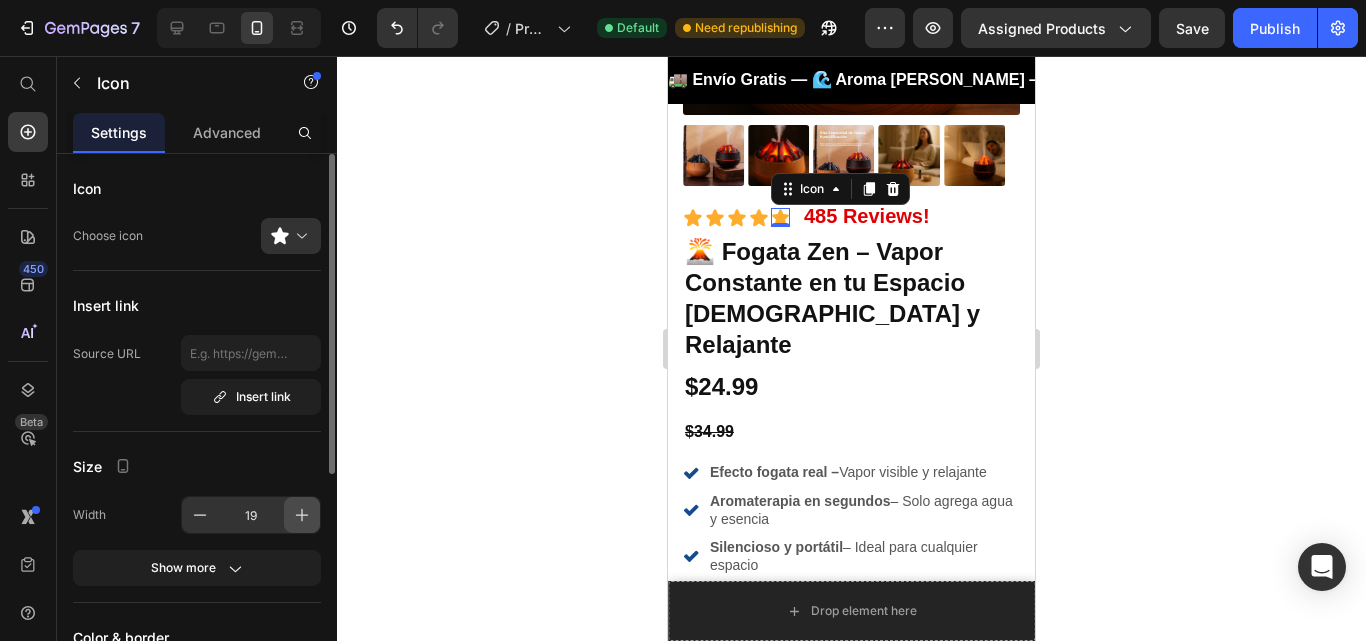 click at bounding box center [302, 515] 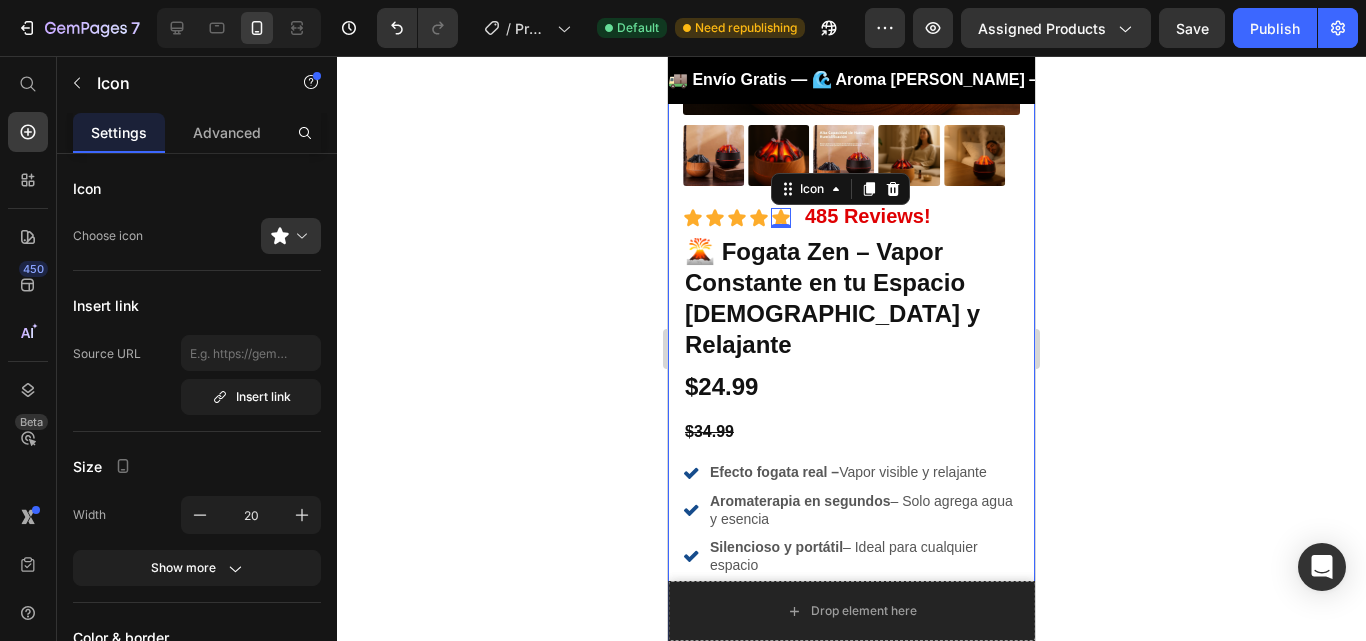 click 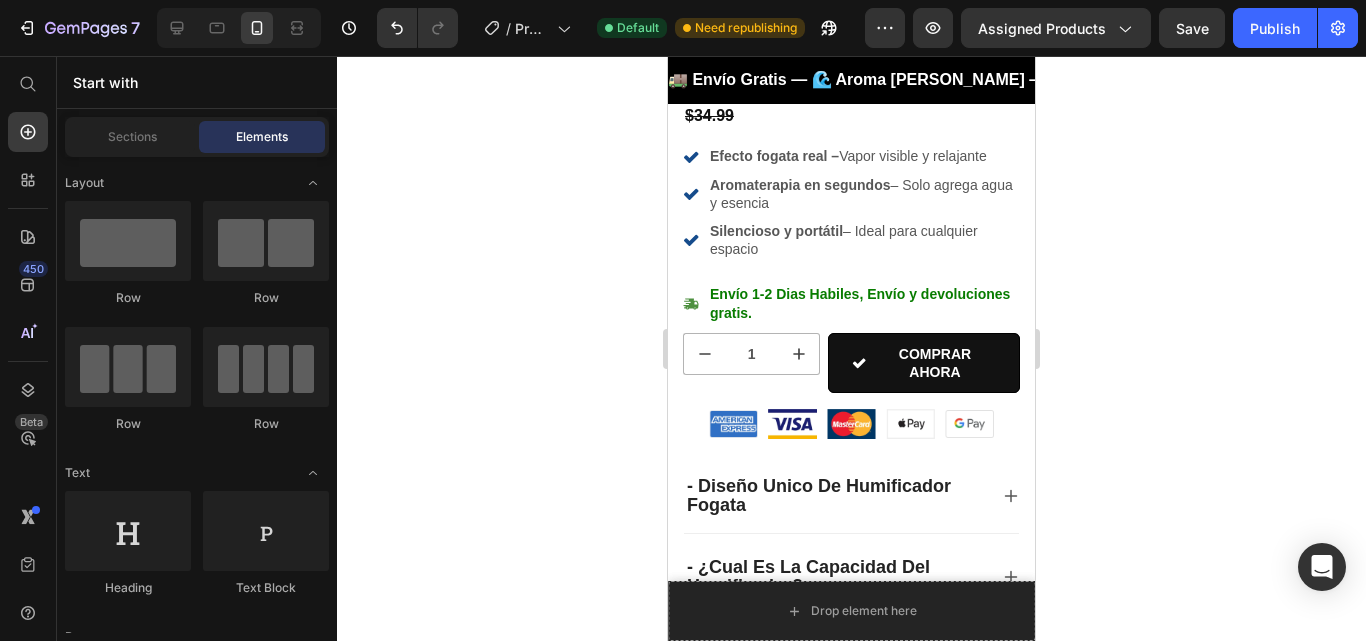 scroll, scrollTop: 668, scrollLeft: 0, axis: vertical 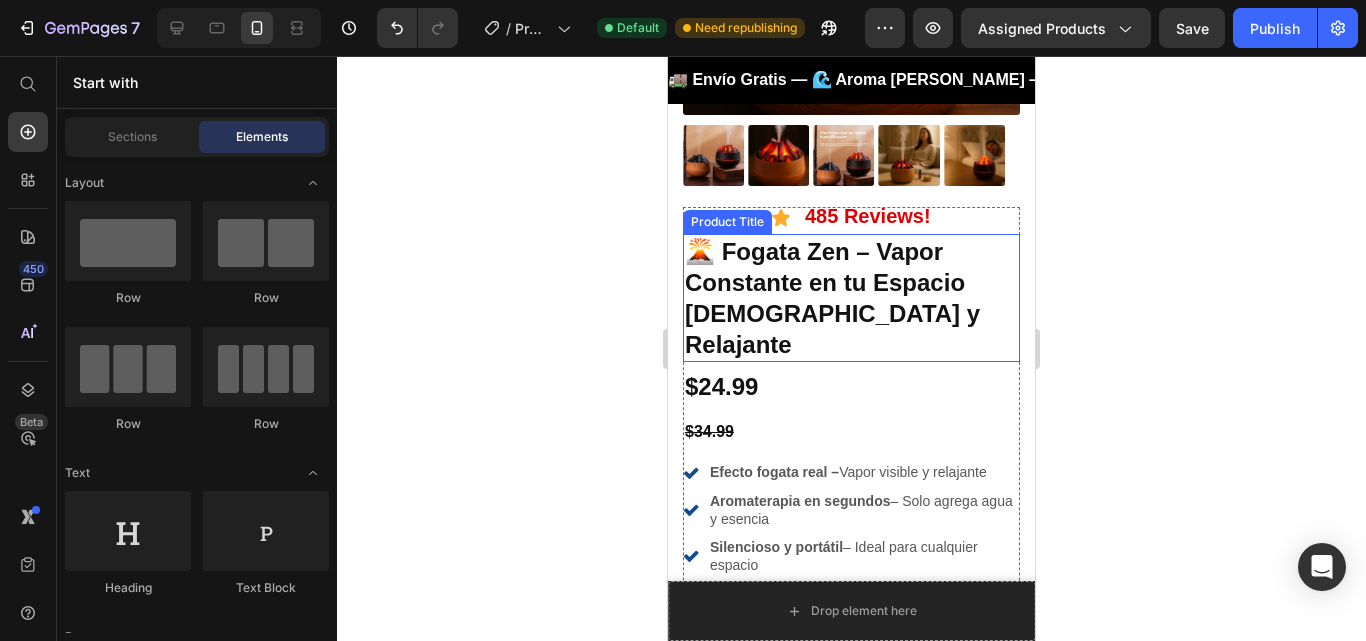 click on "🌋 Fogata Zen – Vapor Constante en tu Espacio [DEMOGRAPHIC_DATA] y Relajante" at bounding box center (851, 298) 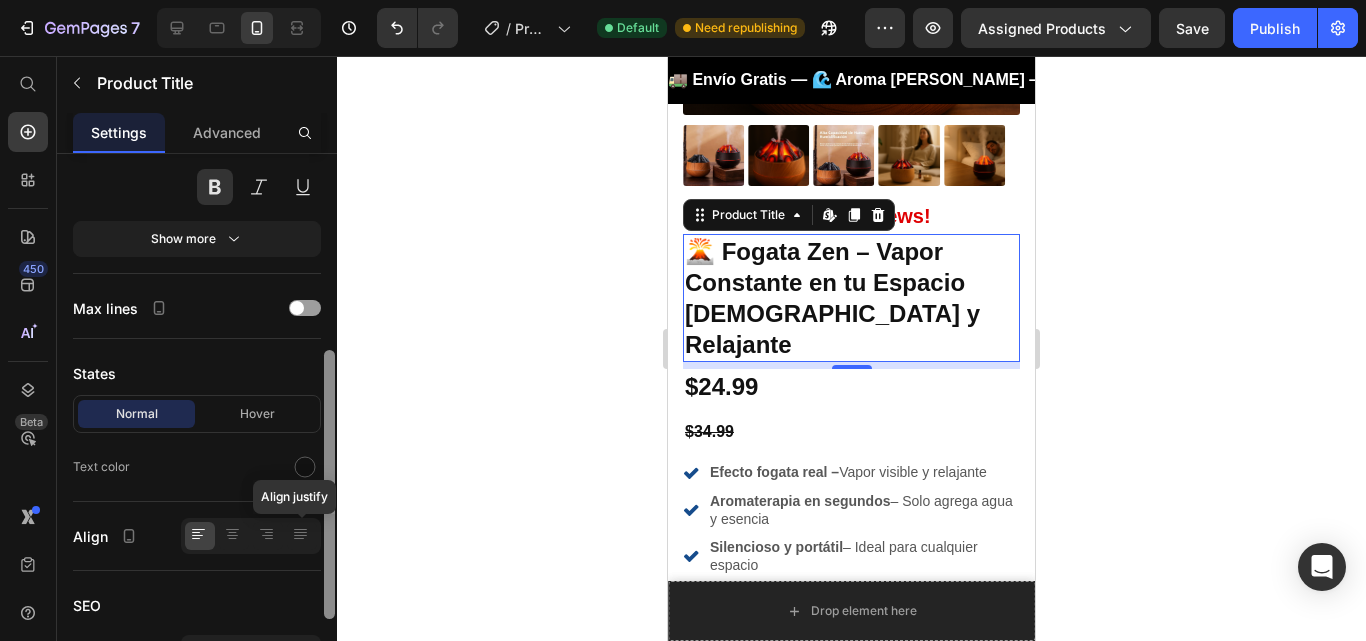 drag, startPoint x: 332, startPoint y: 334, endPoint x: 299, endPoint y: 548, distance: 216.52945 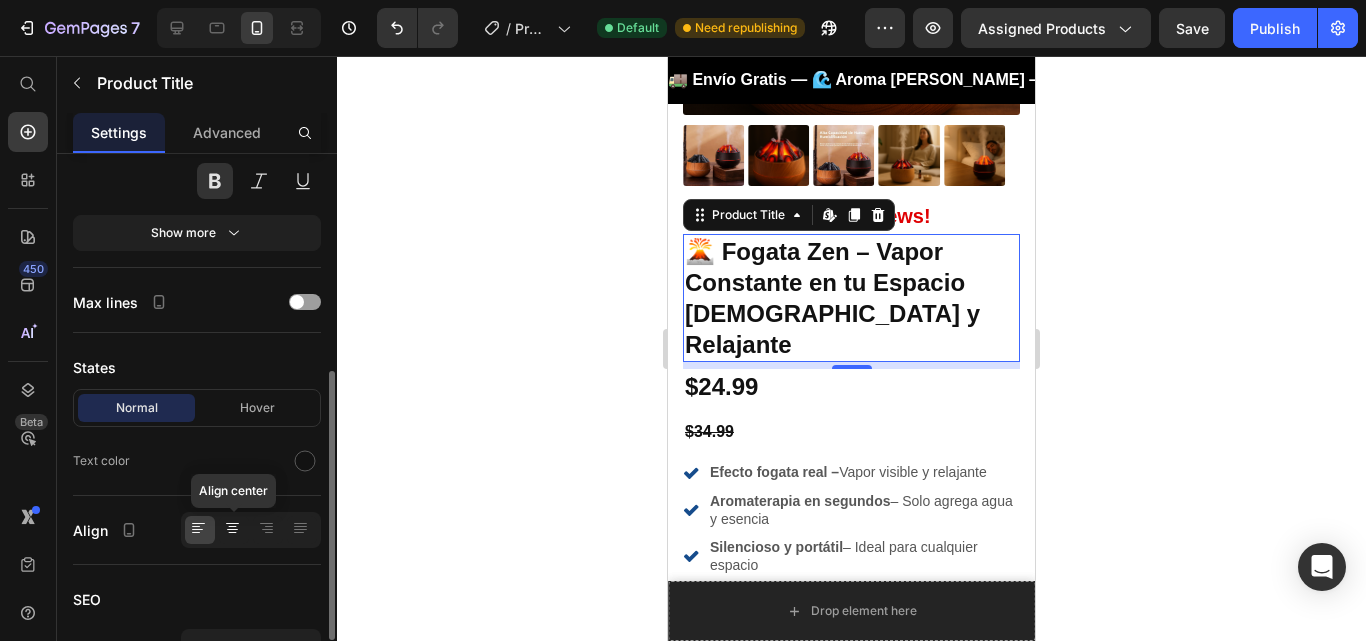 click 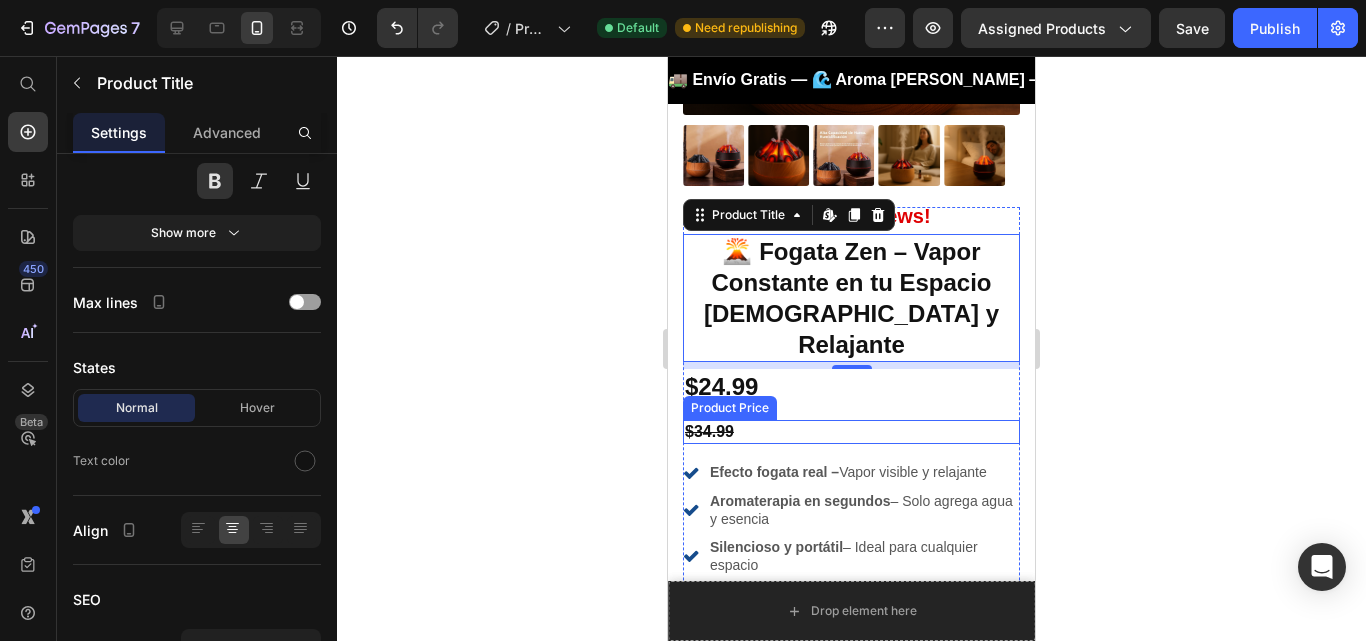click on "$34.99" at bounding box center (851, 432) 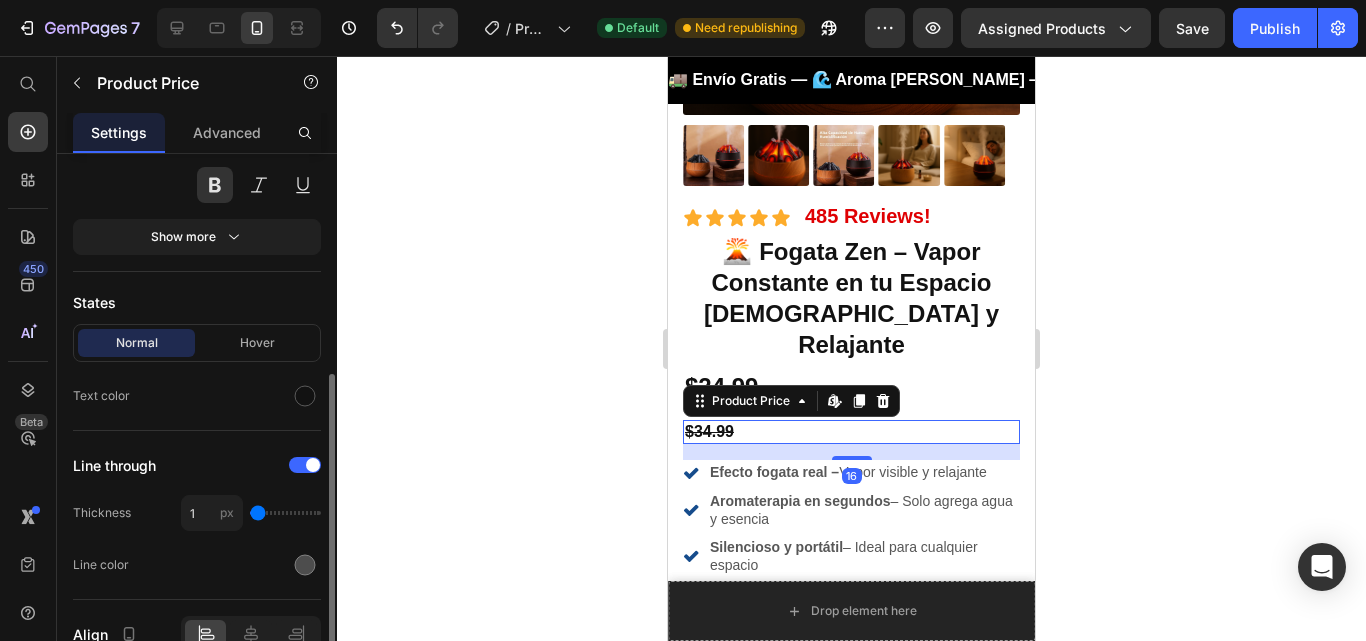 scroll, scrollTop: 0, scrollLeft: 0, axis: both 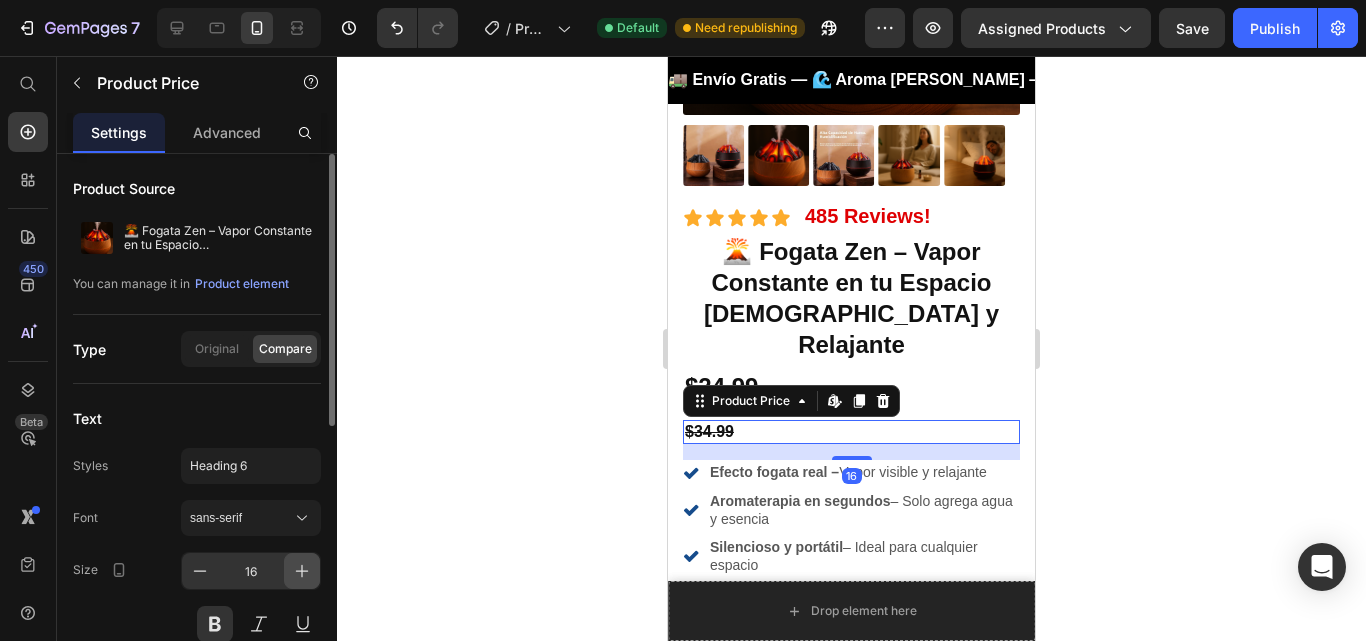 click at bounding box center [302, 571] 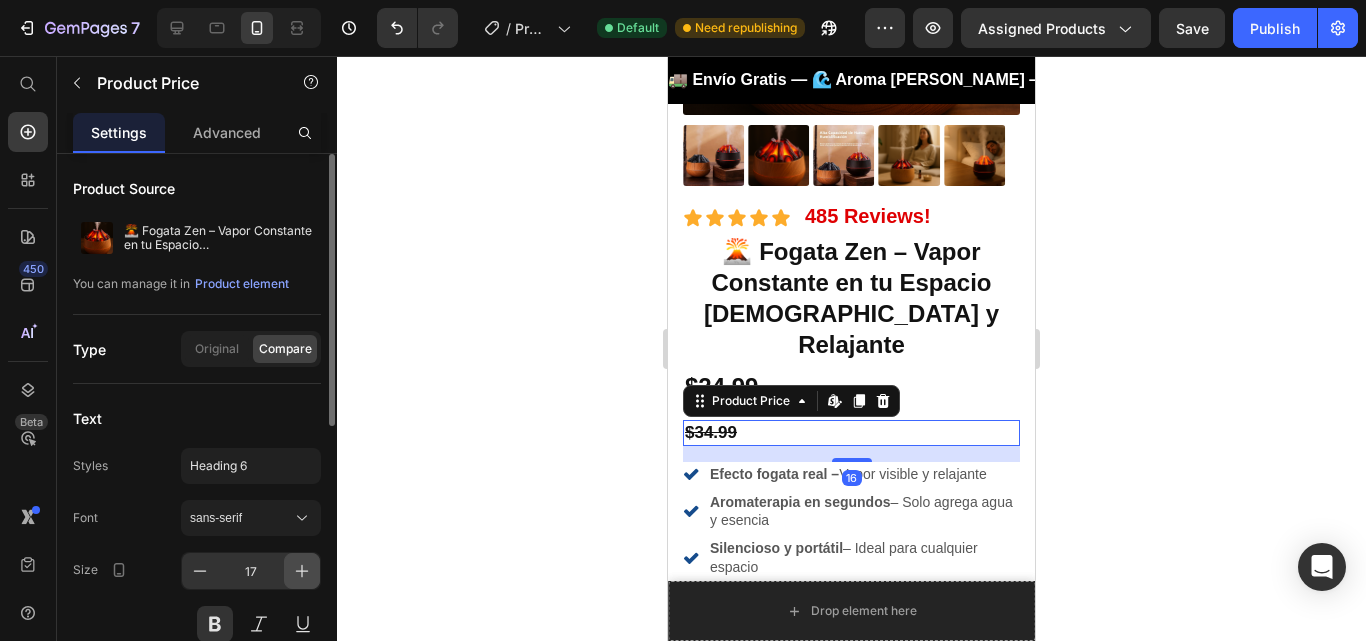 click at bounding box center (302, 571) 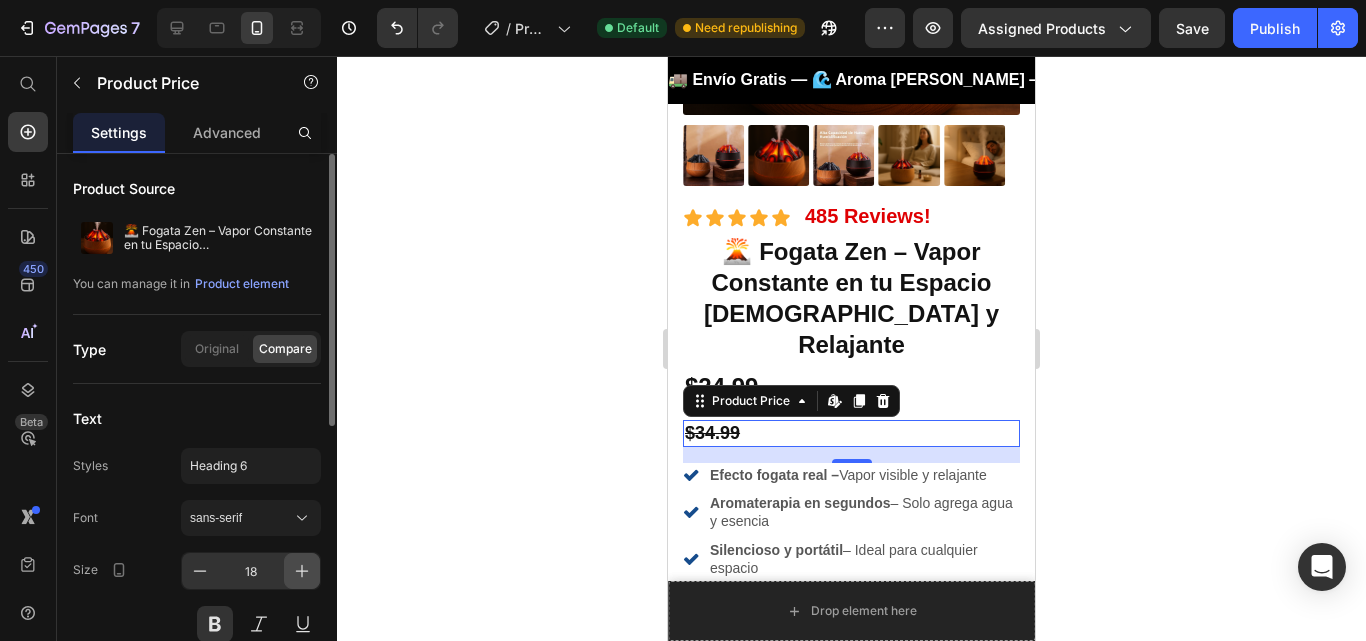 click at bounding box center [302, 571] 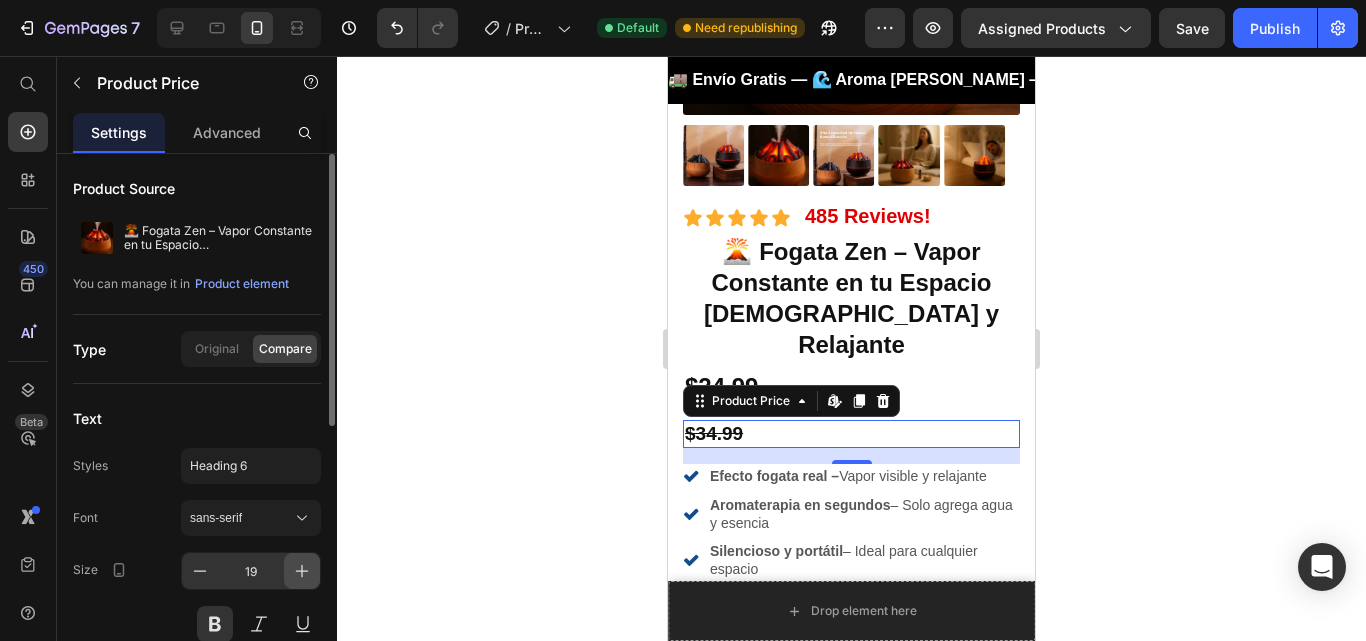 click at bounding box center [302, 571] 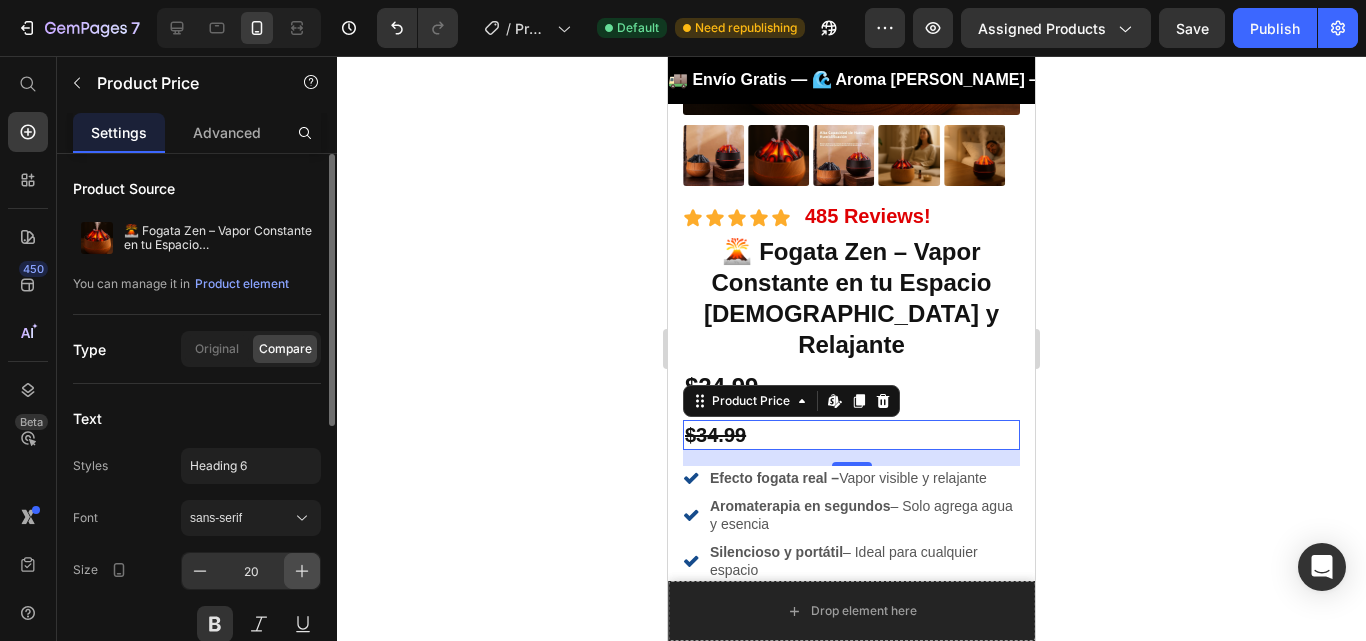 click at bounding box center (302, 571) 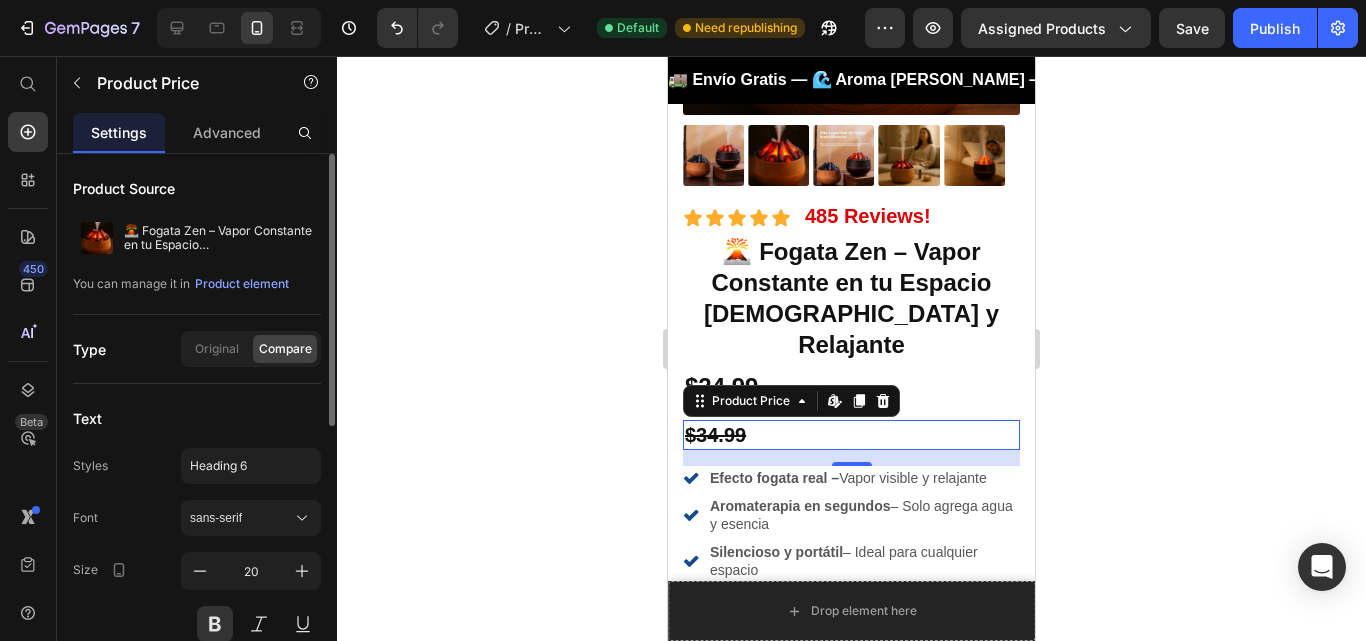 type on "21" 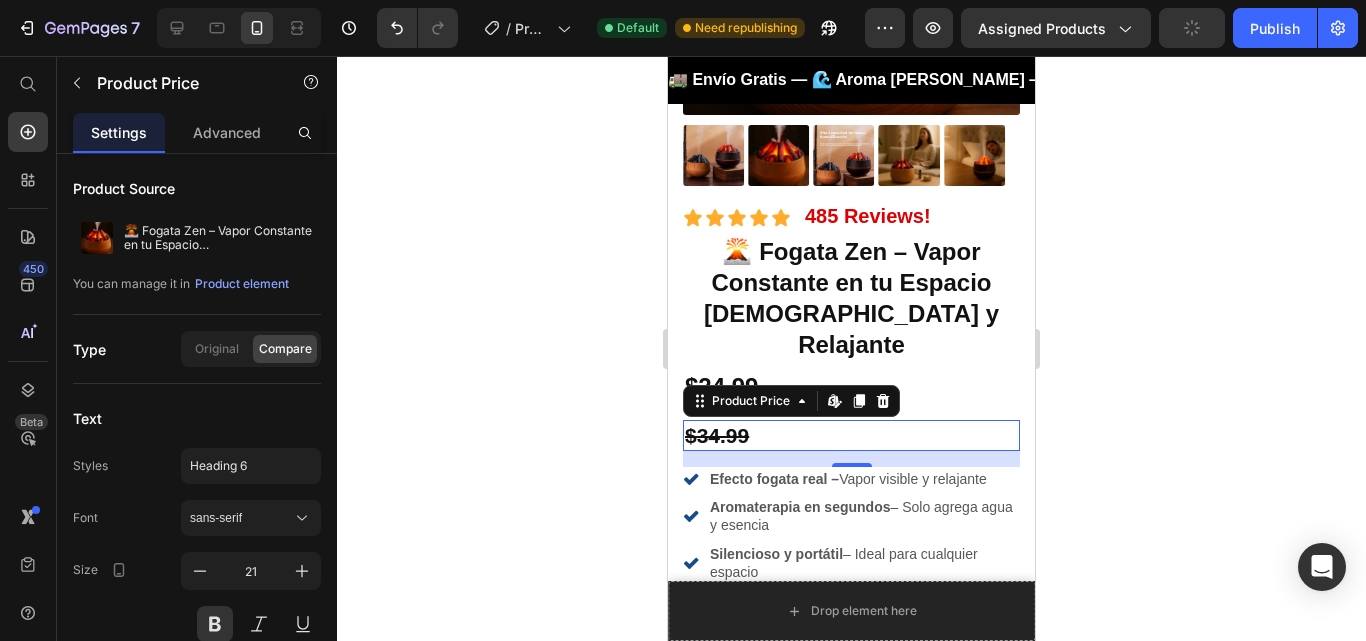 click 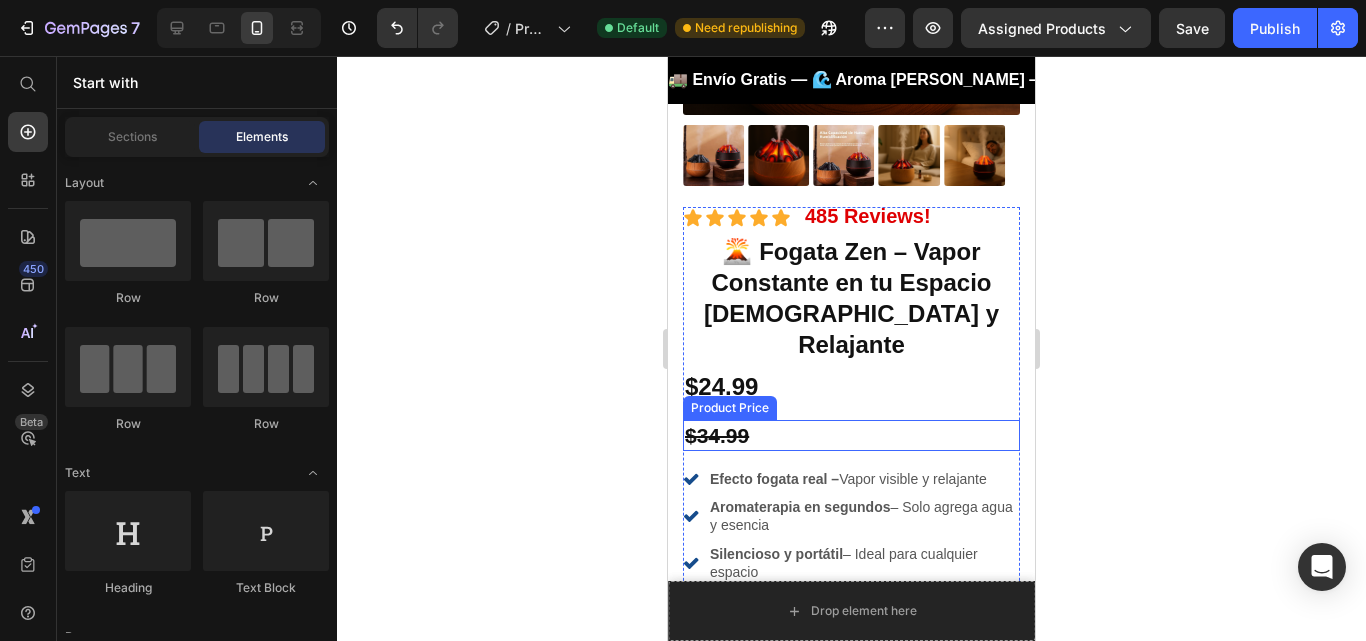 click on "$34.99" at bounding box center (851, 435) 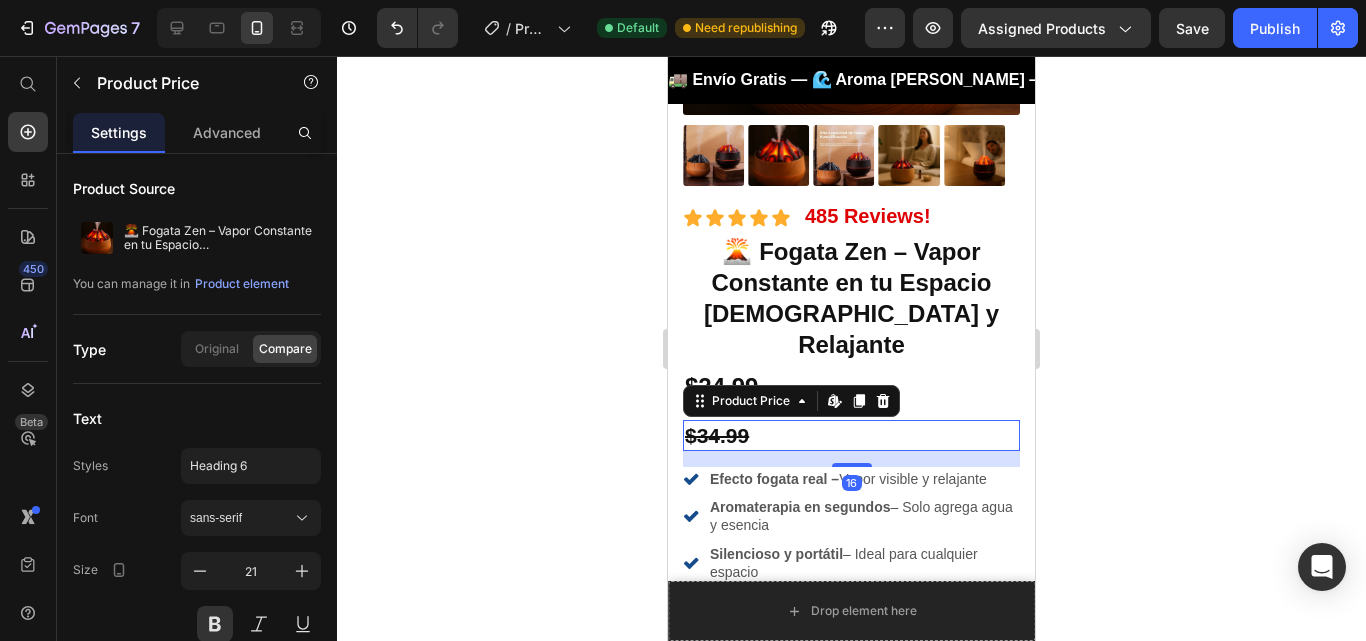 click on "$34.99" at bounding box center (851, 435) 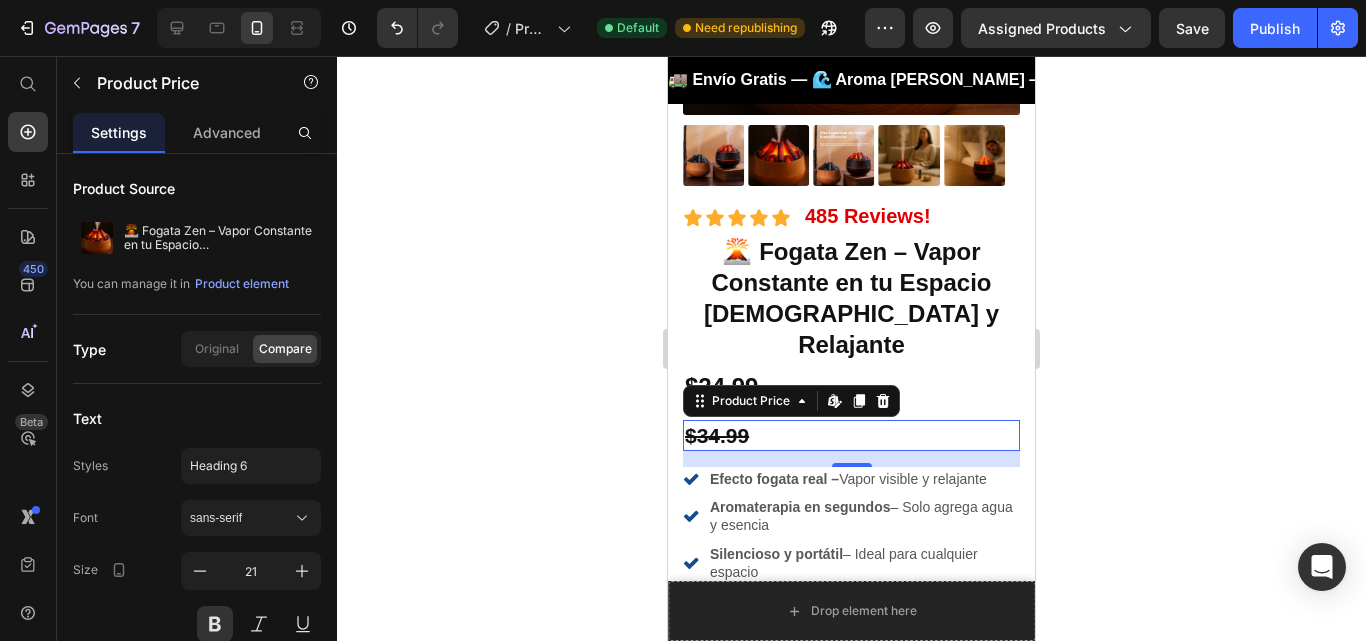 click 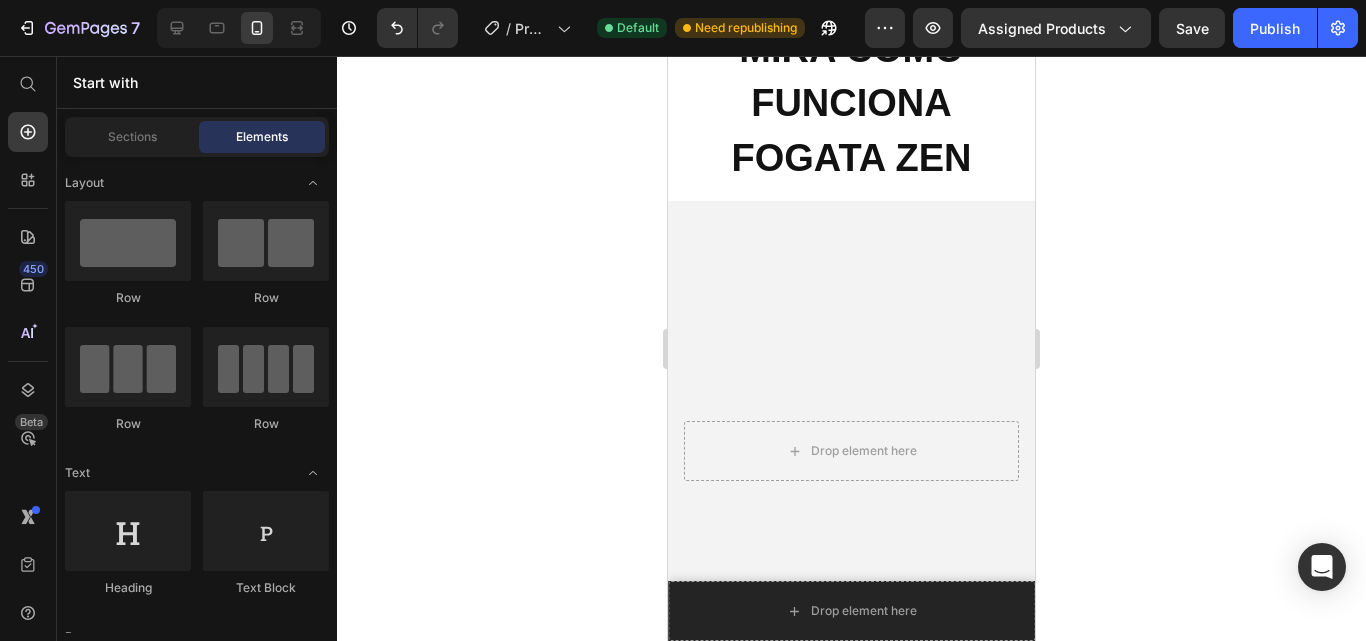 scroll, scrollTop: 2207, scrollLeft: 0, axis: vertical 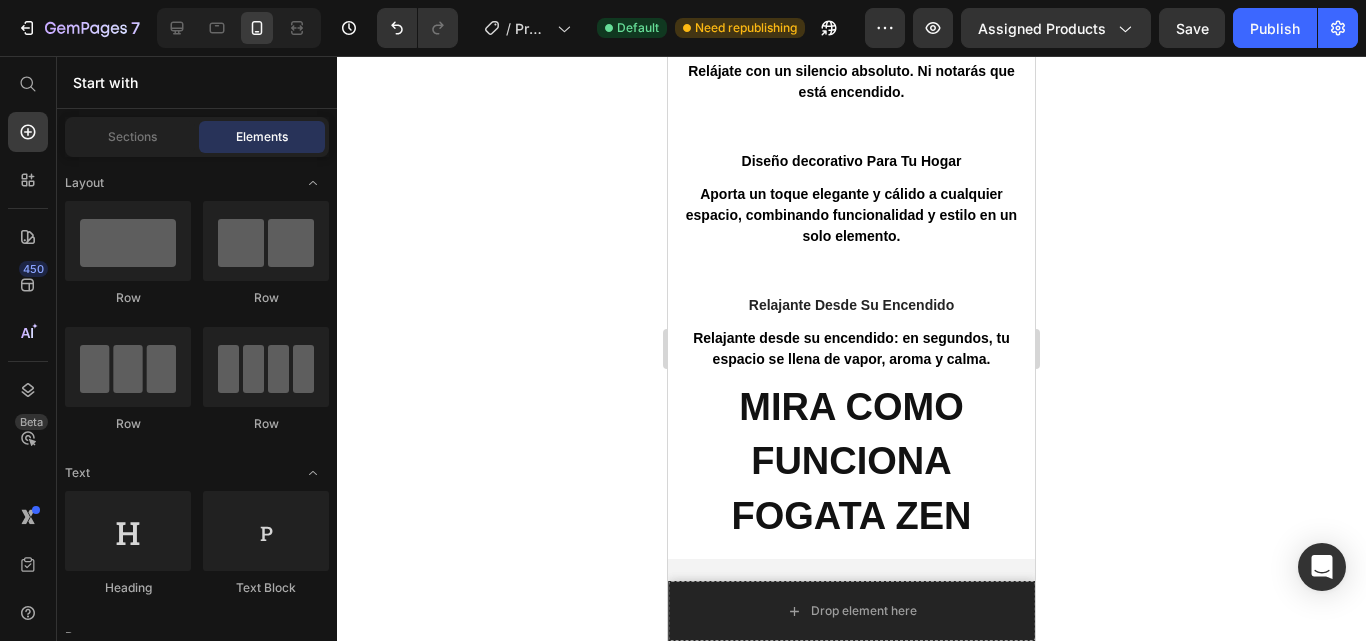 drag, startPoint x: 1030, startPoint y: 134, endPoint x: 2033, endPoint y: 60, distance: 1005.72614 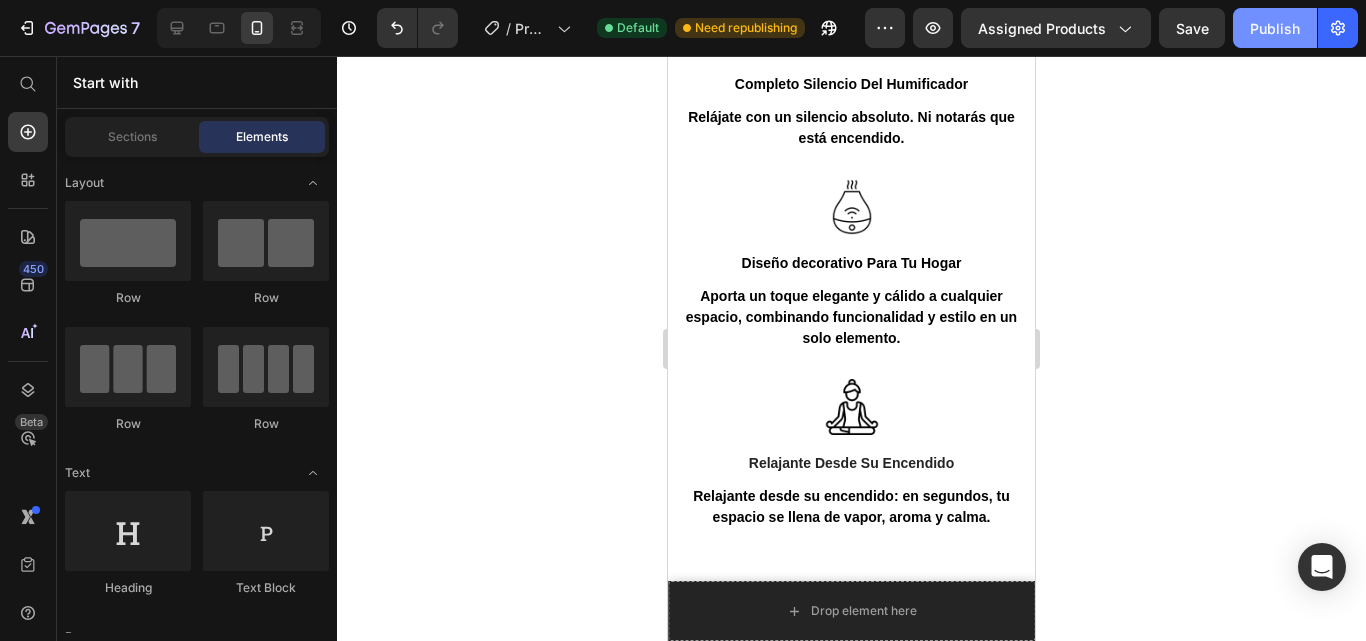 scroll, scrollTop: 1047, scrollLeft: 0, axis: vertical 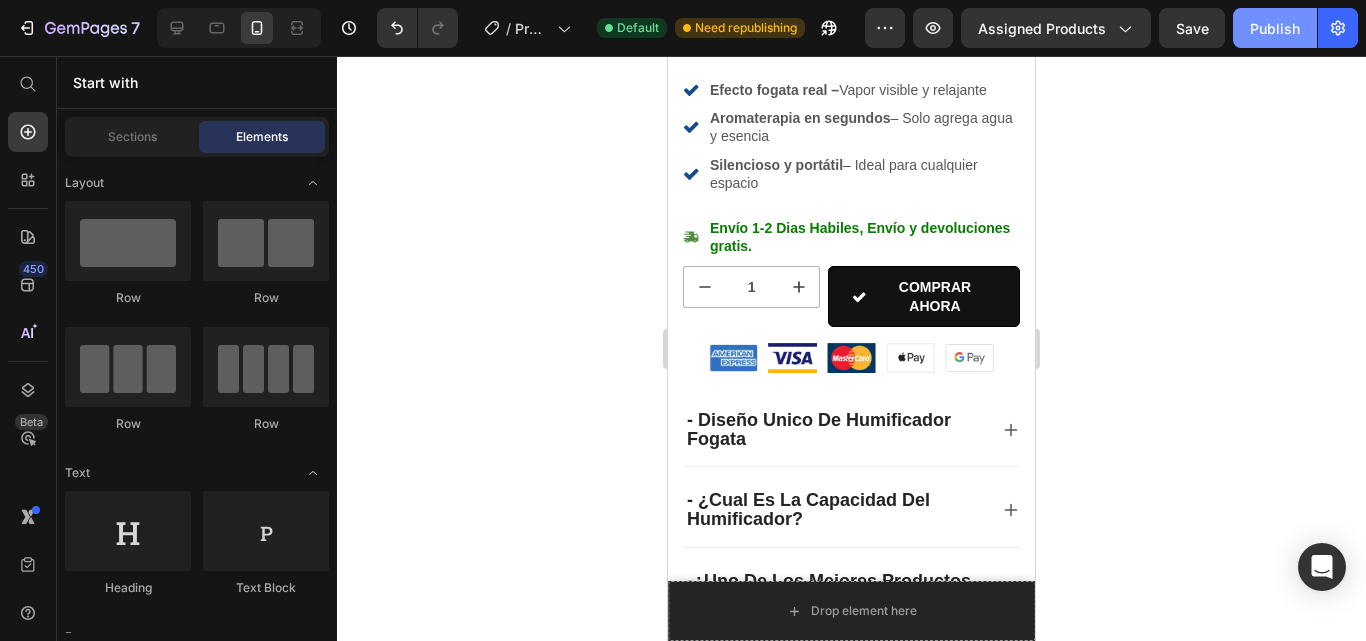 click on "Publish" at bounding box center [1275, 28] 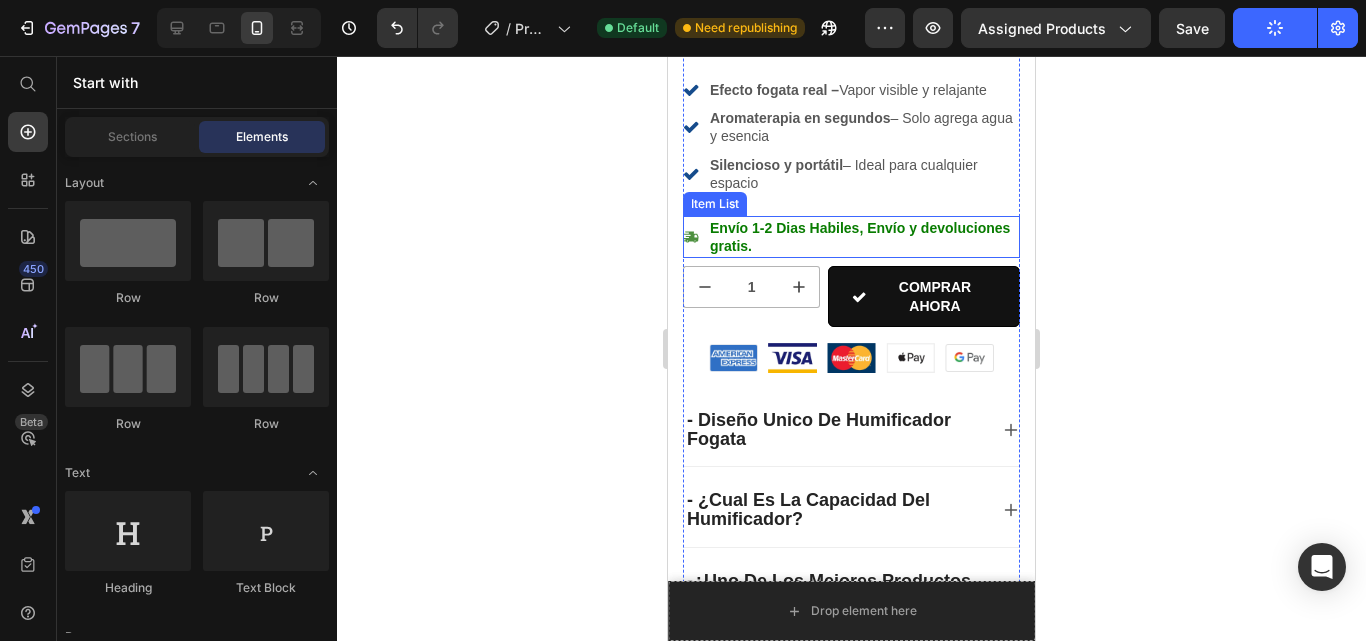 click 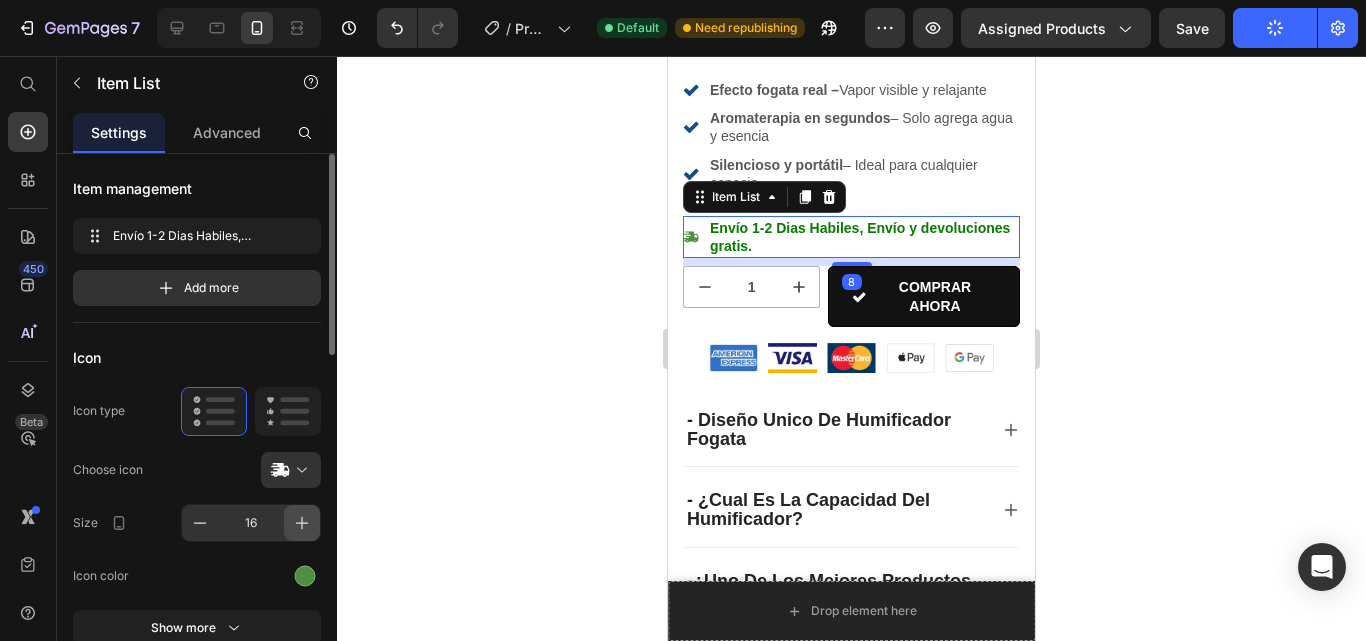 click 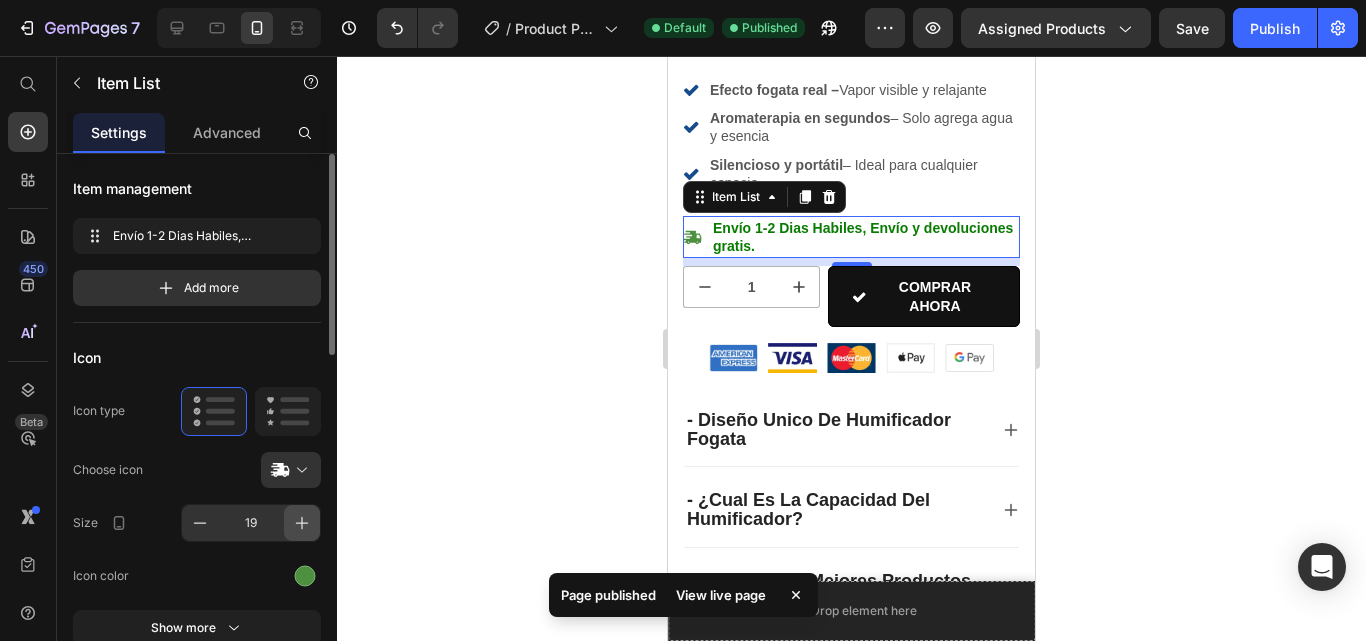 click 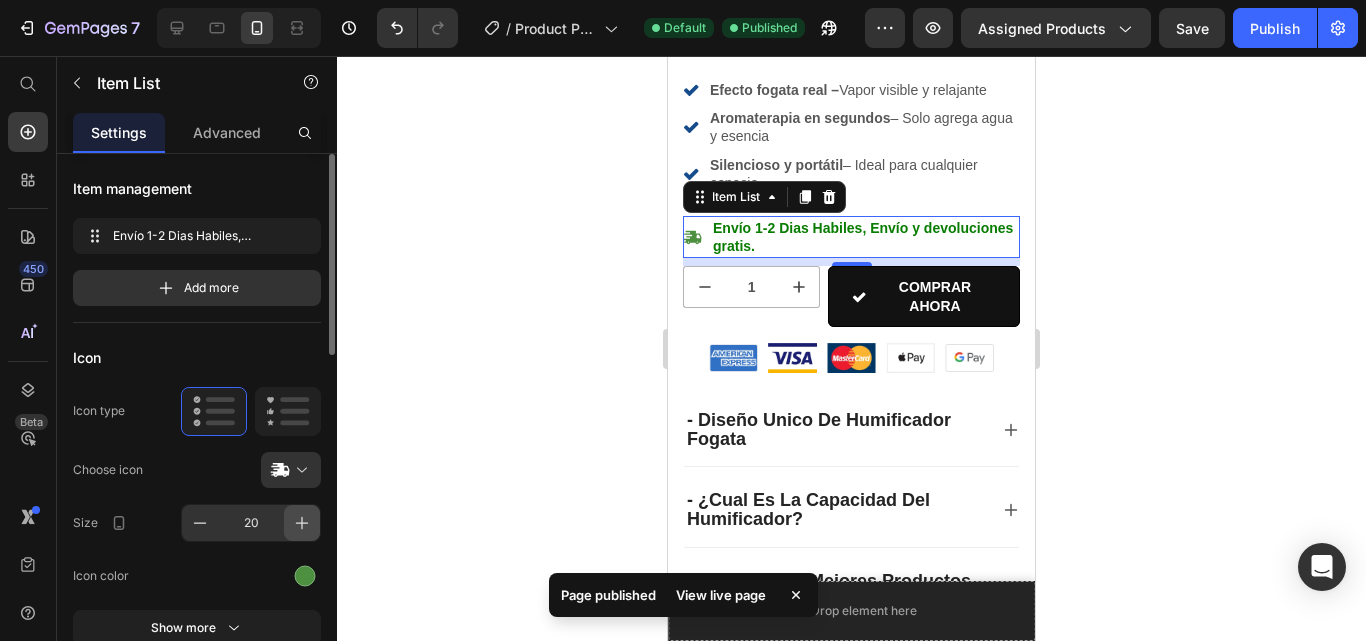 click 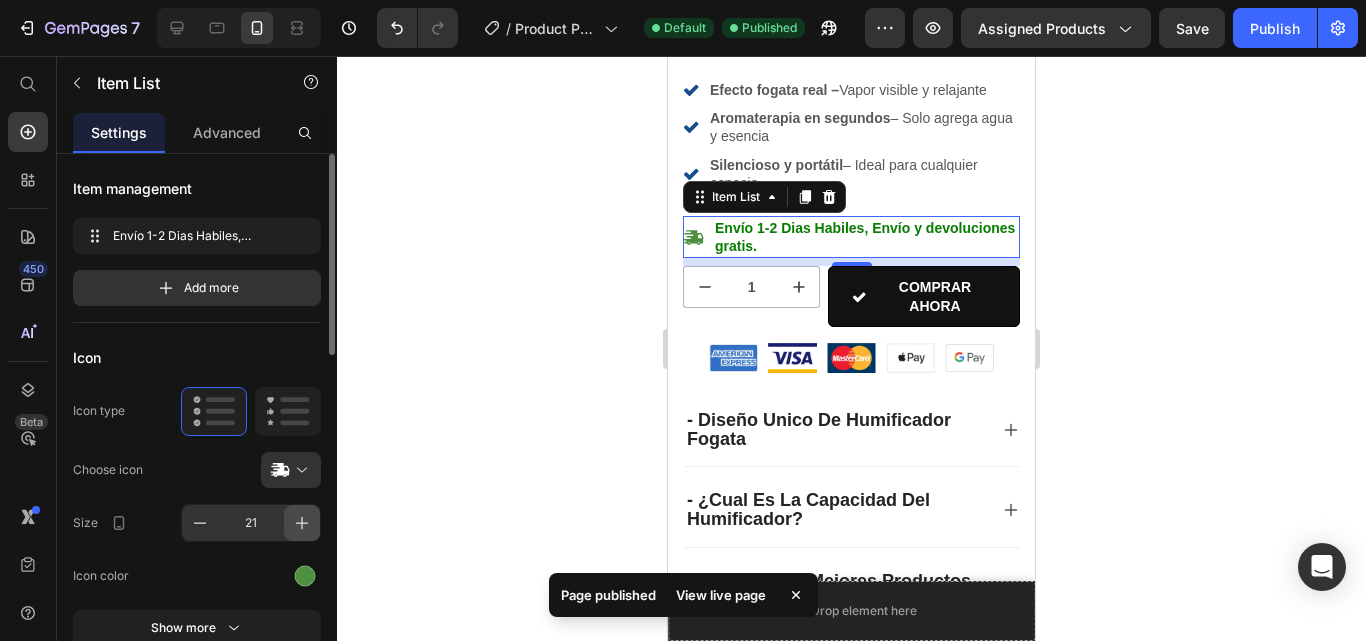 click 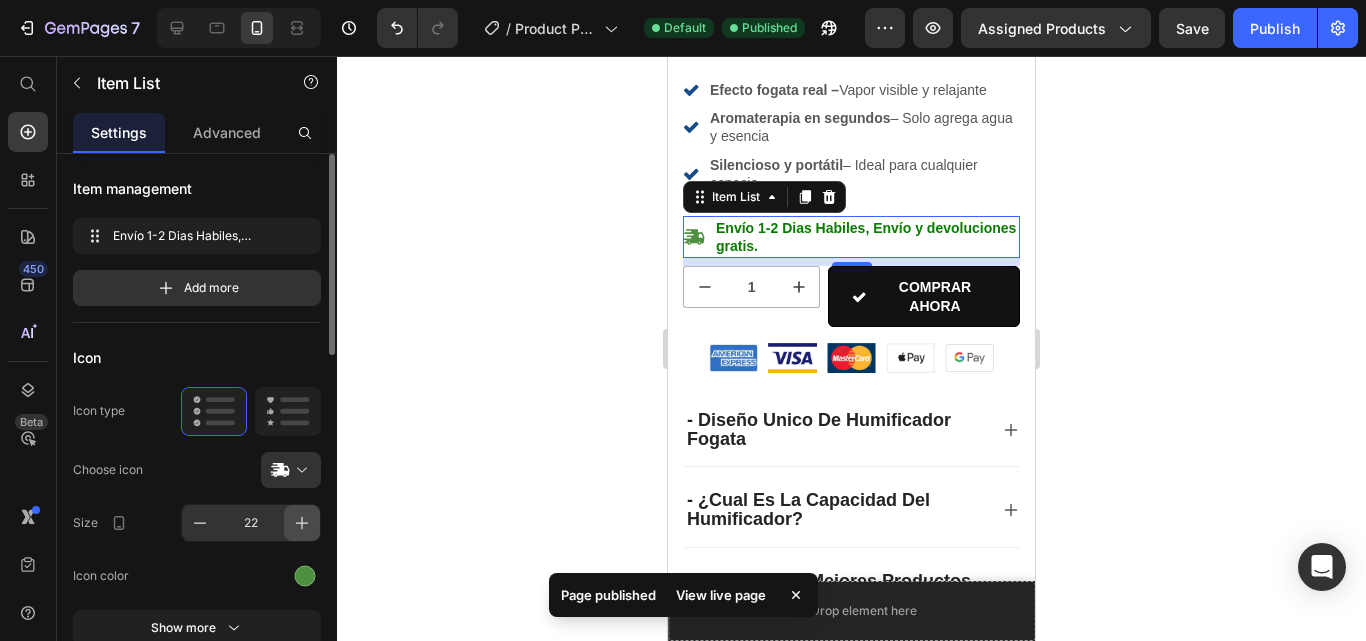 click 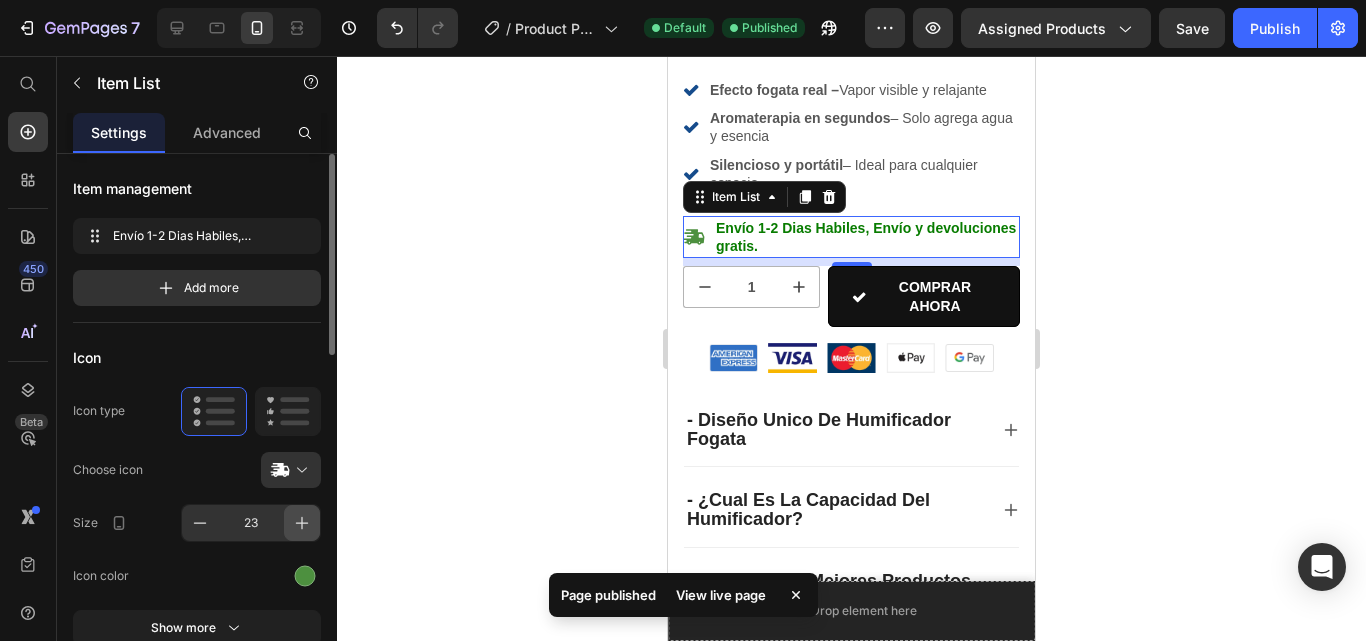 click 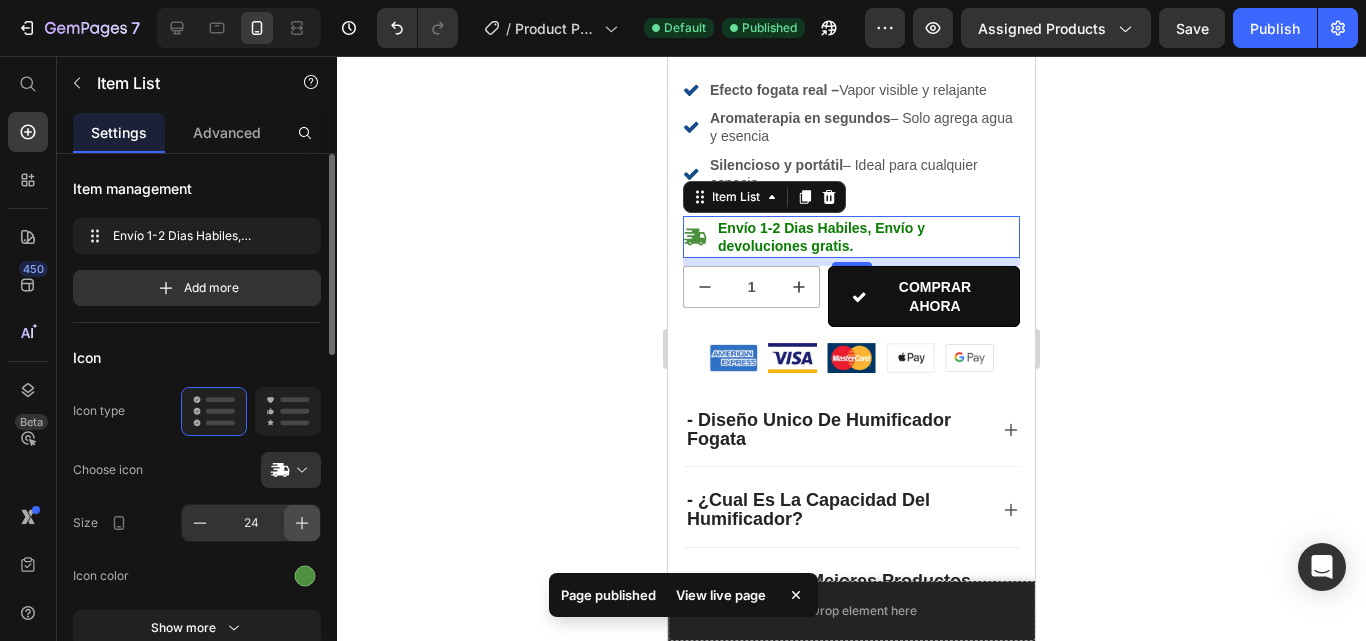 click 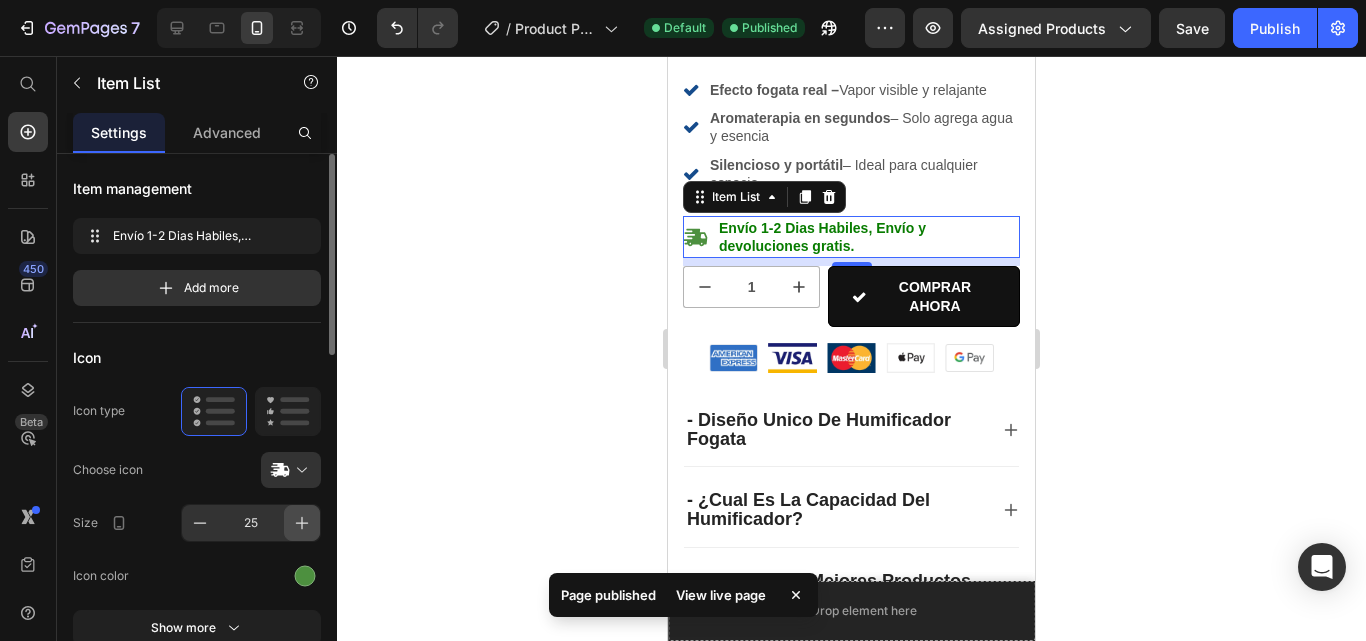 click 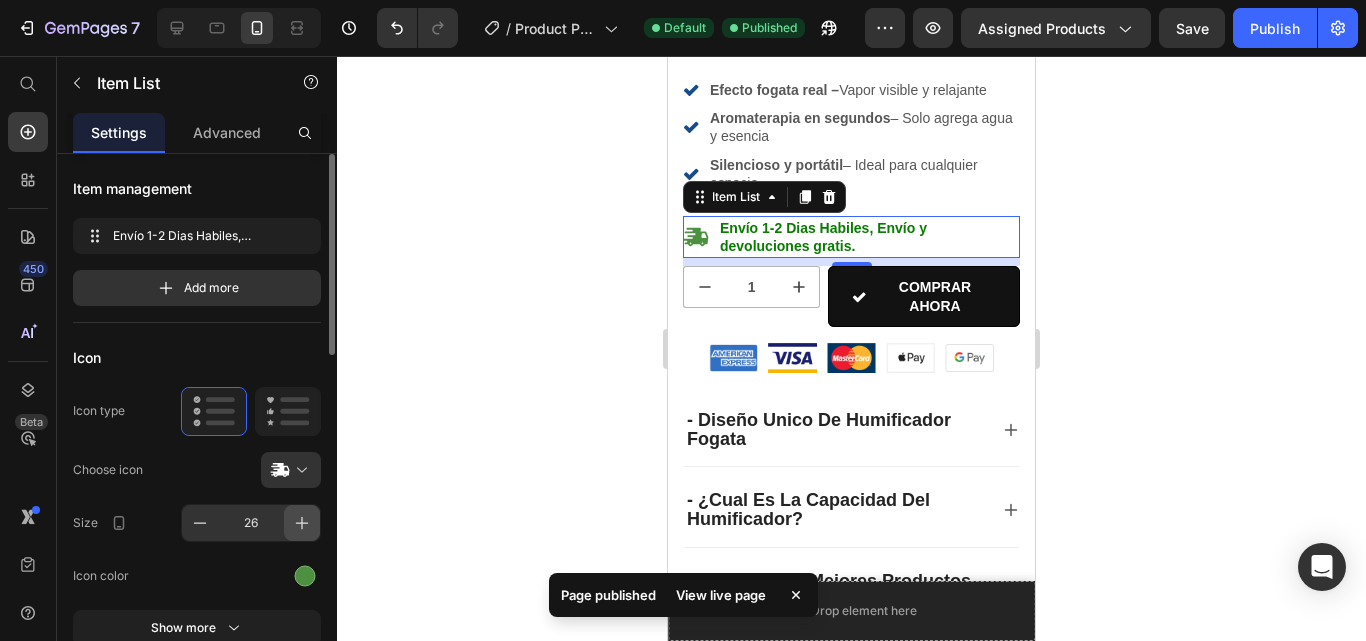 click 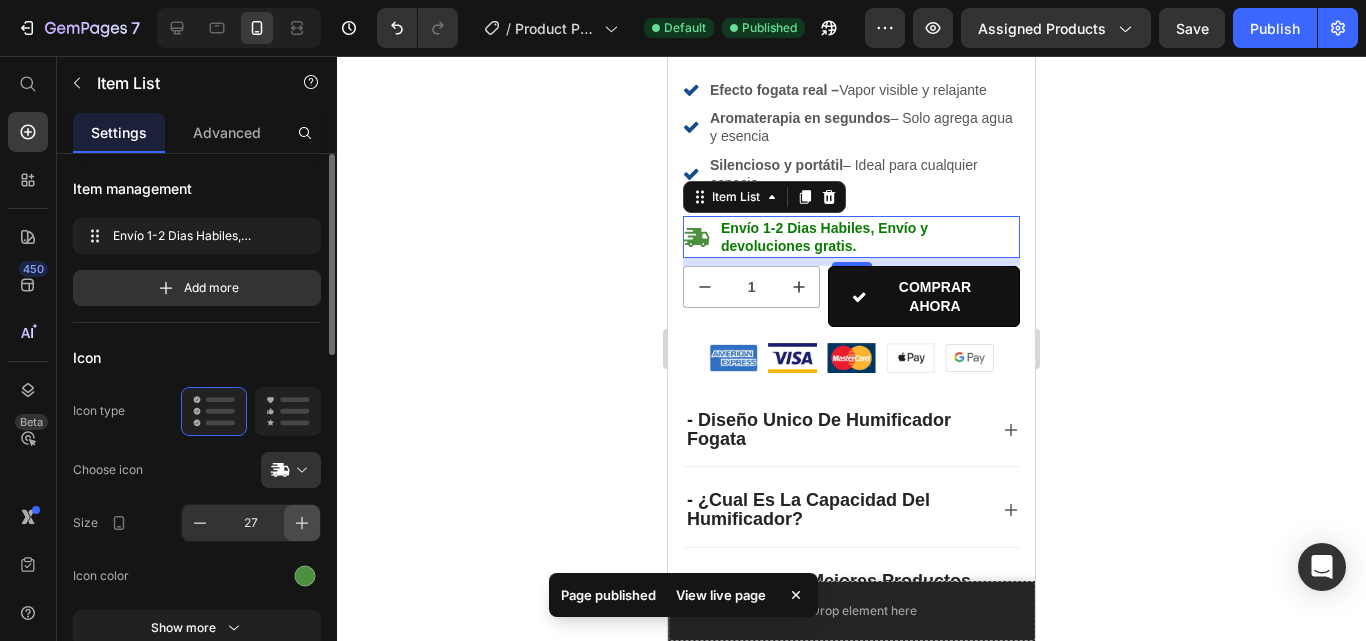 click 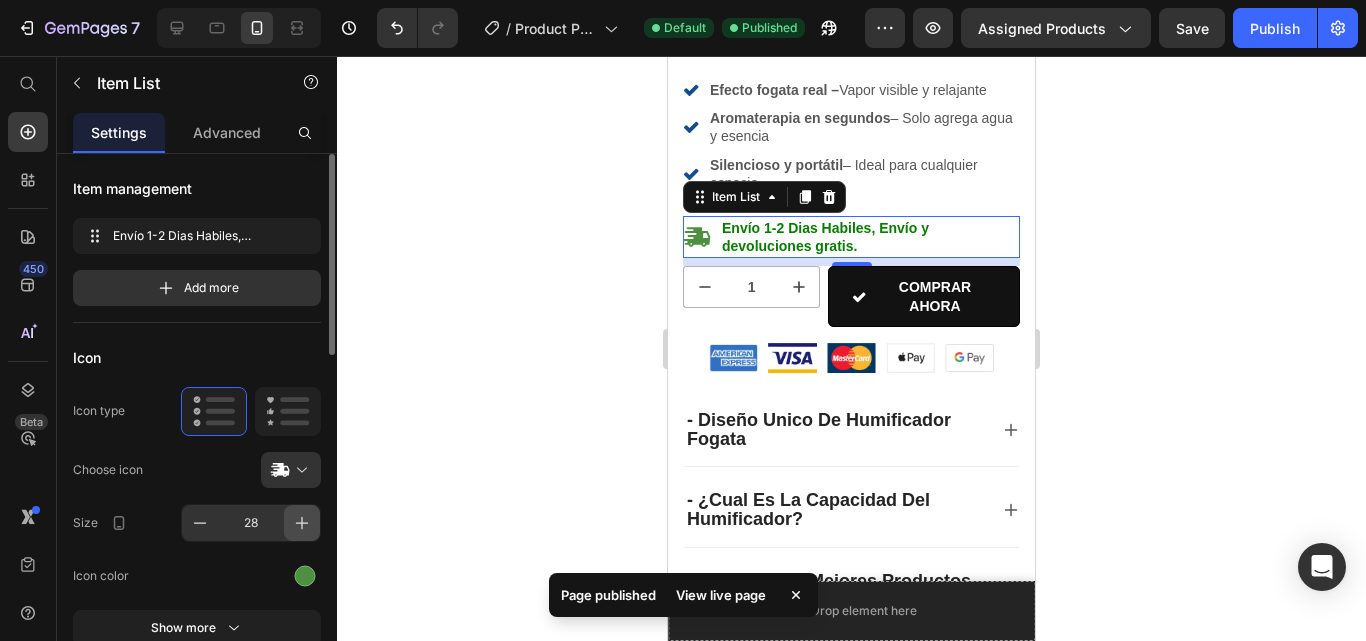 click 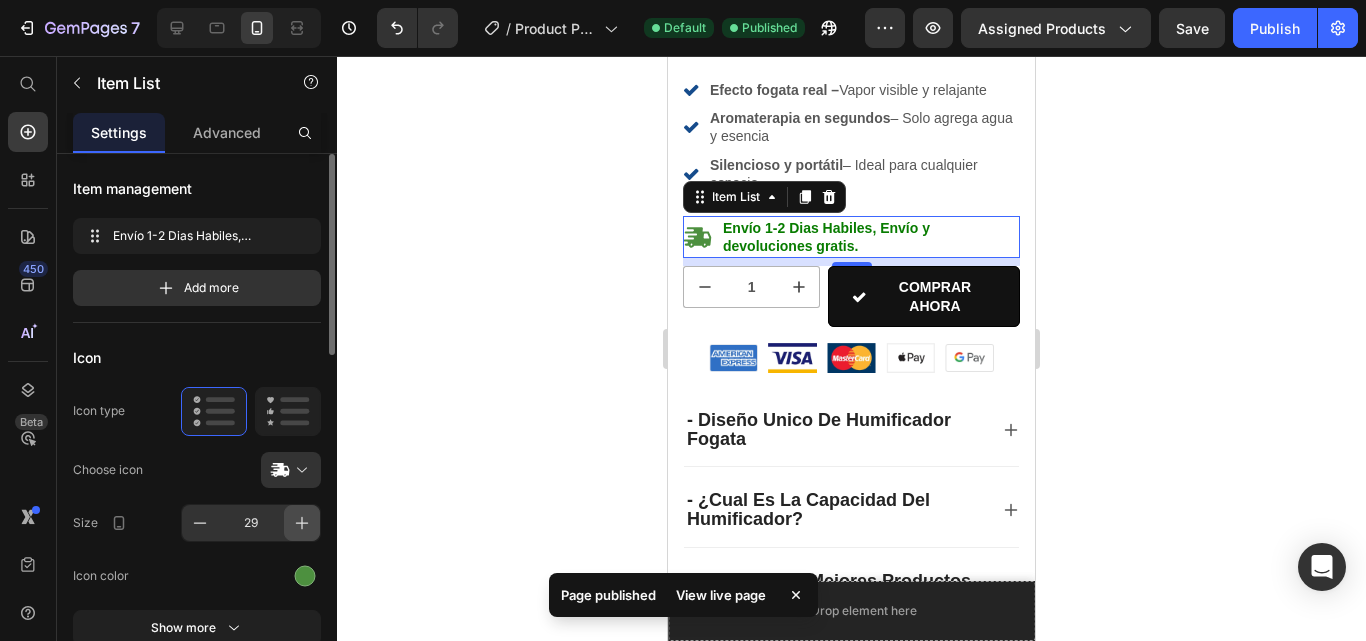 click 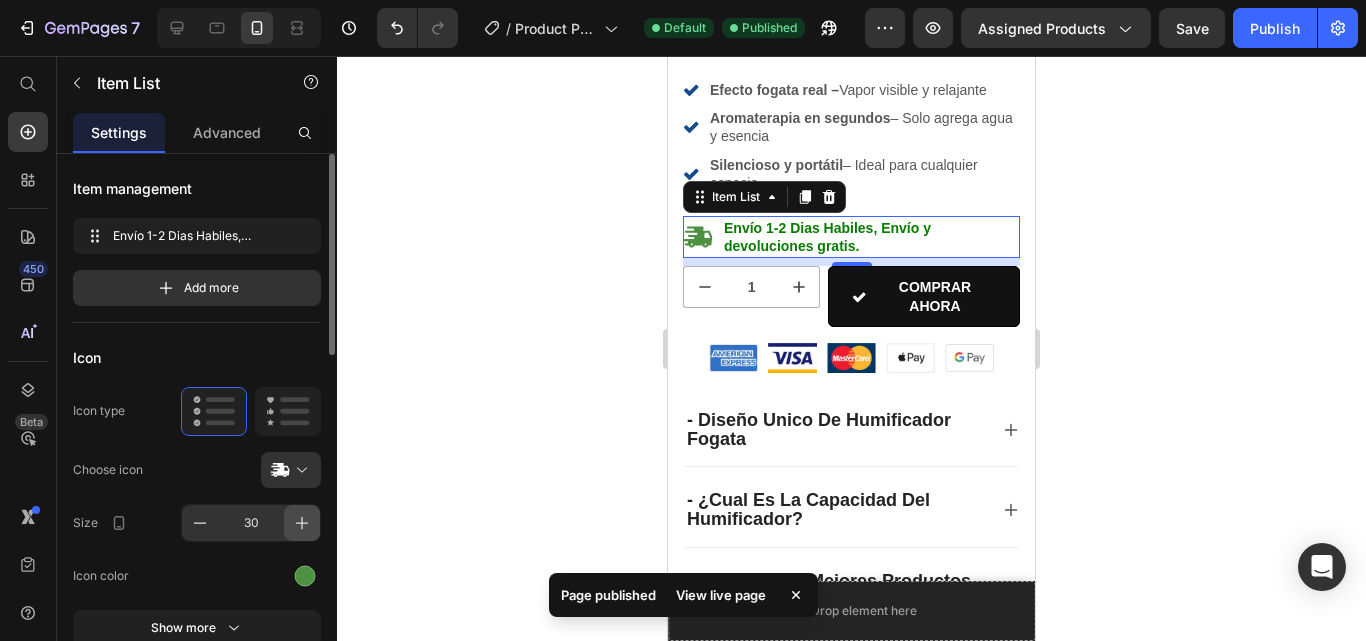 click 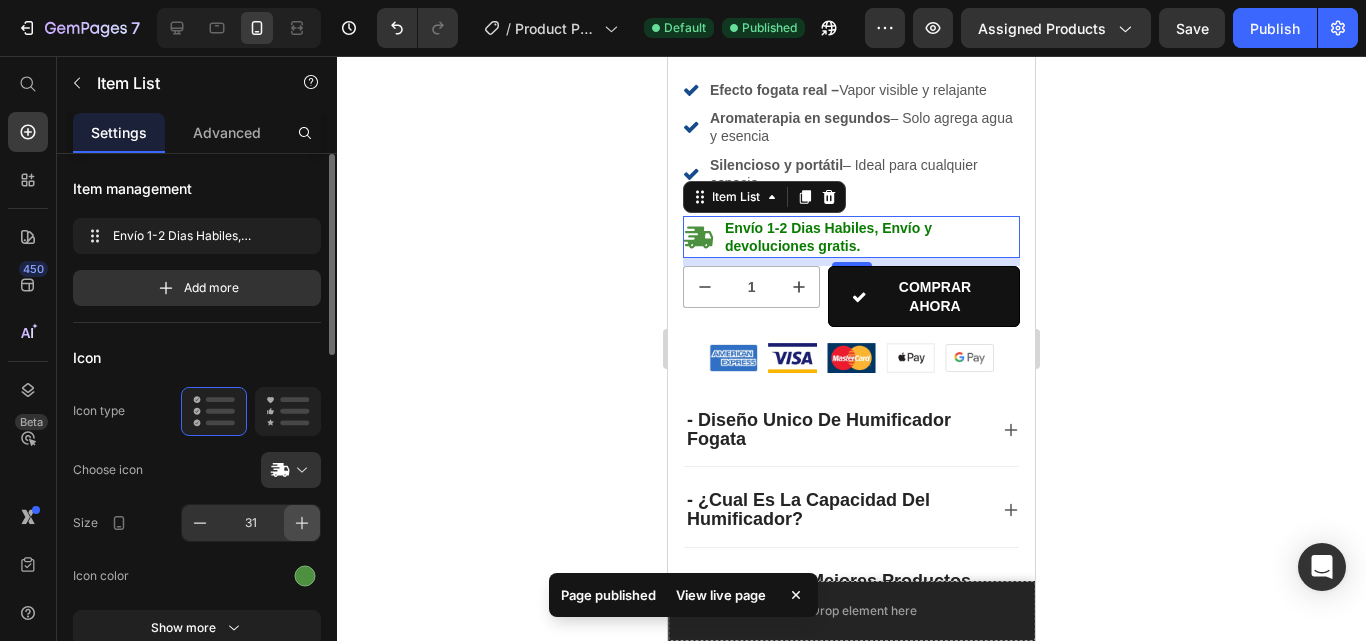 click 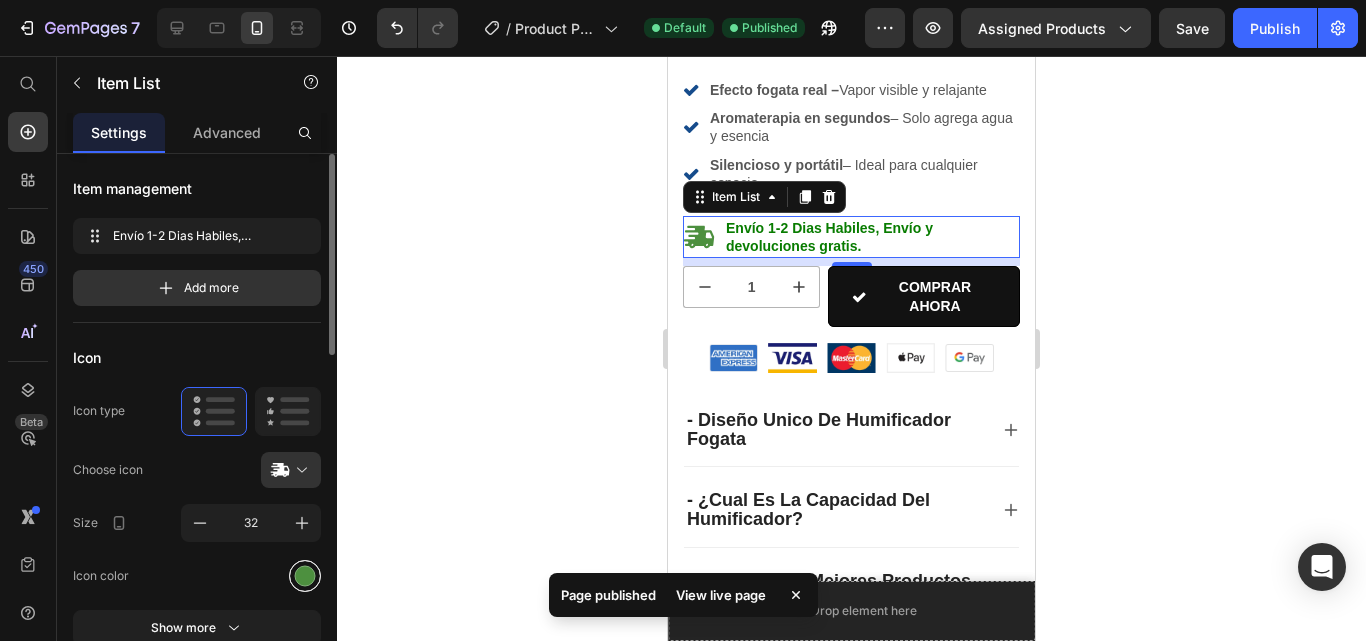 click at bounding box center (305, 575) 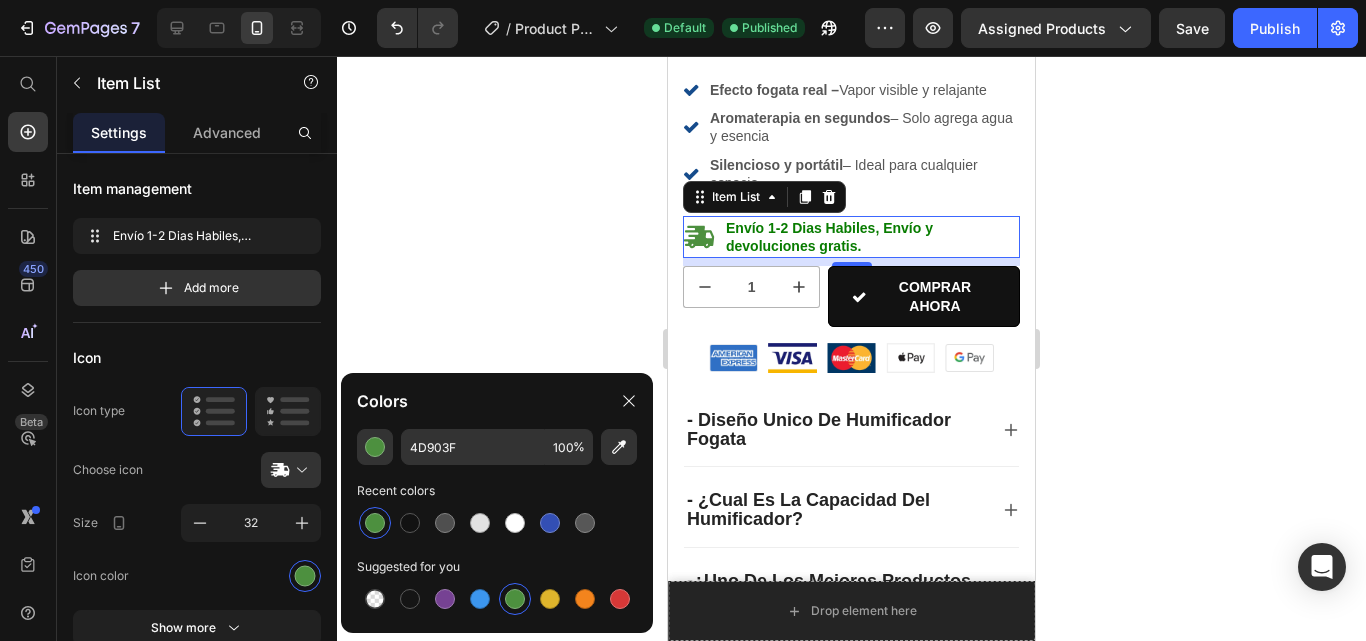 click at bounding box center [375, 523] 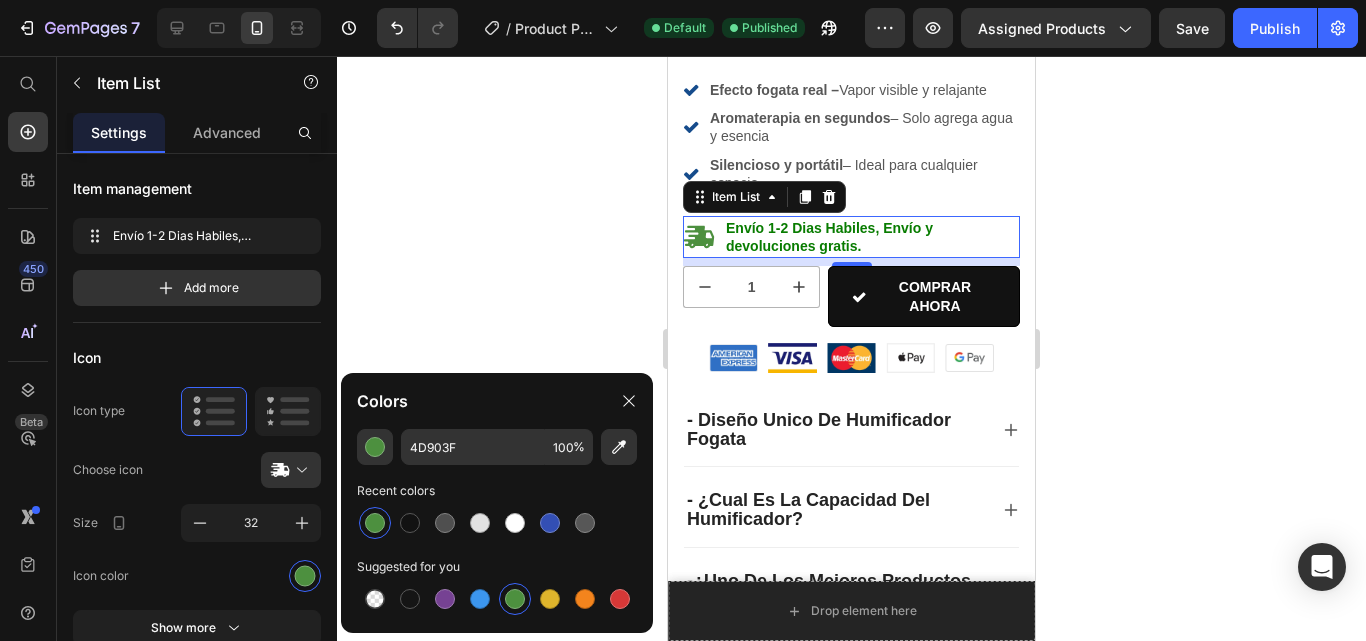 click 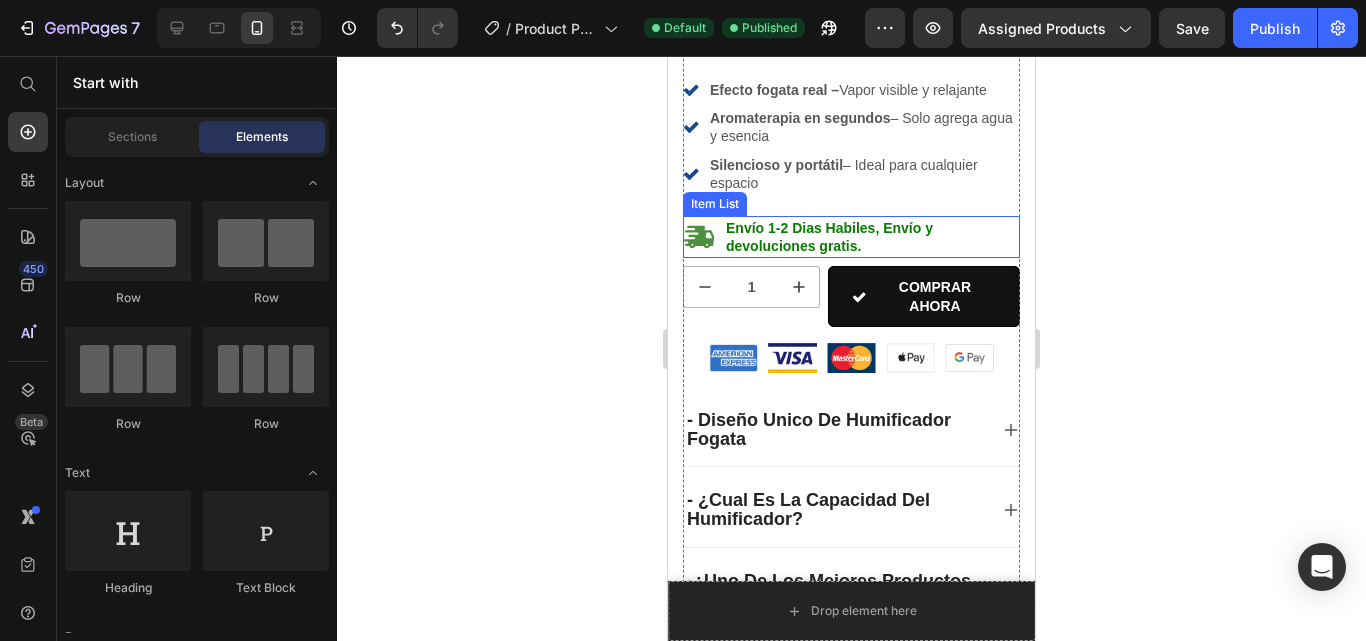 click on "Envío 1-2 Dias Habiles, Envío y devoluciones gratis." at bounding box center [829, 237] 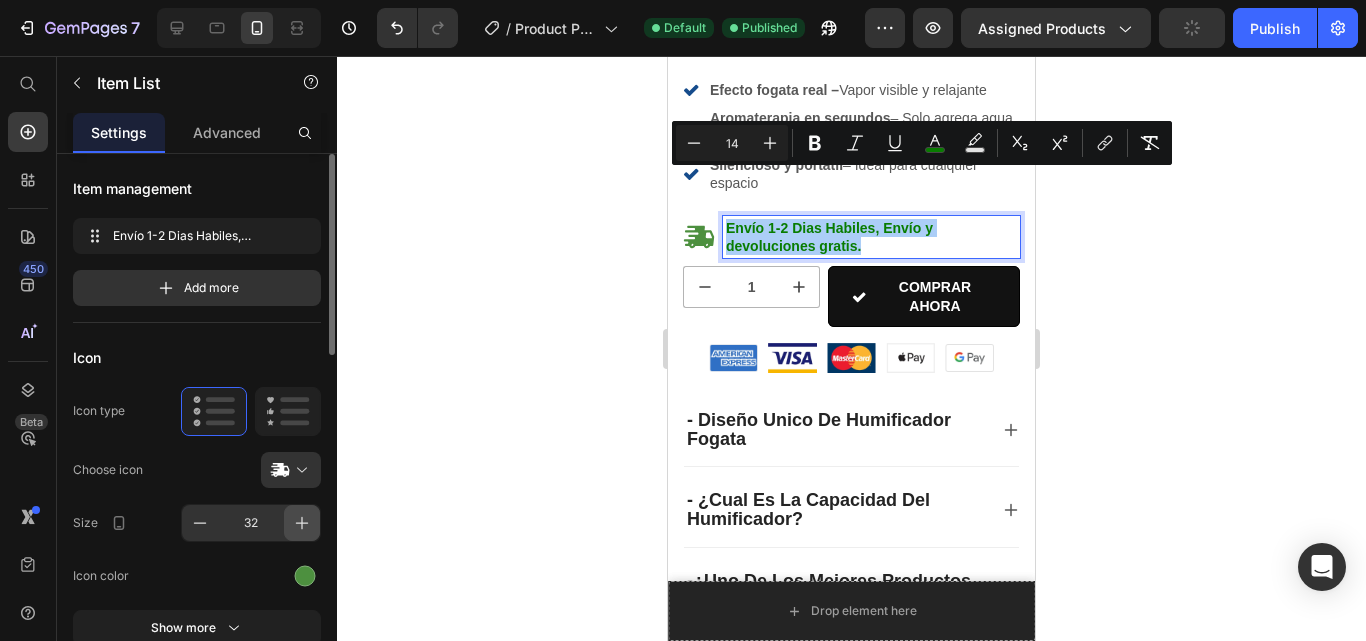 click 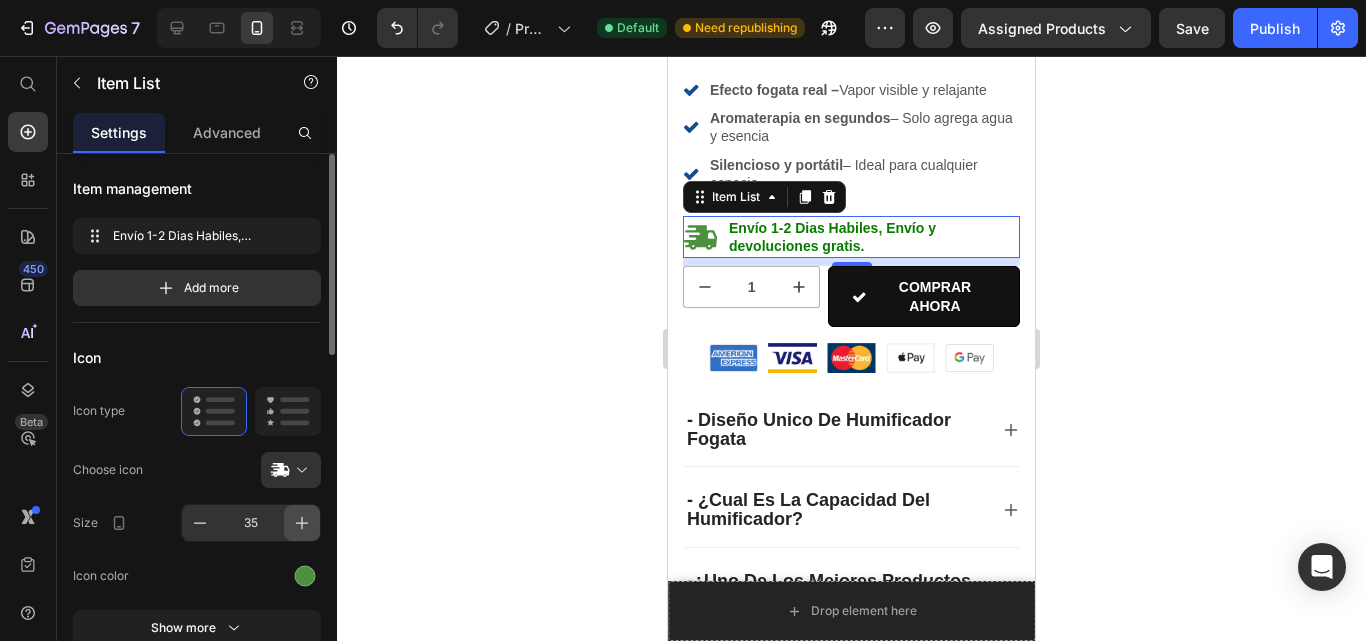 click 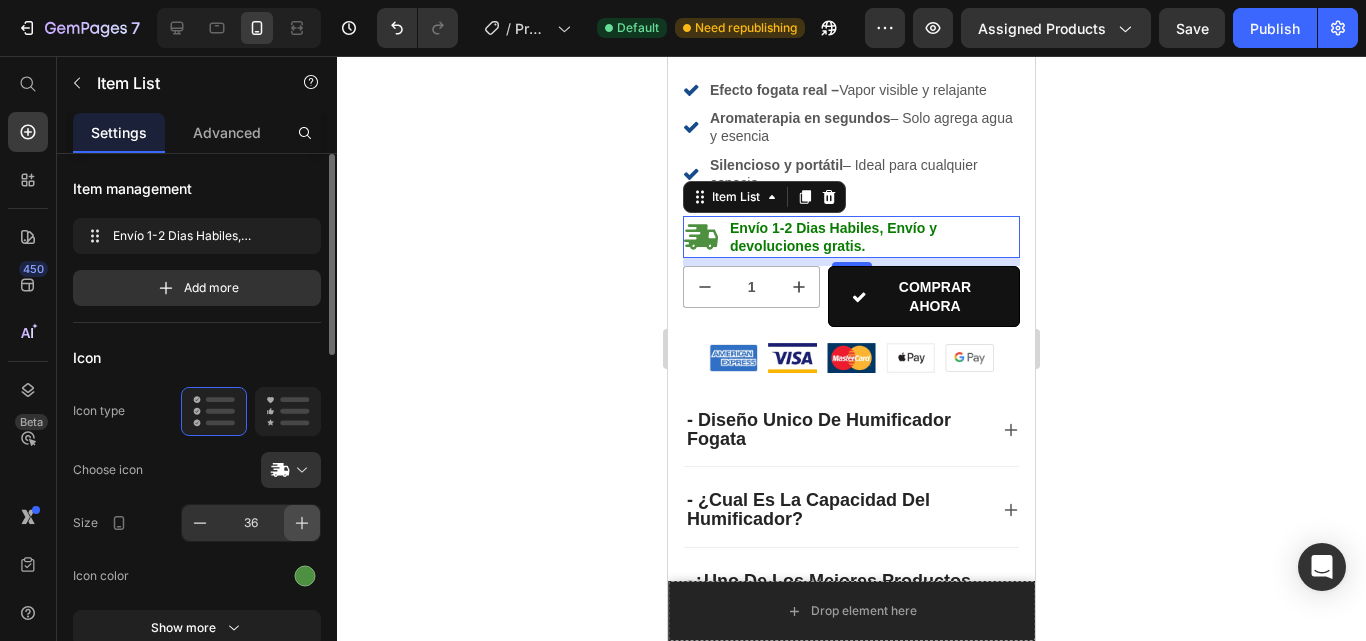 click 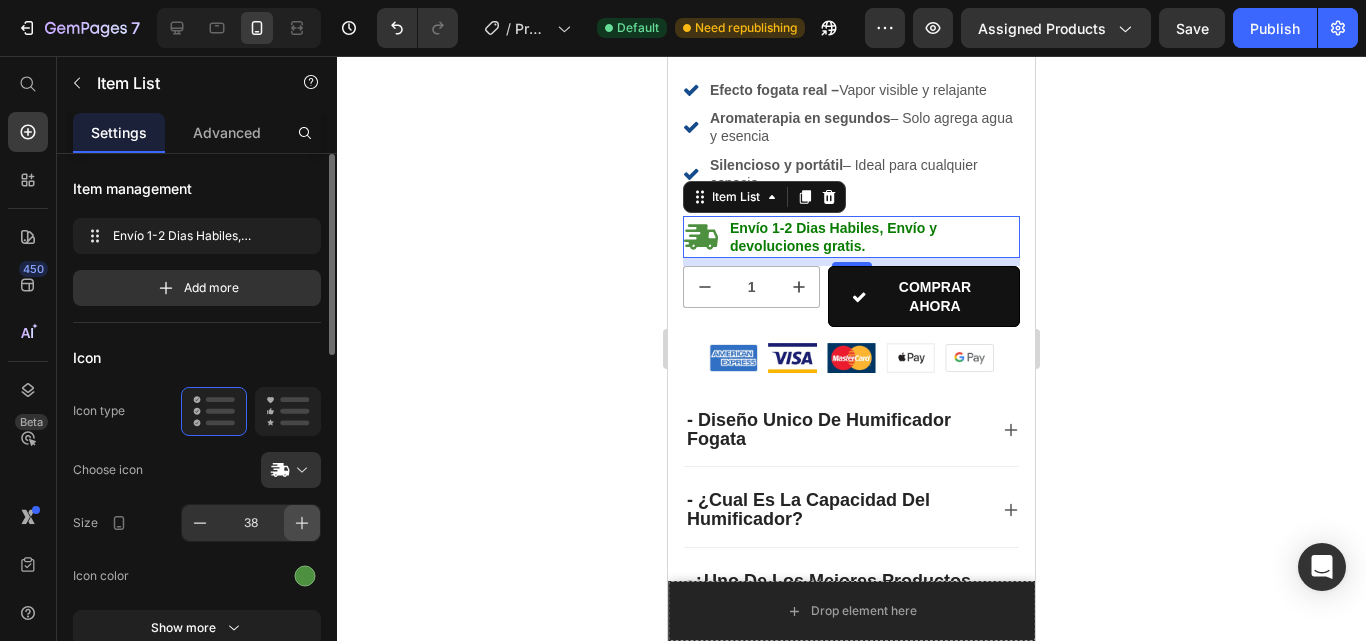 click 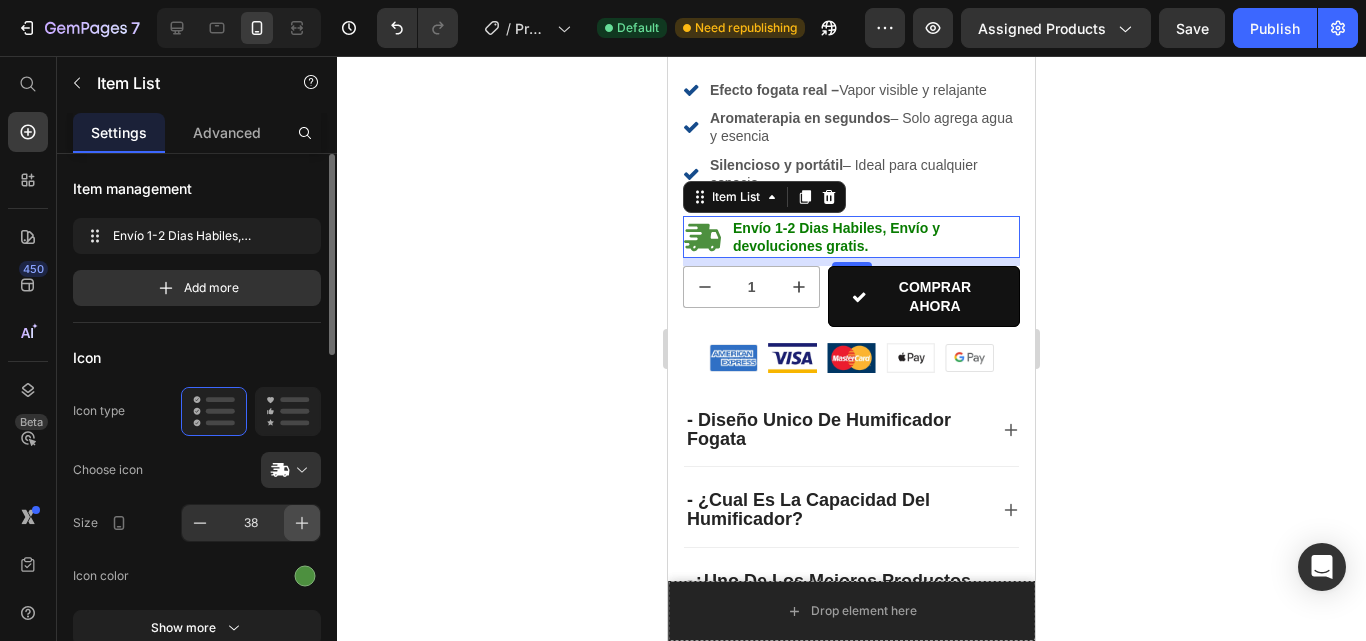 type on "39" 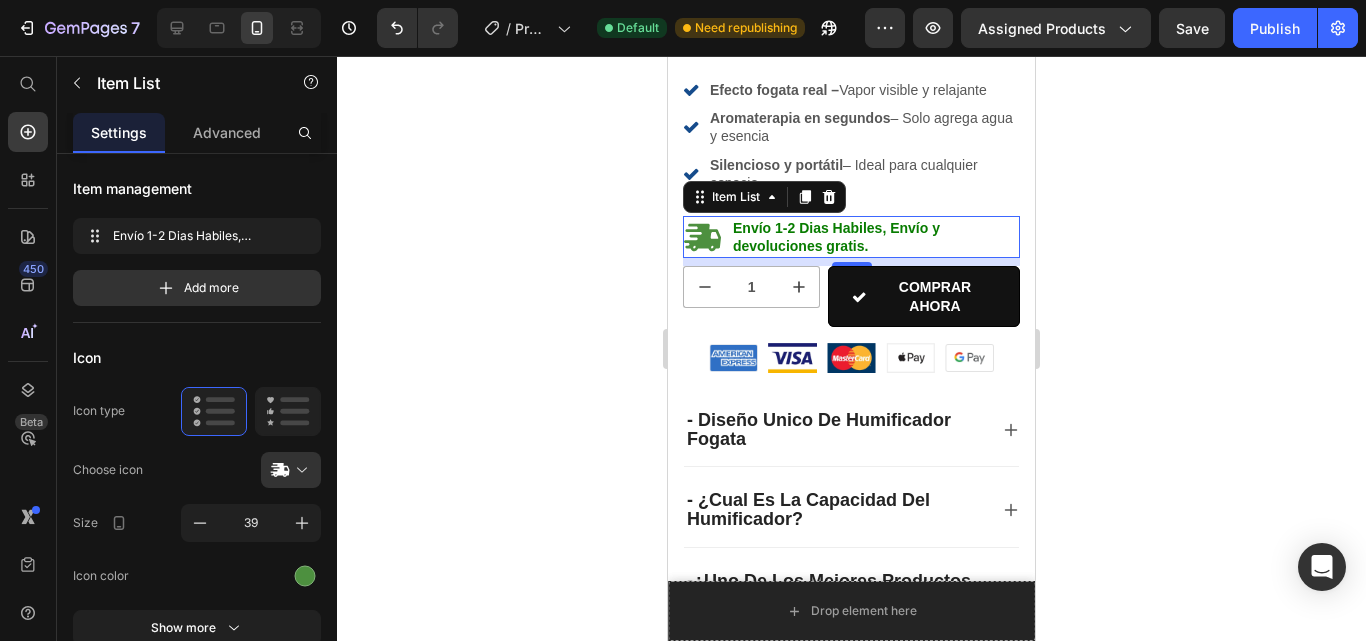 click 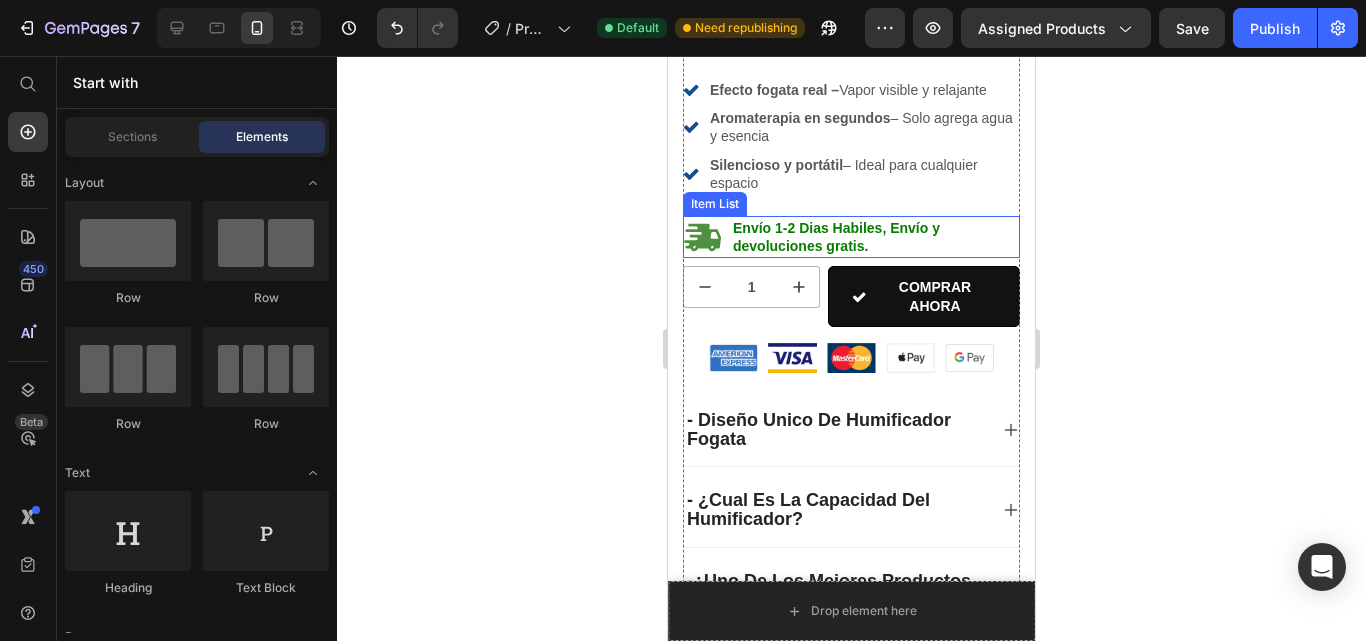 click on "Envío 1-2 Dias Habiles, Envío y devoluciones gratis." at bounding box center (836, 237) 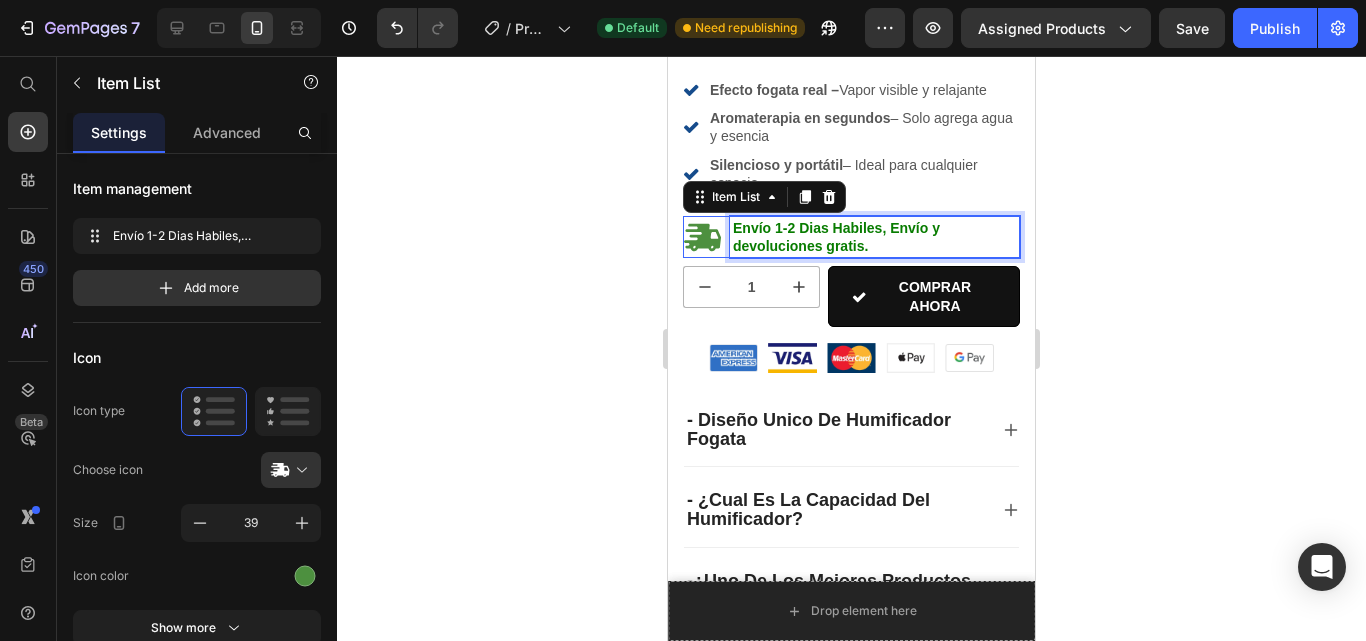 click on "Envío 1-2 Dias Habiles, Envío y devoluciones gratis." at bounding box center (836, 237) 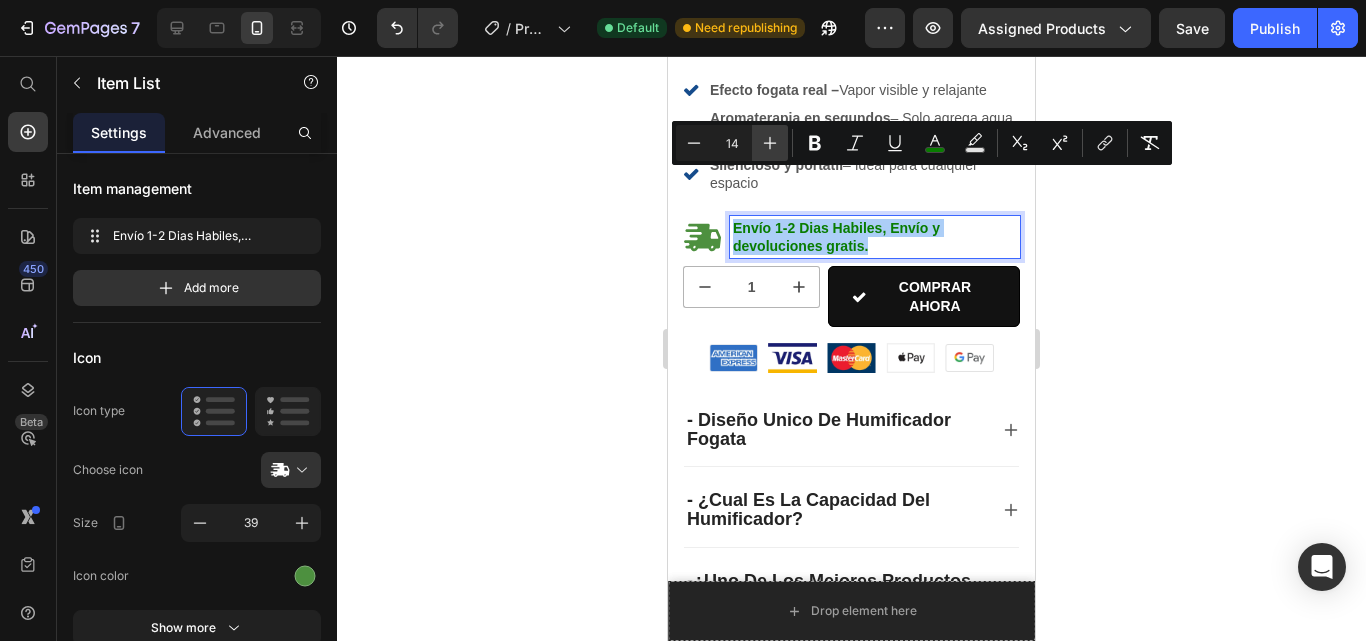 click 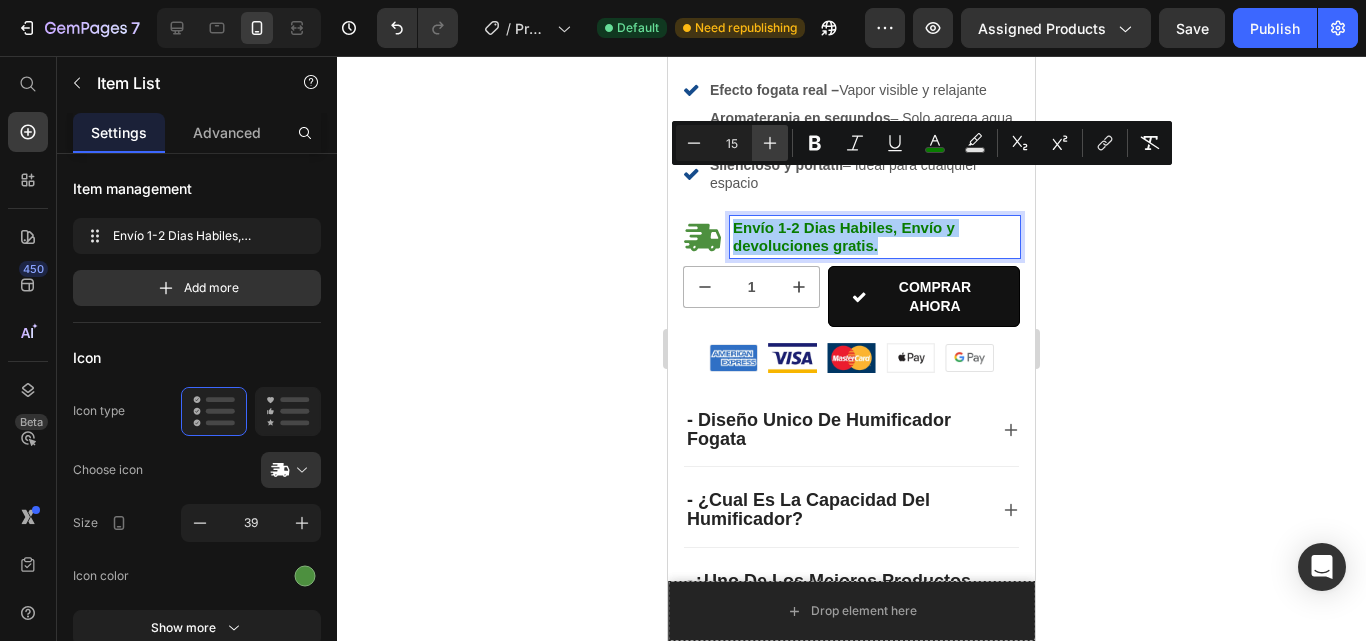 click 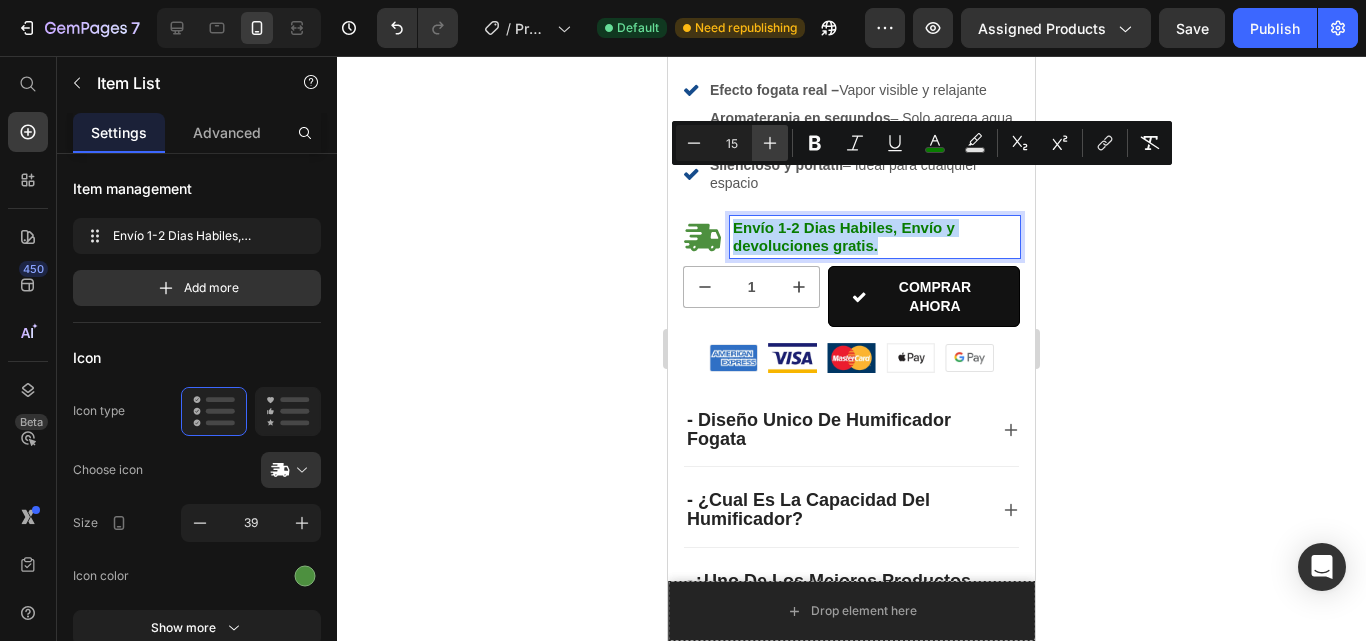 type on "16" 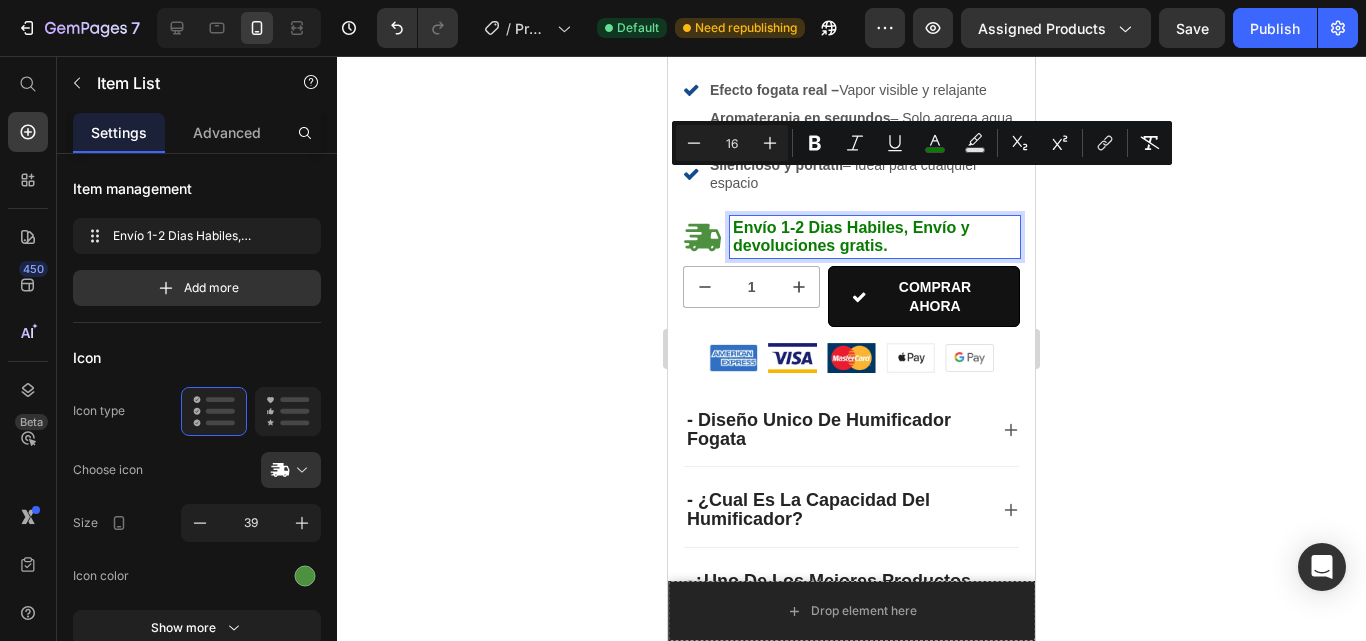 click 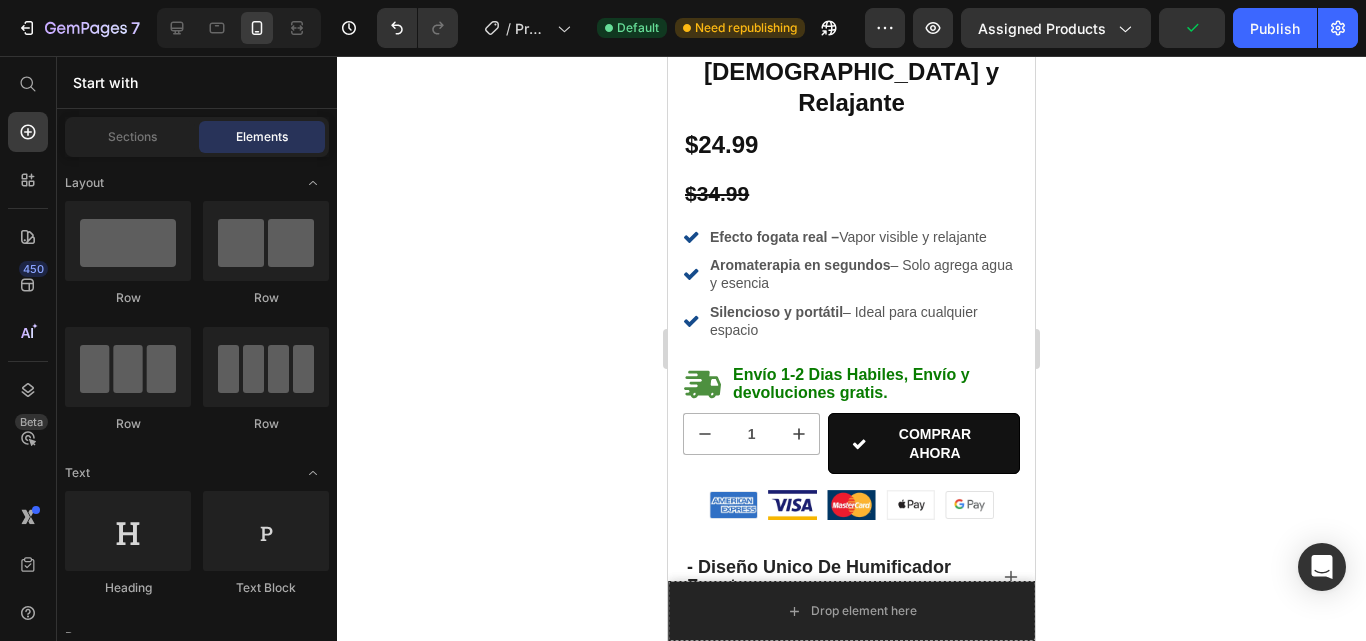 scroll, scrollTop: 815, scrollLeft: 0, axis: vertical 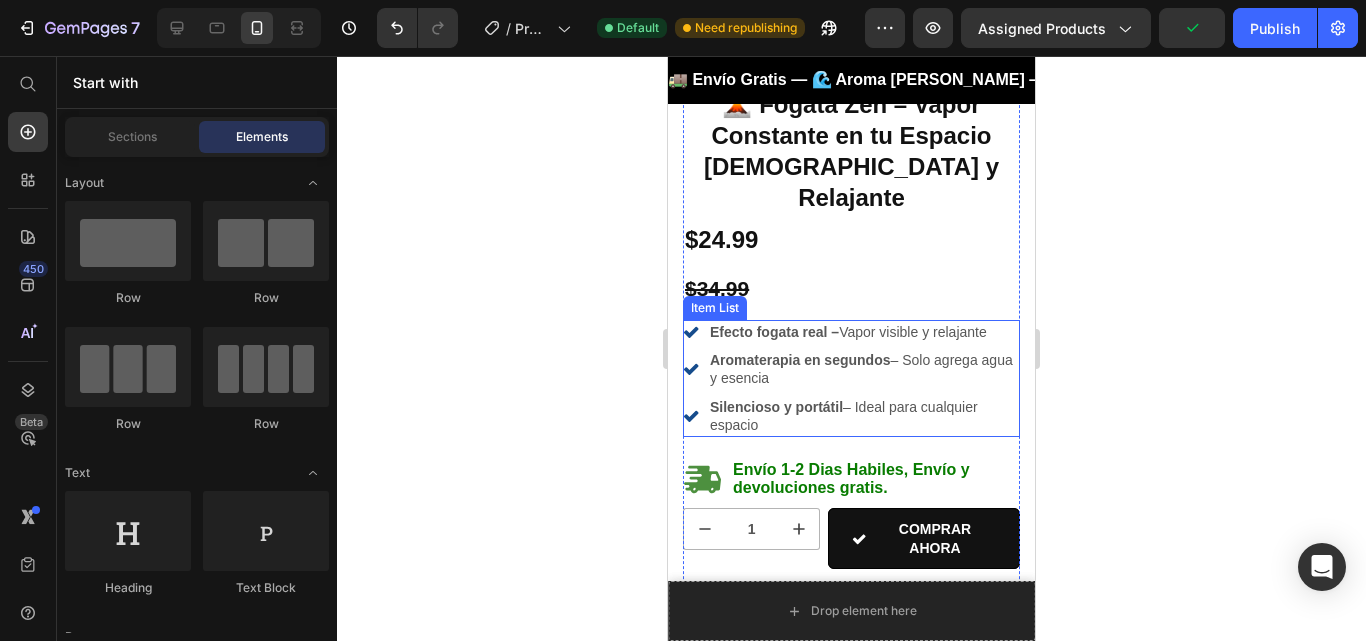 click on "Efecto fogata real –" at bounding box center [774, 332] 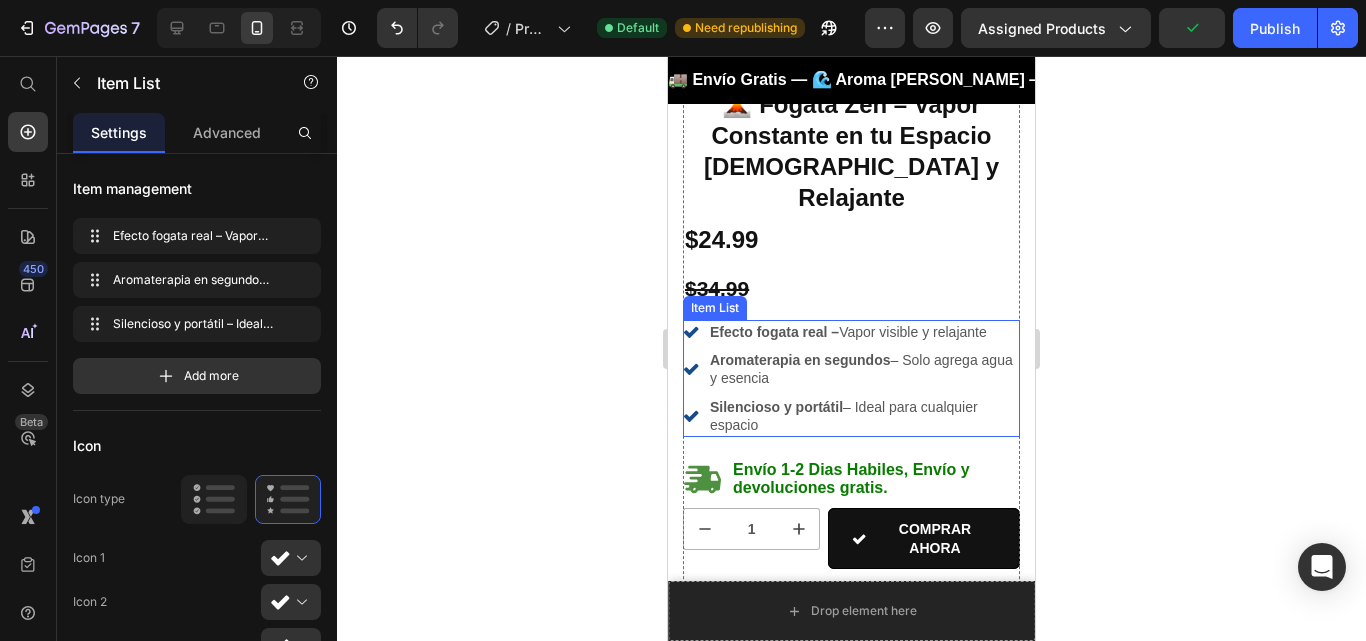 click on "Efecto fogata real –" at bounding box center [774, 332] 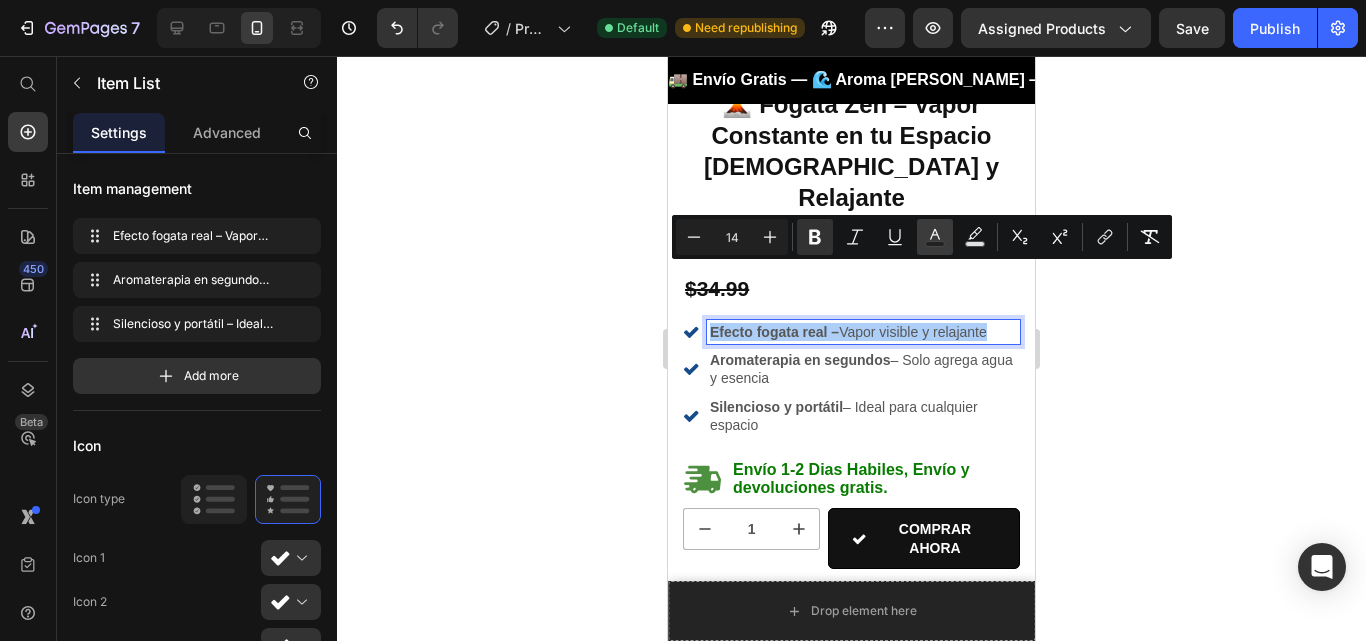 click 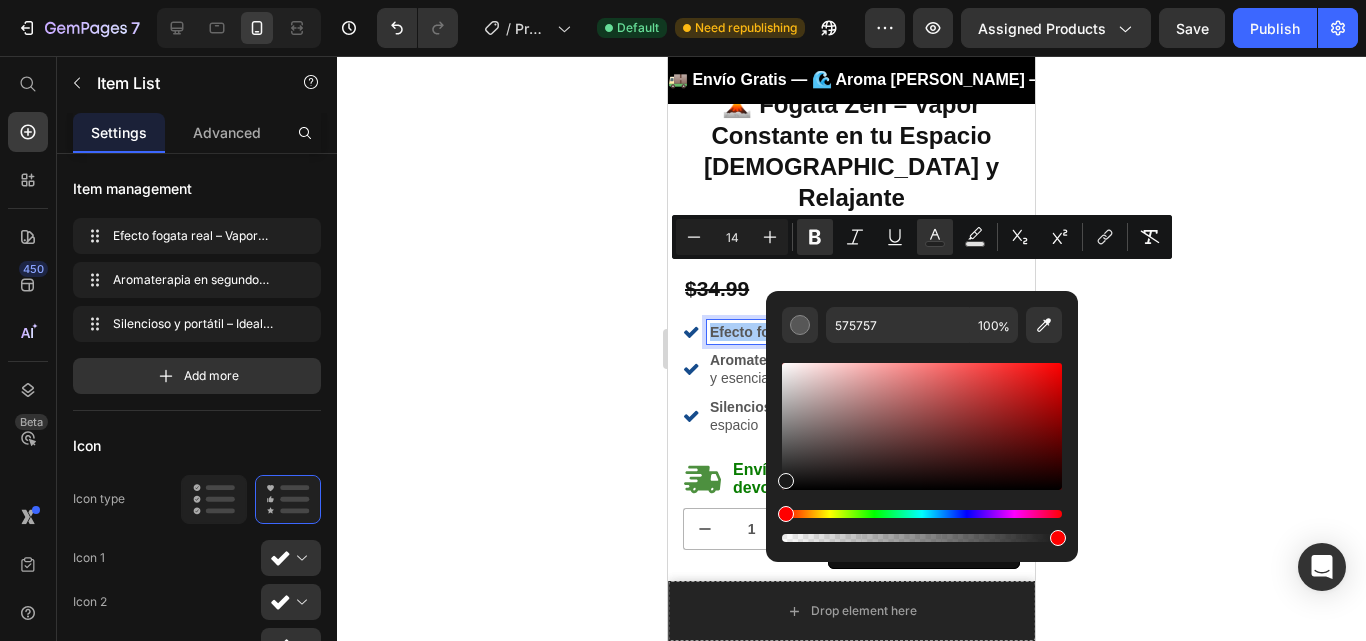 drag, startPoint x: 792, startPoint y: 442, endPoint x: 766, endPoint y: 496, distance: 59.933296 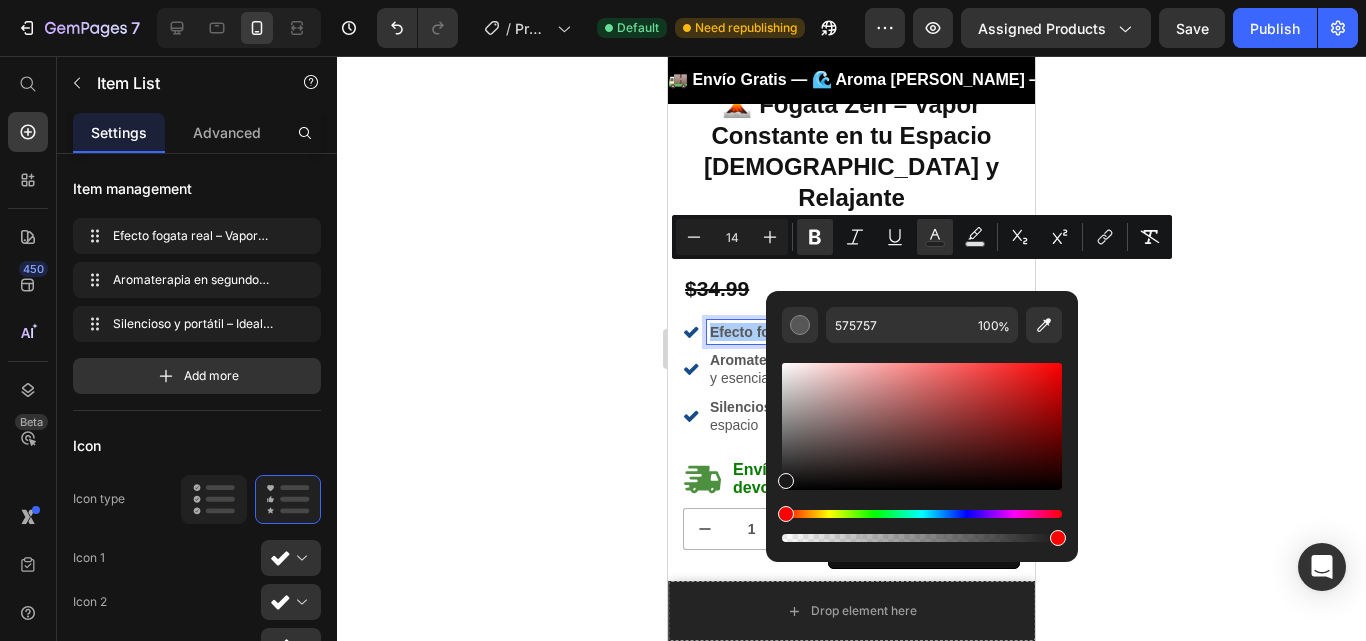 click on "575757 100 %" at bounding box center [922, 418] 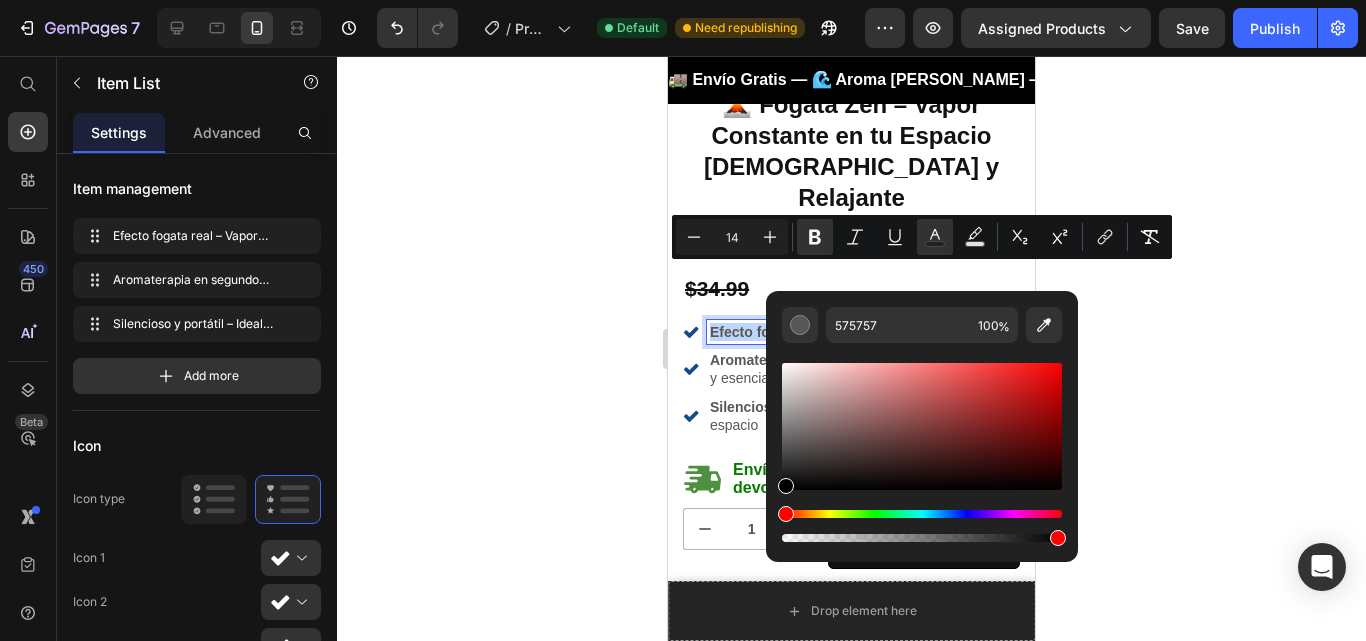 type on "000000" 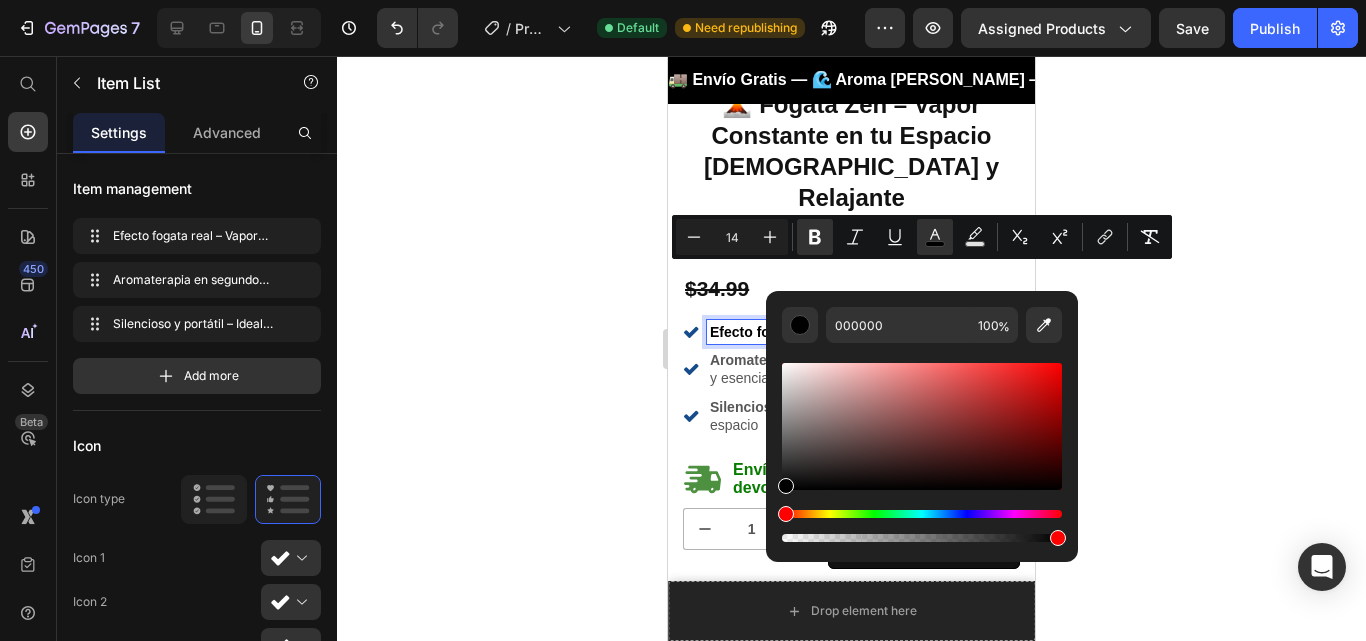 click 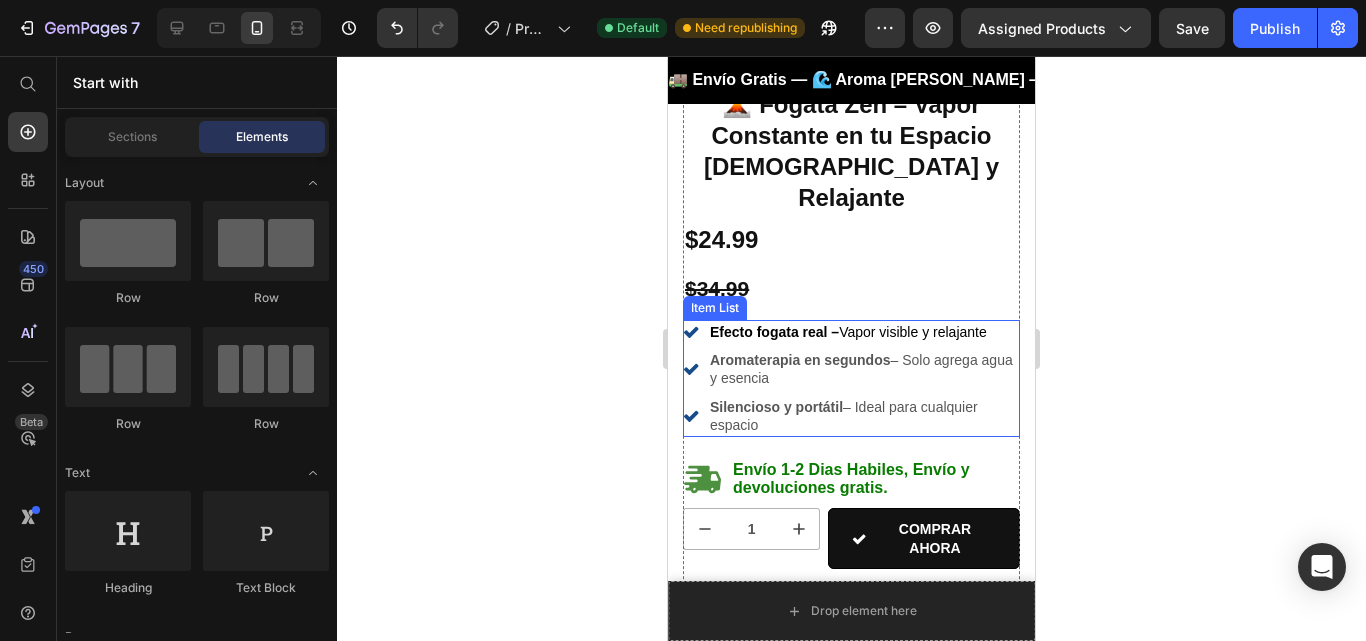 click on "Aromaterapia en segundos  – Solo agrega agua y esencia" at bounding box center [863, 369] 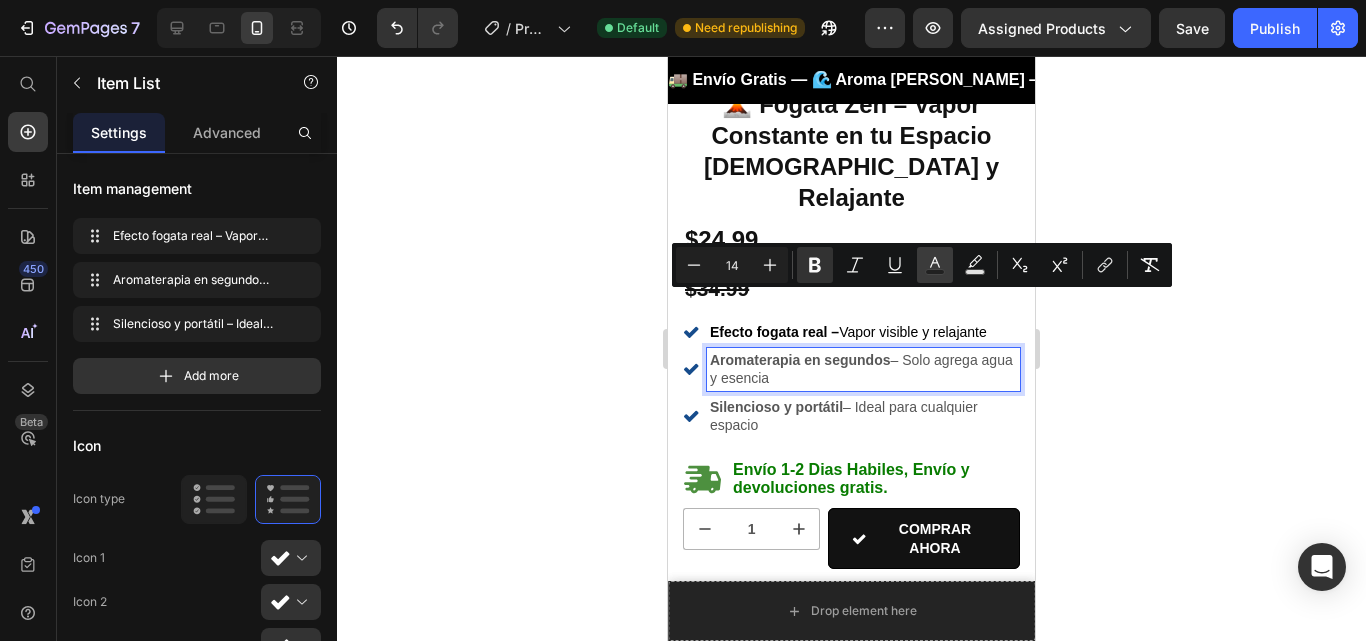 click 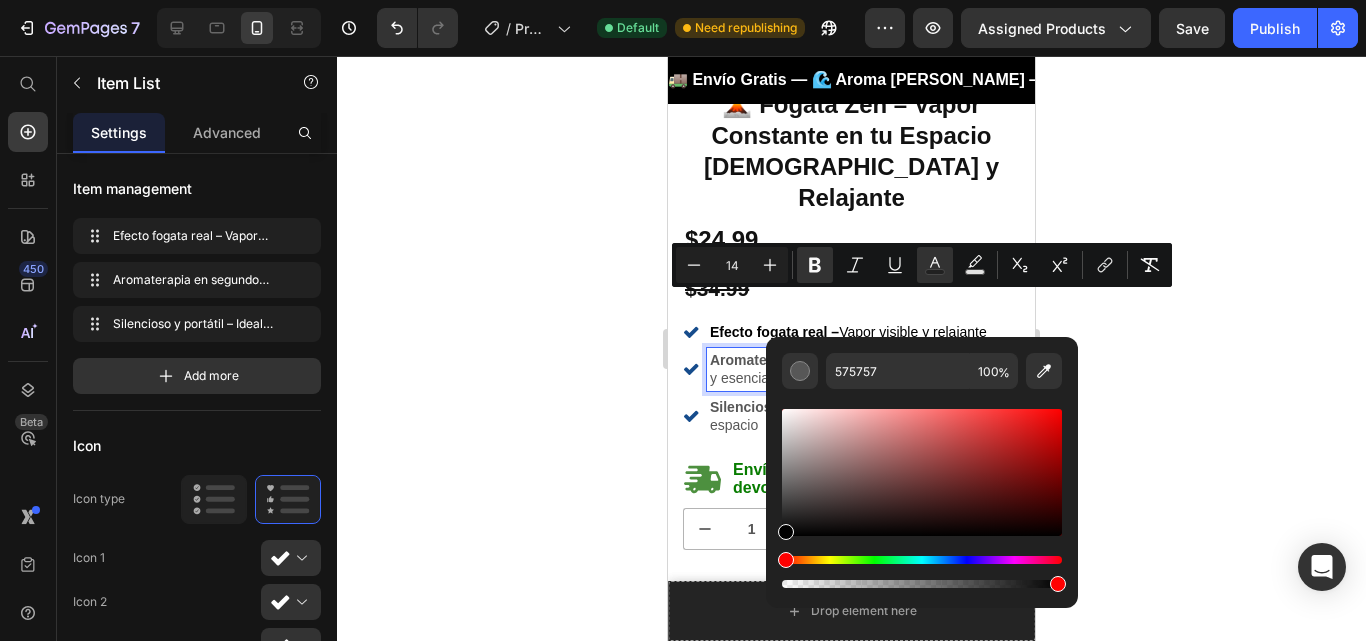 drag, startPoint x: 1465, startPoint y: 549, endPoint x: 759, endPoint y: 548, distance: 706.00073 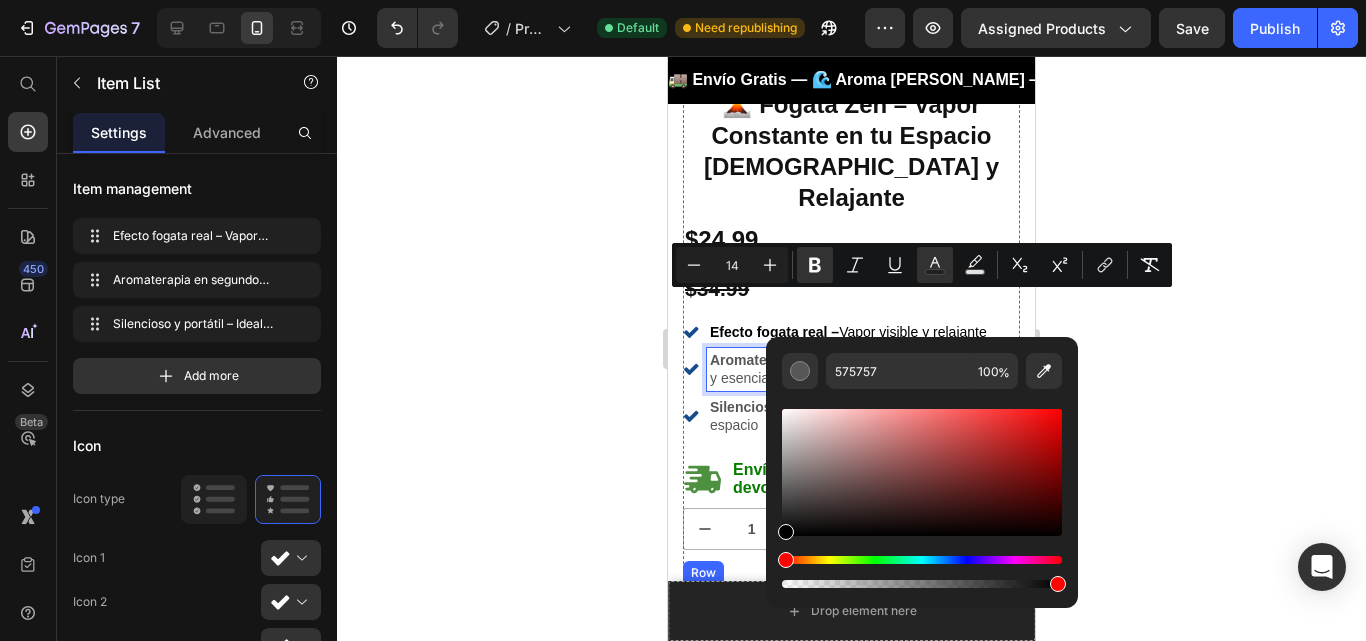 type on "000000" 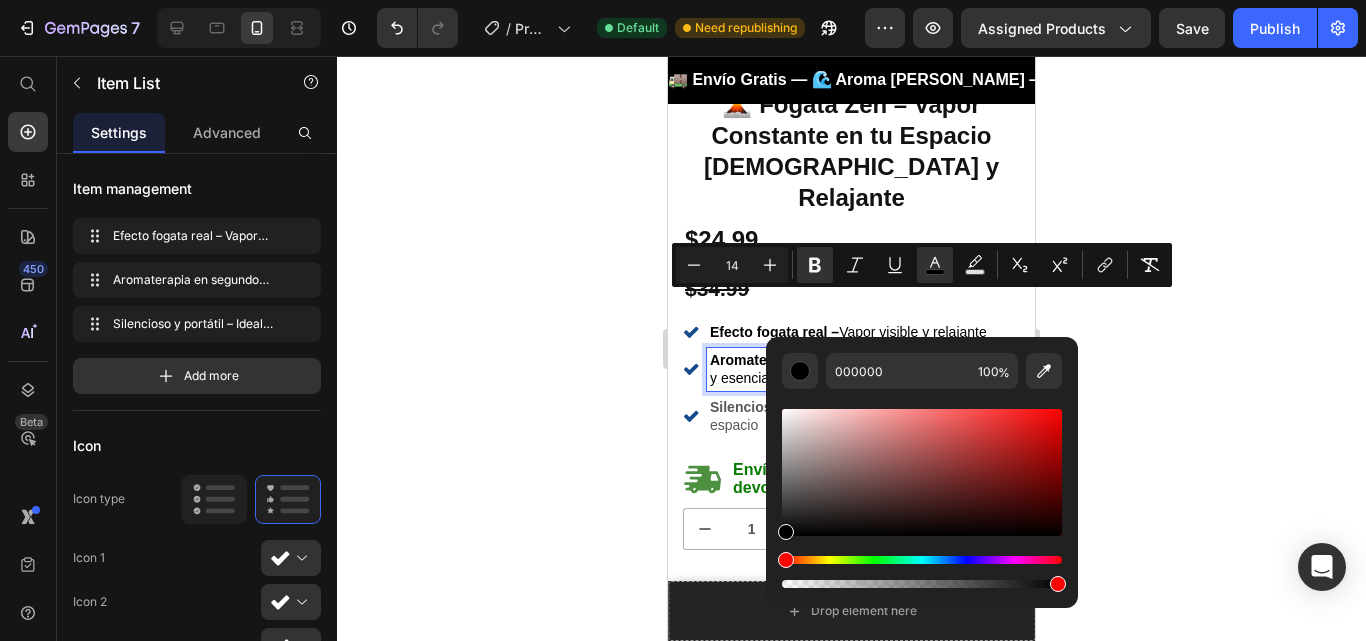 click 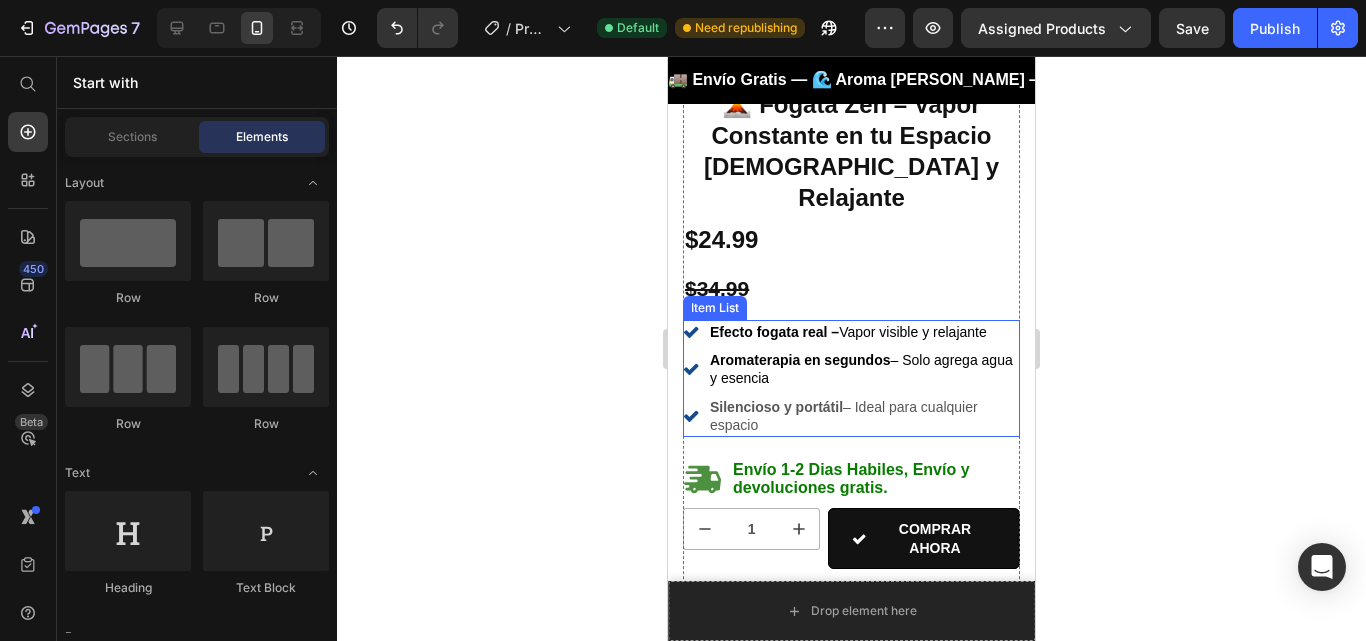 click on "Silencioso y portátil" at bounding box center (776, 407) 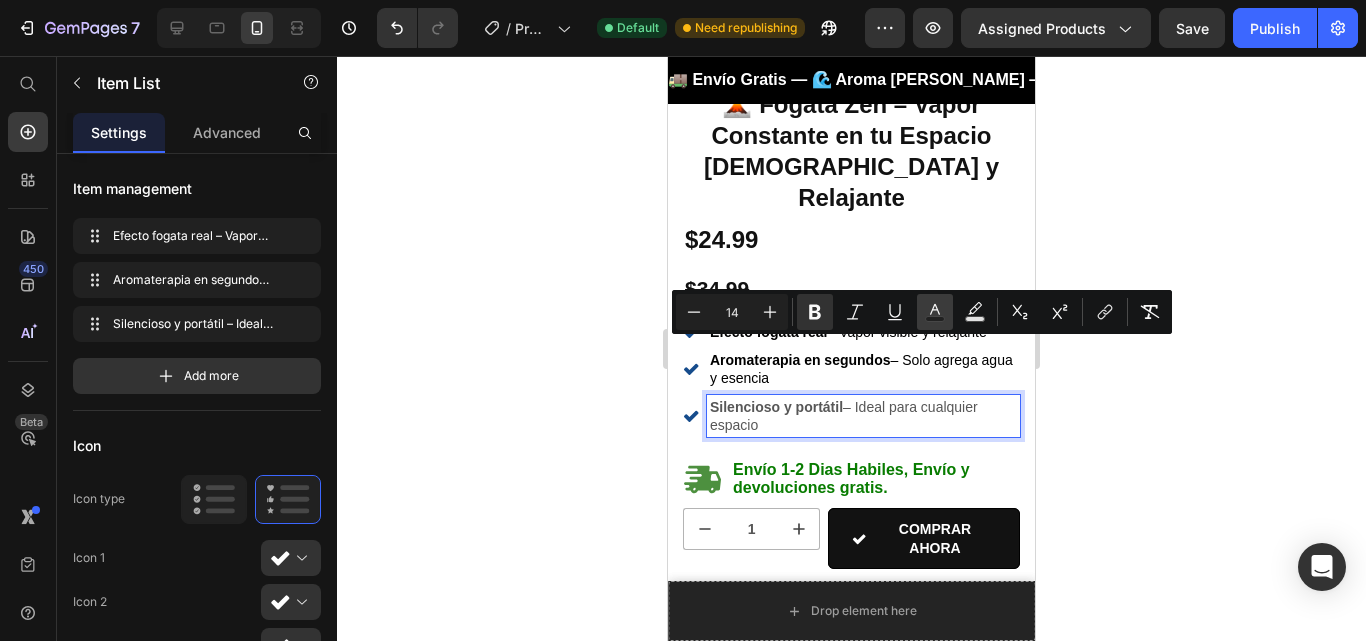 click 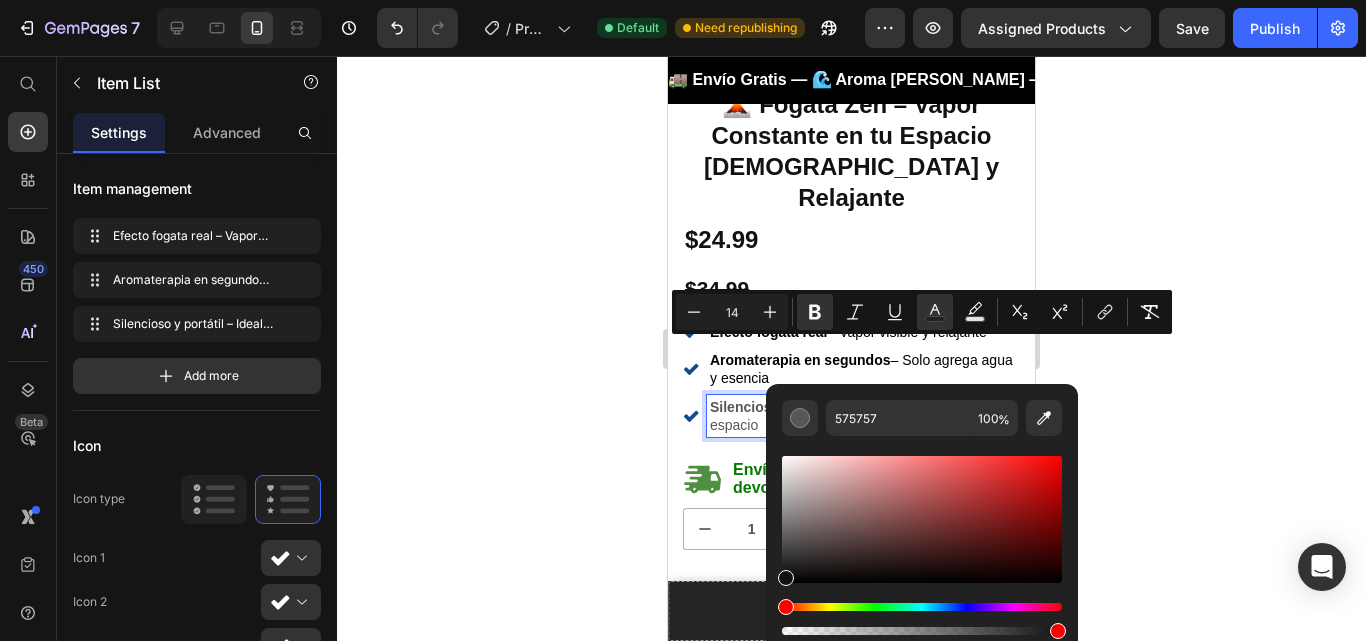 drag, startPoint x: 1459, startPoint y: 583, endPoint x: 754, endPoint y: 581, distance: 705.0028 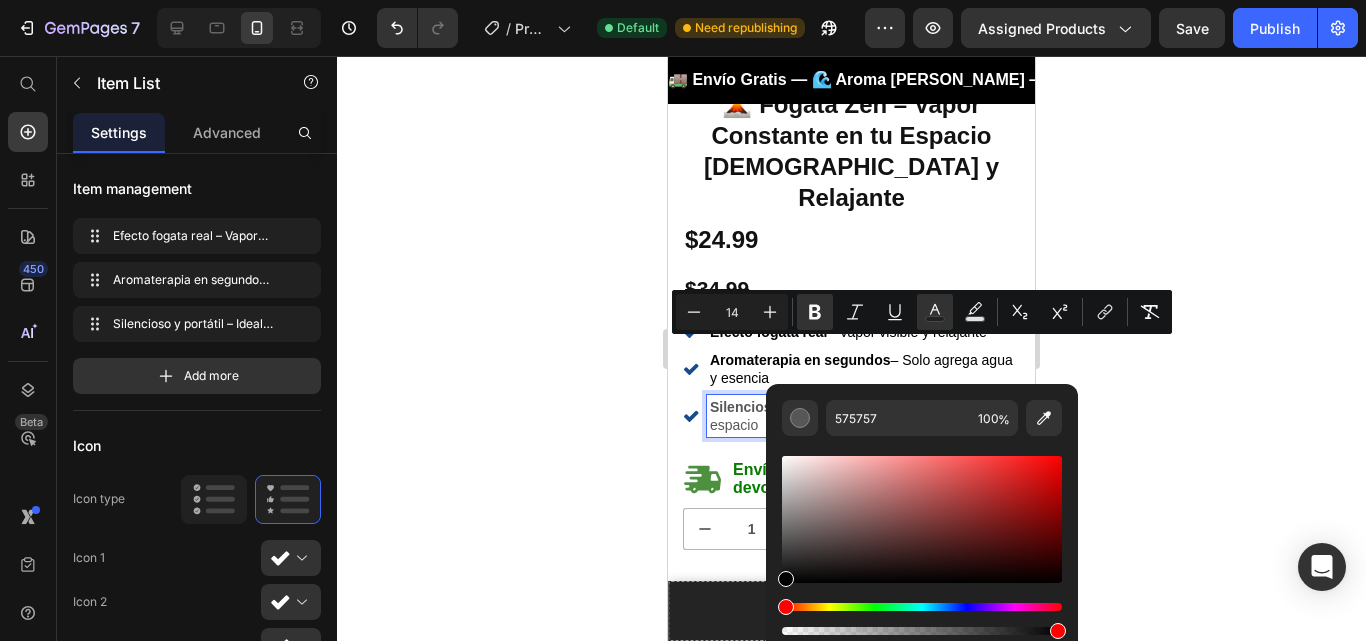 type on "000000" 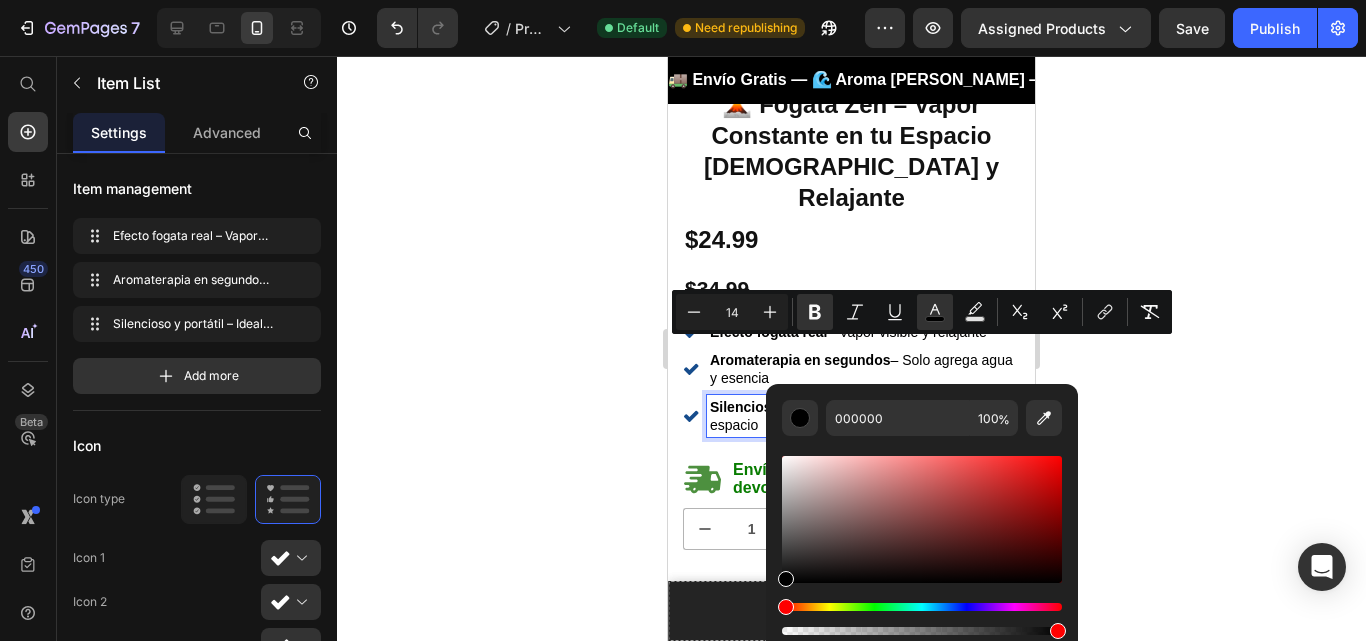 click 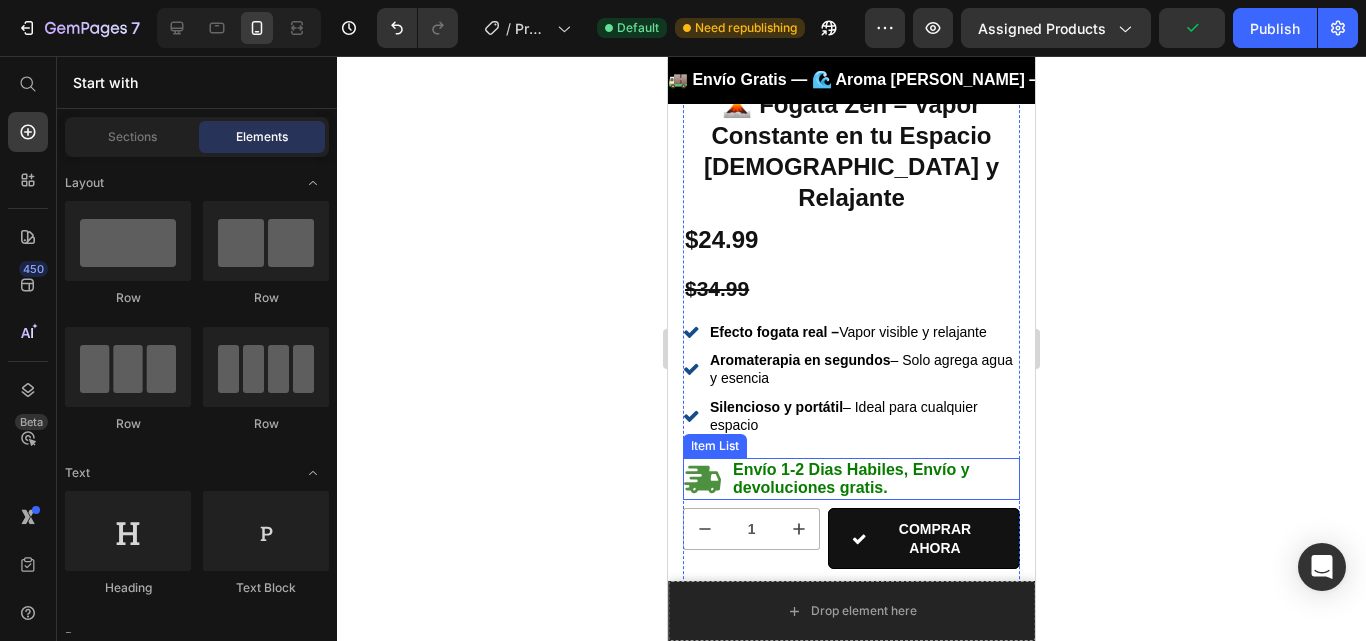 click 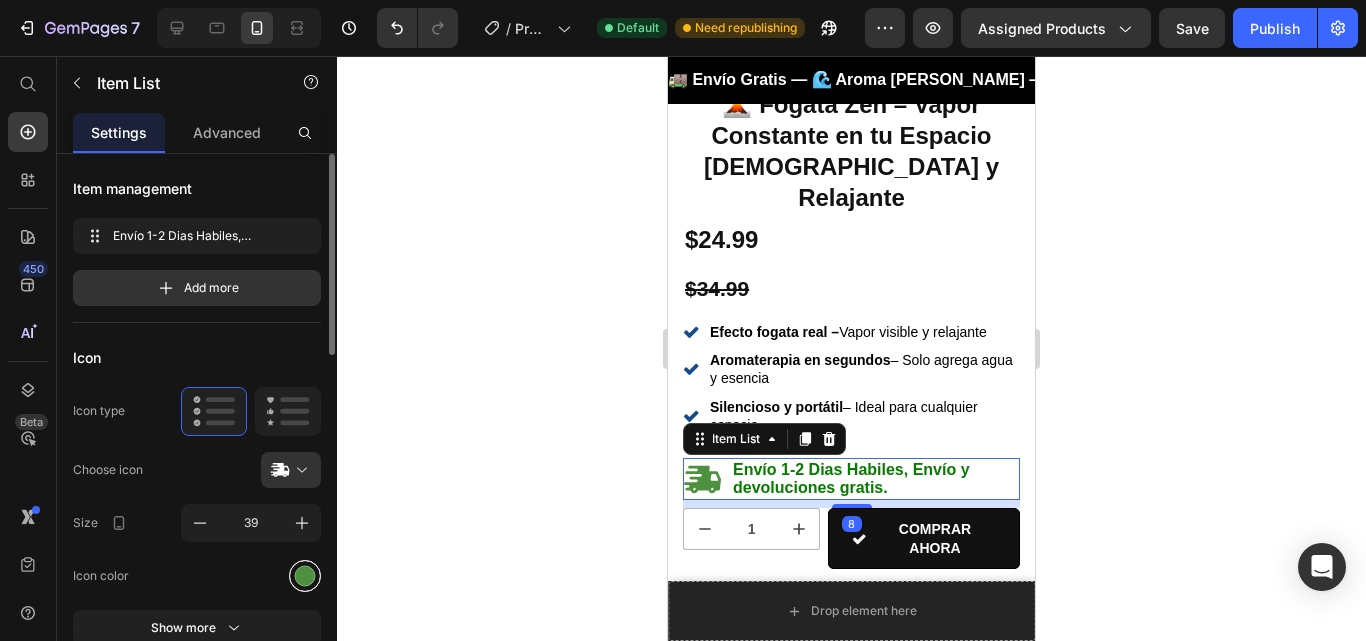 click at bounding box center [305, 575] 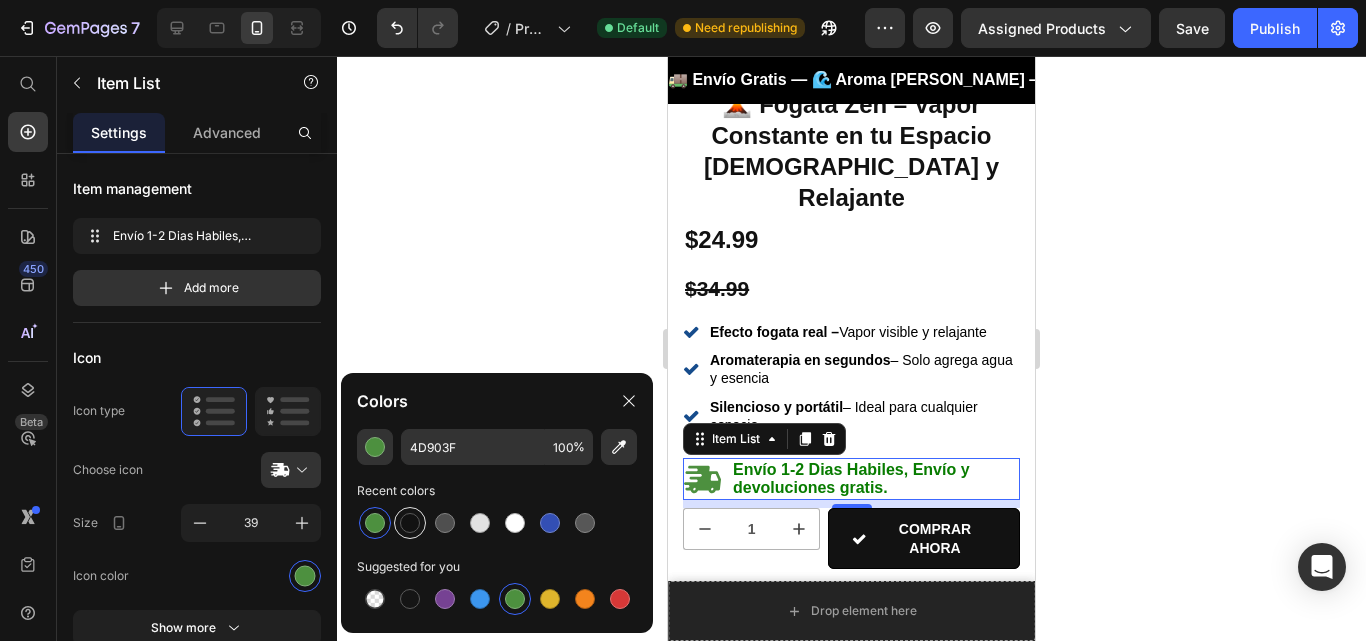 click at bounding box center [410, 523] 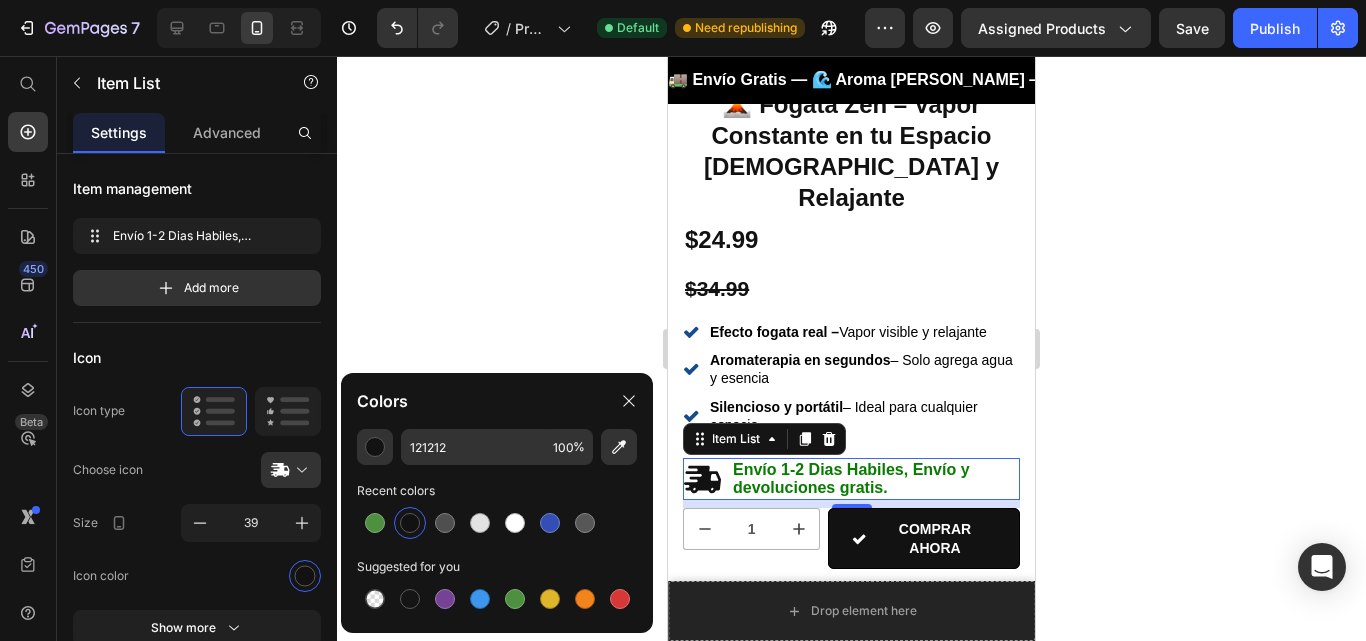 click 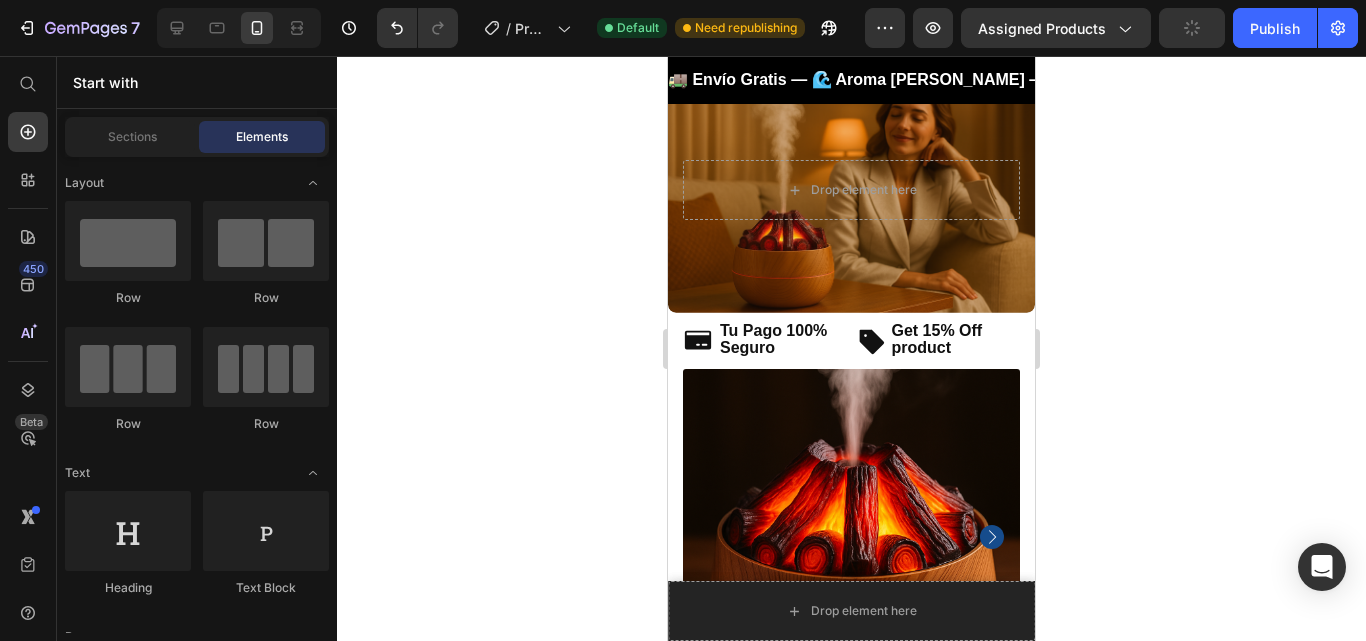 scroll, scrollTop: 0, scrollLeft: 0, axis: both 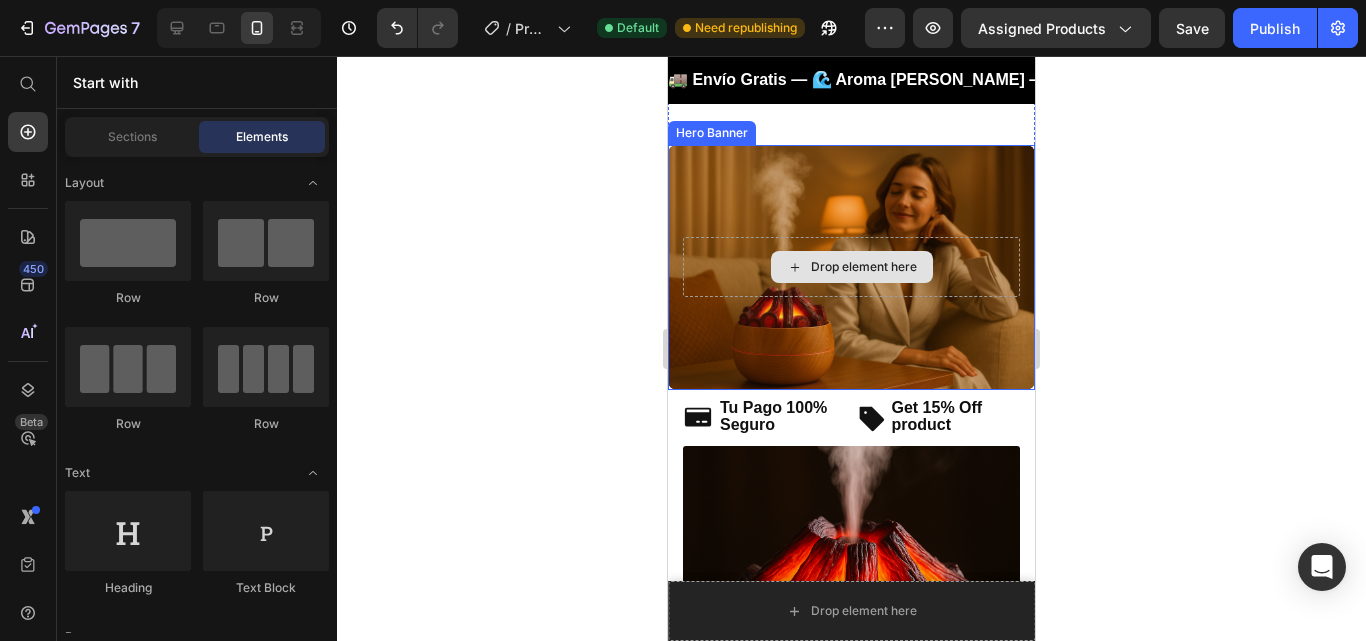 click on "Drop element here" at bounding box center (851, 267) 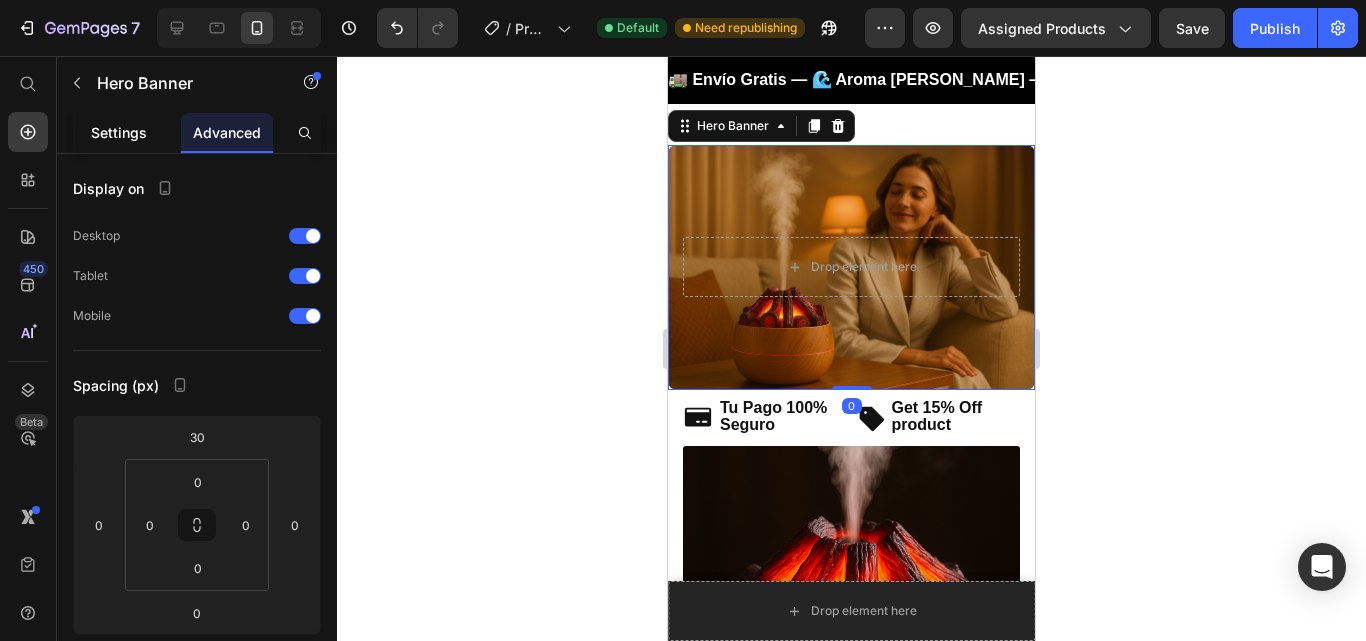click on "Settings" at bounding box center (119, 132) 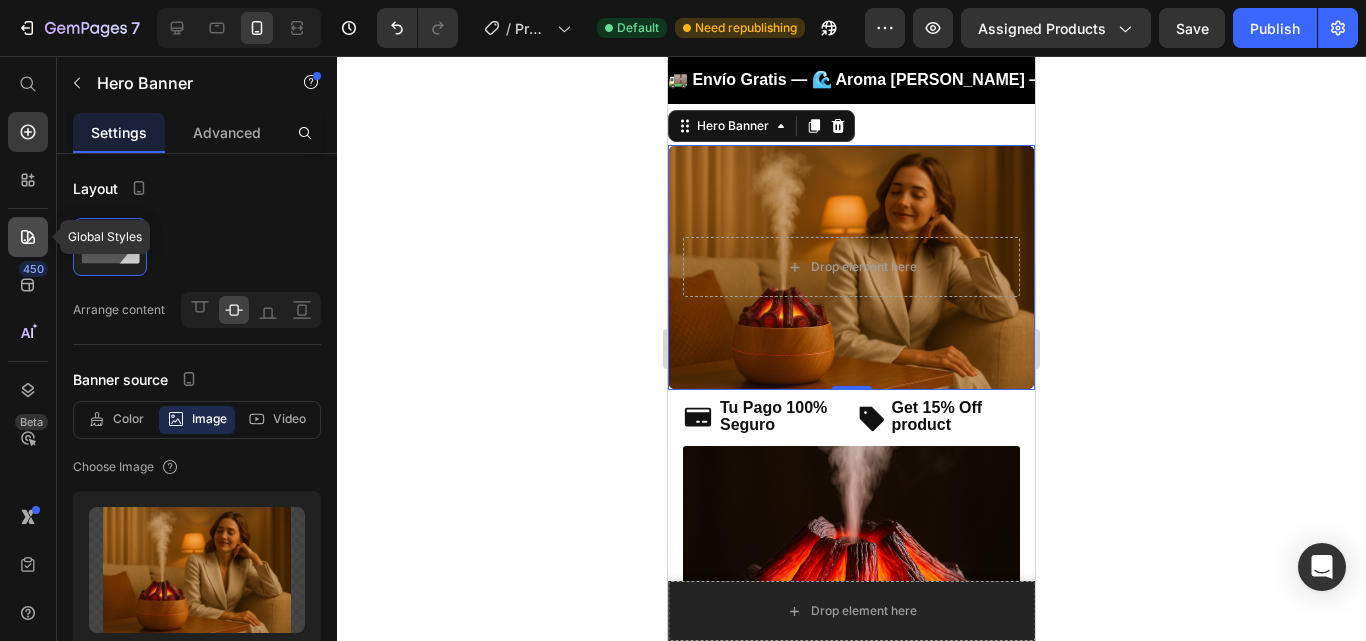 click 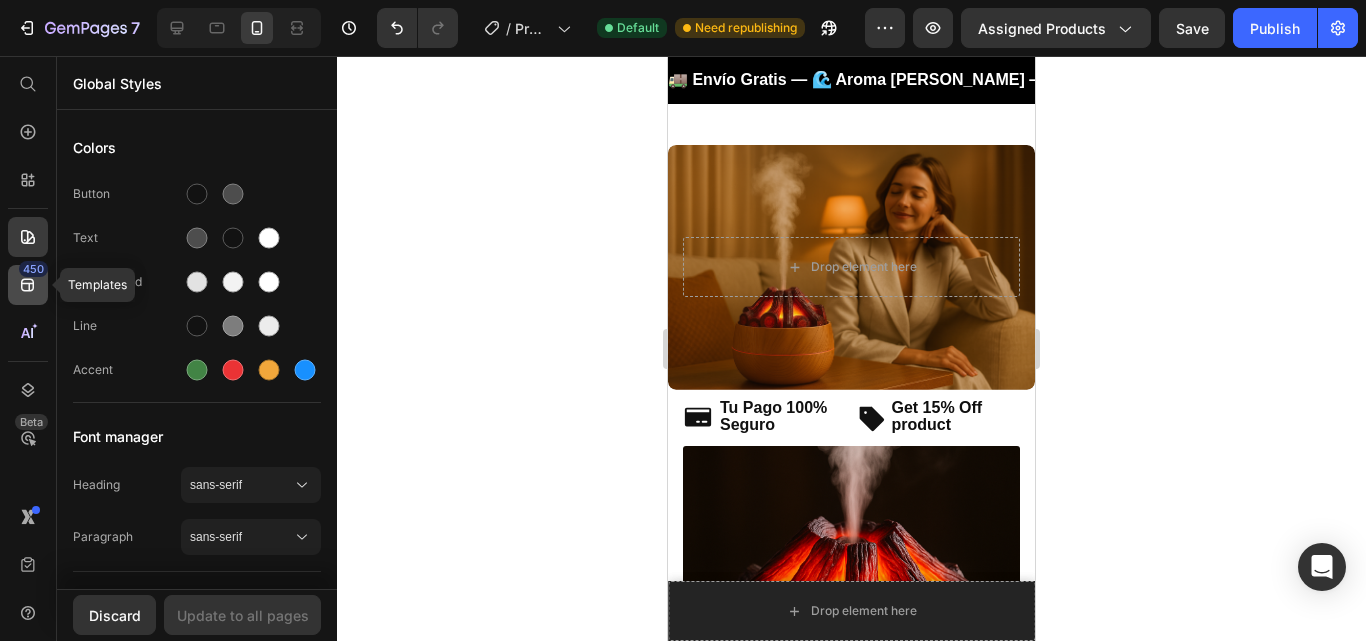 click 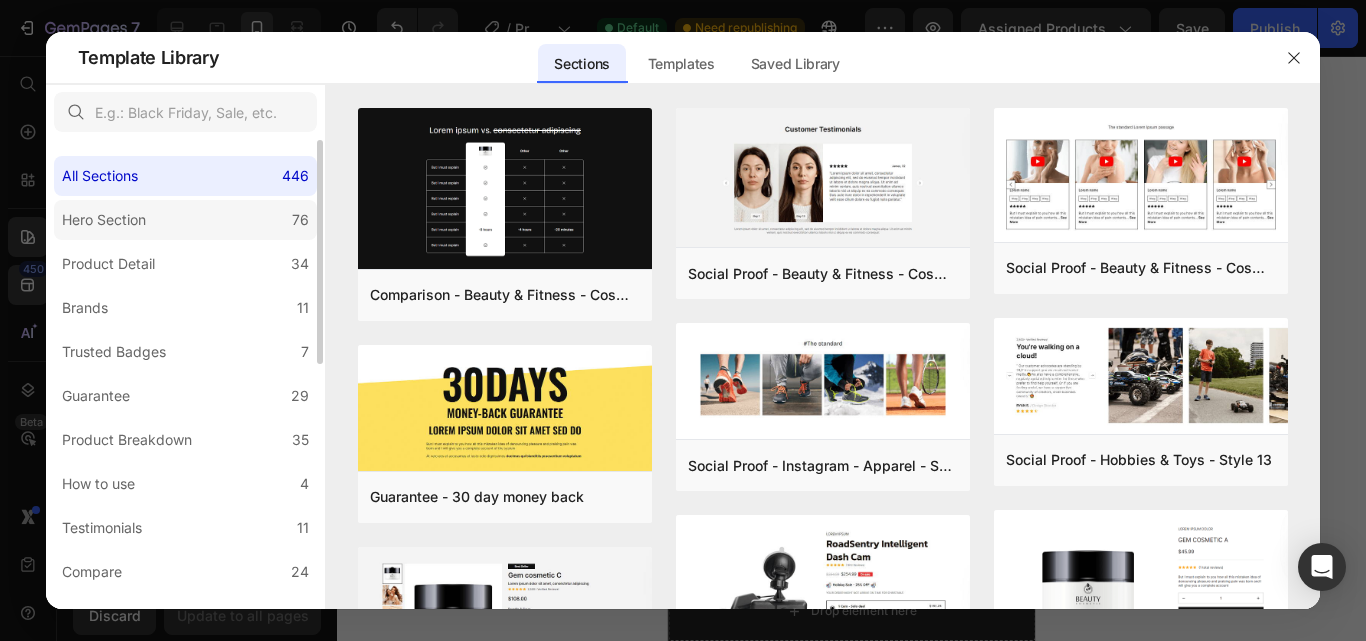 click on "Hero Section" at bounding box center [108, 220] 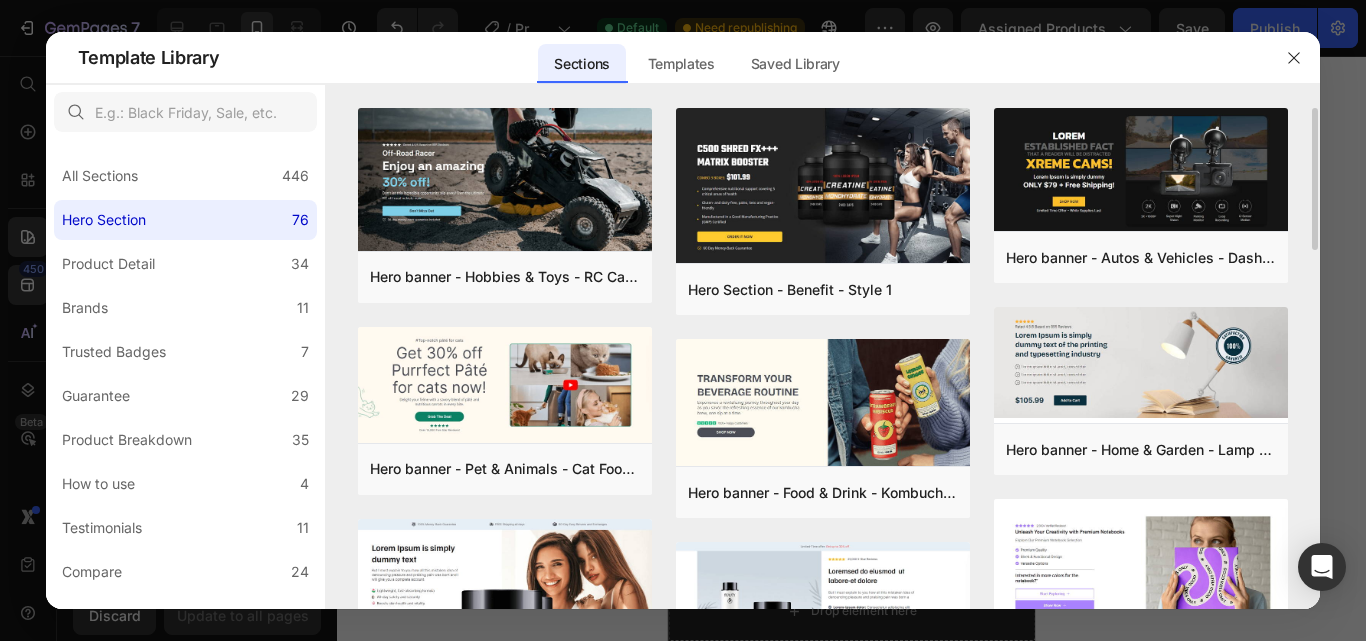 drag, startPoint x: 1313, startPoint y: 187, endPoint x: 1317, endPoint y: 213, distance: 26.305893 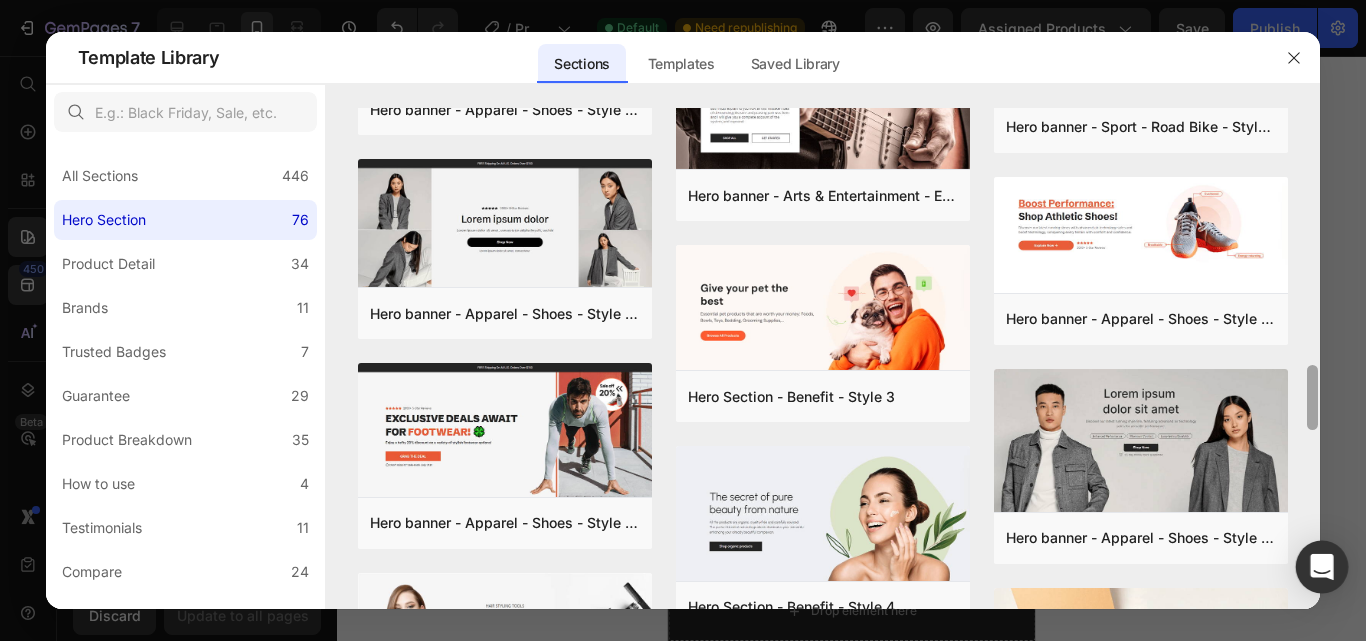 scroll, scrollTop: 1967, scrollLeft: 0, axis: vertical 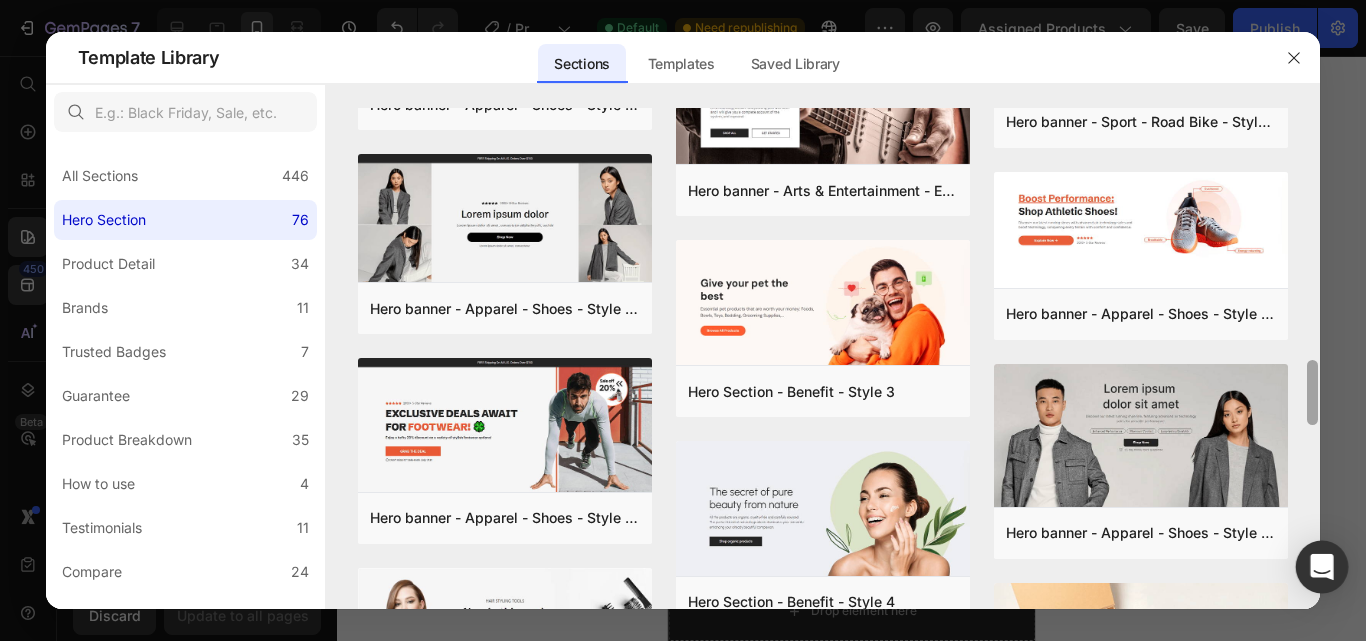 drag, startPoint x: 1315, startPoint y: 250, endPoint x: 1309, endPoint y: 563, distance: 313.0575 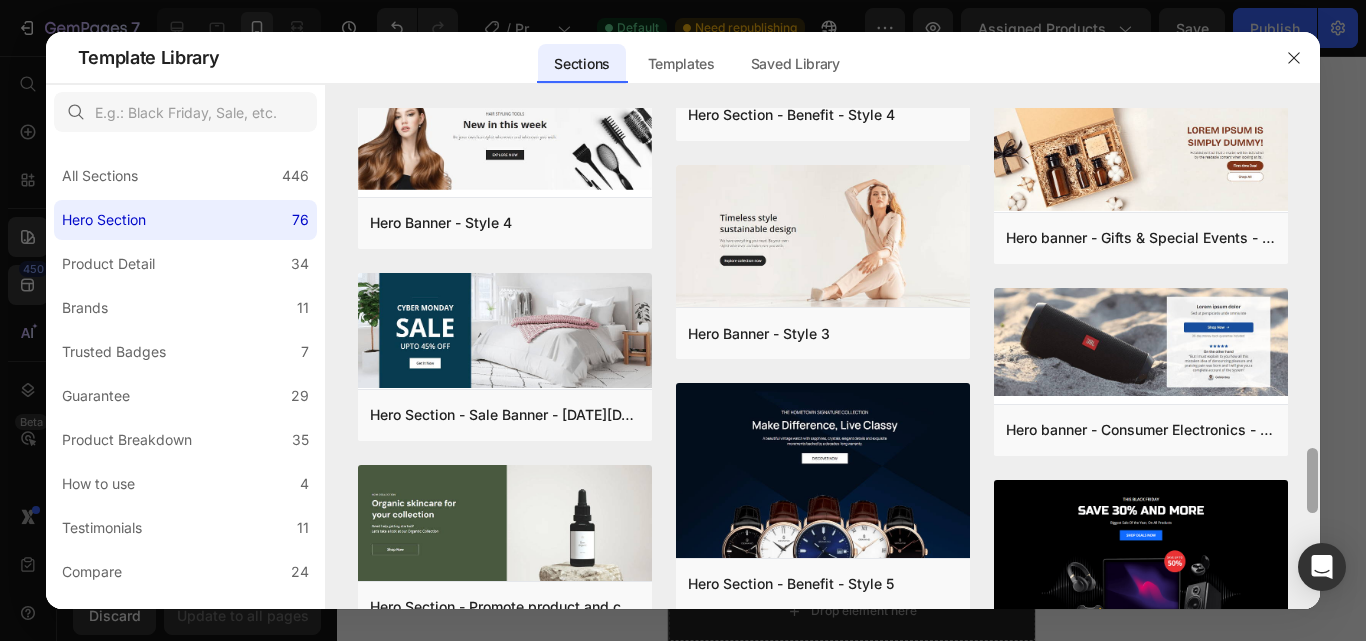 scroll, scrollTop: 2477, scrollLeft: 0, axis: vertical 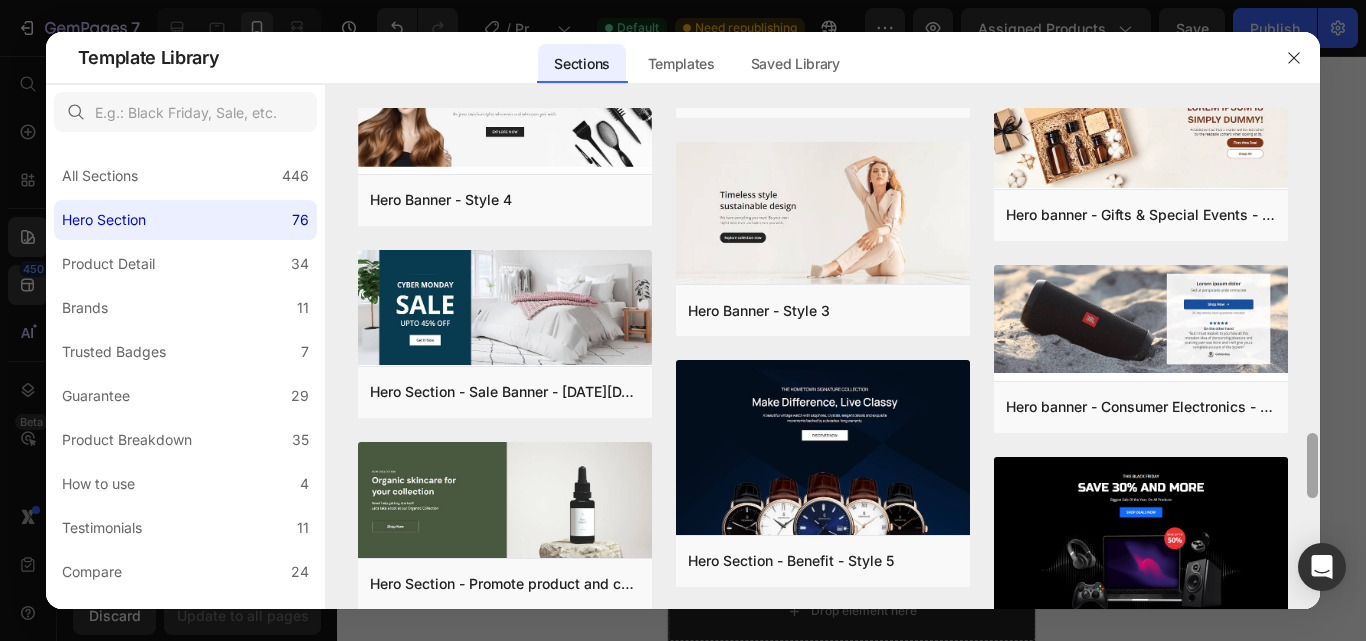 drag, startPoint x: 1313, startPoint y: 399, endPoint x: 1325, endPoint y: 466, distance: 68.06615 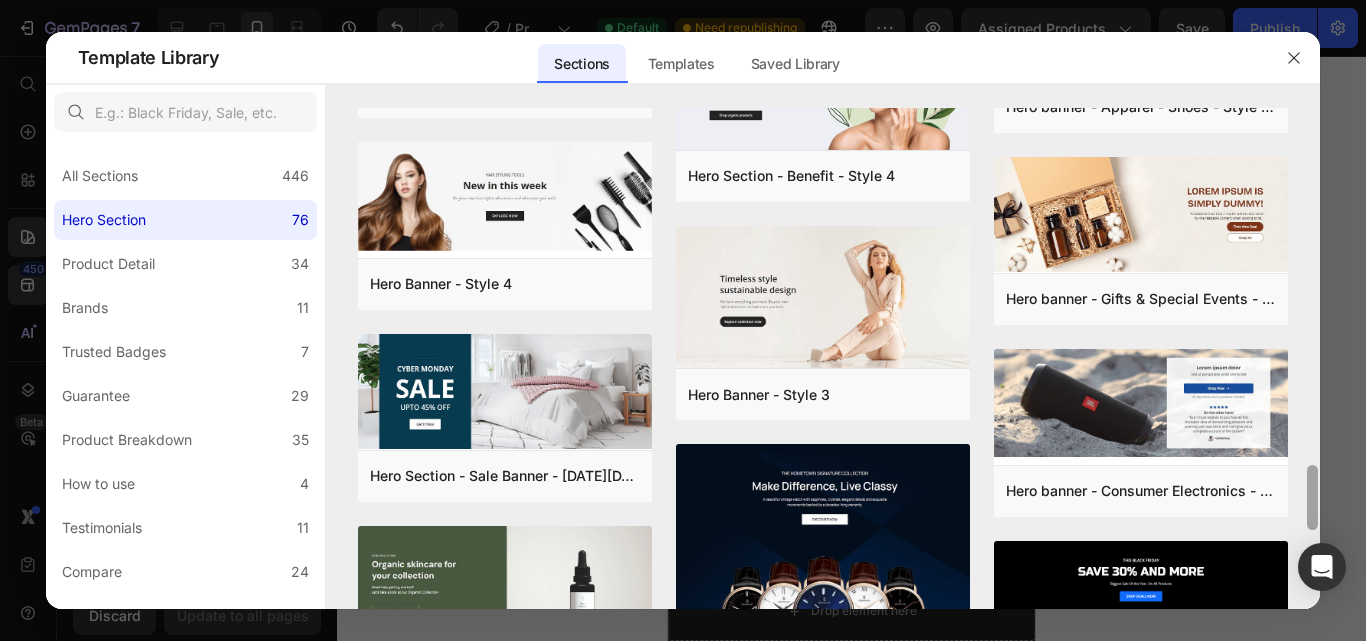 scroll, scrollTop: 2355, scrollLeft: 0, axis: vertical 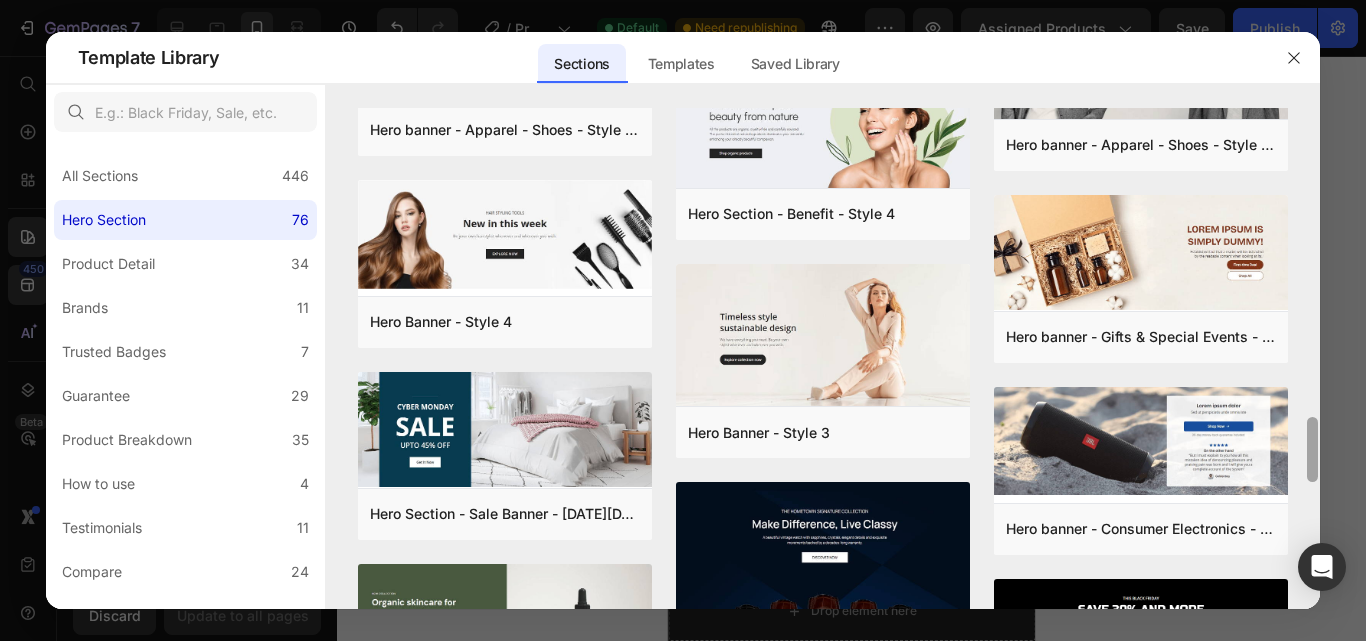 drag, startPoint x: 1316, startPoint y: 454, endPoint x: 1334, endPoint y: 438, distance: 24.083189 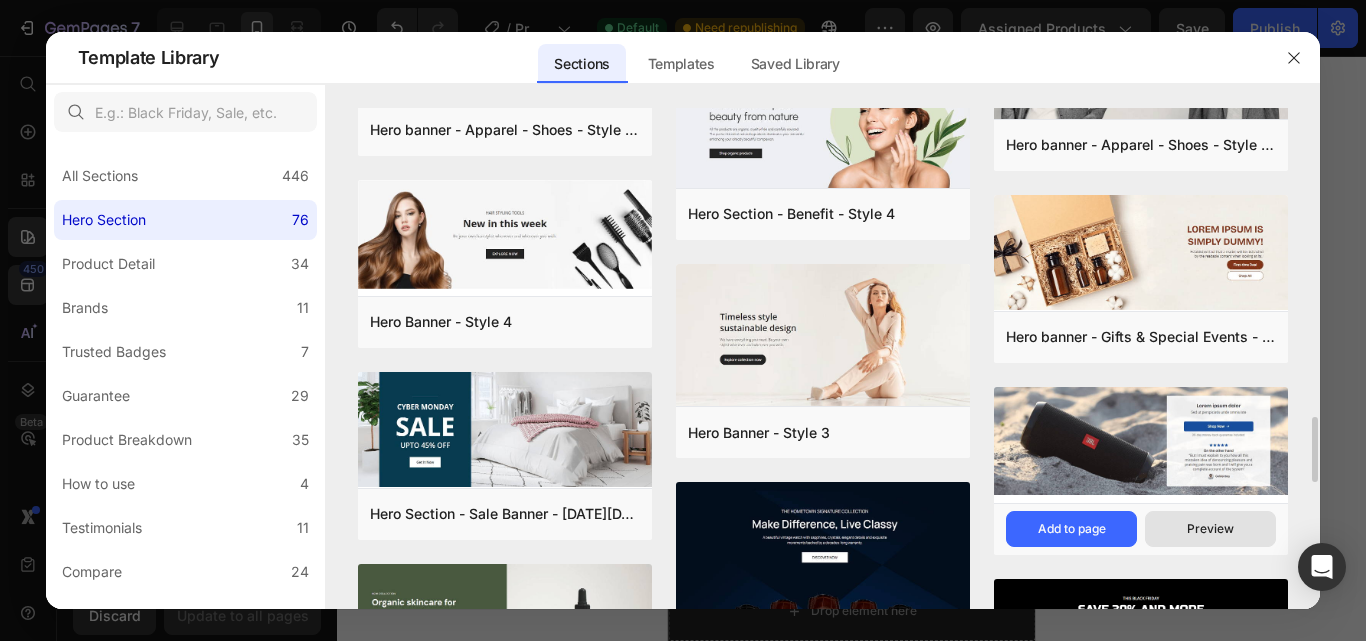 click on "Preview" at bounding box center [1210, 529] 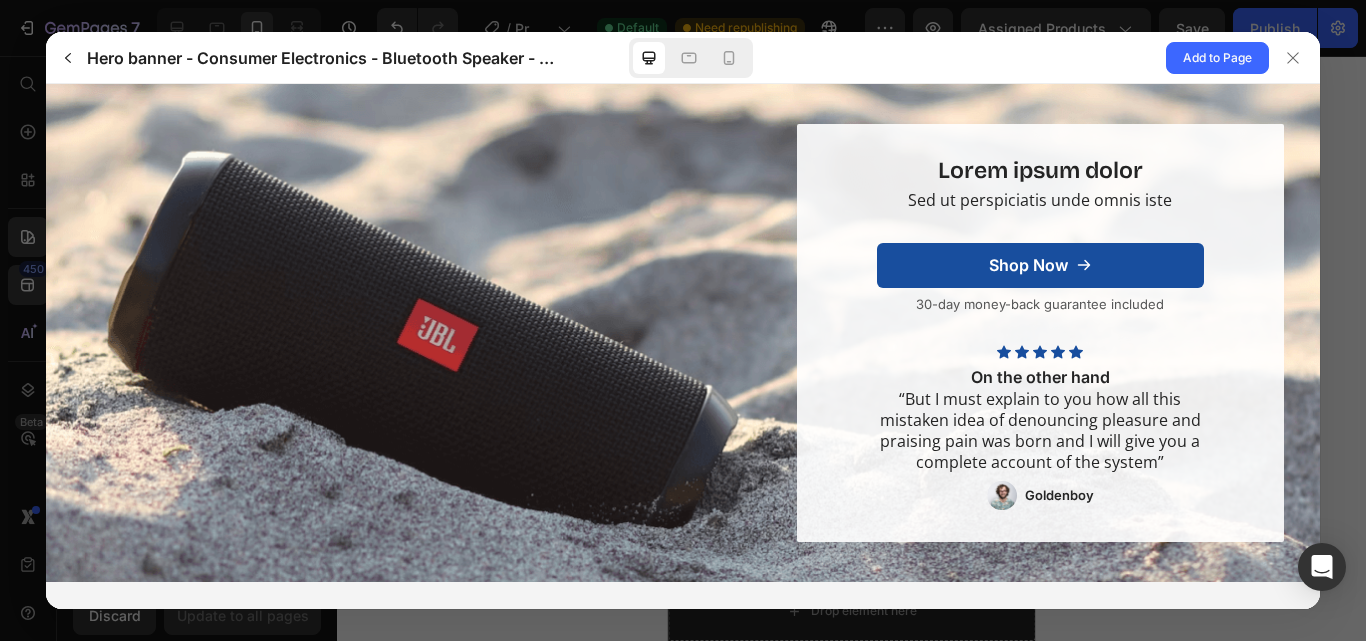 scroll, scrollTop: 0, scrollLeft: 0, axis: both 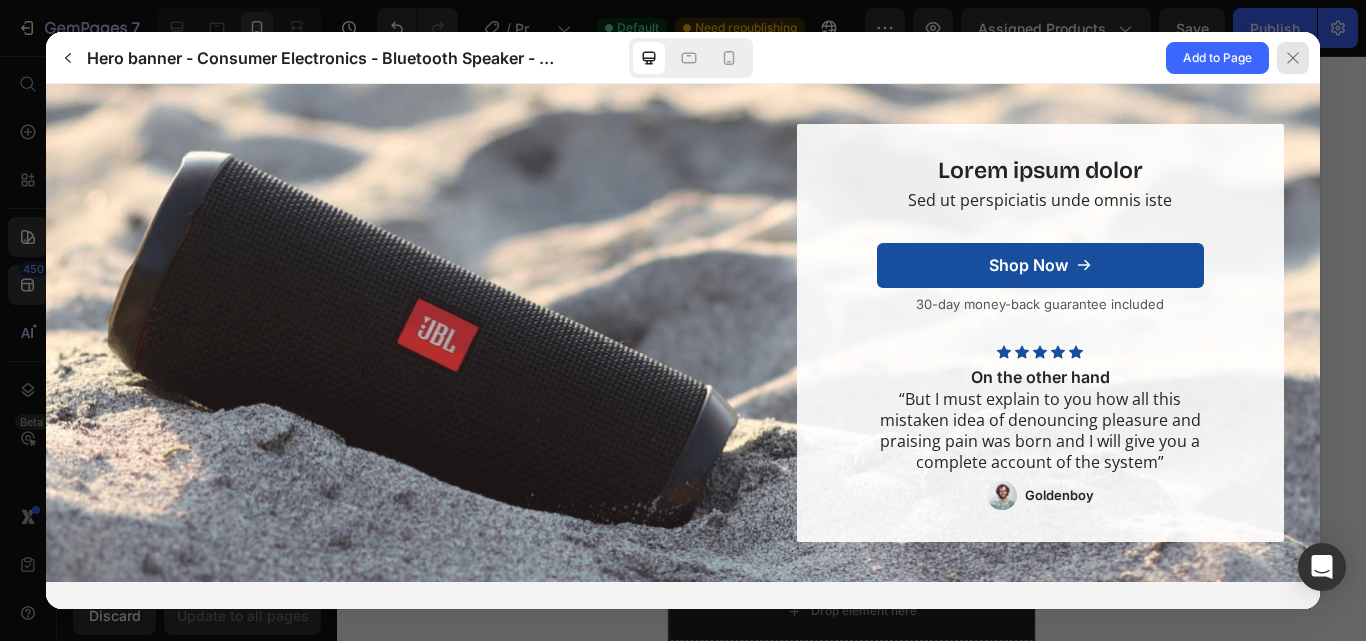 click 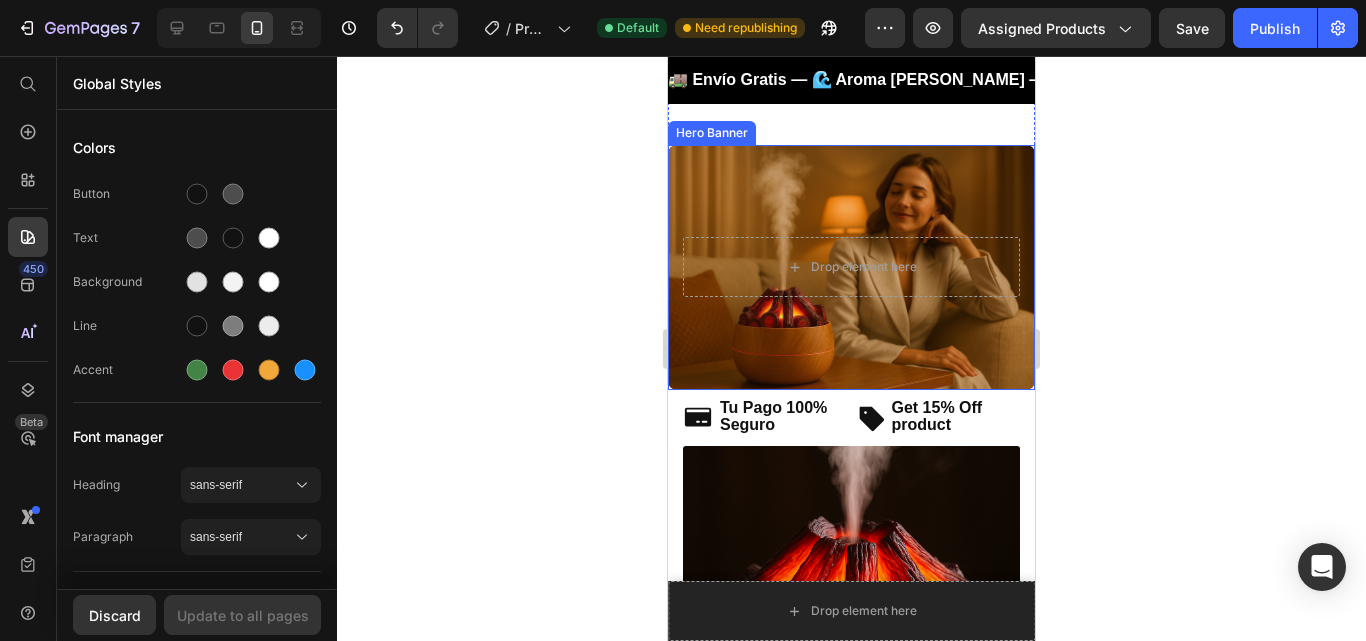 click on "Hero Banner" at bounding box center [712, 133] 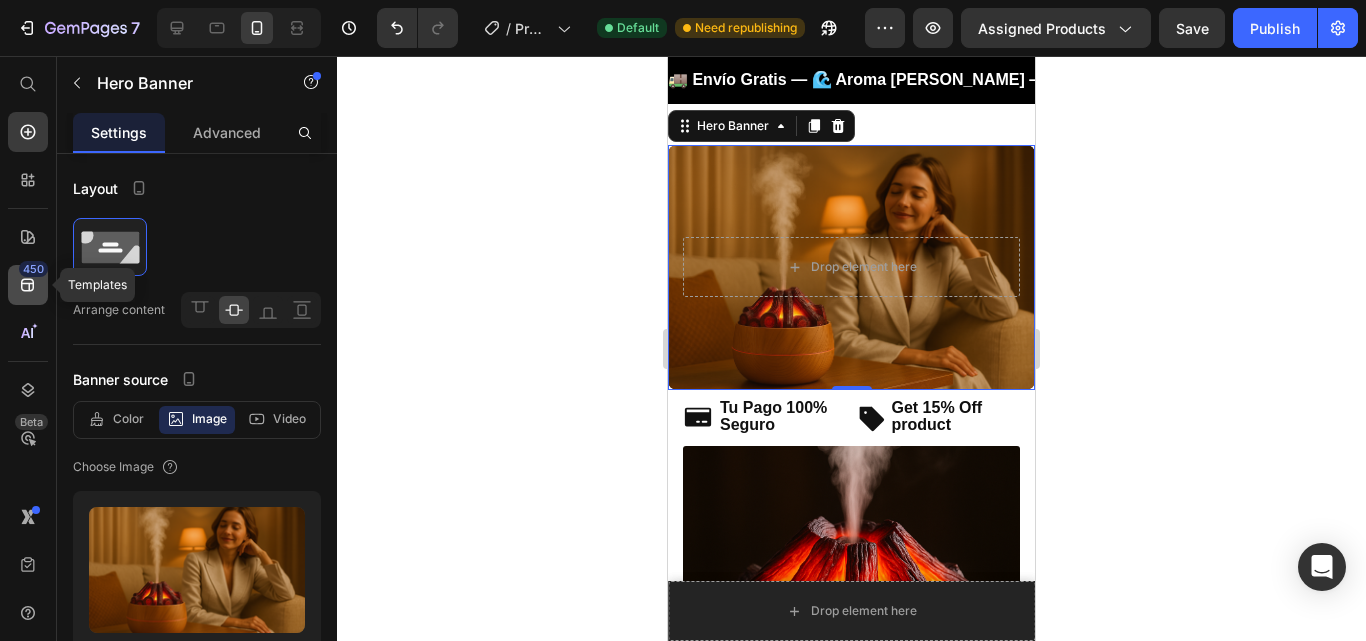 click 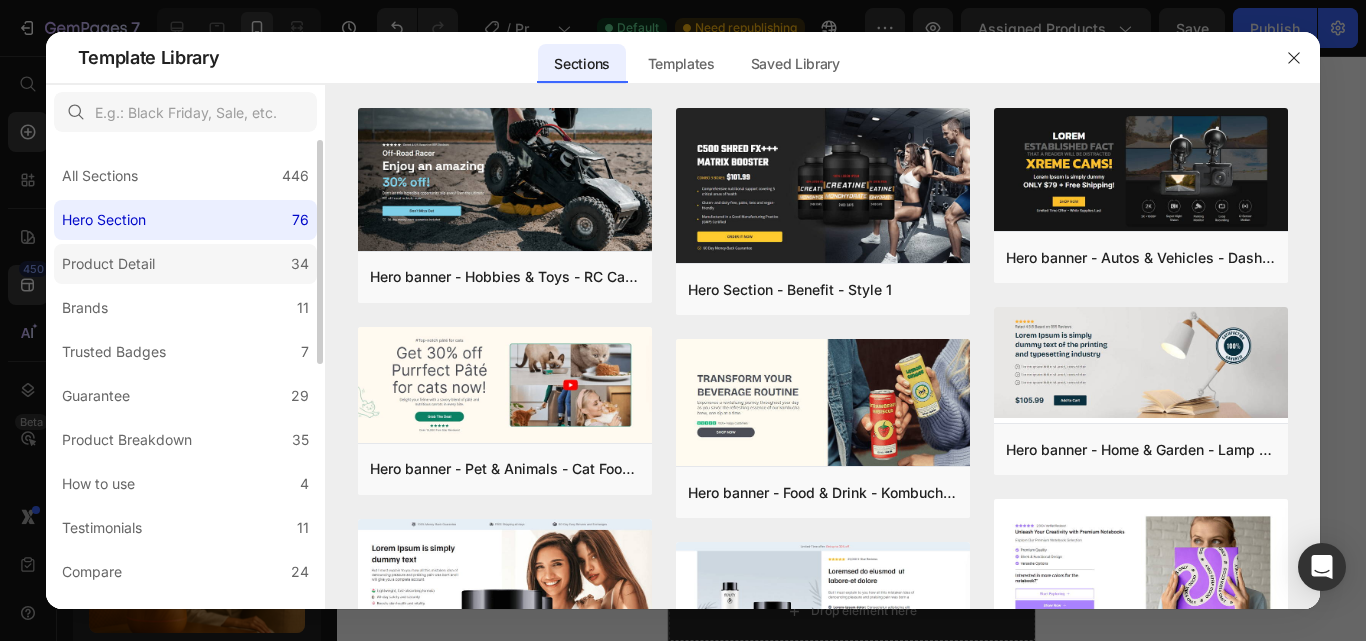 click on "Product Detail" at bounding box center (108, 264) 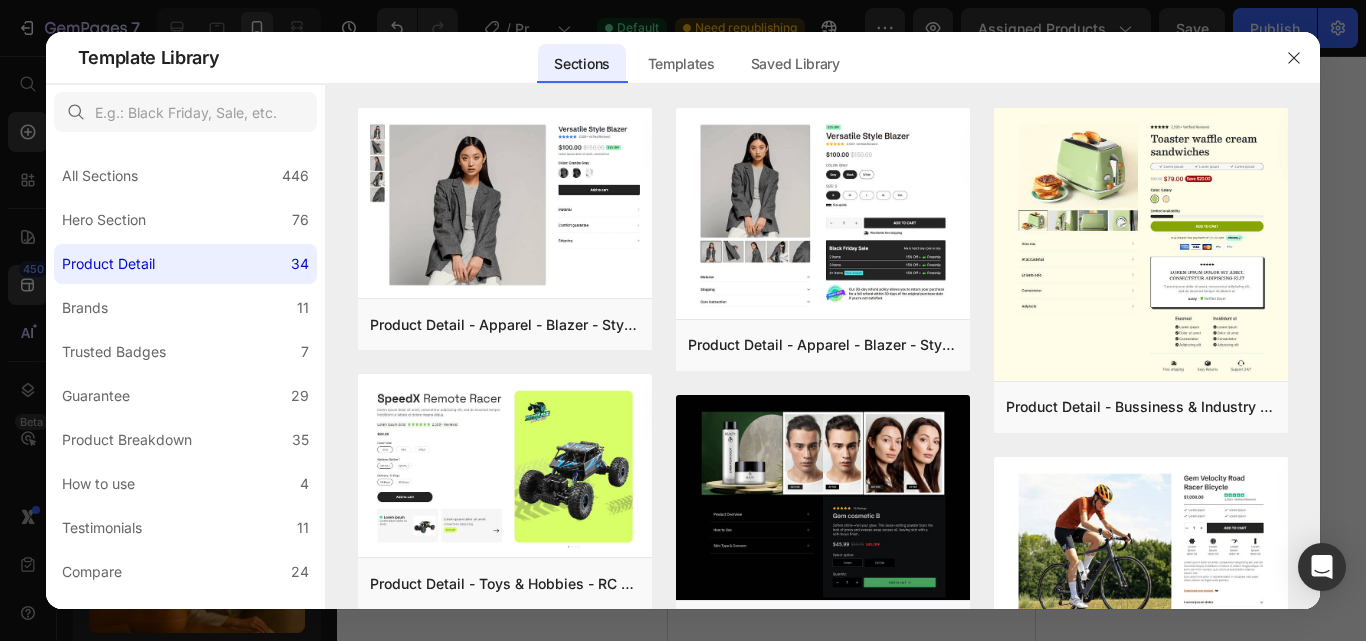 scroll, scrollTop: 0, scrollLeft: 0, axis: both 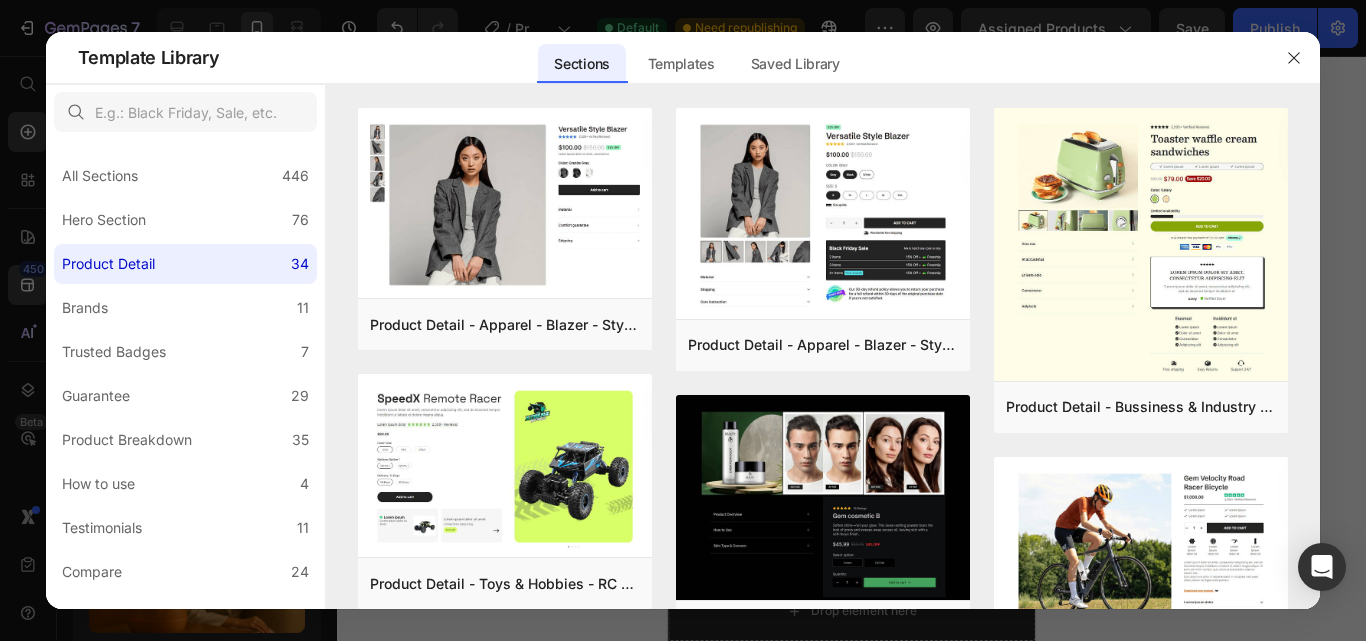 click on "Hero Section" at bounding box center (104, 220) 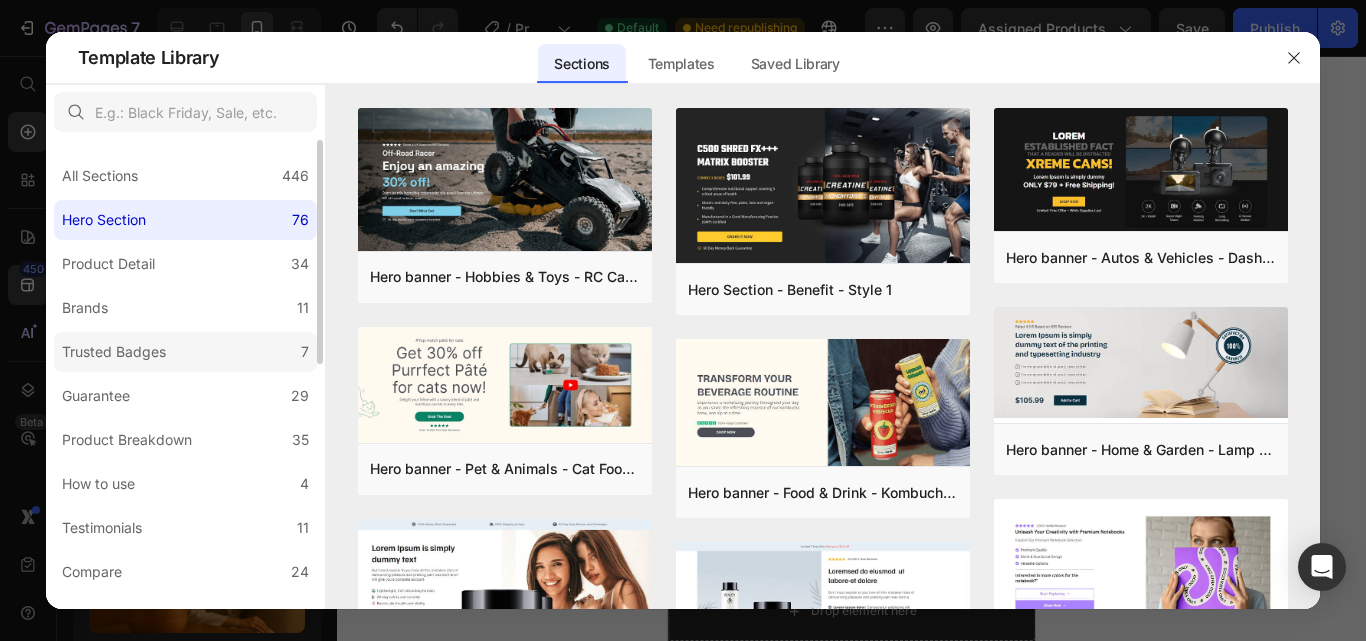 click on "Trusted Badges 7" 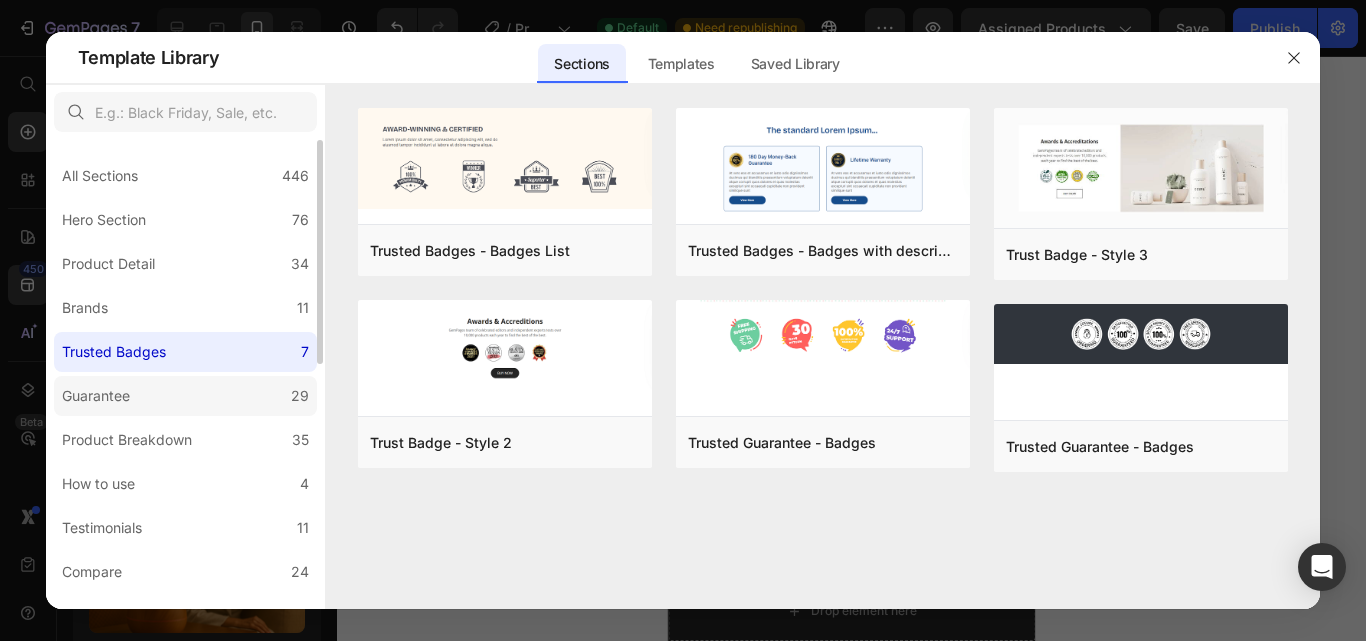 click on "Guarantee 29" 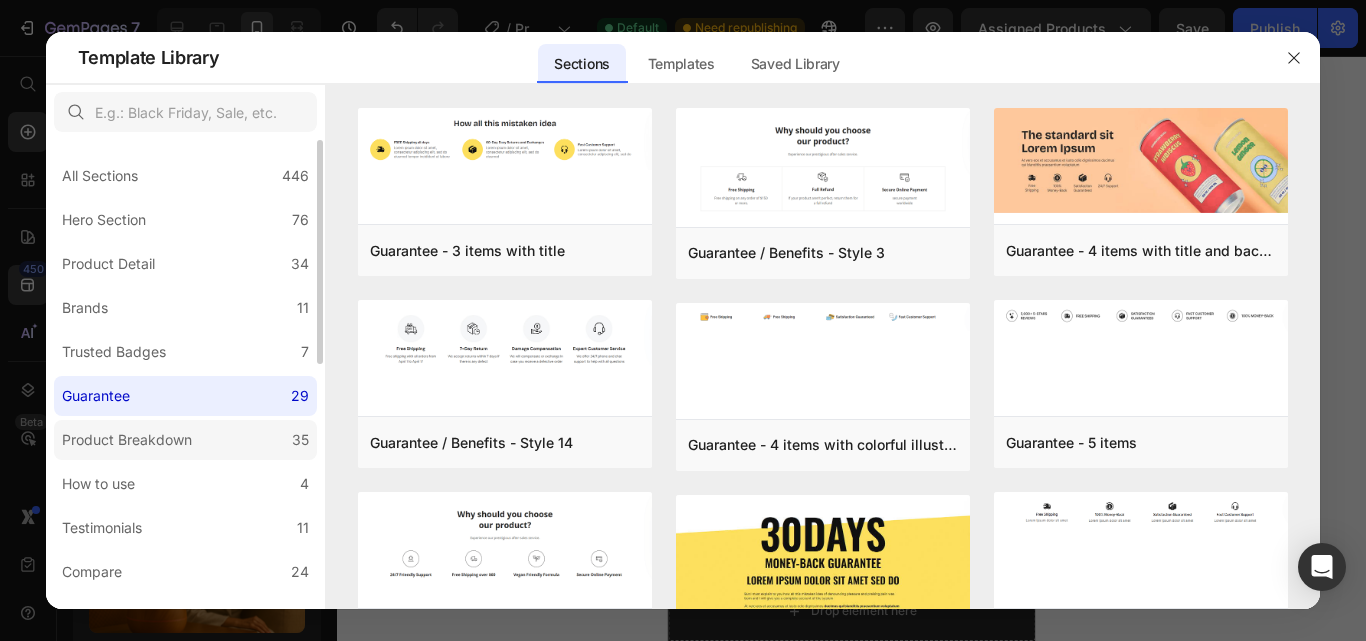 click on "Product Breakdown" at bounding box center [127, 440] 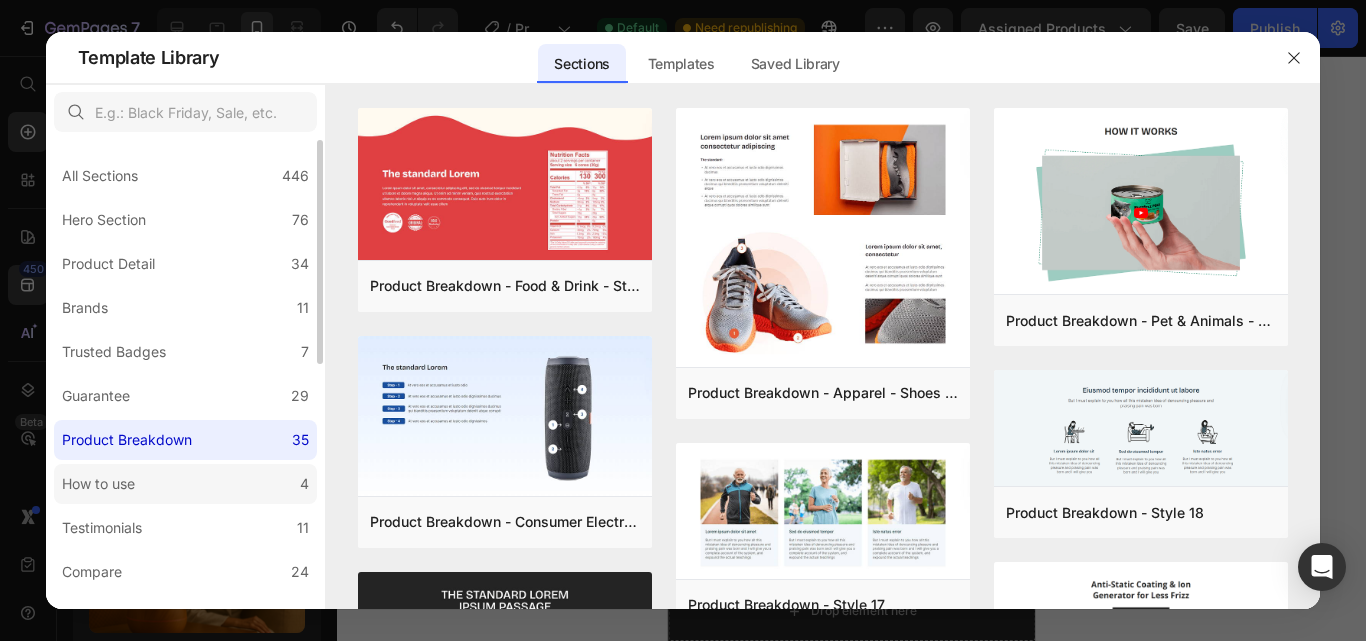 click on "How to use 4" 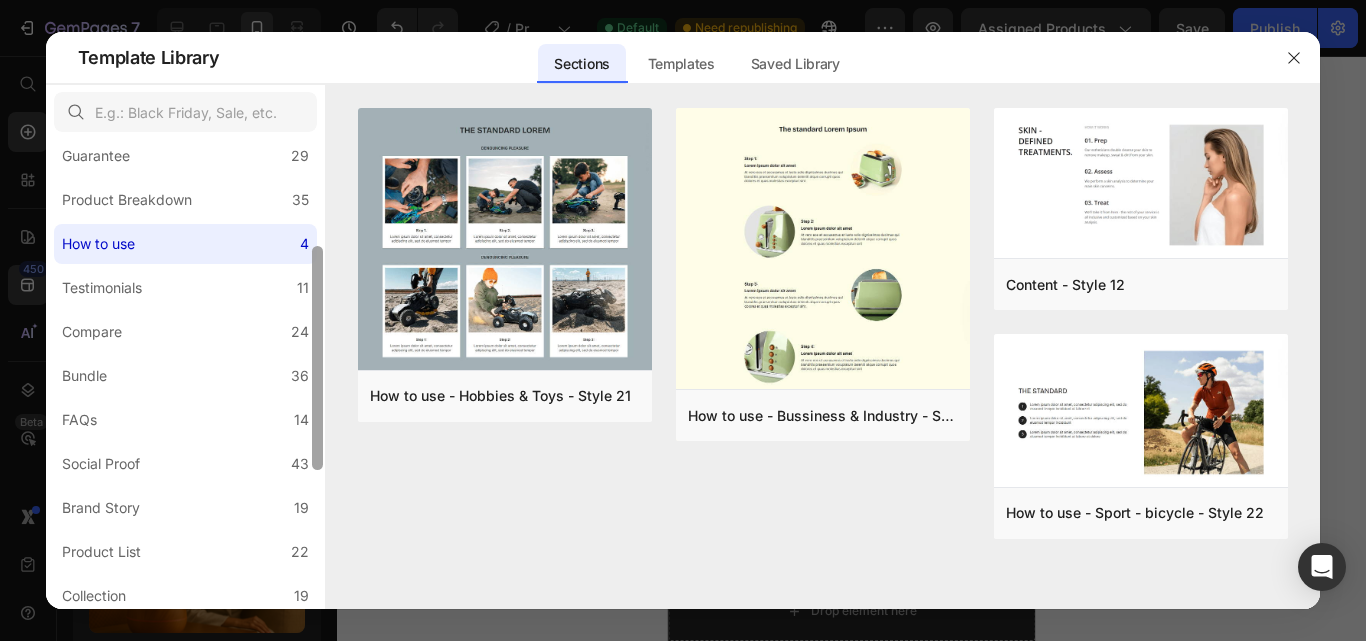 drag, startPoint x: 318, startPoint y: 311, endPoint x: 320, endPoint y: 429, distance: 118.016945 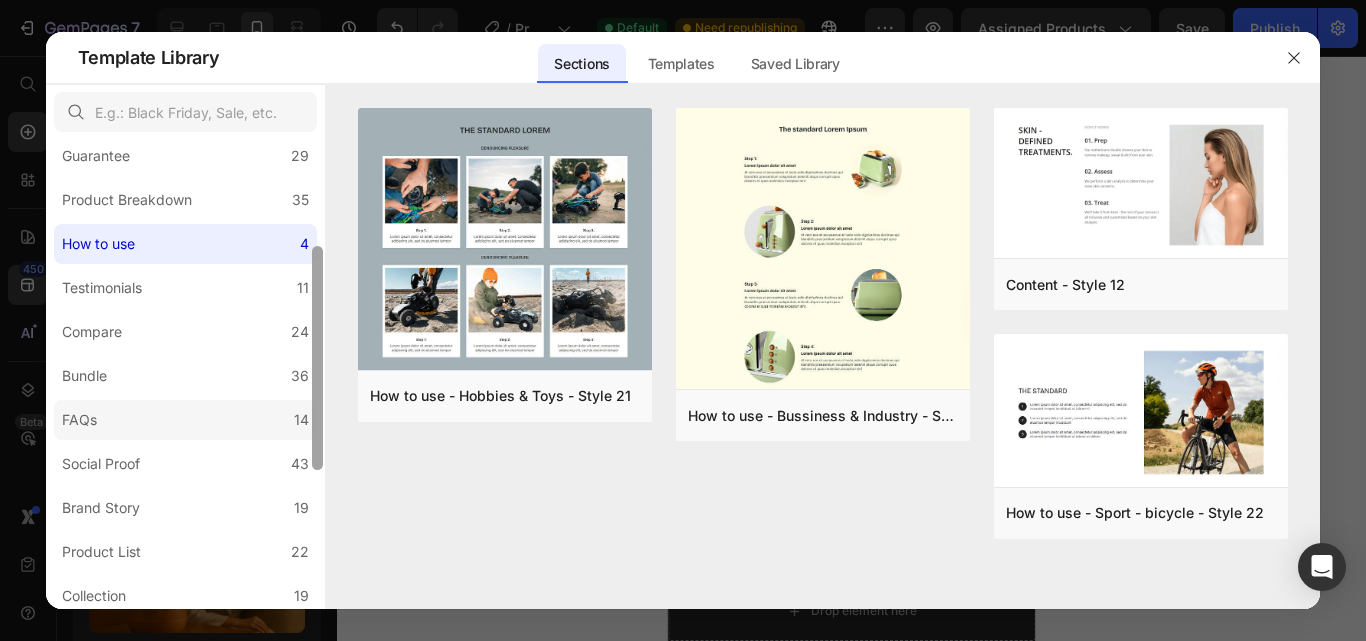 scroll, scrollTop: 244, scrollLeft: 0, axis: vertical 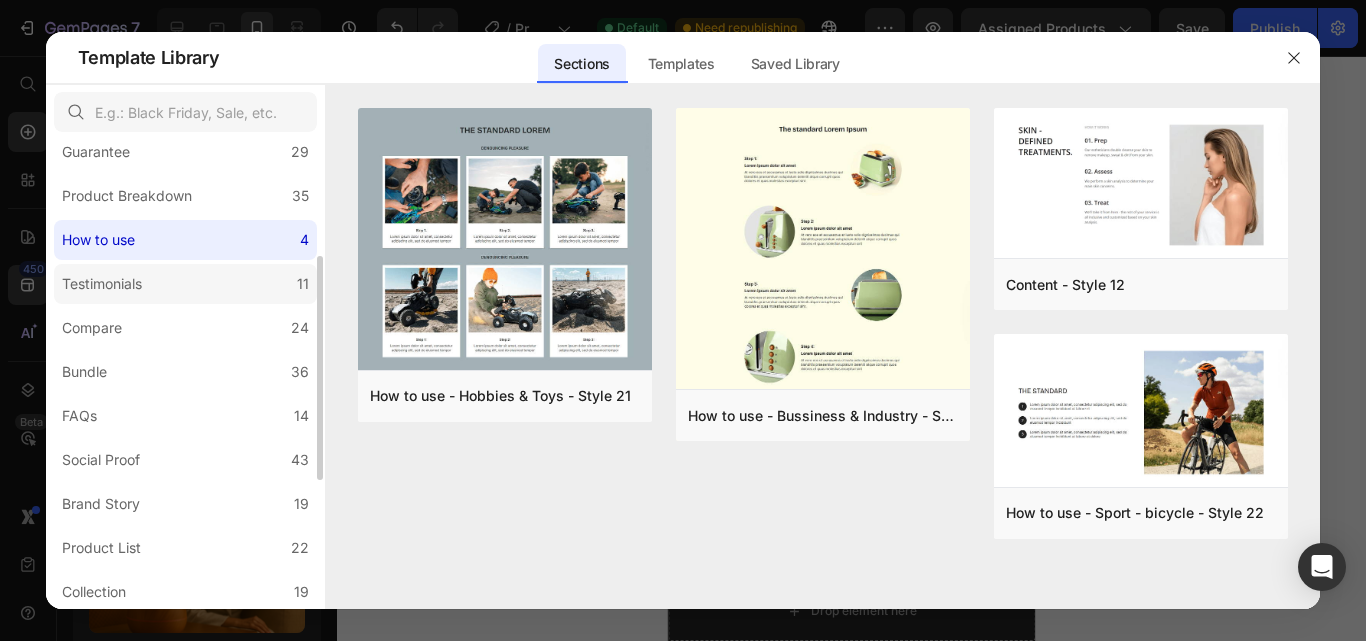 click on "Testimonials 11" 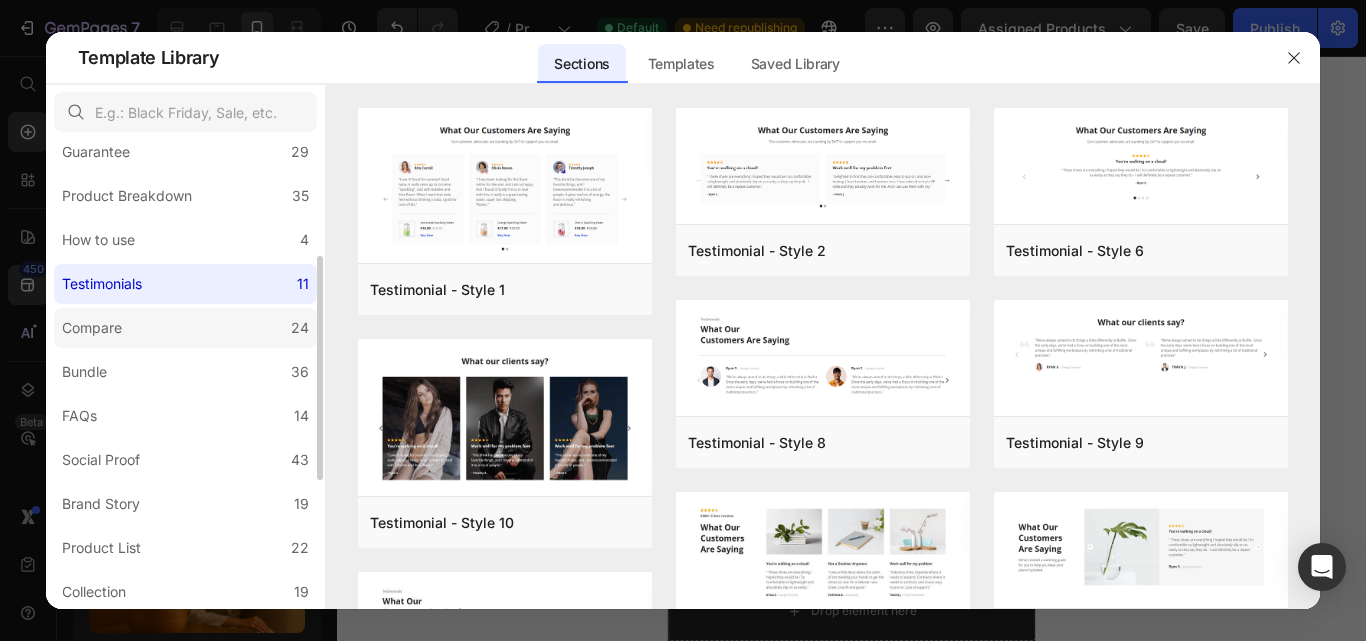 click on "Compare 24" 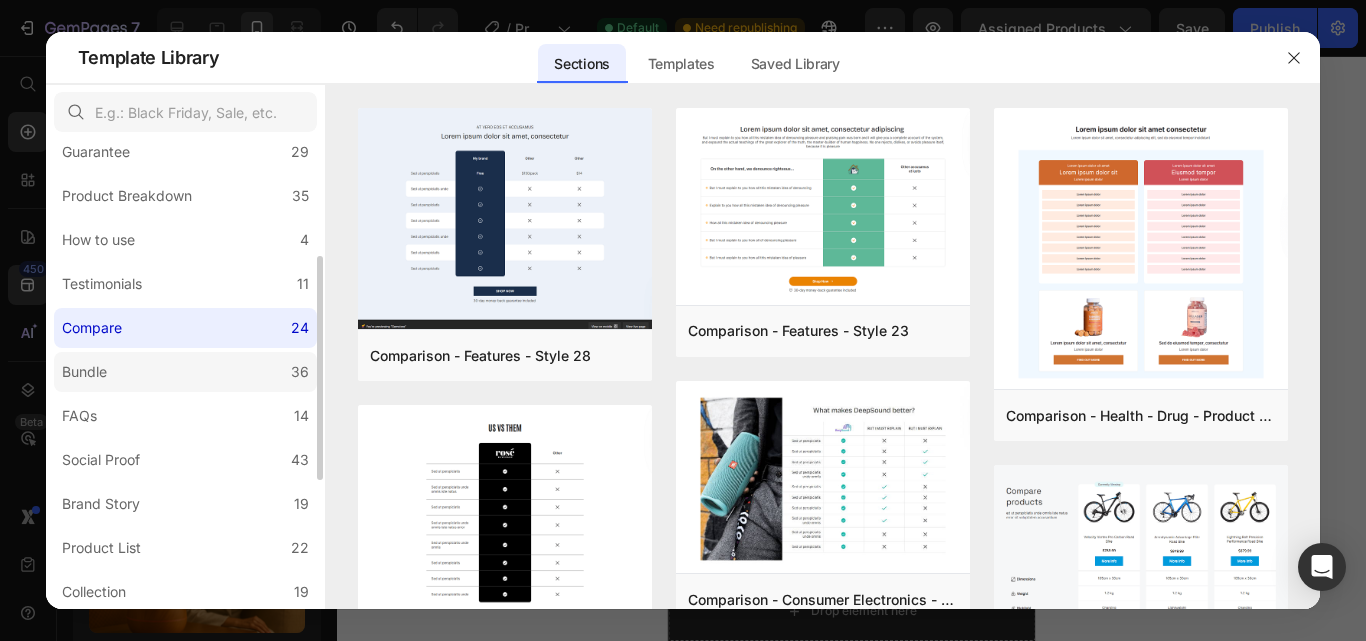 click on "Bundle 36" 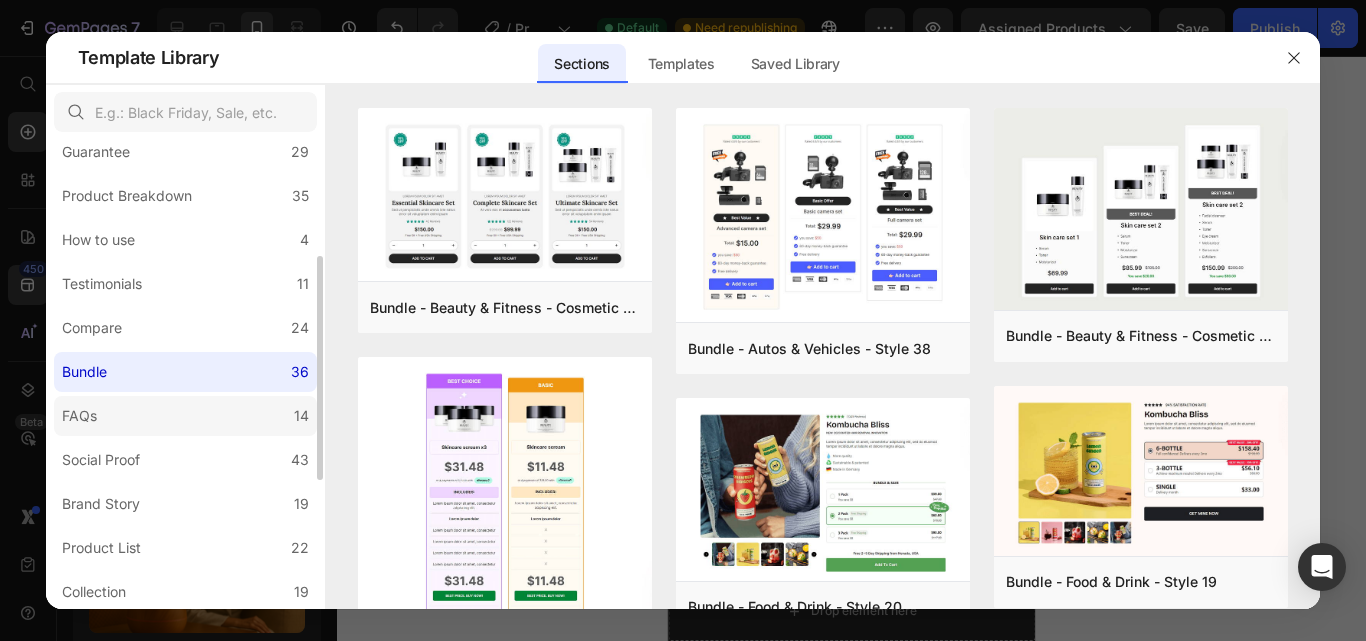 click on "FAQs 14" 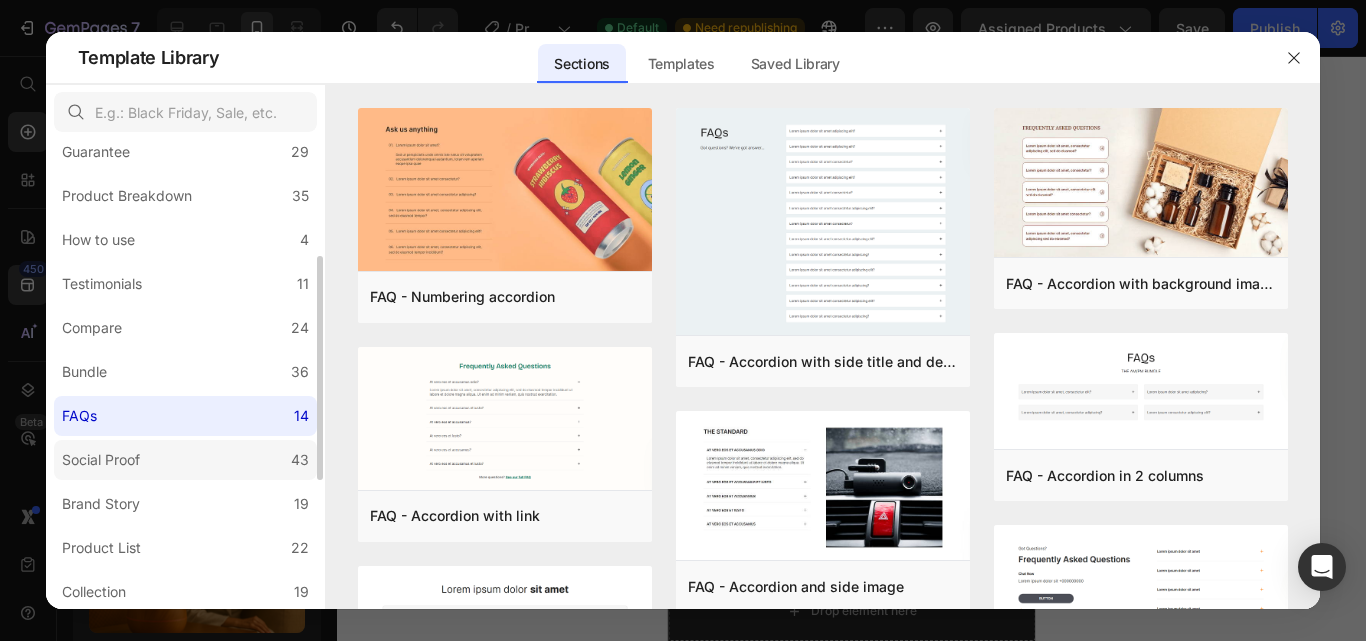 click on "Social Proof 43" 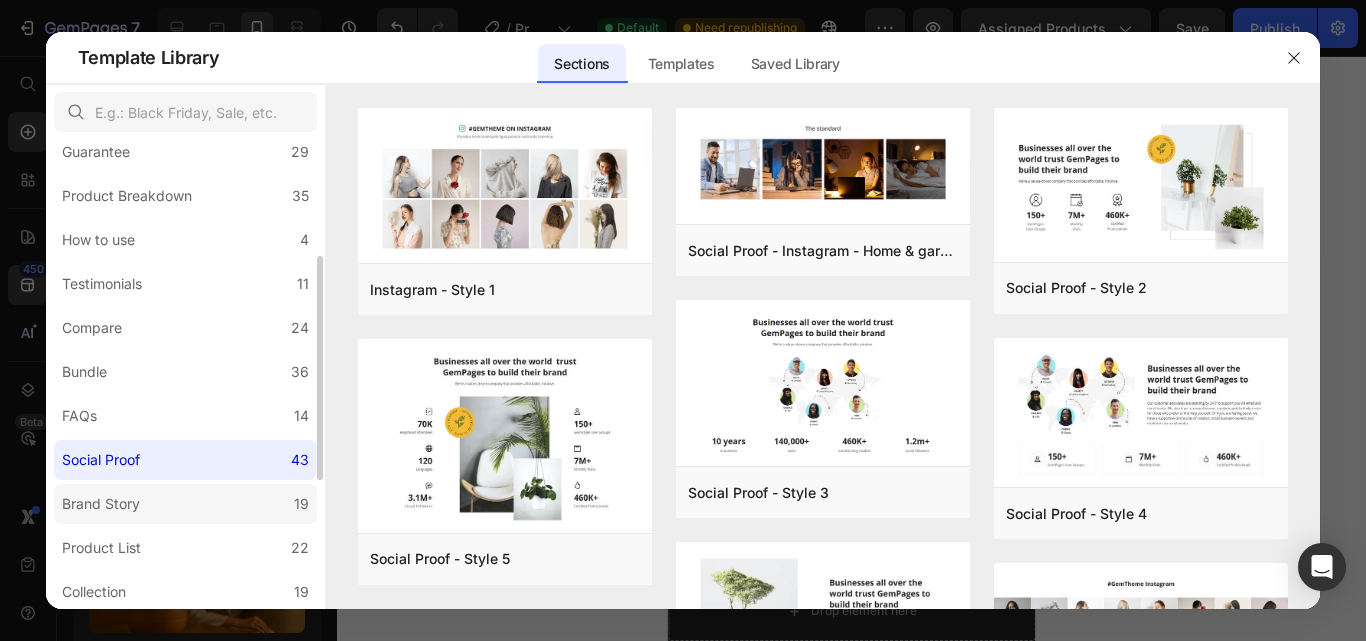 click on "Brand Story 19" 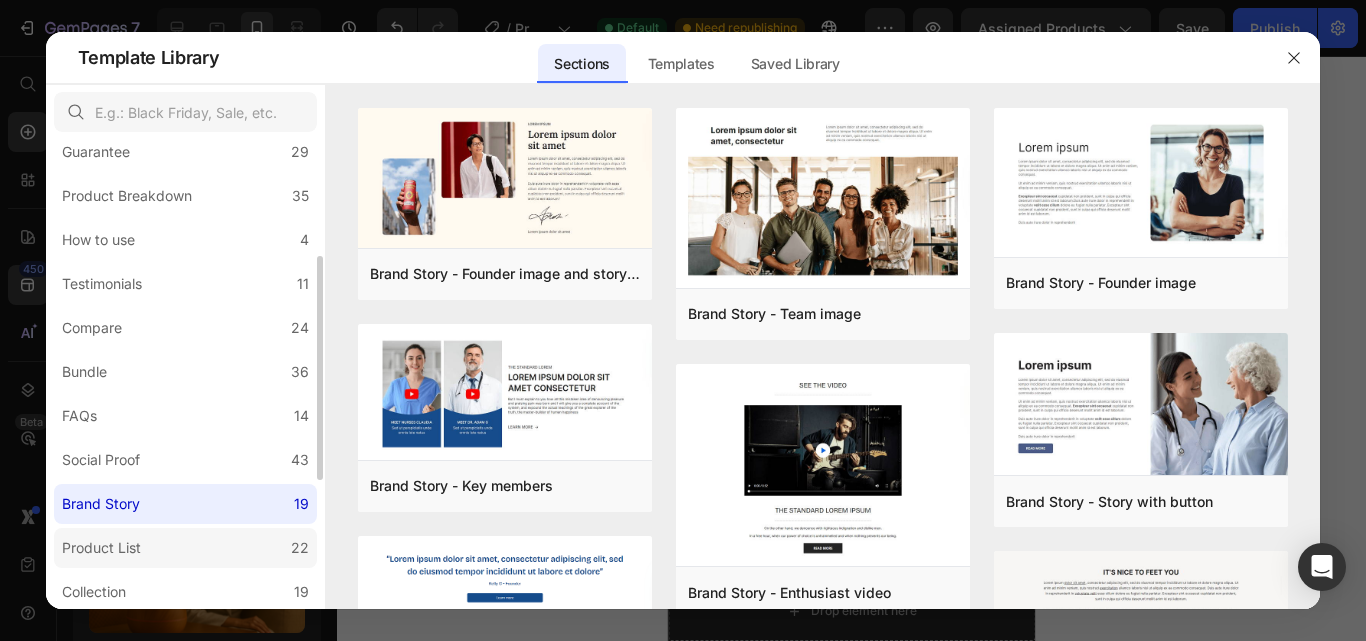 click on "Product List 22" 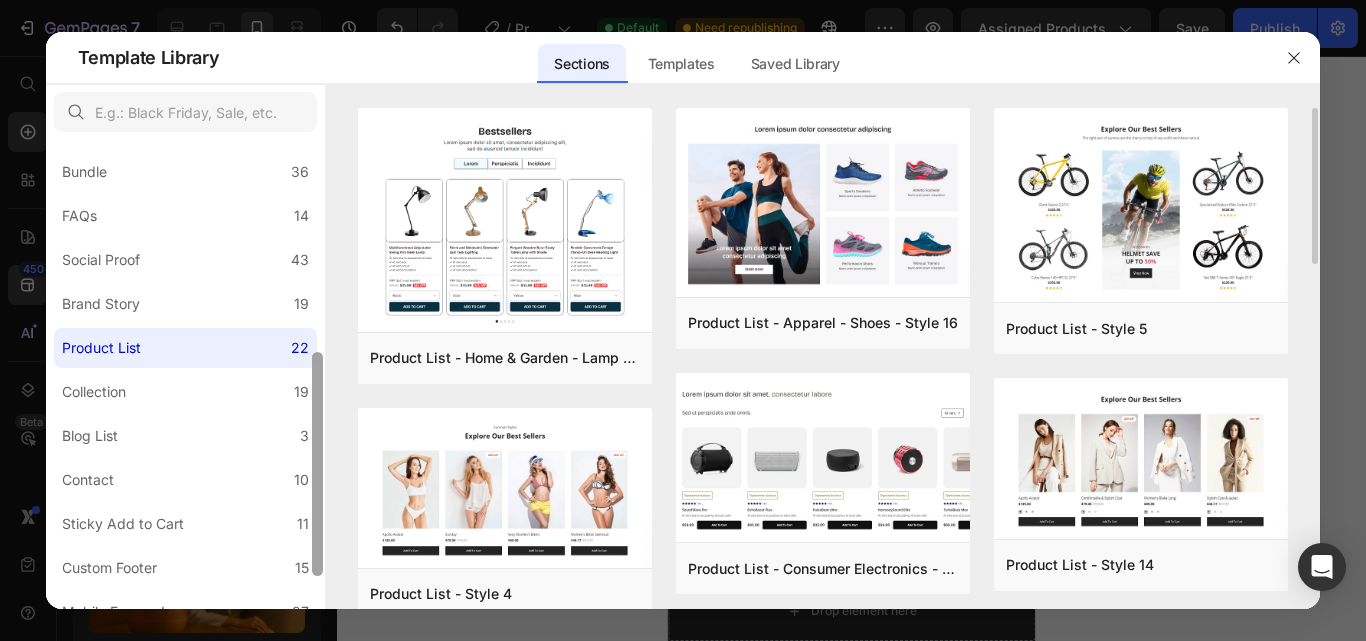 scroll, scrollTop: 478, scrollLeft: 0, axis: vertical 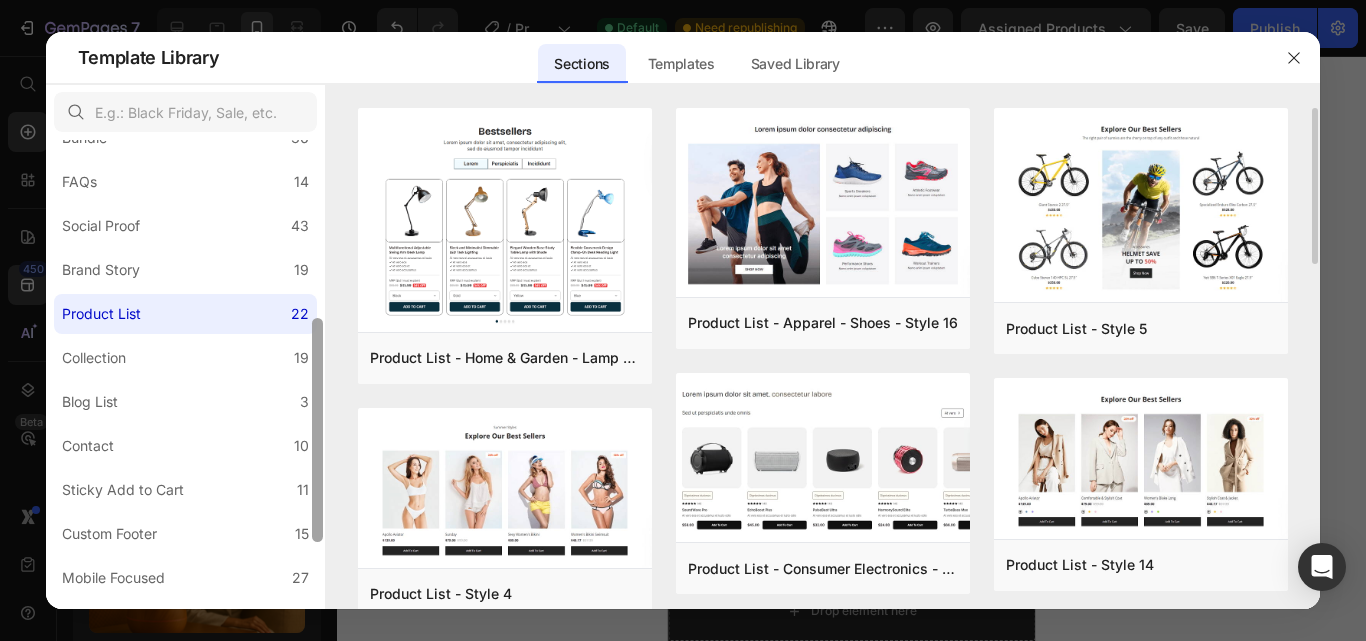 drag, startPoint x: 313, startPoint y: 354, endPoint x: 326, endPoint y: 466, distance: 112.75194 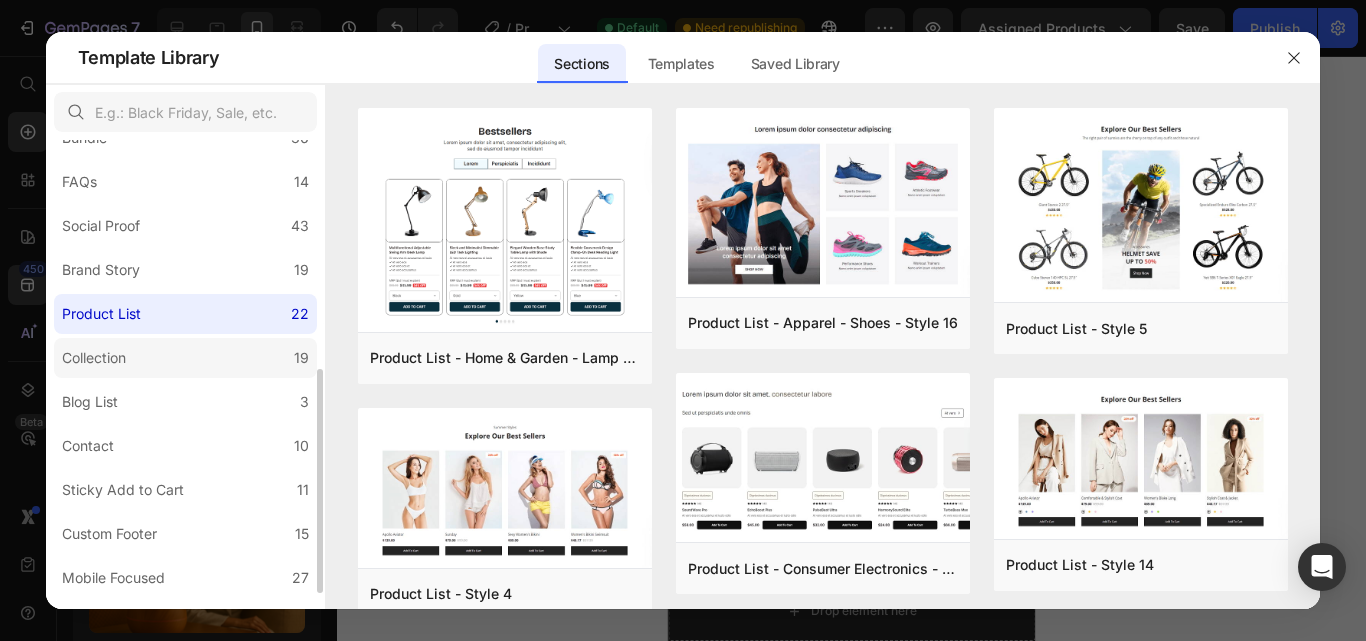 click on "Collection 19" 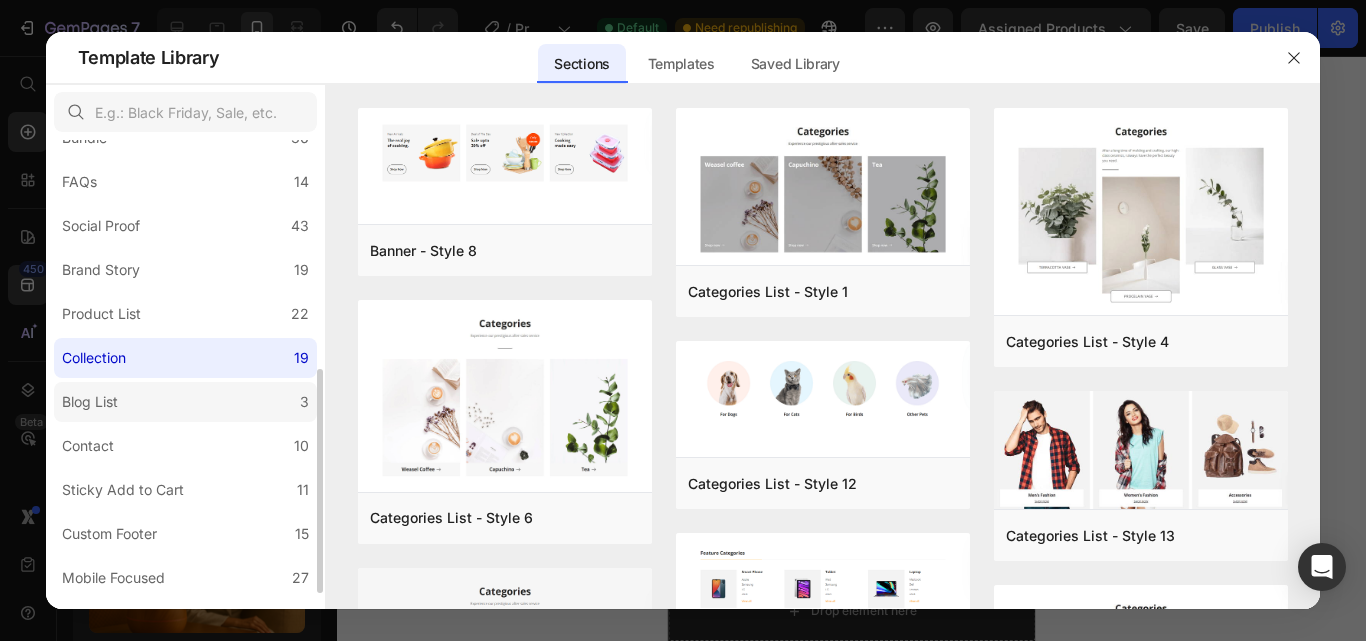 click on "Blog List 3" 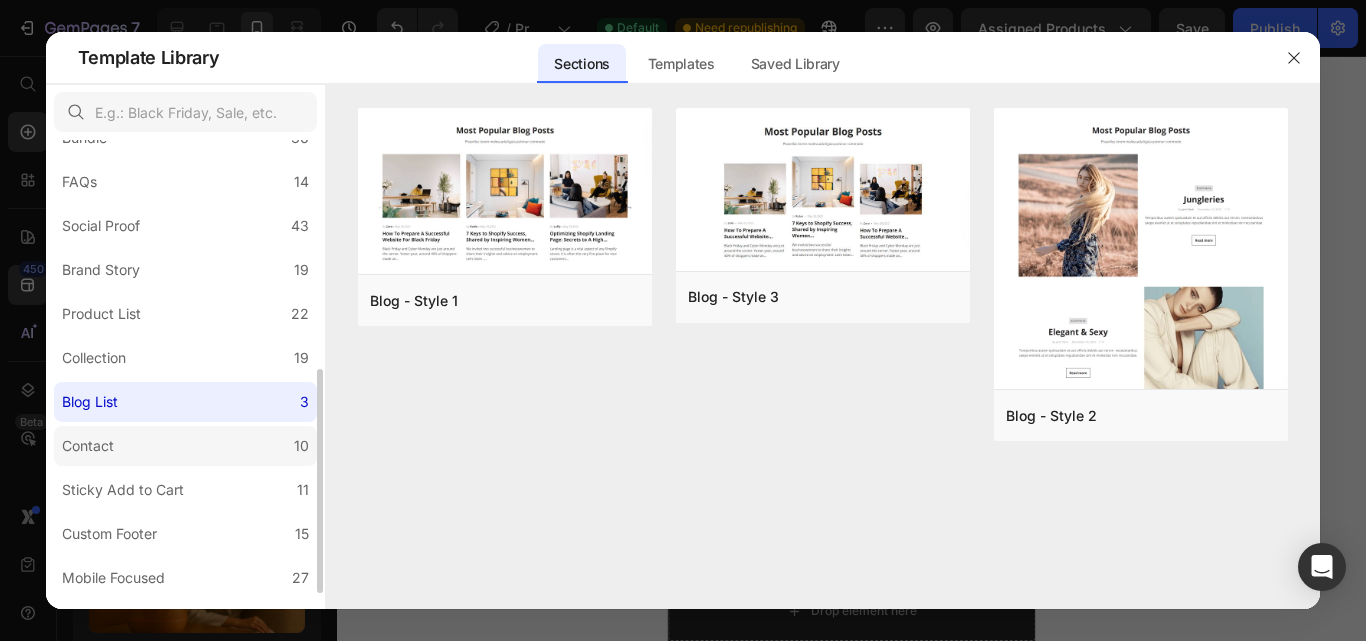 click on "Contact 10" 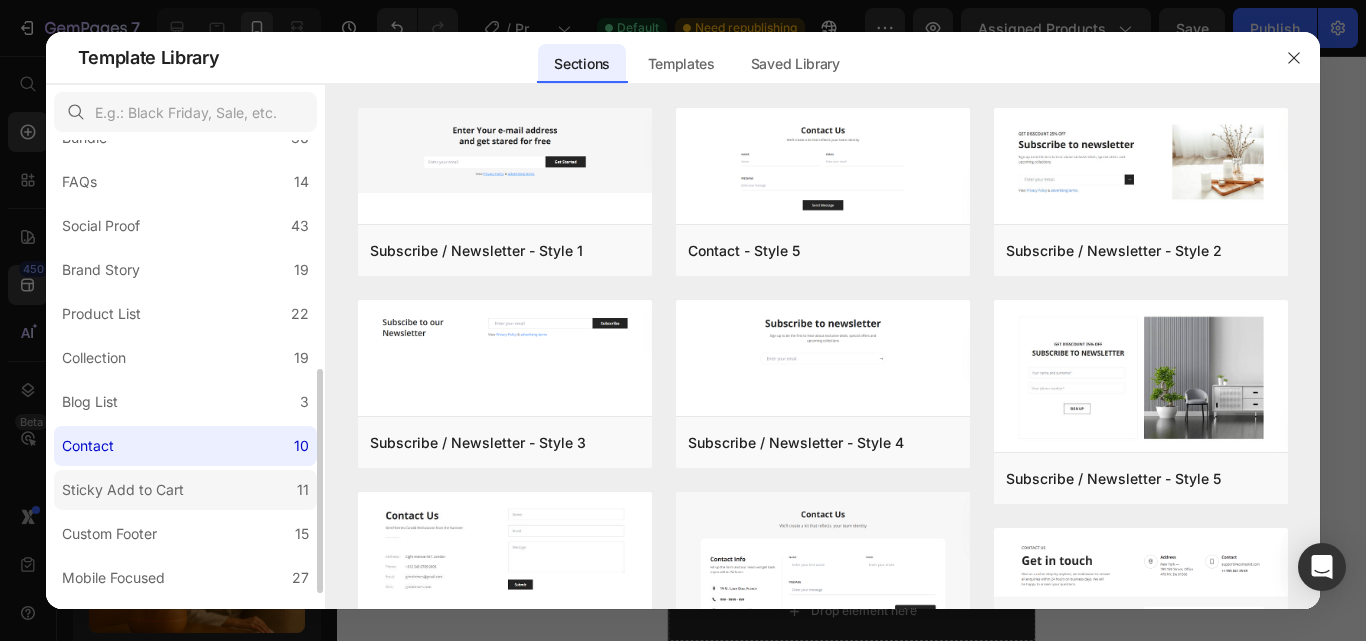 click on "Sticky Add to Cart" at bounding box center [123, 490] 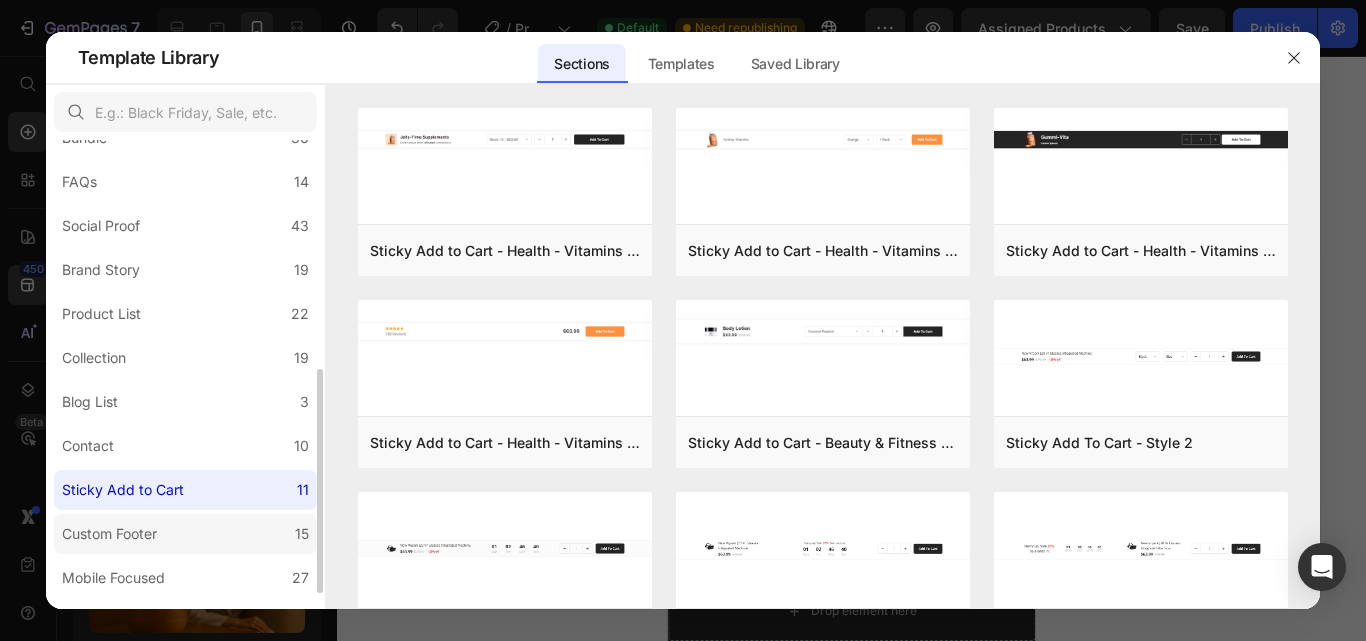 click on "Custom Footer" at bounding box center (109, 534) 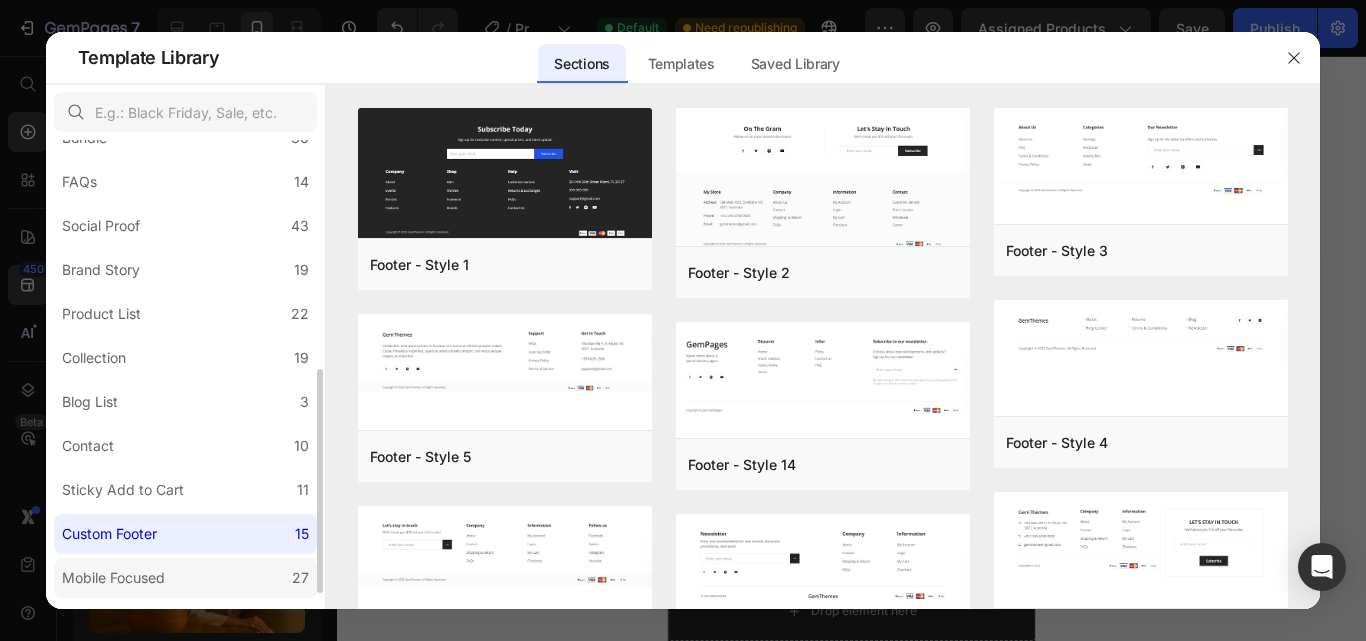 click on "Mobile Focused" at bounding box center (113, 578) 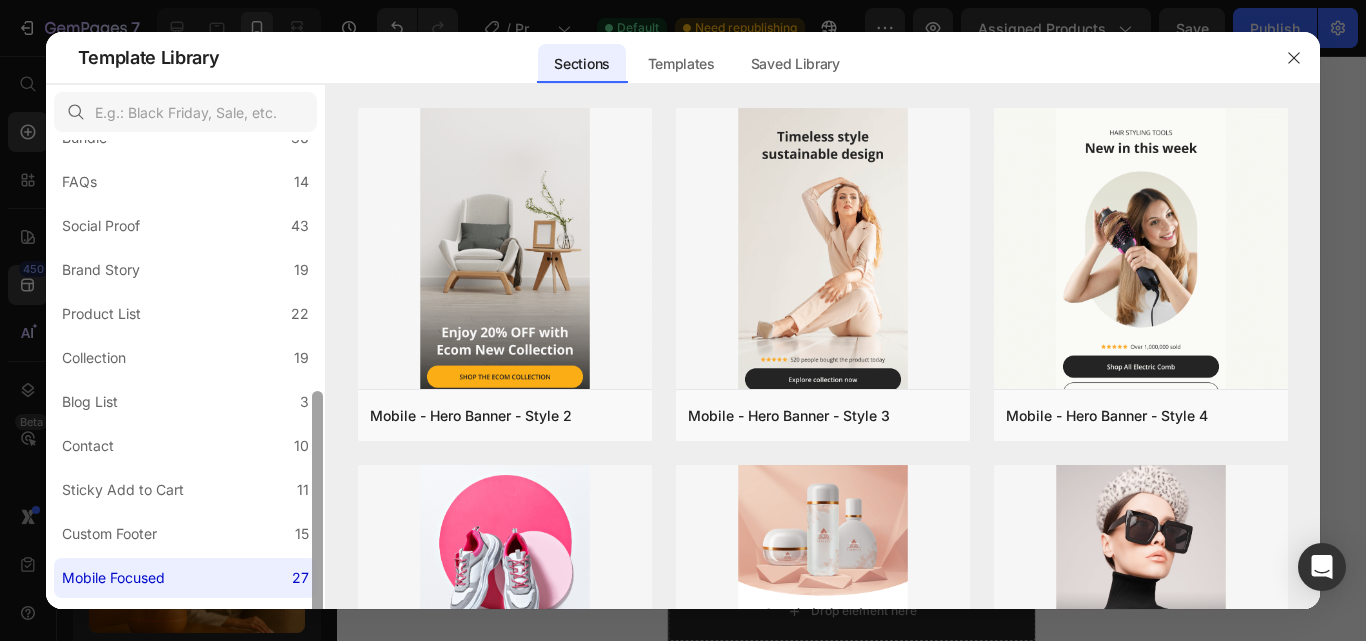 scroll, scrollTop: 511, scrollLeft: 0, axis: vertical 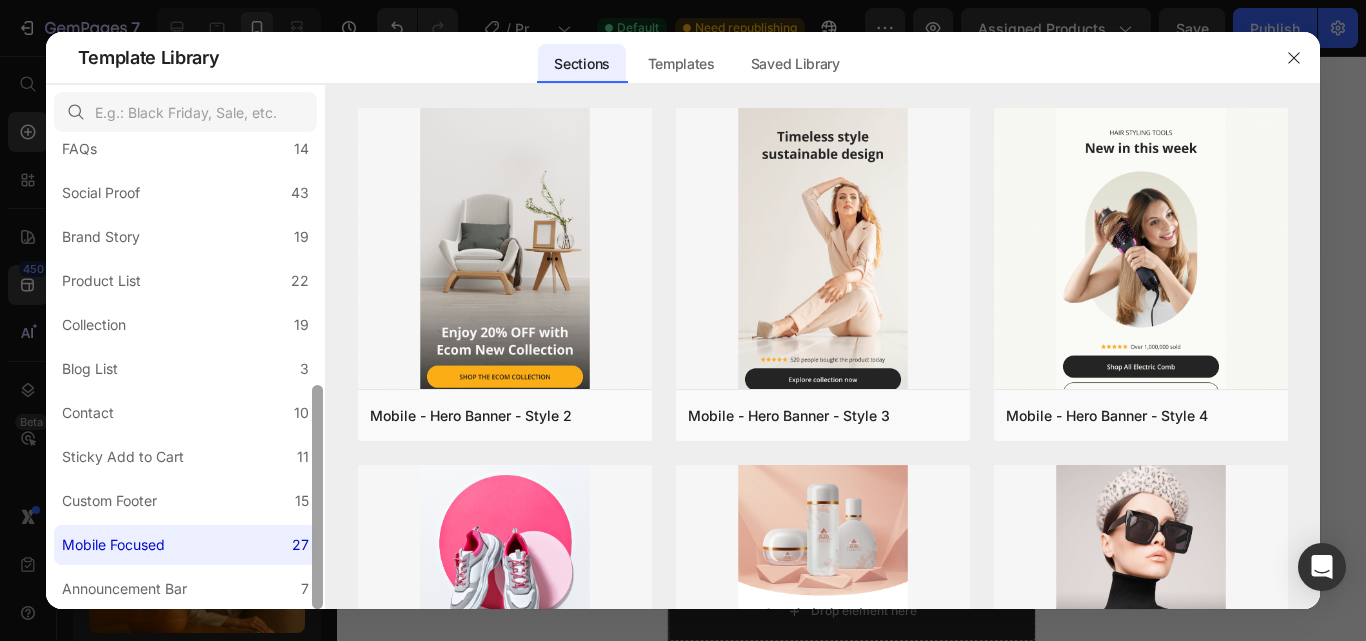 drag, startPoint x: 317, startPoint y: 423, endPoint x: 317, endPoint y: 450, distance: 27 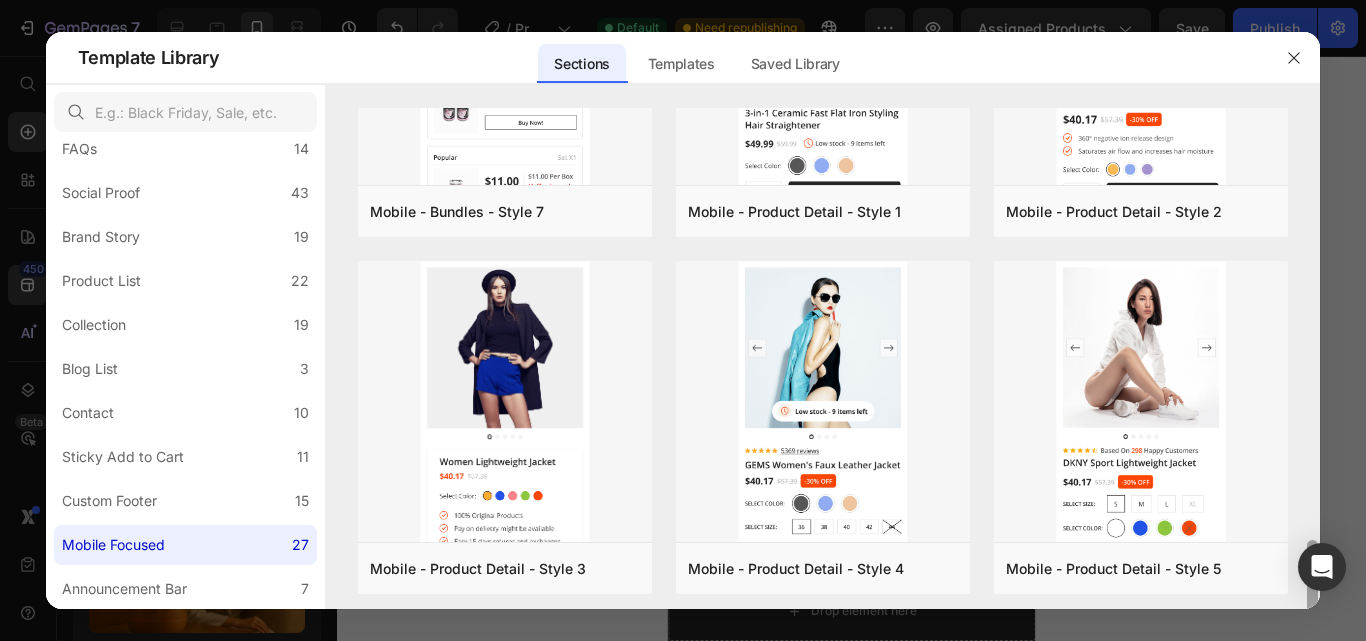 scroll, scrollTop: 2712, scrollLeft: 0, axis: vertical 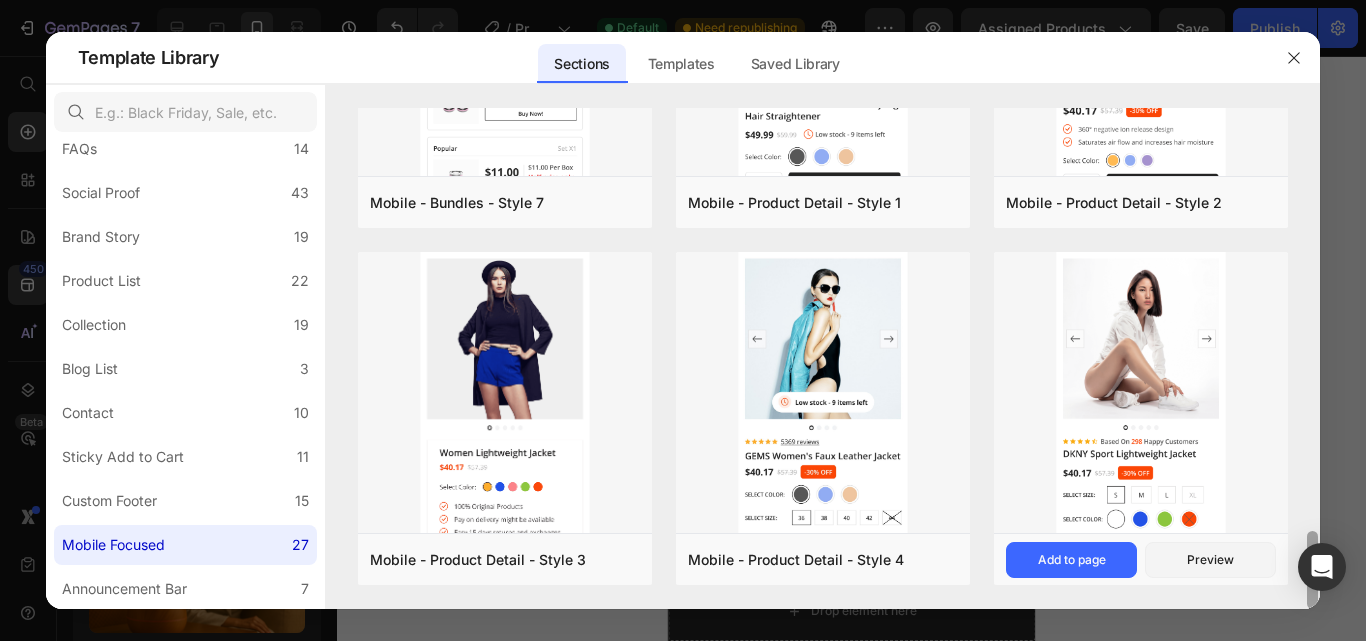 drag, startPoint x: 1316, startPoint y: 336, endPoint x: 1284, endPoint y: 561, distance: 227.26416 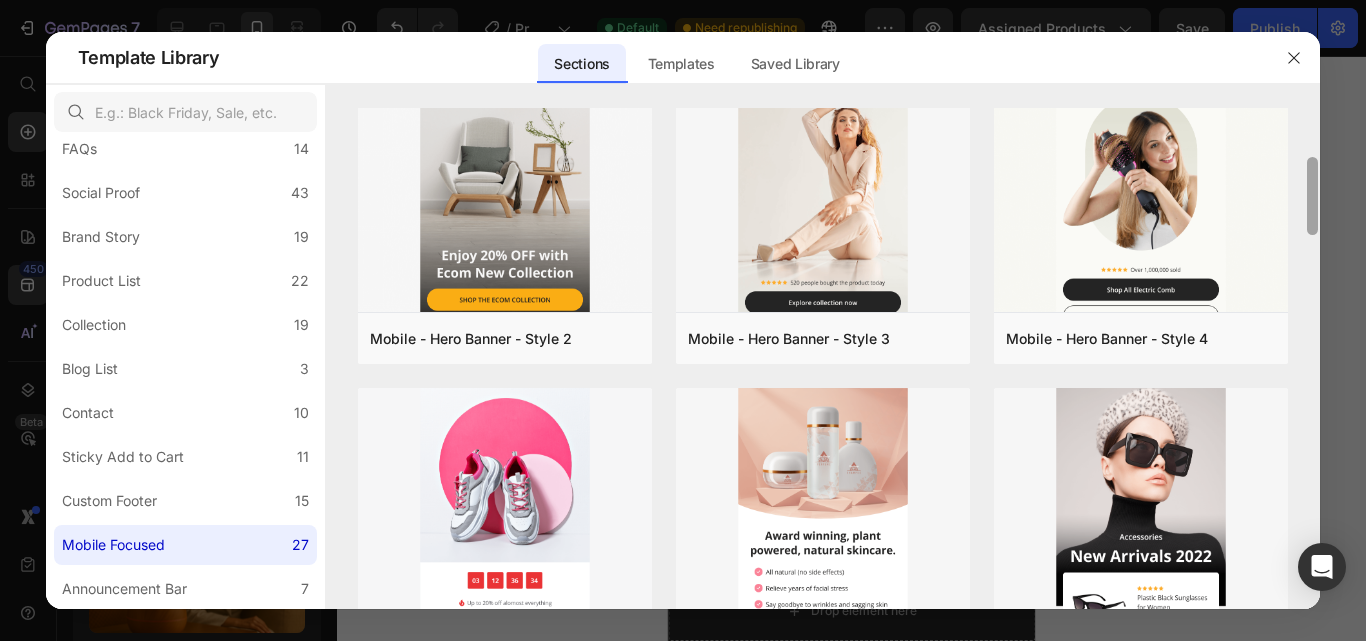 scroll, scrollTop: 0, scrollLeft: 0, axis: both 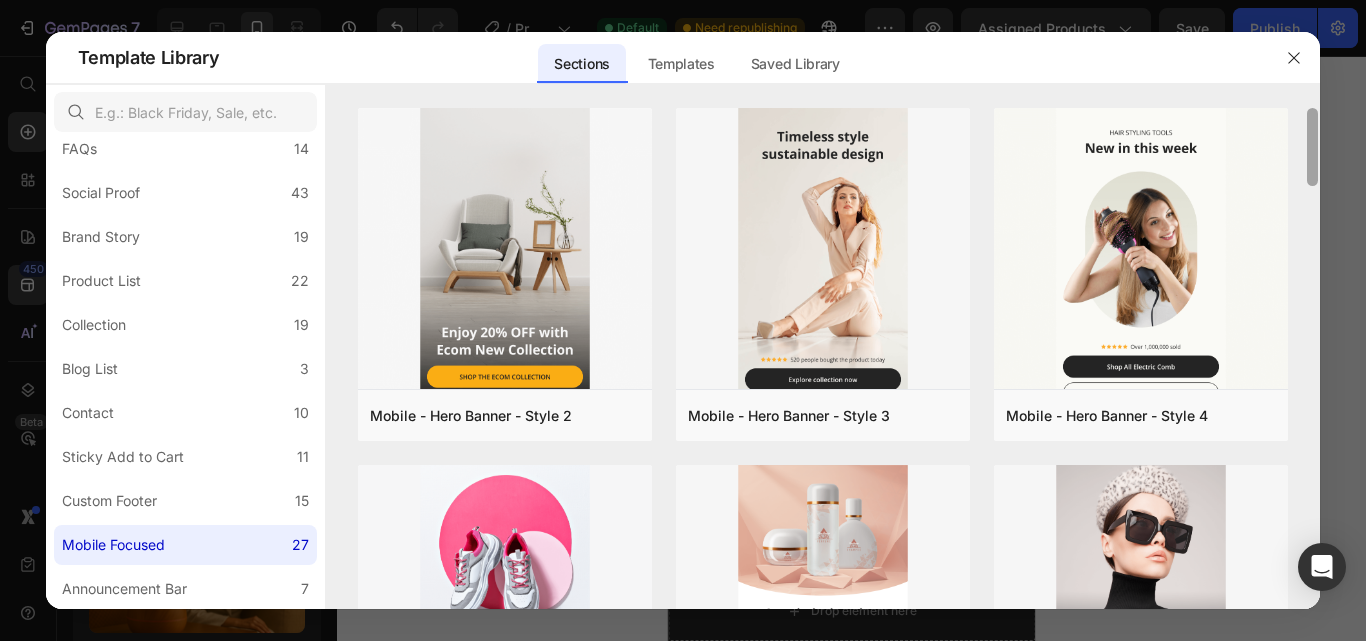drag, startPoint x: 1309, startPoint y: 535, endPoint x: 1290, endPoint y: 105, distance: 430.41956 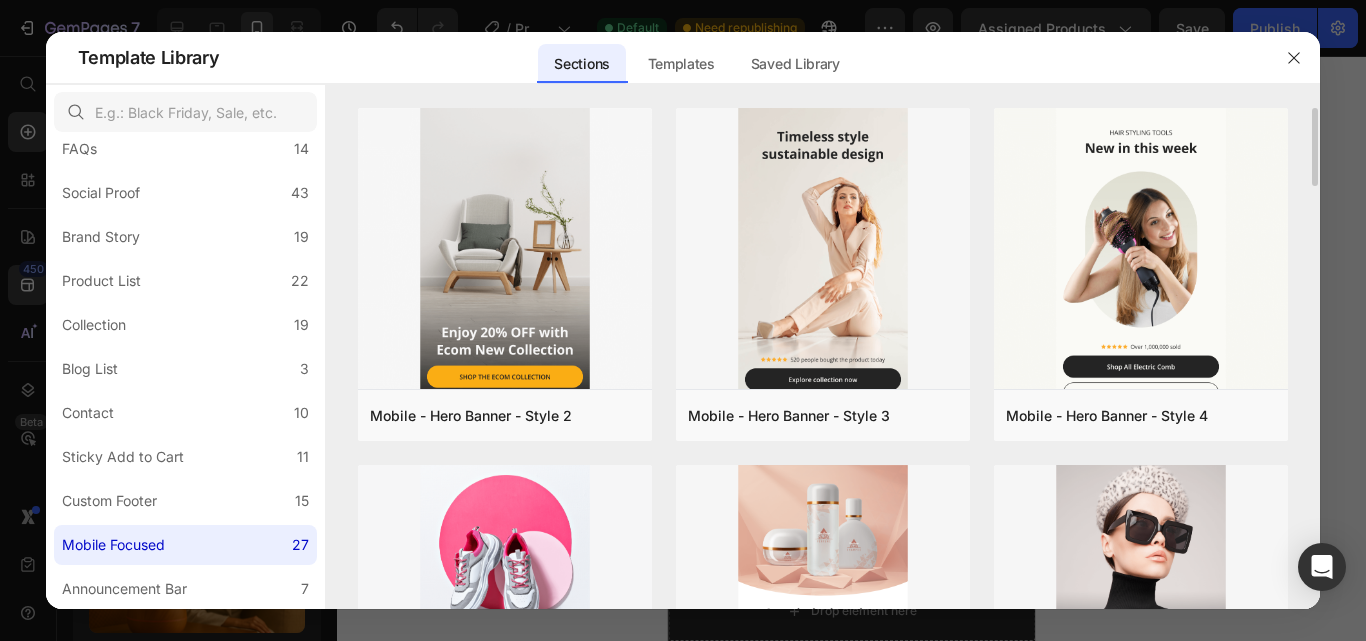 click on "Mobile - Hero Banner - Style 2 Add to page  Preview  Mobile - Hero Banner - Style 5 Add to page  Preview  Mobile - Hero Banner - Style 9 Add to page  Preview  Mobile - Hero Banner - Style 13 Add to page  Preview  Mobile - Bundle - Style 1 Add to page  Preview  Mobile - Bundles - Style 3 Add to page  Preview  Mobile - Hero Banner - Style 7 Add to page  Preview  Mobile - Bundles - Style 7 Add to page  Preview  Mobile - Product Detail - Style 3 Add to page  Preview  Mobile - Hero Banner - Style 3 Add to page  Preview  Mobile - Hero Banner - Style 6 Add to page  Preview  Mobile - Hero Banner - Style 11 Add to page  Preview  Mobile - Hero Banner - Style 14 Add to page  Preview  Mobile - Bundle - Style 2 Add to page  Preview  Mobile - Bundles - Style 6 Add to page  Preview  Mobile - Hero Banner - Style 1 Add to page  Preview  Mobile - Product Detail - Style 1 Add to page  Preview  Mobile - Product Detail - Style 4 Add to page  Preview  Mobile - Hero Banner - Style 4 Add to page  Preview  Add to page  Preview" at bounding box center [823, 358] 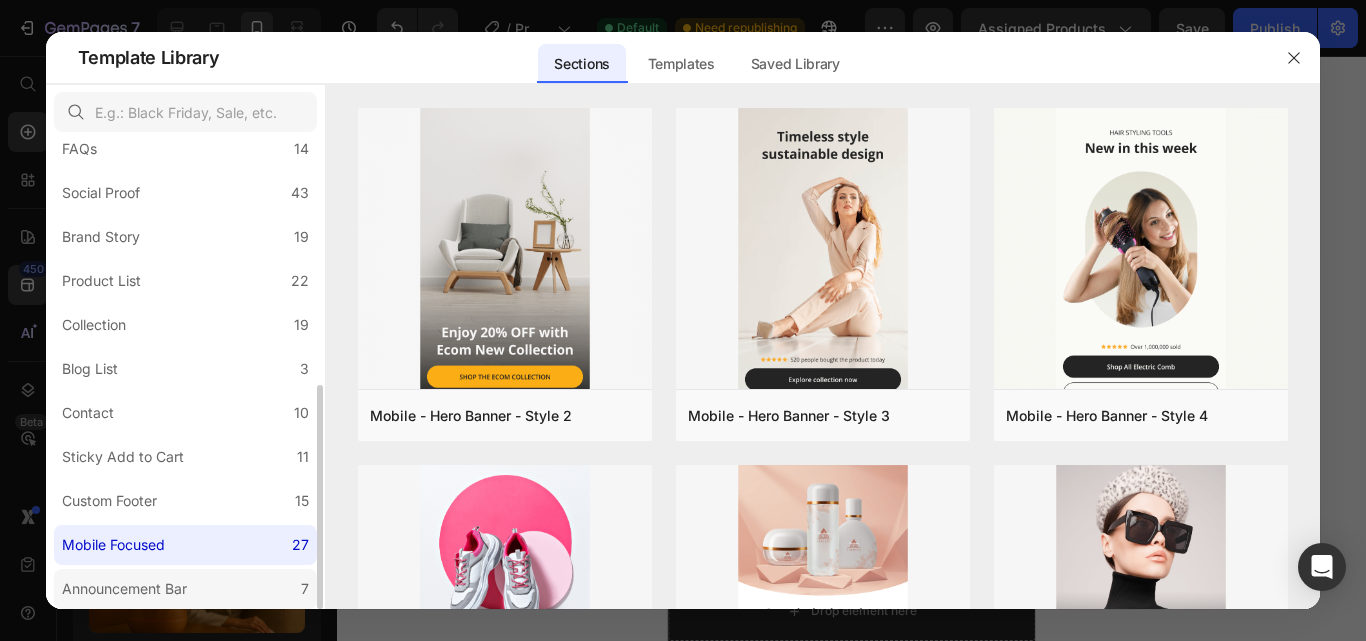 click on "Announcement Bar 7" 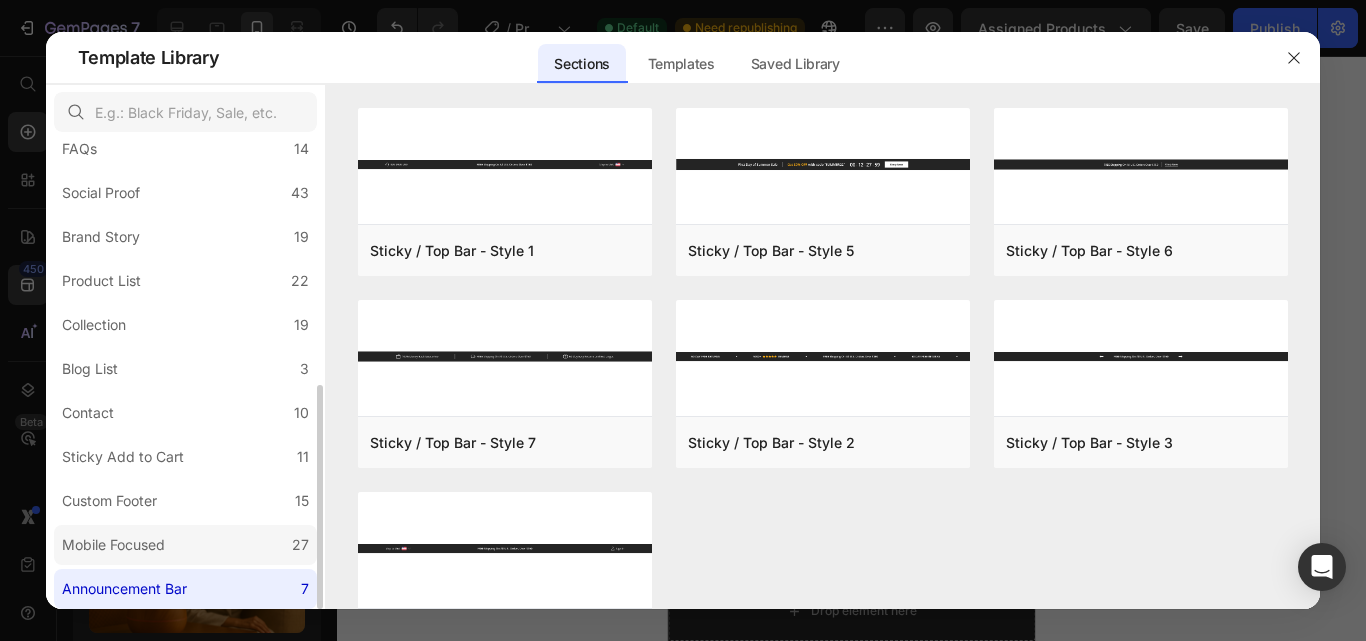 click on "Mobile Focused" at bounding box center (117, 545) 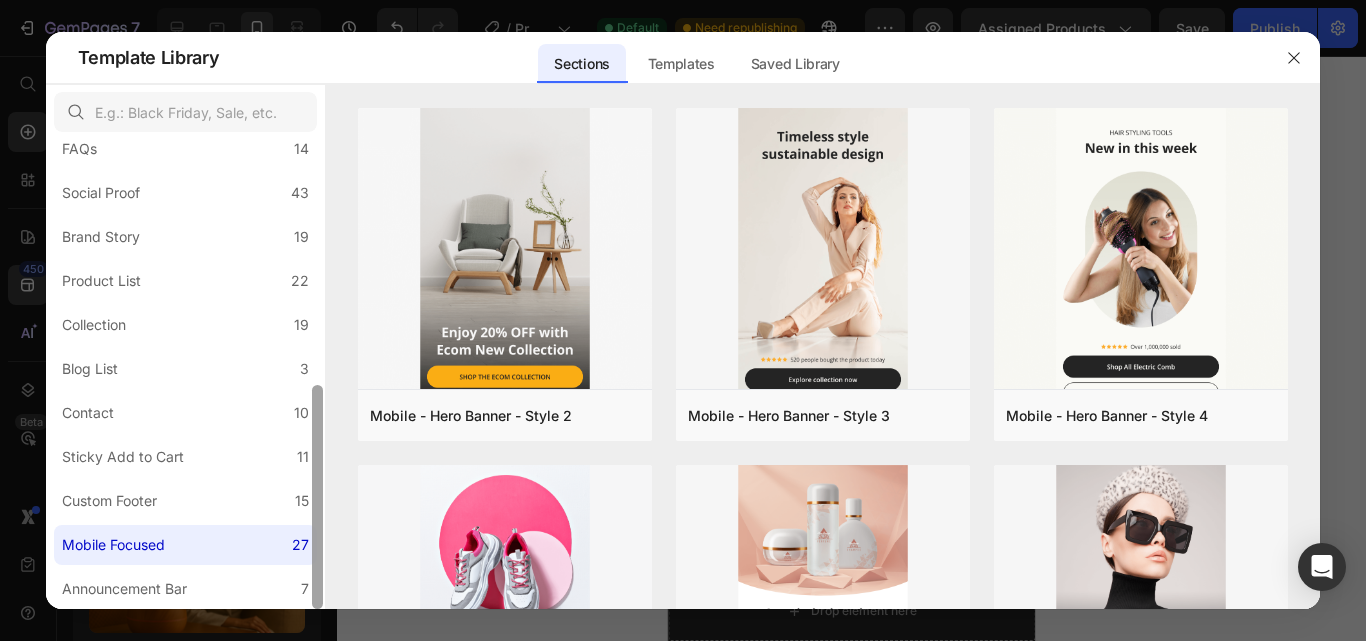 drag, startPoint x: 321, startPoint y: 464, endPoint x: 321, endPoint y: 504, distance: 40 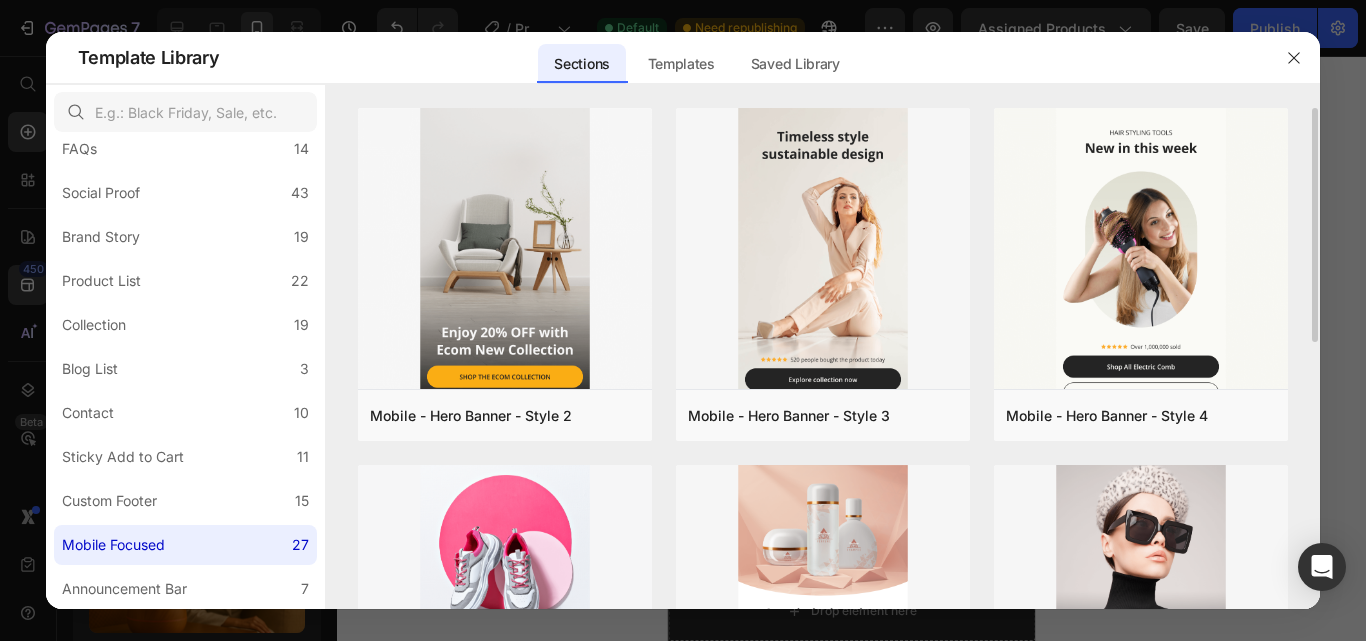 drag, startPoint x: 1312, startPoint y: 203, endPoint x: 1313, endPoint y: 316, distance: 113.004425 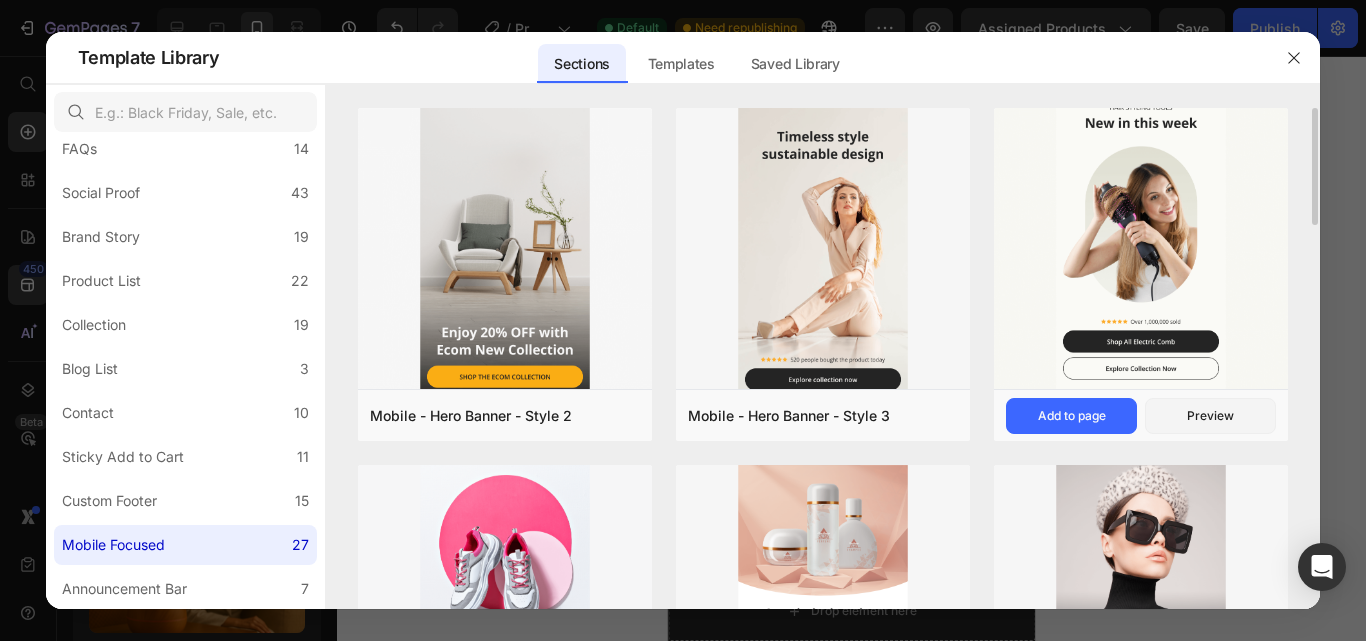 scroll, scrollTop: 2541, scrollLeft: 0, axis: vertical 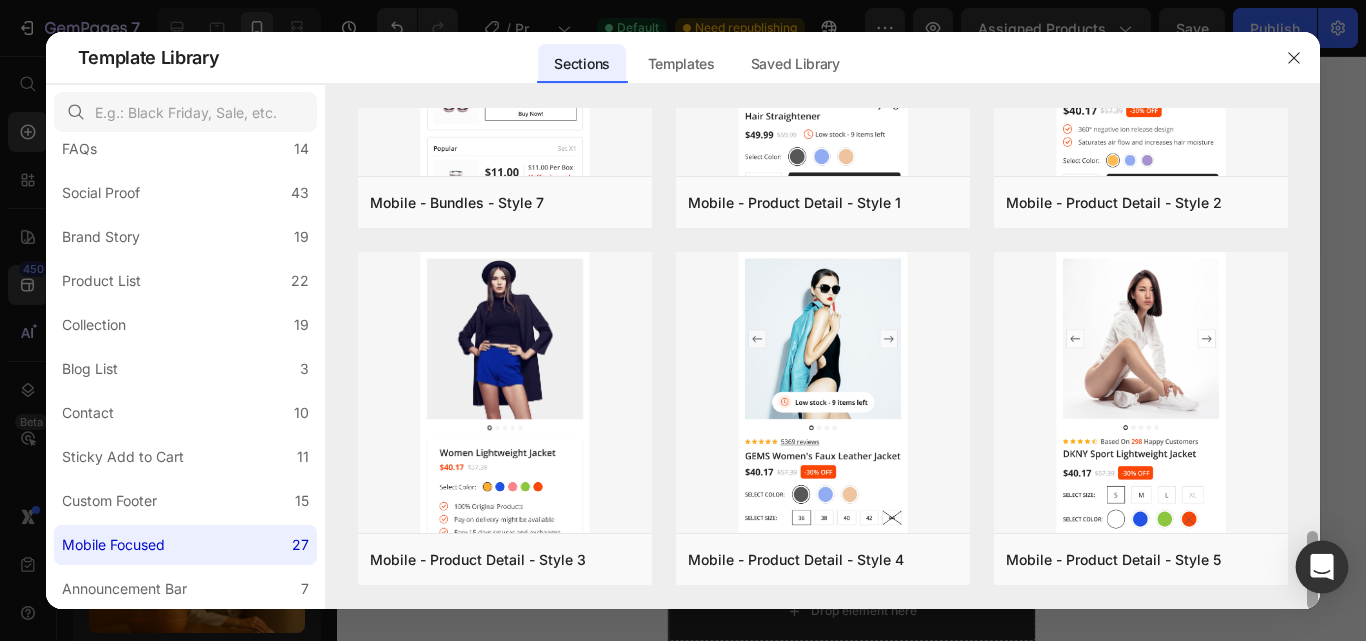 drag, startPoint x: 1313, startPoint y: 511, endPoint x: 1309, endPoint y: 563, distance: 52.153618 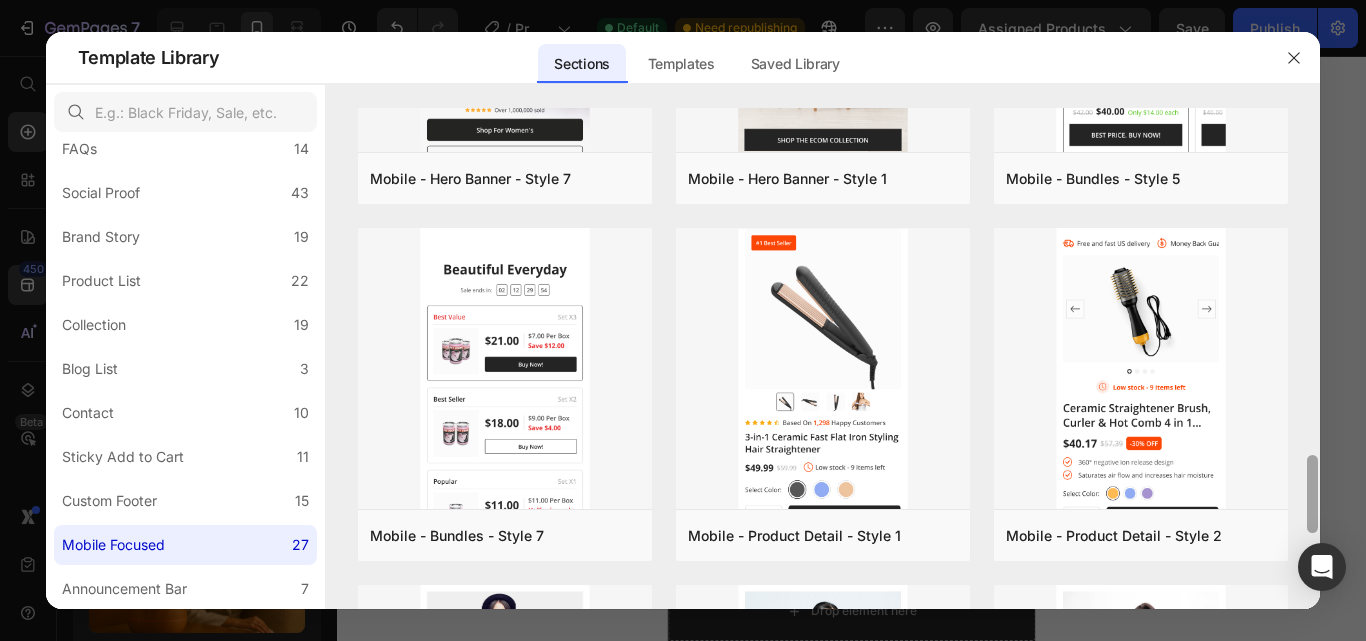 scroll, scrollTop: 2353, scrollLeft: 0, axis: vertical 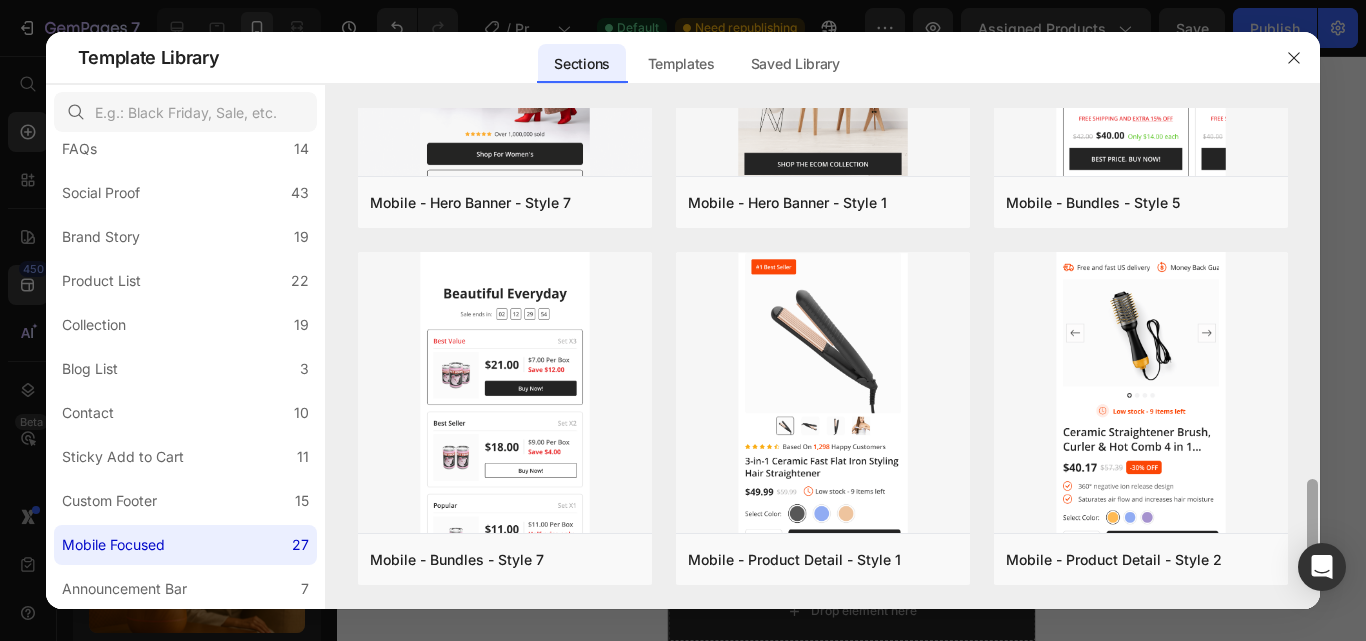 drag, startPoint x: 1315, startPoint y: 532, endPoint x: 1322, endPoint y: 476, distance: 56.435802 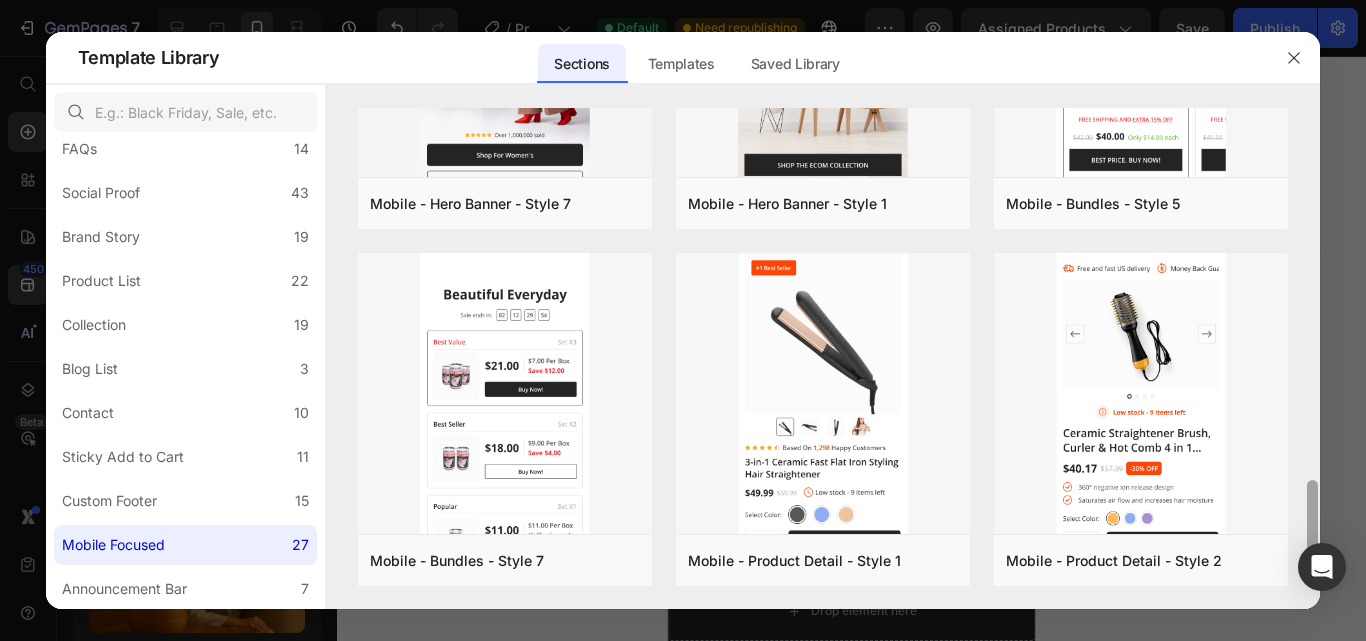 click on "Template Library Sections Templates Existing pages Saved Library Templates Saved Library All Sections 446 Hero Section 76 Product Detail 34 Brands 11 Trusted Badges 7 Guarantee 29 Product Breakdown 35 How to use 4 Testimonials 11 Compare 24 Bundle 36 FAQs 14 Social Proof 43 Brand Story 19 Product List 22 Collection 19 Blog List 3 Contact 10 Sticky Add to Cart 11 Custom Footer 15 Mobile Focused 27 Announcement Bar 7 Refresh  Create once, use everywhere with Theme Section   The new feature on GemPages that lets you design a global section that can be used on all your  GemPages  &  Shopify pages . Any changes you make will be automatically updated on all pages that use it.  Learn more about Theme Section Mobile - Hero Banner - Style 2 Add to page  Preview  Mobile - Hero Banner - Style 5 Add to page  Preview  Mobile - Hero Banner - Style 9 Add to page  Preview  Mobile - Hero Banner - Style 13 Add to page  Preview  Mobile - Bundle - Style 1 Add to page  Preview  Mobile - Bundles - Style 3 Add to page  Preview" 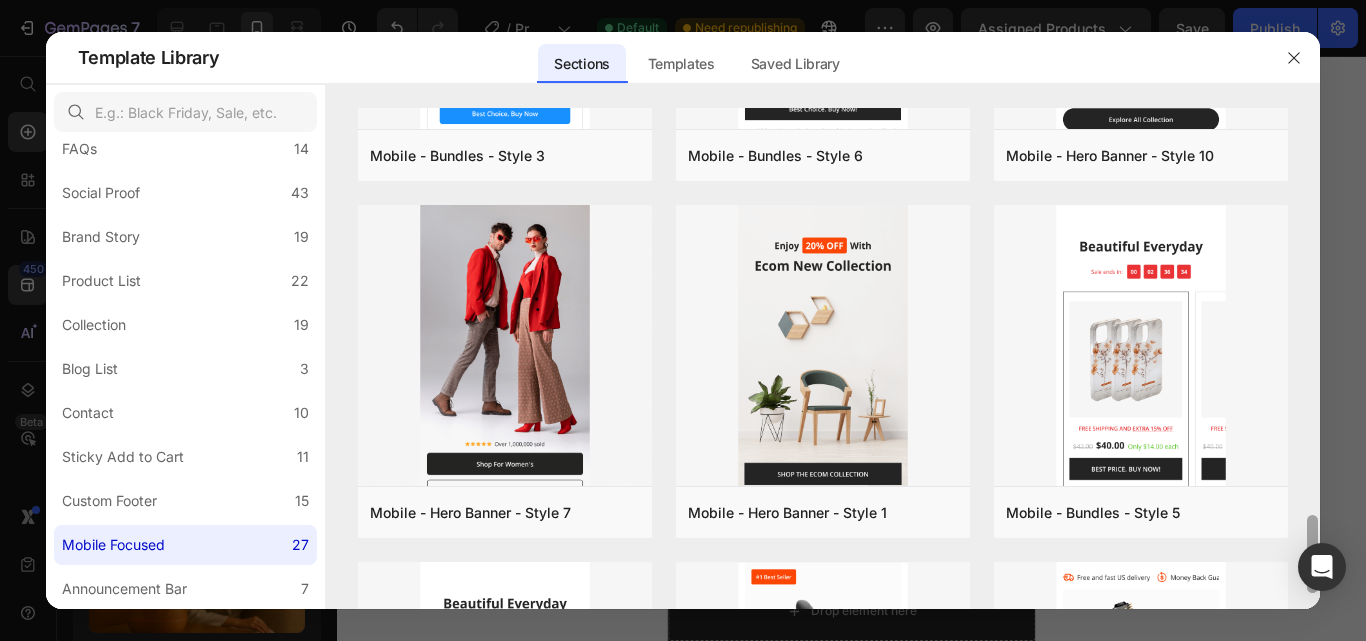 scroll, scrollTop: 1994, scrollLeft: 0, axis: vertical 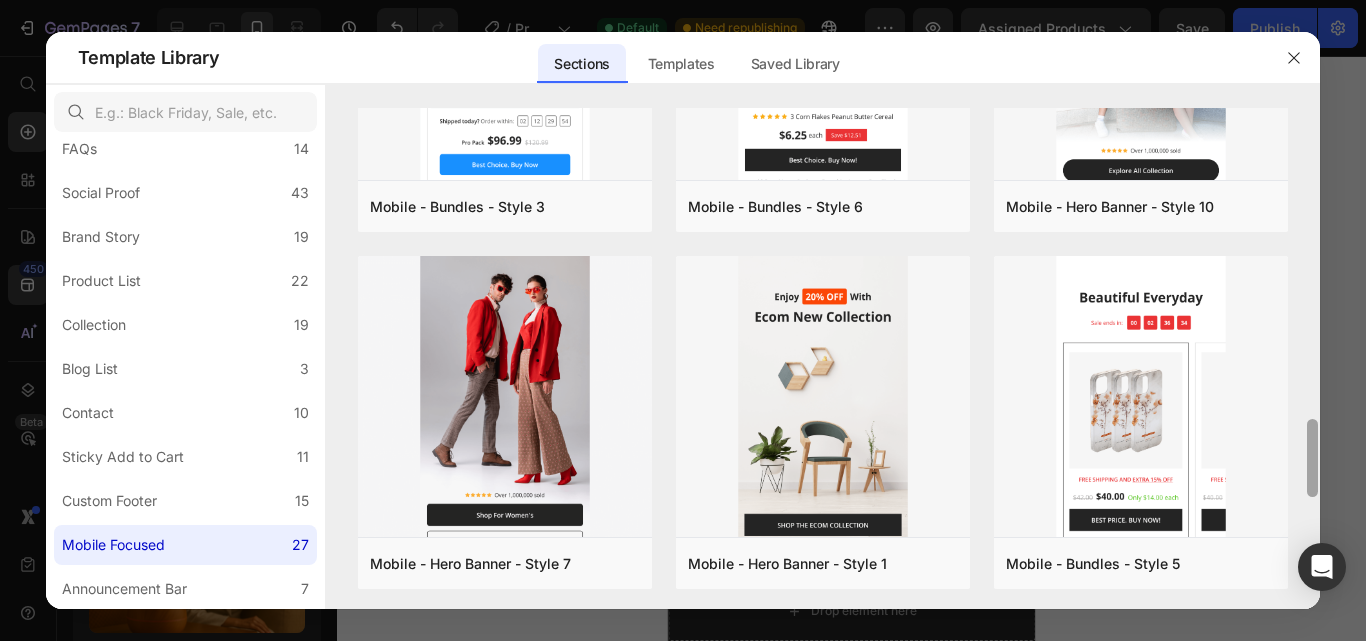 drag, startPoint x: 1311, startPoint y: 493, endPoint x: 1315, endPoint y: 437, distance: 56.142673 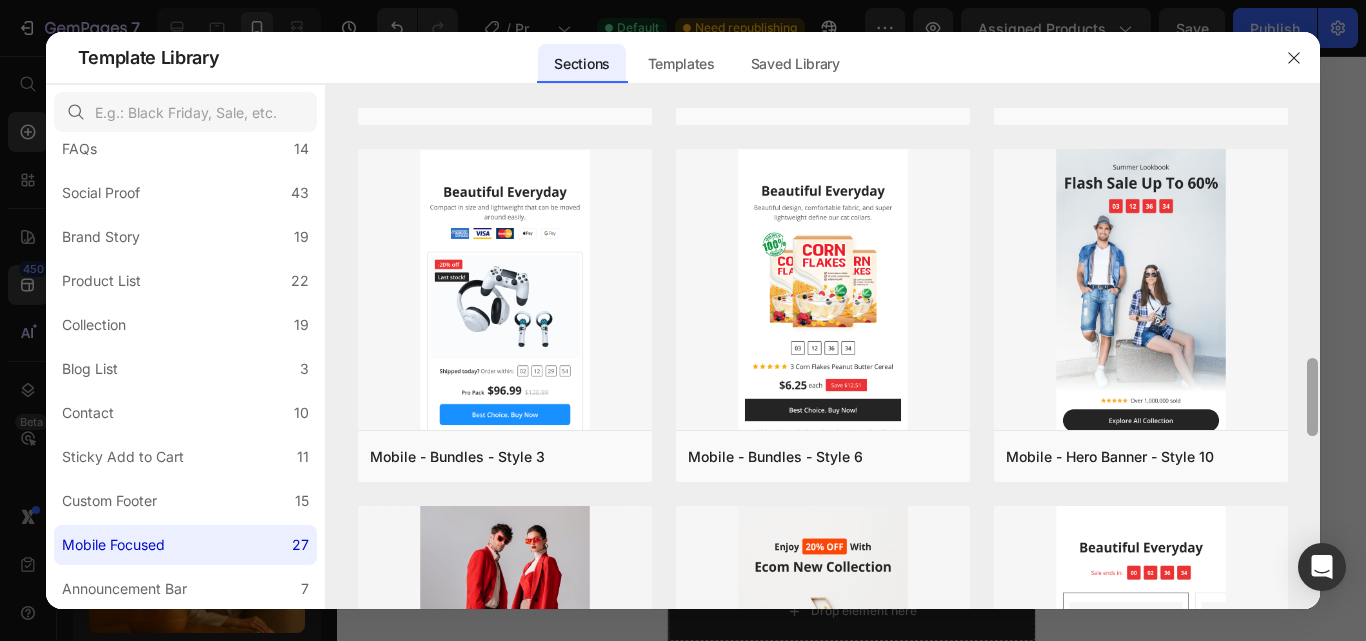 scroll, scrollTop: 1718, scrollLeft: 0, axis: vertical 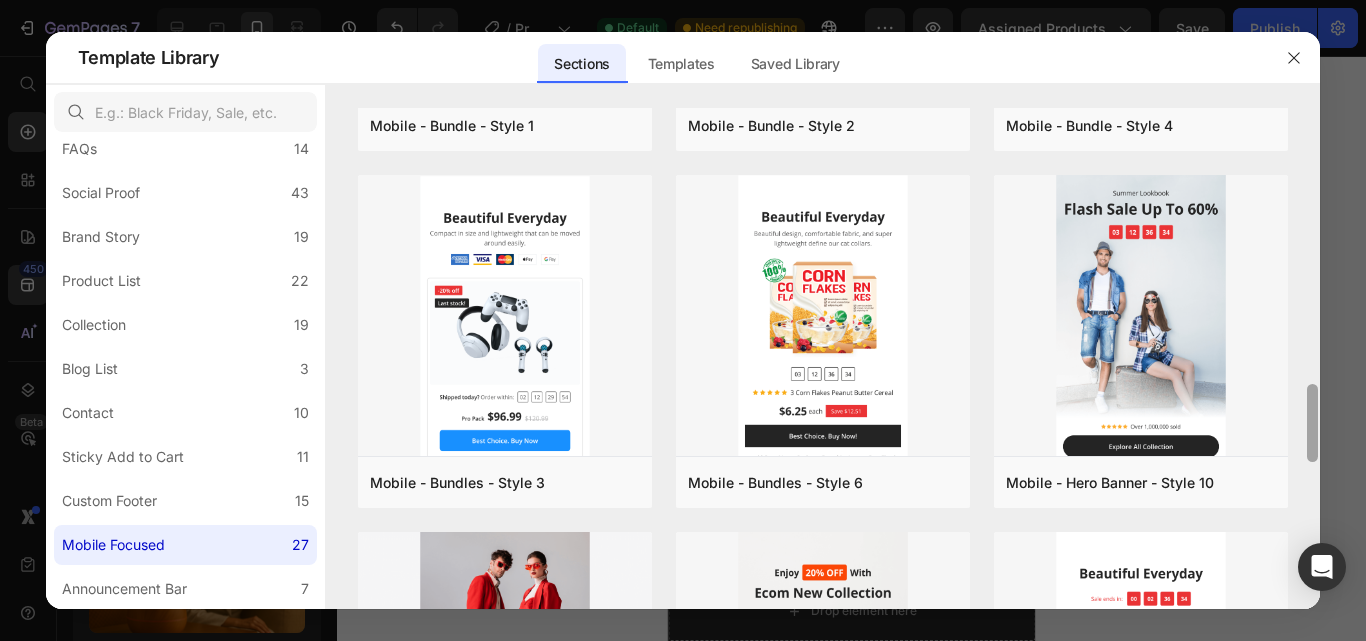 drag, startPoint x: 1314, startPoint y: 436, endPoint x: 1316, endPoint y: 393, distance: 43.046486 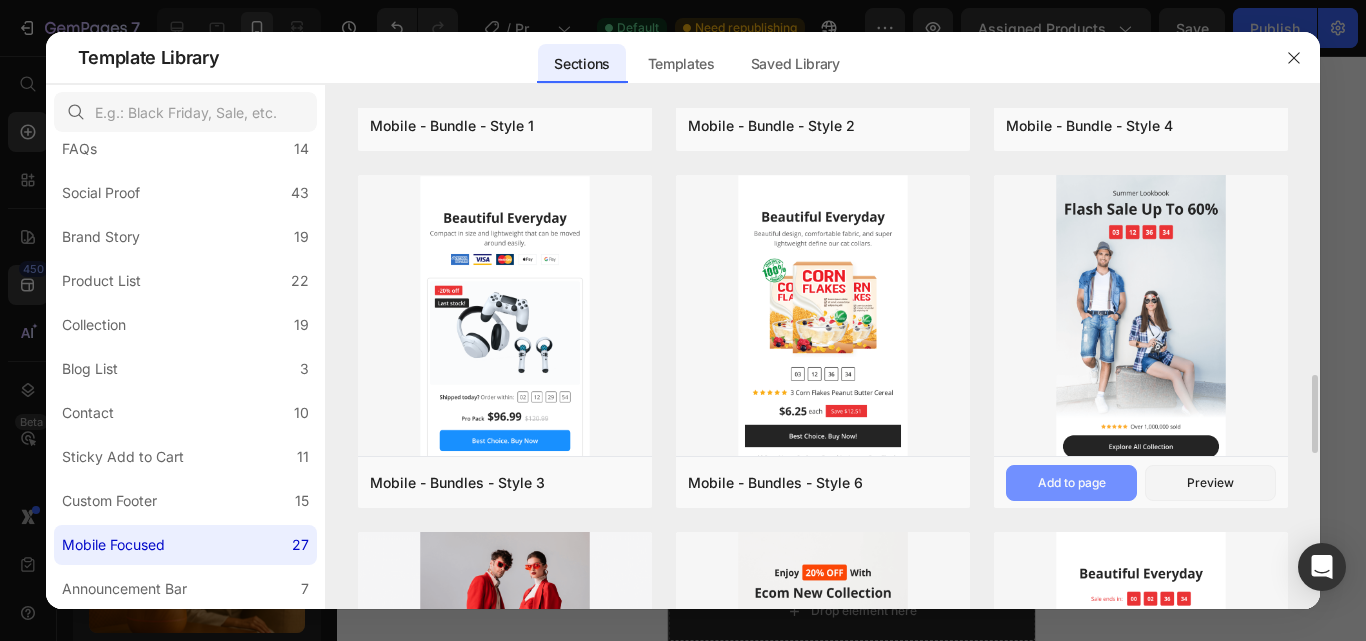 click on "Add to page" at bounding box center (1072, 483) 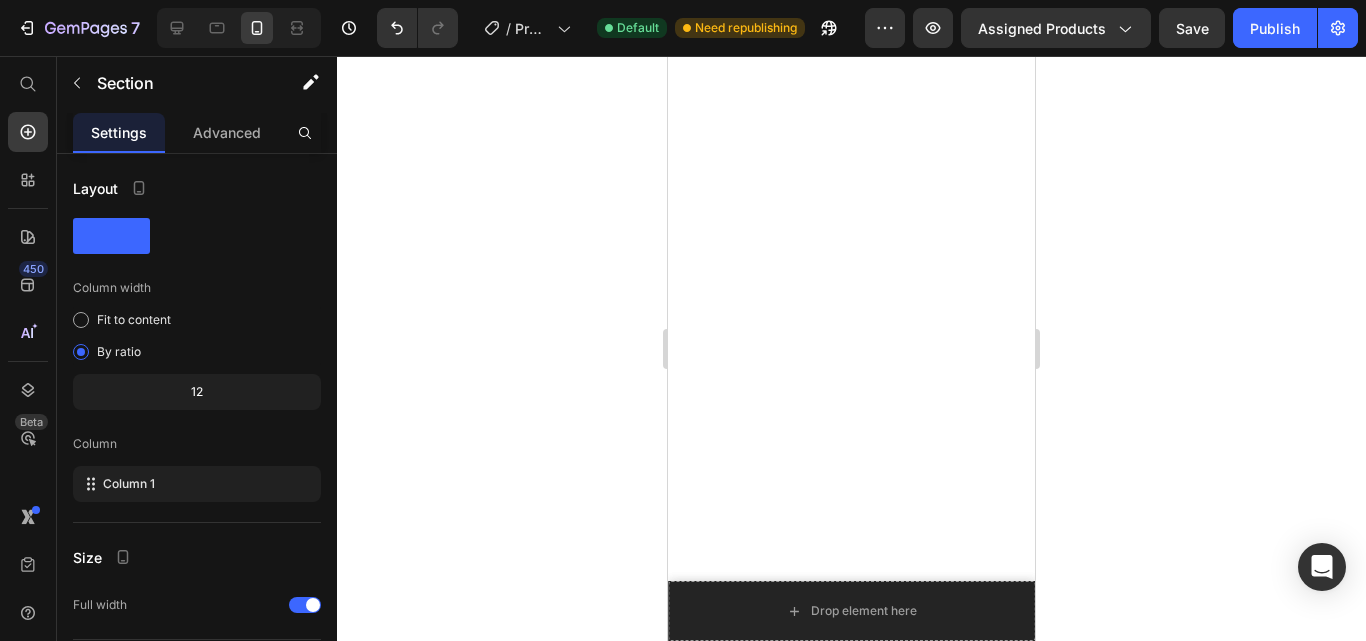 scroll, scrollTop: 10952, scrollLeft: 0, axis: vertical 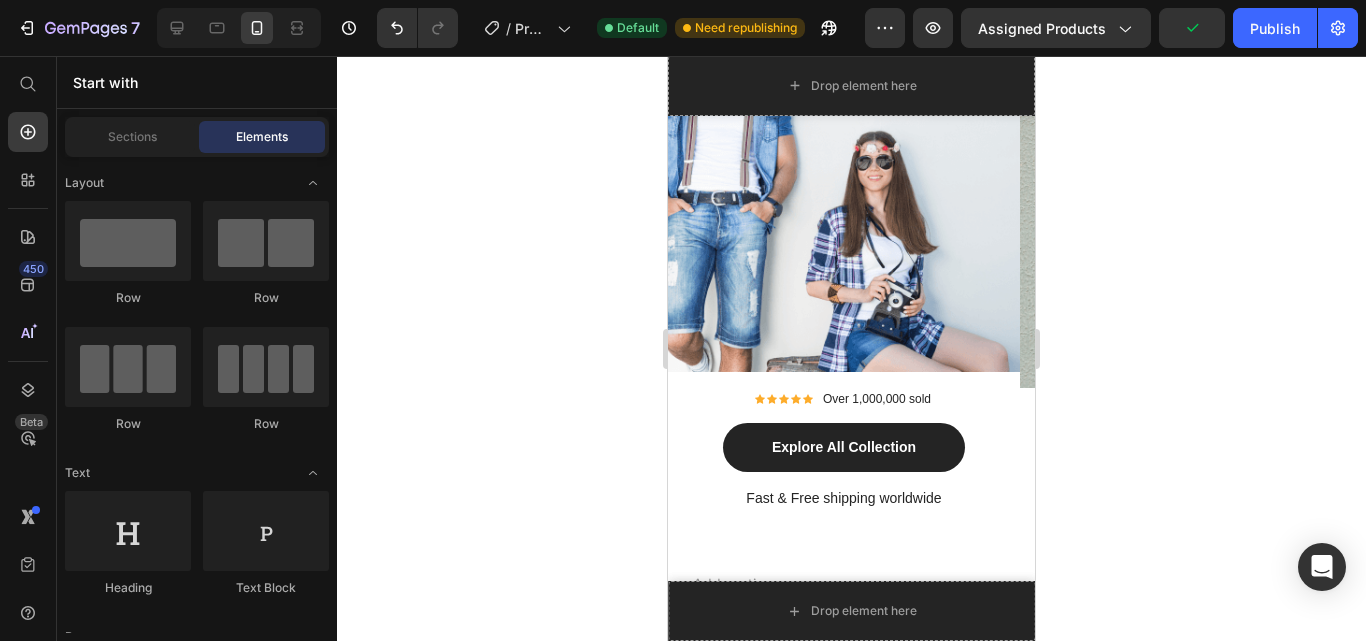 drag, startPoint x: 1026, startPoint y: 604, endPoint x: 1705, endPoint y: 624, distance: 679.2945 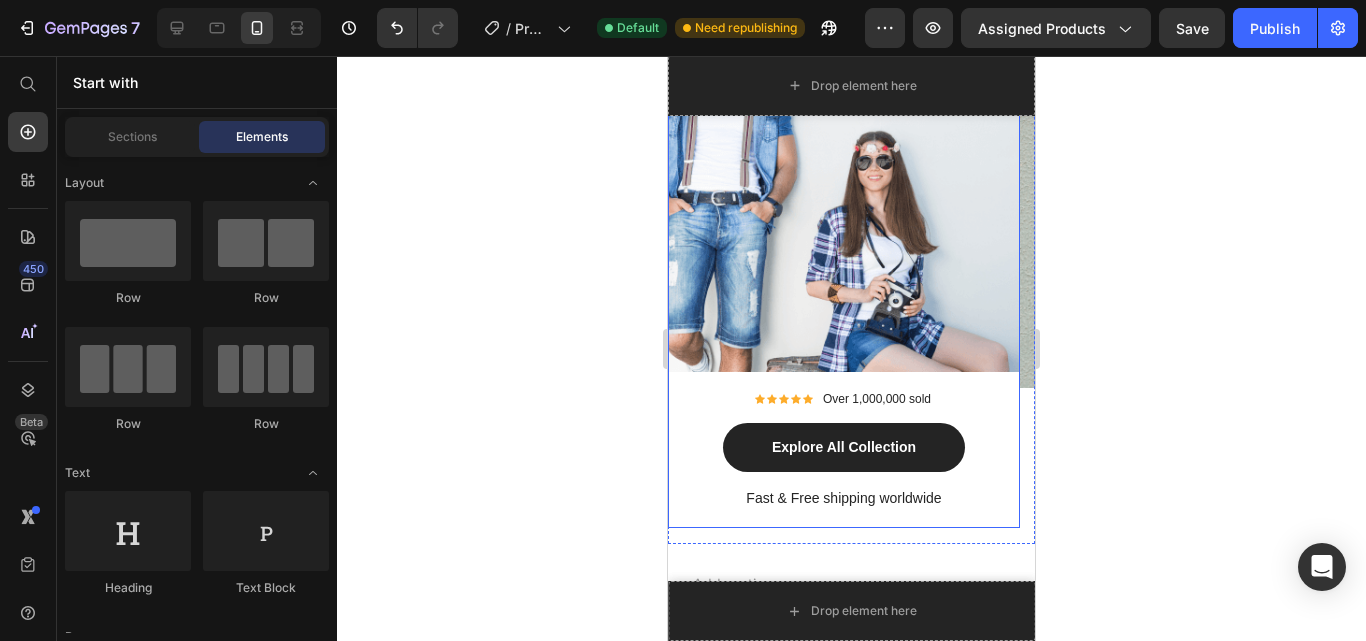 click on "Summer Lookbook Text block Flash Sale Up To 60% Heading 00 Day 13 Hour 38 Min 37 Sec CountDown Timer Row                Icon                Icon                Icon                Icon                Icon Icon List Hoz Over 1,000,000 sold Text block Icon List Explore All Collection Button Fast & Free shipping worldwide Text block Row" at bounding box center (844, 155) 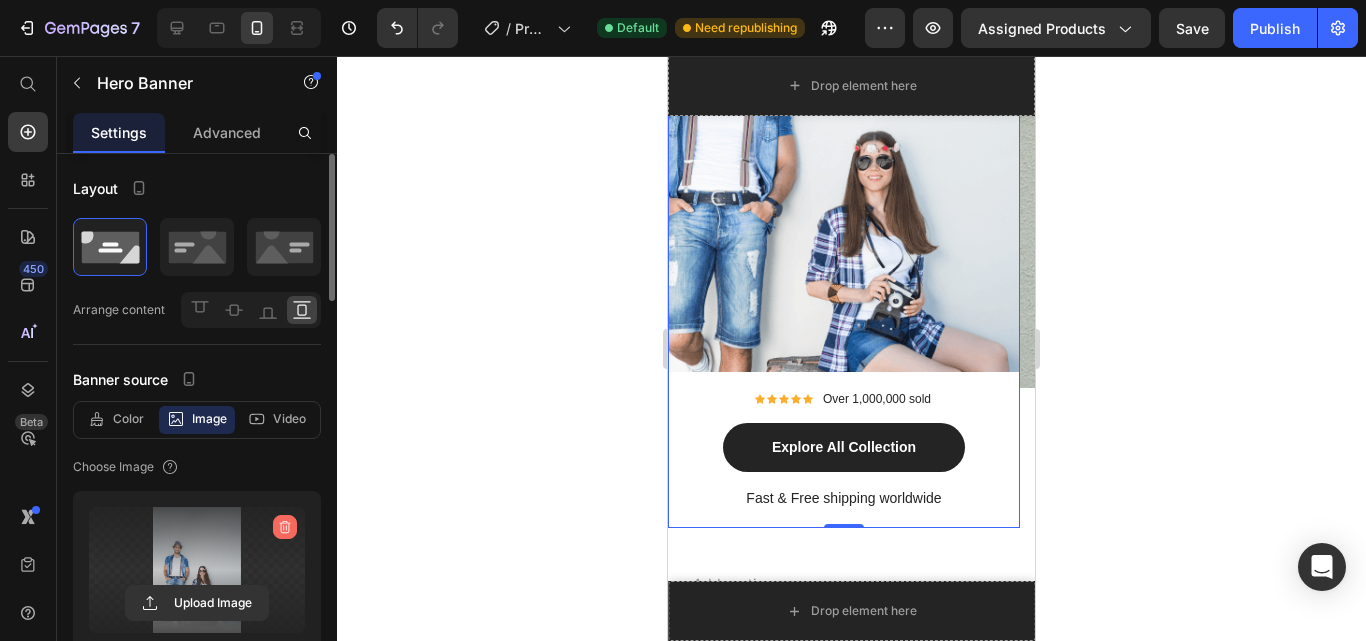 click 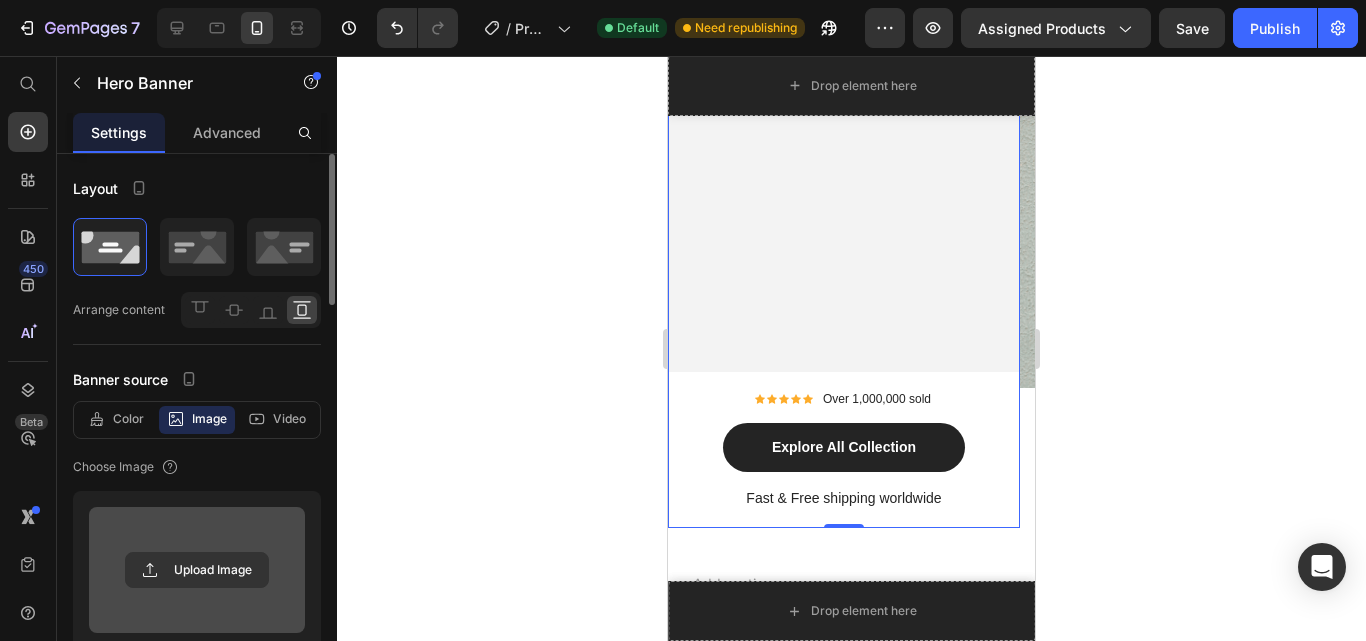 scroll, scrollTop: 57, scrollLeft: 0, axis: vertical 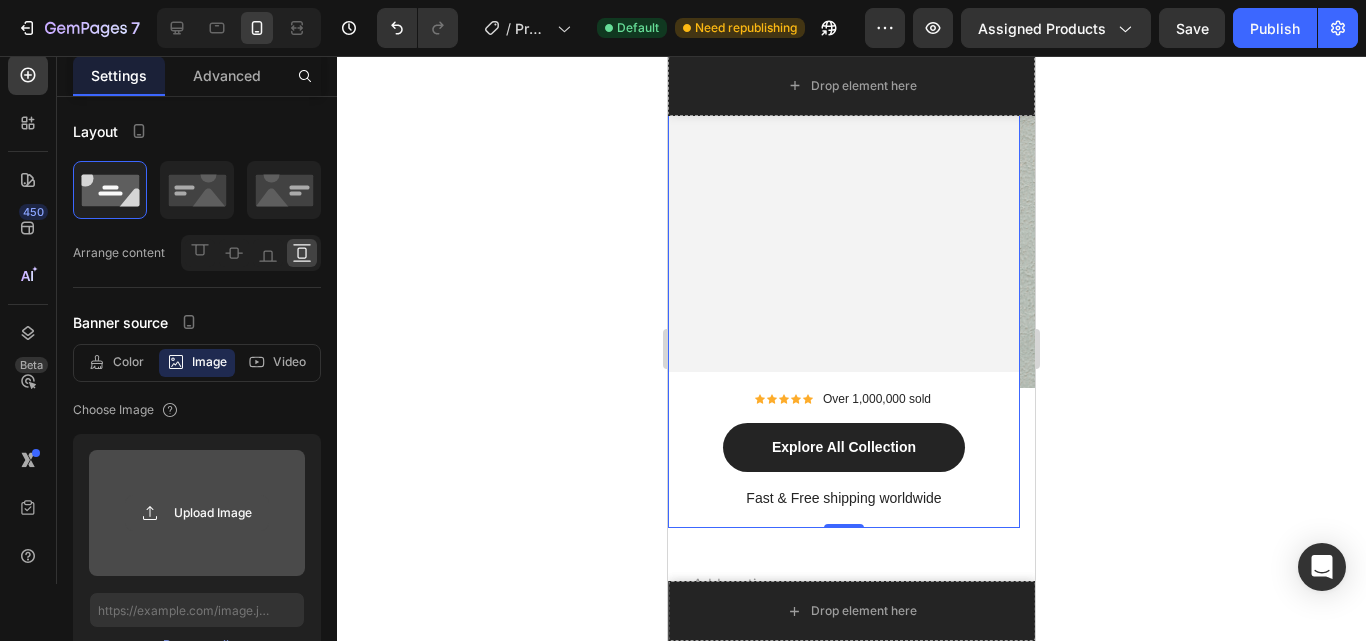 click 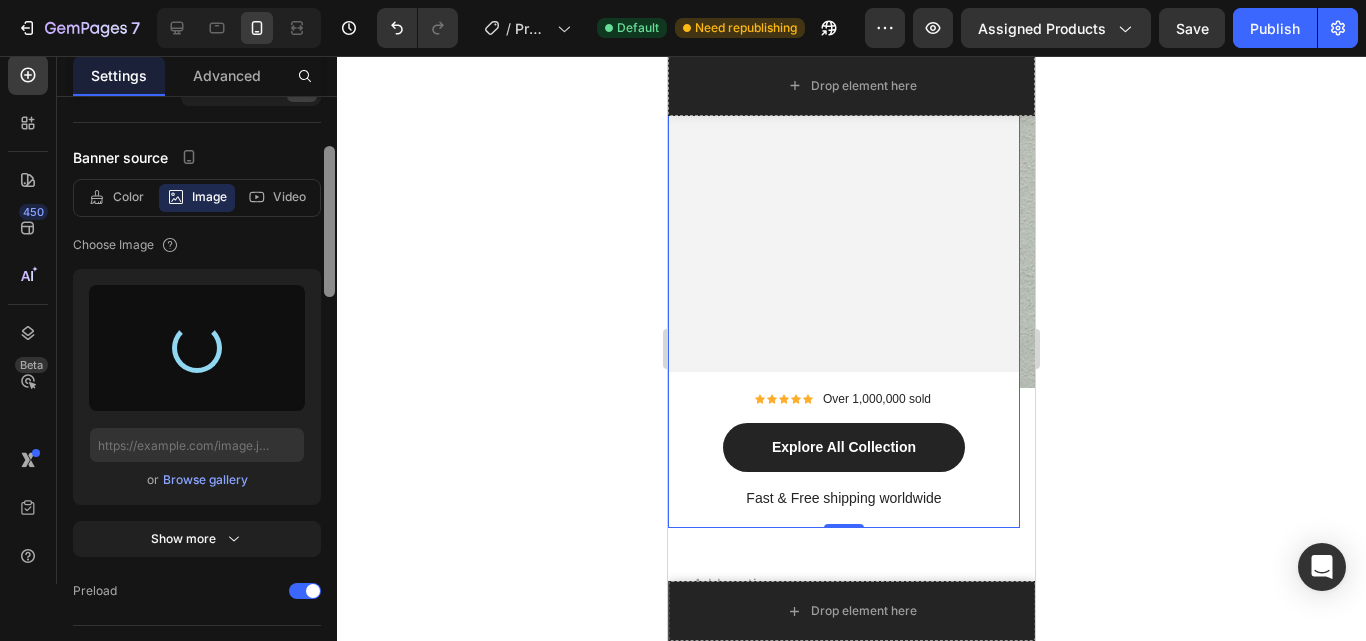 scroll, scrollTop: 168, scrollLeft: 0, axis: vertical 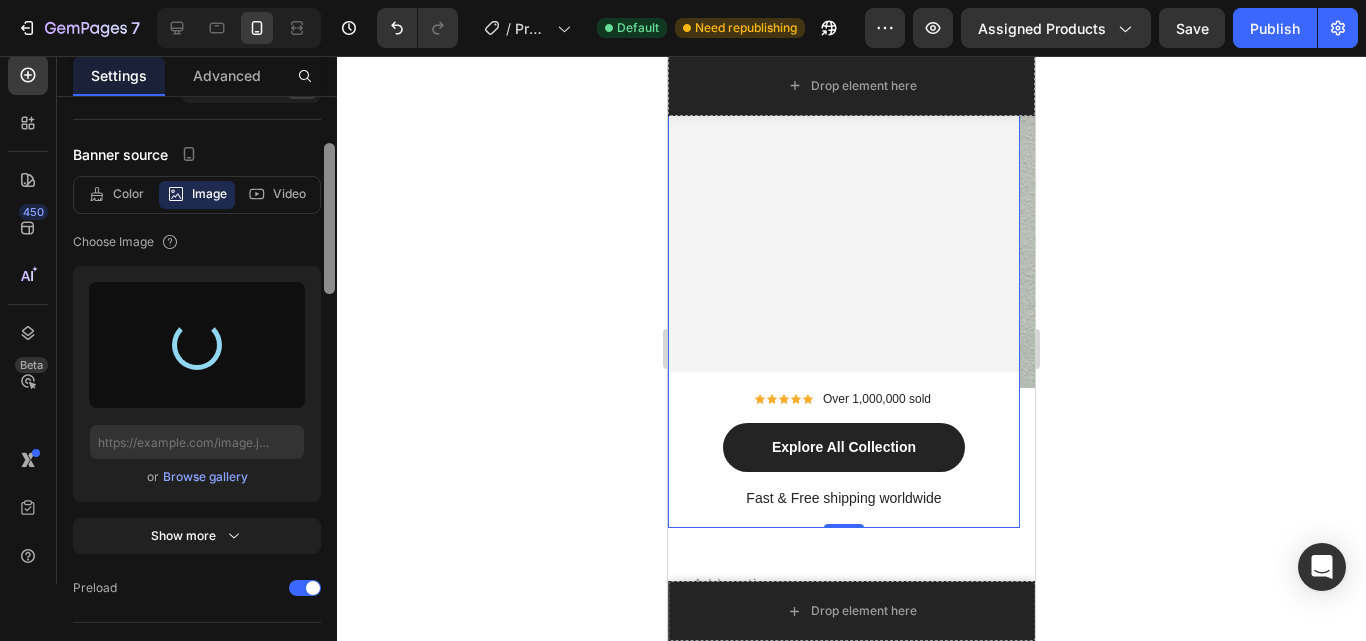 drag, startPoint x: 332, startPoint y: 230, endPoint x: 335, endPoint y: 277, distance: 47.095646 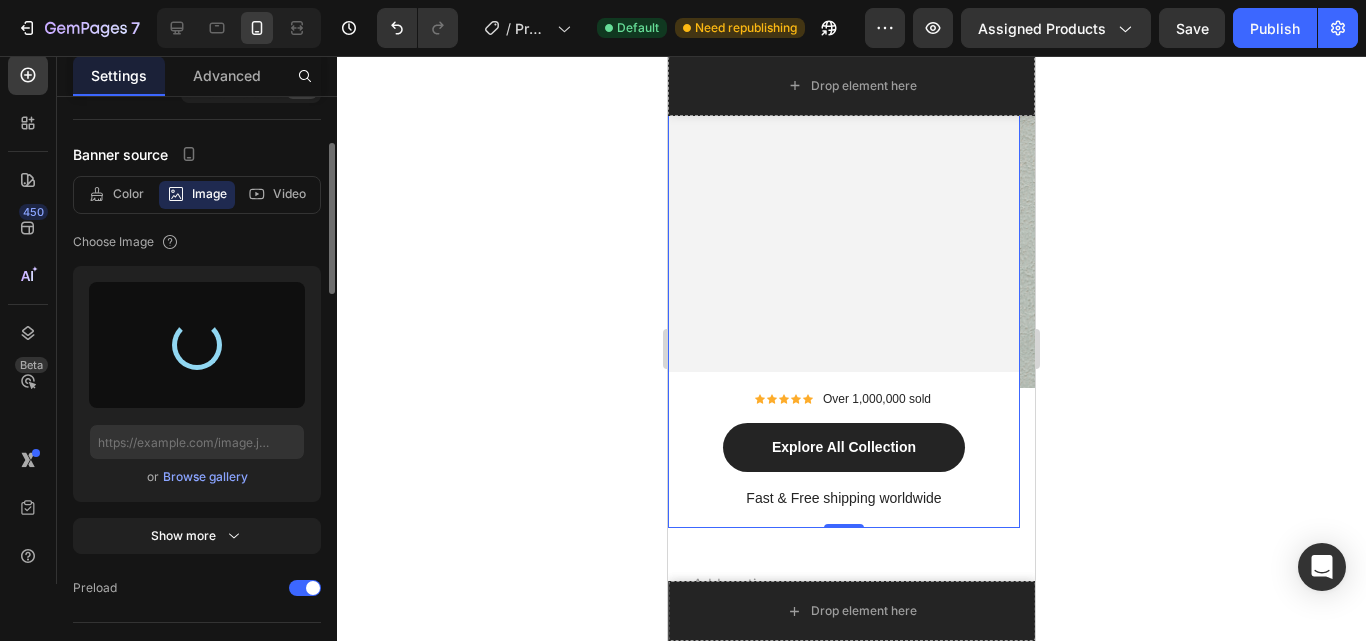type on "[URL][DOMAIN_NAME]" 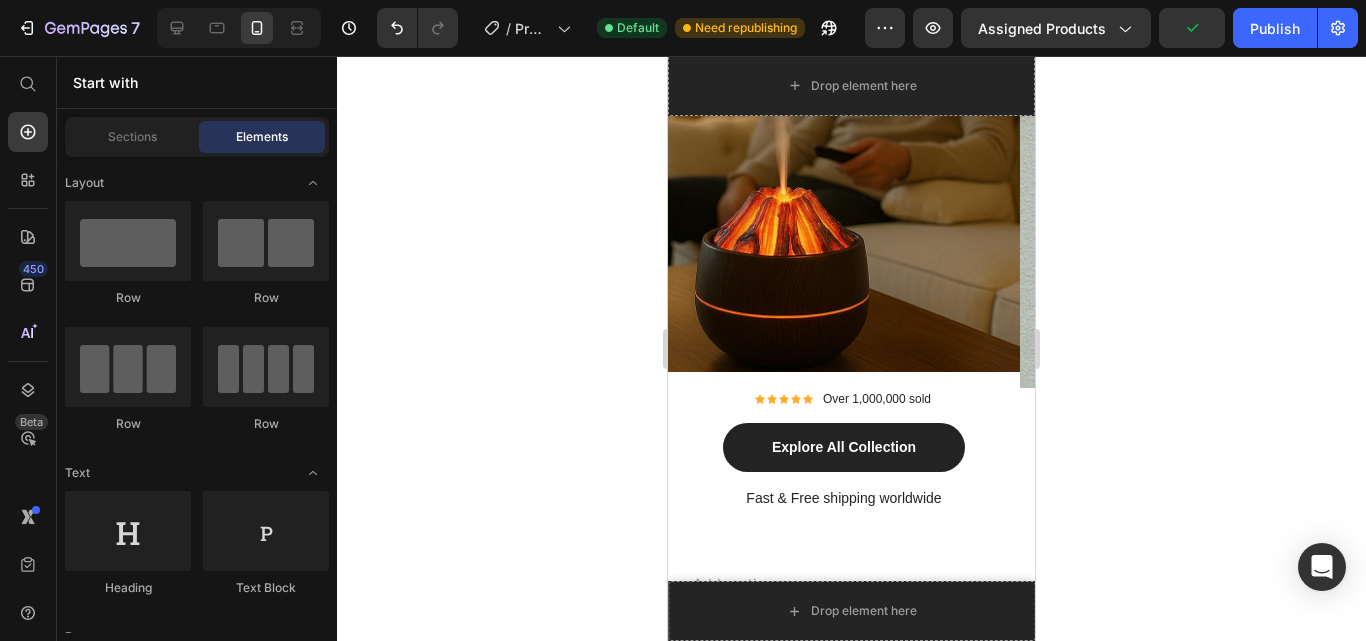 scroll, scrollTop: 0, scrollLeft: 0, axis: both 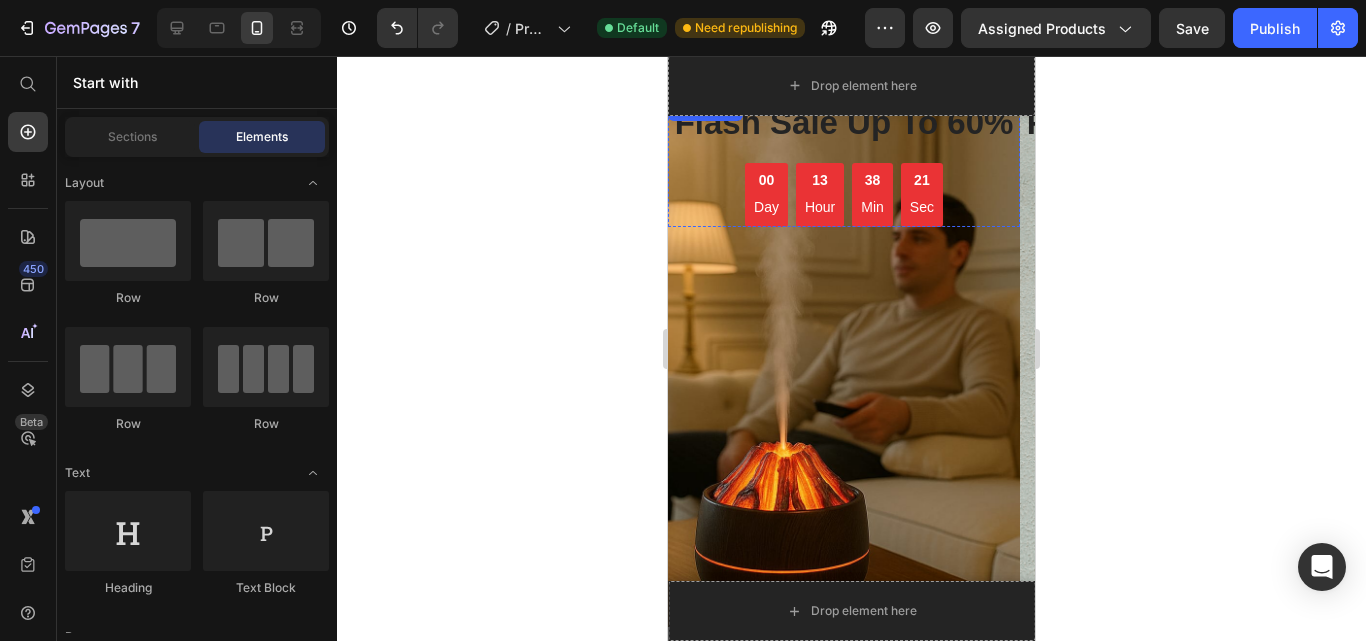 click on "Summer Lookbook" at bounding box center (844, 83) 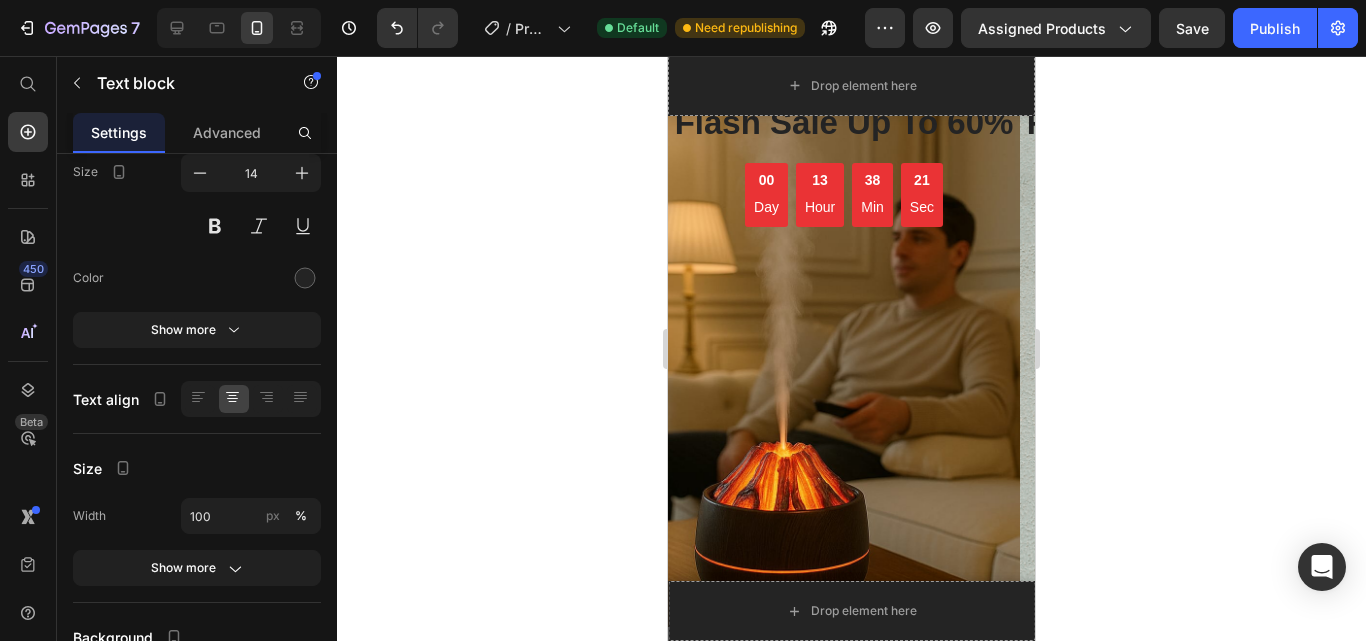 scroll, scrollTop: 0, scrollLeft: 0, axis: both 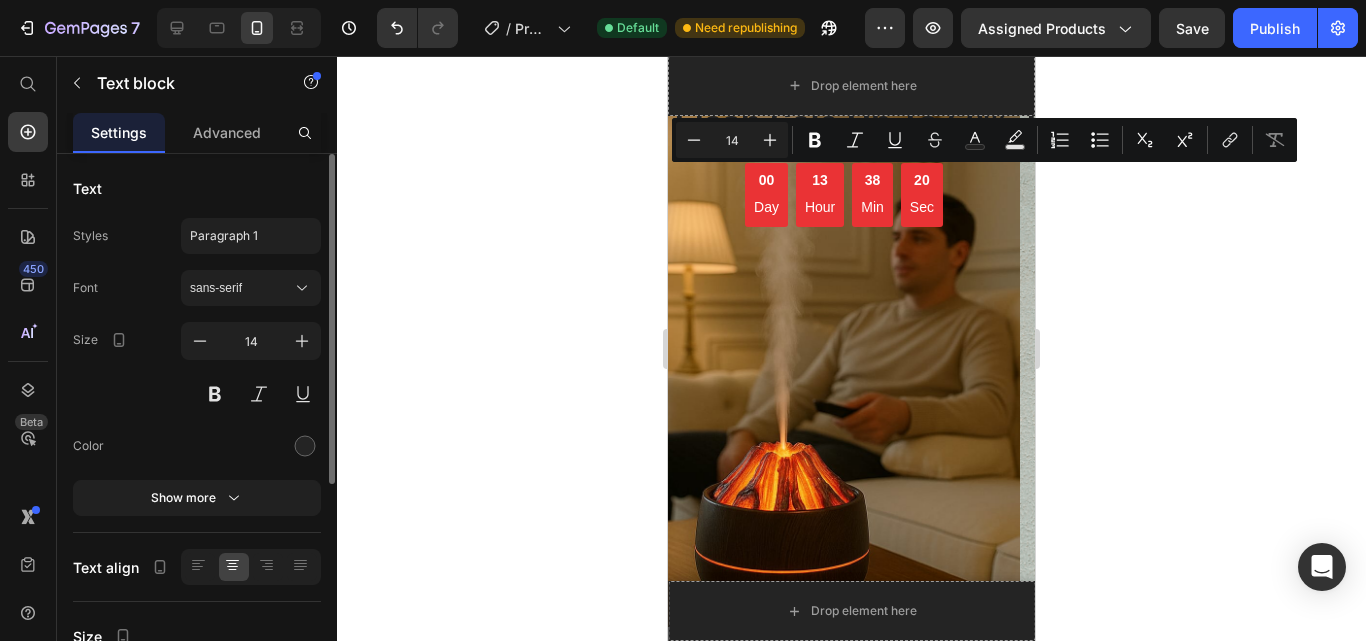 copy on "Summer Lookbook" 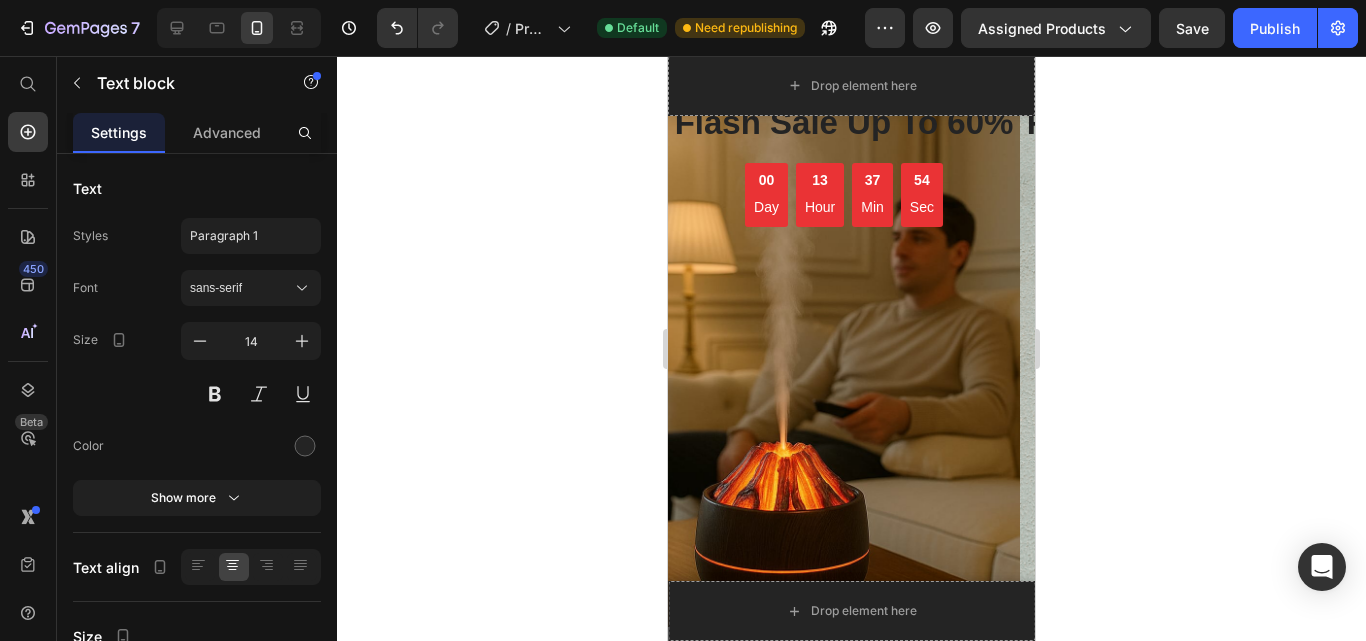 click on "Minimalista Y Elegante" at bounding box center [844, 83] 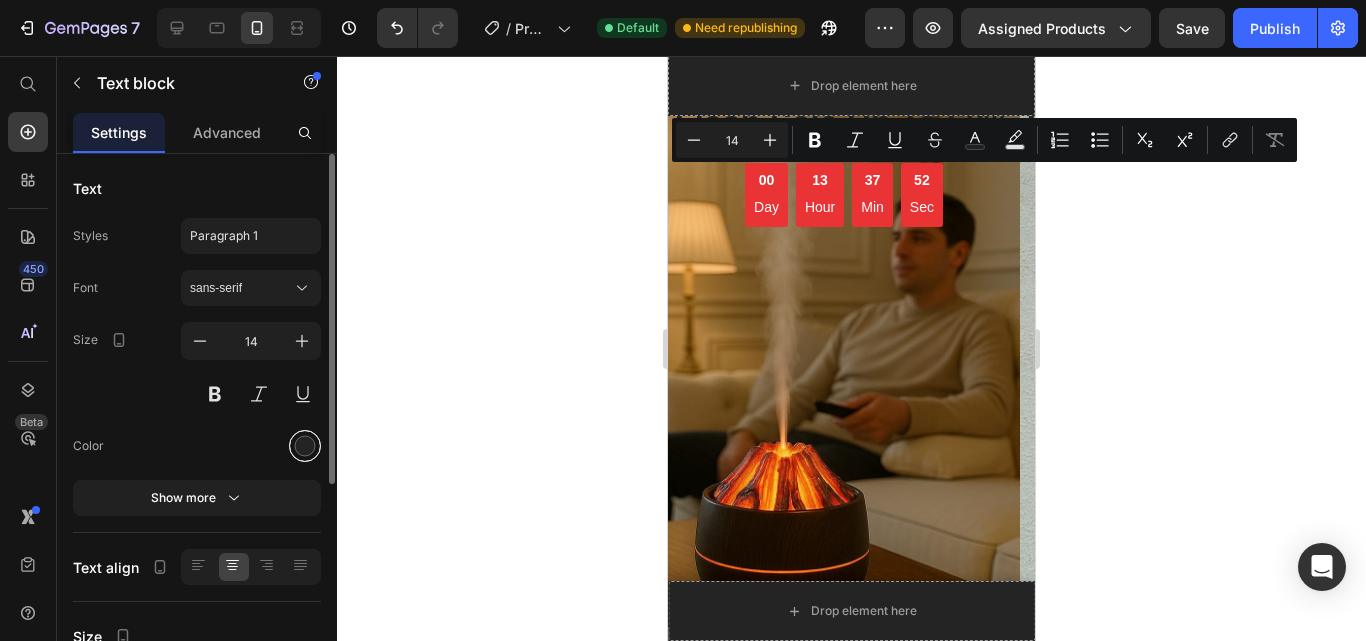 click at bounding box center [305, 446] 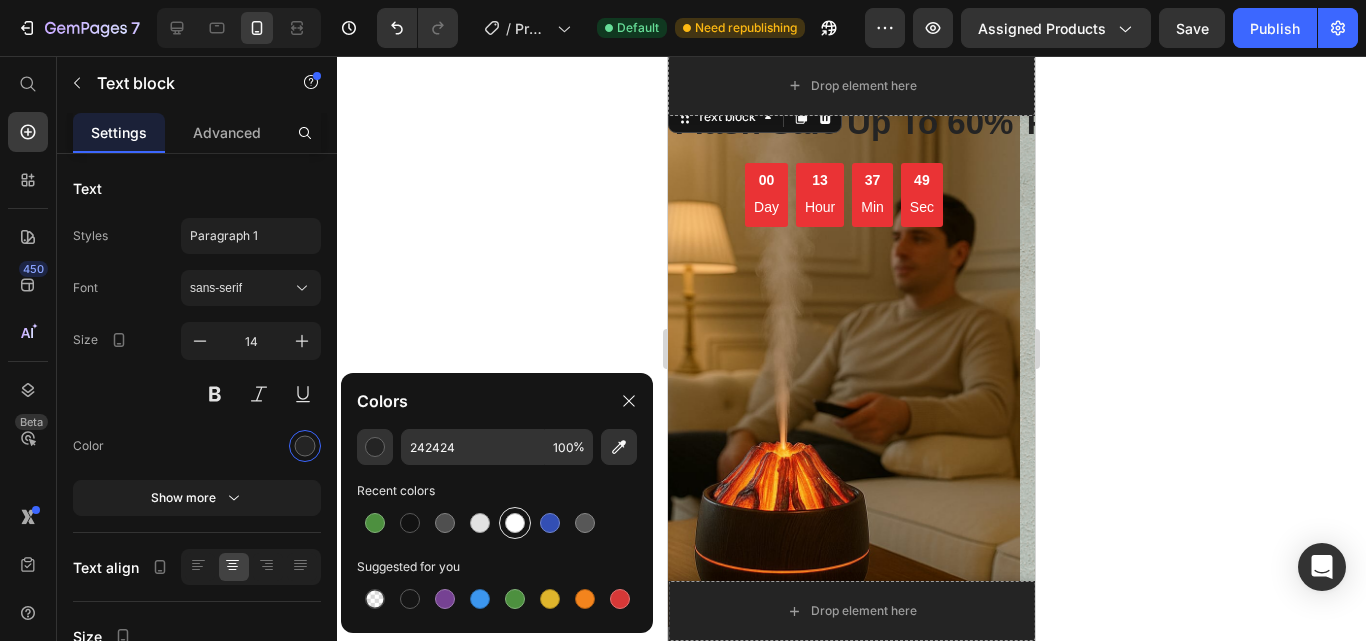 click at bounding box center [515, 523] 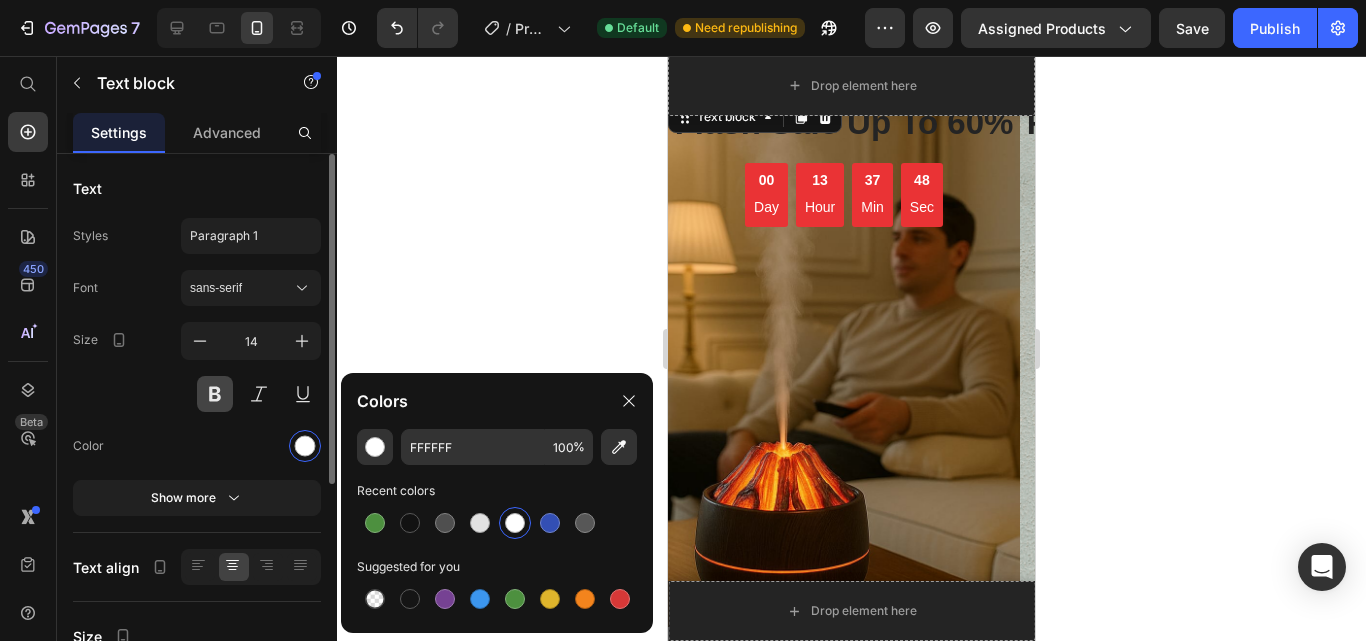 click at bounding box center (215, 394) 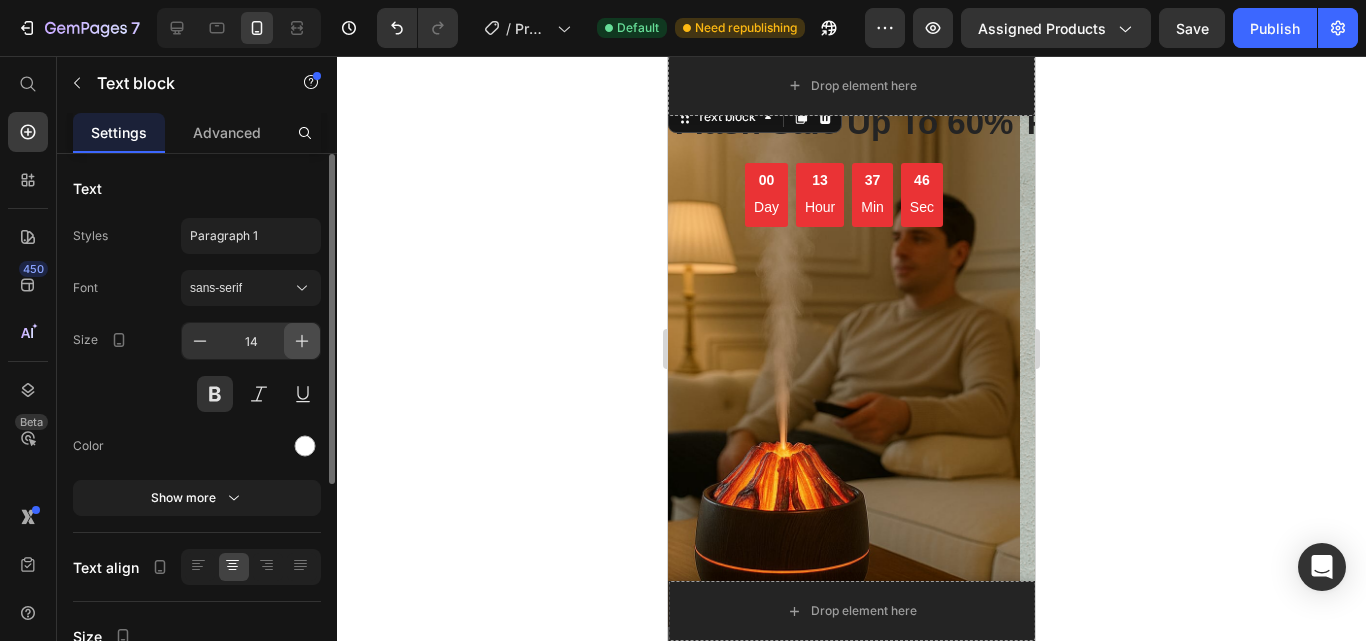 click 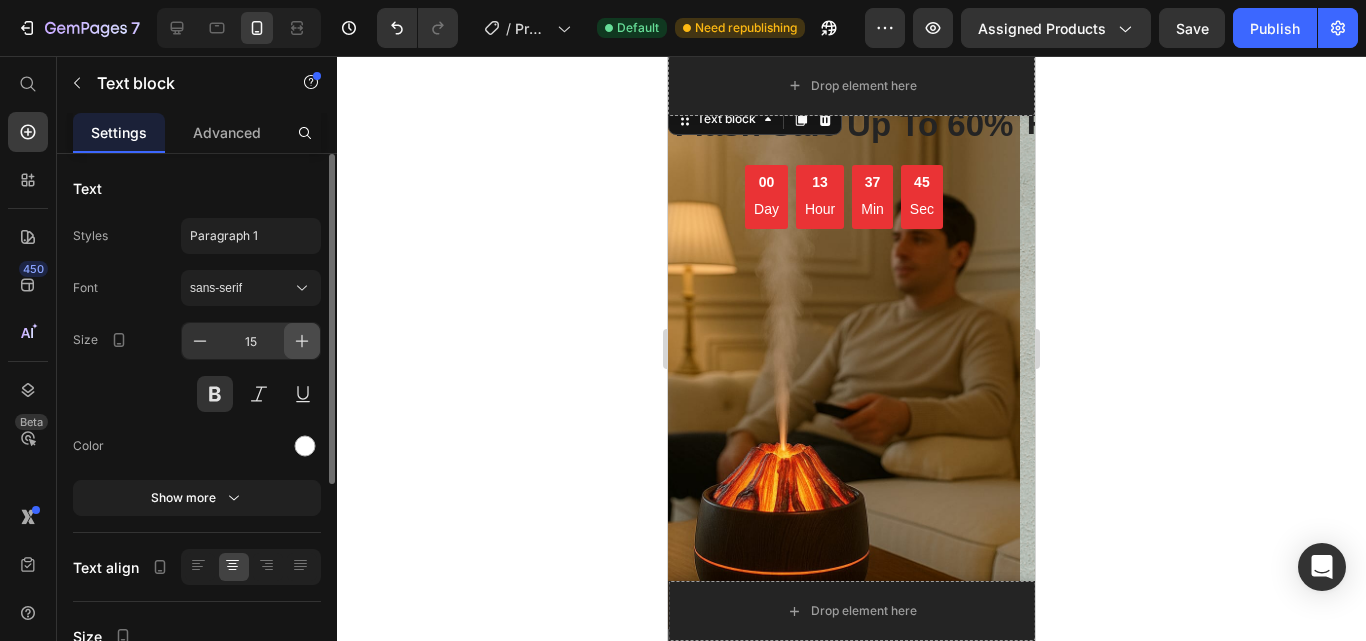 click 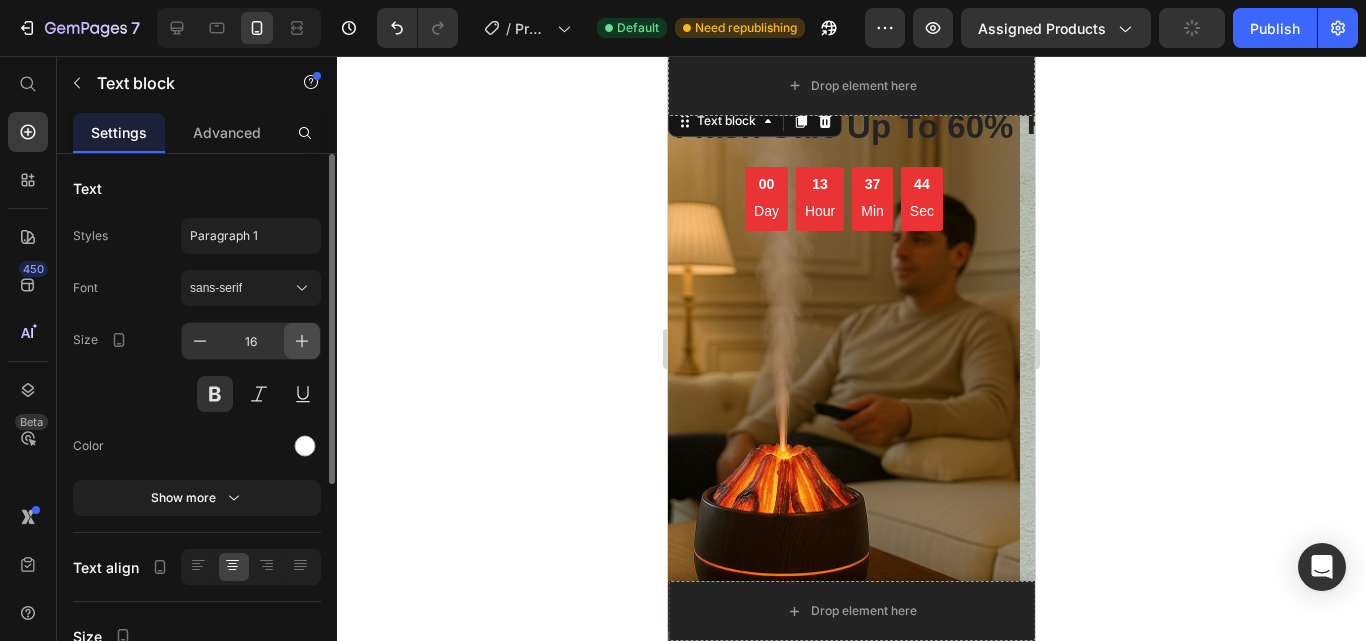 click 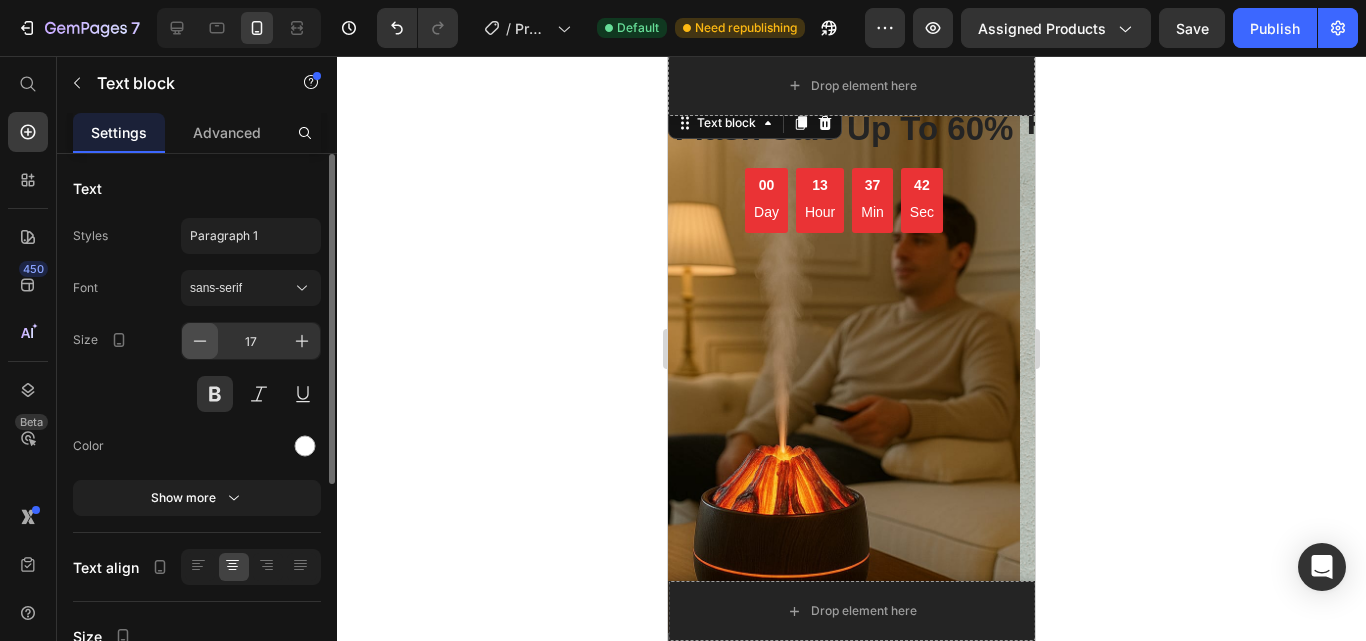 click 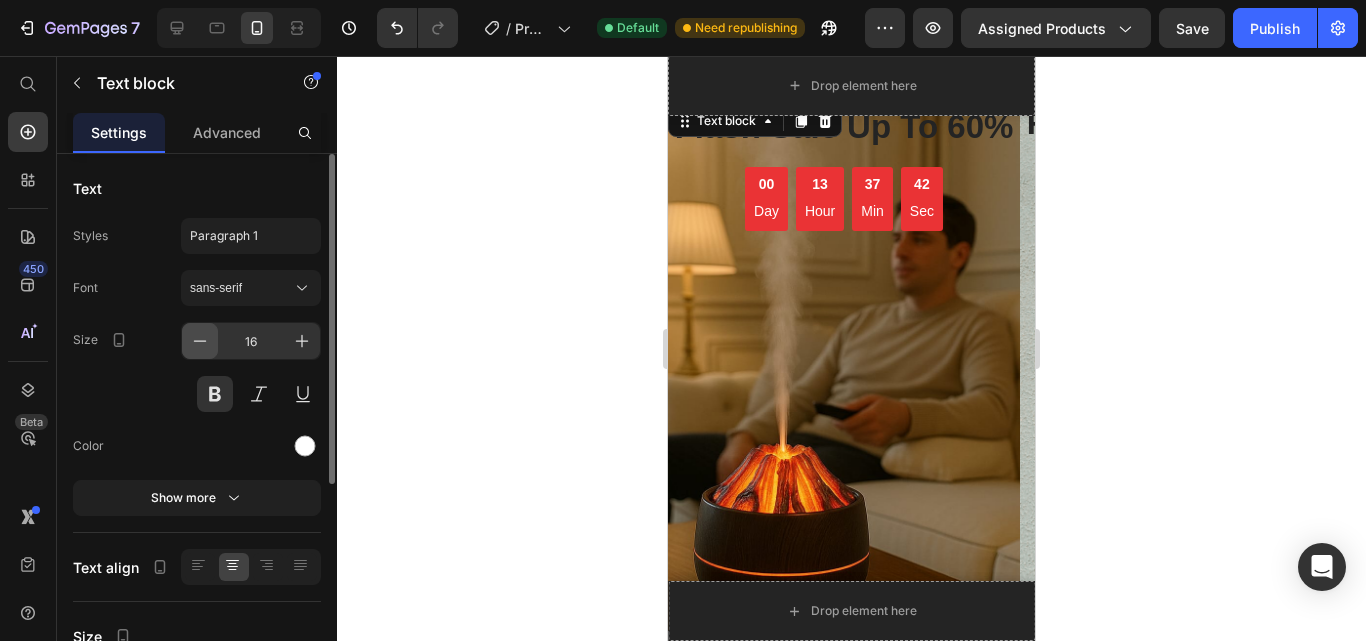 click 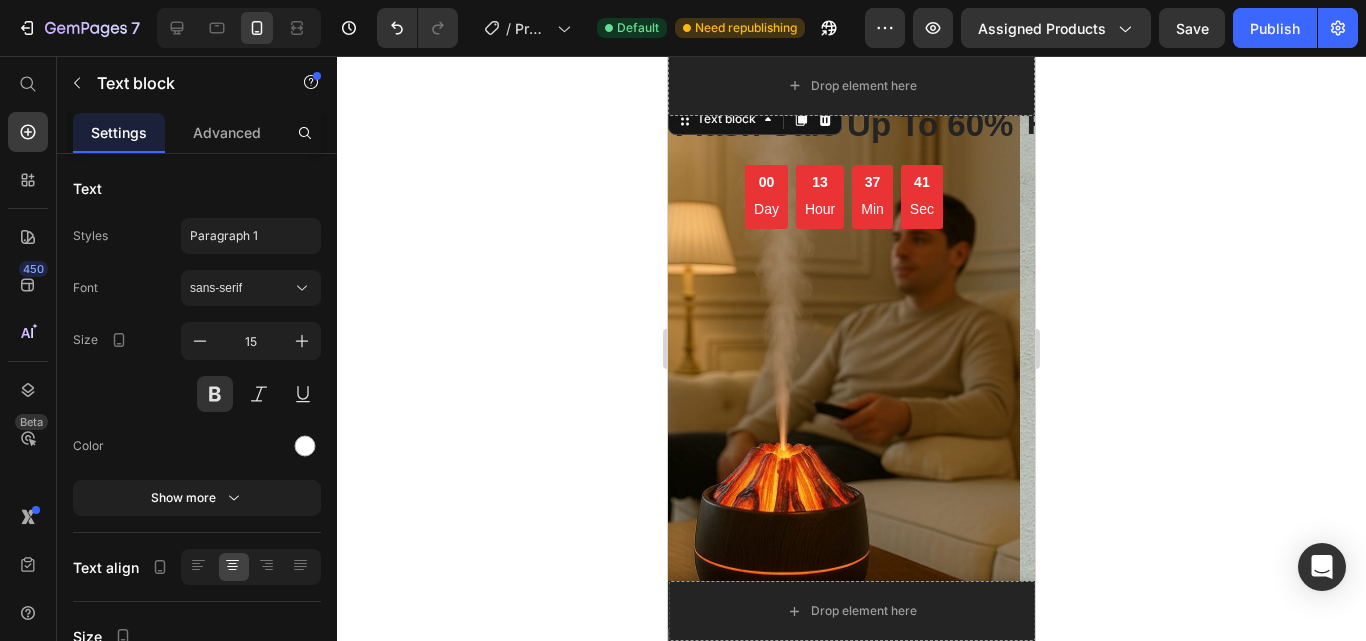 click 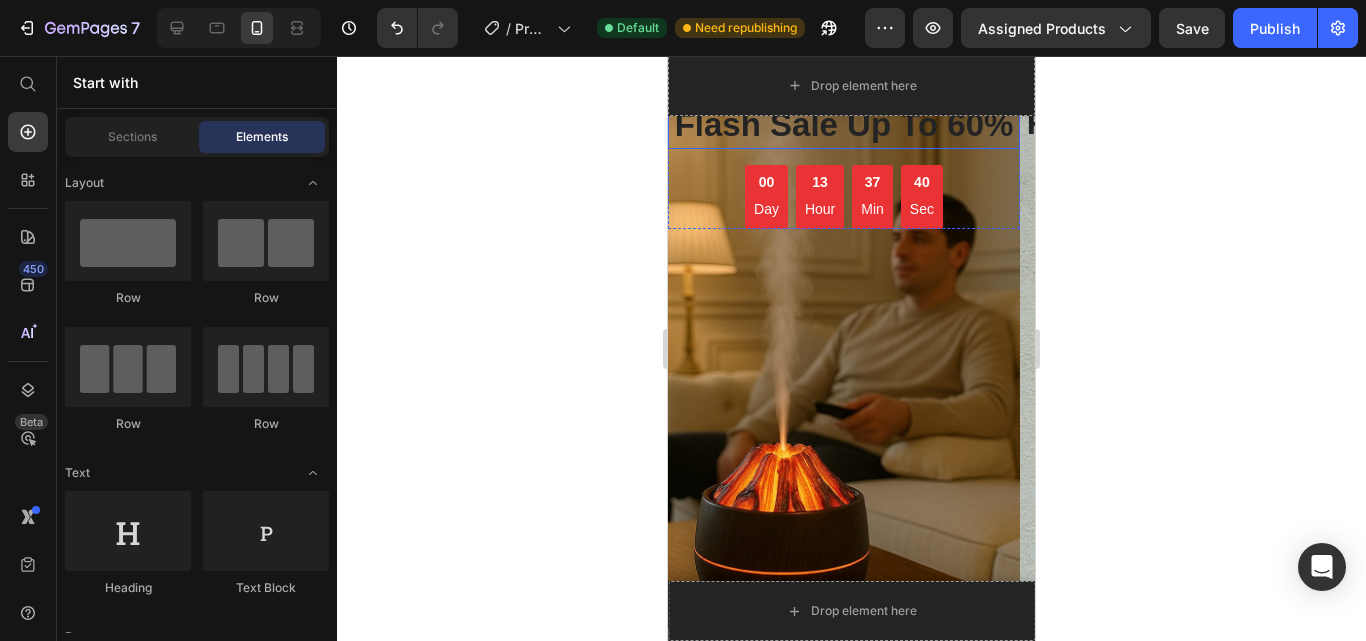 click on "Flash Sale Up To 60%" at bounding box center [844, 125] 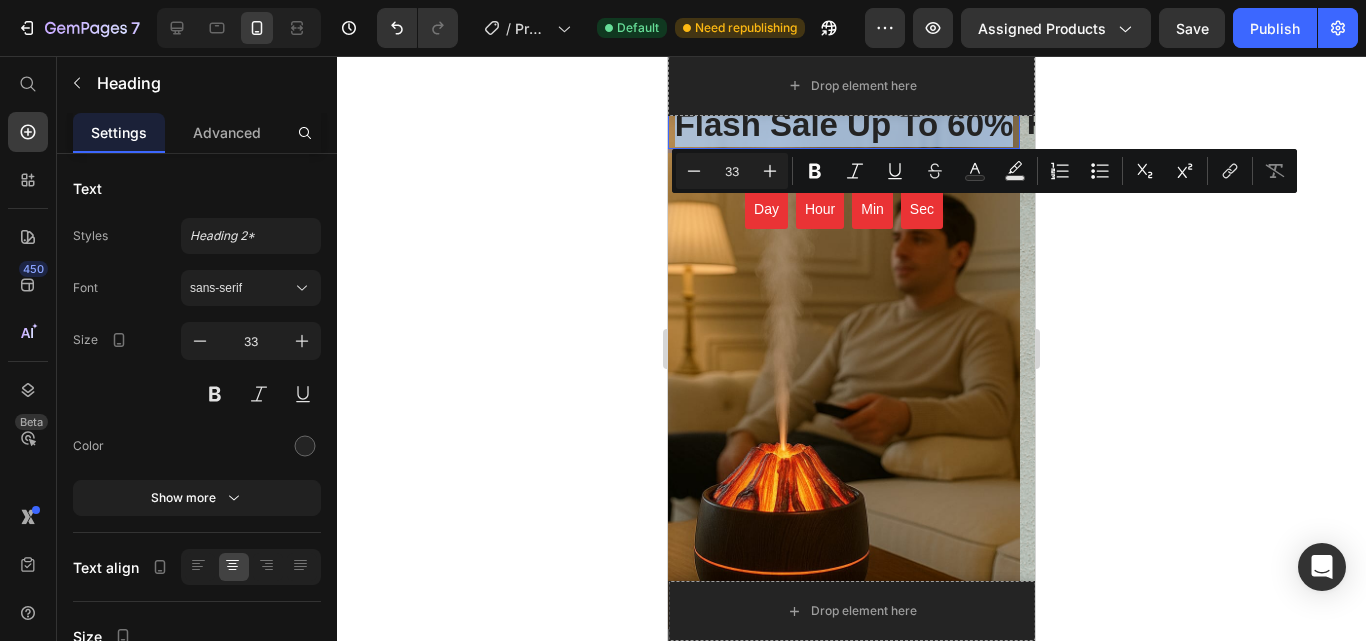 copy on "Flash Sale Up To 60%" 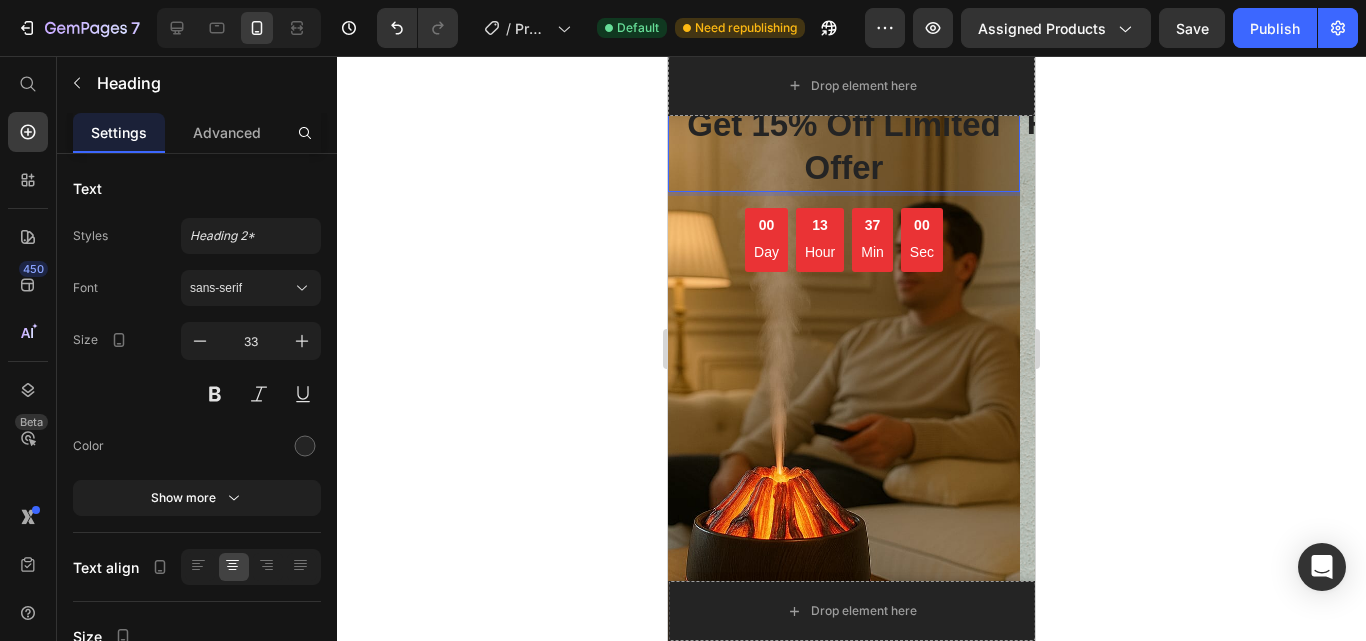 click on "Get 15% Off Limited Offer" at bounding box center (844, 147) 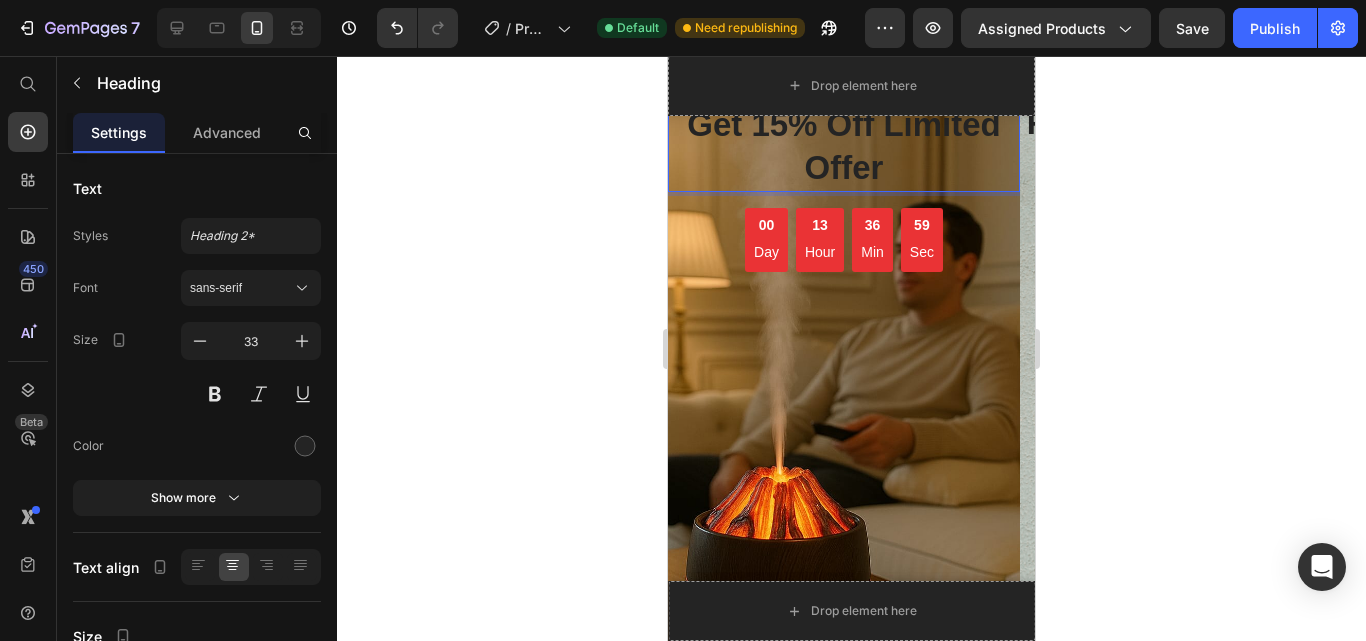 click on "Get 15% Off Limited Offer" at bounding box center (844, 147) 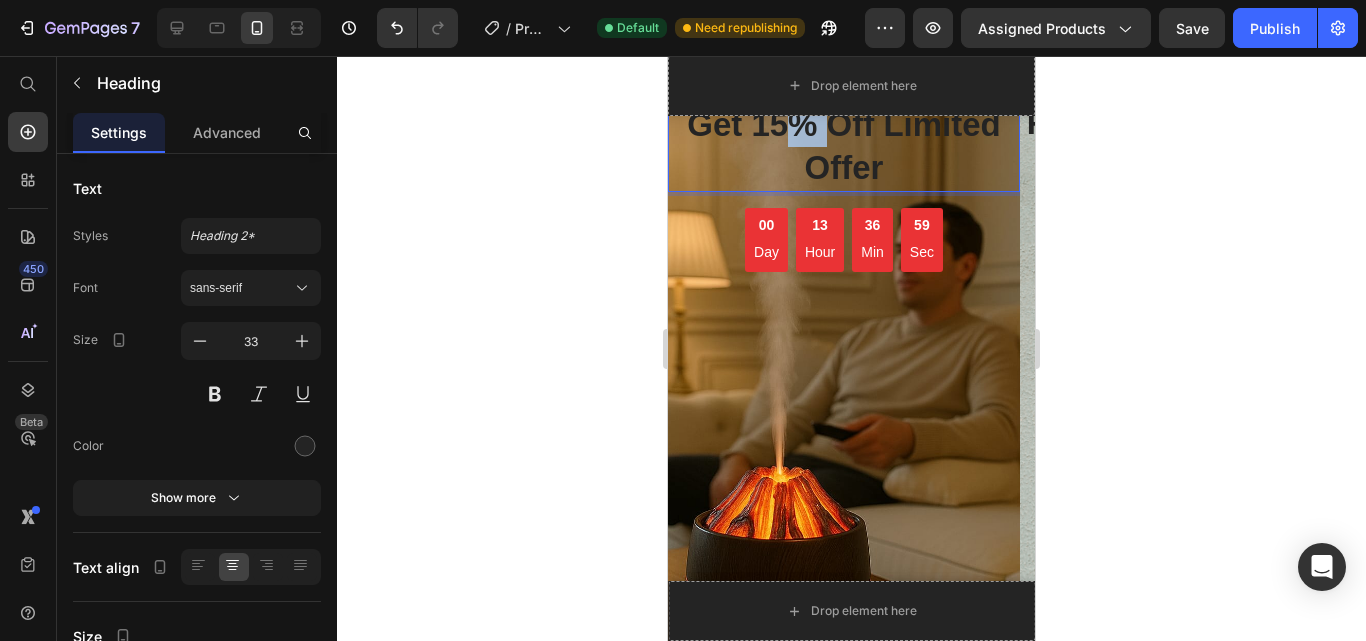 click on "Get 15% Off Limited Offer" at bounding box center [844, 147] 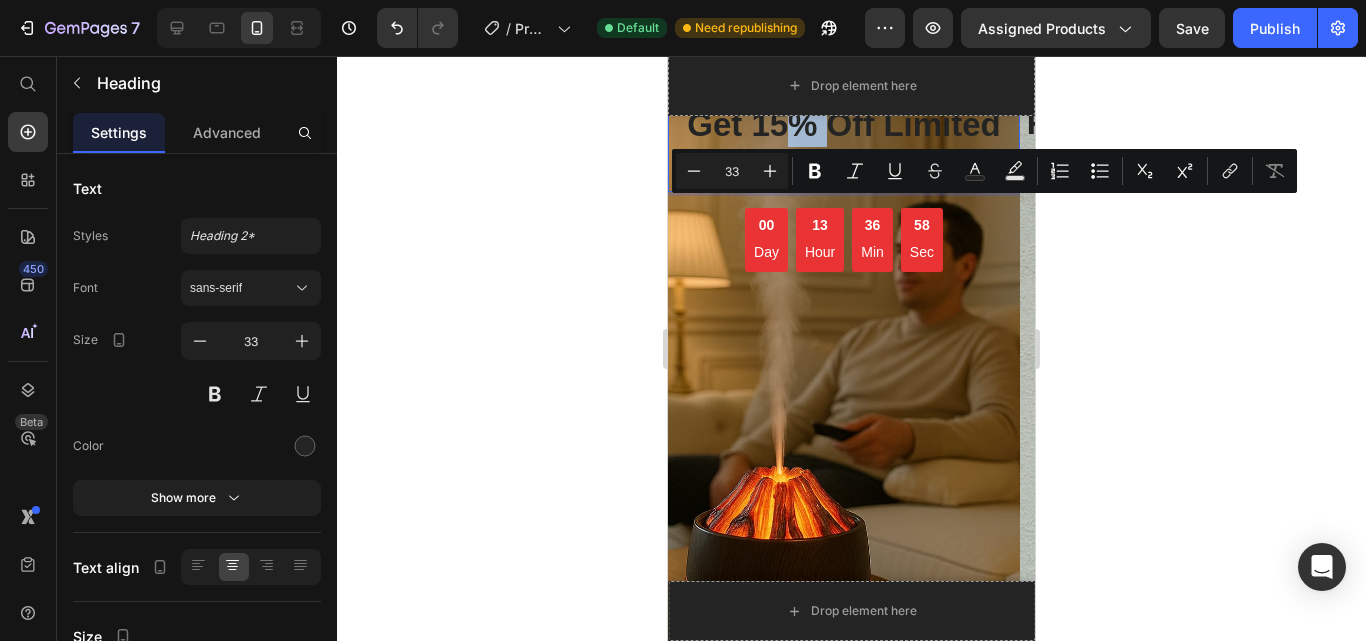 click on "Get 15% Off Limited Offer" at bounding box center [844, 147] 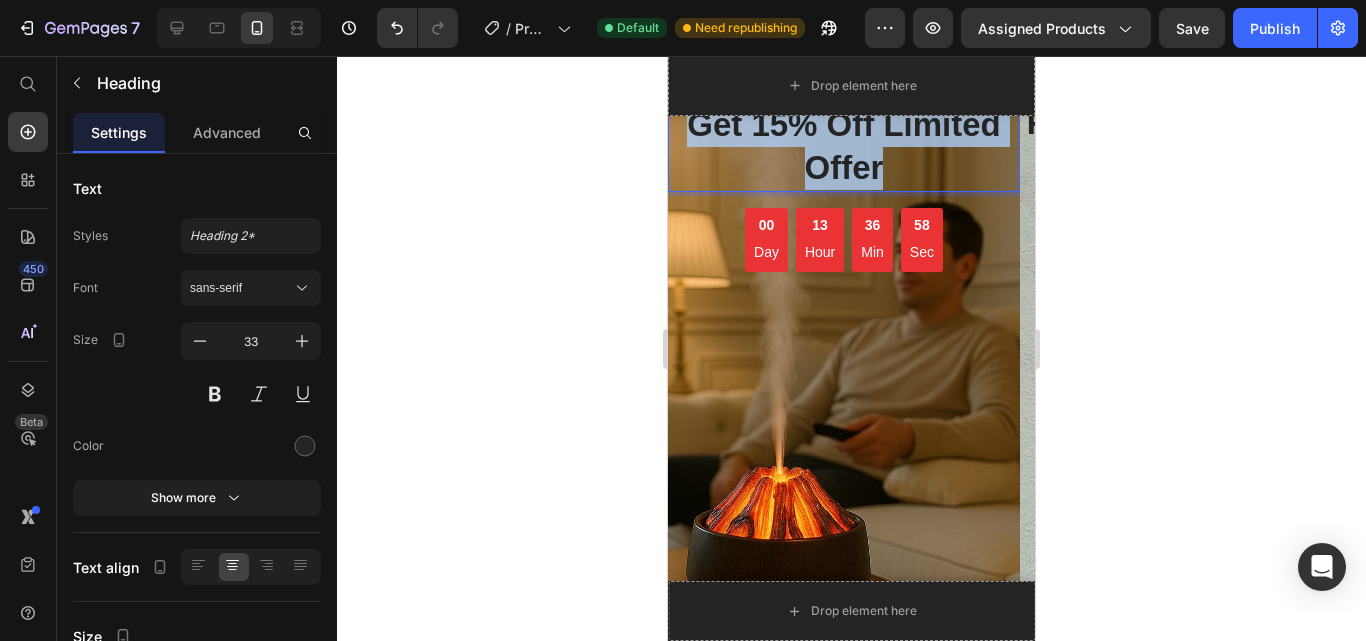 click on "Get 15% Off Limited Offer" at bounding box center [844, 147] 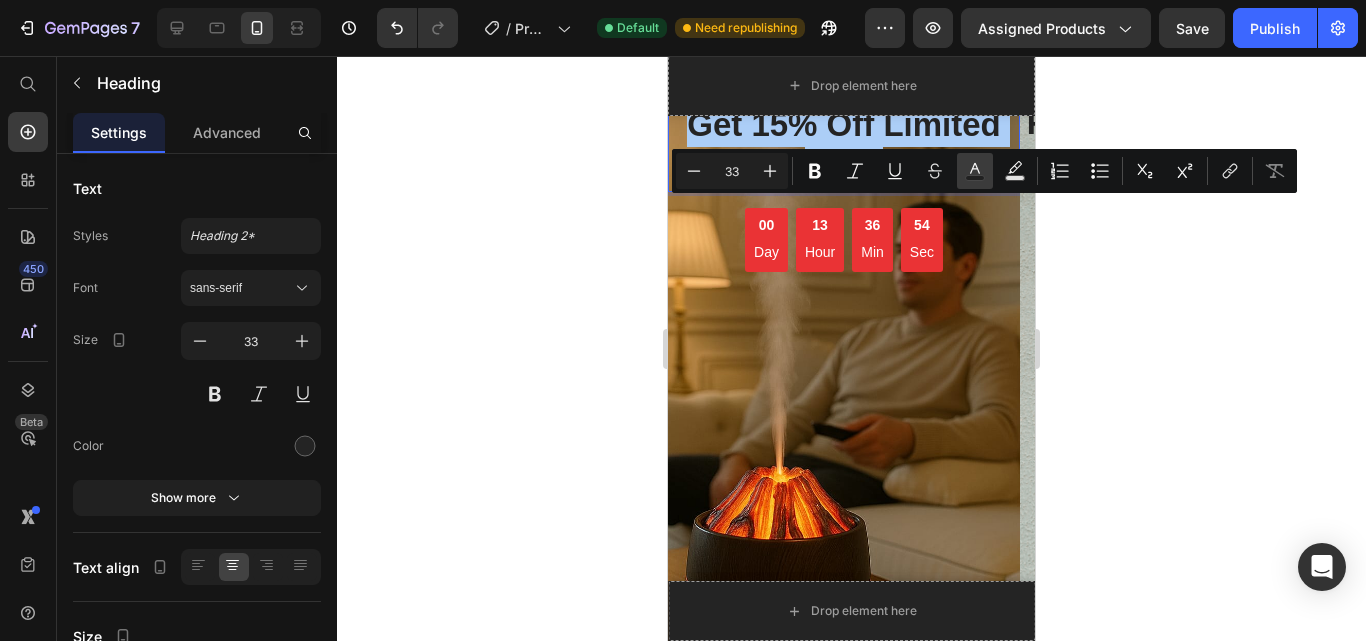 click 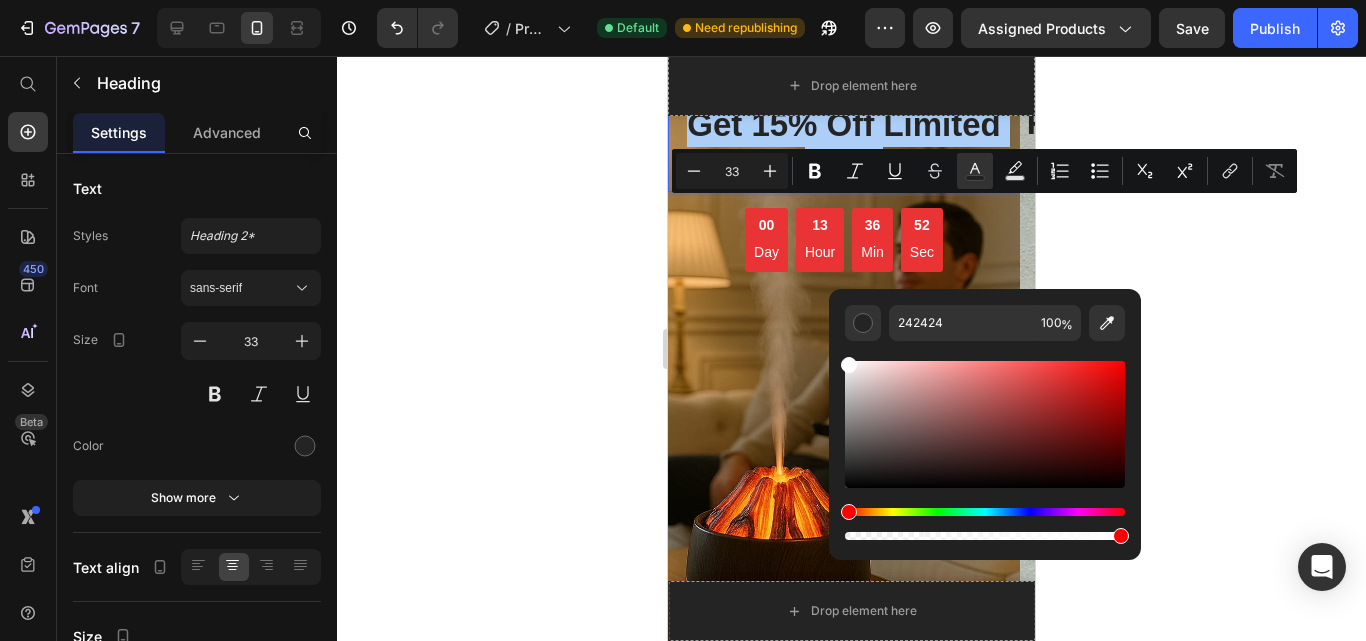 drag, startPoint x: 853, startPoint y: 470, endPoint x: 837, endPoint y: 326, distance: 144.88617 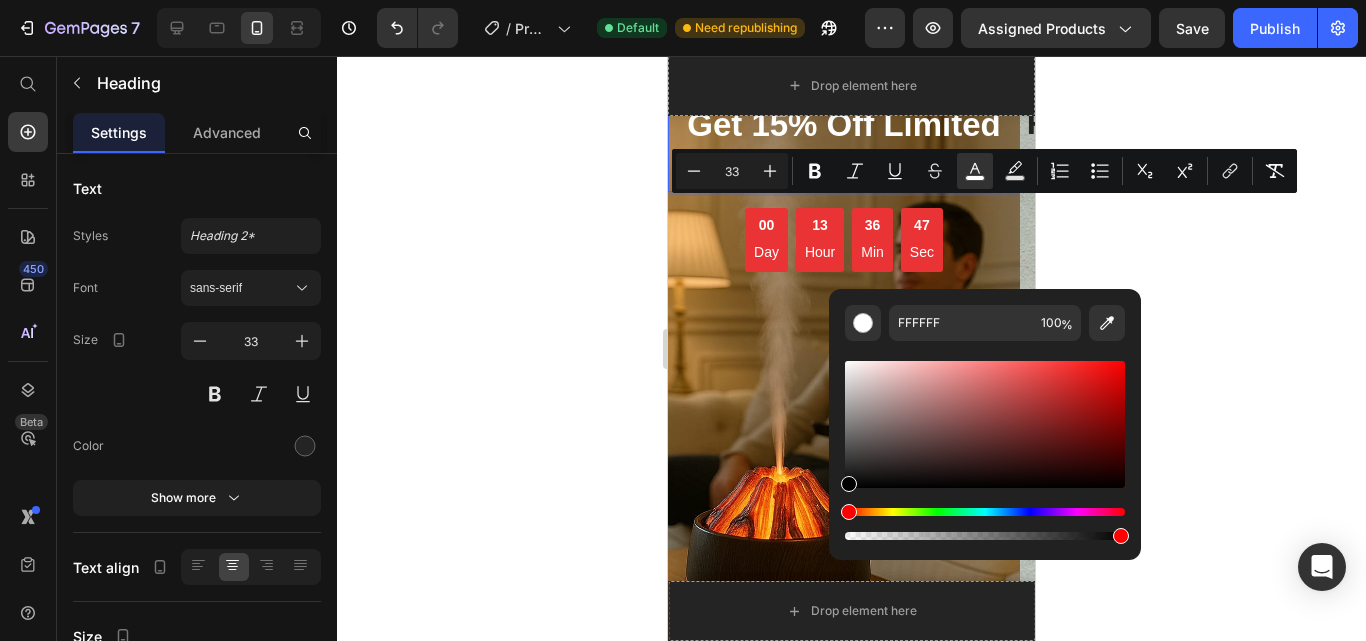 drag, startPoint x: 846, startPoint y: 370, endPoint x: 828, endPoint y: 511, distance: 142.14429 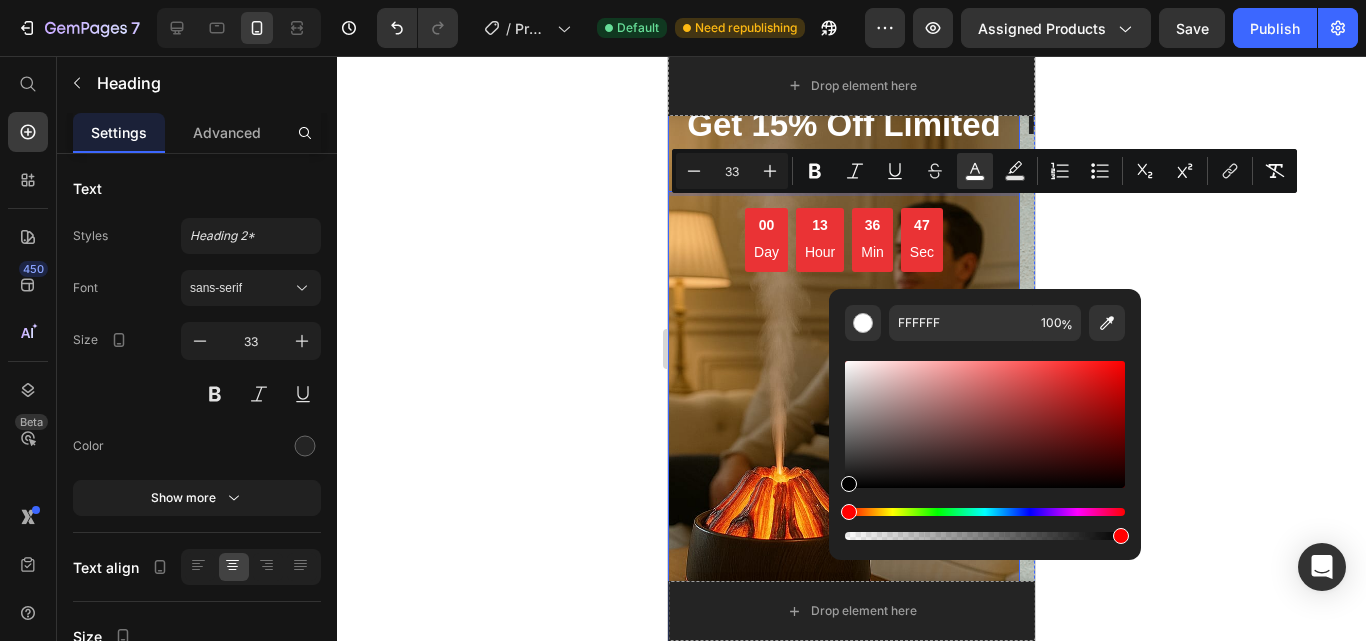 type on "000000" 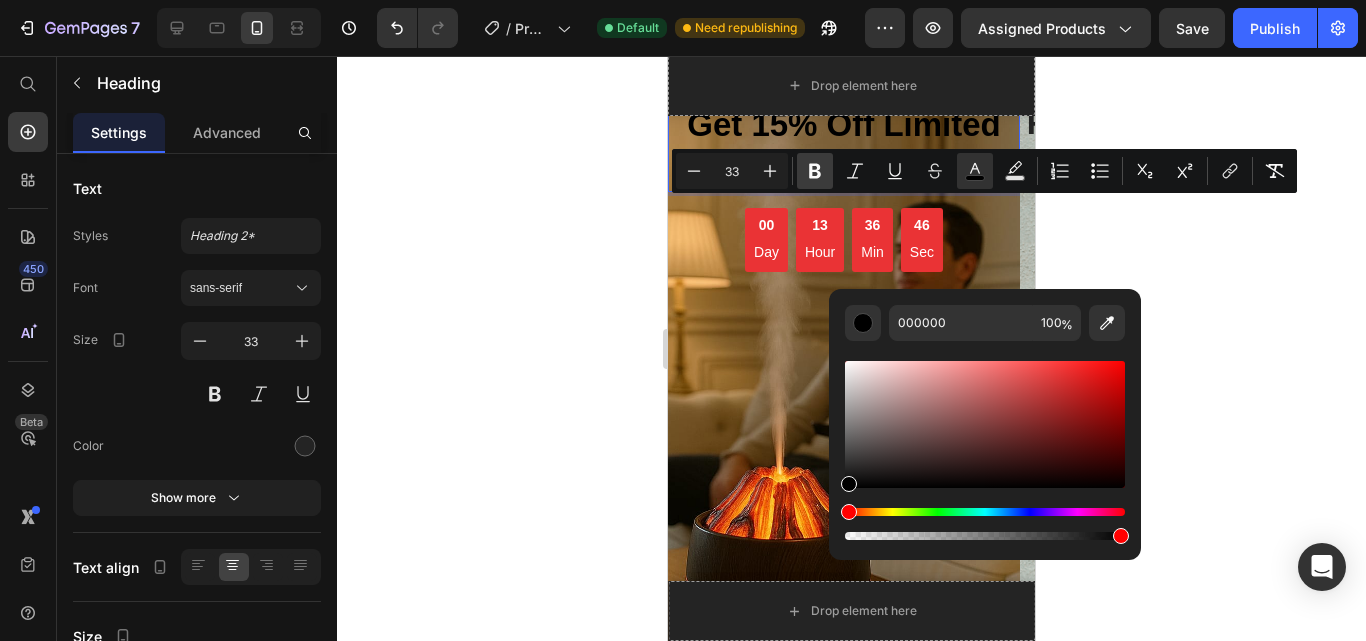 click 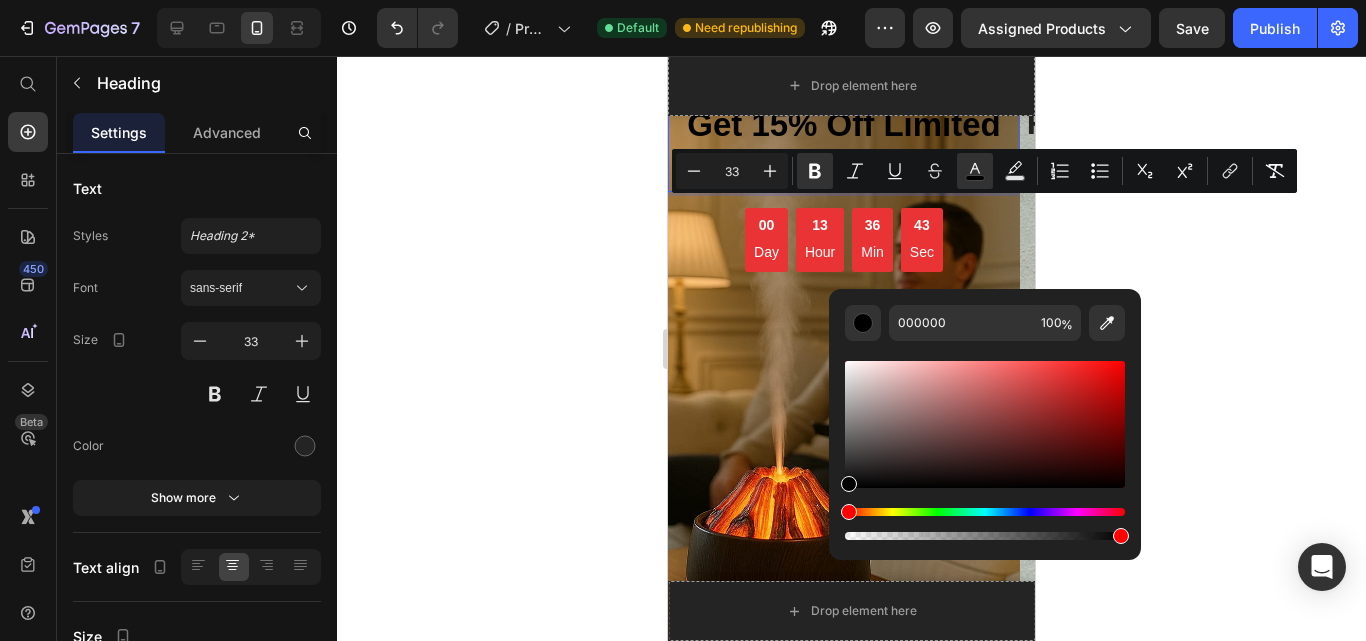 click 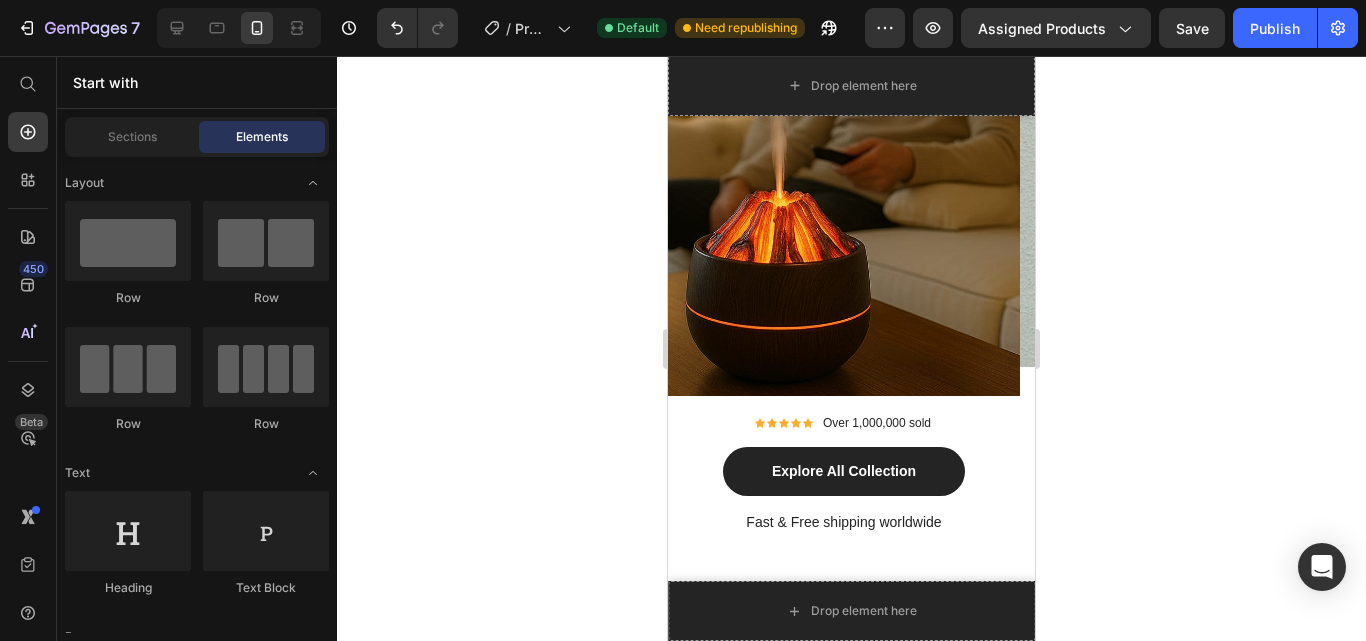 scroll, scrollTop: 10456, scrollLeft: 0, axis: vertical 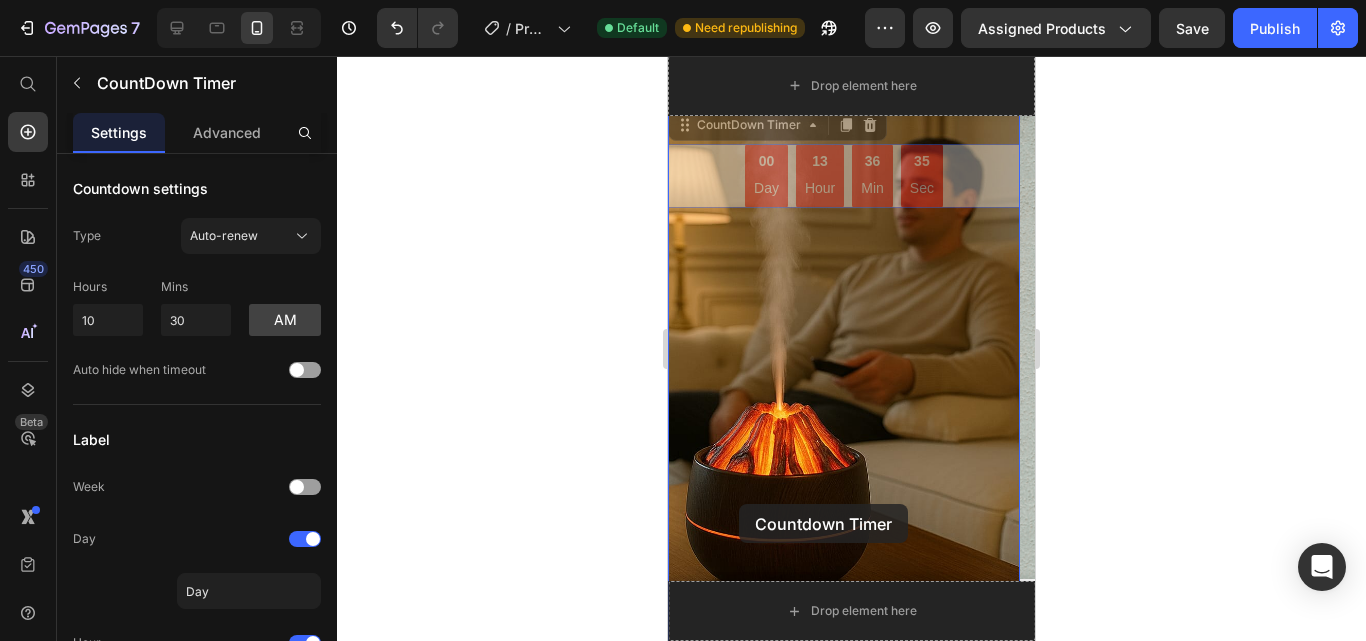 drag, startPoint x: 733, startPoint y: 232, endPoint x: 730, endPoint y: 513, distance: 281.01602 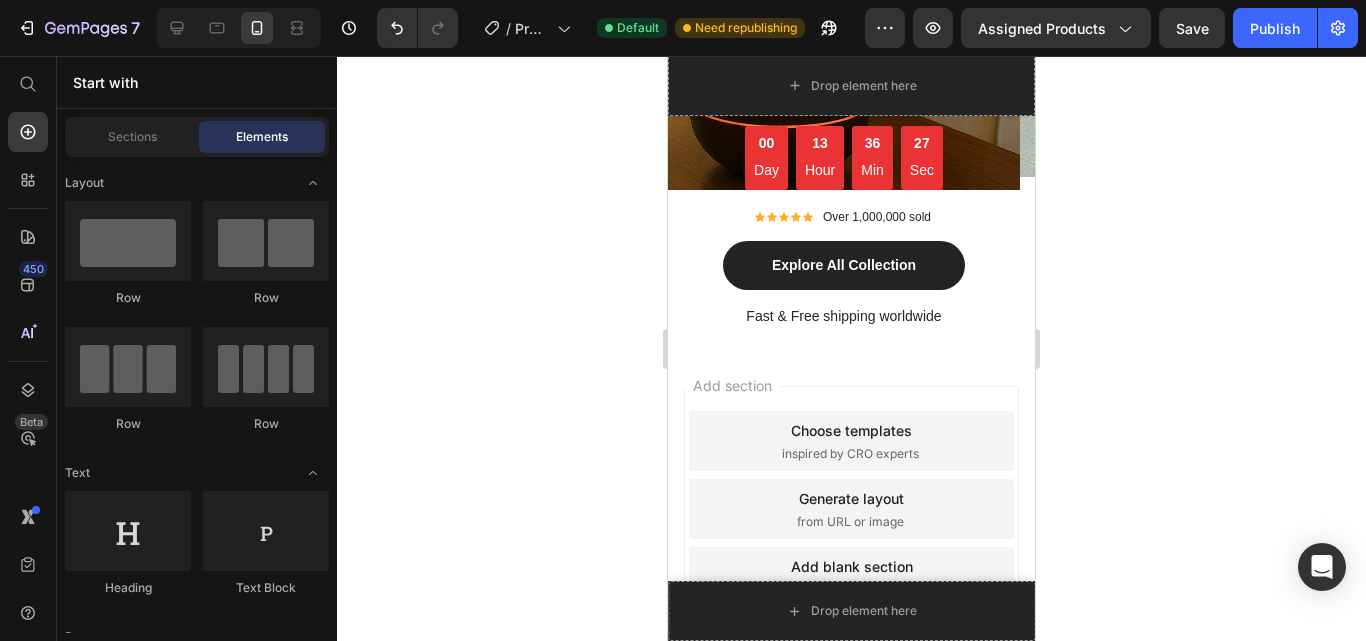 scroll, scrollTop: 10583, scrollLeft: 0, axis: vertical 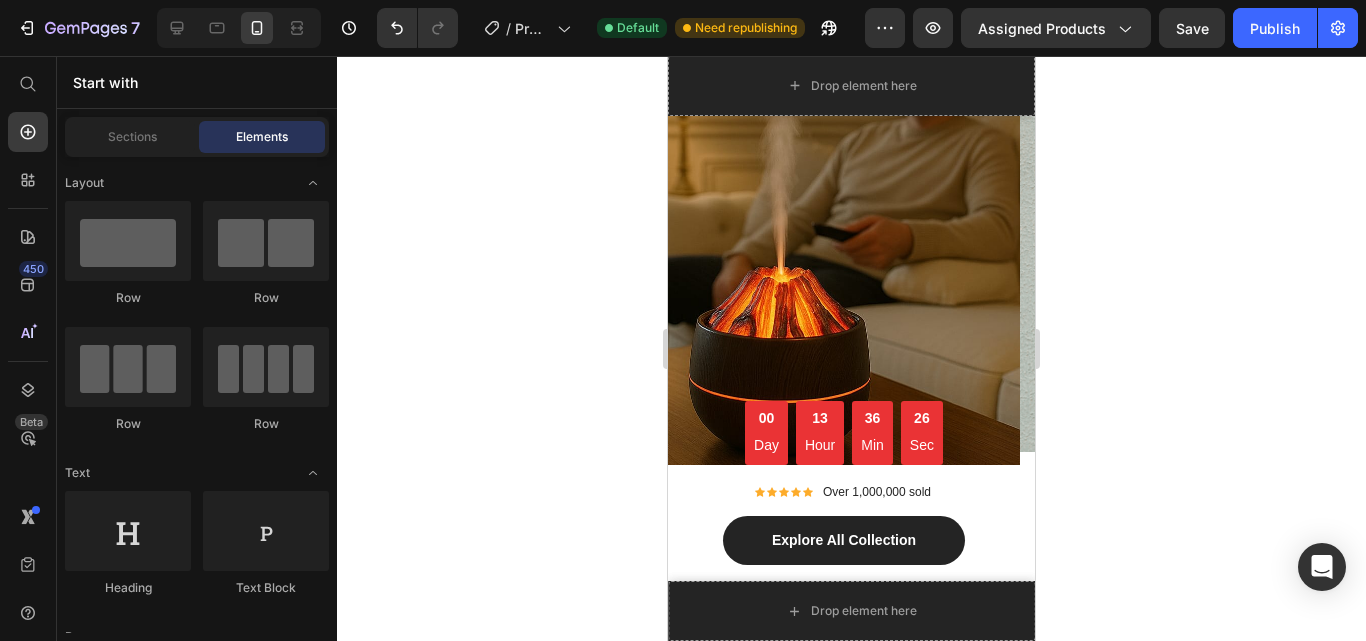 drag, startPoint x: 1029, startPoint y: 573, endPoint x: 1704, endPoint y: 635, distance: 677.84143 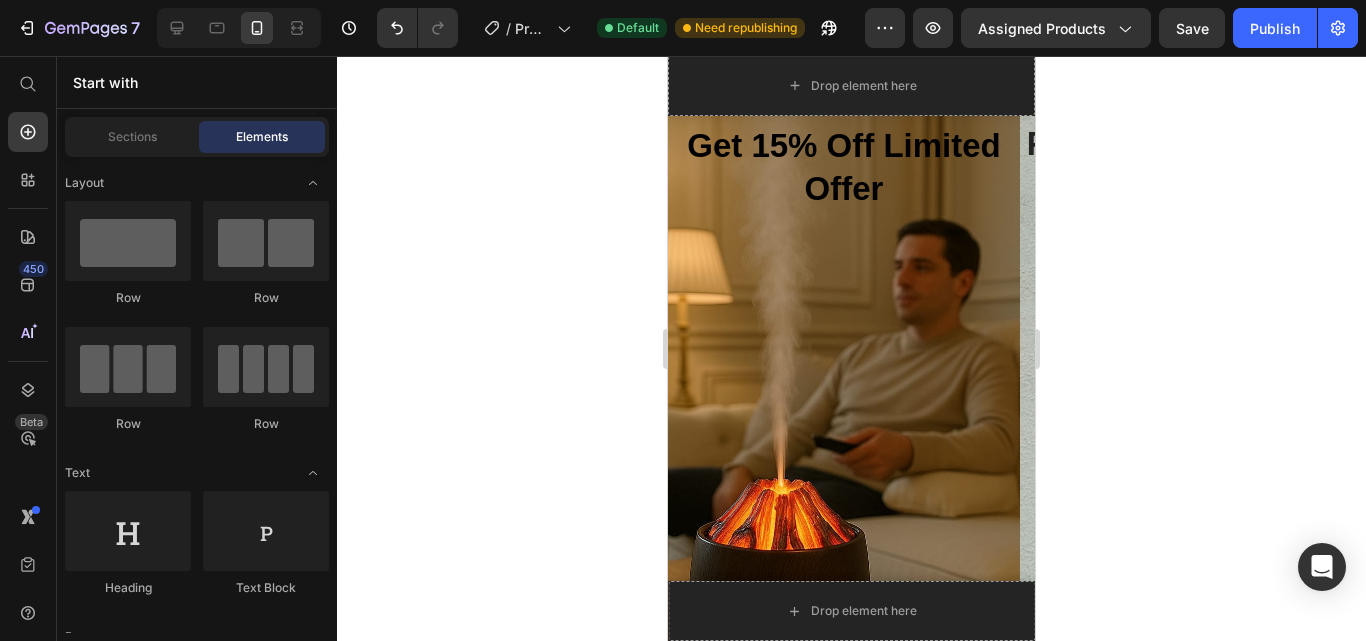 scroll, scrollTop: 10649, scrollLeft: 0, axis: vertical 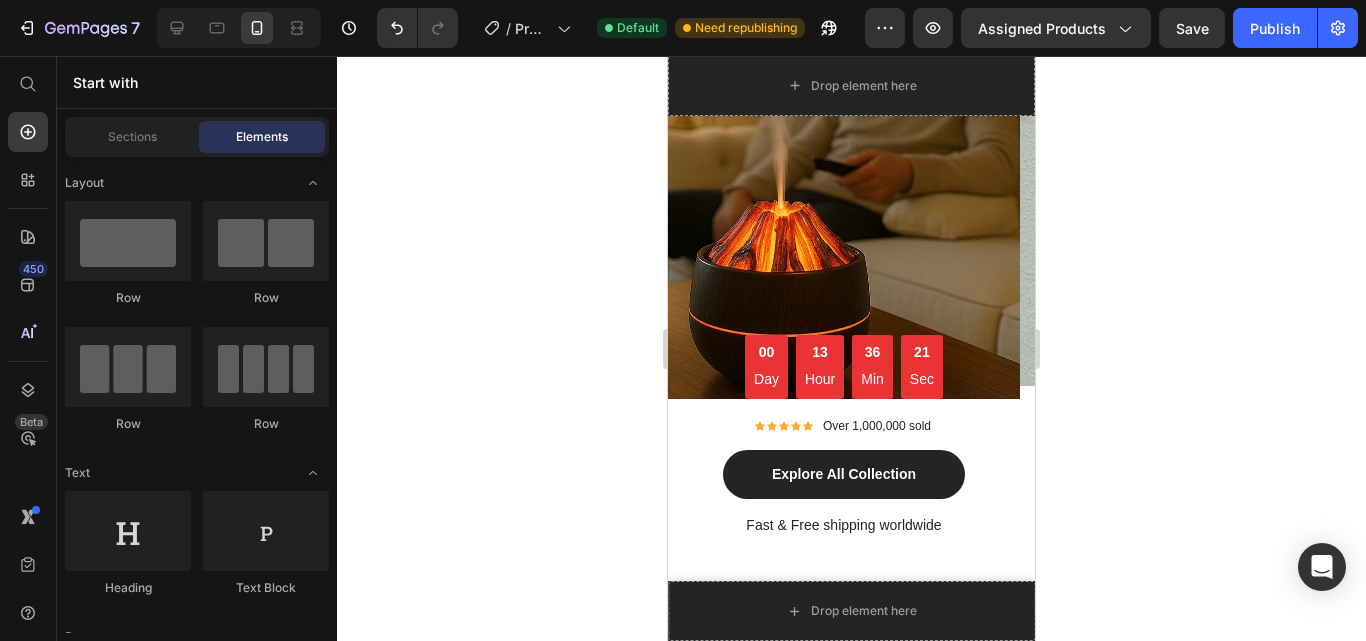 click on "Minimalista Y Elegante" at bounding box center (844, -173) 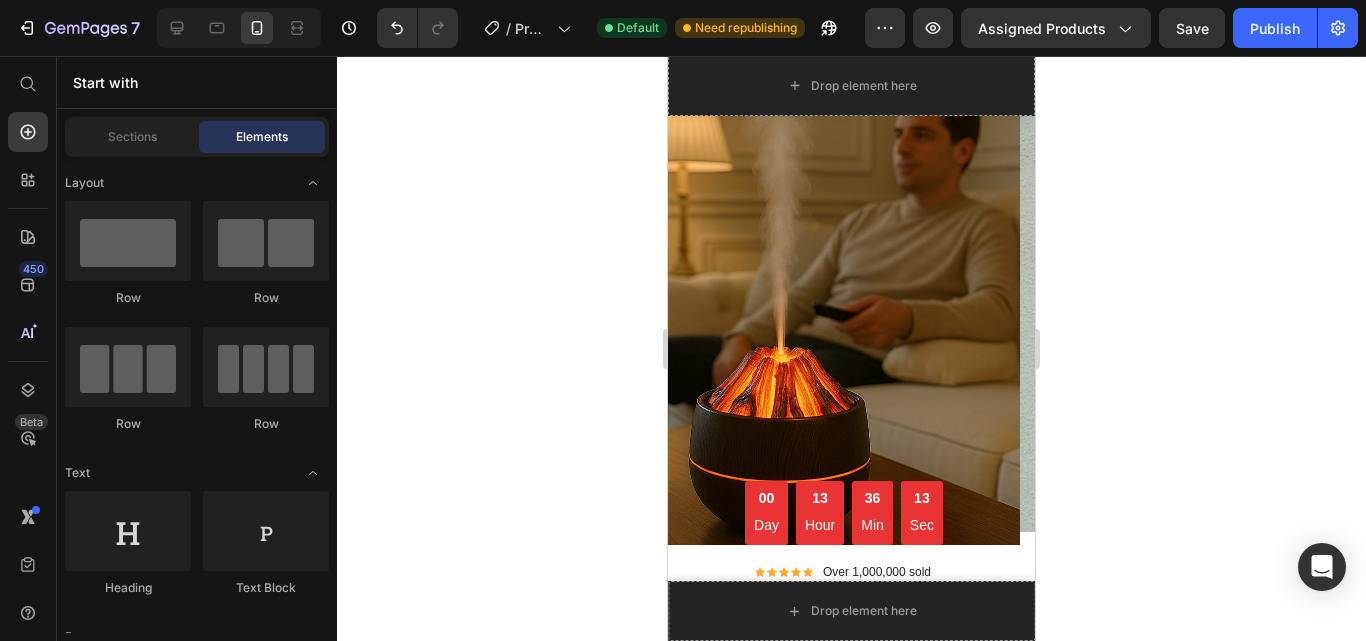 scroll, scrollTop: 10975, scrollLeft: 0, axis: vertical 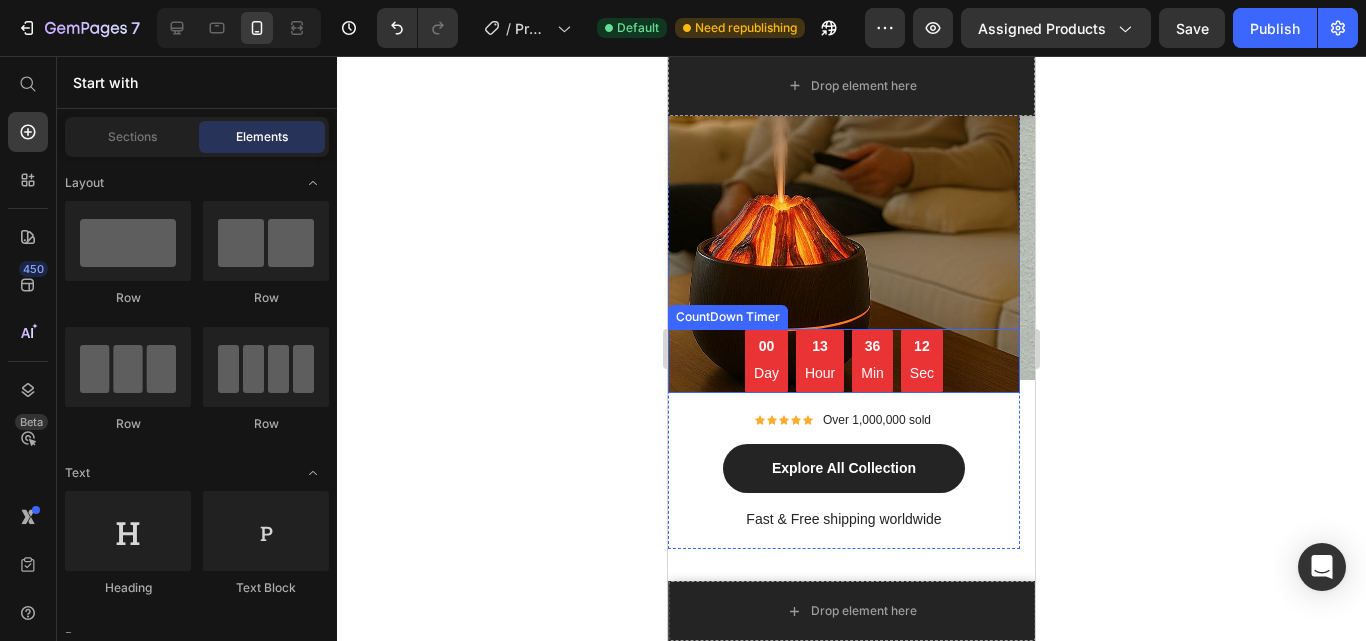 click on "Hour" at bounding box center [820, 373] 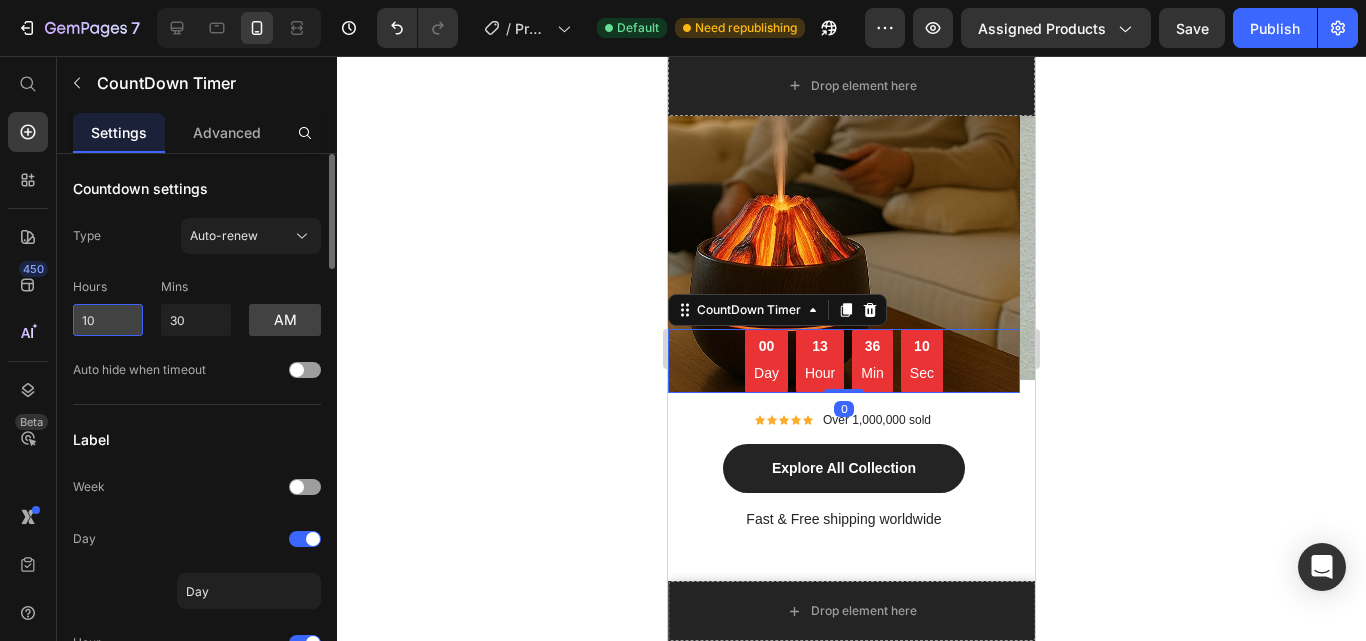 click on "10" at bounding box center (108, 320) 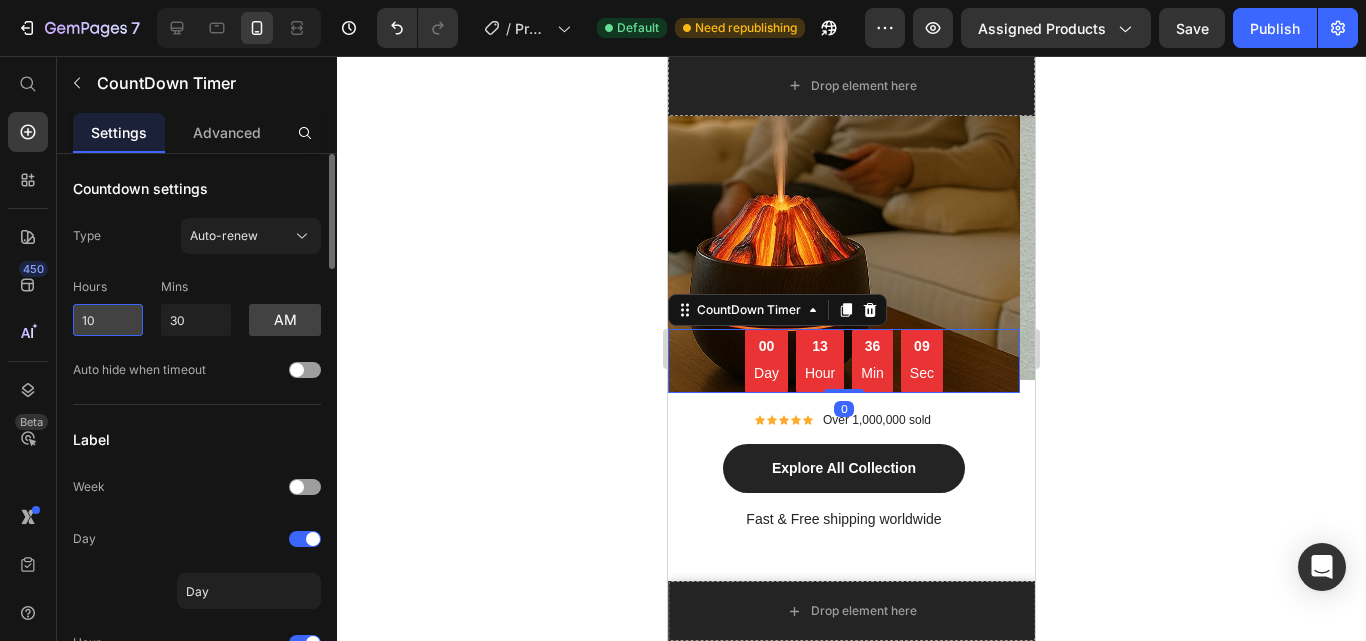 click on "10" at bounding box center [108, 320] 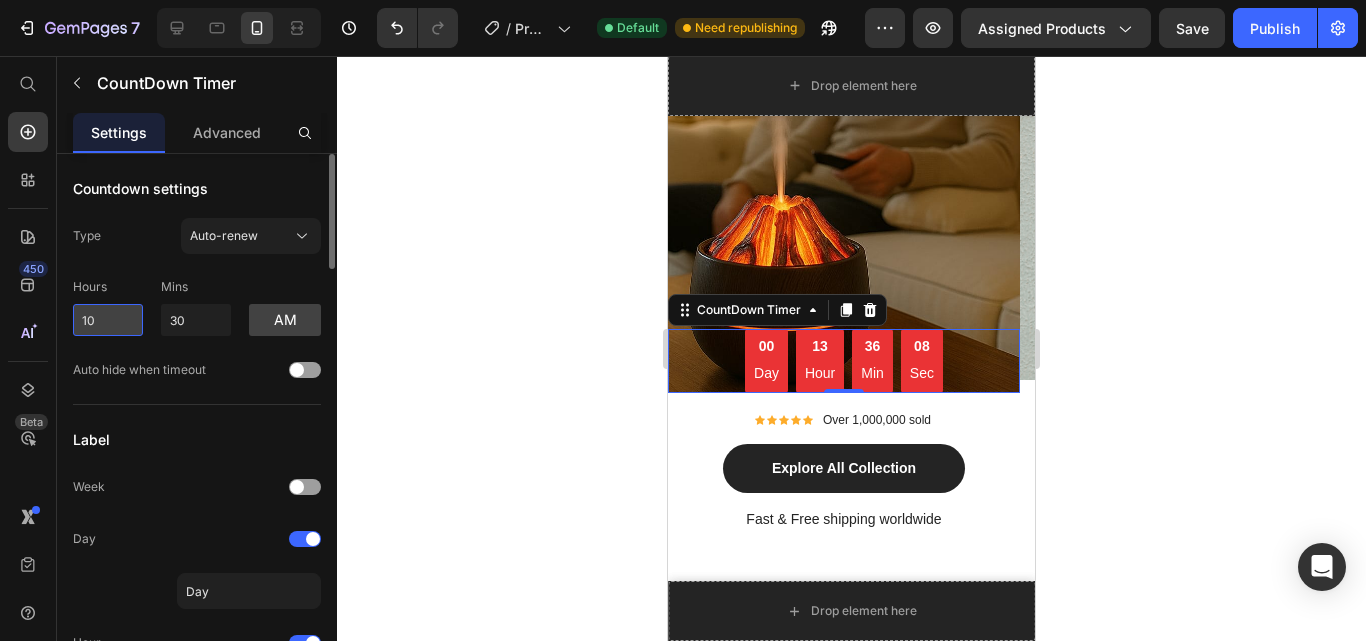 drag, startPoint x: 105, startPoint y: 314, endPoint x: 73, endPoint y: 314, distance: 32 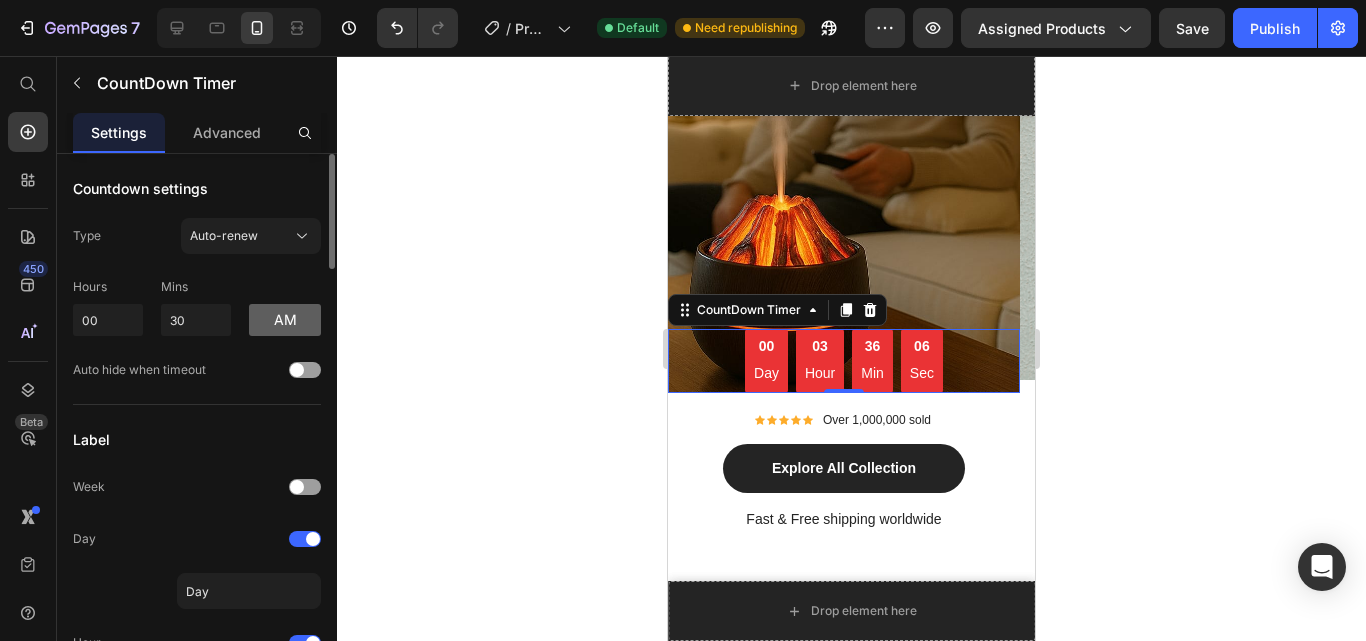 click on "am" at bounding box center (285, 320) 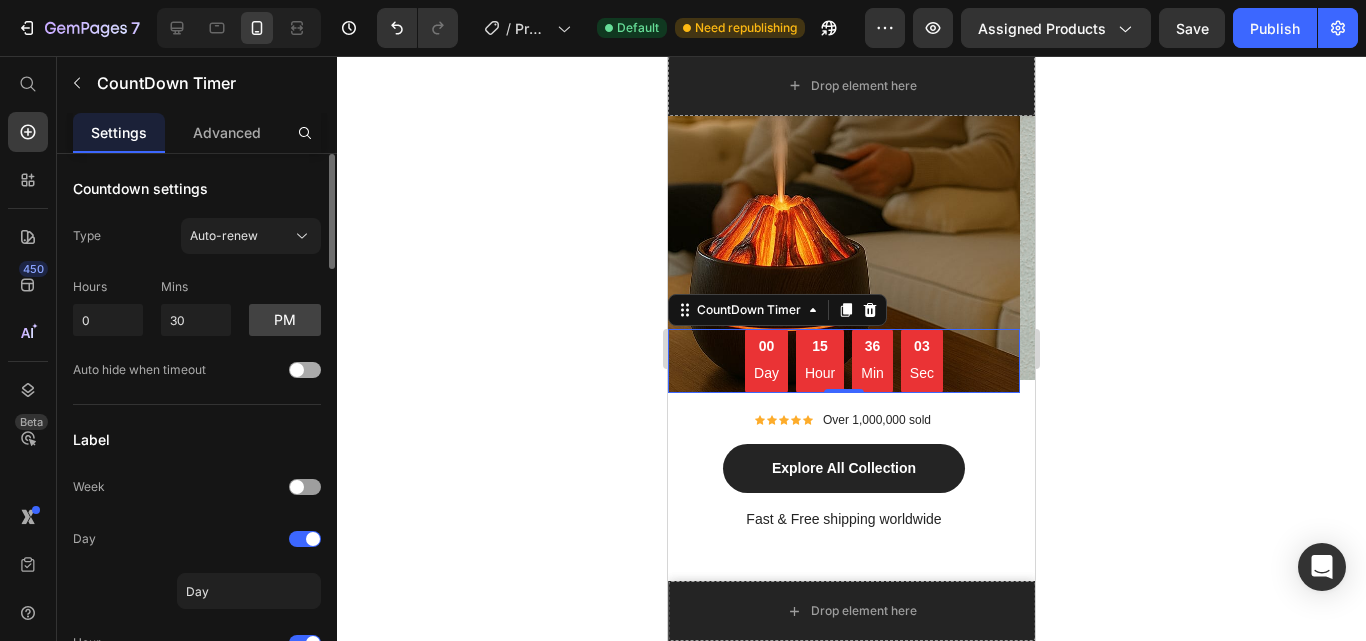 click on "Auto hide when timeout" at bounding box center (139, 370) 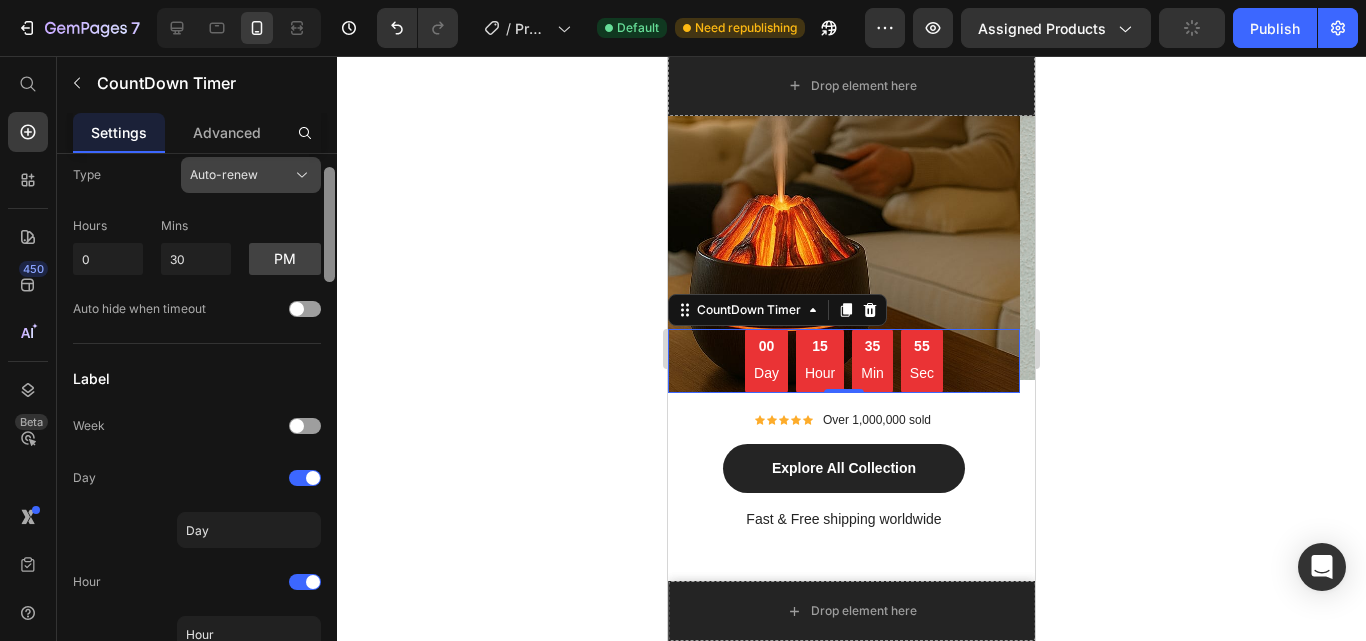 scroll, scrollTop: 0, scrollLeft: 0, axis: both 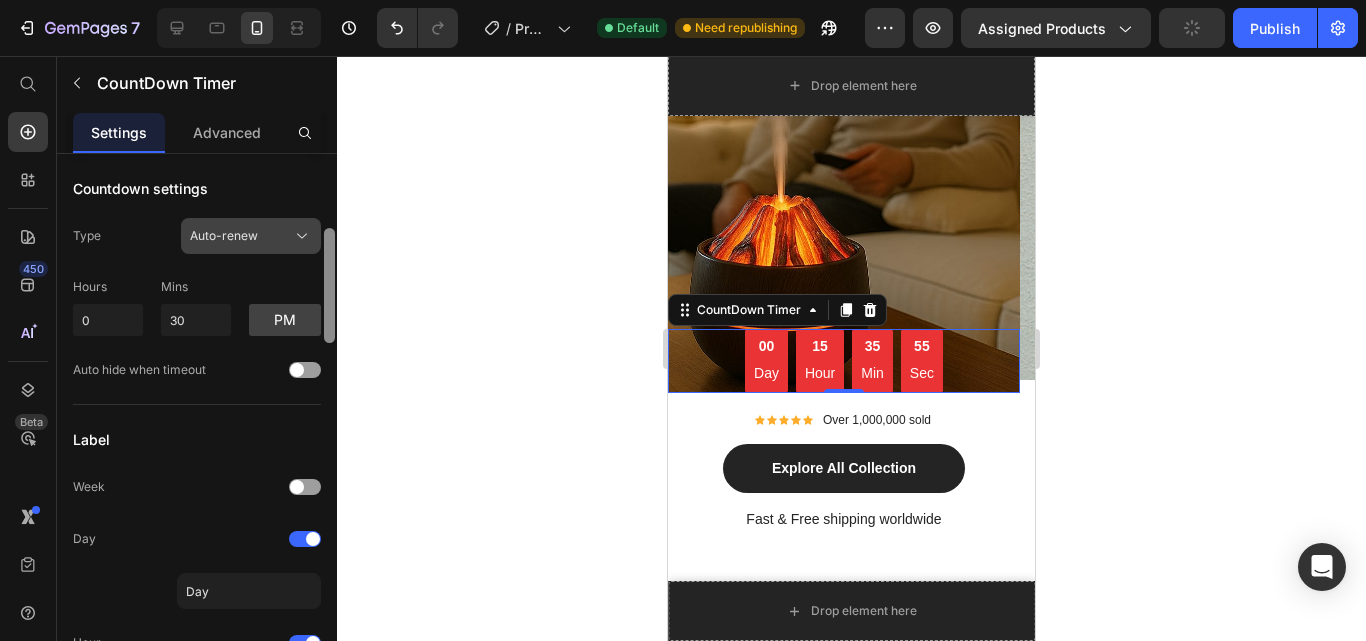 drag, startPoint x: 334, startPoint y: 247, endPoint x: 269, endPoint y: 246, distance: 65.00769 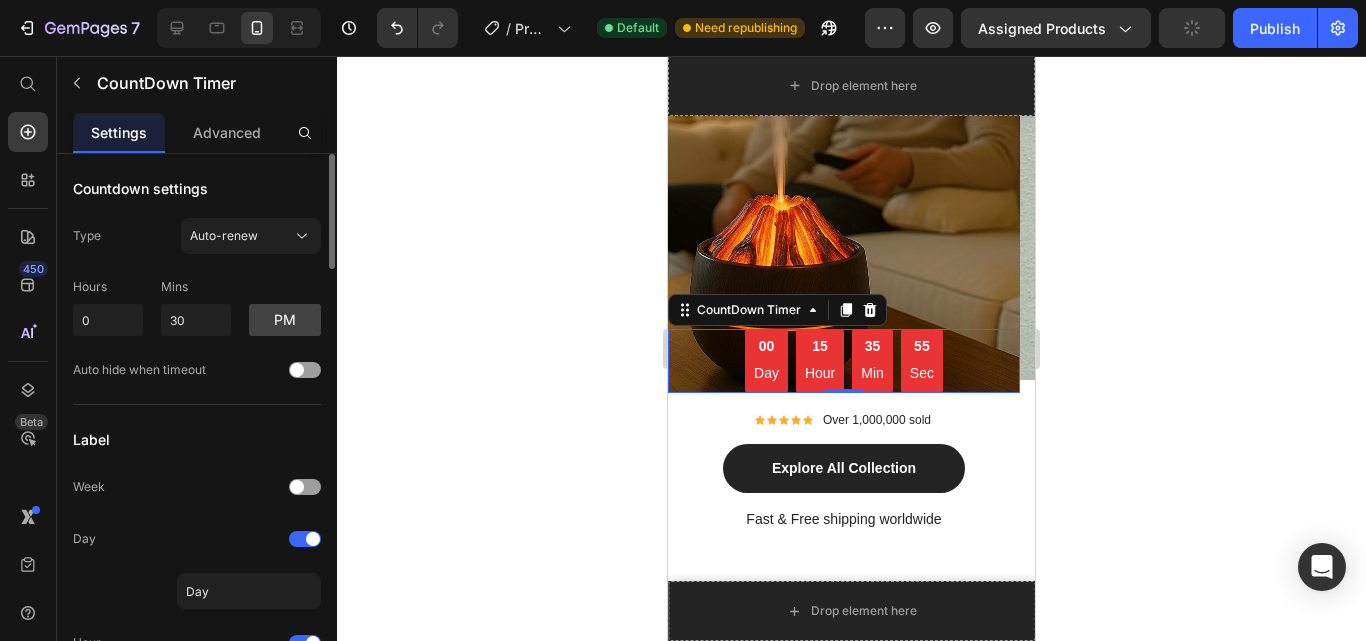 click 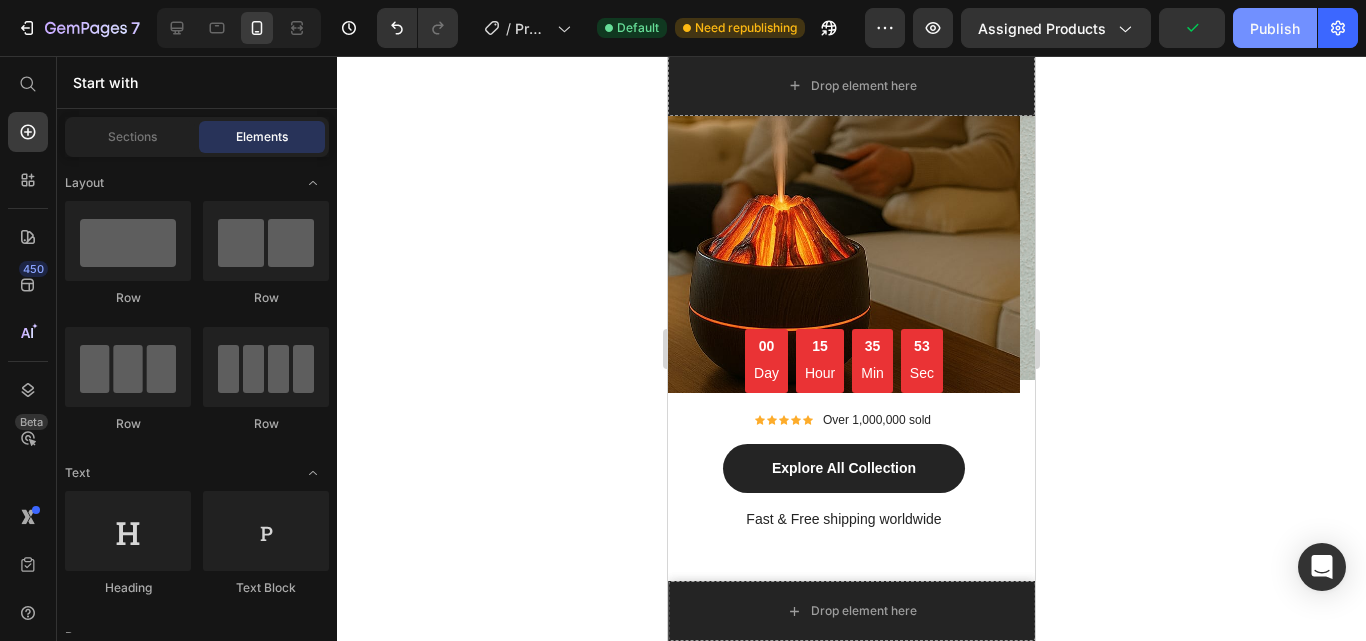 click on "Publish" at bounding box center (1275, 28) 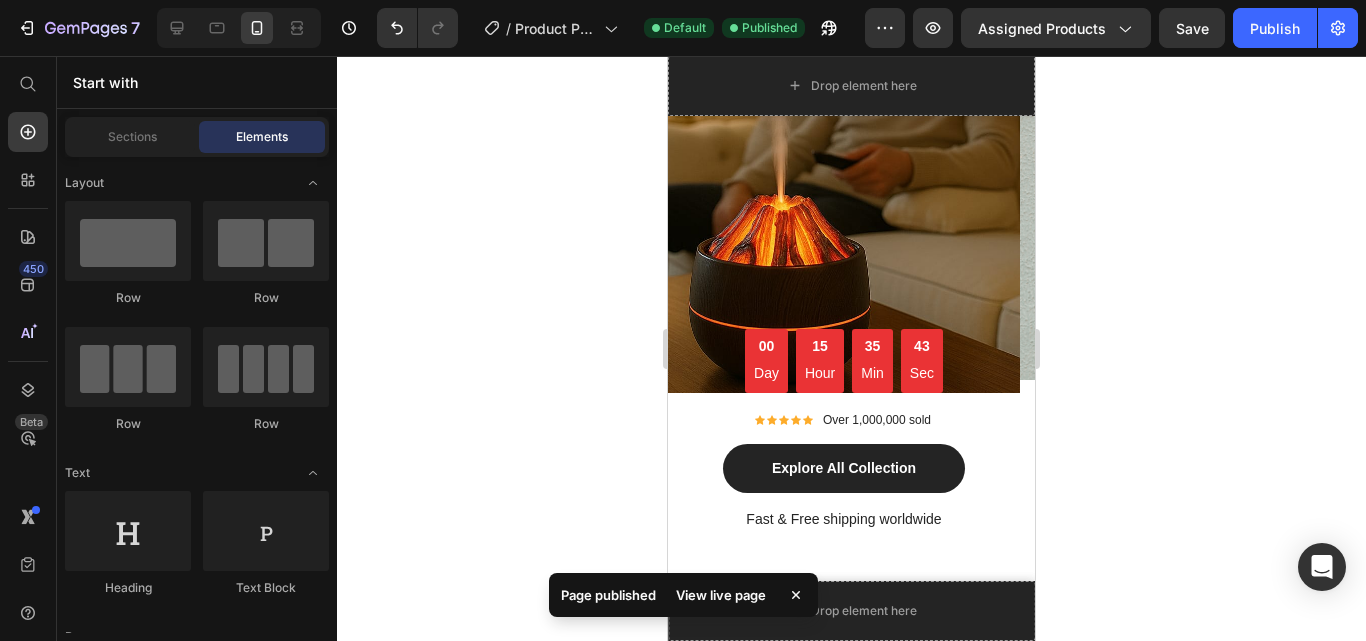 scroll, scrollTop: 10932, scrollLeft: 0, axis: vertical 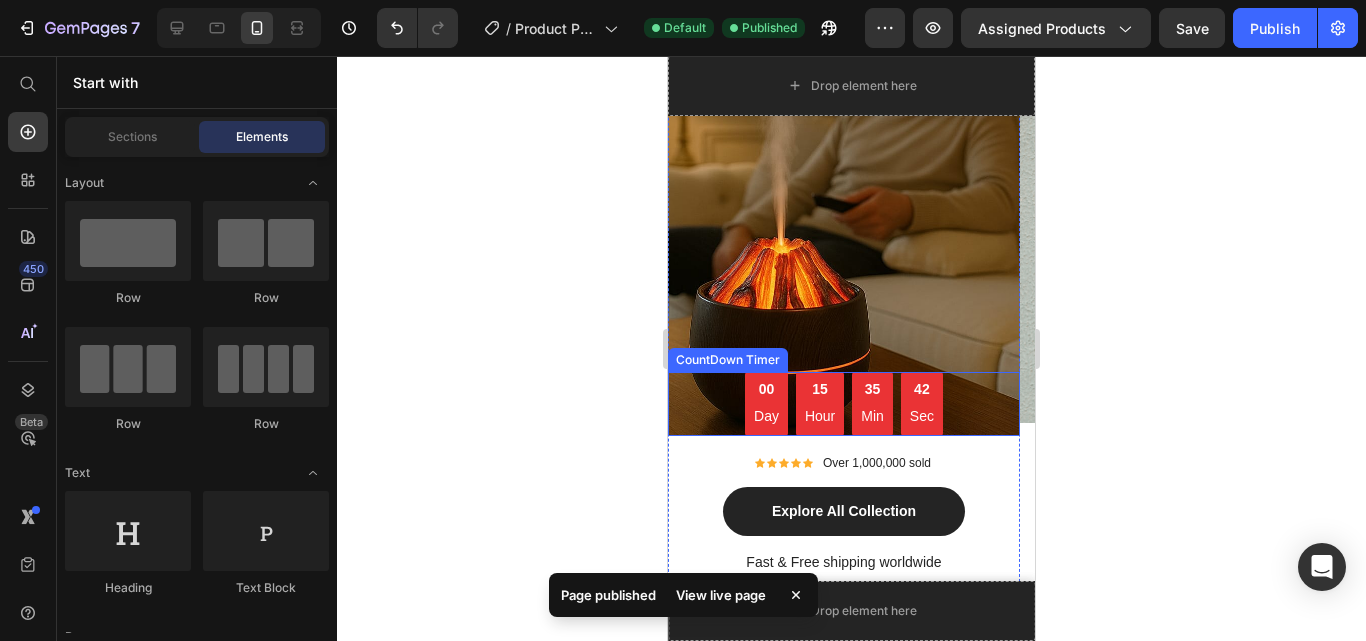 click on "00 Day 15 Hour 35 Min 42 Sec" at bounding box center [844, 404] 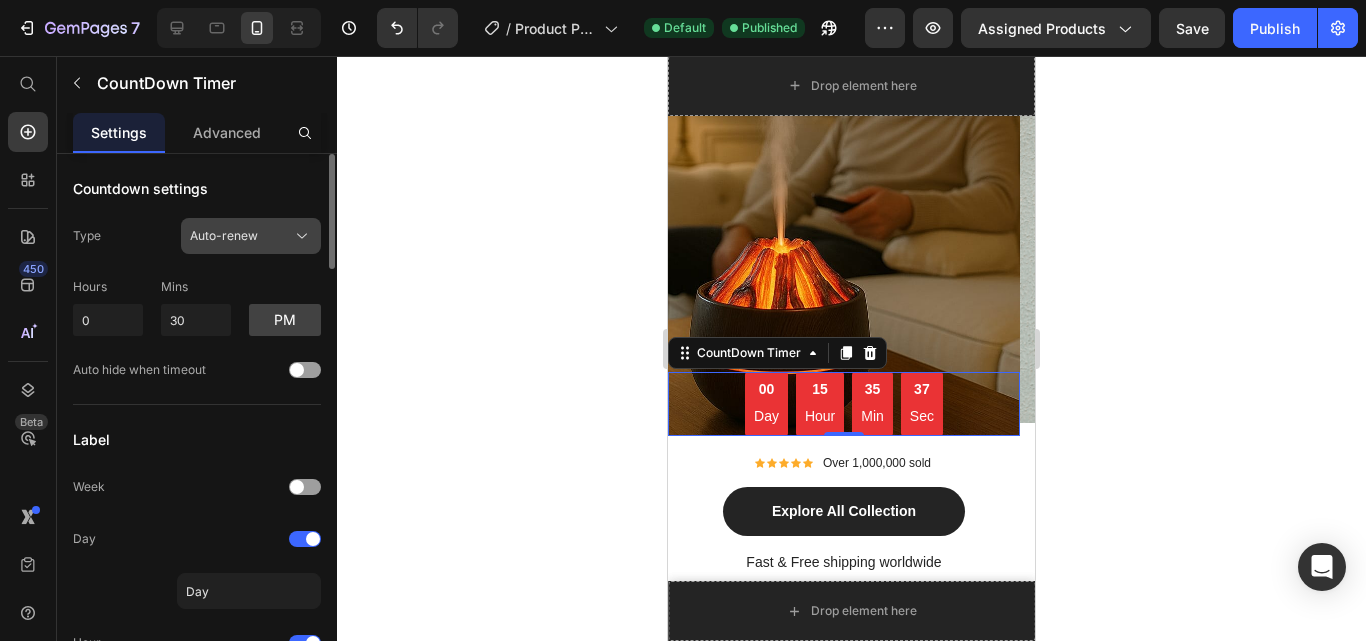 click on "Auto-renew" at bounding box center (251, 236) 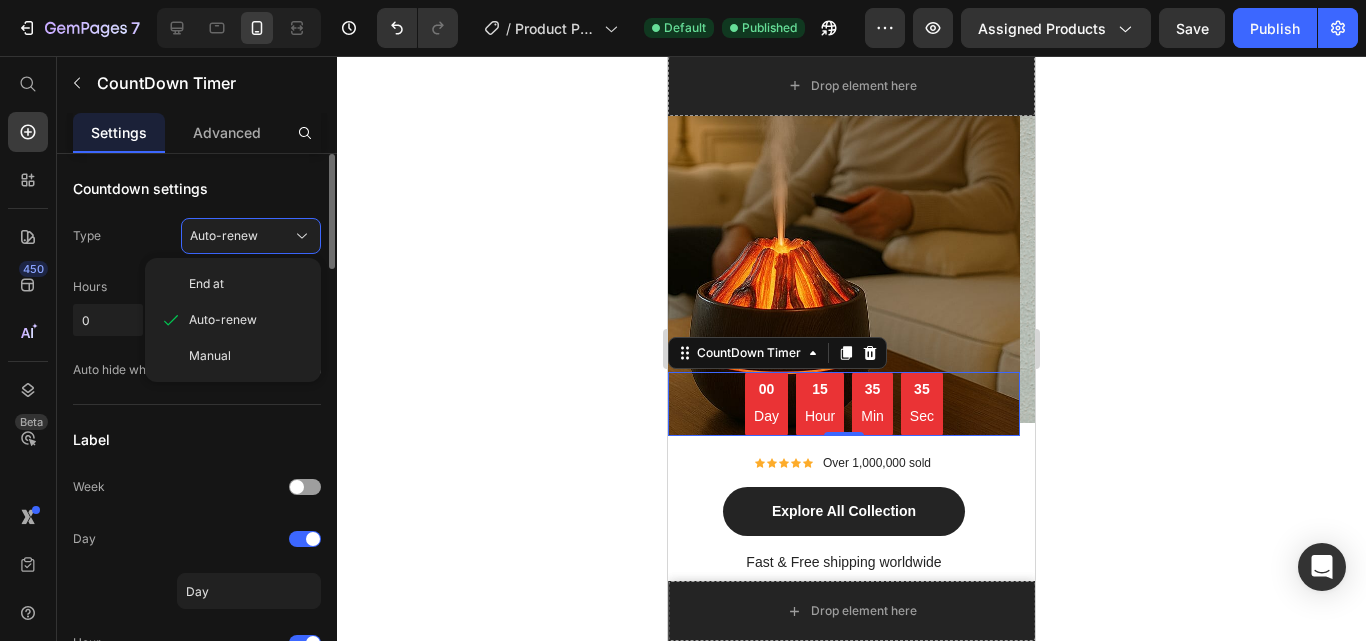 click on "Manual" 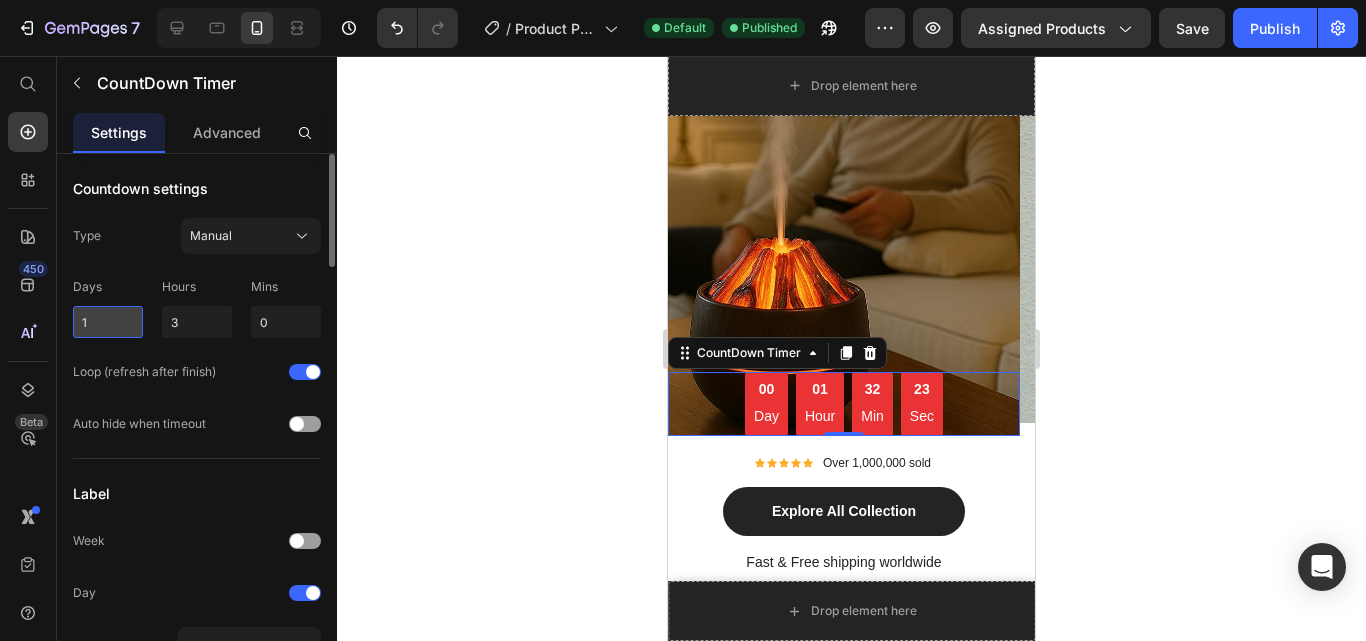 click on "1" at bounding box center (108, 322) 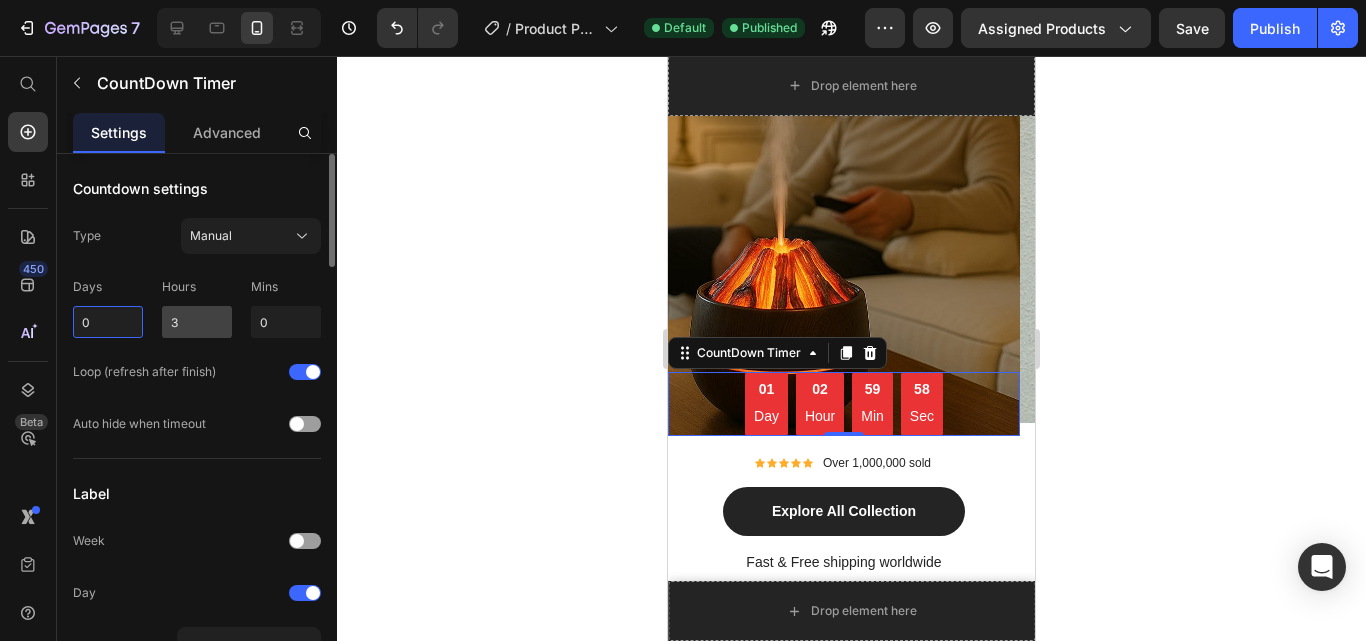 type on "0" 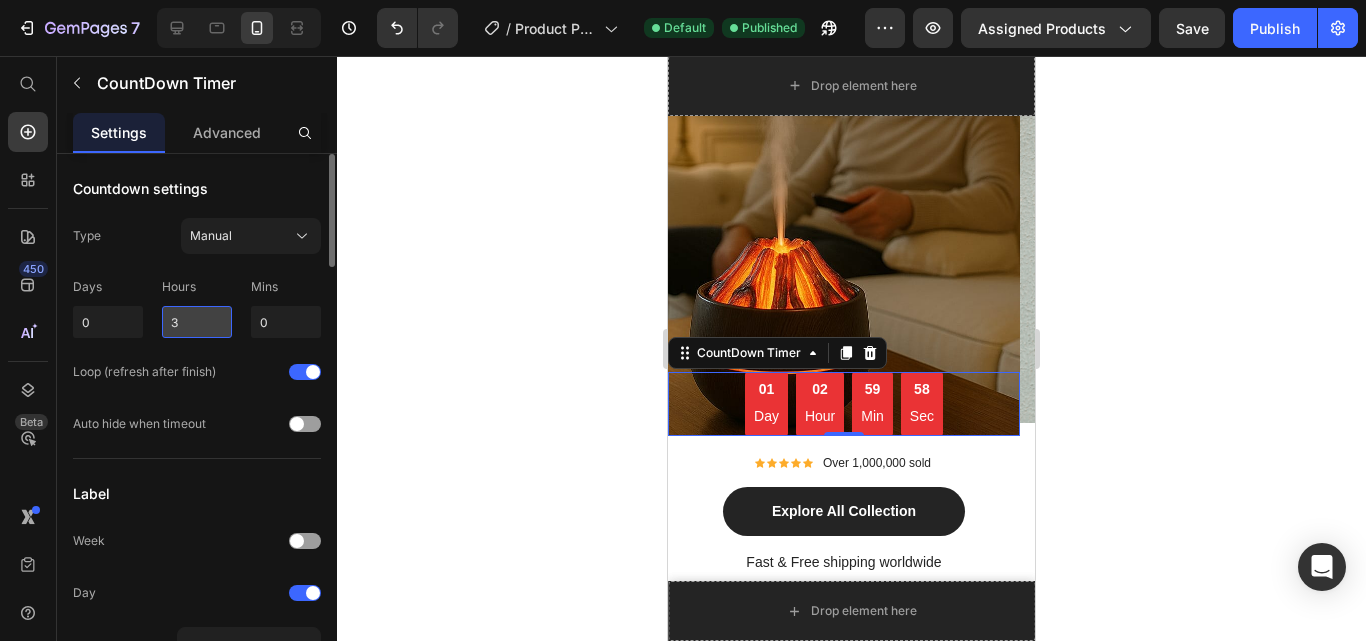 click on "3" at bounding box center (197, 322) 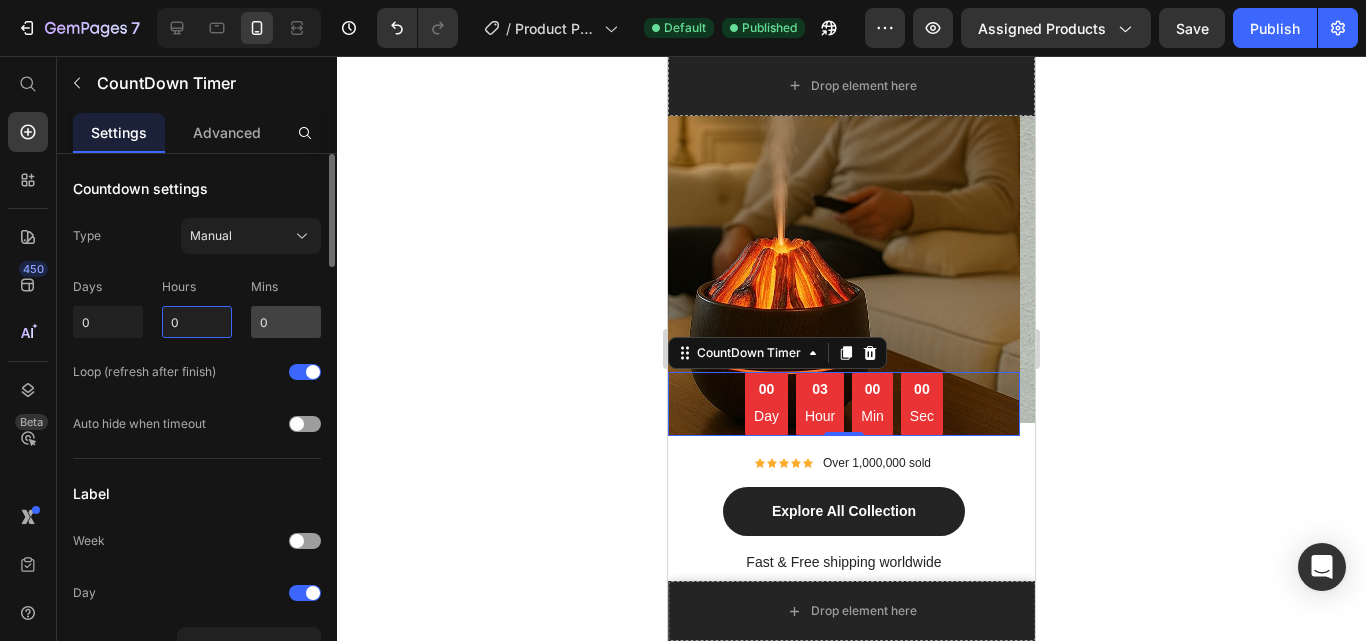 type on "0" 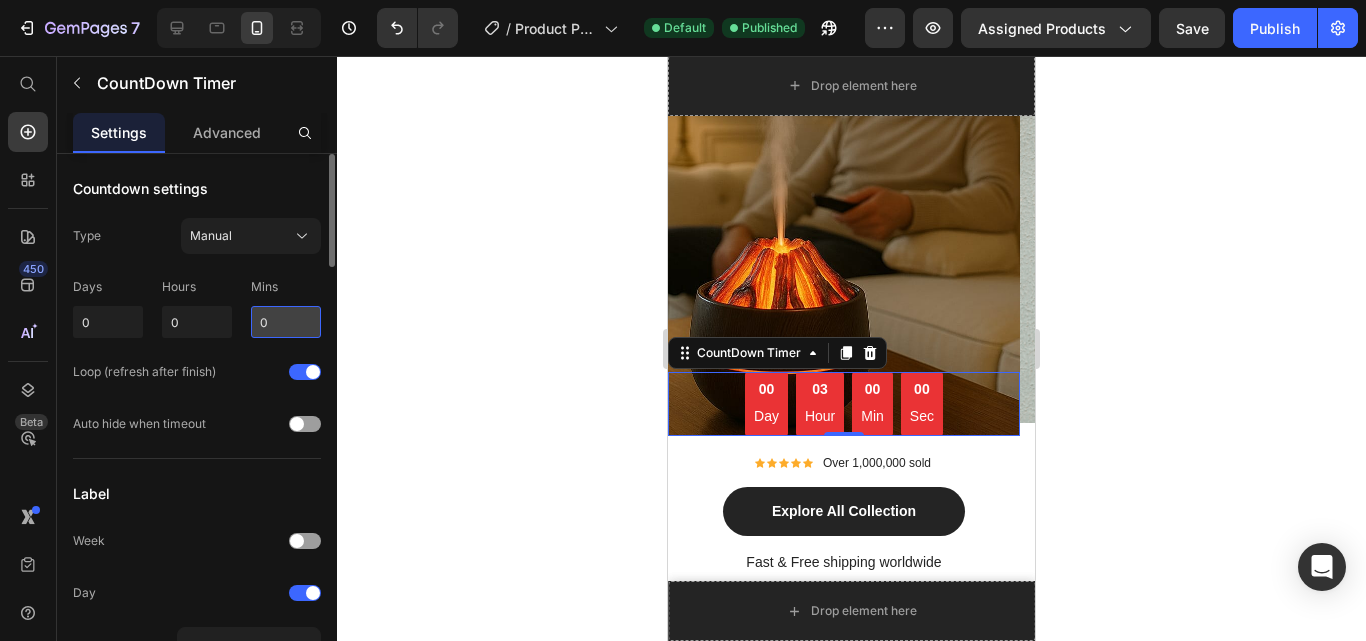 click on "0" at bounding box center [286, 322] 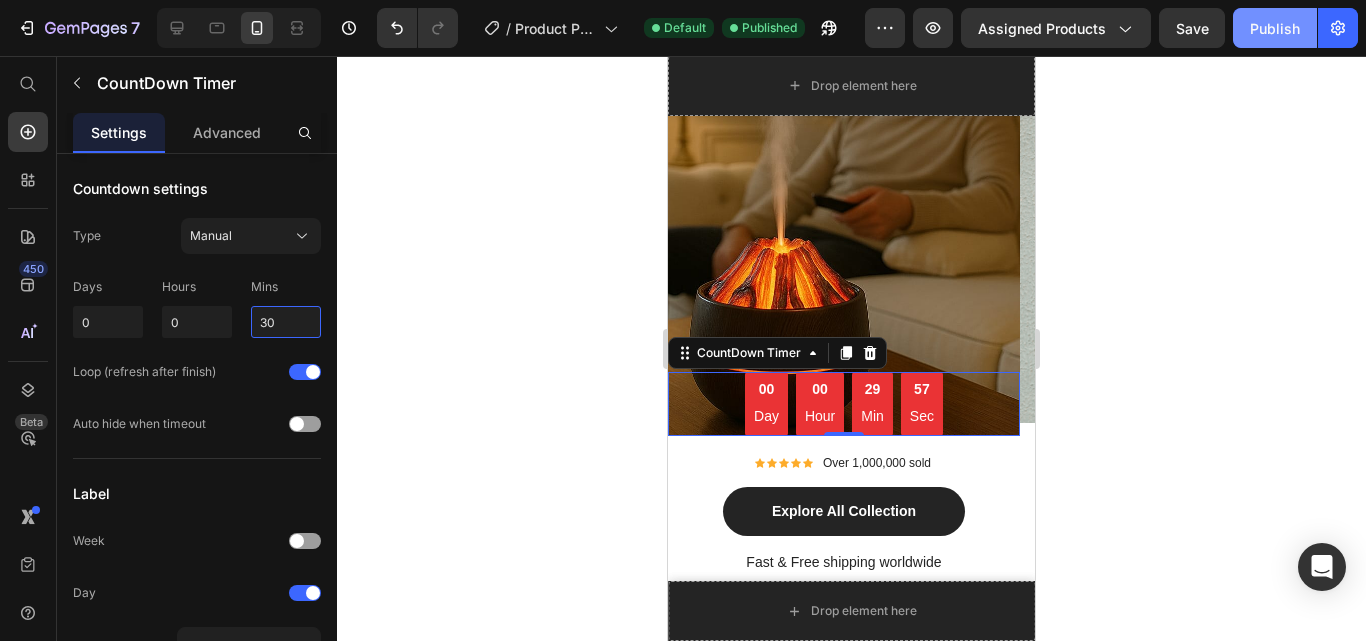 type on "30" 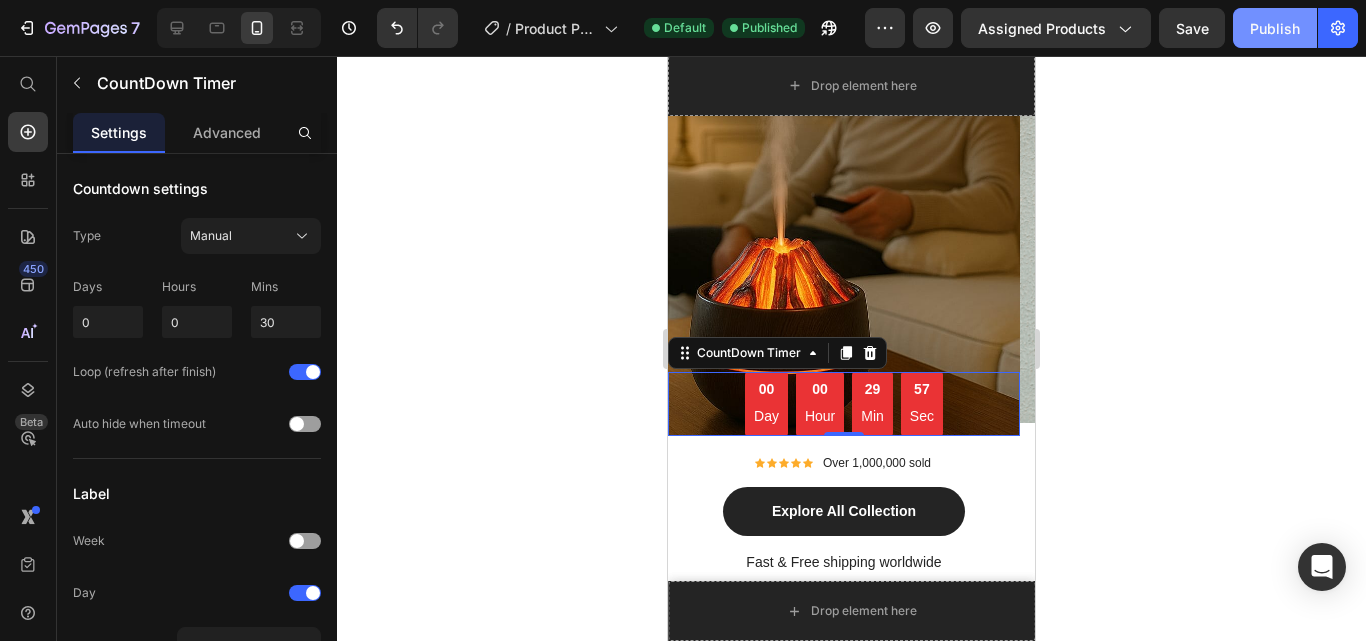 drag, startPoint x: 1276, startPoint y: 22, endPoint x: 1257, endPoint y: 52, distance: 35.510563 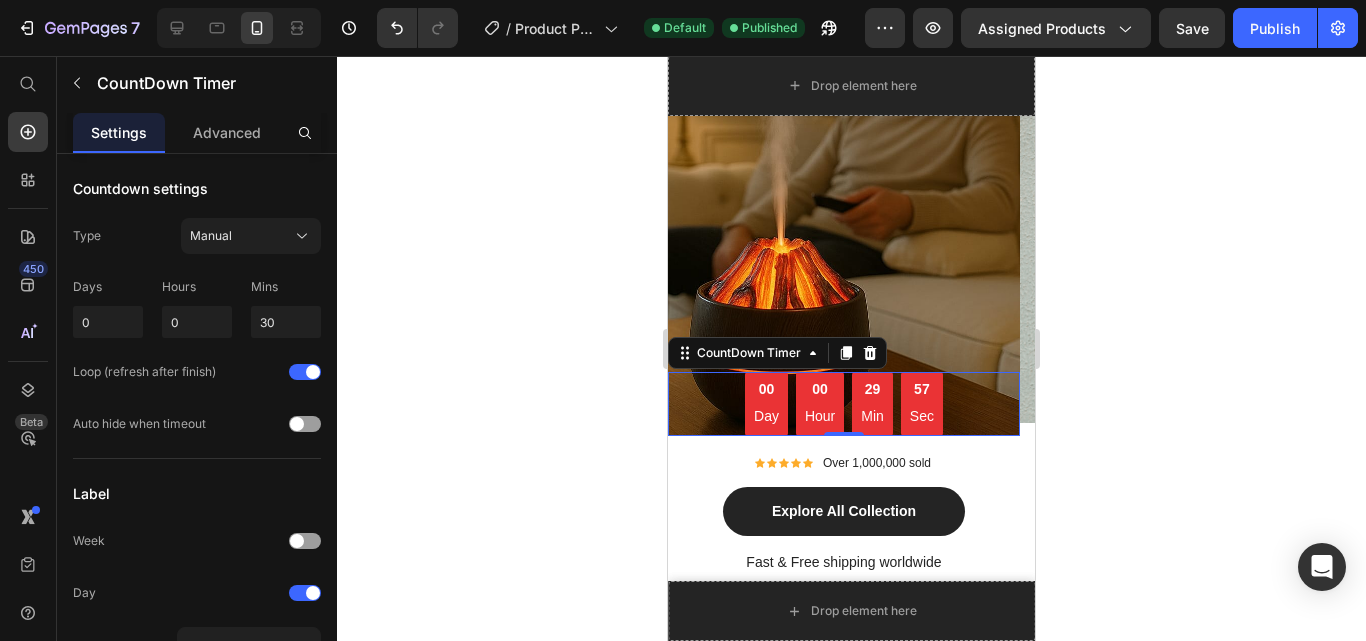 click on "Publish" at bounding box center (1275, 28) 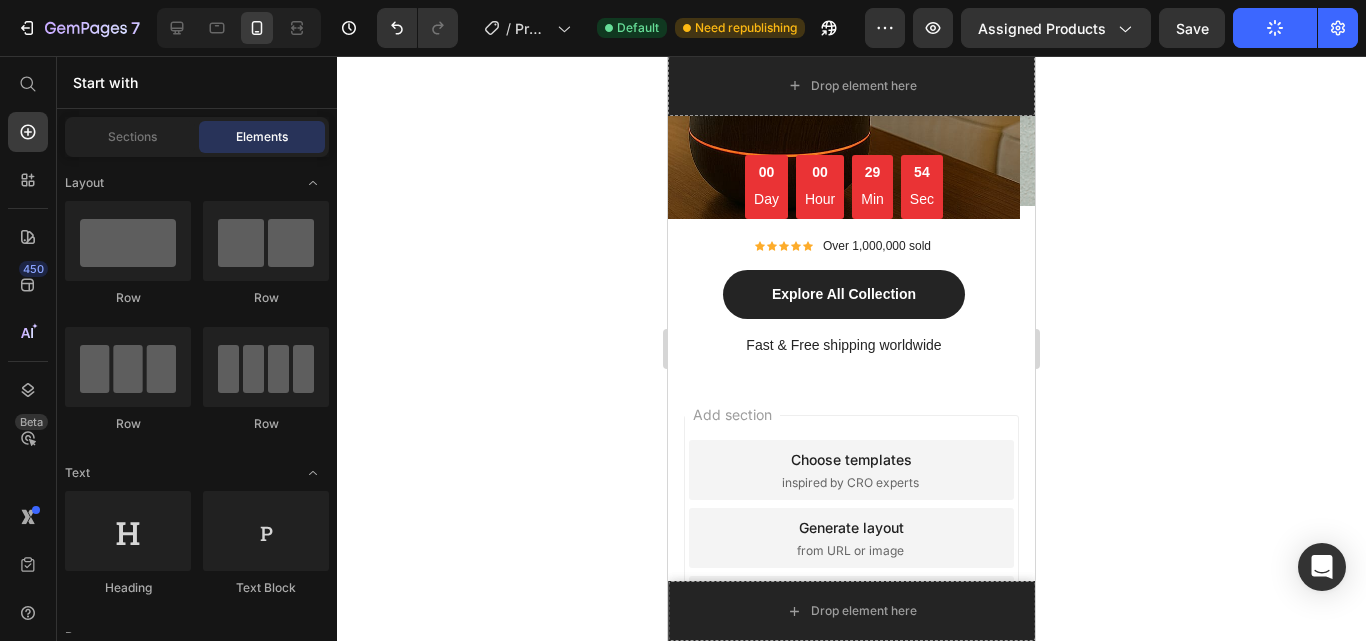 scroll, scrollTop: 11193, scrollLeft: 0, axis: vertical 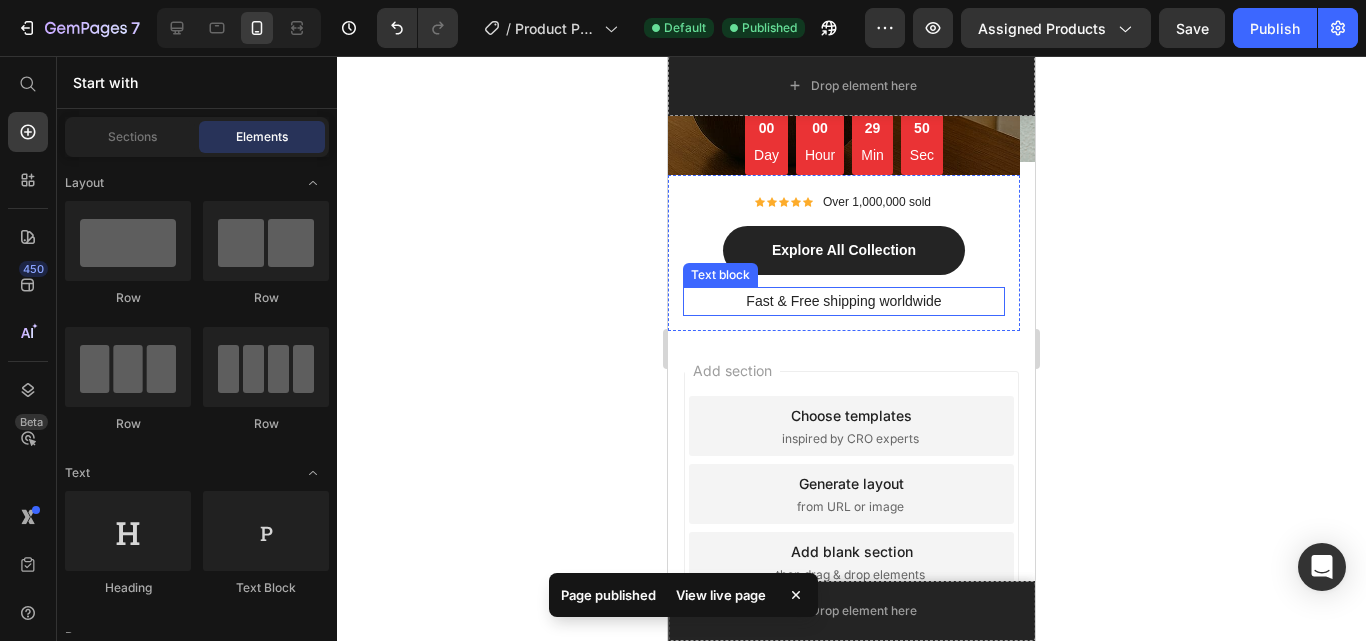 click on "Fast & Free shipping worldwide" at bounding box center [844, 301] 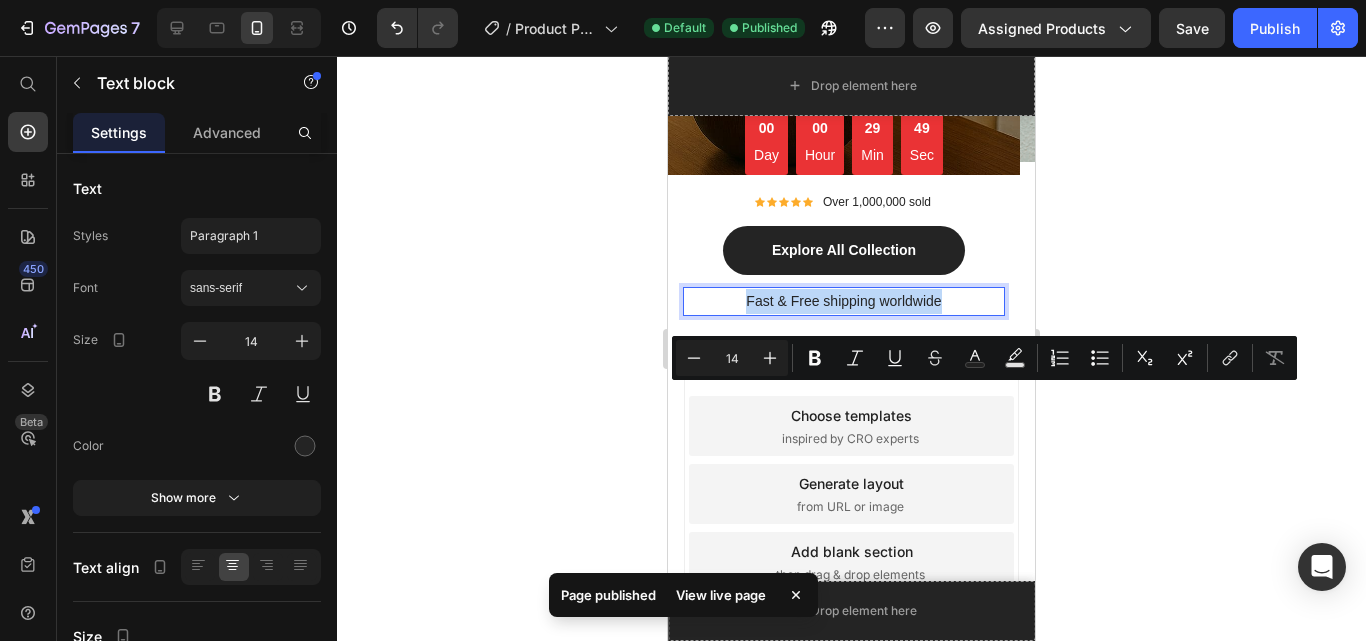 copy on "Fast & Free shipping worldwide" 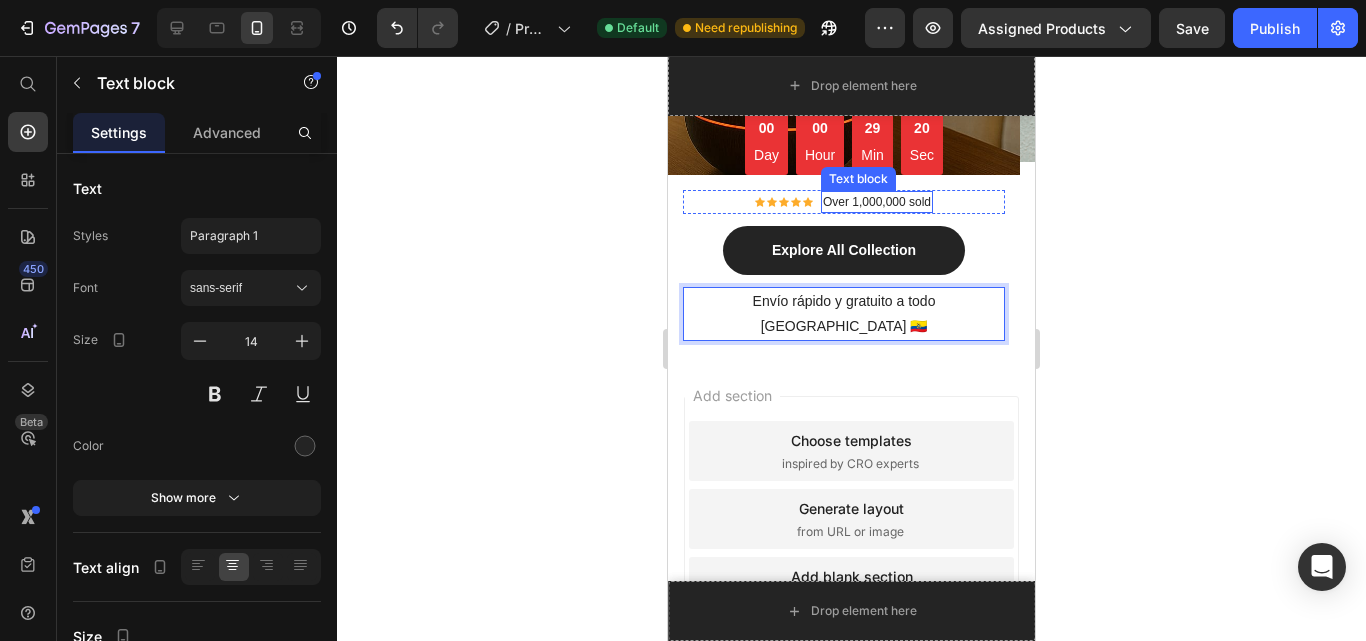 click on "Over 1,000,000 sold" at bounding box center [877, 202] 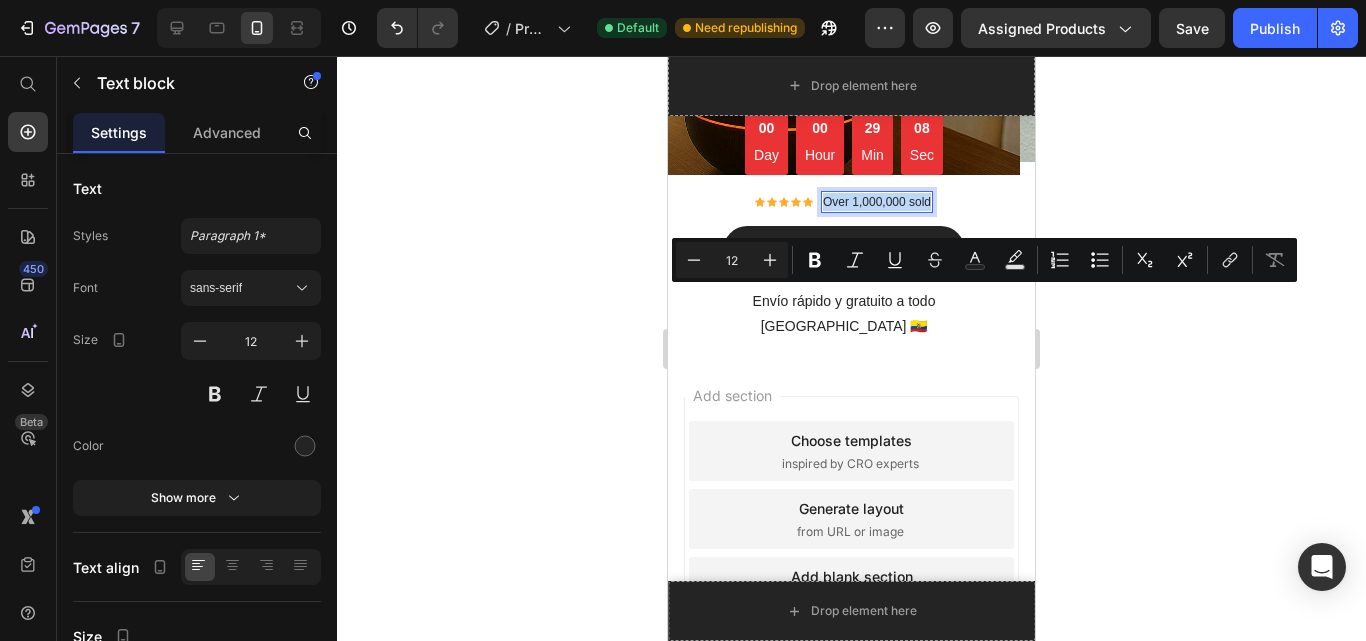 click on "Over 1,000,000 sold" at bounding box center (877, 202) 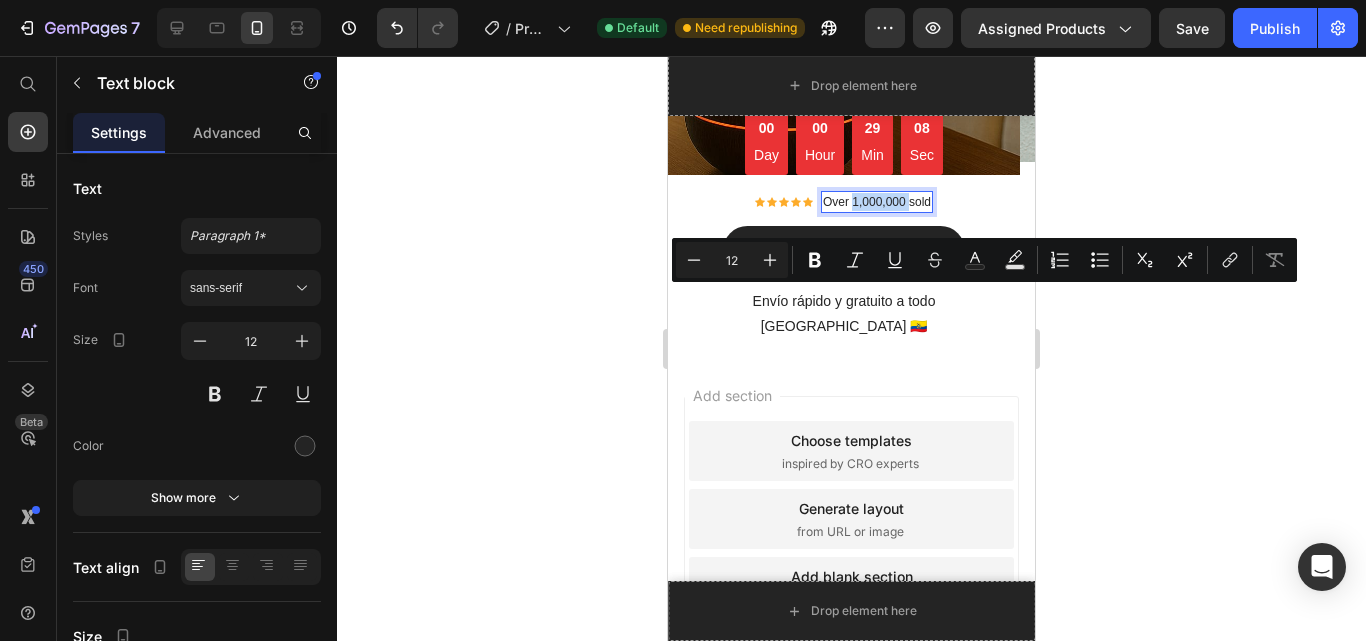 click on "Over 1,000,000 sold" at bounding box center (877, 202) 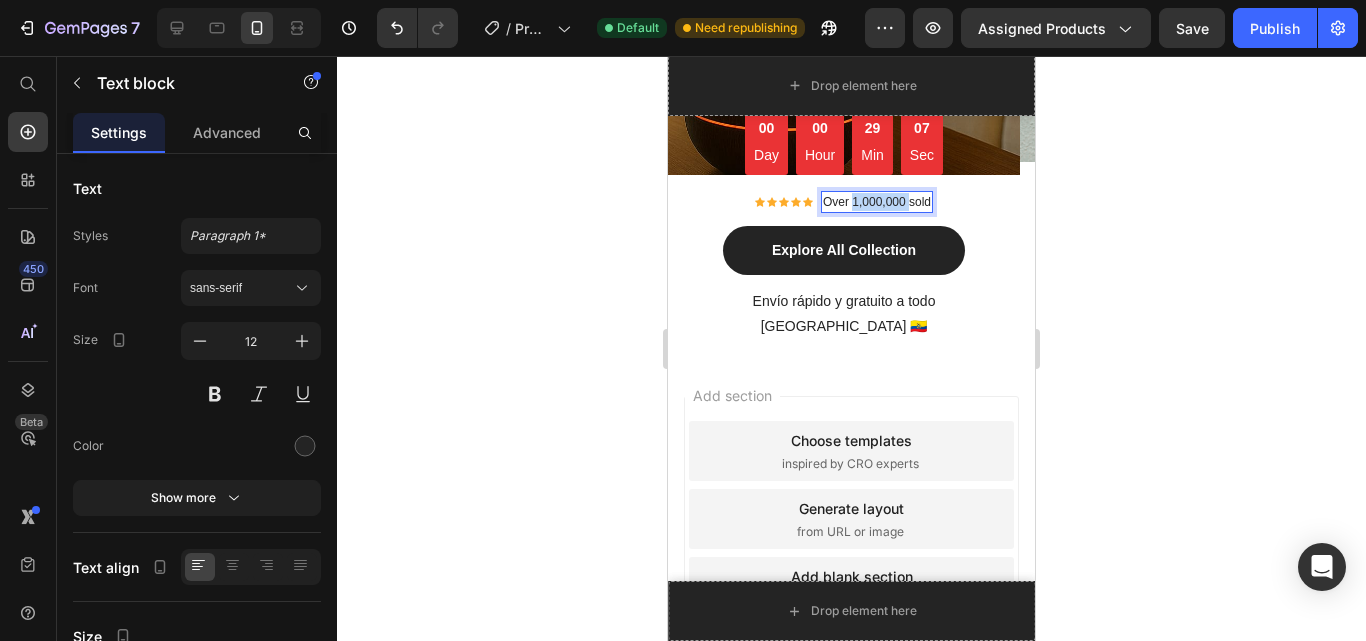 click on "Over 1,000,000 sold" at bounding box center [877, 202] 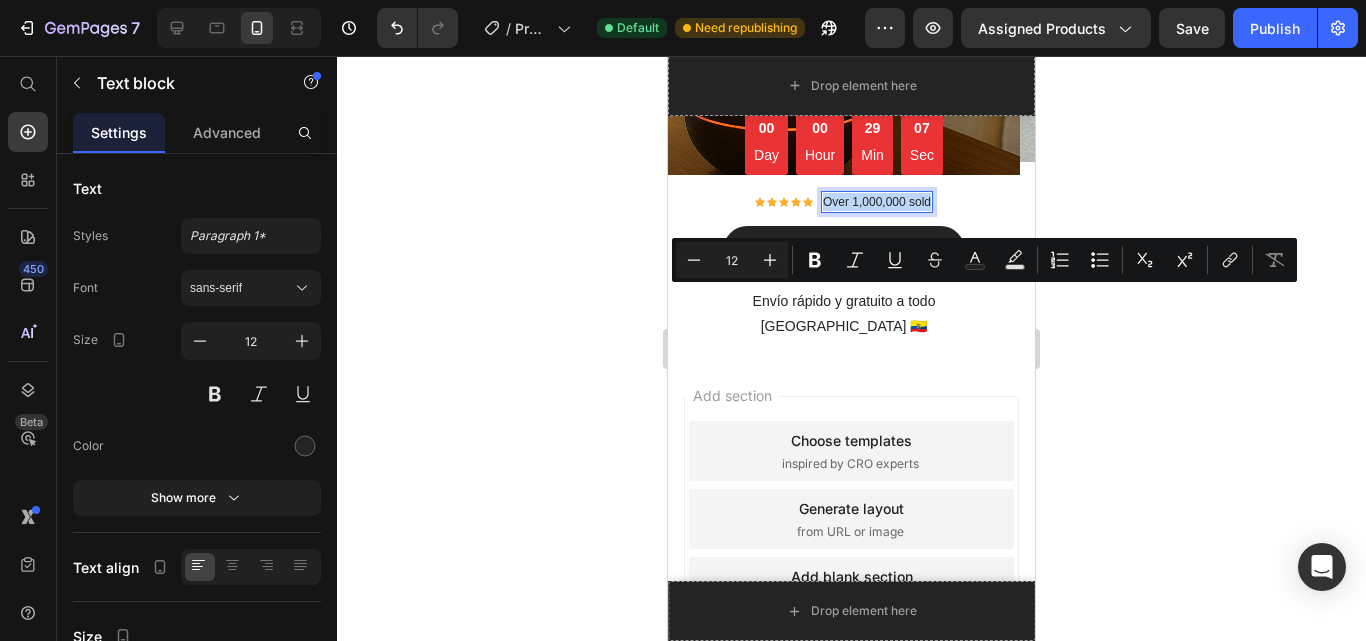 click on "Over 1,000,000 sold" at bounding box center [877, 202] 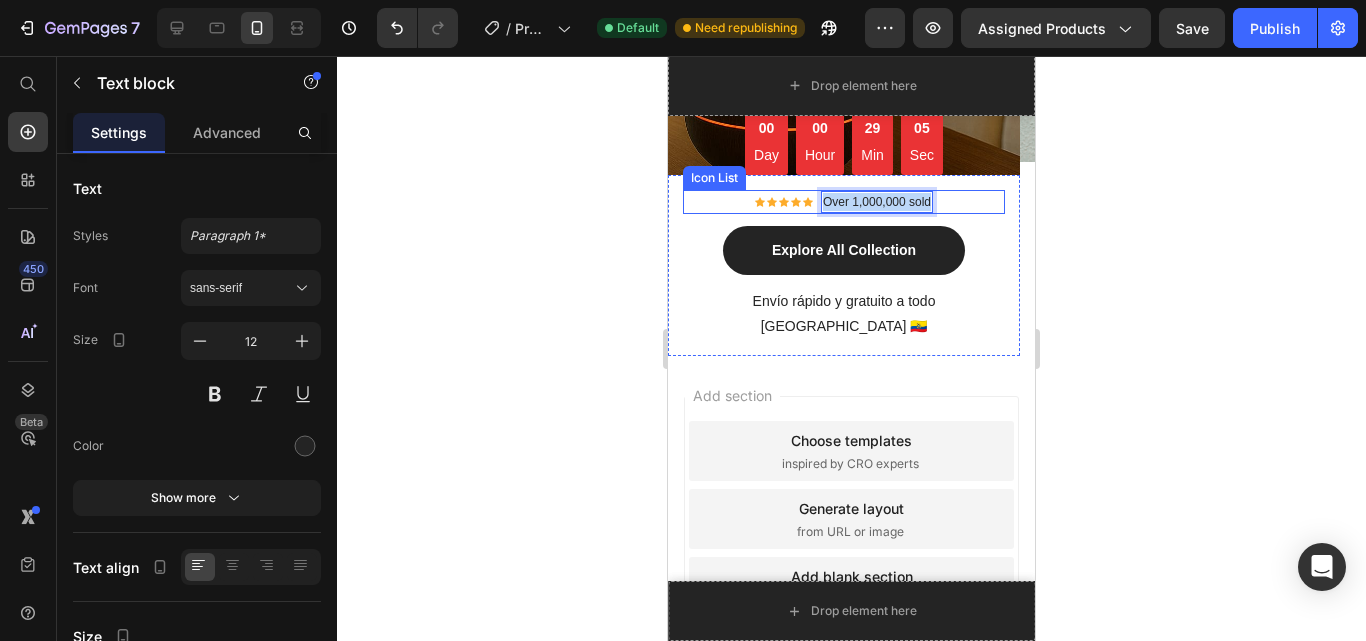 drag, startPoint x: 823, startPoint y: 291, endPoint x: 938, endPoint y: 303, distance: 115.62439 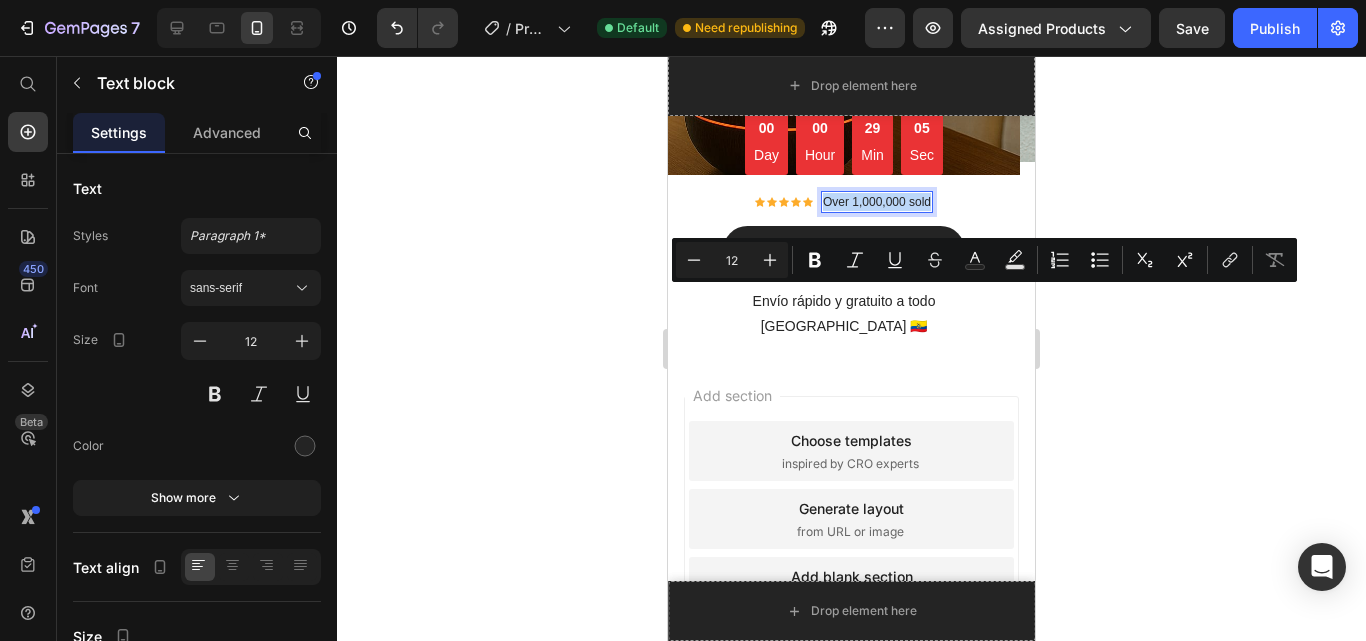 copy on "Over 1,000,000 sold" 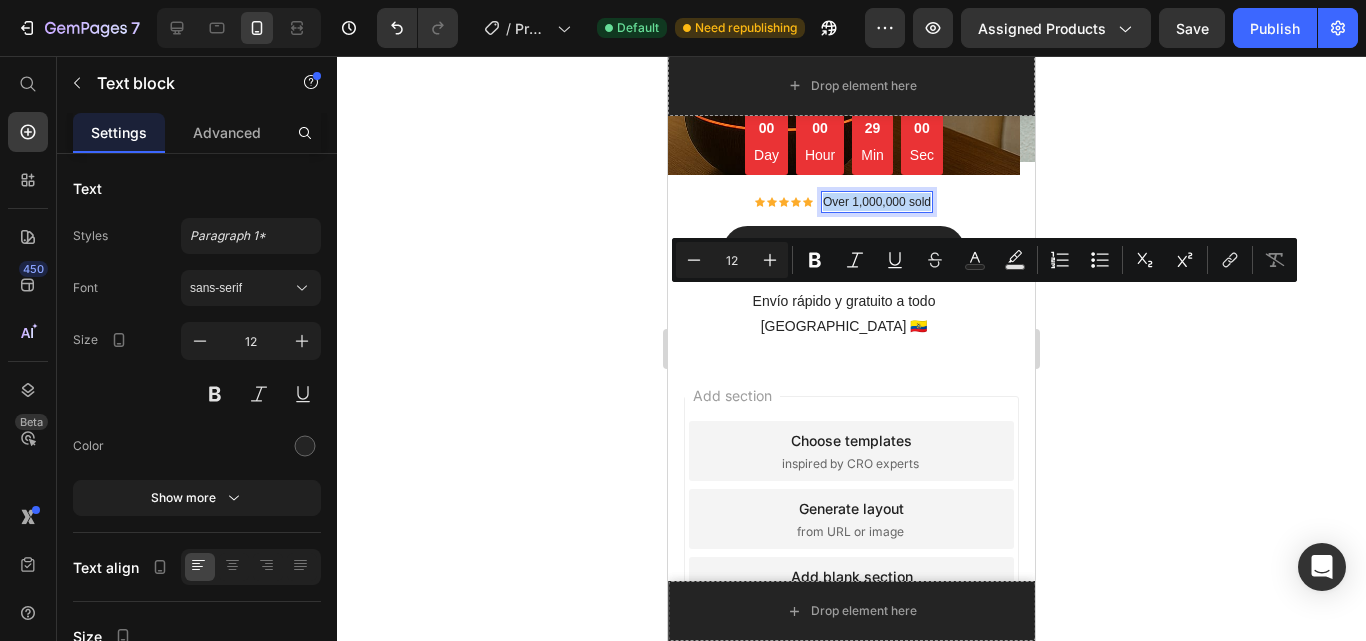 drag, startPoint x: 867, startPoint y: 302, endPoint x: 879, endPoint y: 299, distance: 12.369317 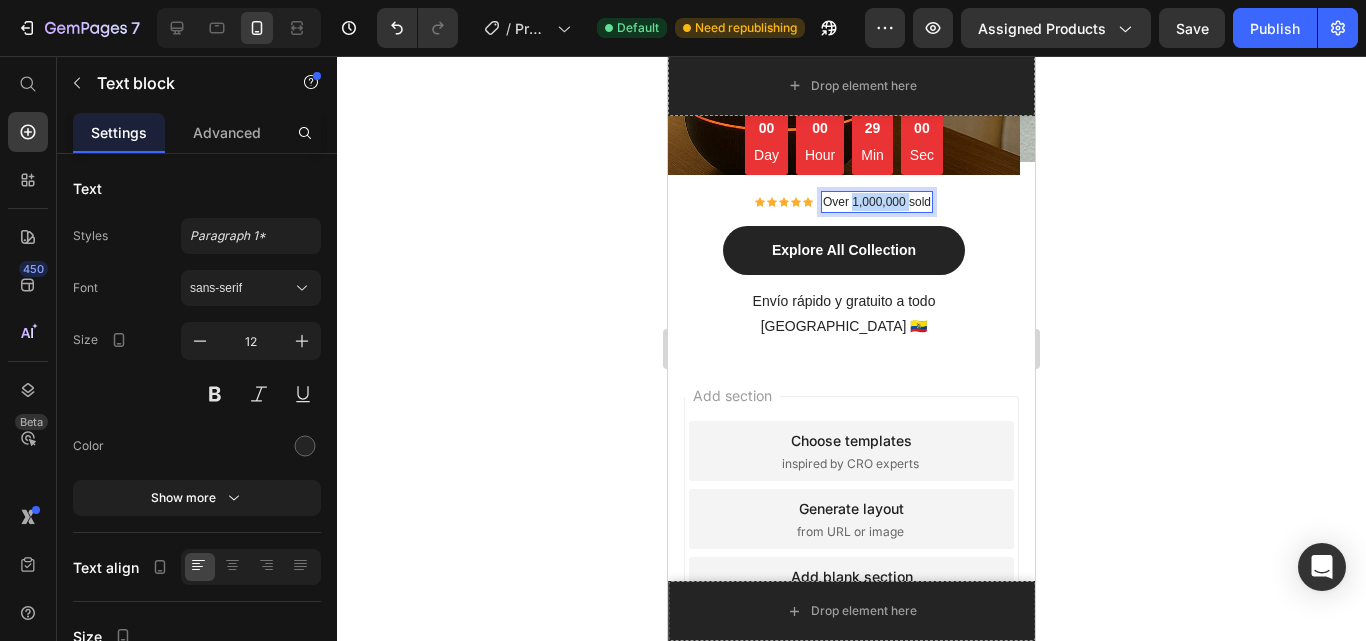 click on "Over 1,000,000 sold" at bounding box center (877, 202) 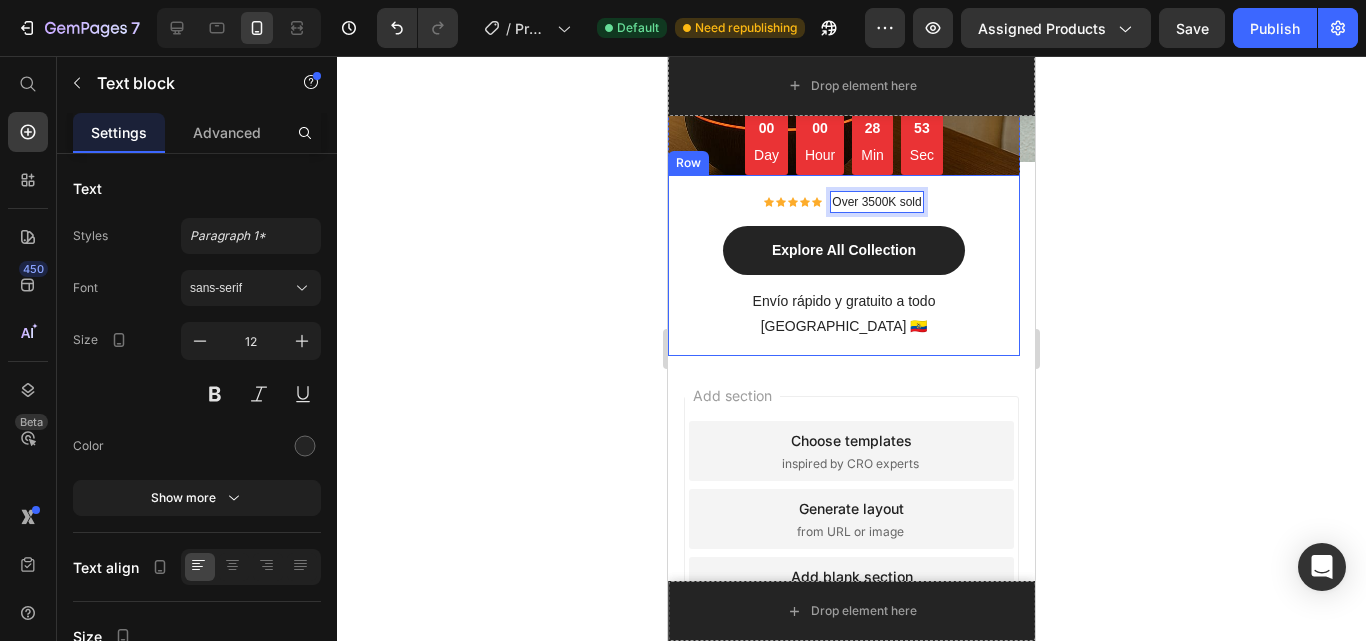 click on "Icon                Icon                Icon                Icon                Icon Icon List Hoz Over 3500K sold Text block   0 Icon List Explore All Collection Button Envío rápido y gratuito a todo [GEOGRAPHIC_DATA] 🇪🇨 Text block Row" at bounding box center (844, 265) 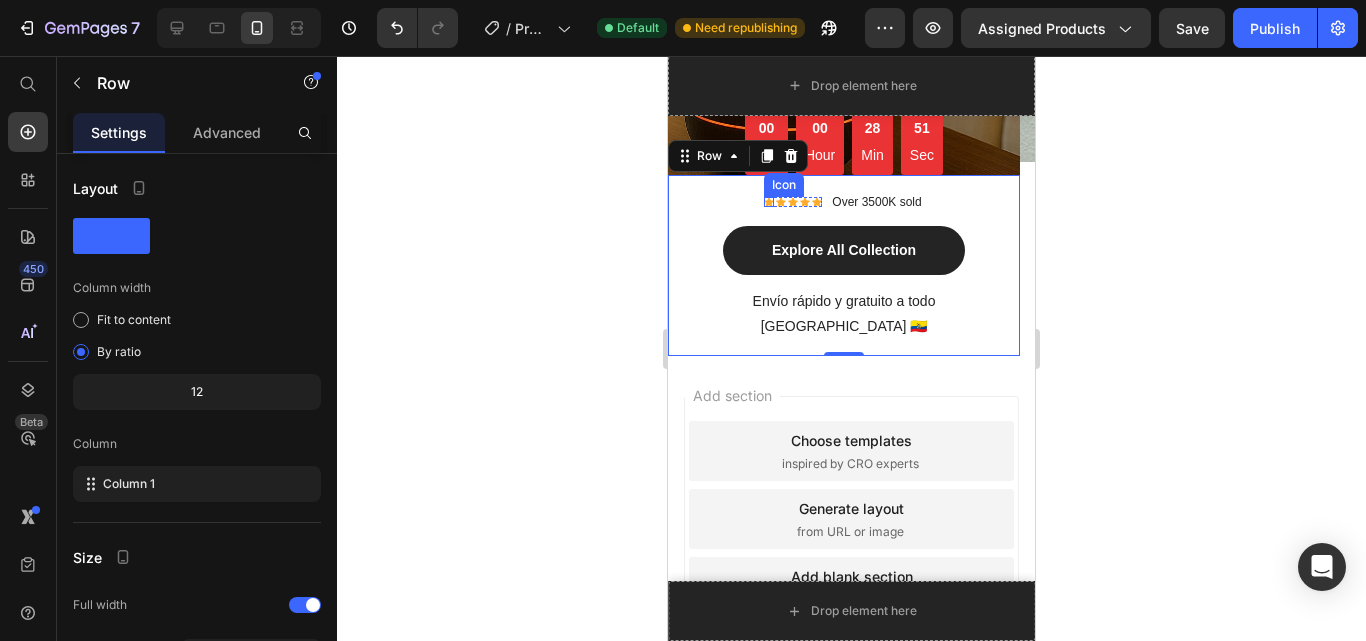click on "Icon" at bounding box center [784, 185] 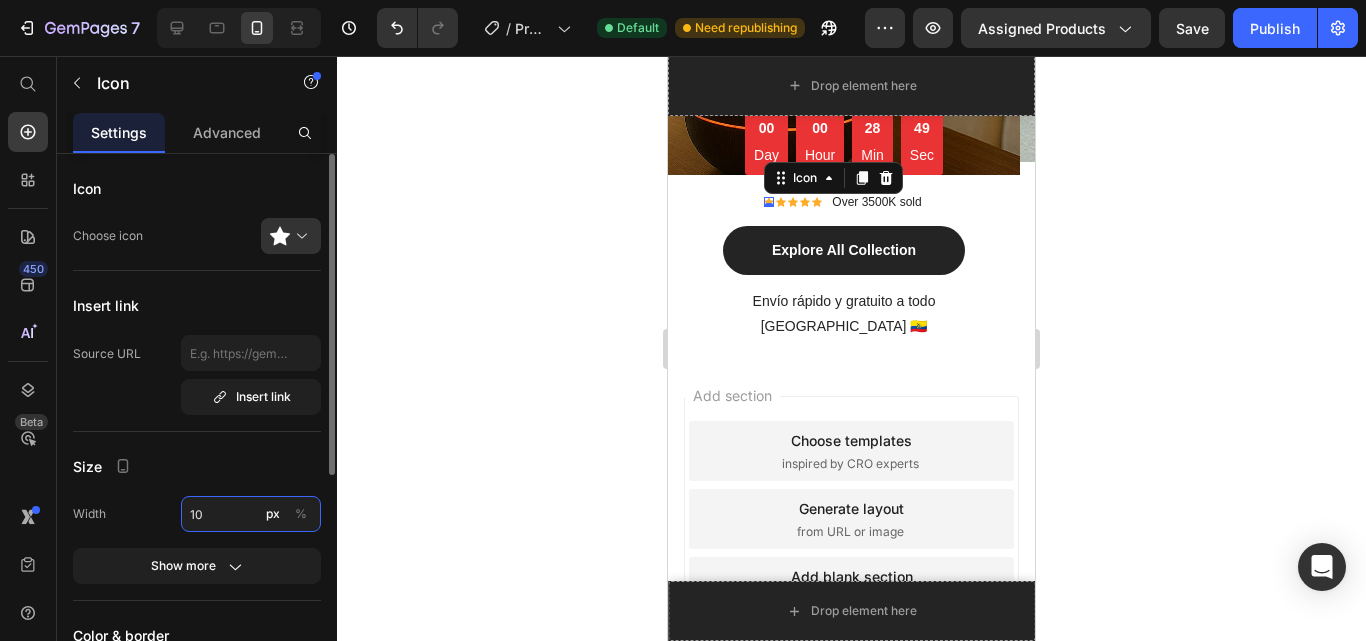 click on "10" at bounding box center (251, 514) 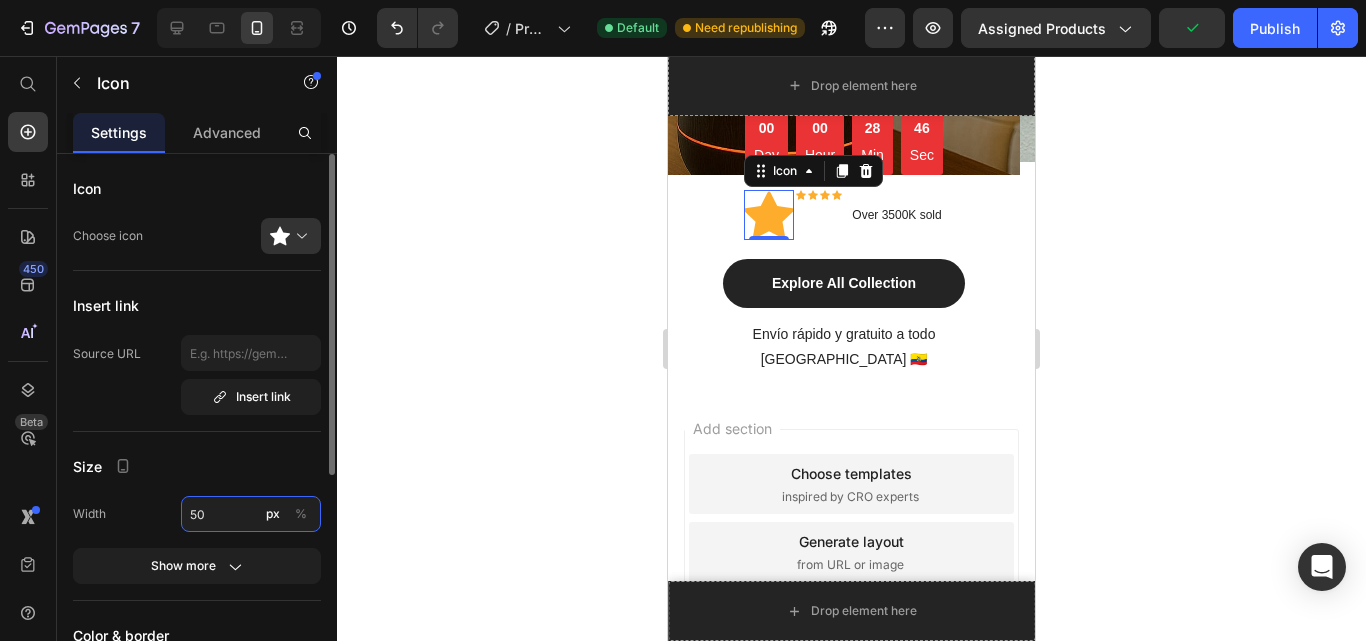 type on "5" 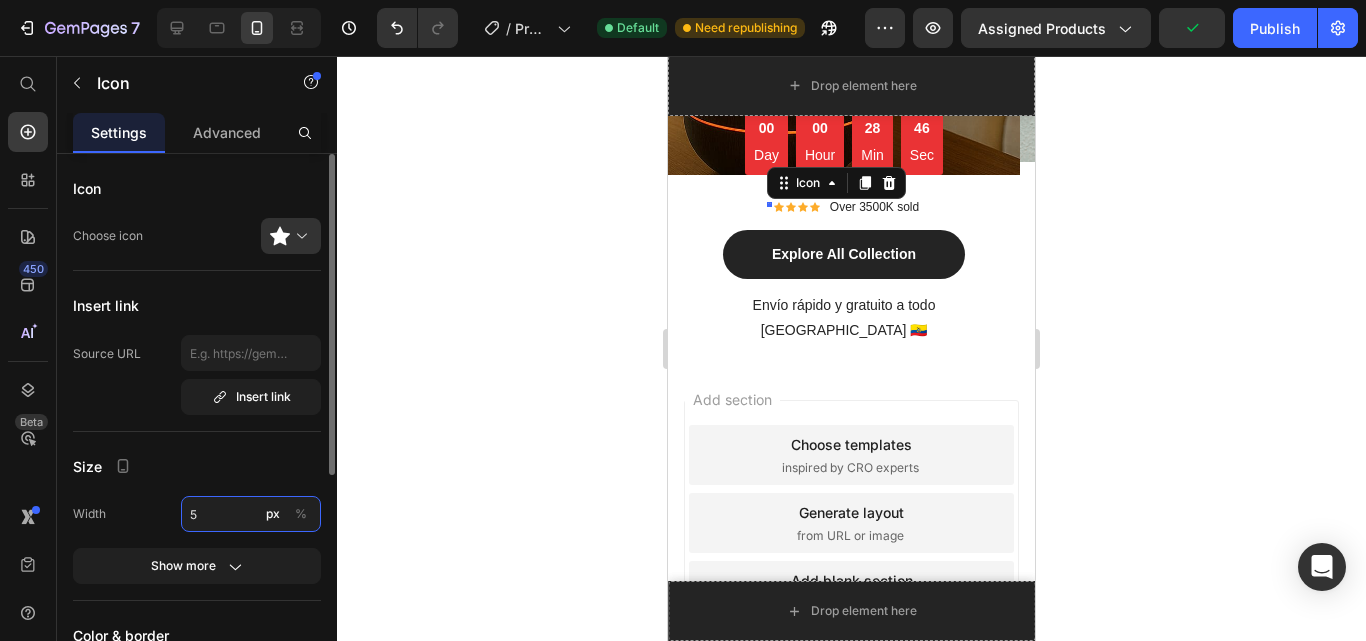 type 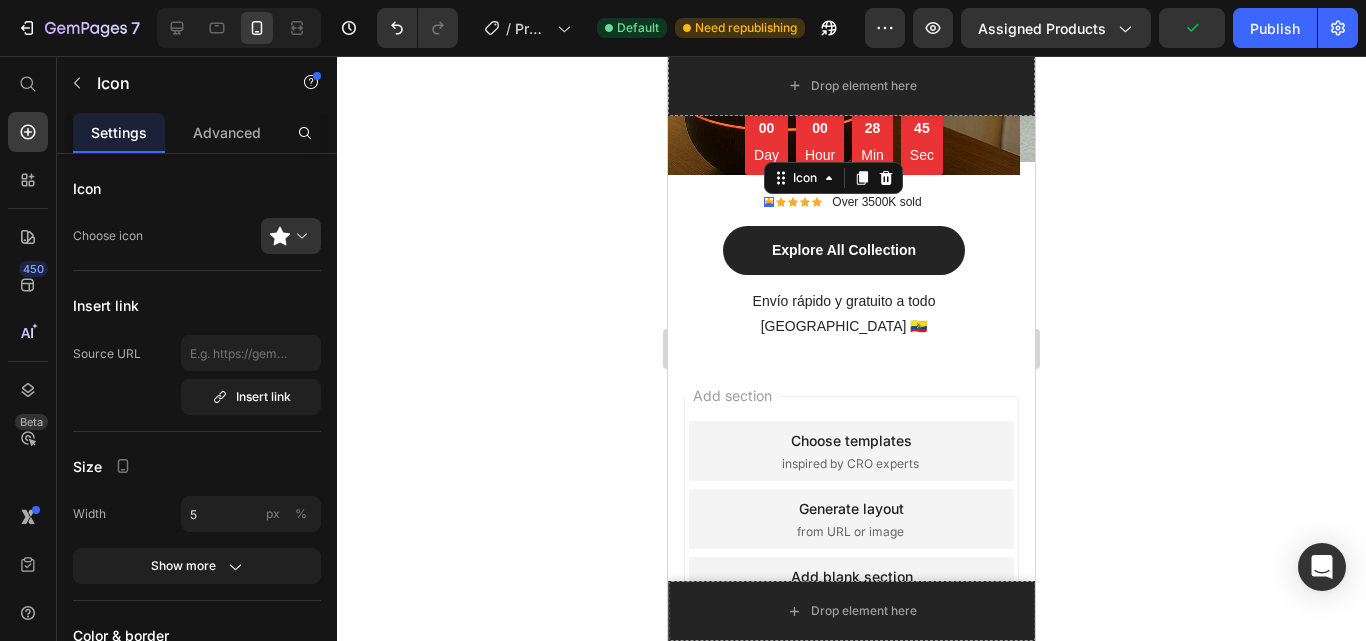click 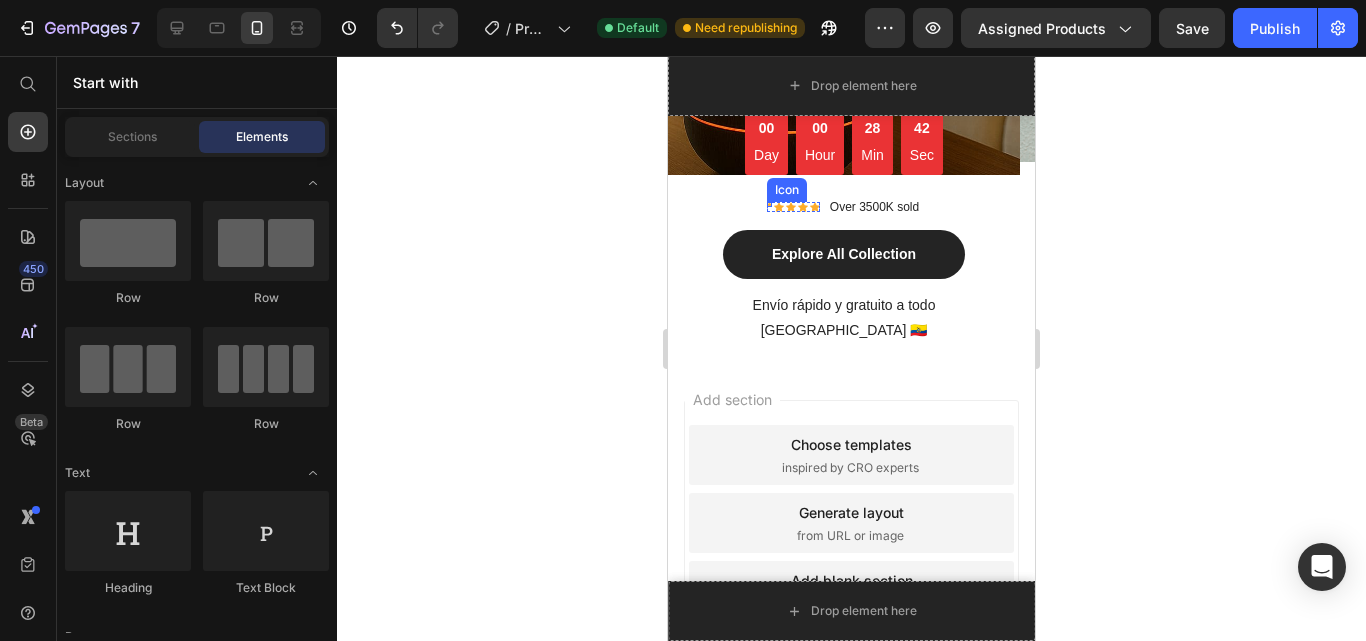 click 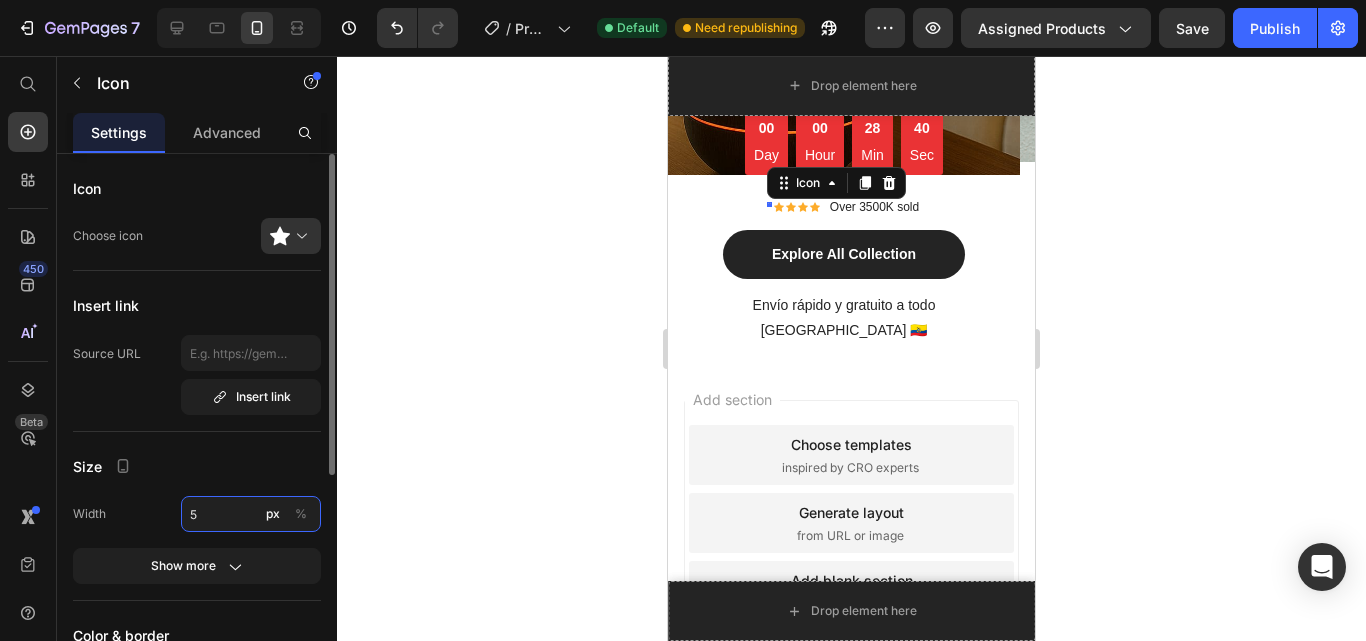 click on "5" at bounding box center [251, 514] 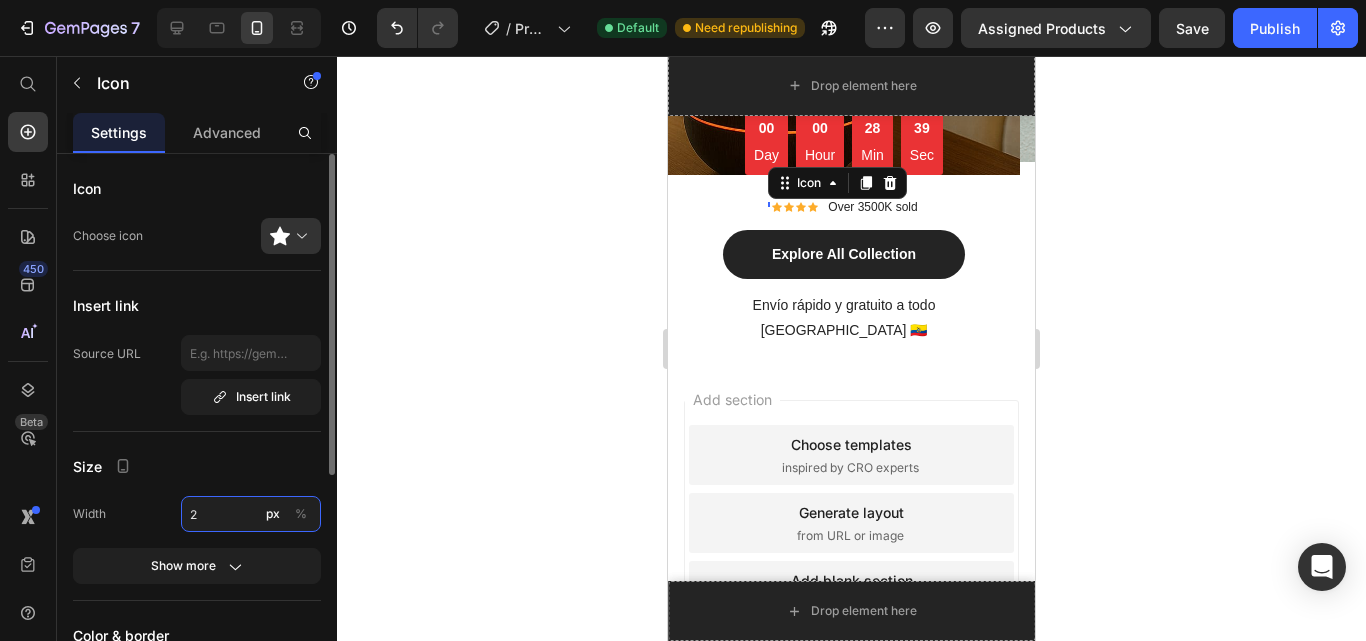 type on "20" 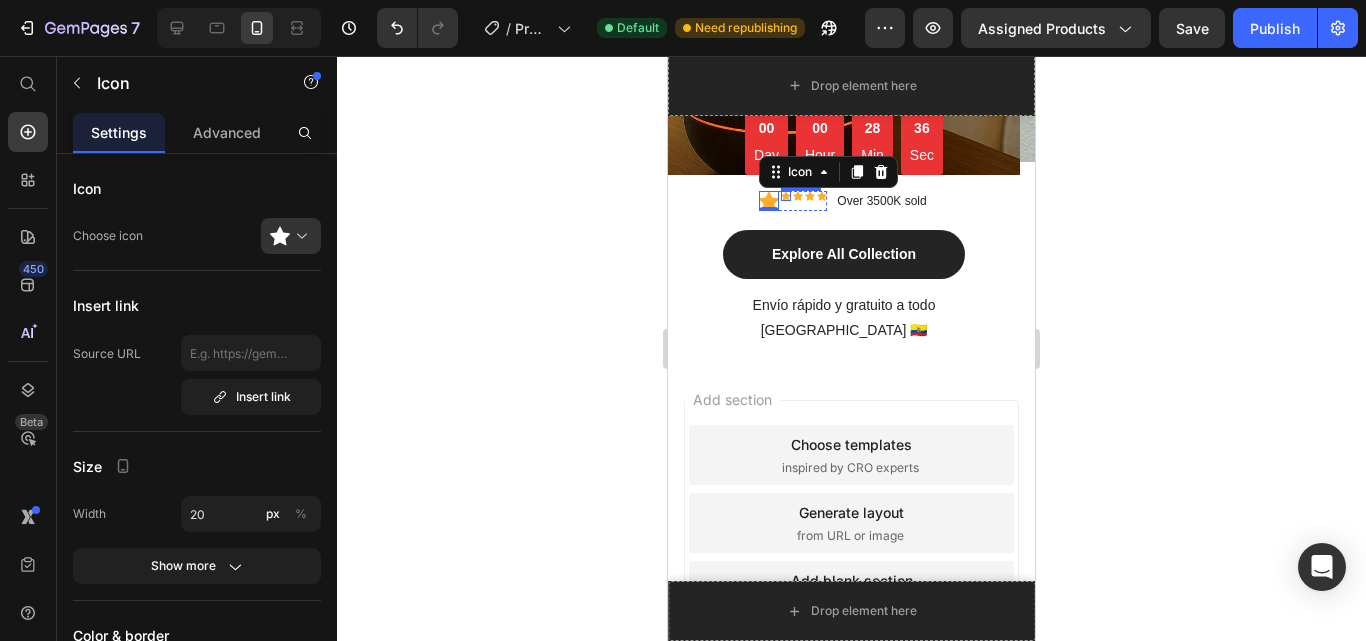 click 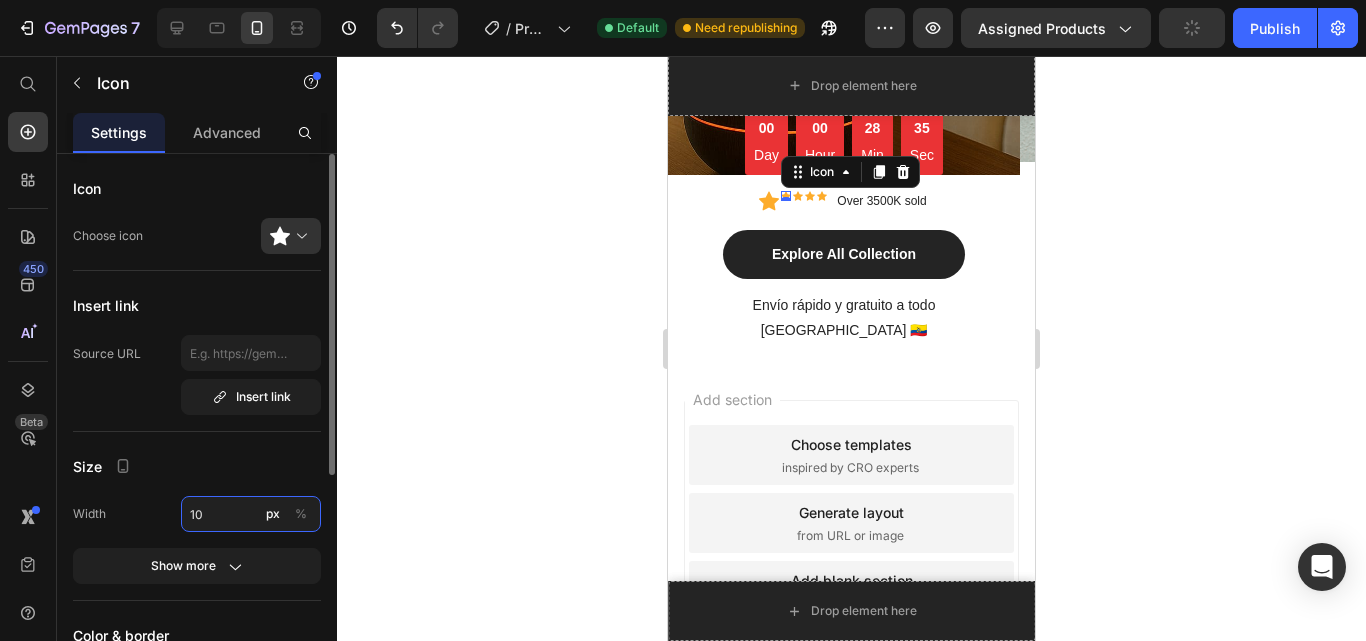 click on "10" at bounding box center (251, 514) 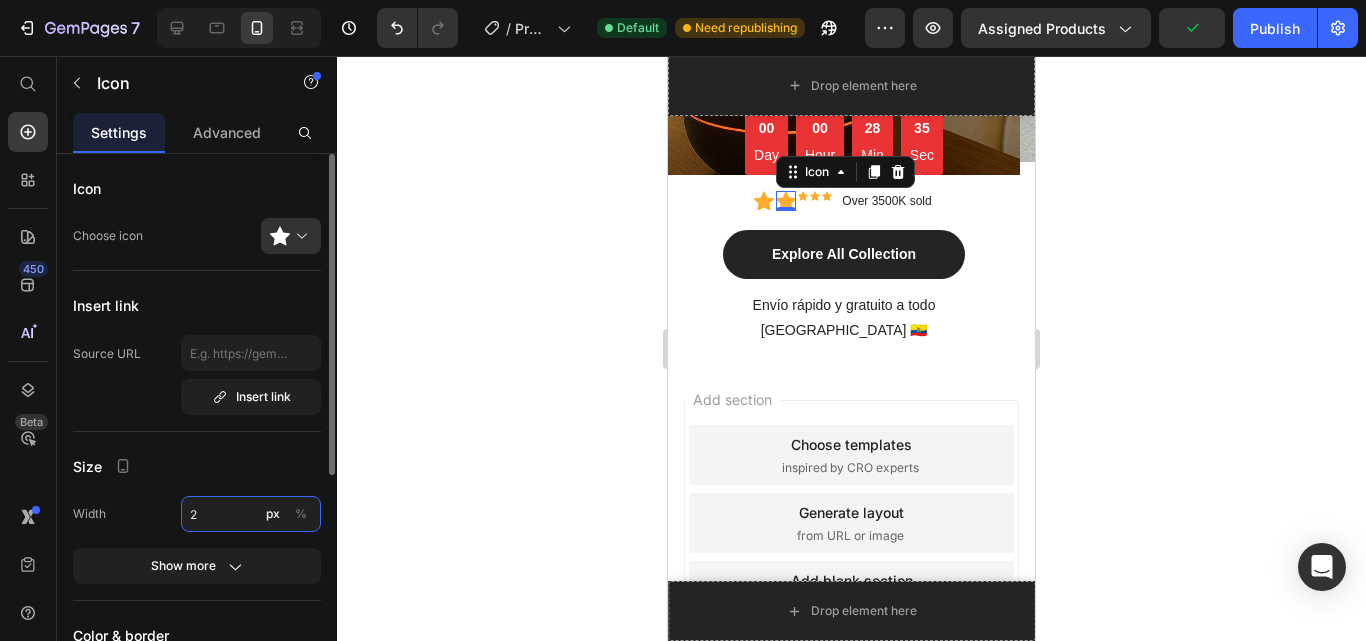 type on "20" 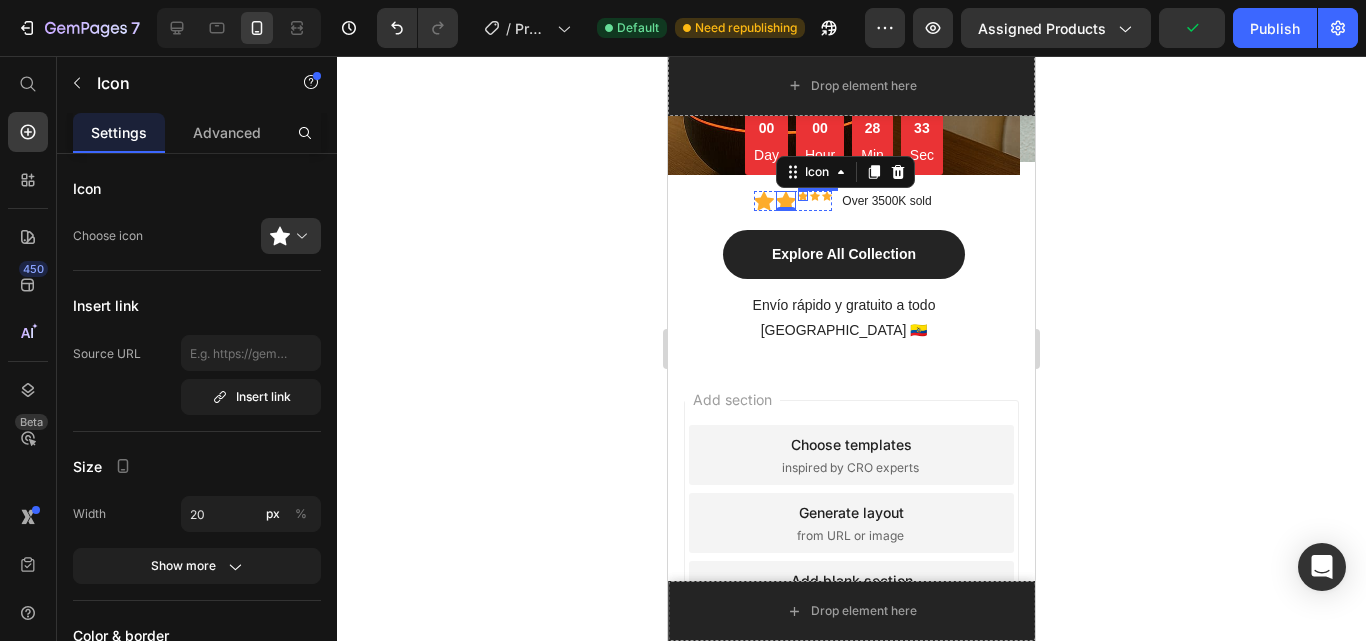 click 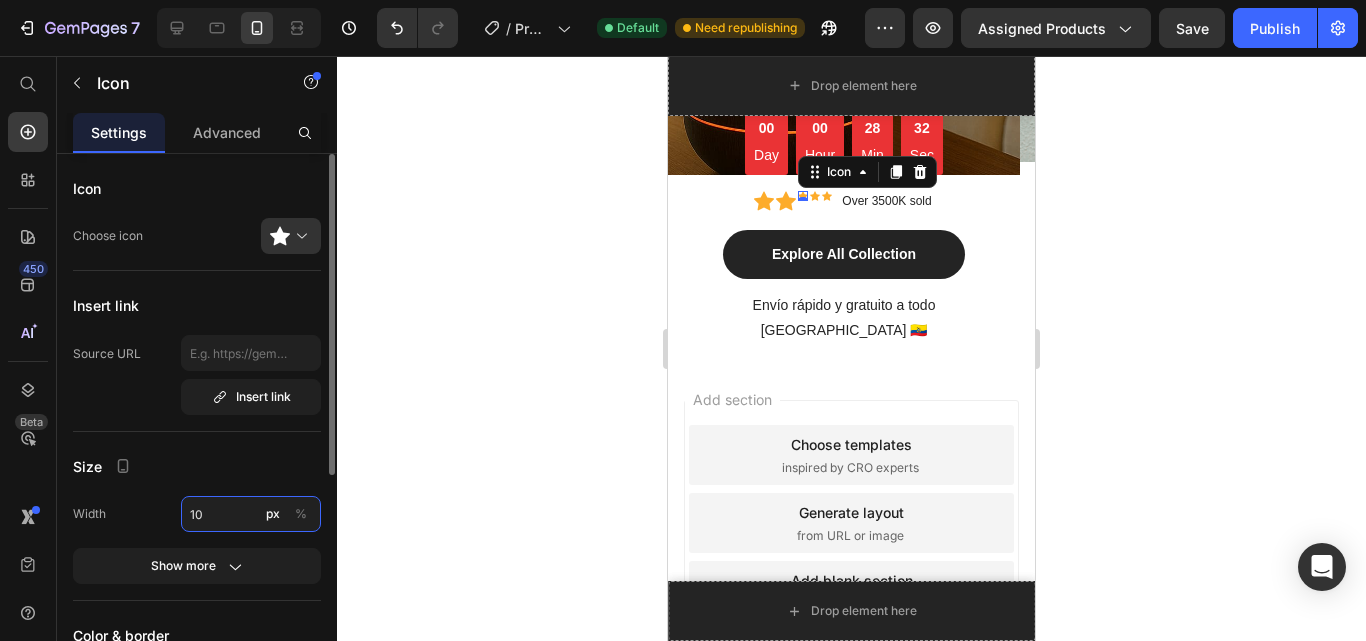 click on "10" at bounding box center (251, 514) 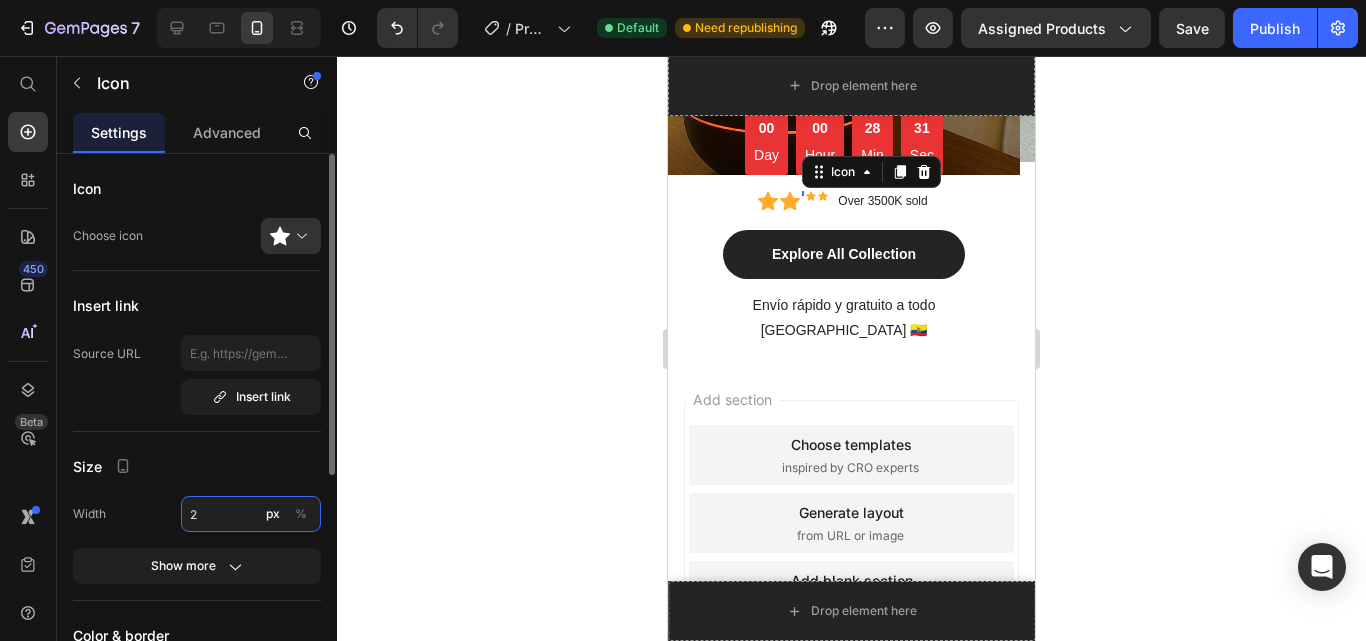 type on "20" 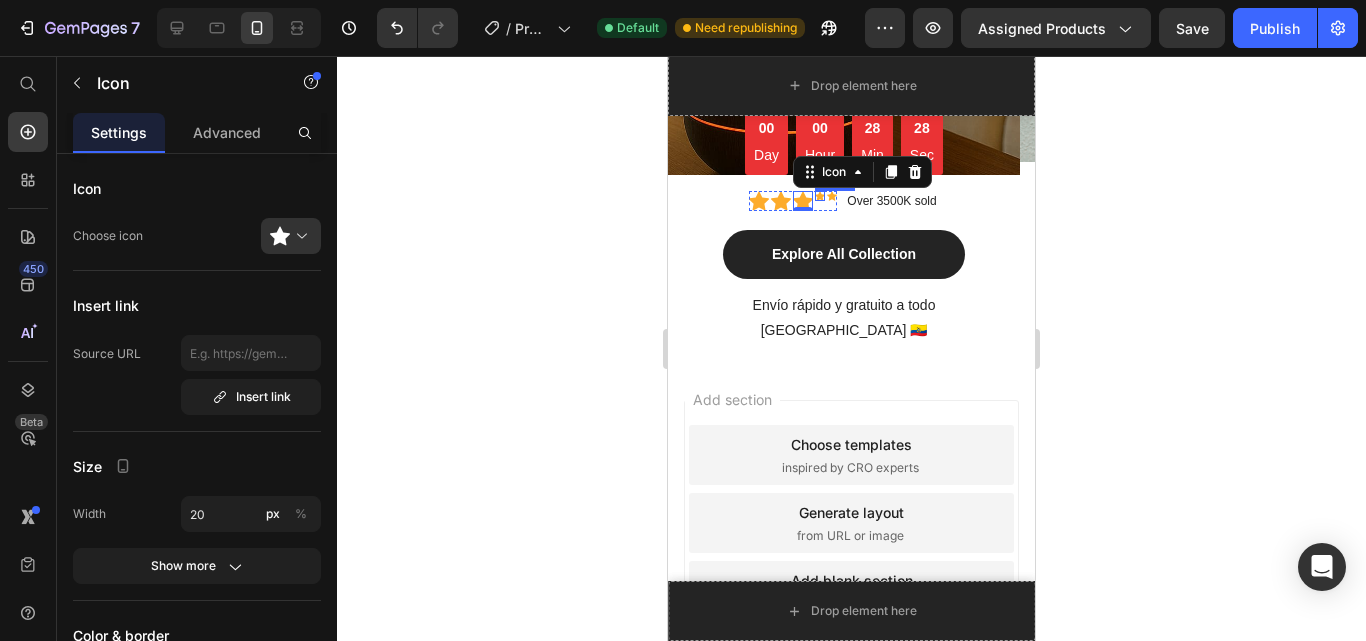 click 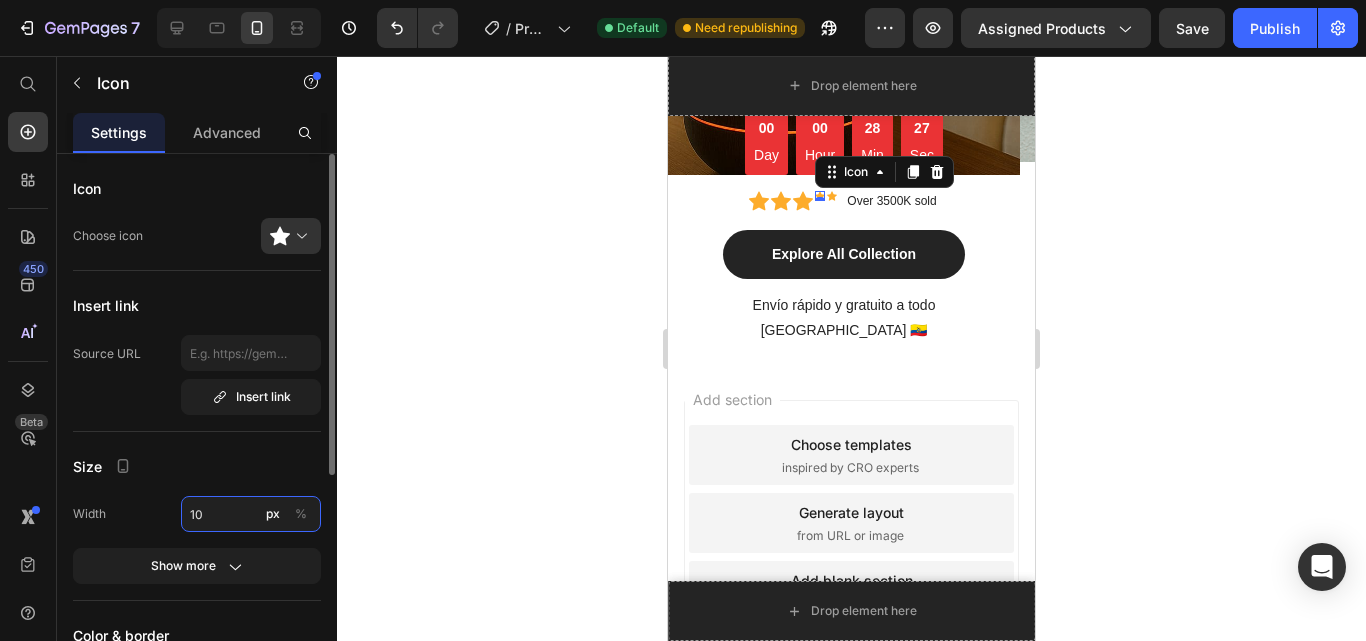 click on "10" at bounding box center (251, 514) 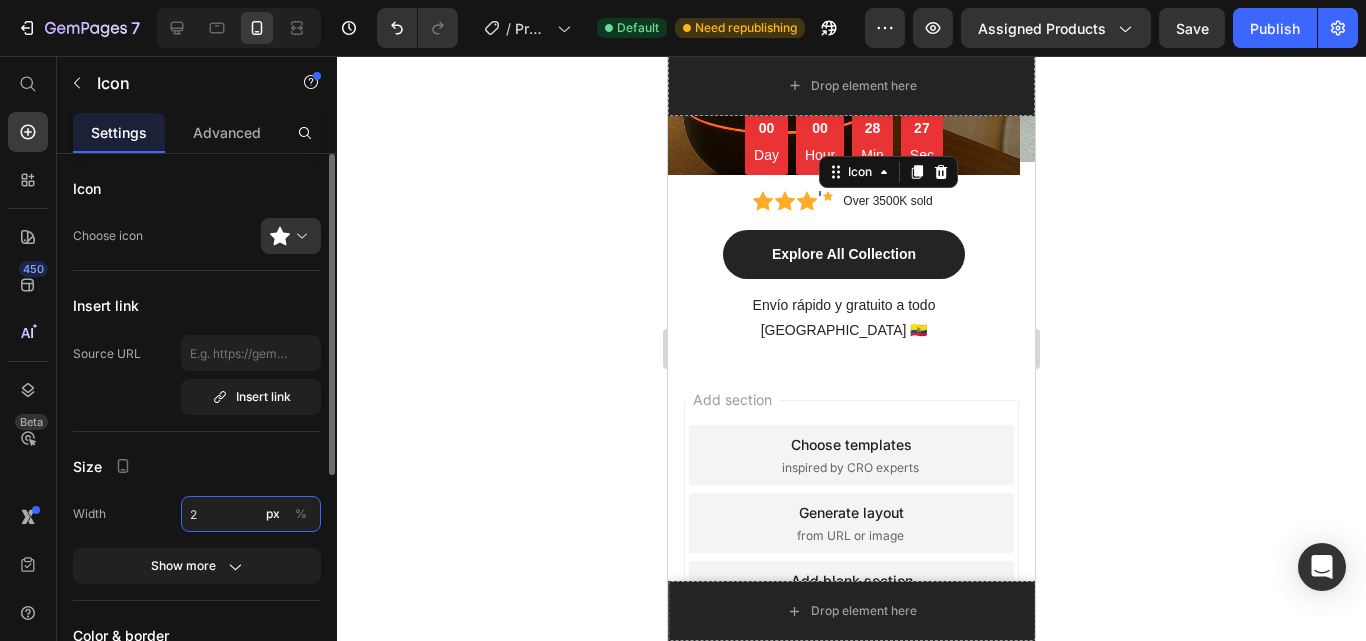 type on "20" 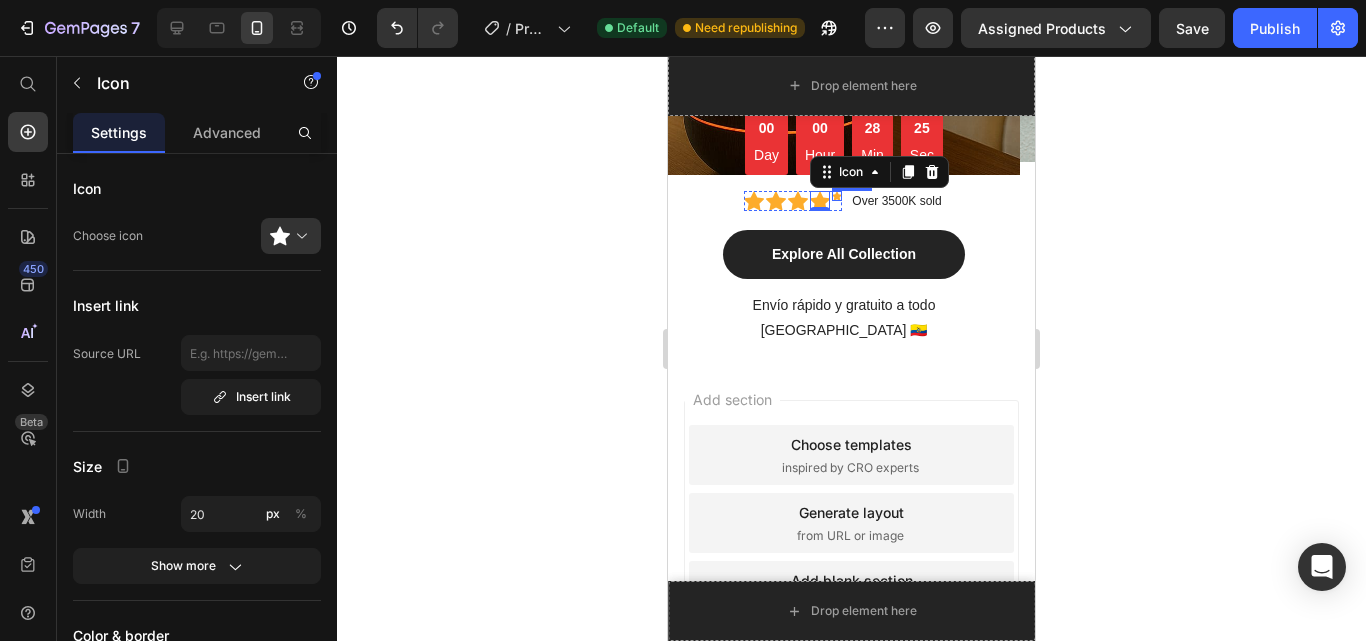 click 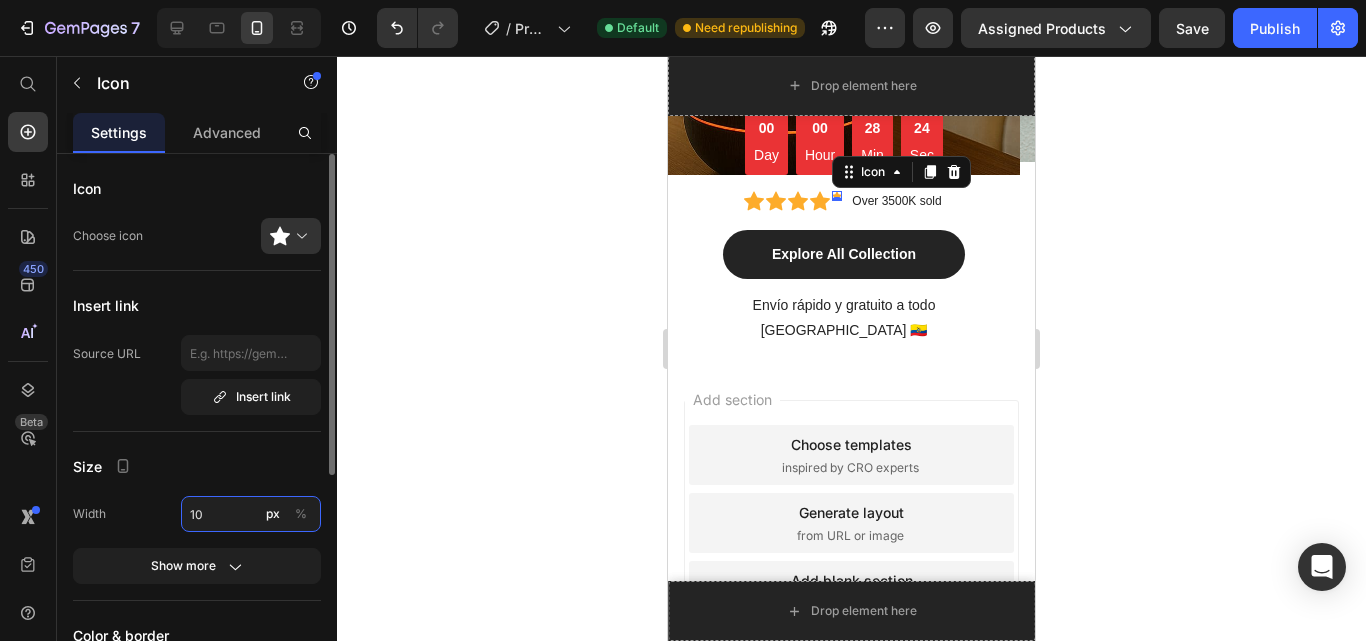 click on "10" at bounding box center (251, 514) 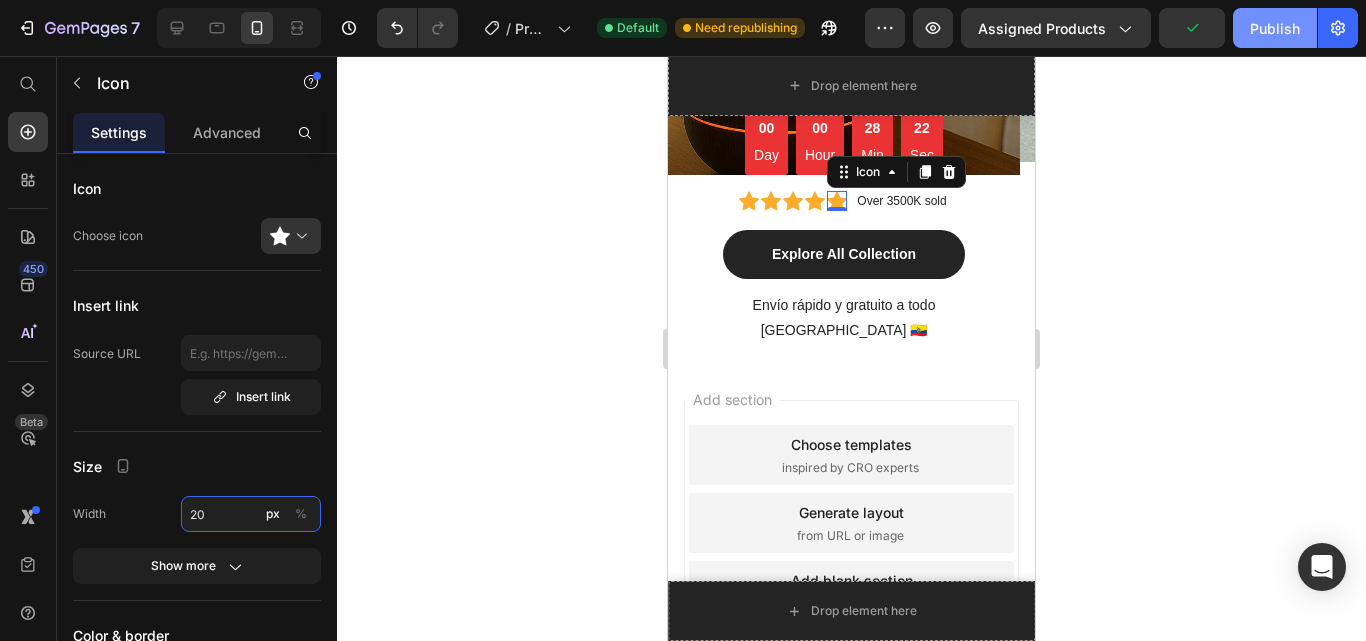 type on "20" 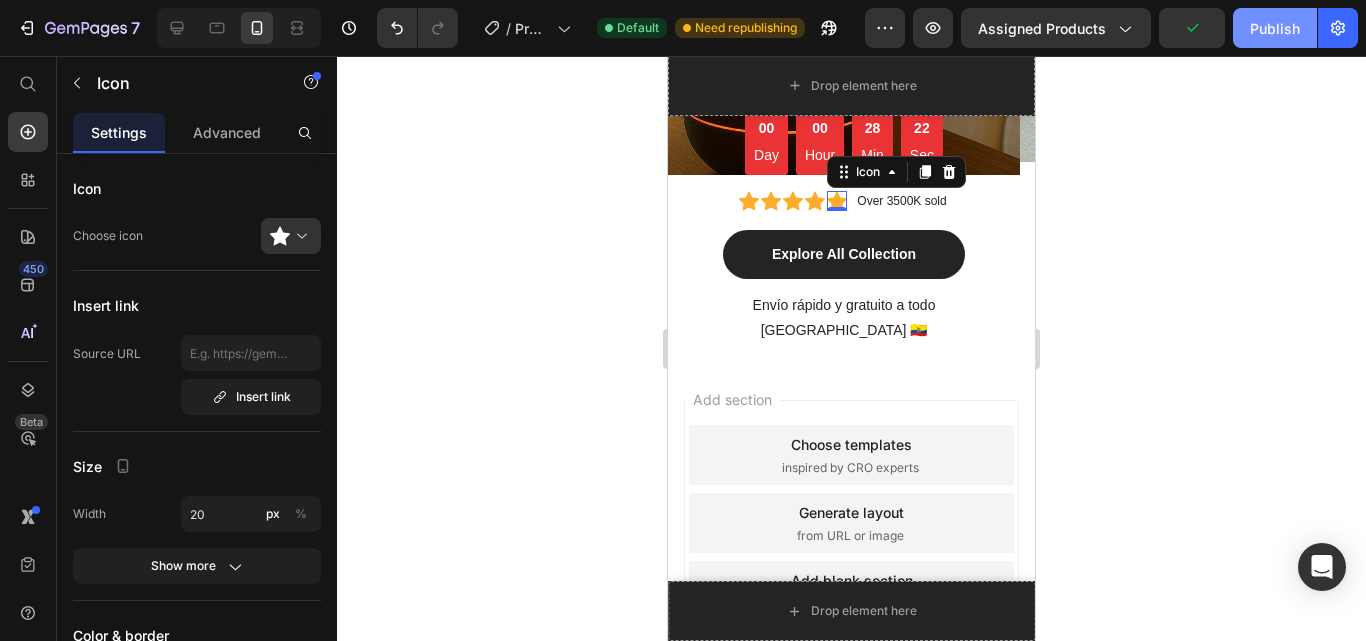 click on "Publish" at bounding box center (1275, 28) 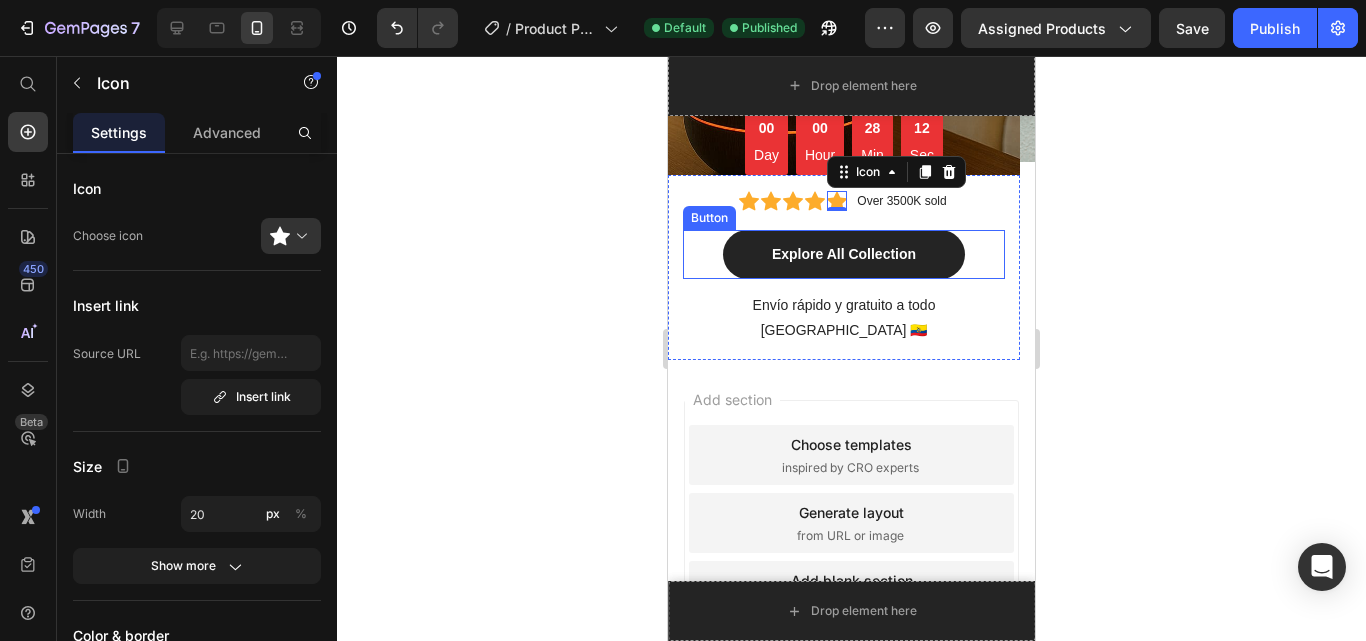 click on "Explore All Collection Button" at bounding box center [844, 254] 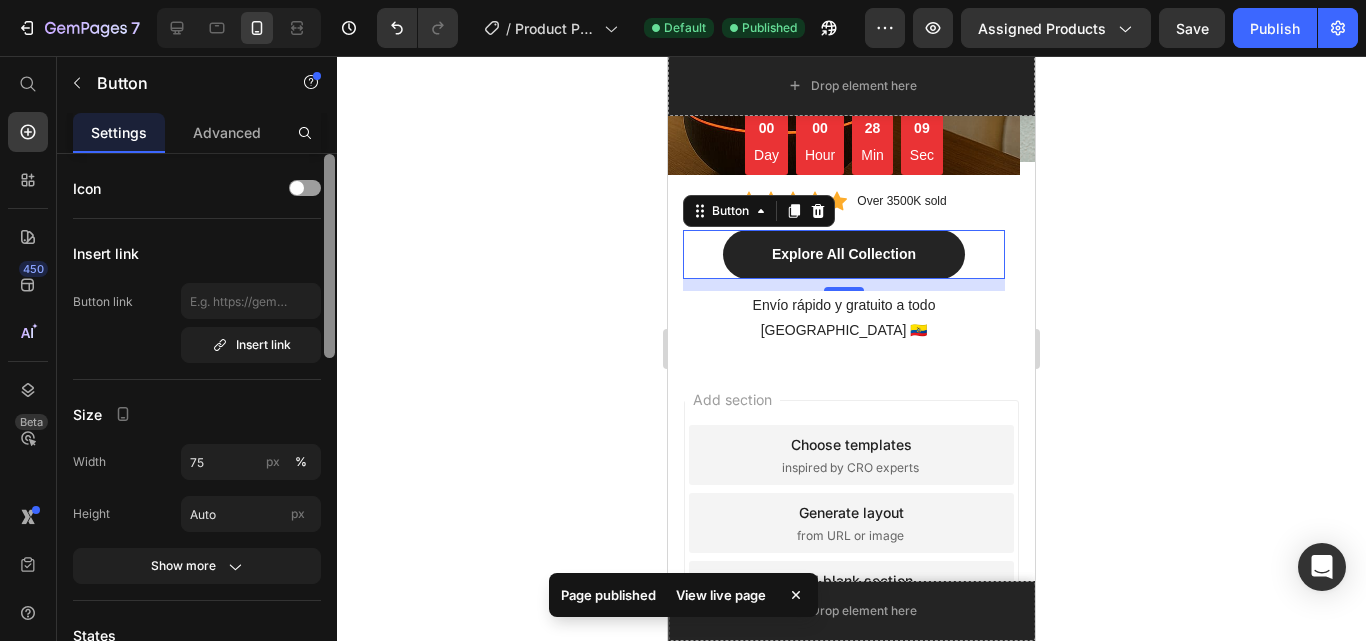 drag, startPoint x: 332, startPoint y: 295, endPoint x: 332, endPoint y: 276, distance: 19 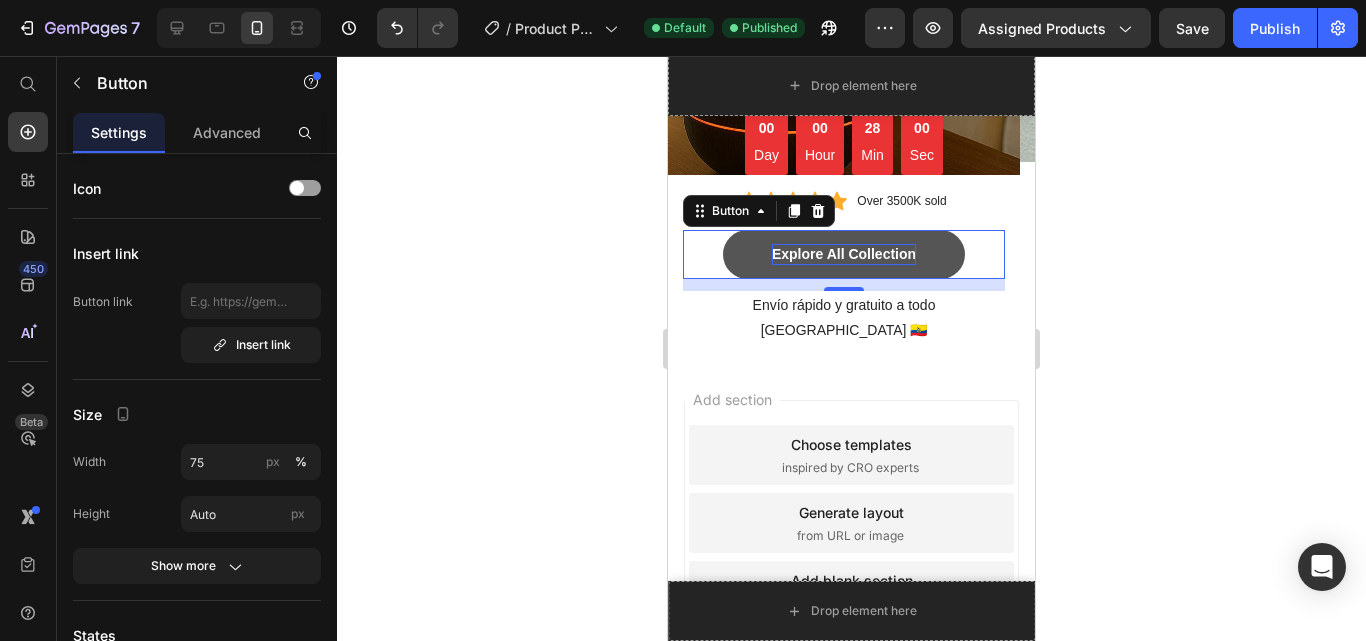 click on "Explore All Collection" at bounding box center (844, 254) 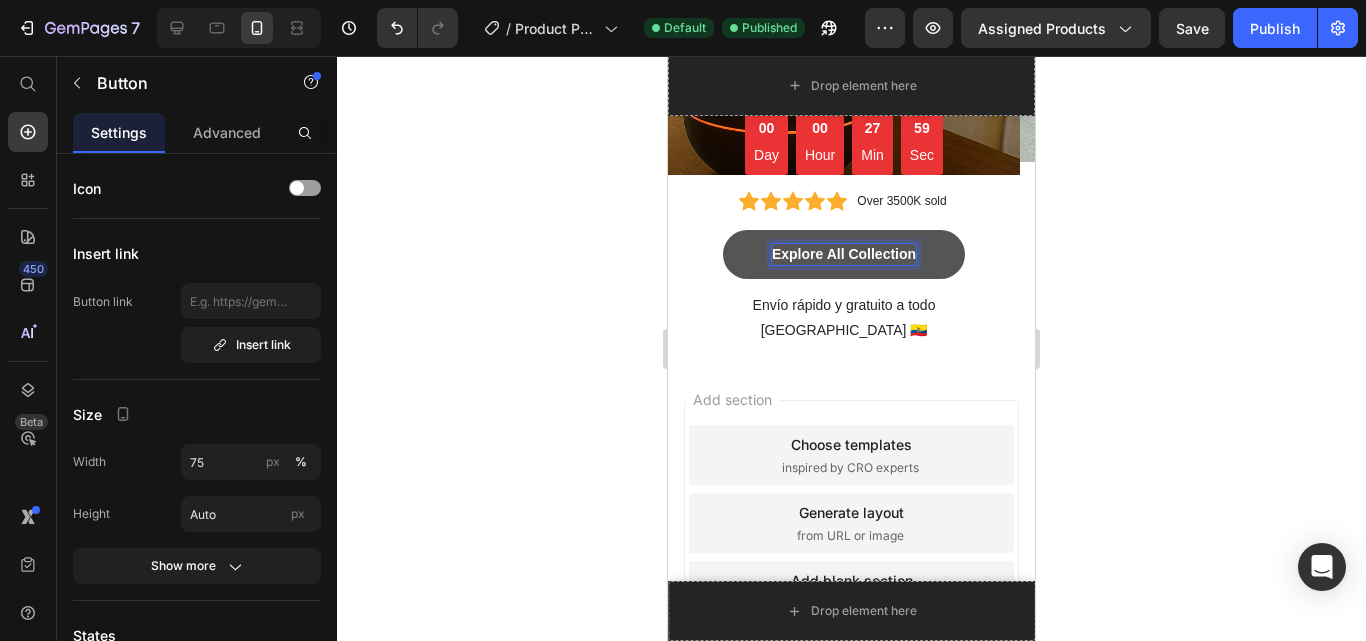 click on "Explore All Collection" at bounding box center (844, 254) 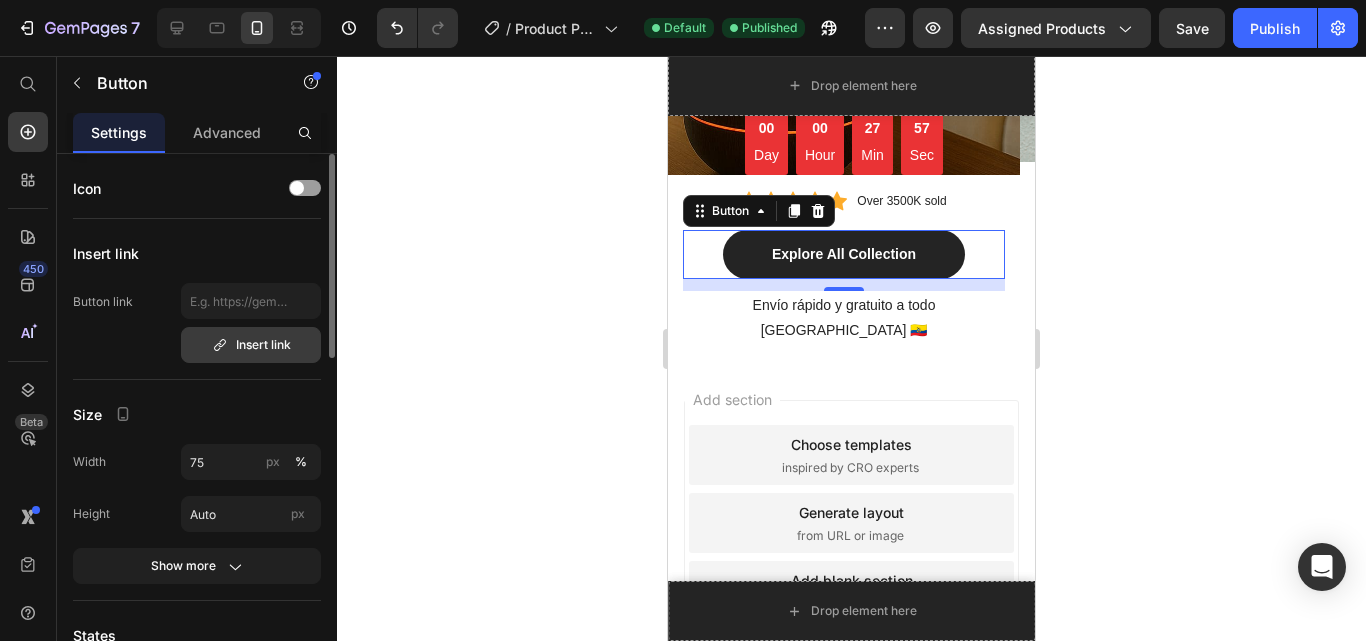 click on "Insert link" at bounding box center [251, 345] 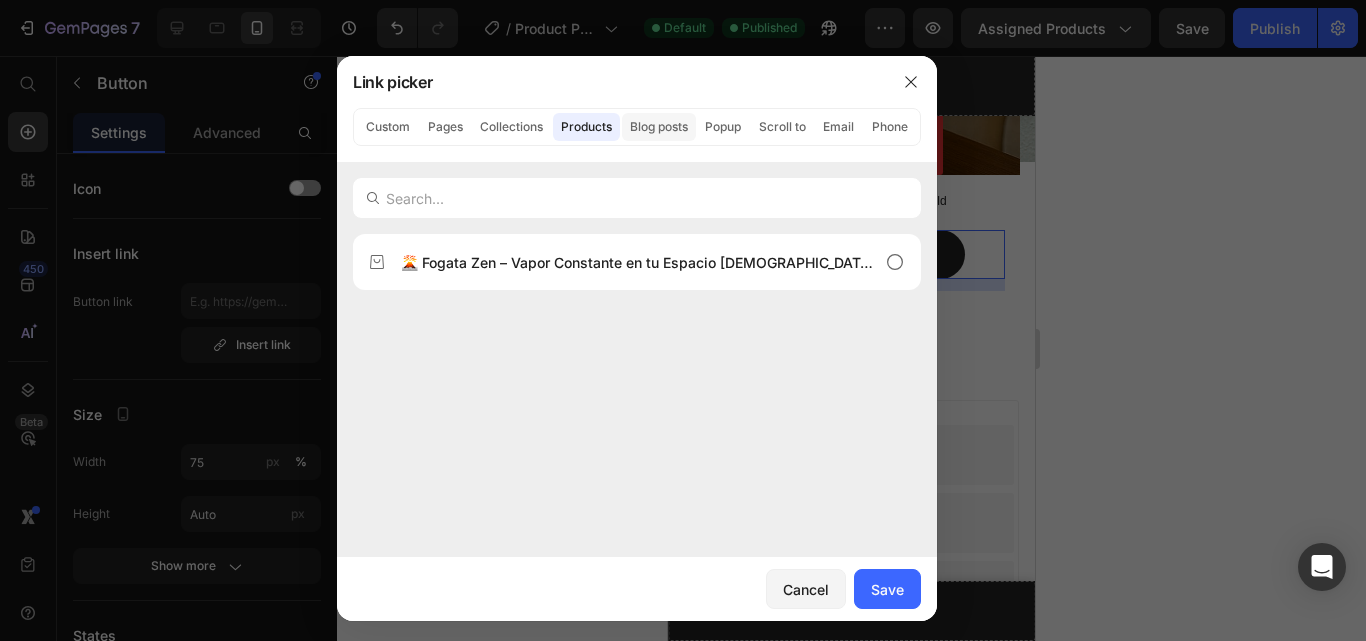 click on "Blog posts" 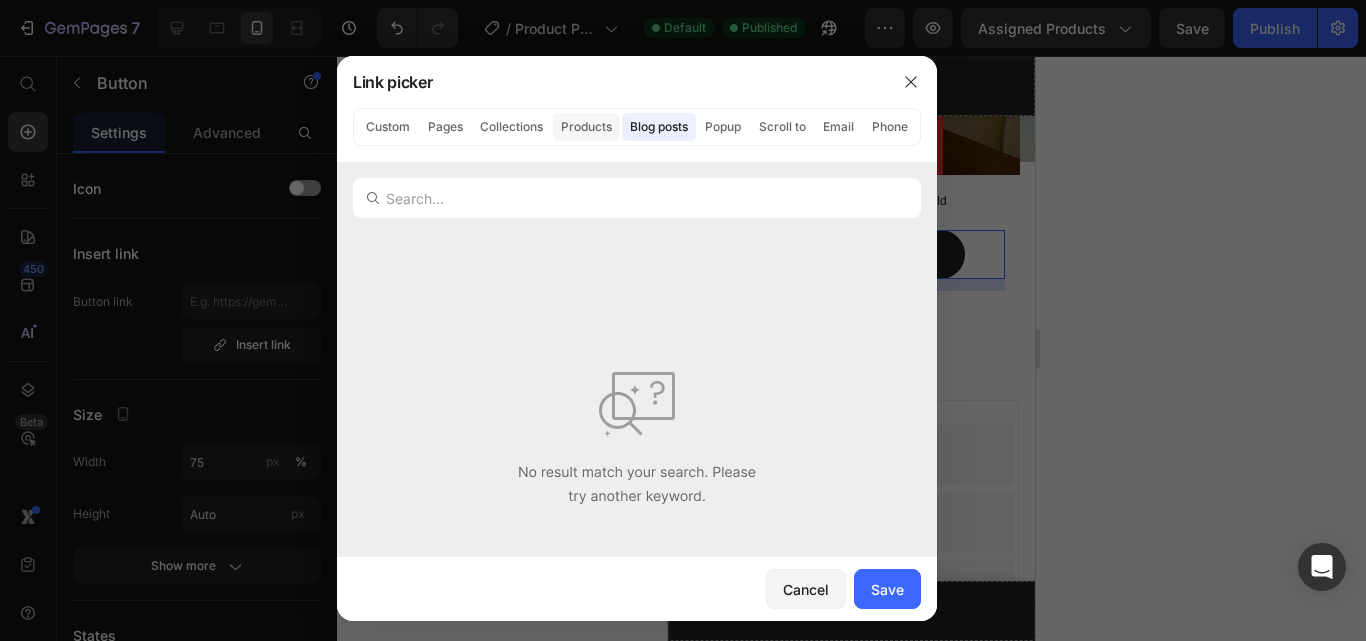 click on "Products" 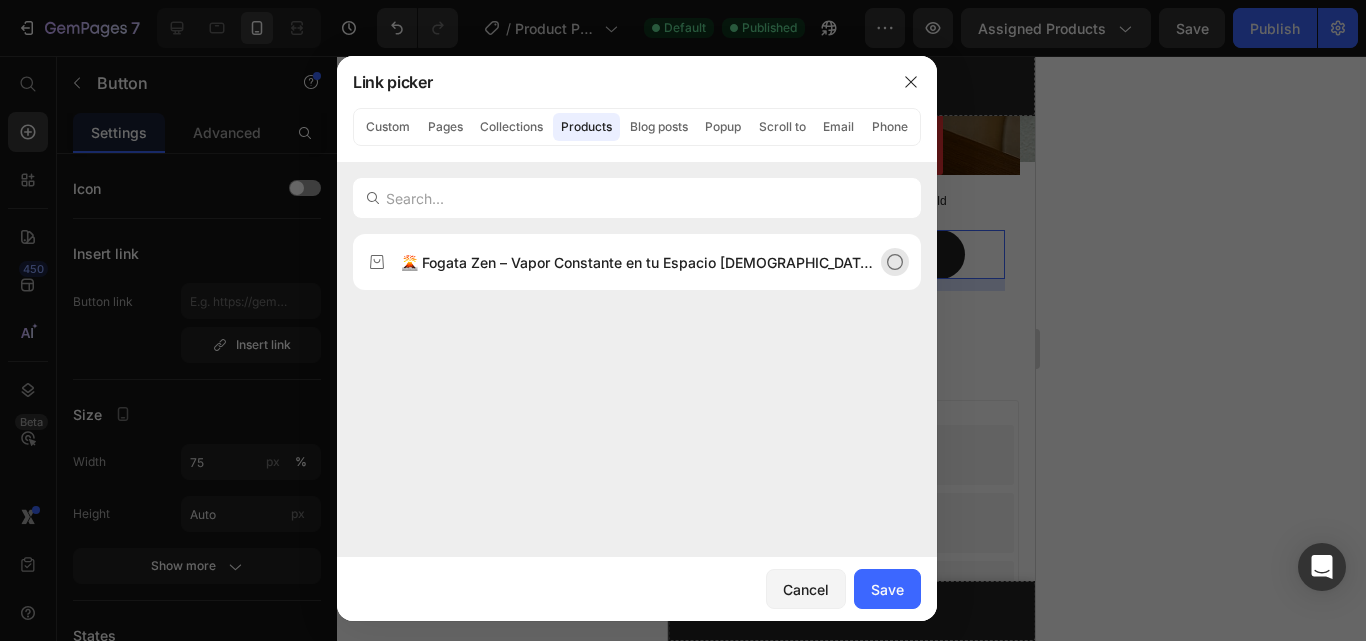 click on "🌋 Fogata Zen – Vapor Constante en tu Espacio [DEMOGRAPHIC_DATA] y Relajante" at bounding box center (637, 262) 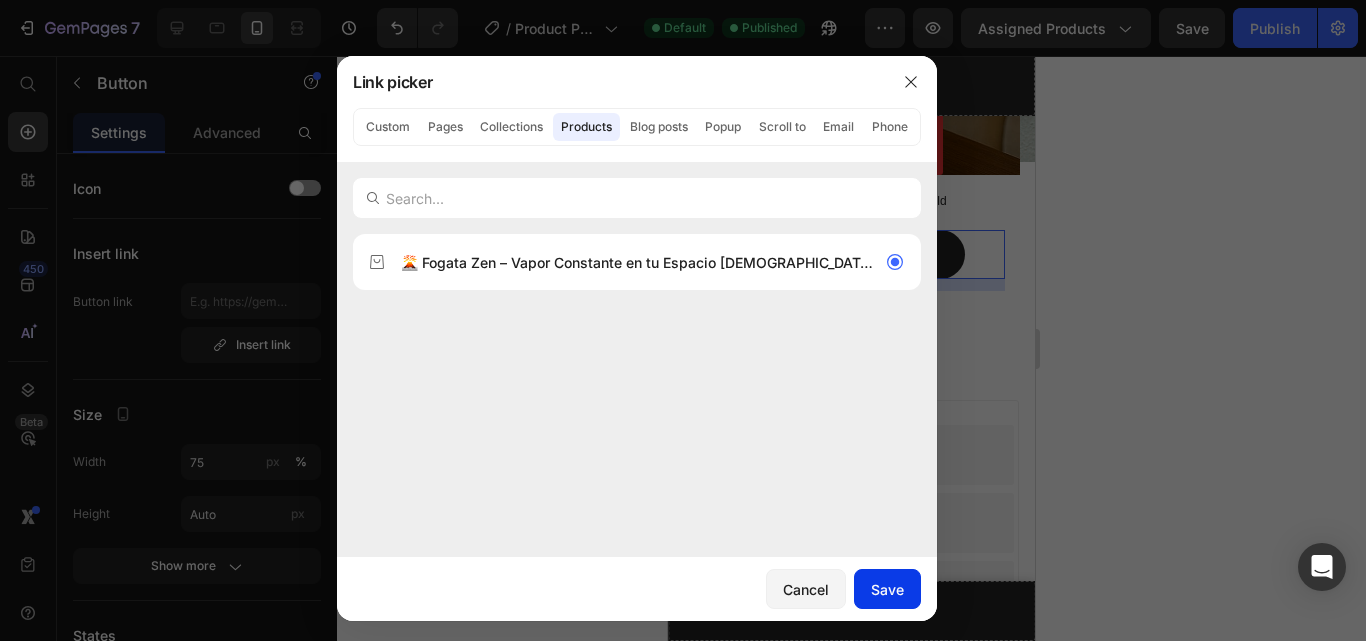 click on "Save" 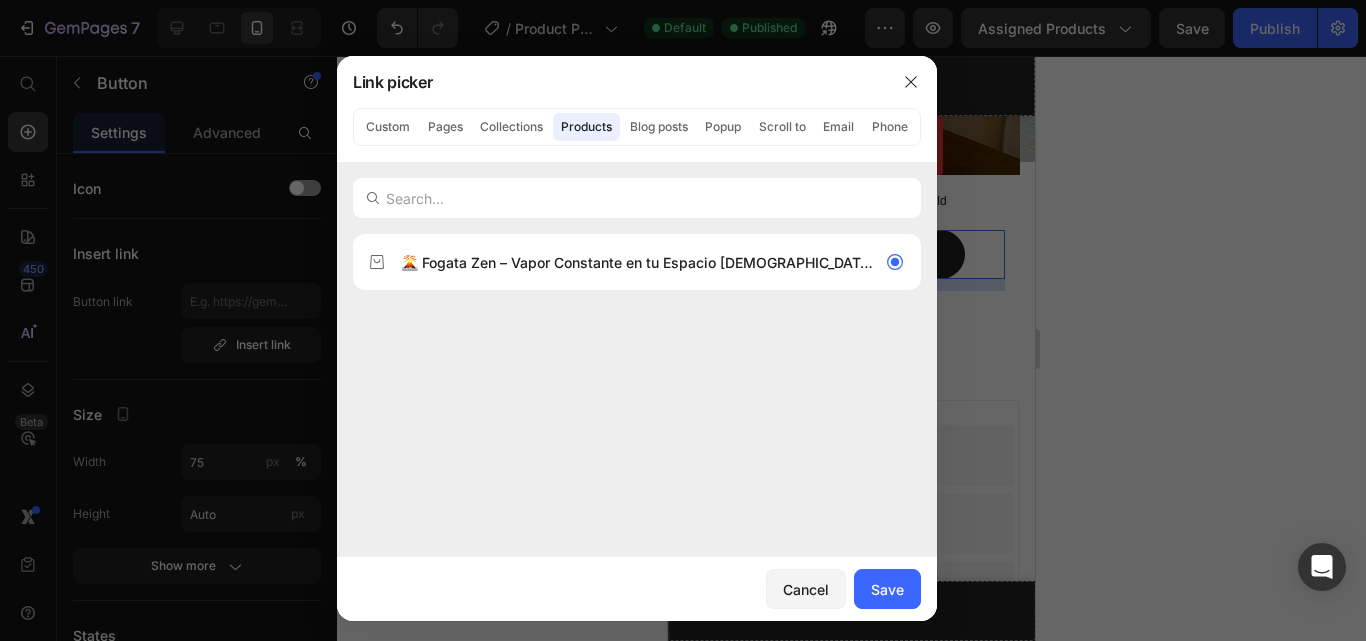 type on "/products/humificador-de-volcan-de-carbon-portatil-300-ml" 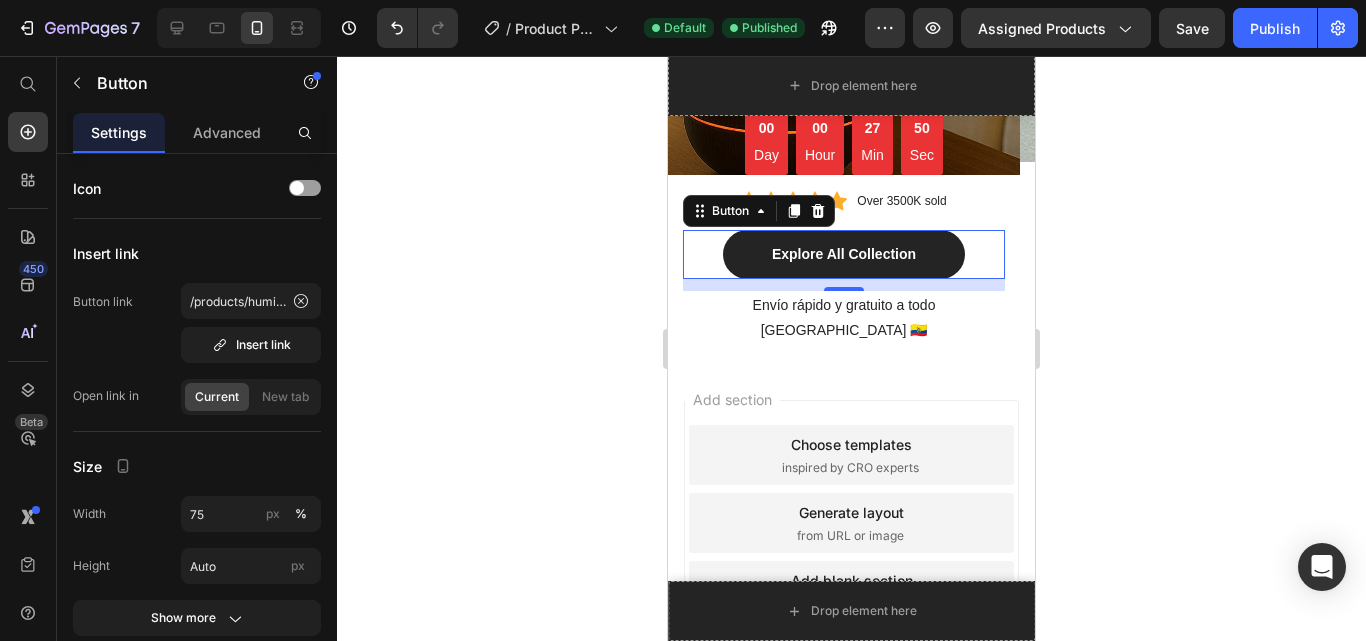 click 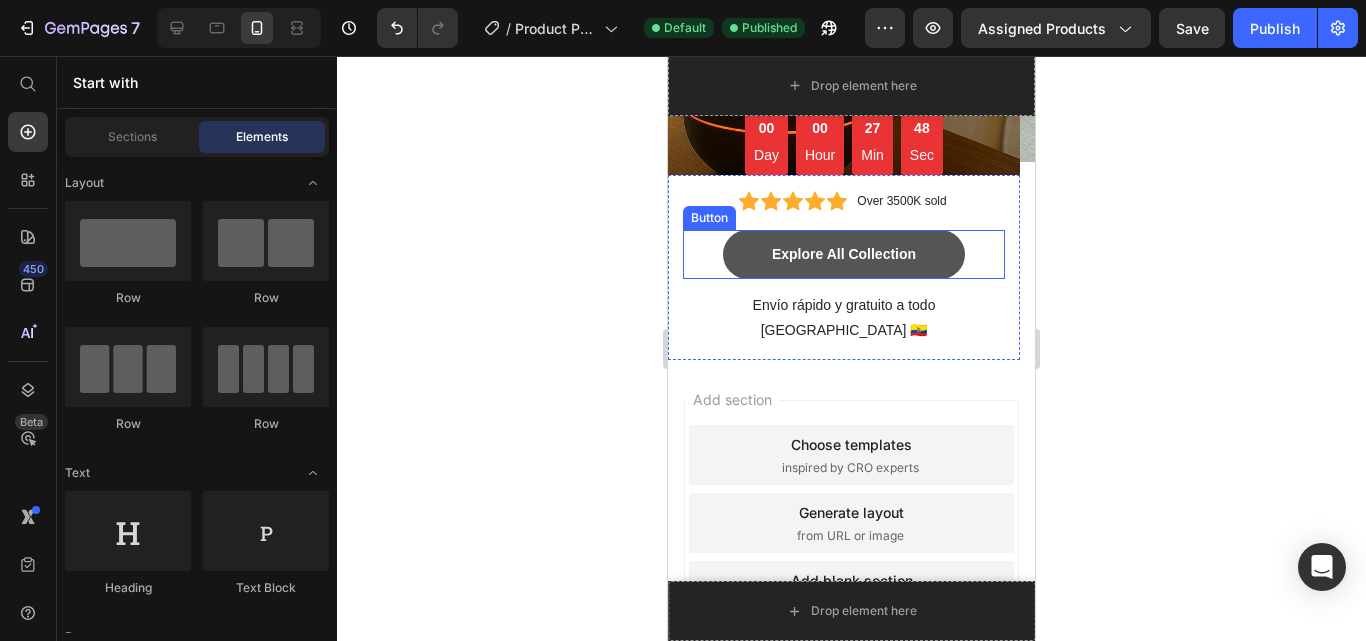 click on "Explore All Collection" at bounding box center (844, 254) 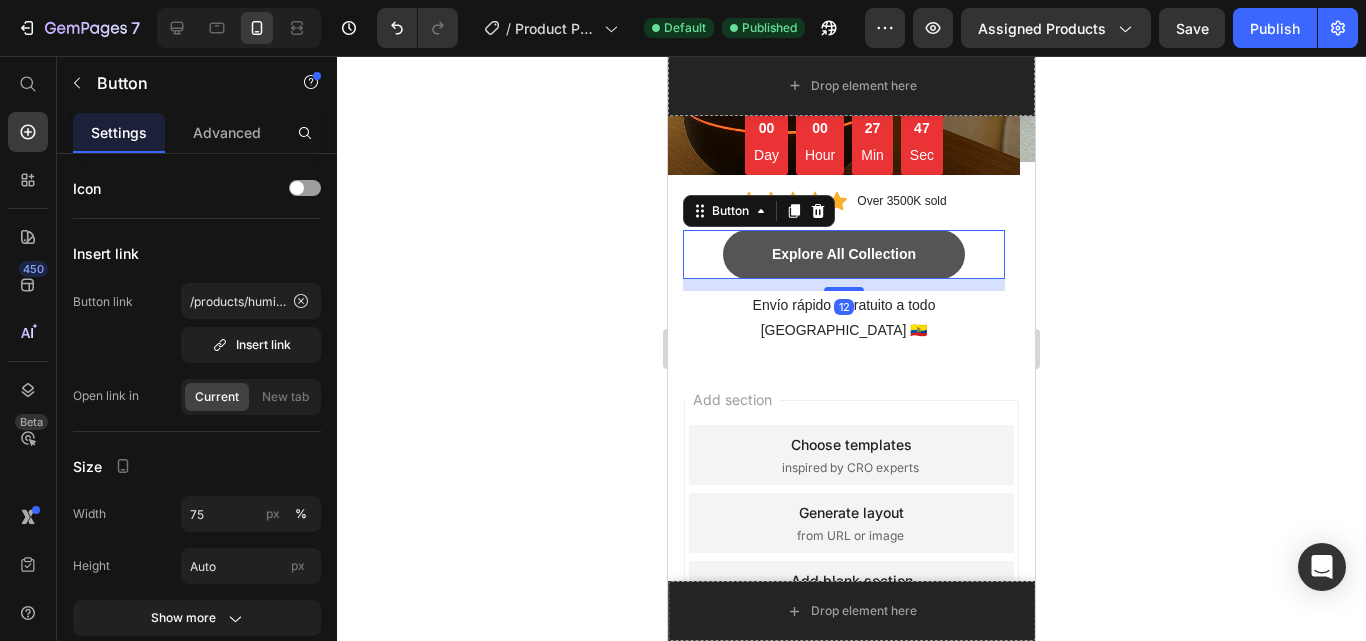 click on "Explore All Collection" at bounding box center [844, 254] 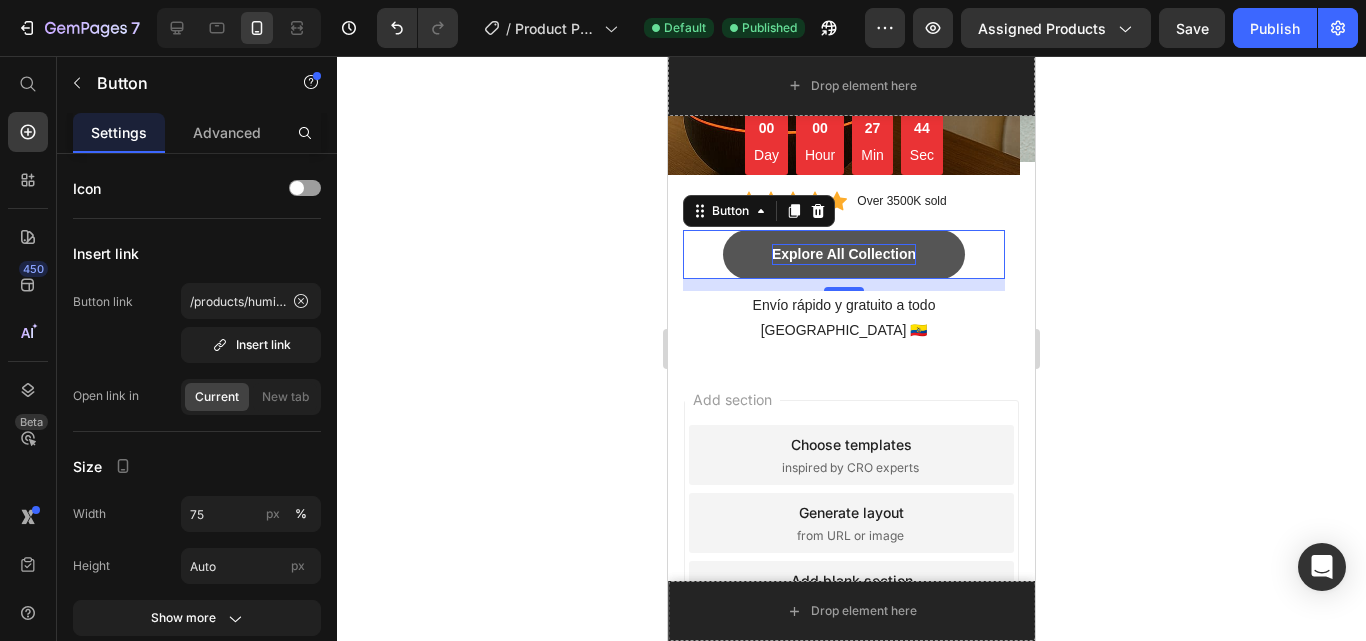 click on "Explore All Collection" at bounding box center (844, 254) 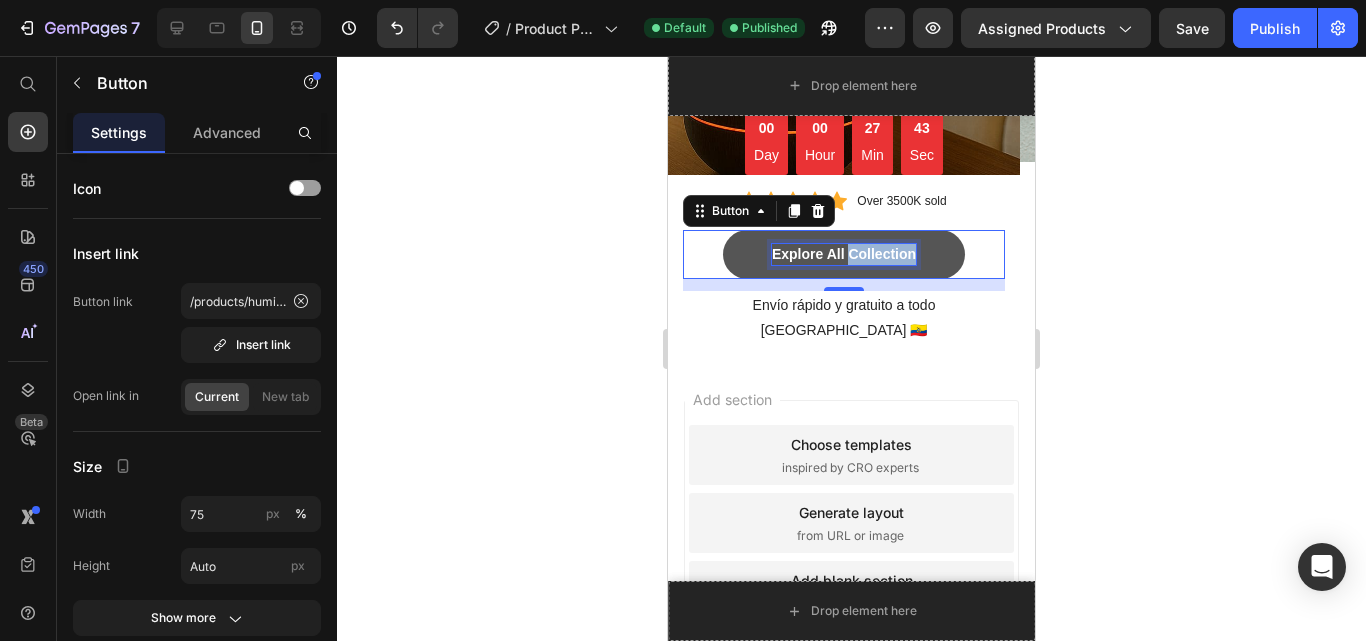 click on "Explore All Collection" at bounding box center (844, 254) 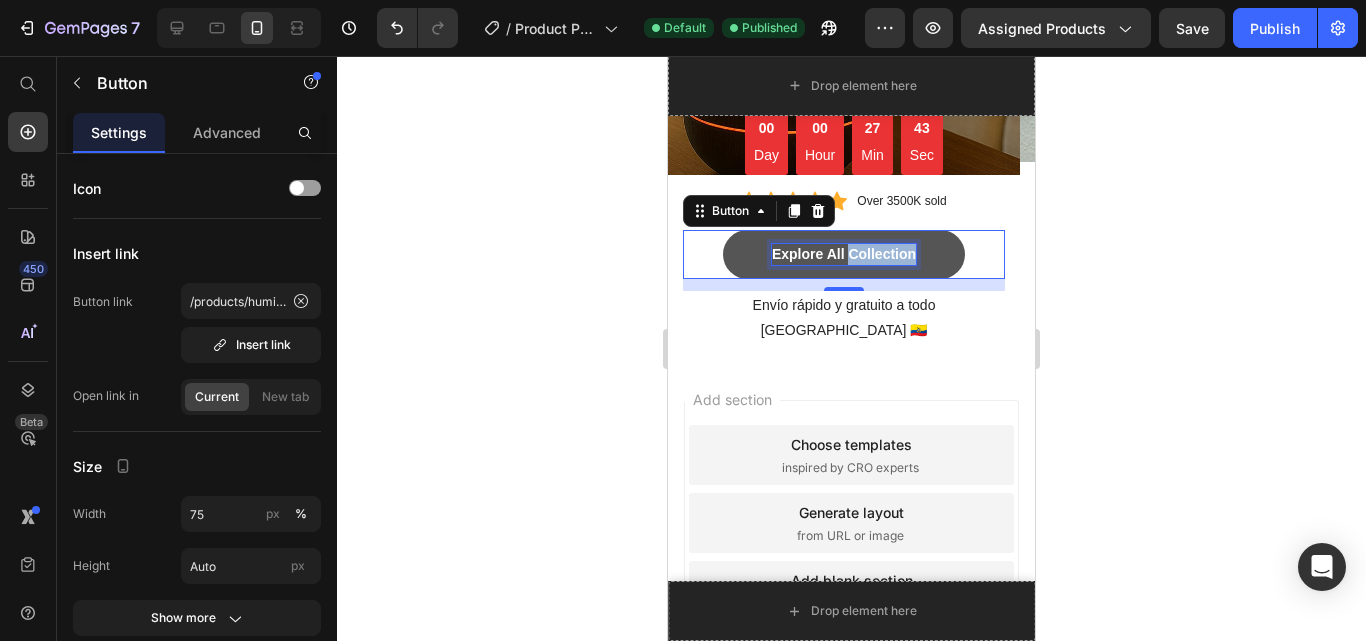 click on "Explore All Collection" at bounding box center [844, 254] 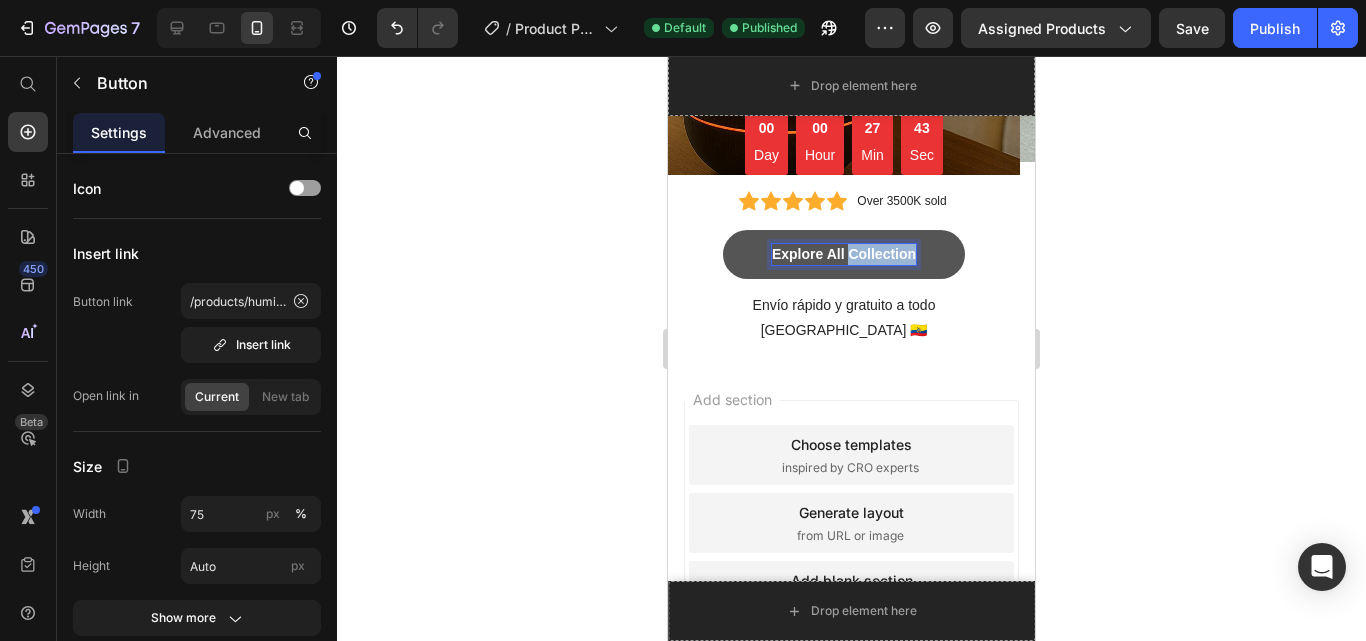 click on "Explore All Collection" at bounding box center (844, 254) 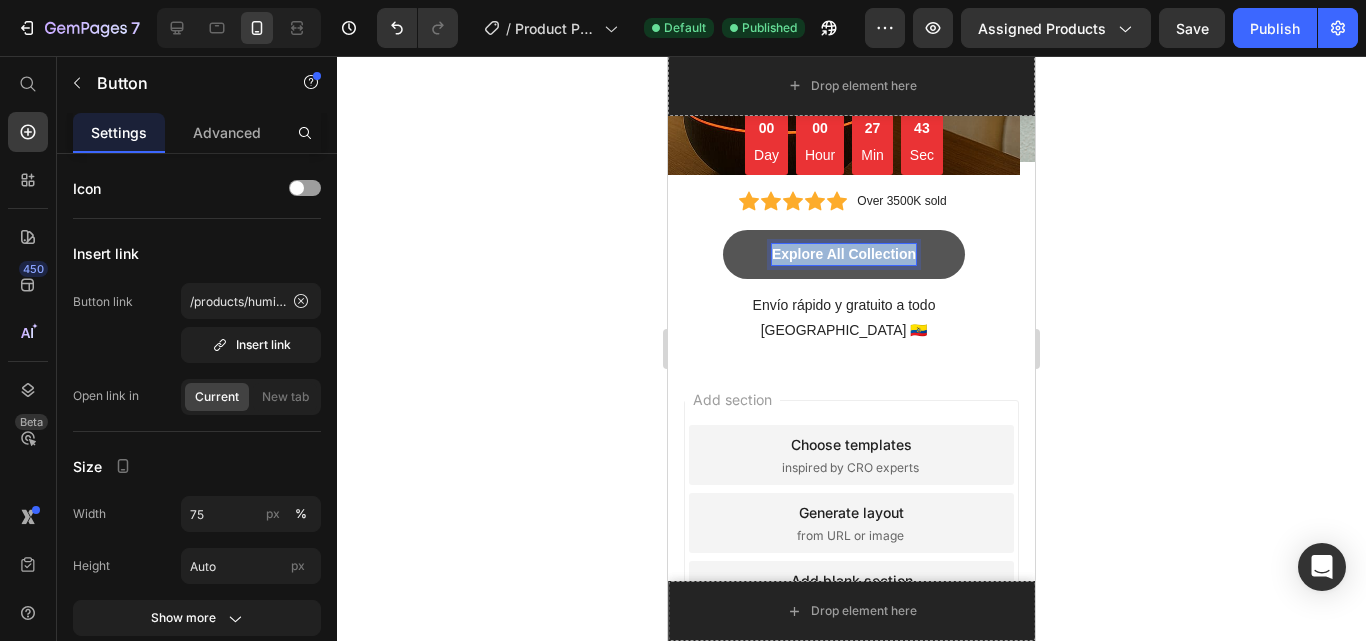 click on "Explore All Collection" at bounding box center [844, 254] 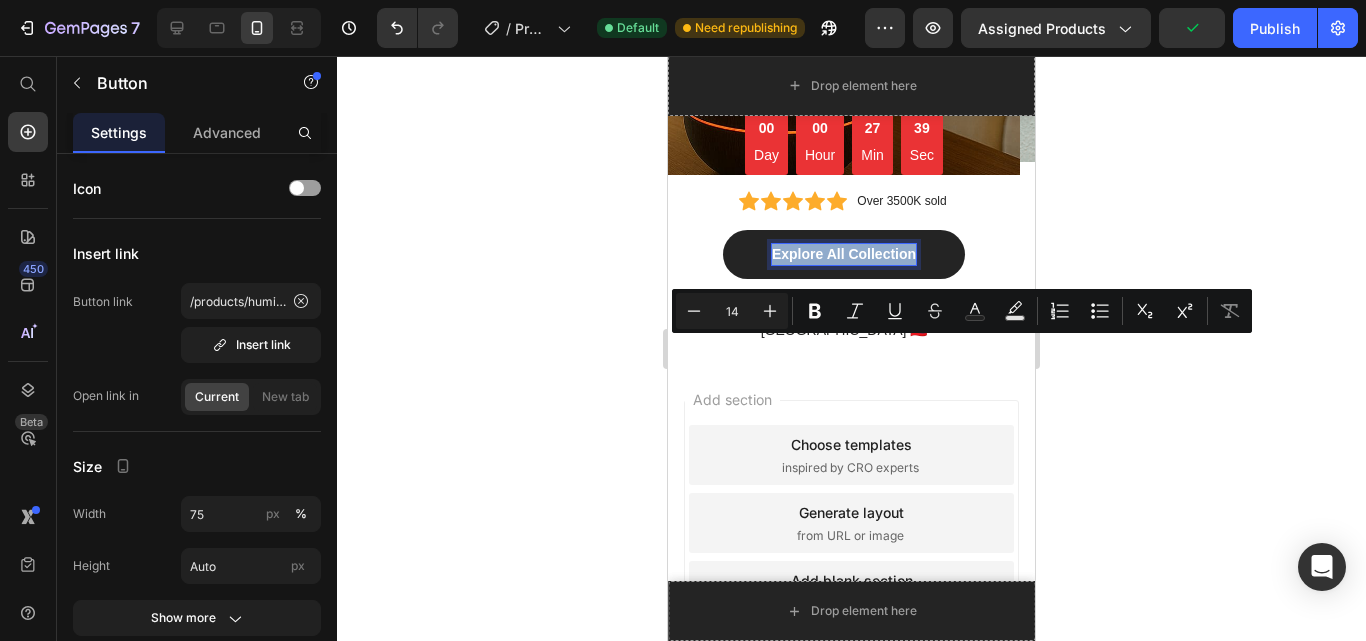copy on "Explore All Collection" 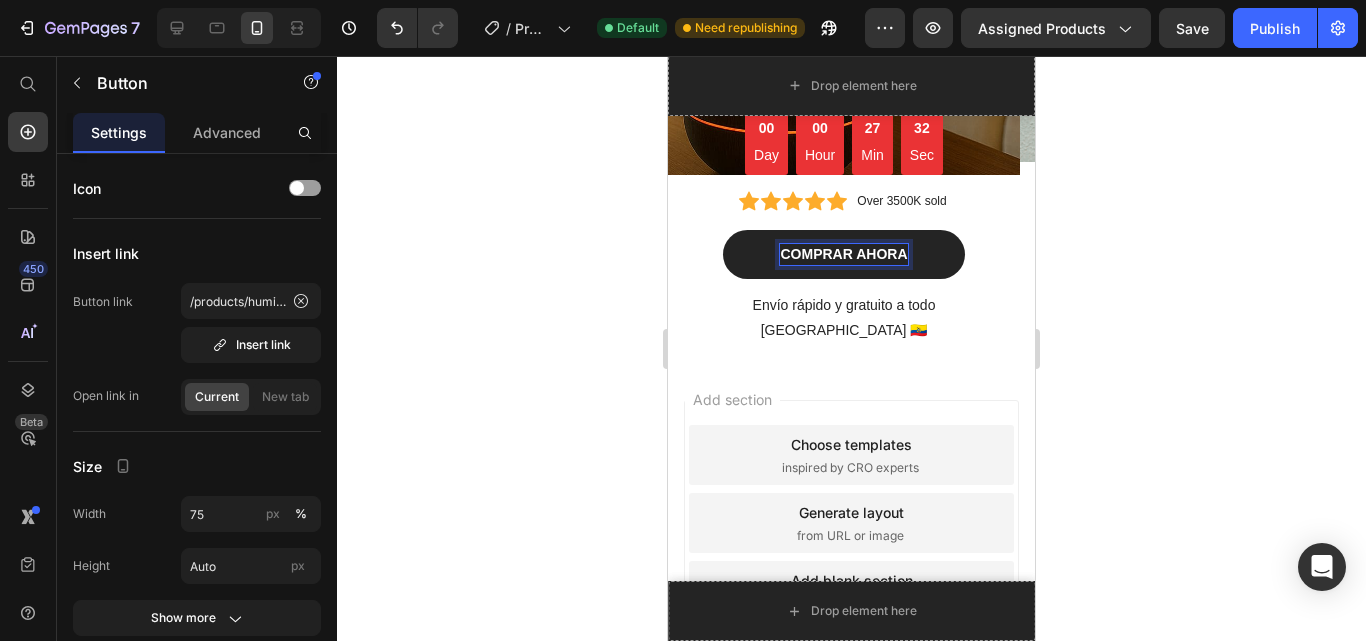 click 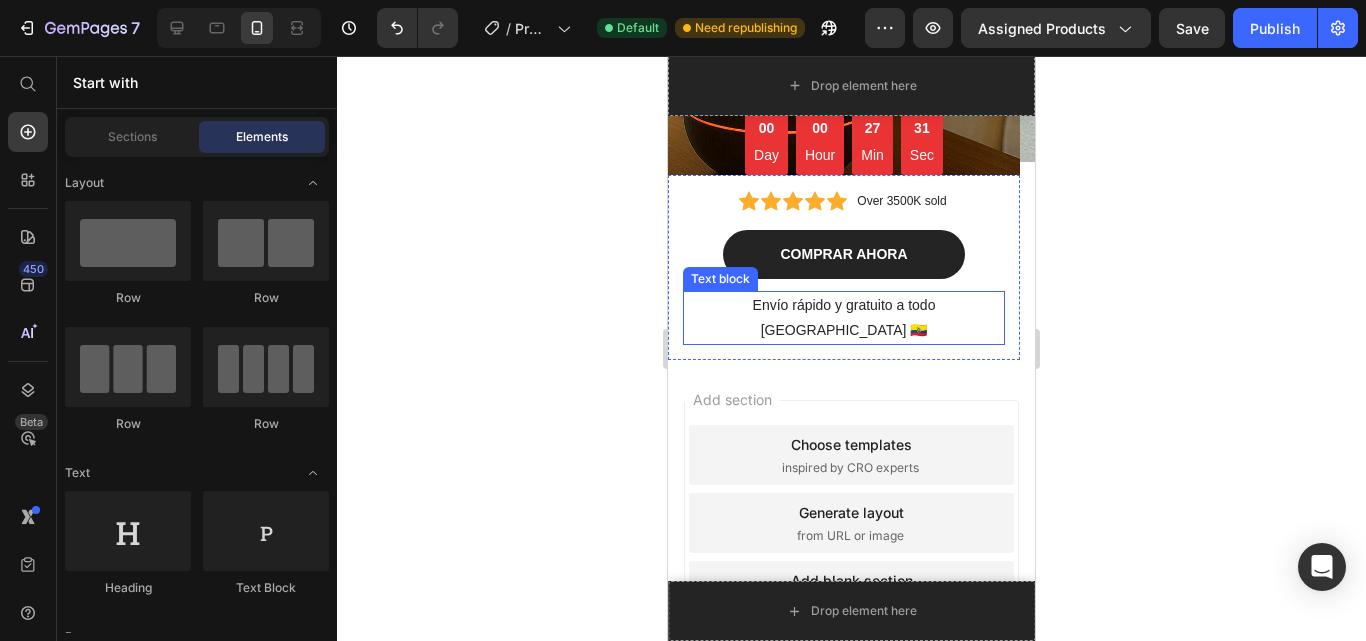 click on "Envío rápido y gratuito a todo [GEOGRAPHIC_DATA] 🇪🇨" at bounding box center (844, 318) 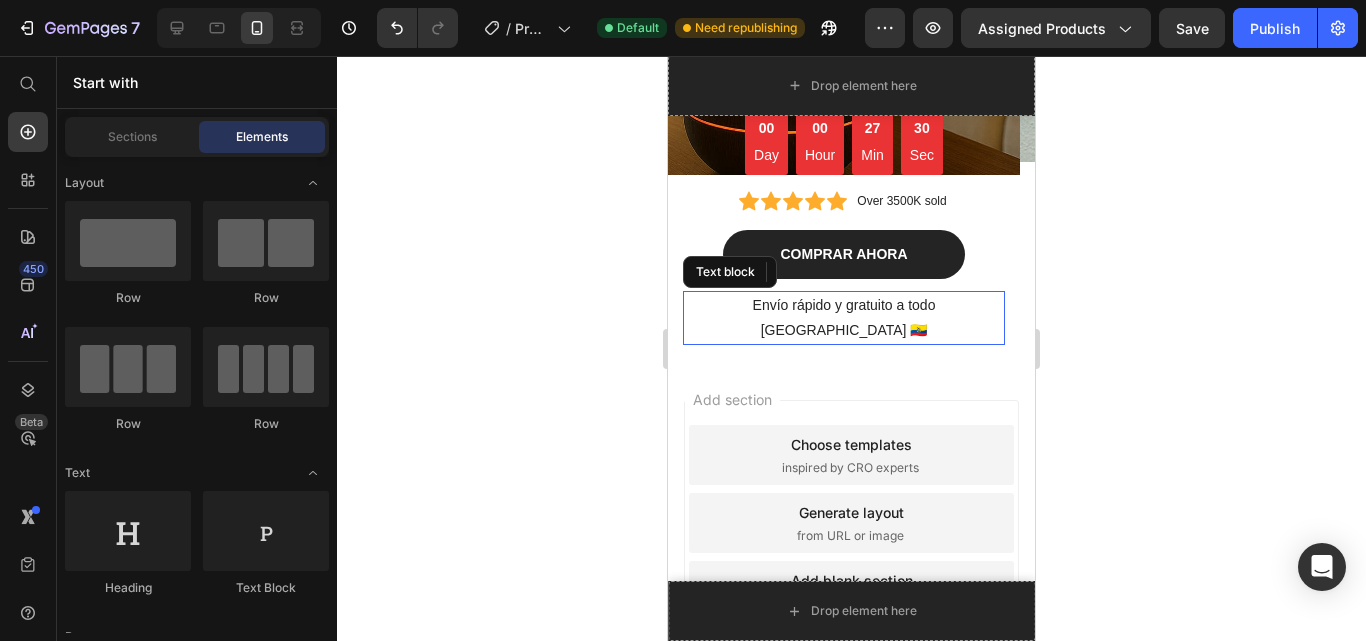 click on "Envío rápido y gratuito a todo [GEOGRAPHIC_DATA] 🇪🇨" at bounding box center (844, 318) 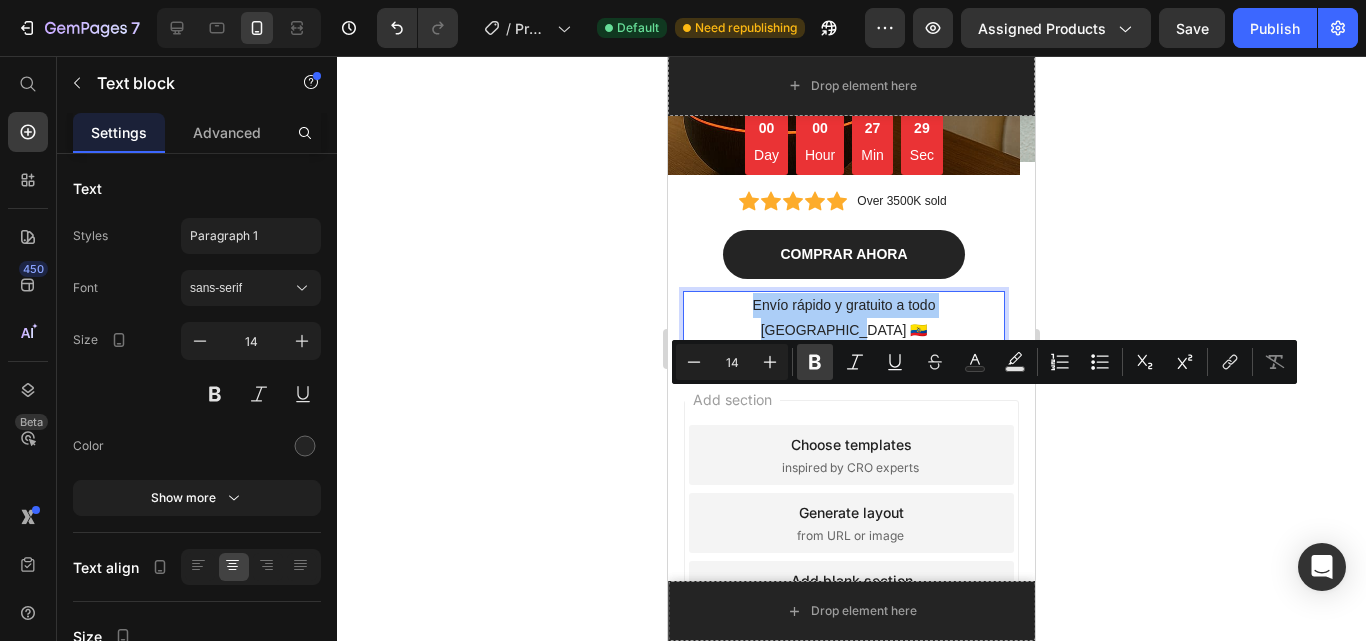 click 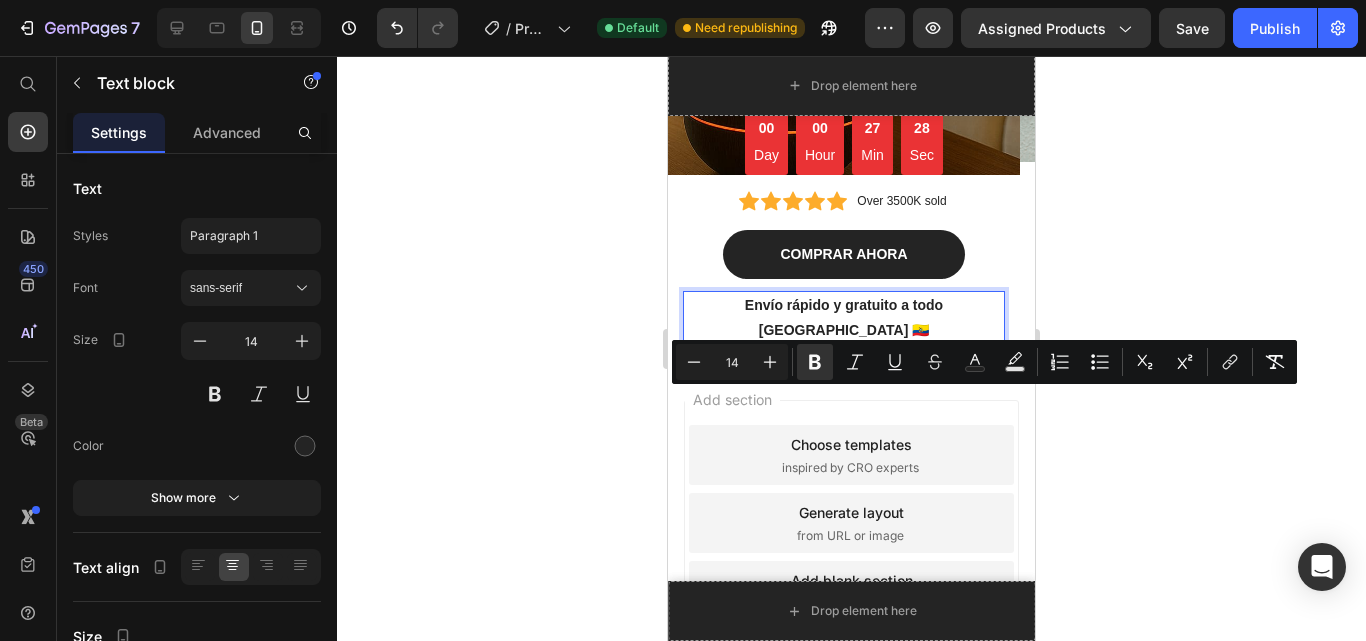 click on "Add section Choose templates inspired by CRO experts Generate layout from URL or image Add blank section then drag & drop elements" at bounding box center (851, 527) 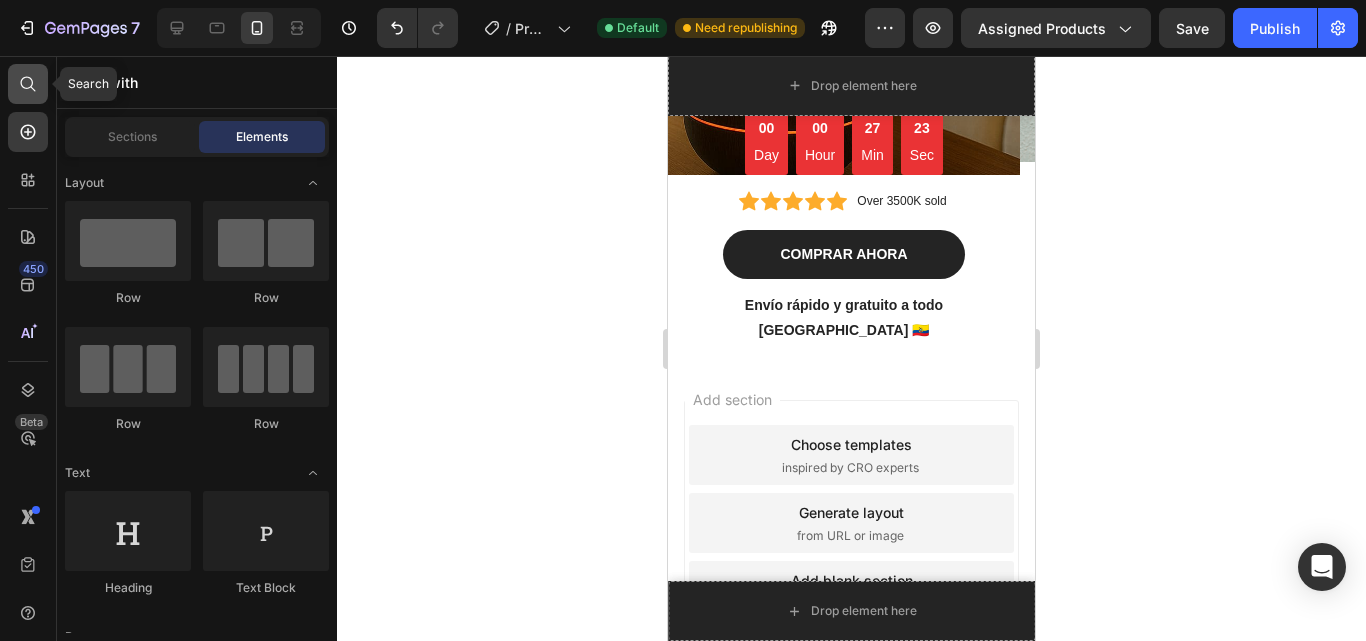 click 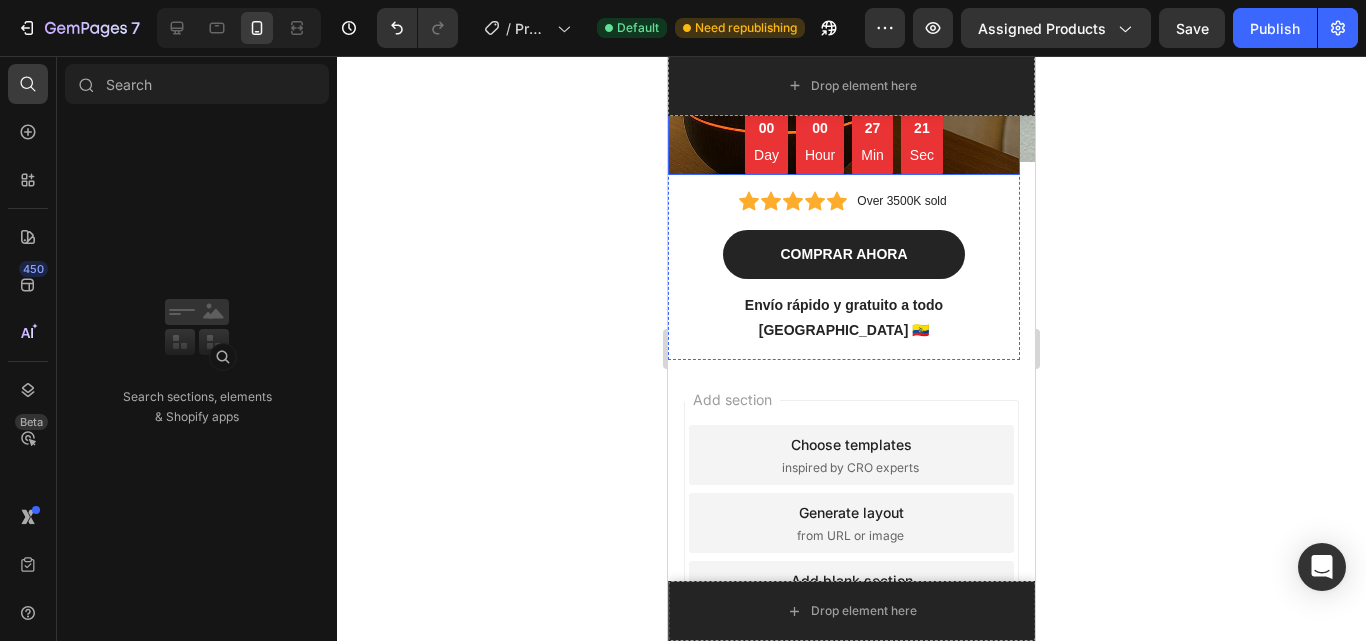click on "00 Day 00 Hour 27 Min 21 Sec" at bounding box center (844, 143) 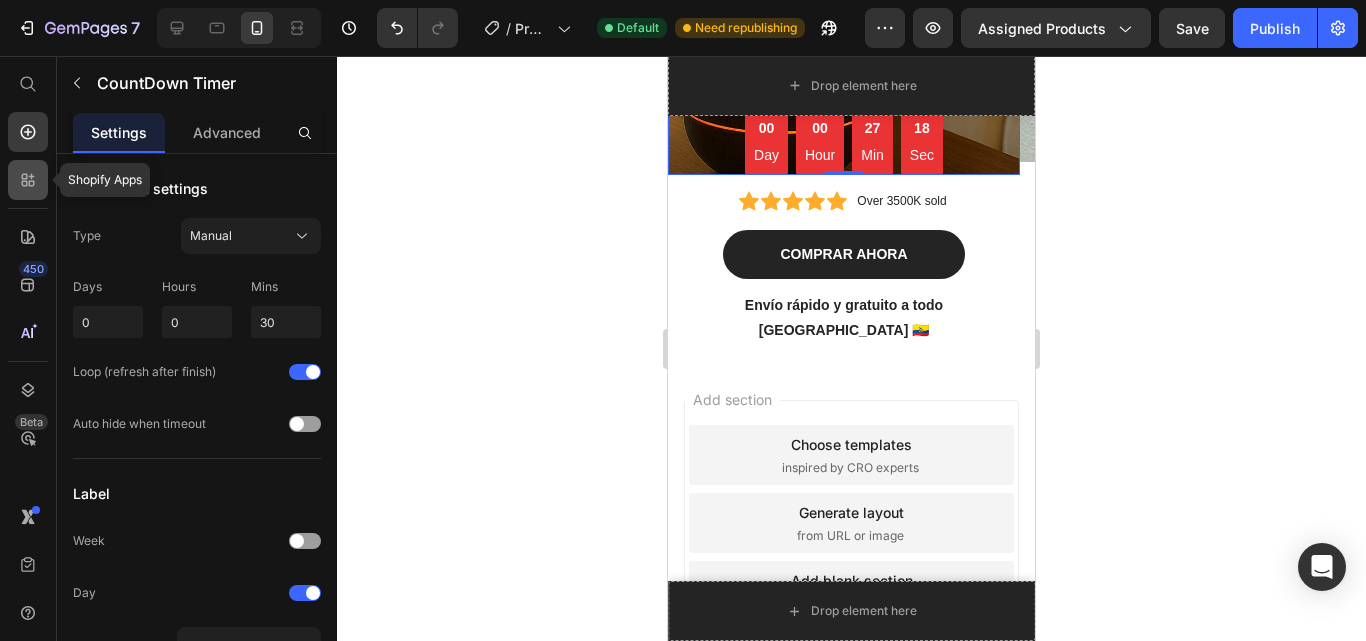 click 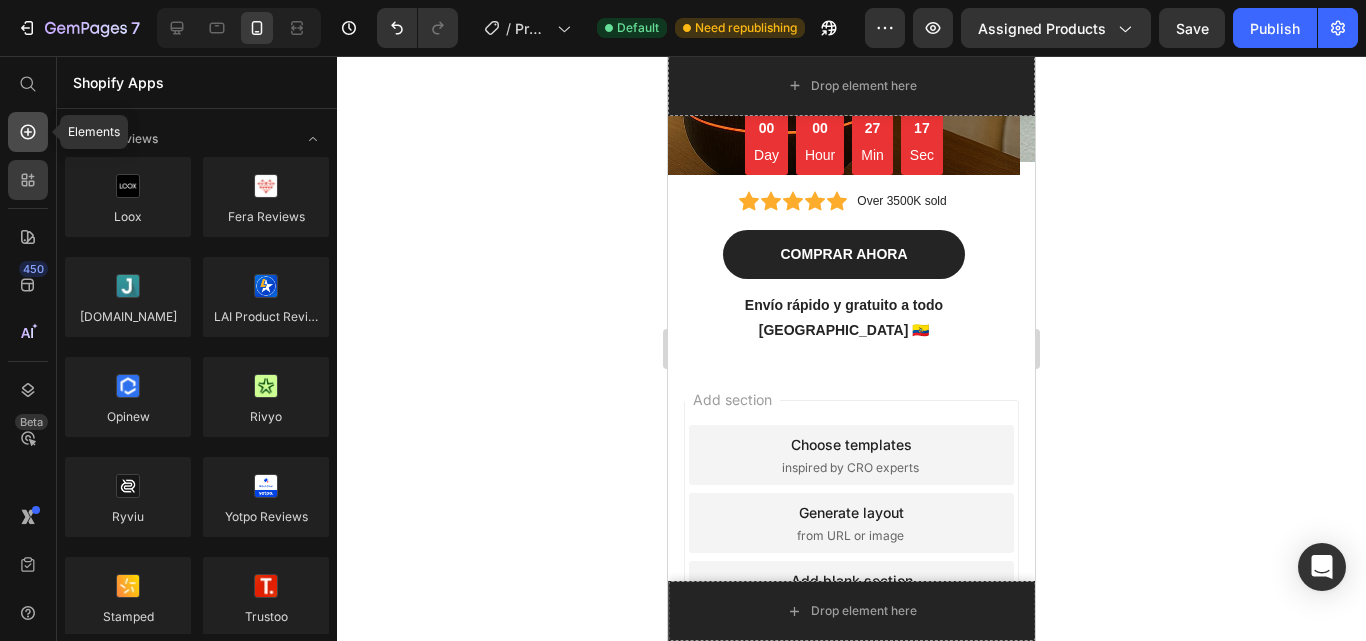 click 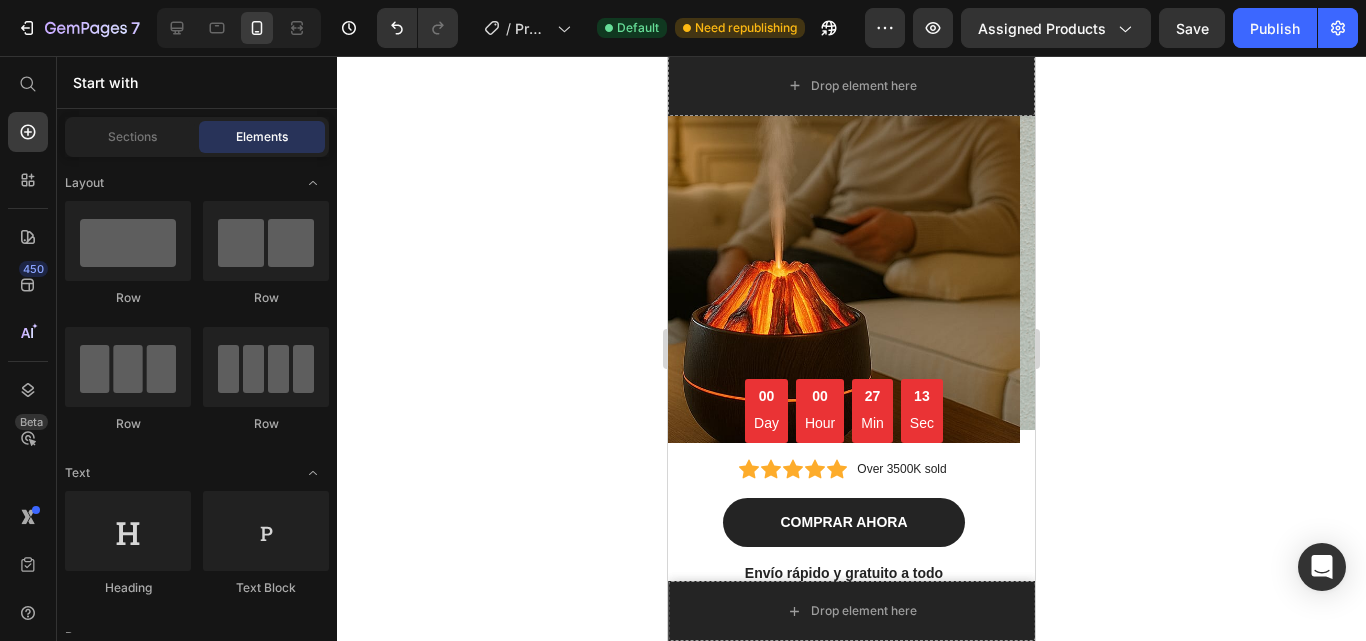 scroll, scrollTop: 10584, scrollLeft: 0, axis: vertical 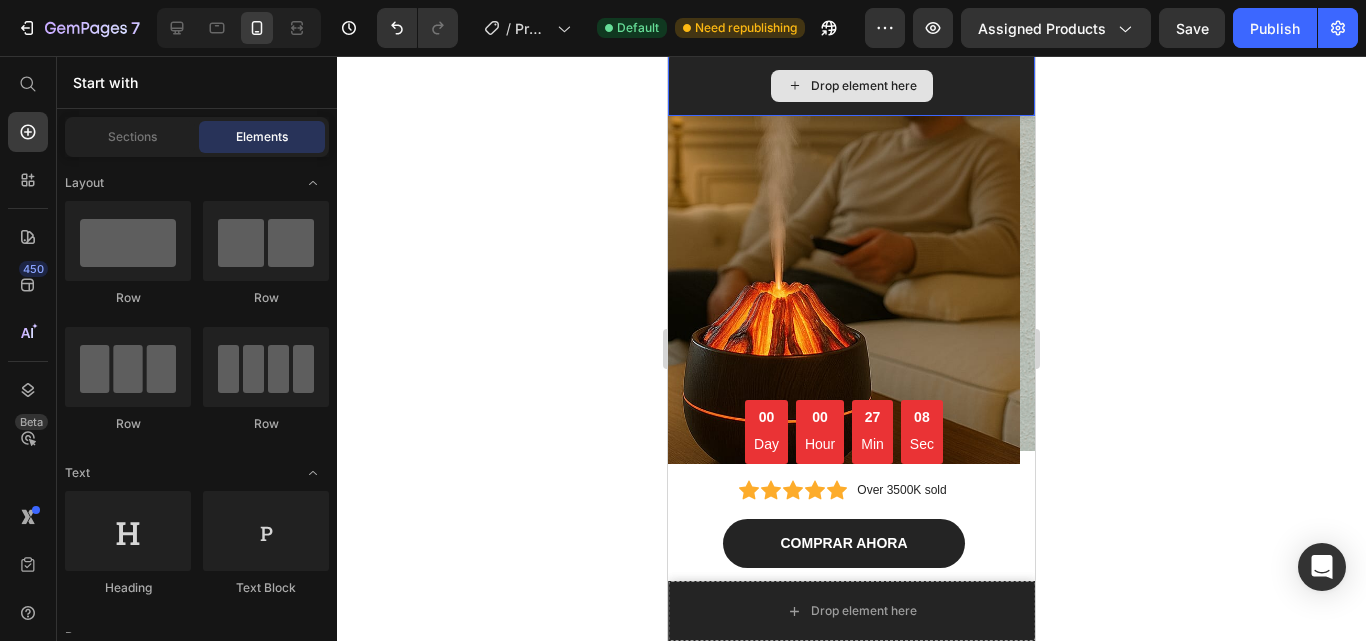 click on "Drop element here" at bounding box center [851, 86] 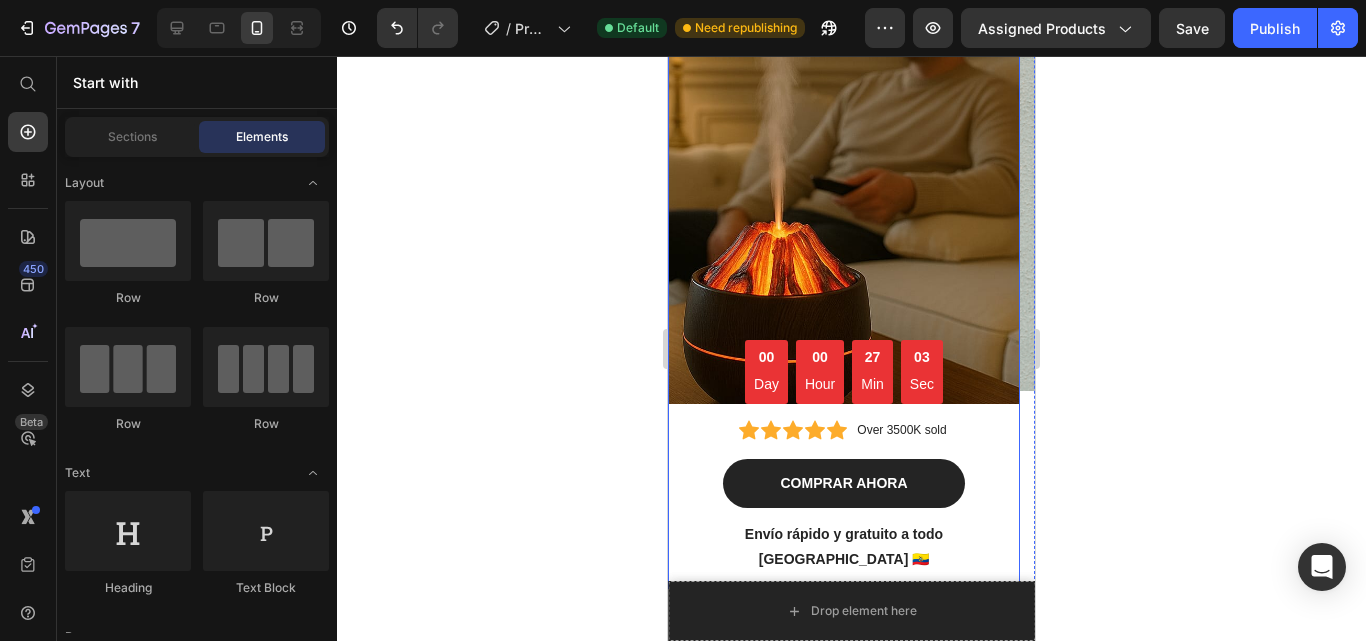 click on "Minimalista Y Elegante Text block ⁠⁠⁠⁠⁠⁠⁠ Get 15% Off Limited Offer Heading Row 00 Day 00 Hour 27 Min 03 Sec CountDown Timer                Icon                Icon                Icon                Icon                Icon Icon List Hoz Over 3500K sold Text block Icon List COMPRAR AHORA Button Envío rápido y gratuito a todo [GEOGRAPHIC_DATA] 🇪🇨 Text block Row" at bounding box center [844, 187] 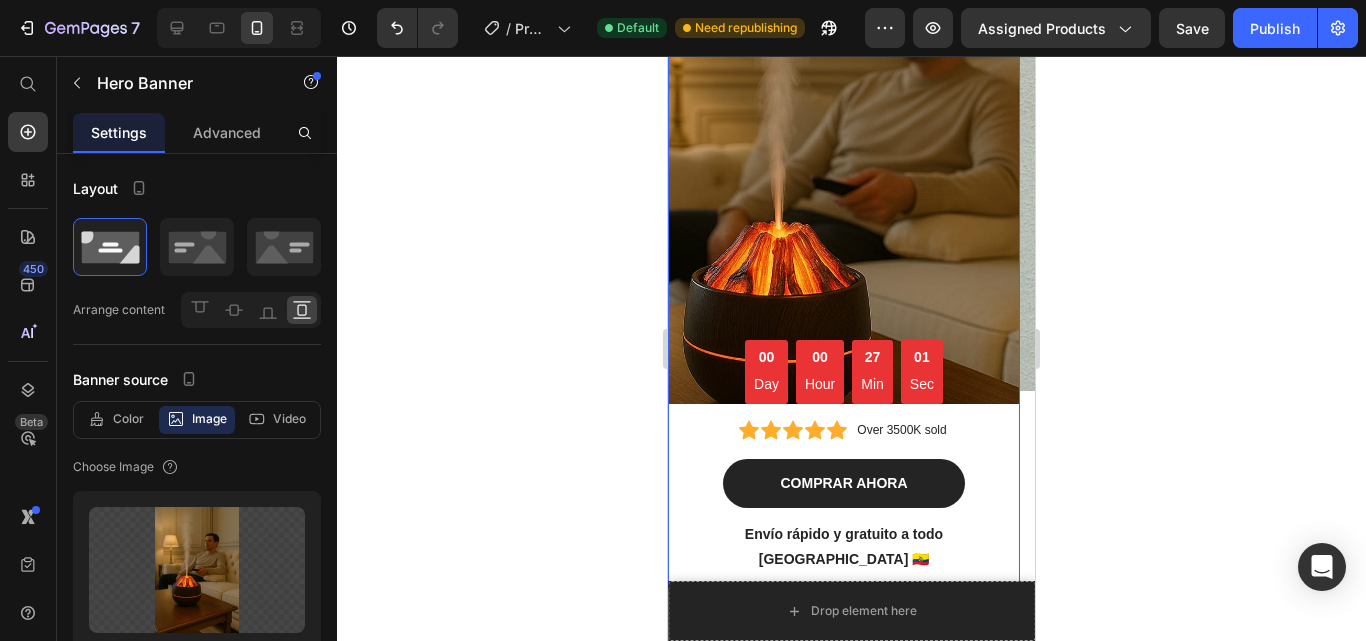 click on "Hero Banner" at bounding box center (733, -195) 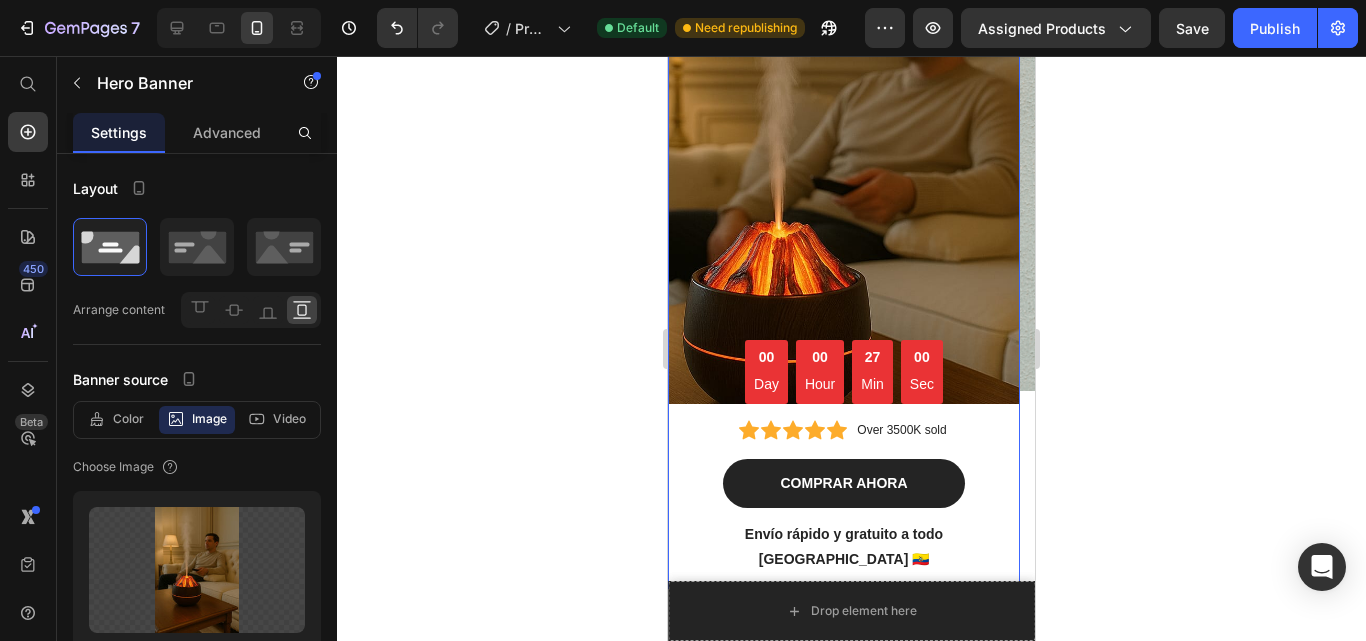 click 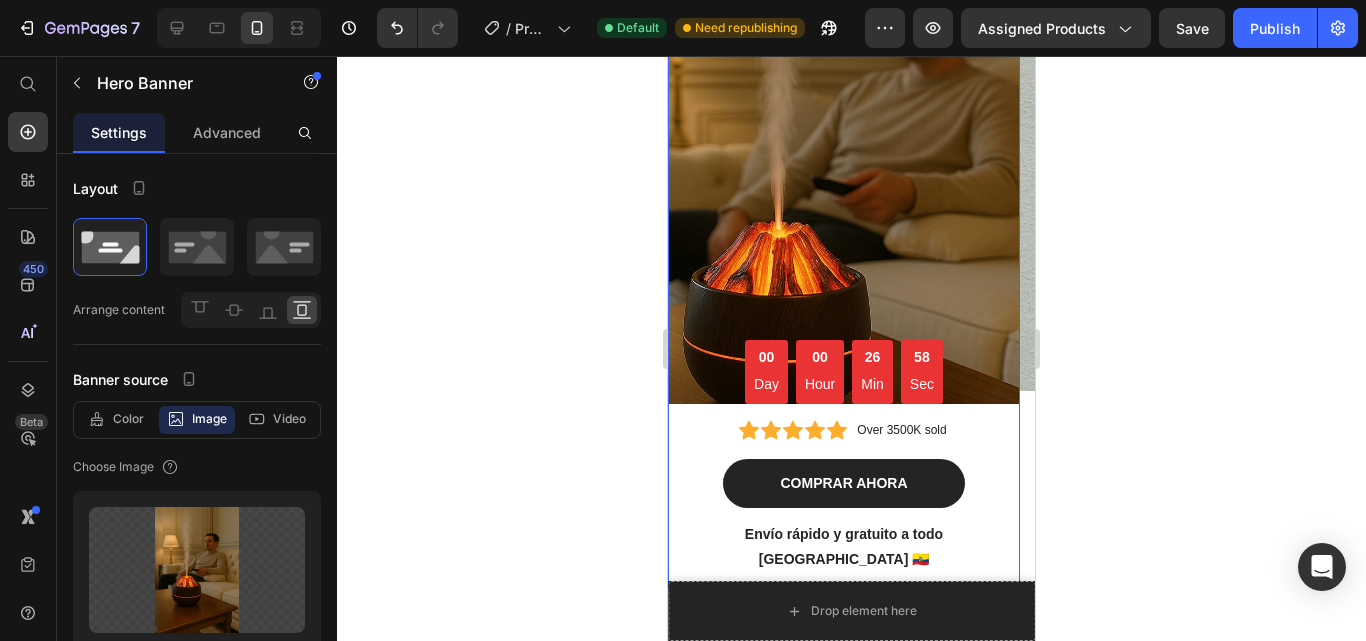 click on "Hero Banner" at bounding box center (733, -195) 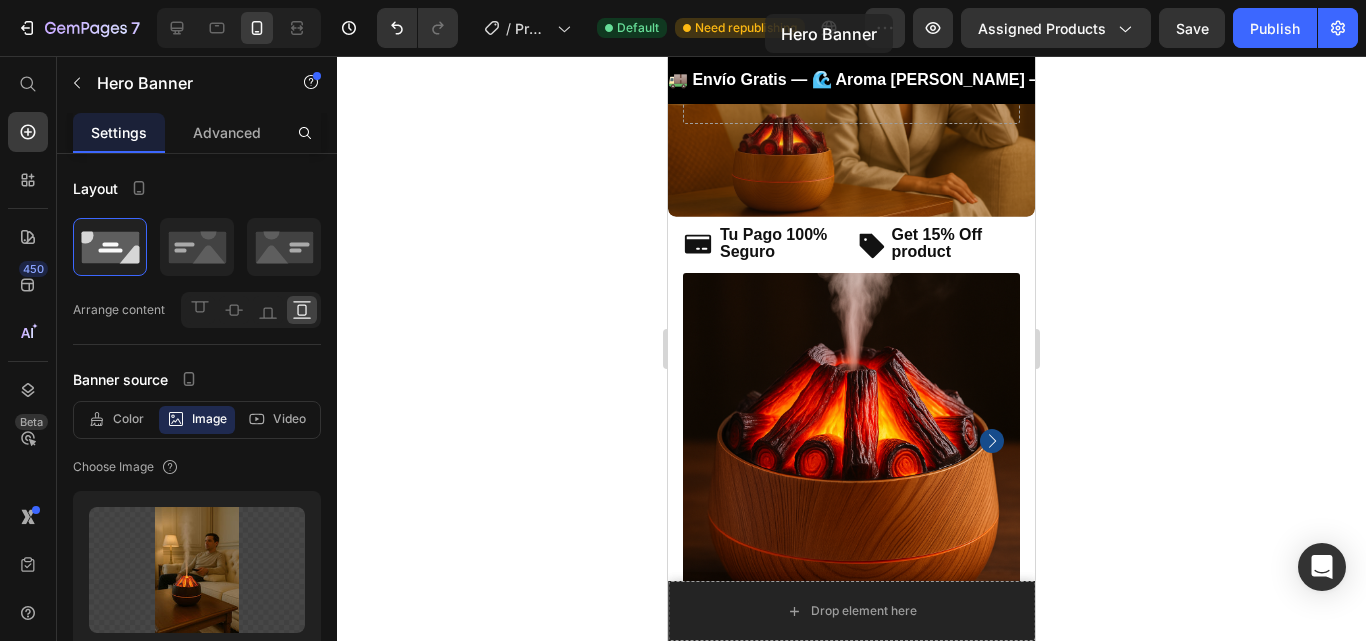 scroll, scrollTop: 0, scrollLeft: 0, axis: both 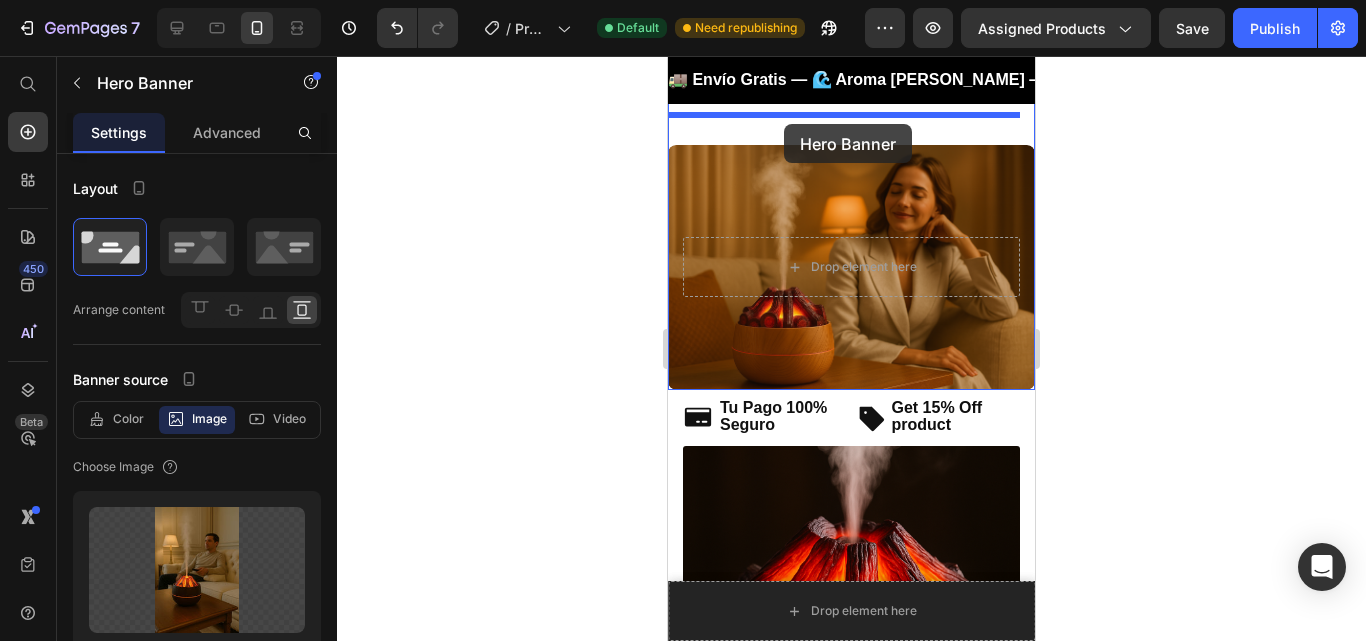 drag, startPoint x: 760, startPoint y: 227, endPoint x: 783, endPoint y: 124, distance: 105.53672 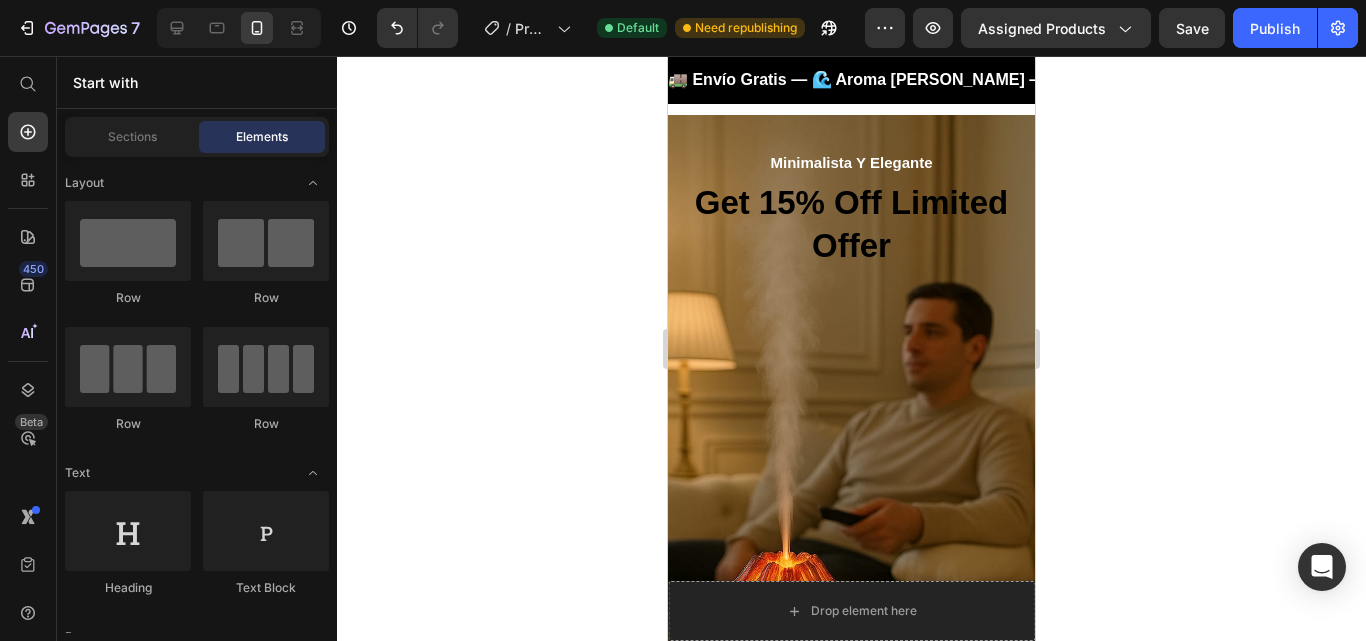 scroll, scrollTop: 691, scrollLeft: 0, axis: vertical 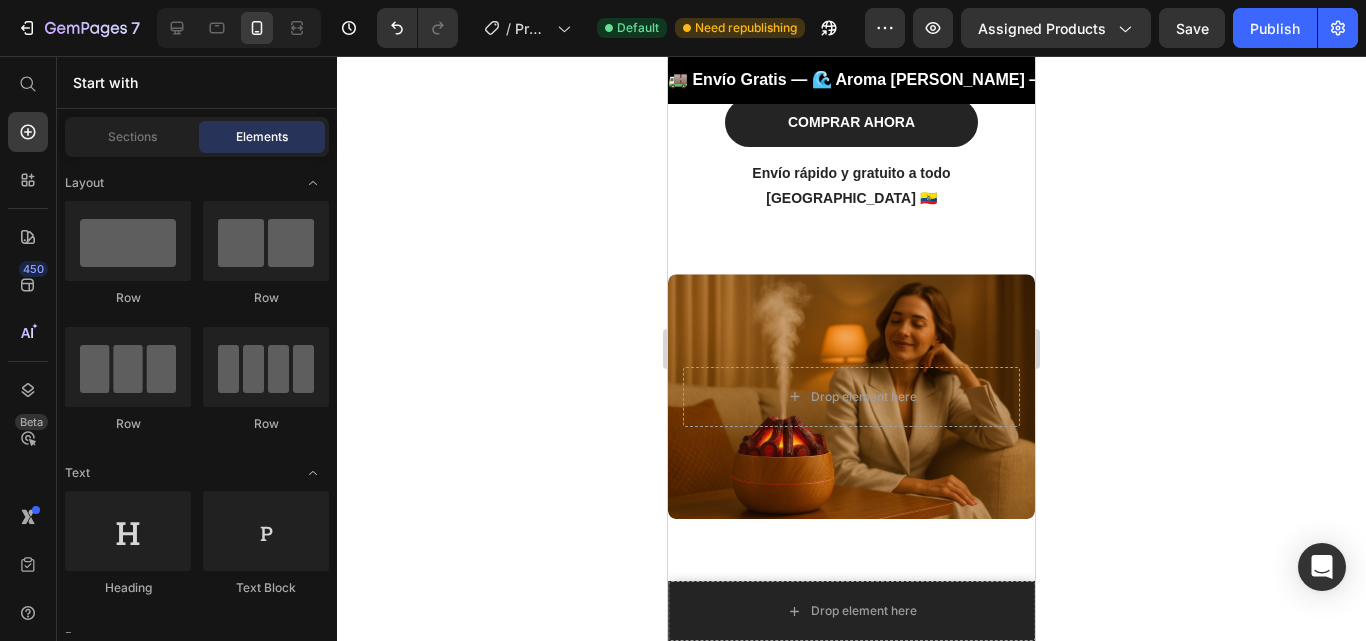 click at bounding box center [851, 396] 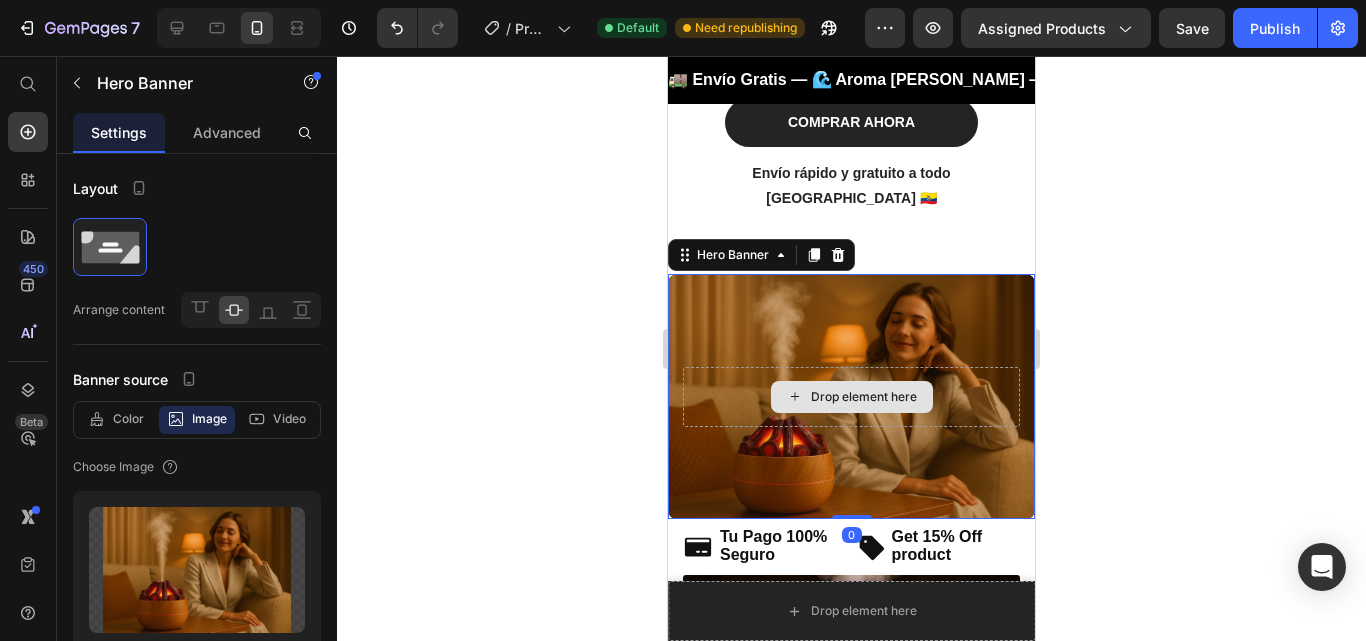 scroll, scrollTop: 787, scrollLeft: 0, axis: vertical 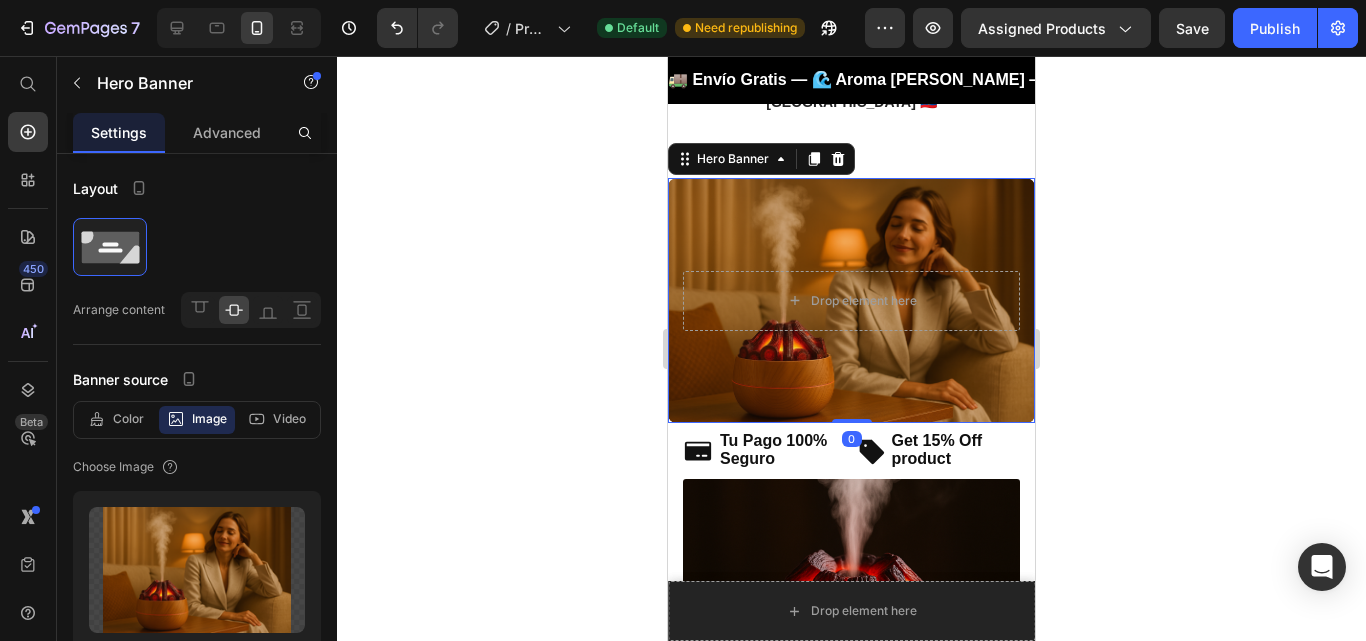 click at bounding box center (851, 300) 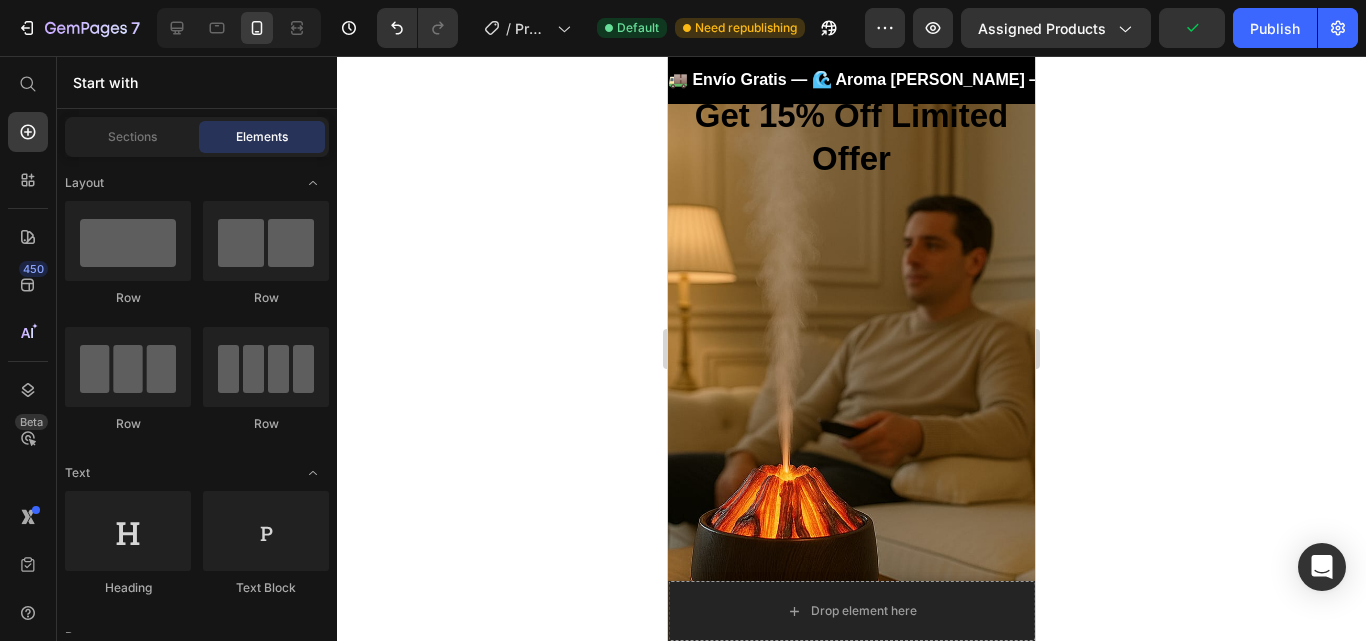 scroll, scrollTop: 0, scrollLeft: 0, axis: both 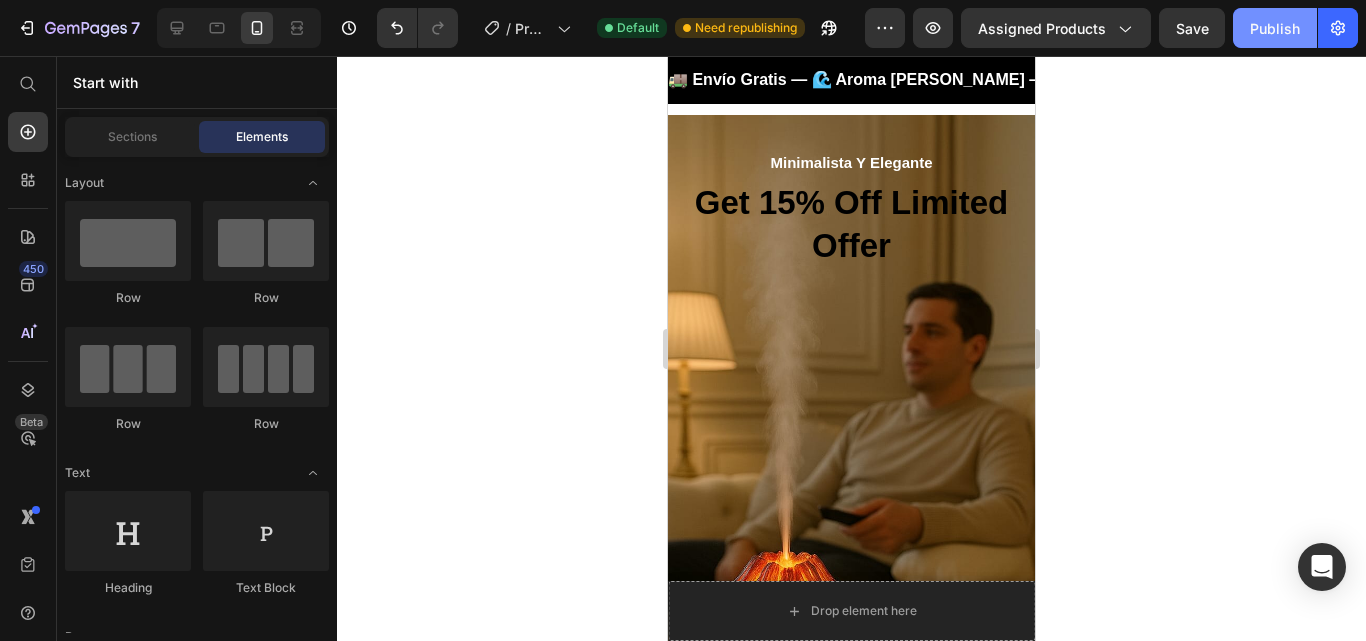 click on "Publish" at bounding box center [1275, 28] 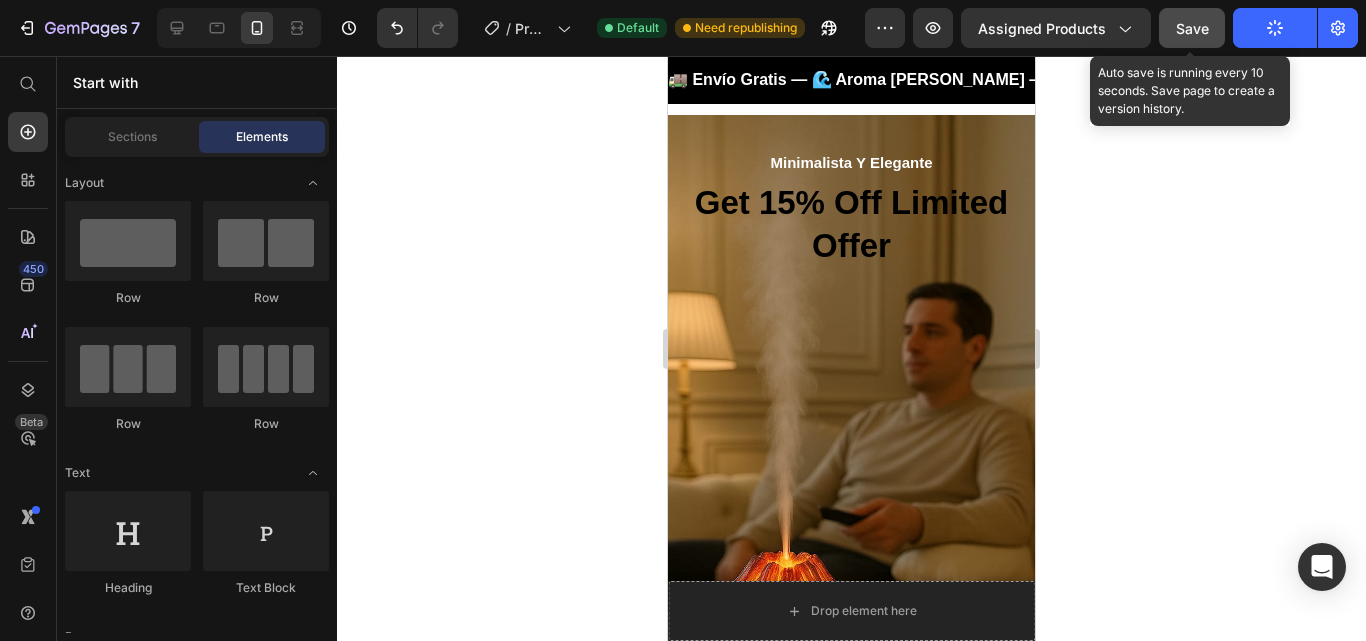 click on "Save" at bounding box center (1192, 28) 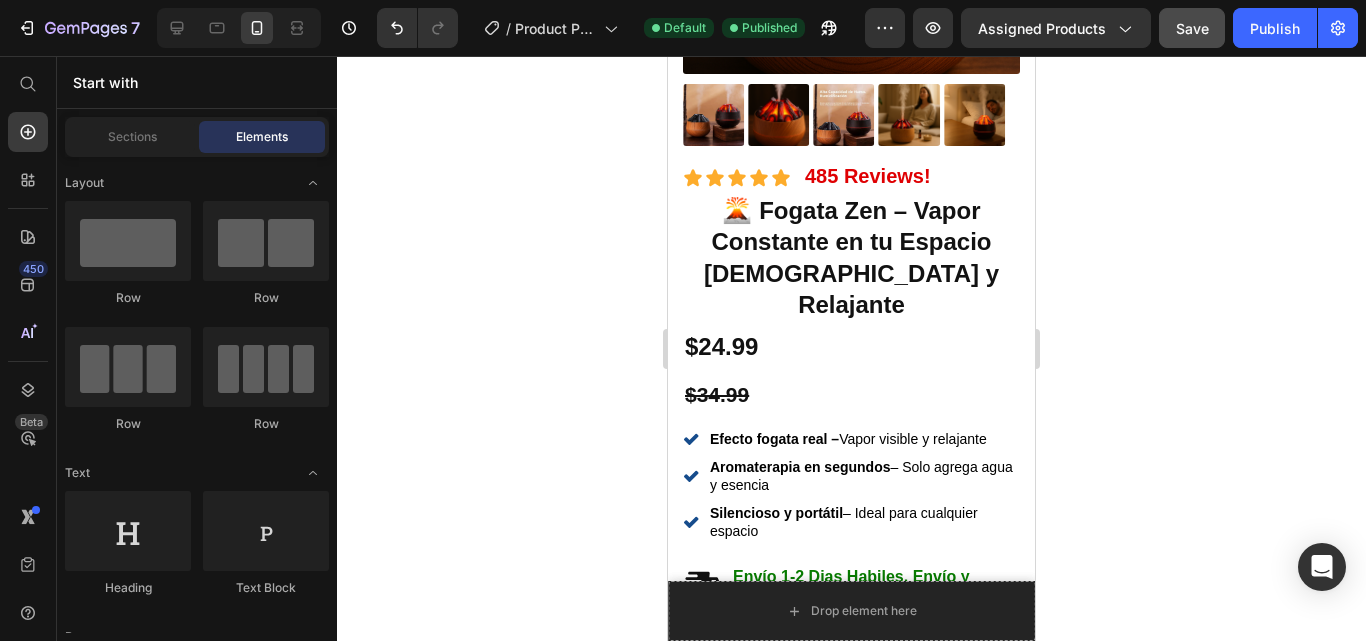 scroll, scrollTop: 1353, scrollLeft: 0, axis: vertical 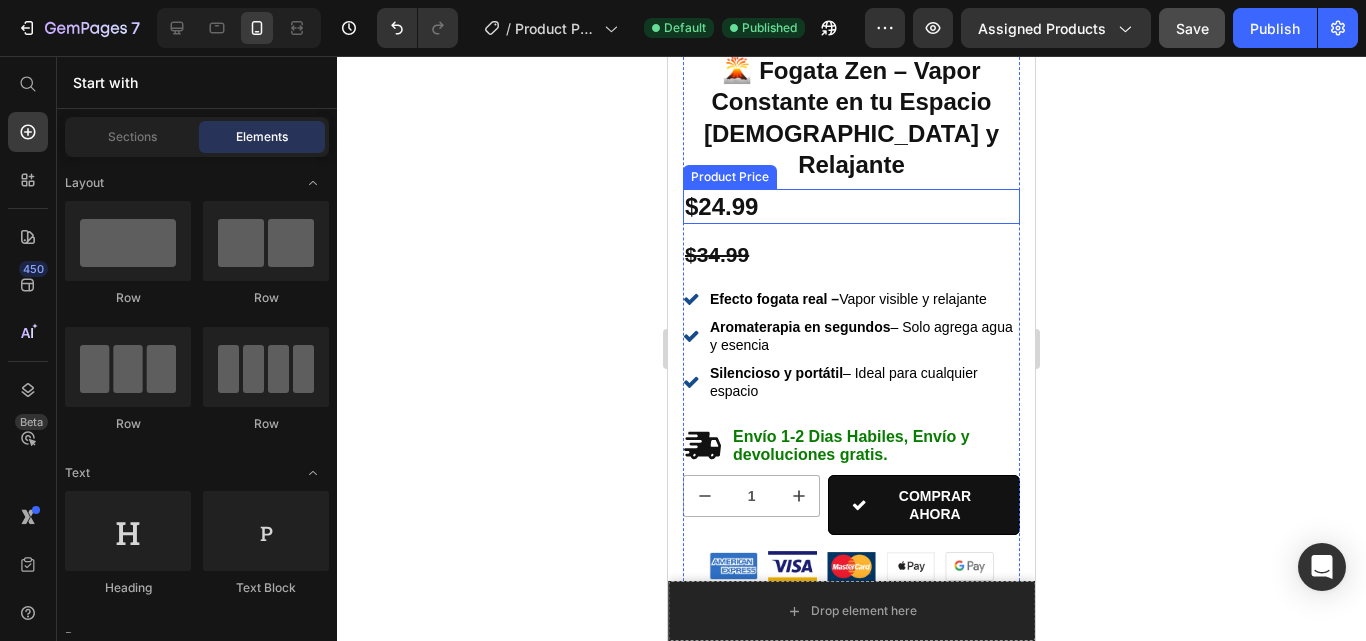 click on "$24.99" at bounding box center (851, 206) 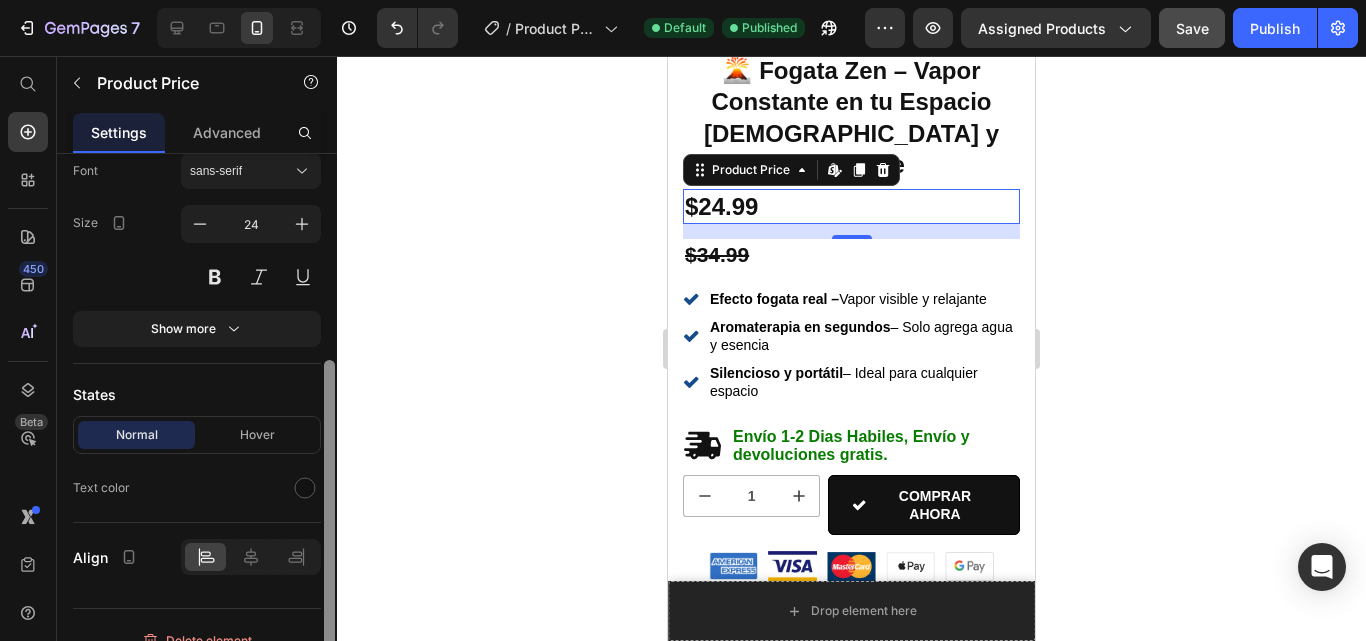 drag, startPoint x: 331, startPoint y: 389, endPoint x: 307, endPoint y: 583, distance: 195.4789 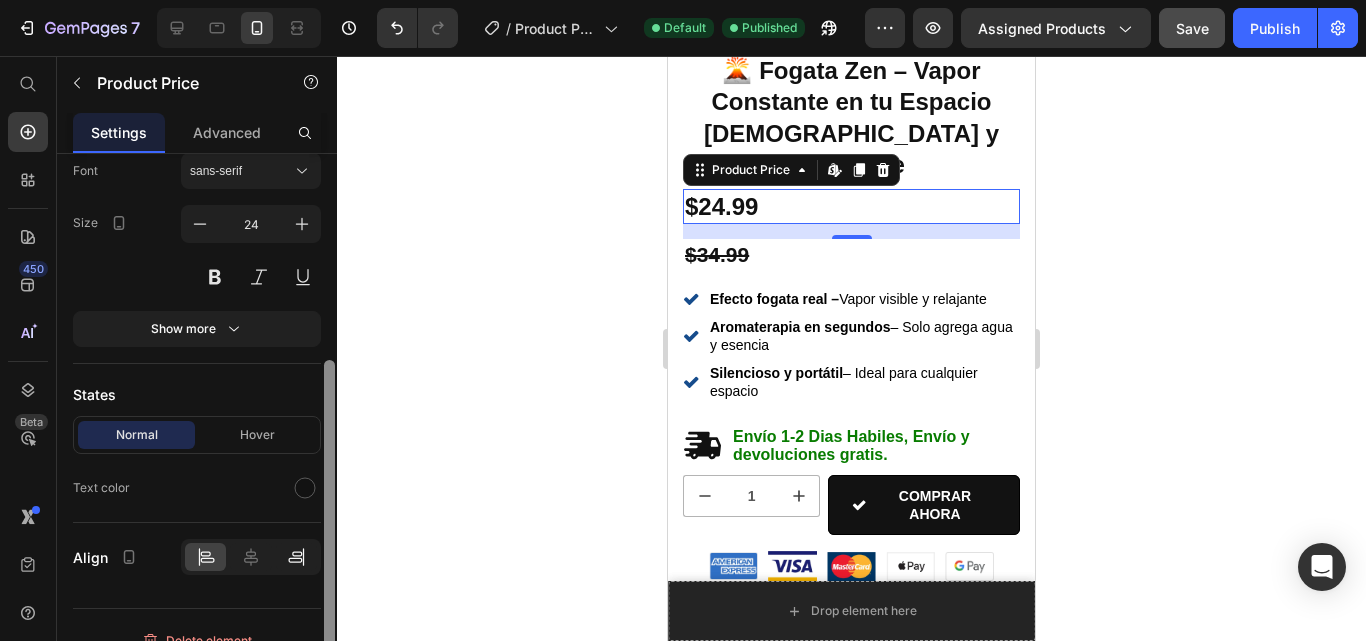 scroll, scrollTop: 335, scrollLeft: 0, axis: vertical 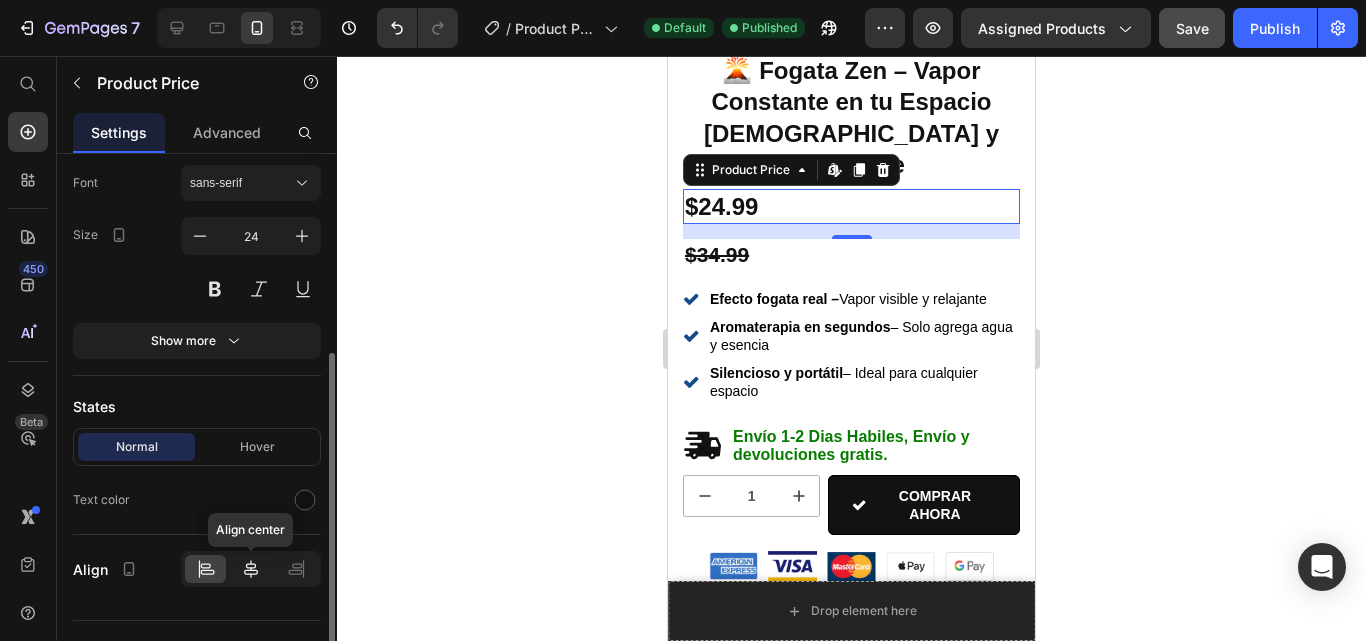 click 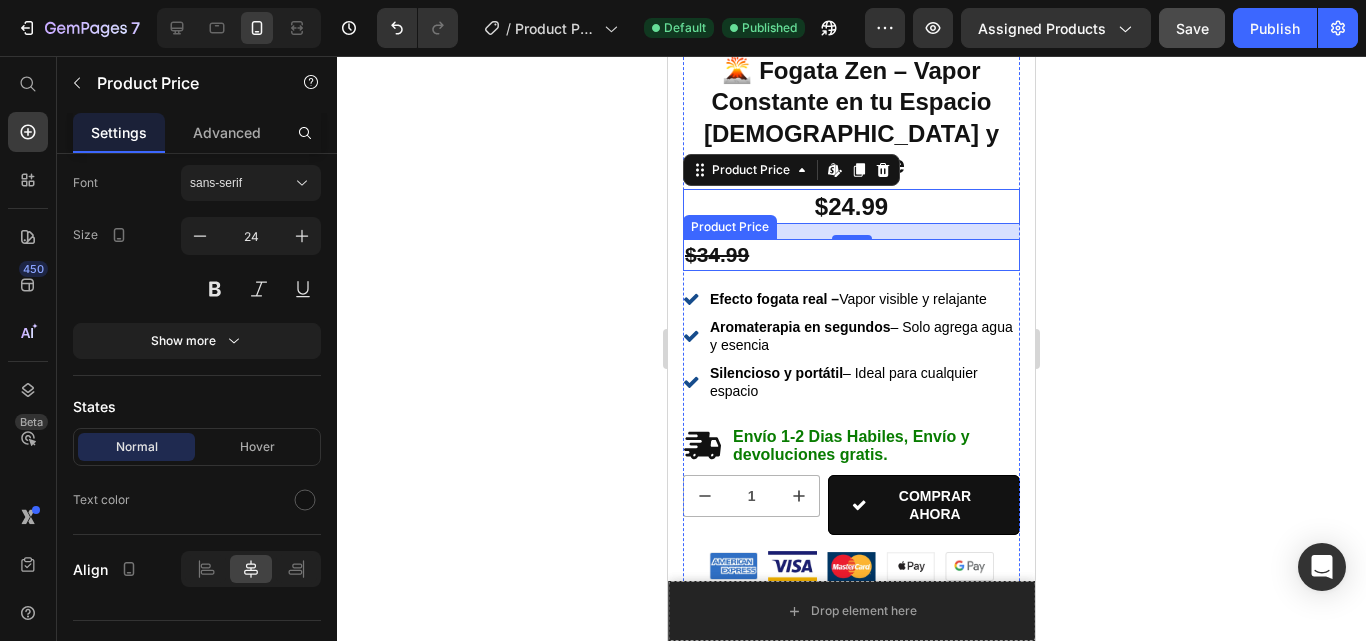 click on "$34.99" at bounding box center (851, 254) 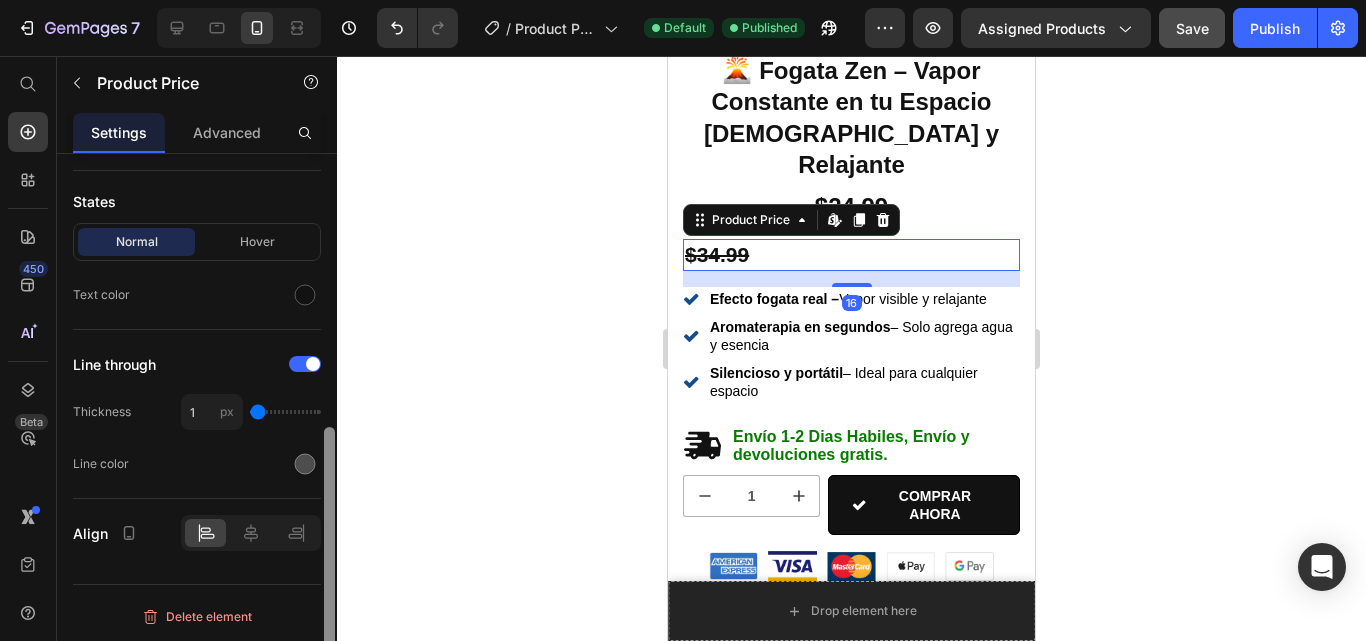 scroll, scrollTop: 541, scrollLeft: 0, axis: vertical 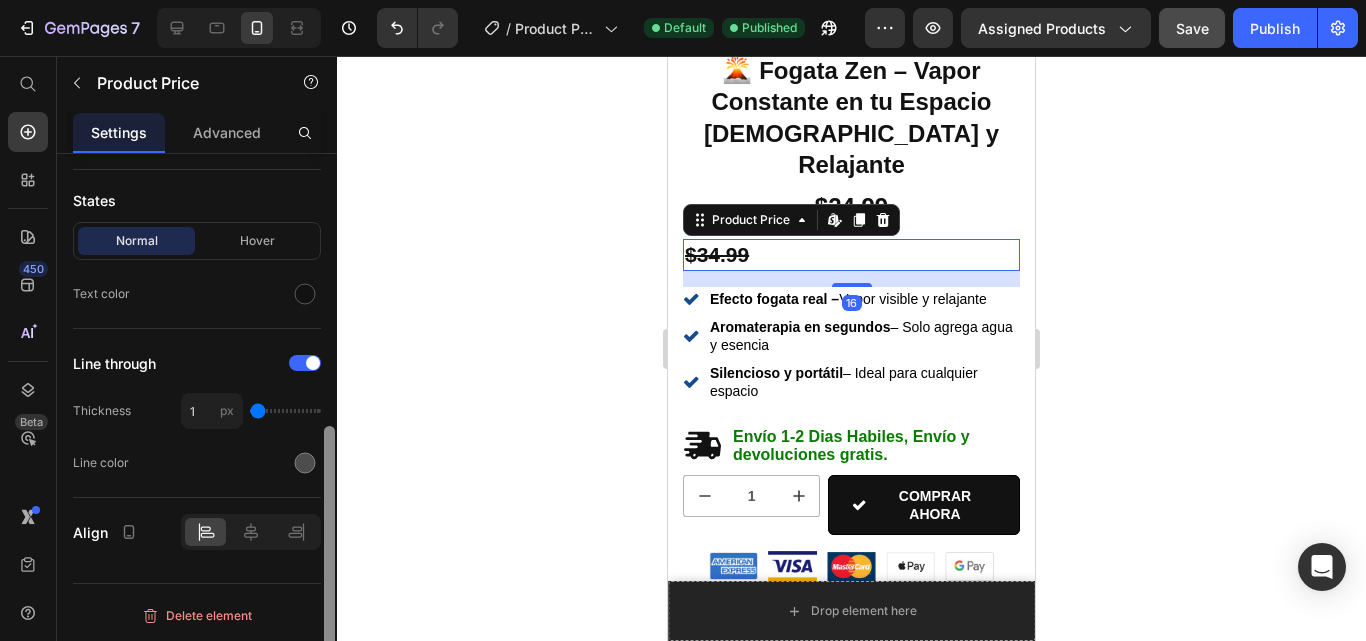 drag, startPoint x: 331, startPoint y: 430, endPoint x: 328, endPoint y: 532, distance: 102.044106 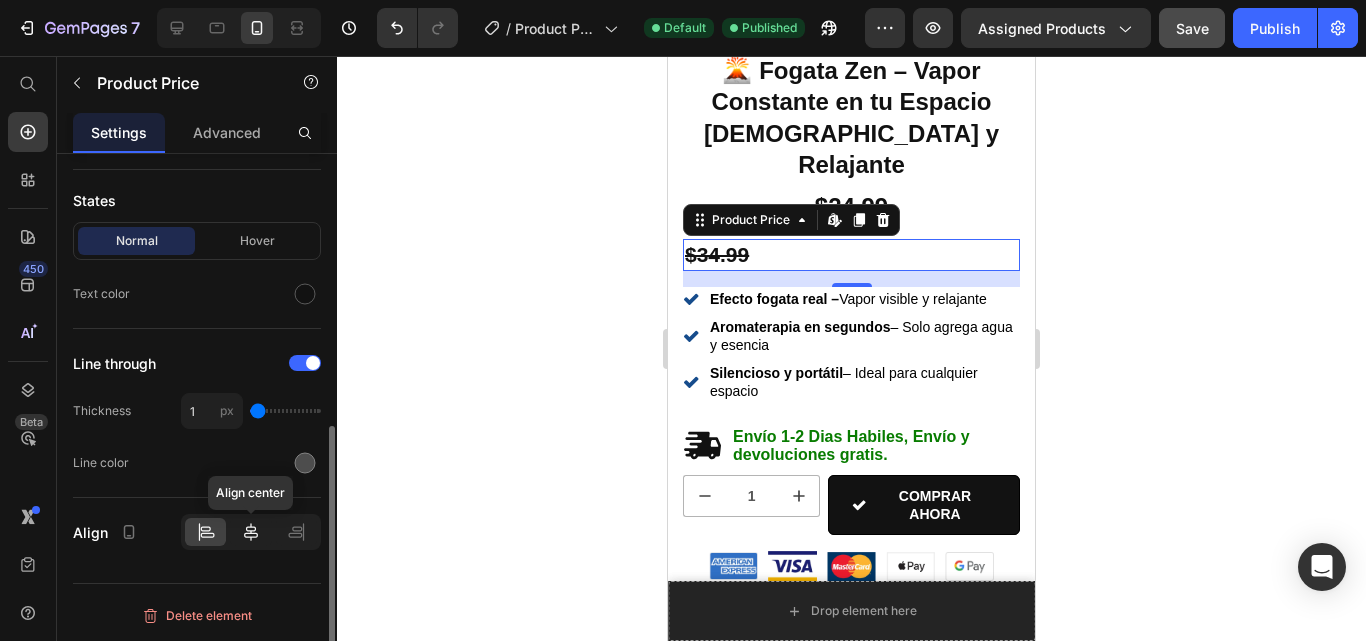 click 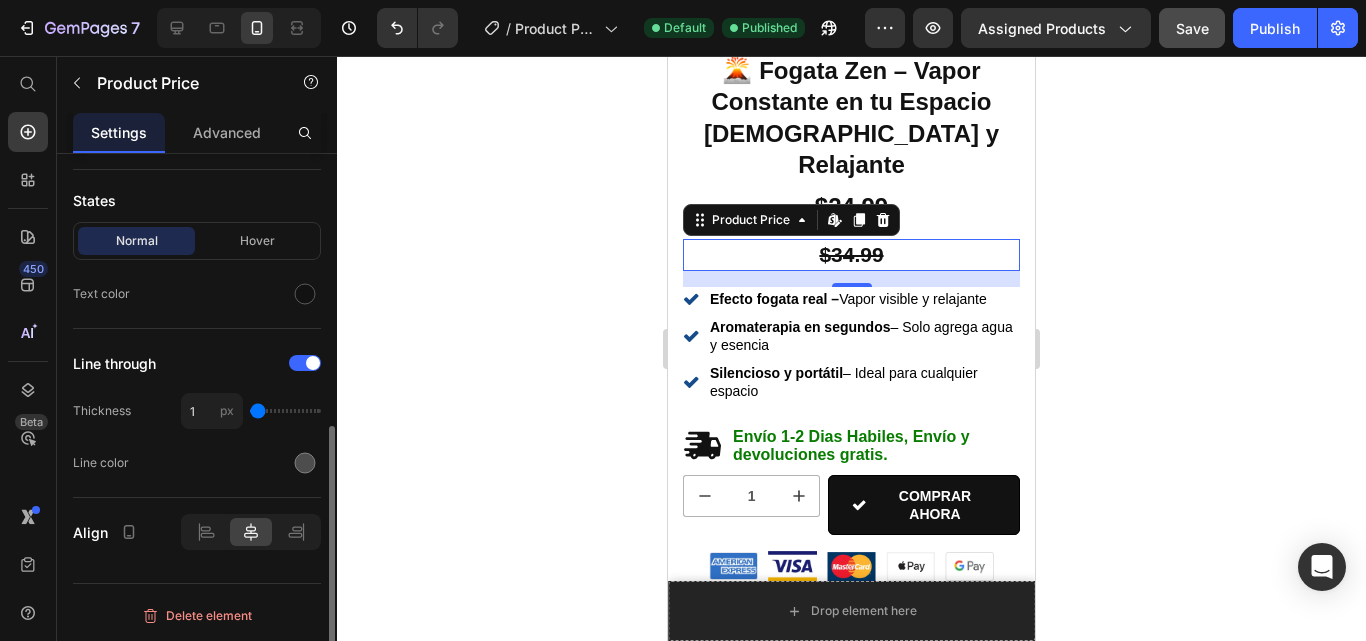 click 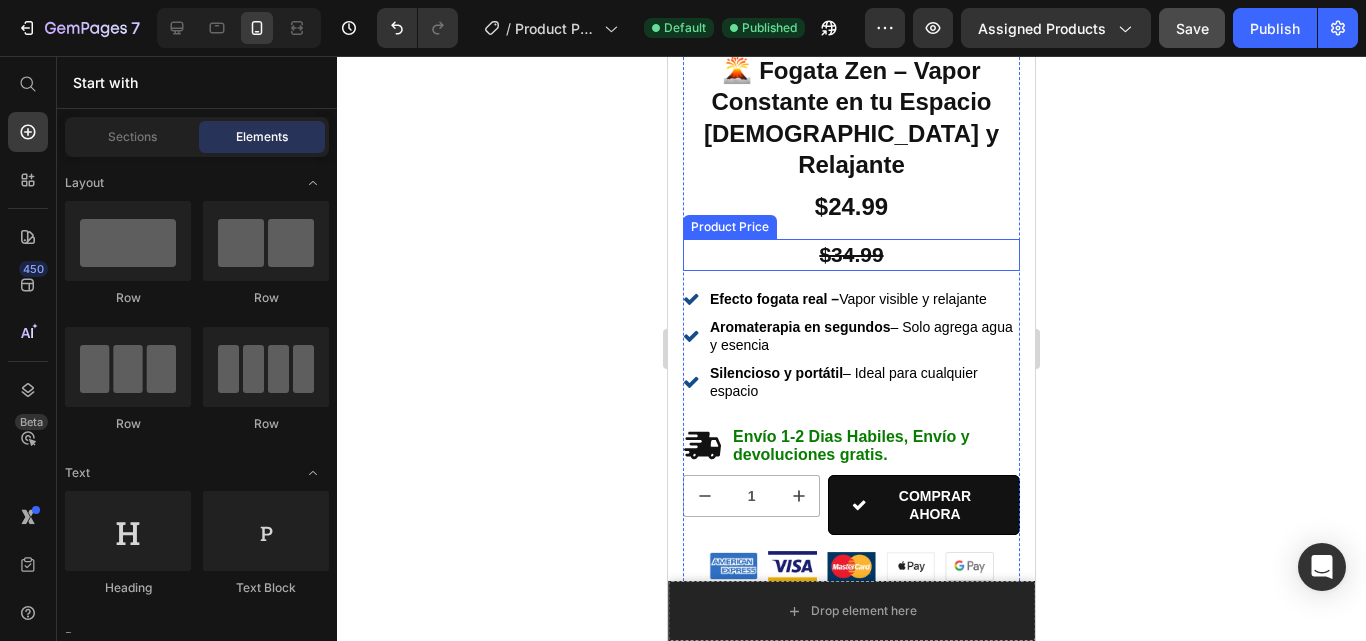 click on "$34.99" at bounding box center [851, 254] 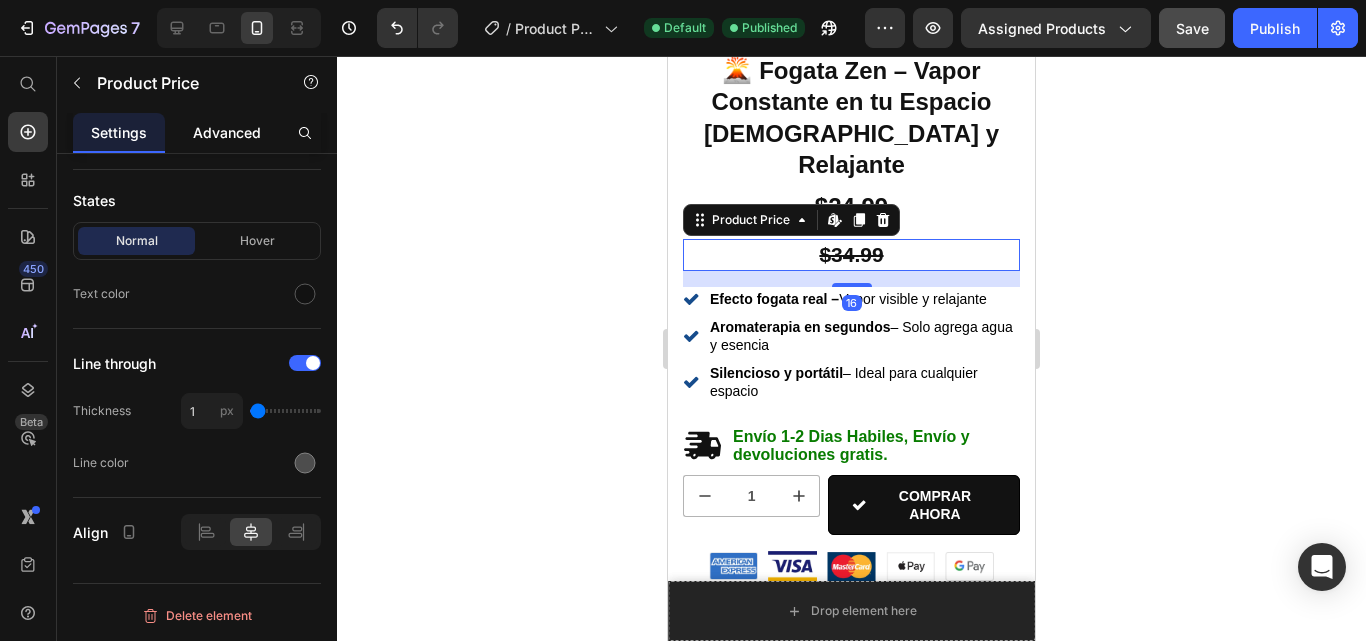 click on "Advanced" at bounding box center (227, 132) 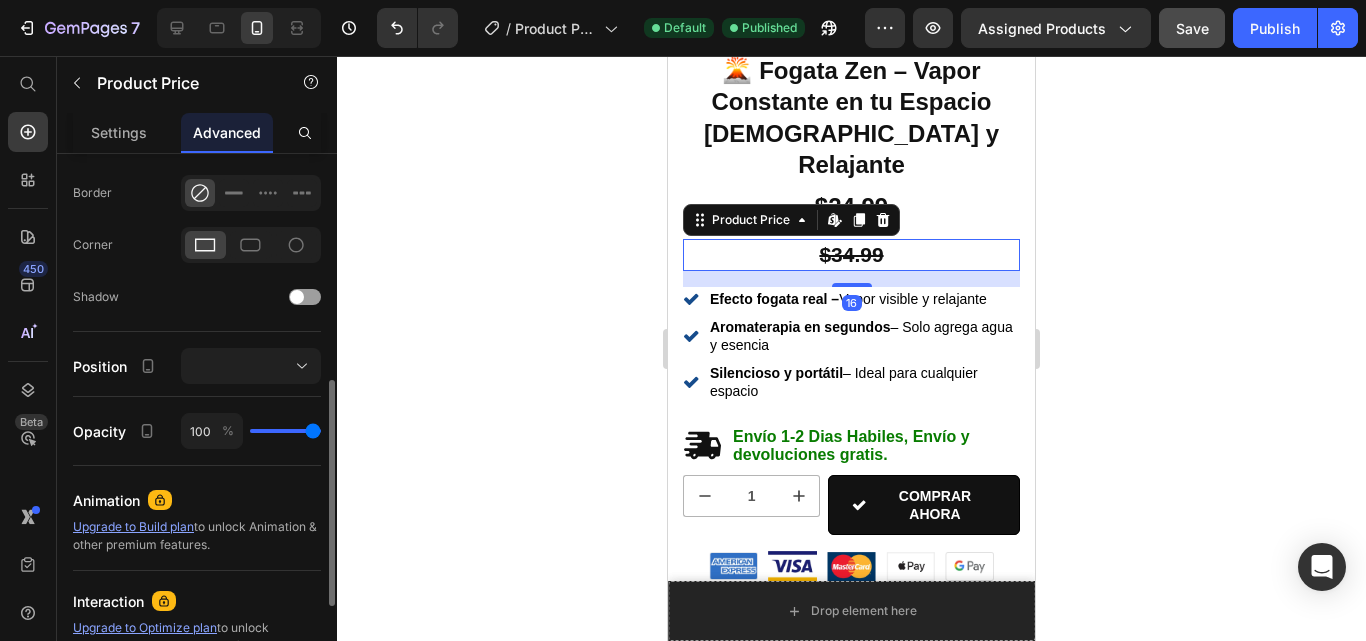 scroll, scrollTop: 0, scrollLeft: 0, axis: both 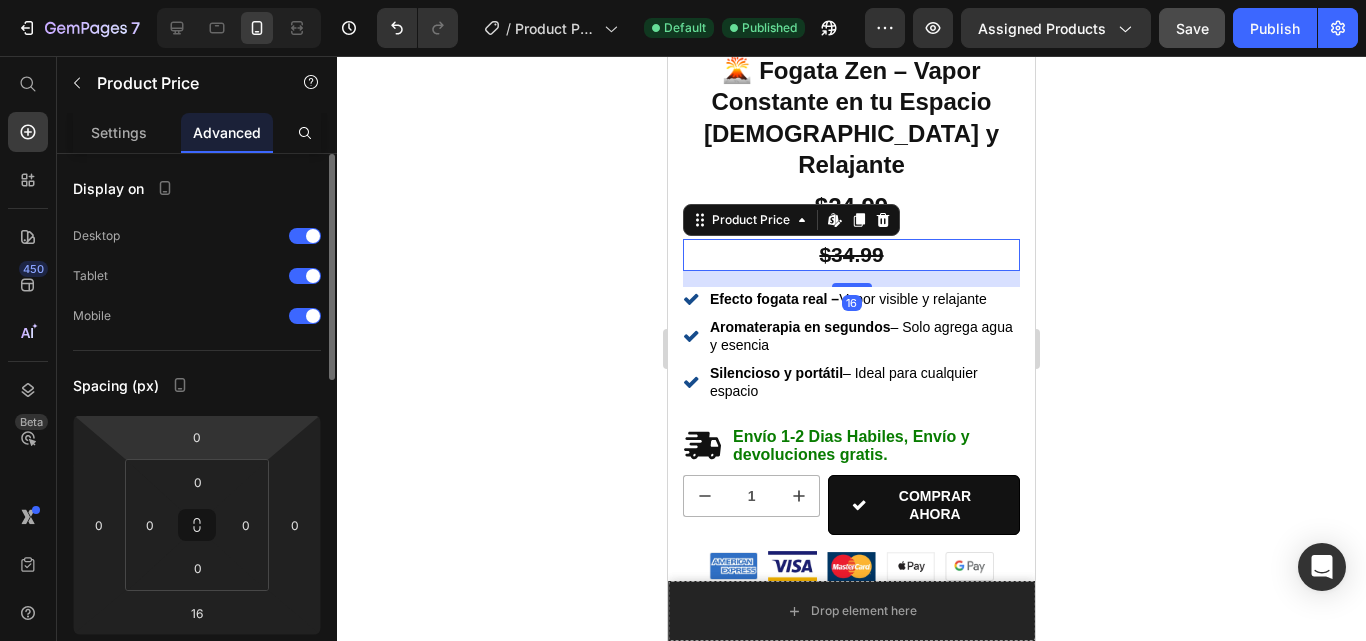 click on "7   /  Product Page - [DATE] 20:21:45 Default Published Preview Assigned Products  Save   Publish  450 Beta Start with Sections Elements Hero Section Product Detail Brands Trusted Badges Guarantee Product Breakdown How to use Testimonials Compare Bundle FAQs Social Proof Brand Story Product List Collection Blog List Contact Sticky Add to Cart Custom Footer Browse Library 450 Layout
Row
Row
Row
Row Text
Heading
Text Block Button
Button
Button
Sticky Back to top Media
Image" at bounding box center [683, 0] 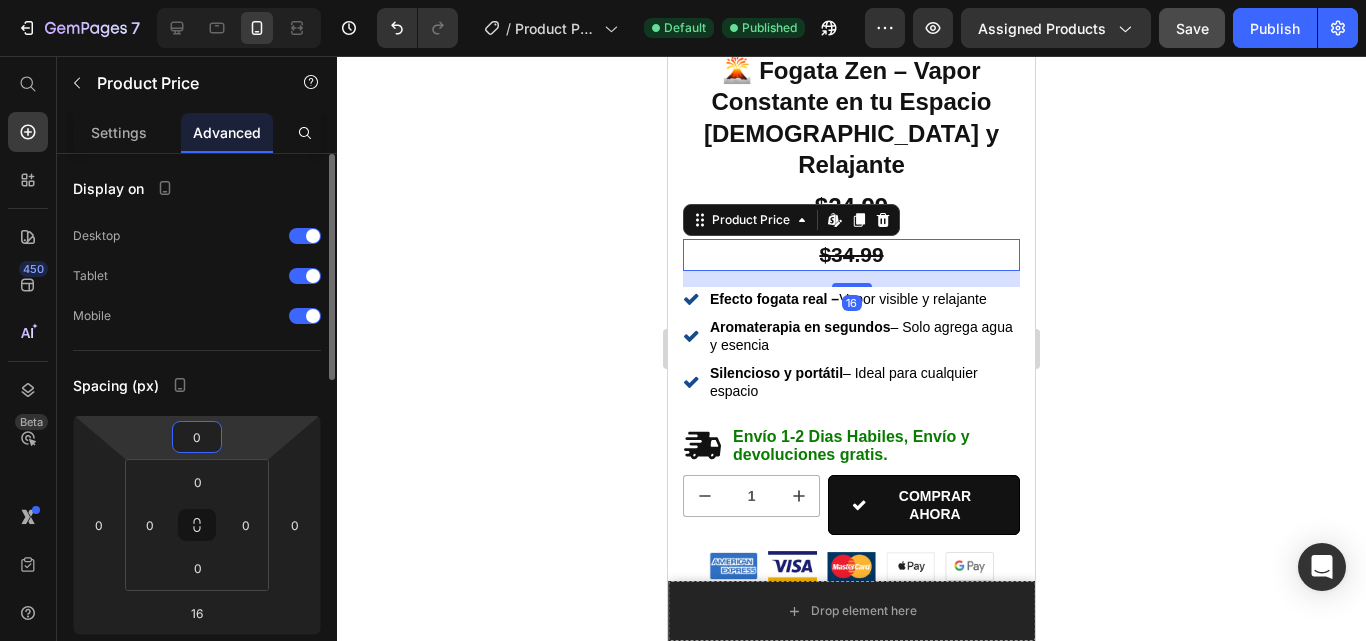 click on "0" at bounding box center (197, 437) 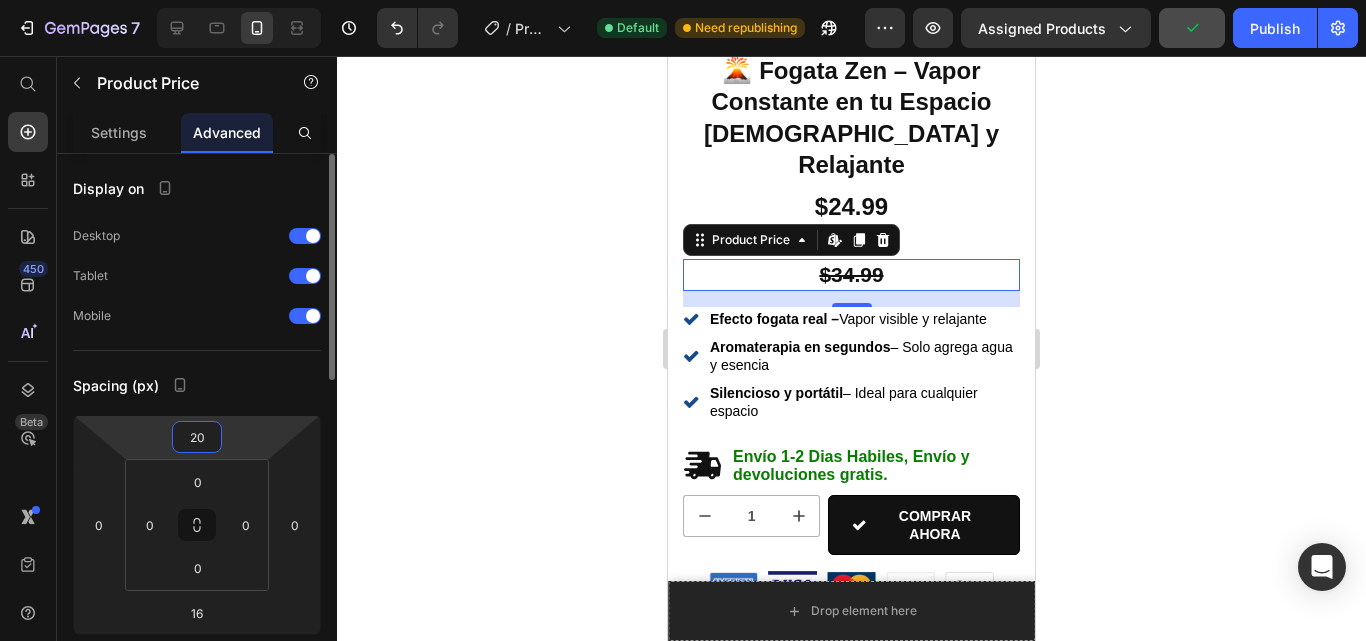 type on "2" 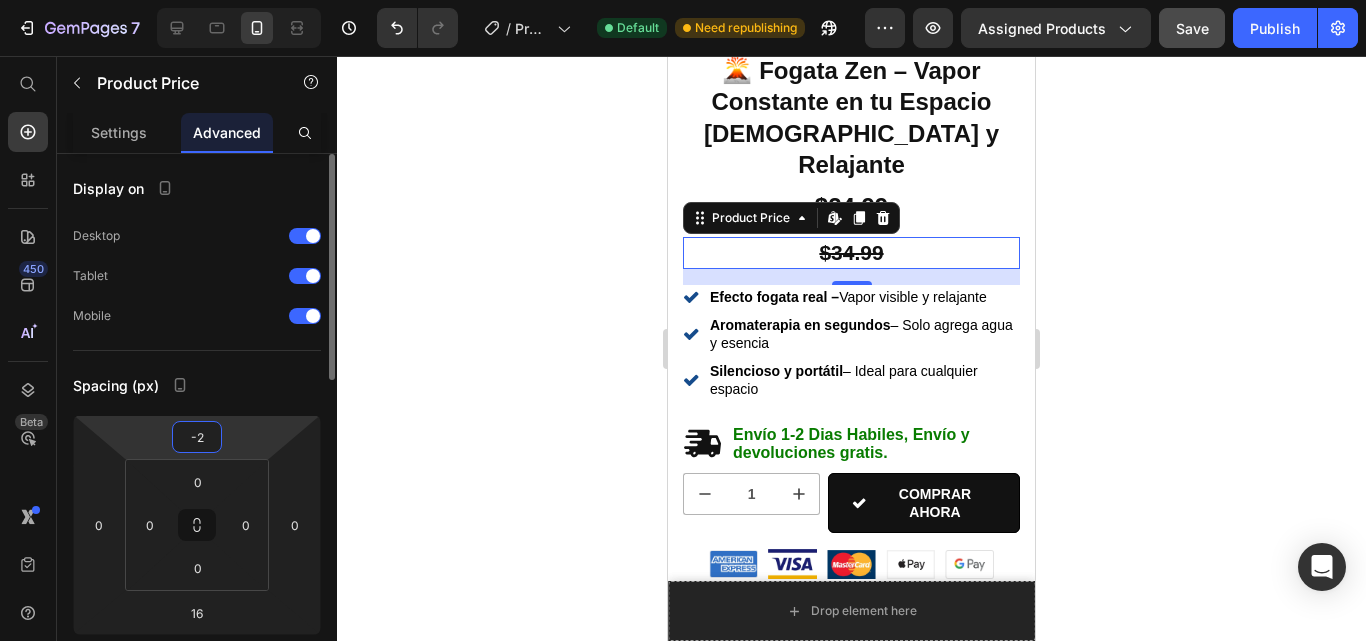type on "-20" 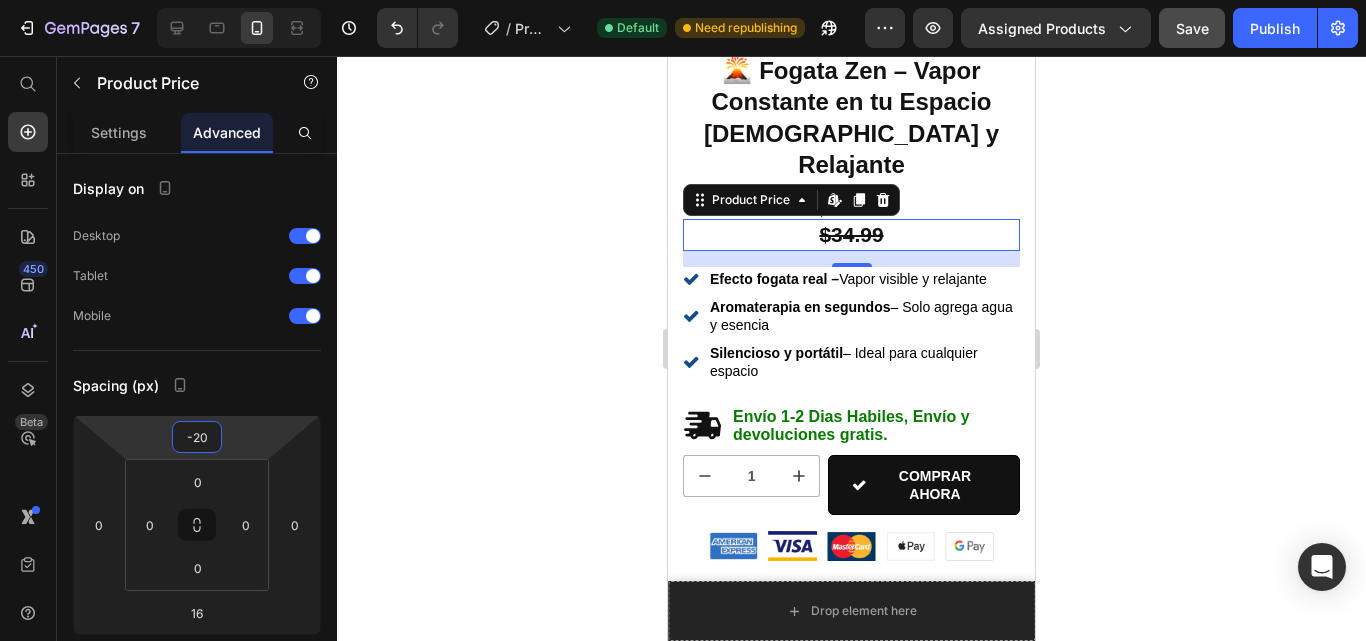 scroll, scrollTop: 761, scrollLeft: 0, axis: vertical 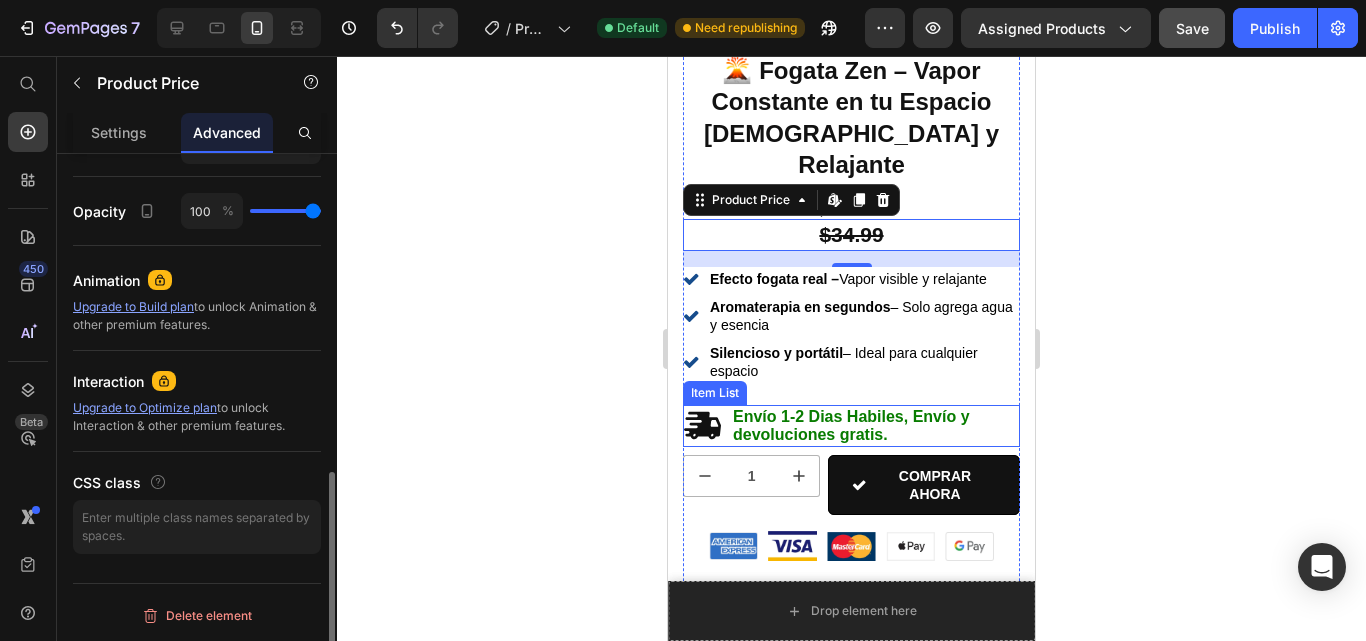 click 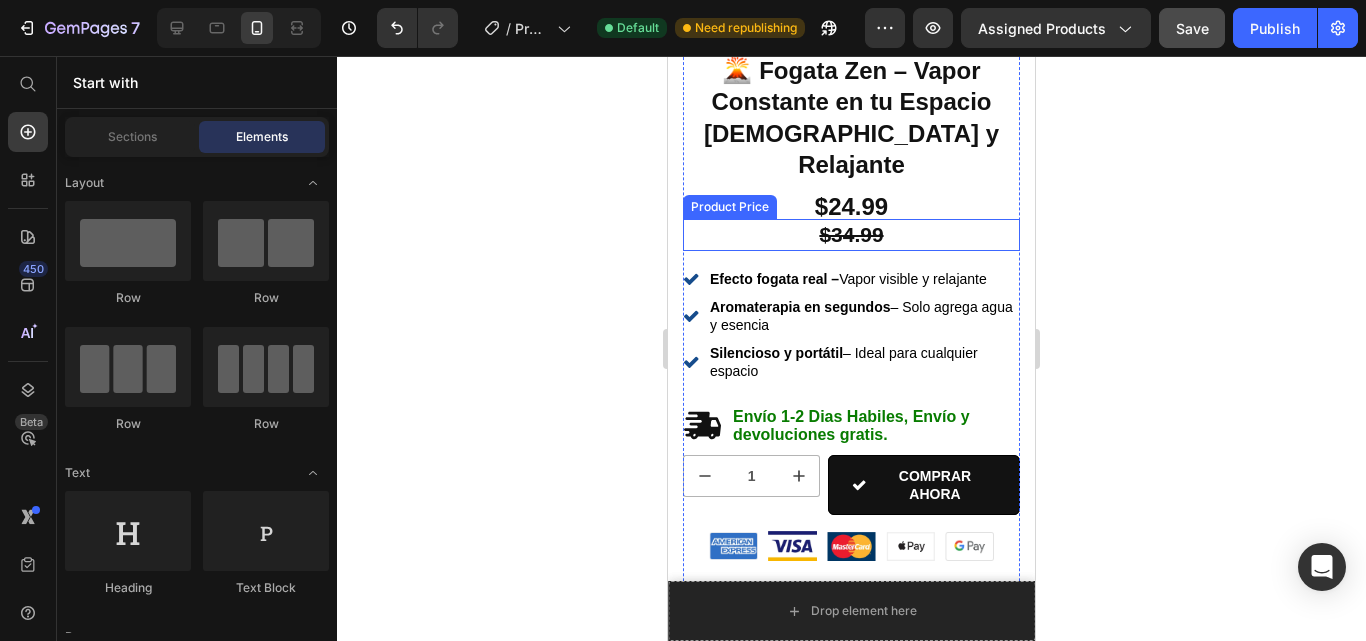 click on "$34.99" at bounding box center (851, 234) 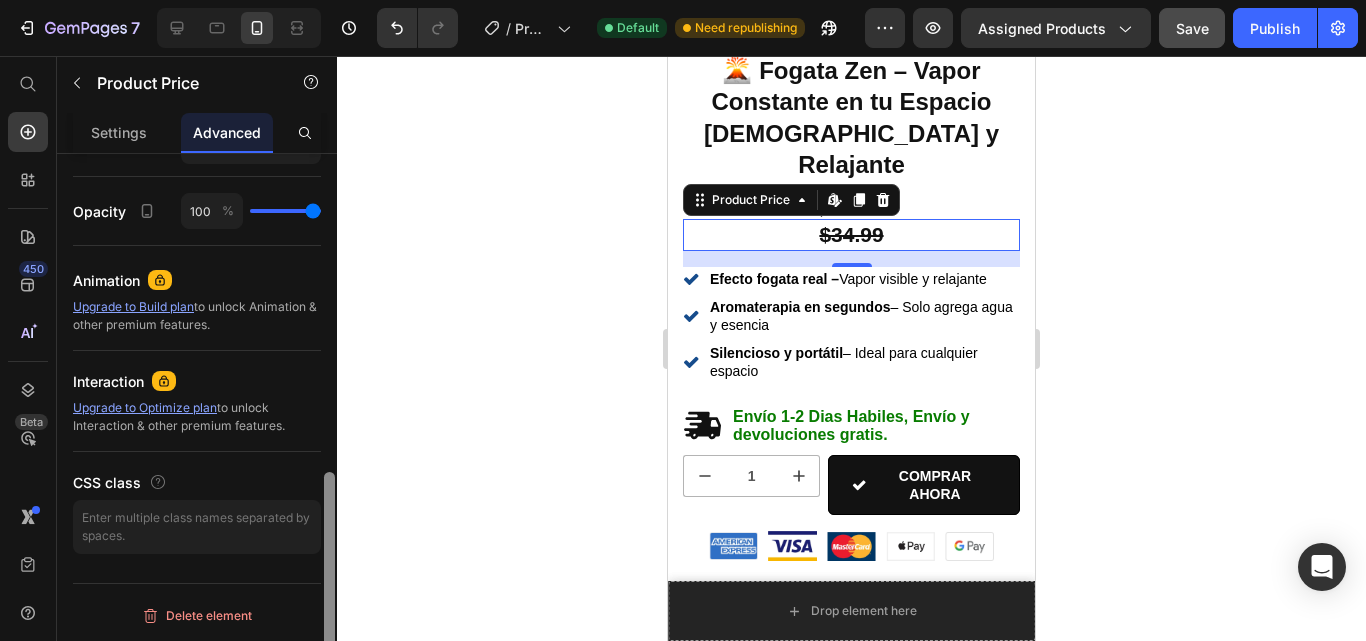 drag, startPoint x: 332, startPoint y: 507, endPoint x: 330, endPoint y: 530, distance: 23.086792 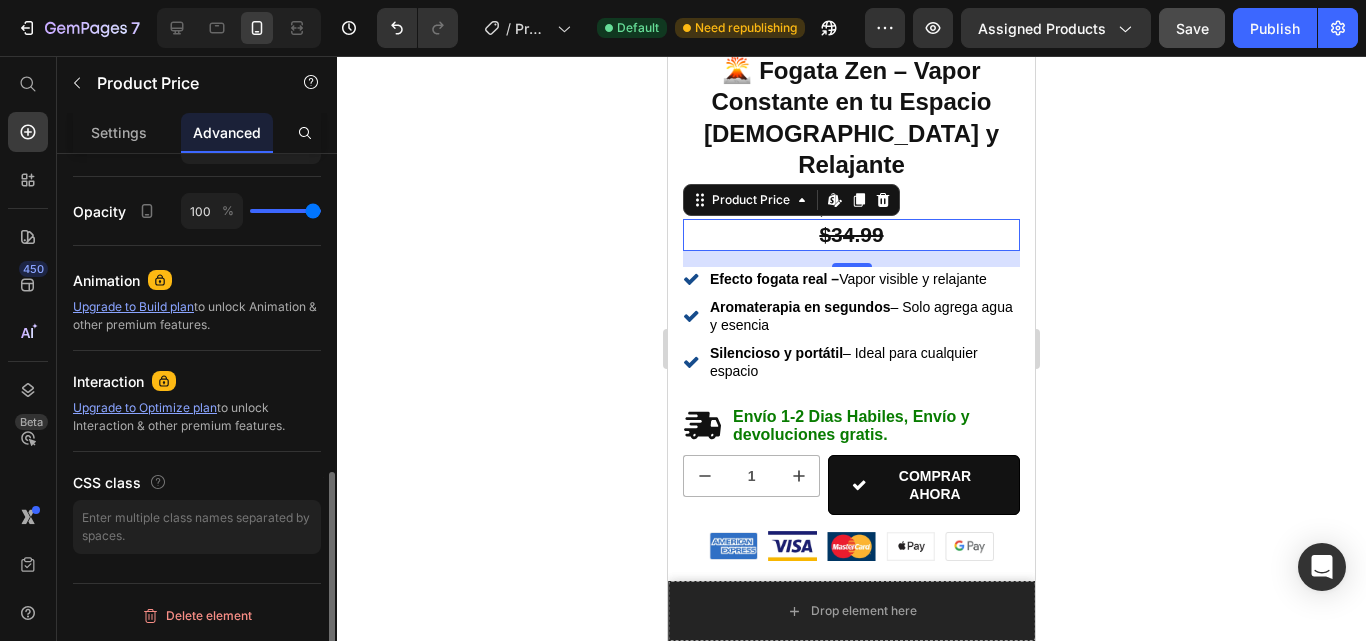 click on "$34.99" at bounding box center [851, 234] 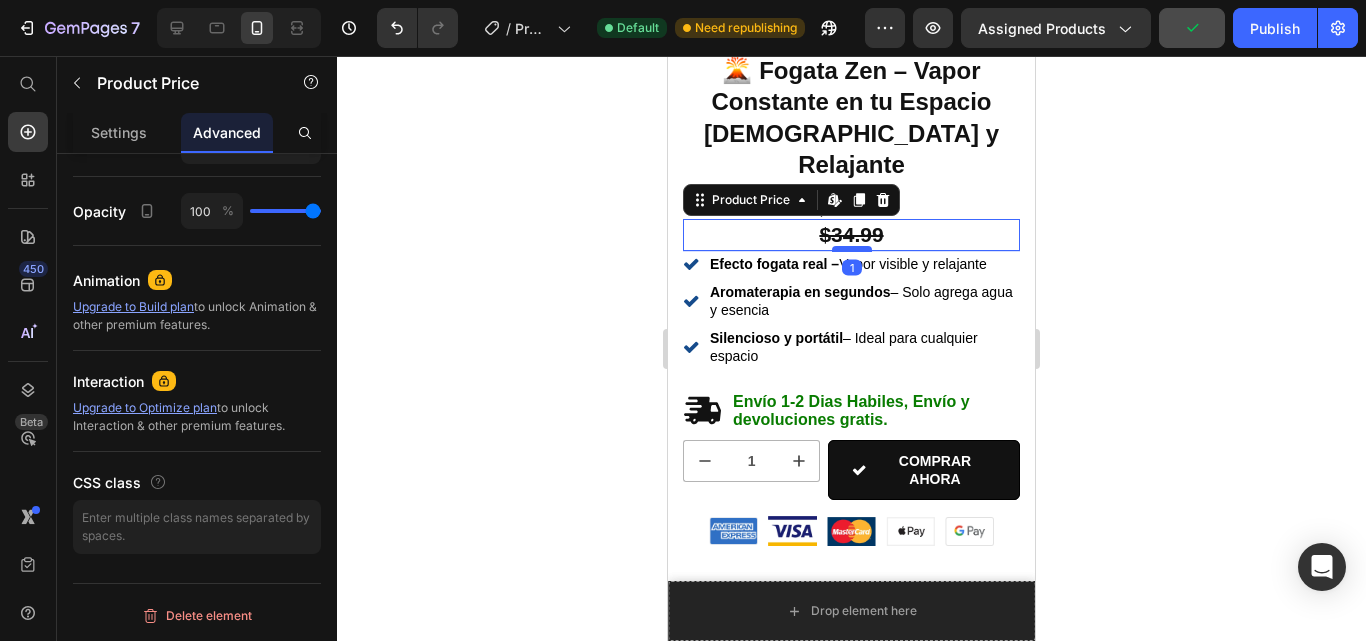 drag, startPoint x: 841, startPoint y: 217, endPoint x: 844, endPoint y: 202, distance: 15.297058 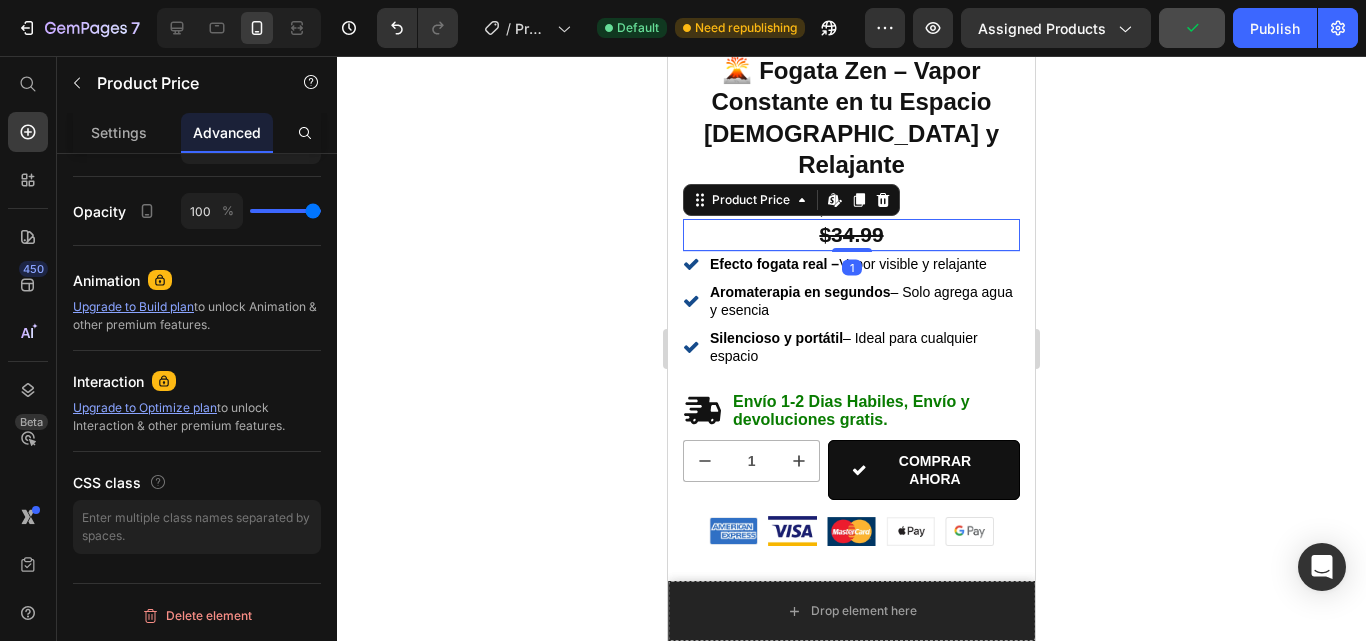 type on "1" 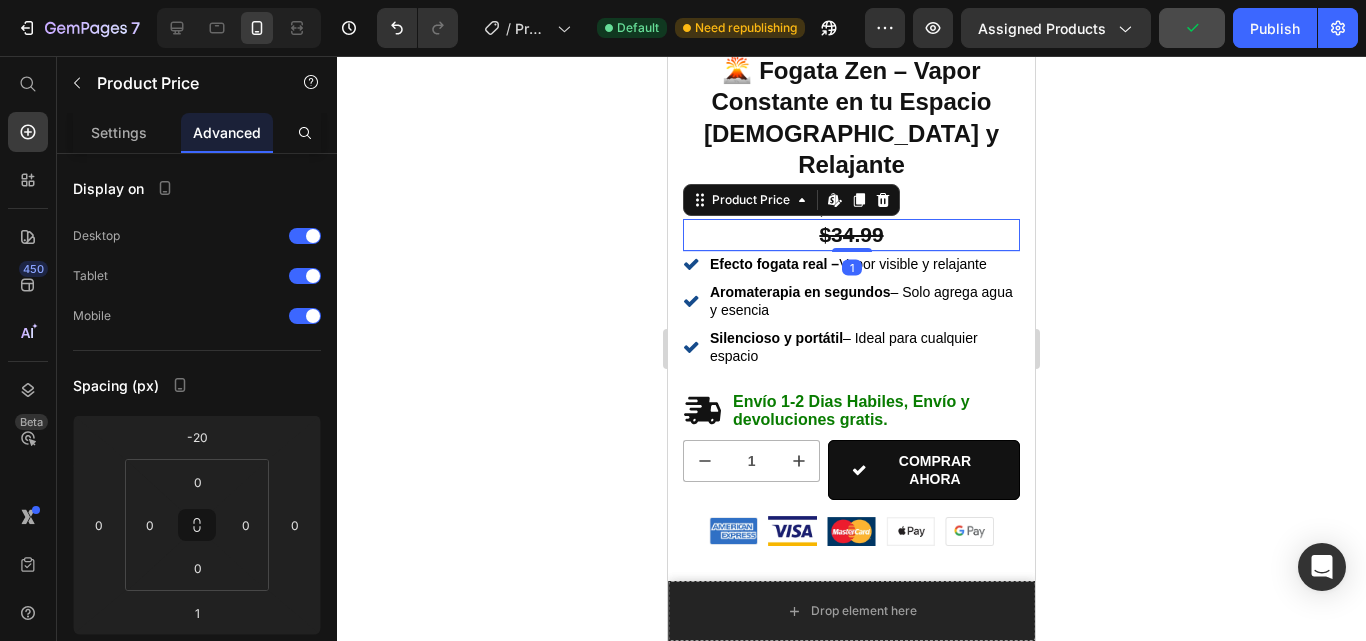 click 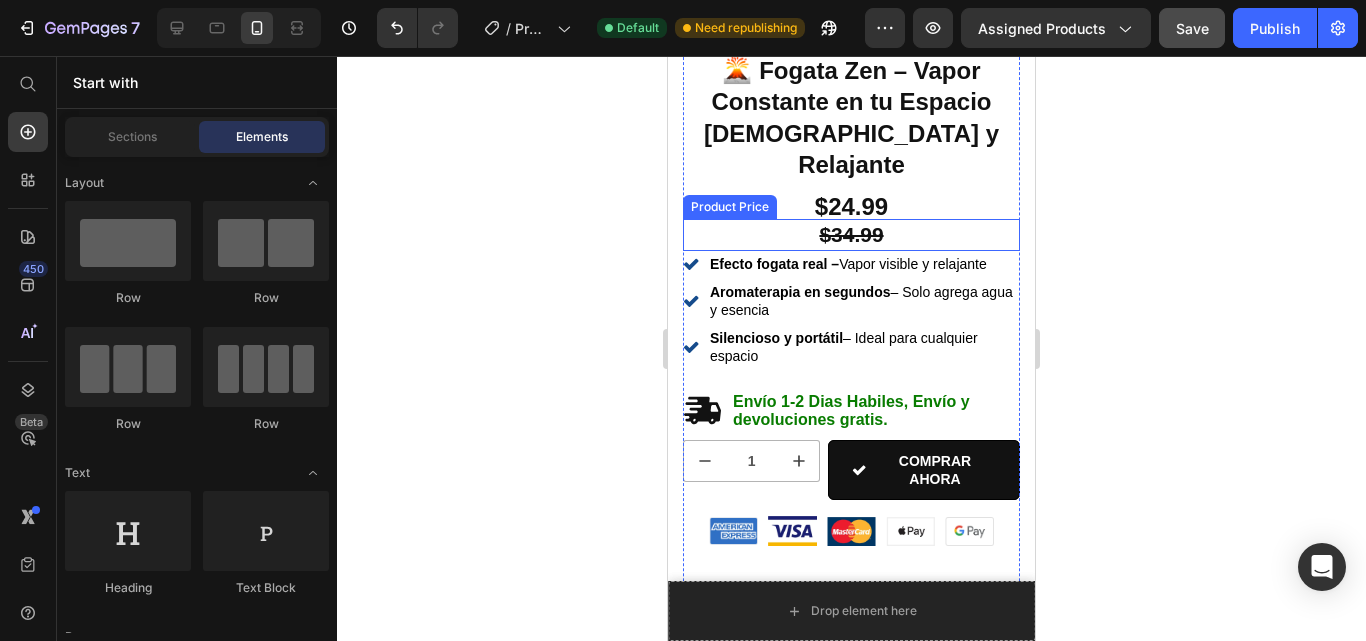 click on "$34.99" at bounding box center [851, 234] 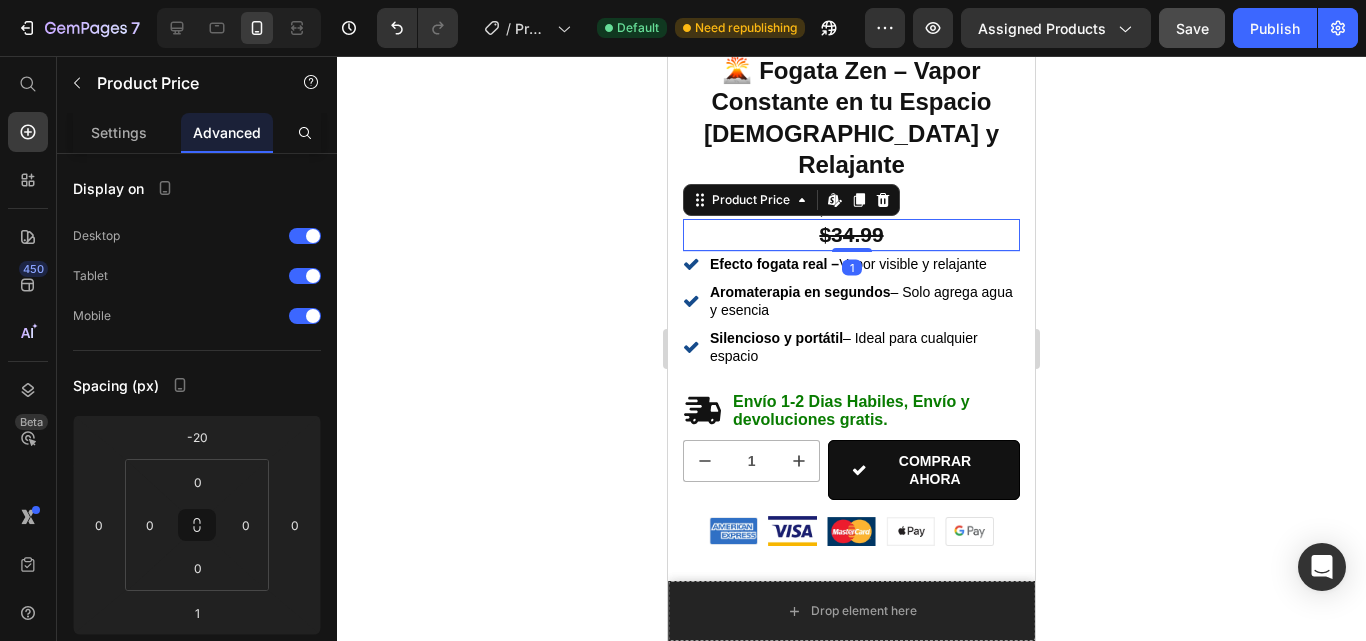 drag, startPoint x: 1235, startPoint y: 207, endPoint x: 1095, endPoint y: 168, distance: 145.33066 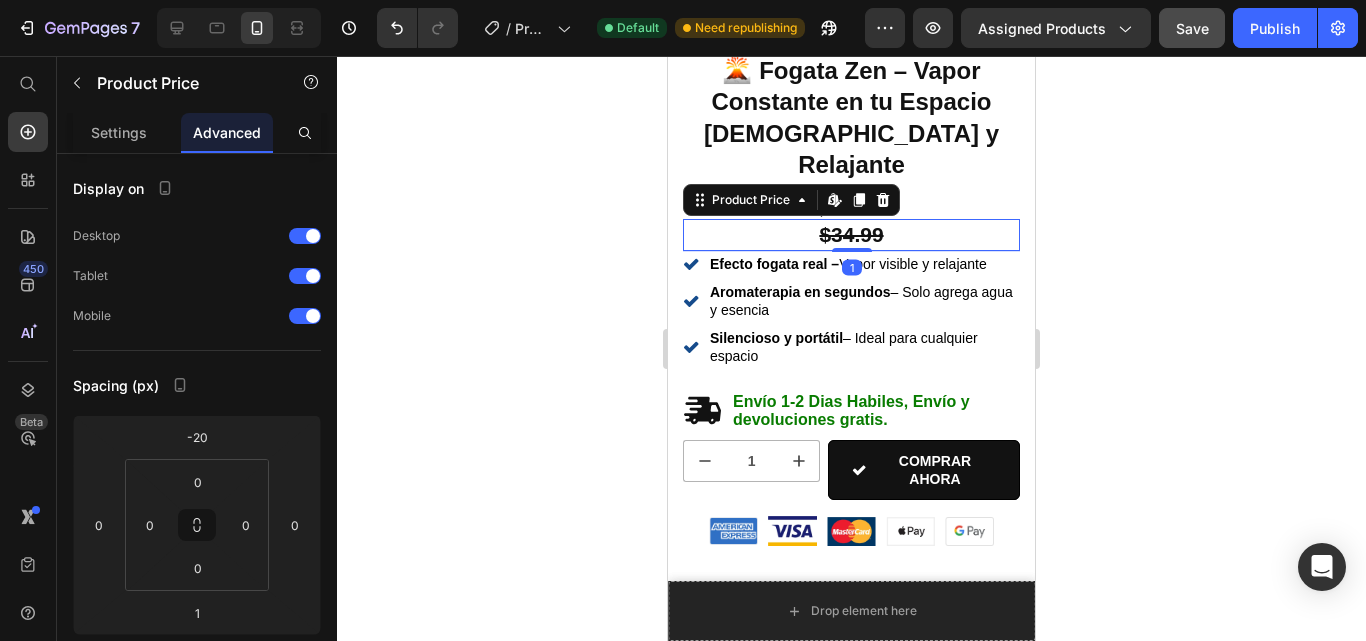 click 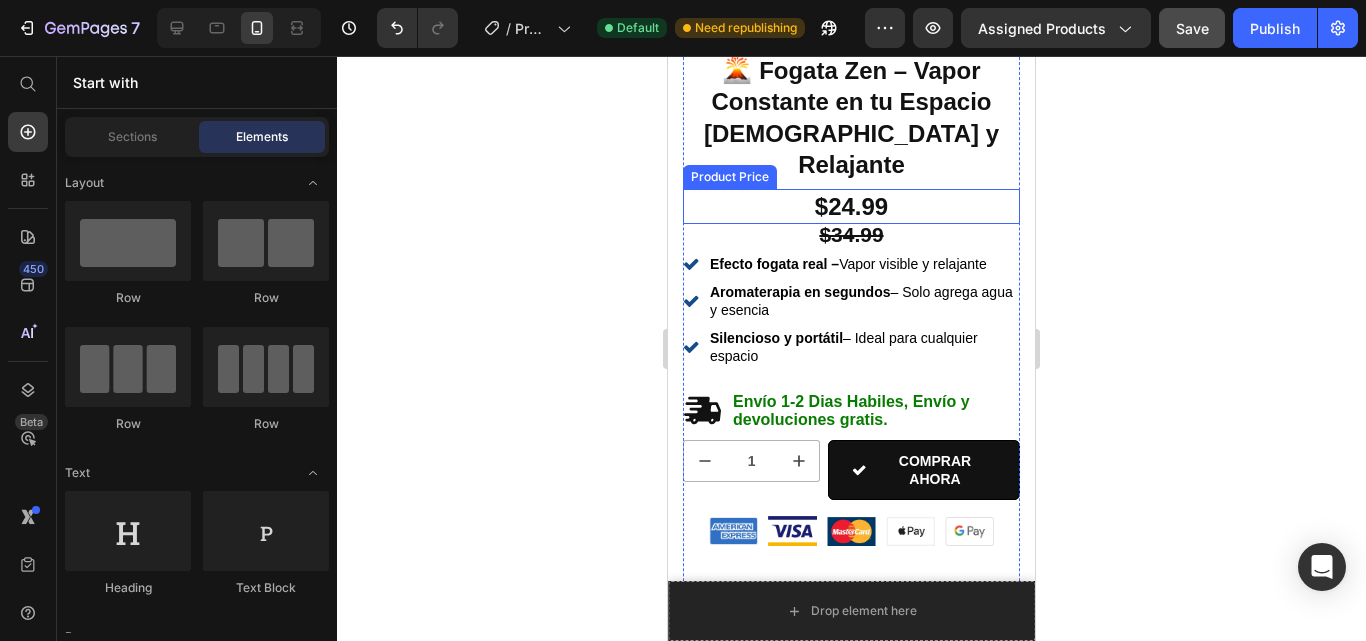 click on "$24.99" at bounding box center [851, 206] 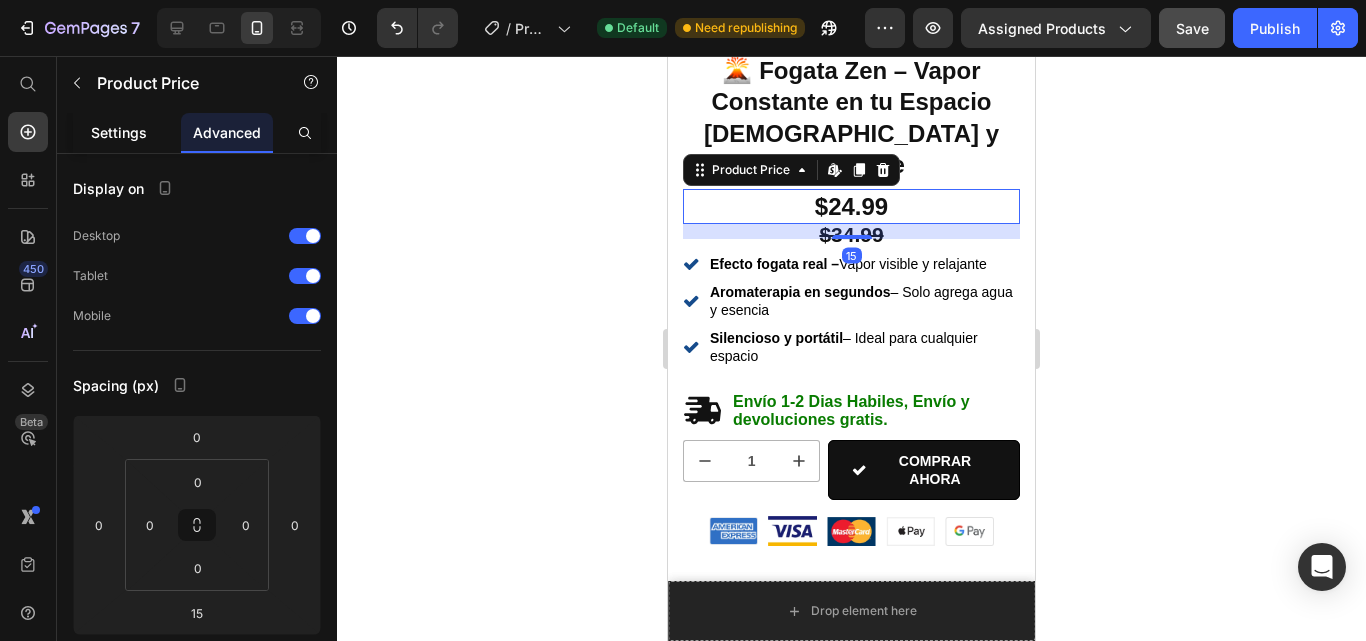click on "Settings" at bounding box center [119, 132] 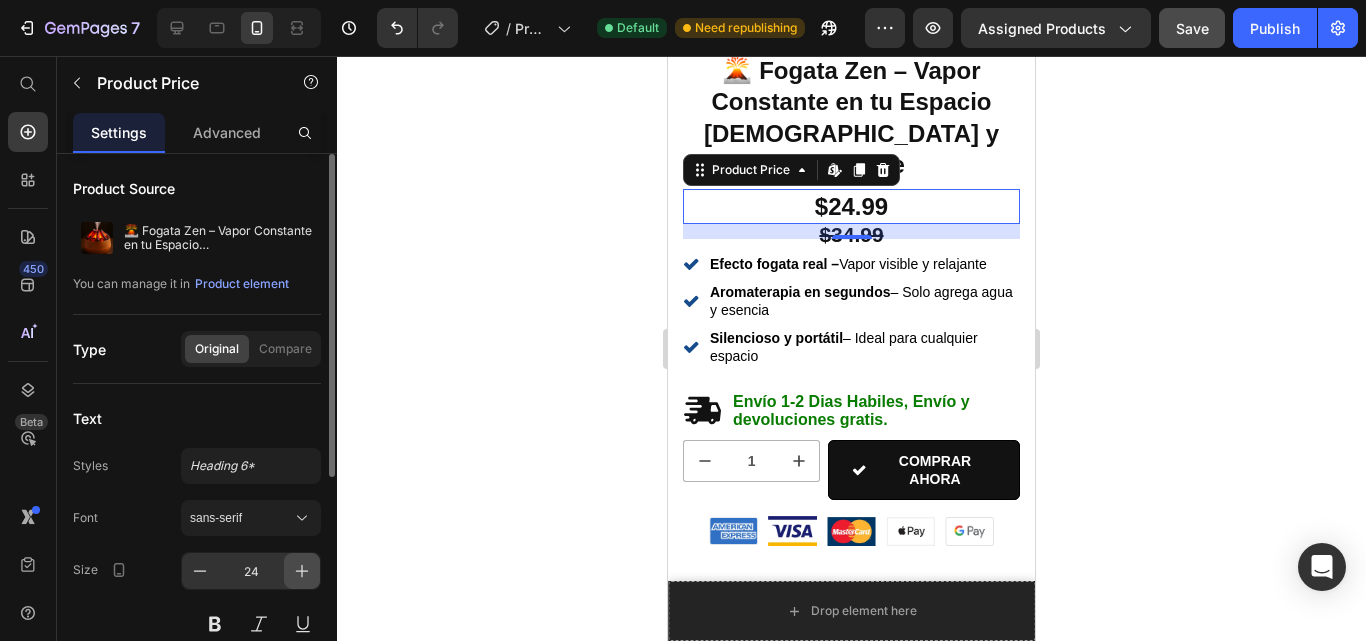 click at bounding box center (302, 571) 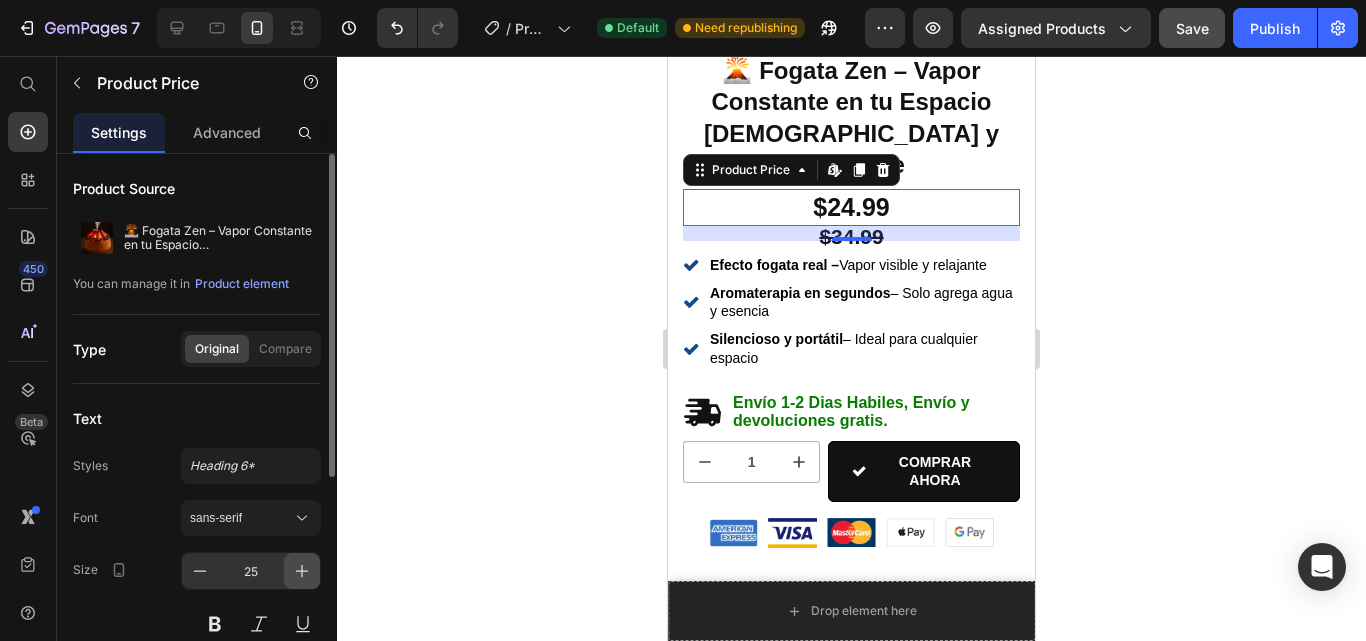 click at bounding box center [302, 571] 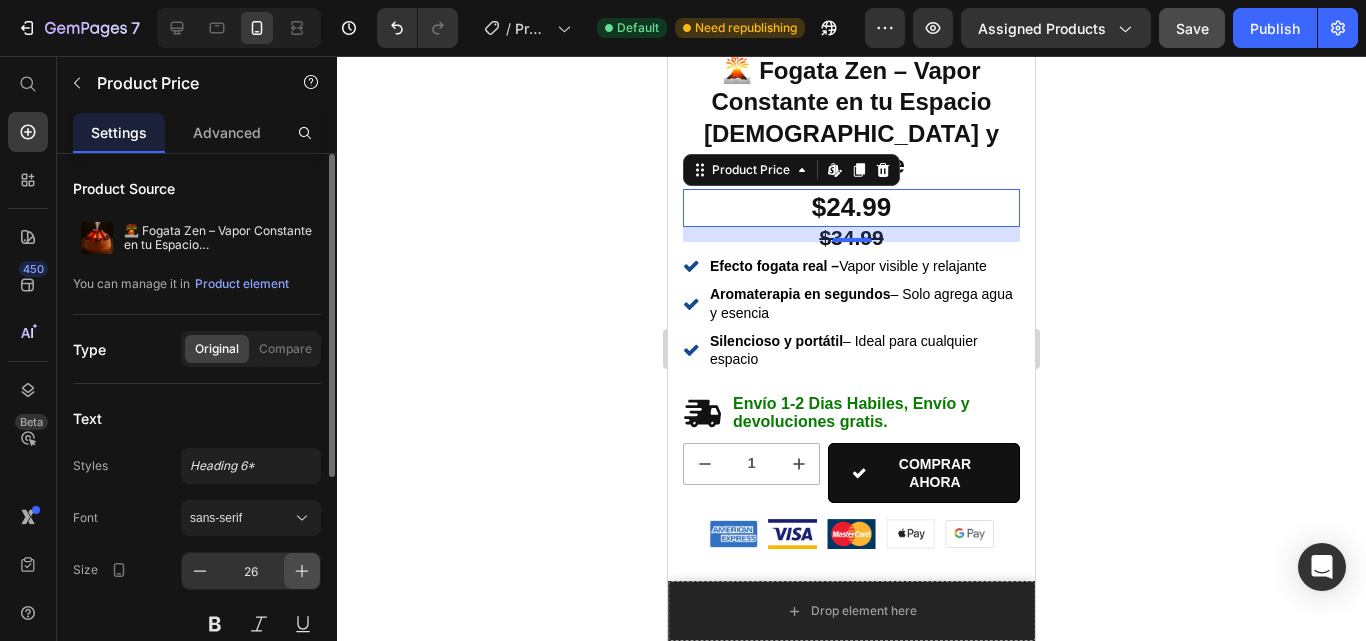 click at bounding box center (302, 571) 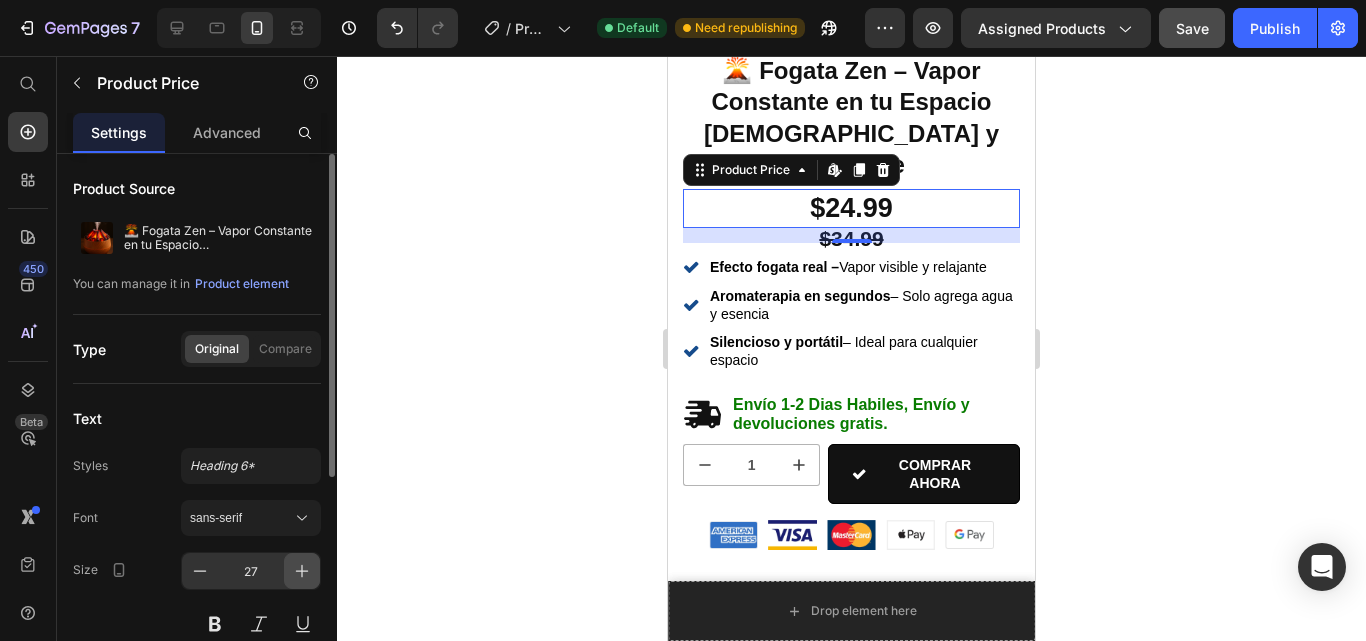 click at bounding box center (302, 571) 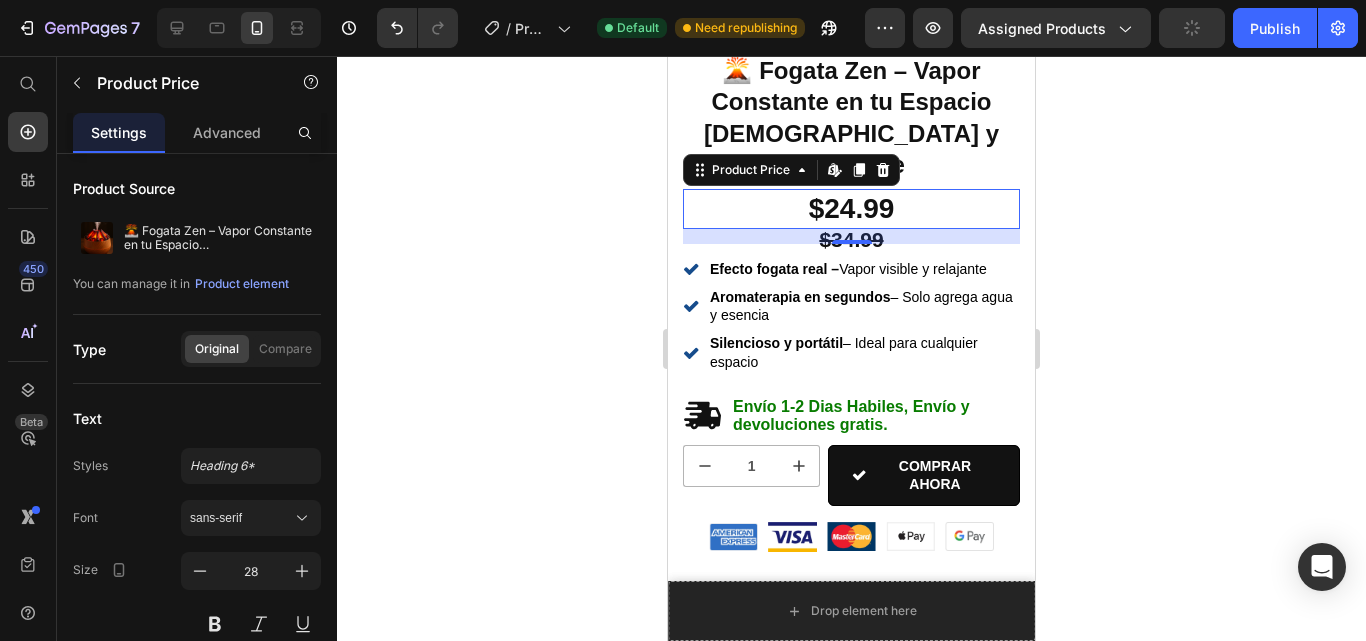 click 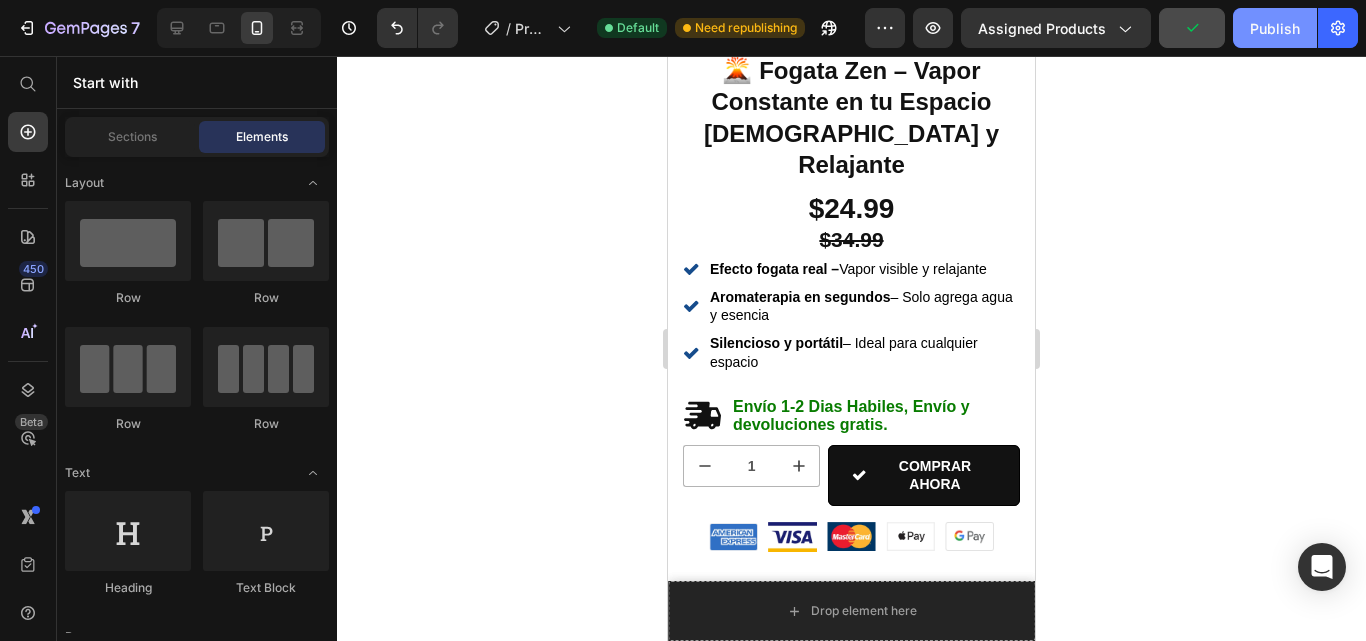 click on "Publish" at bounding box center (1275, 28) 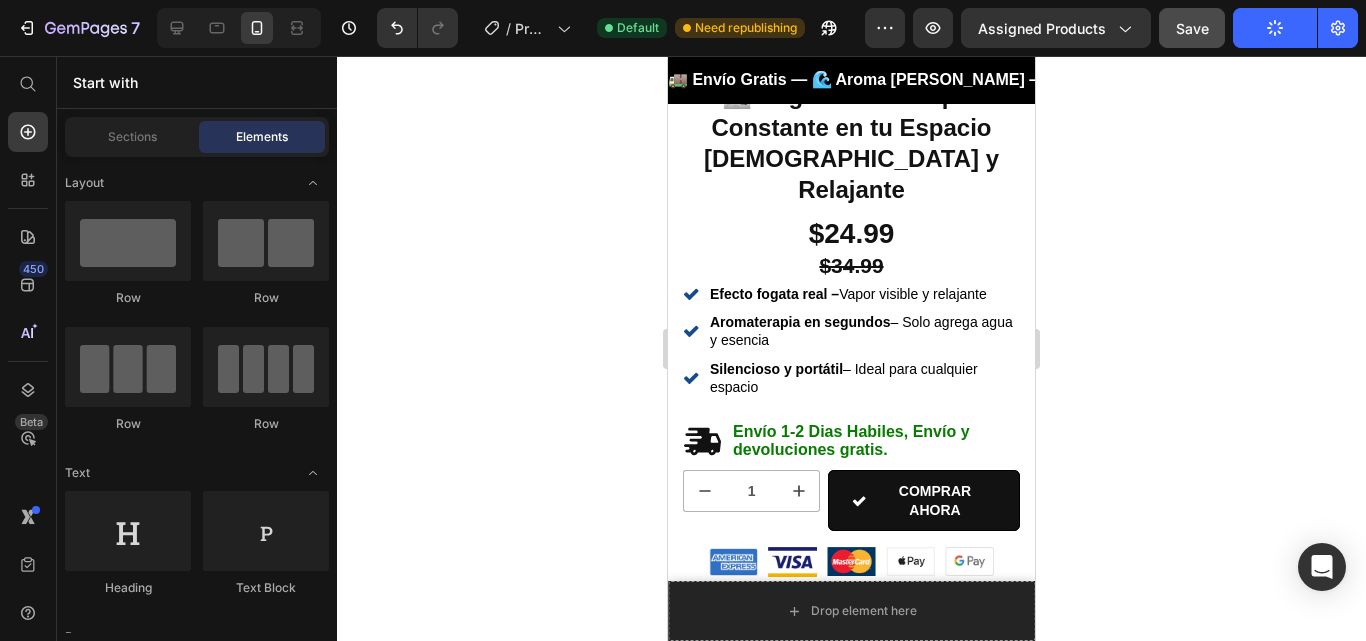scroll, scrollTop: 0, scrollLeft: 0, axis: both 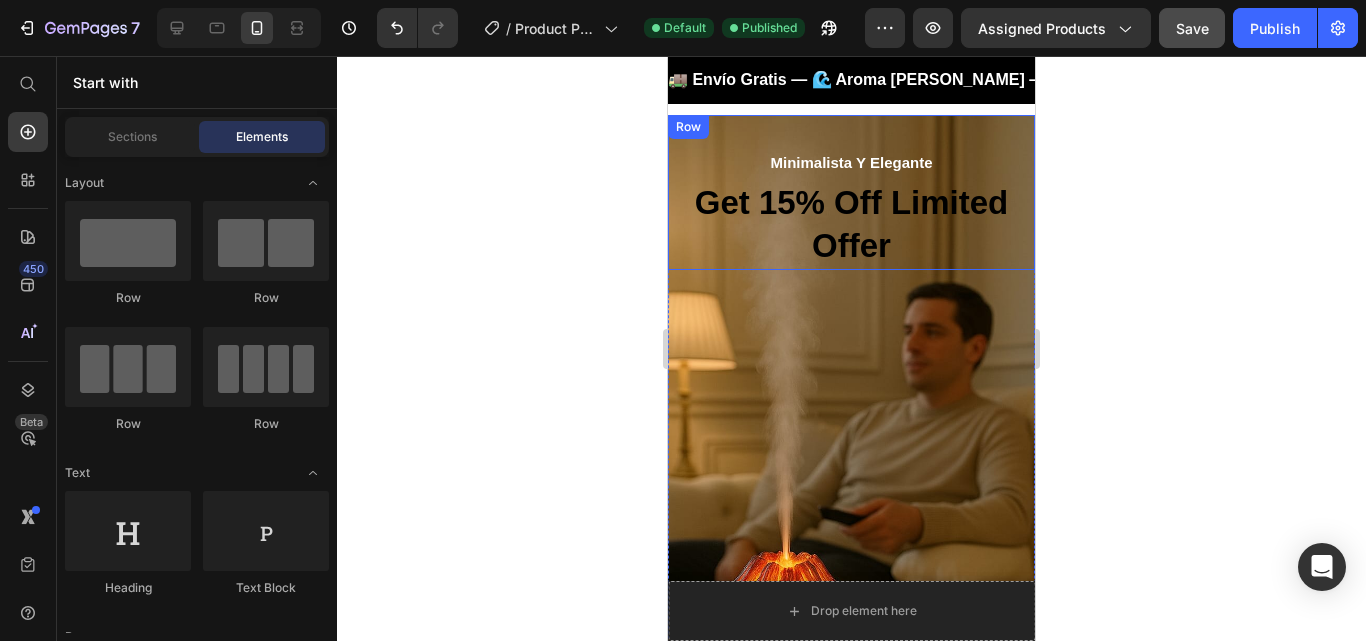 click on "Minimalista Y Elegante Text block Get 15% Off Limited Offer Heading Row" at bounding box center [851, 192] 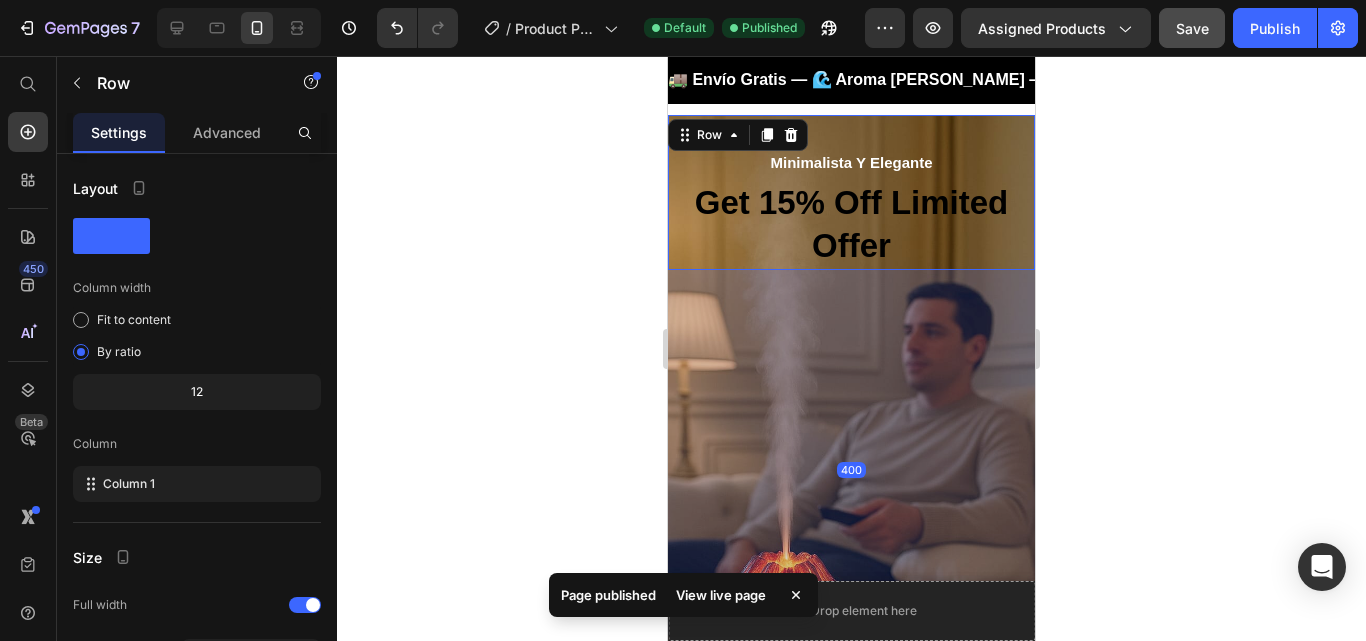 click on "400" at bounding box center [851, 470] 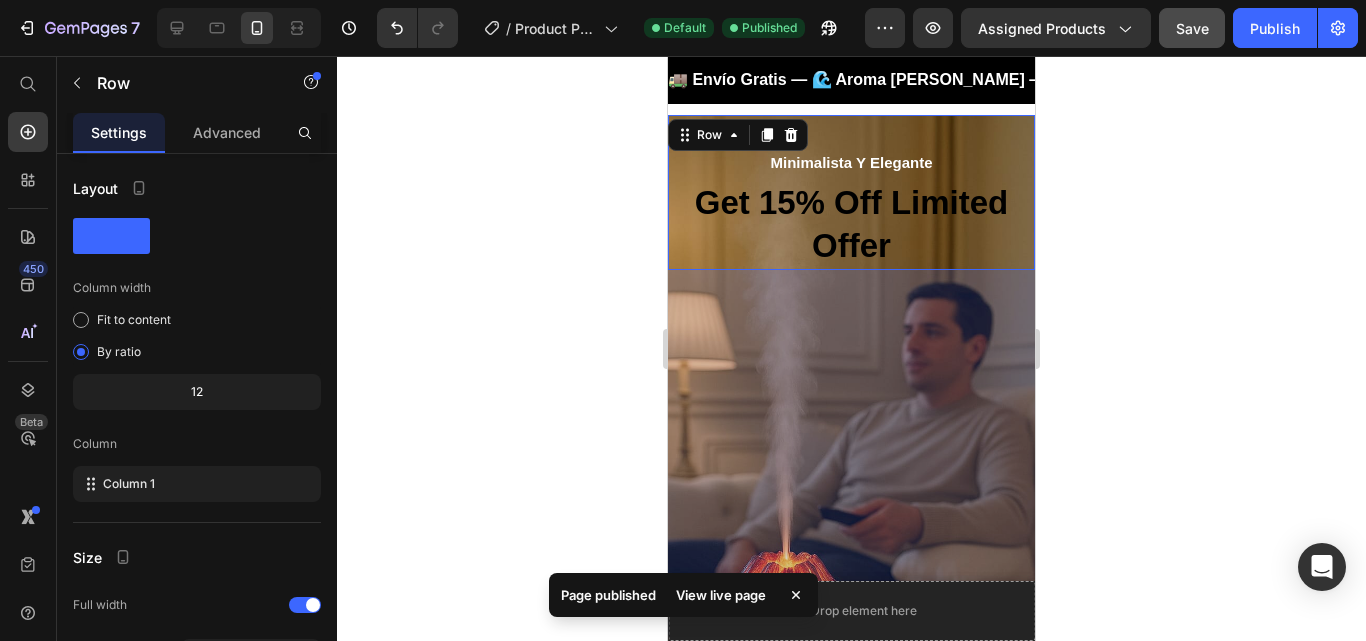 click on "Minimalista Y Elegante Text block Get 15% Off Limited Offer Heading Row   400" at bounding box center [851, 192] 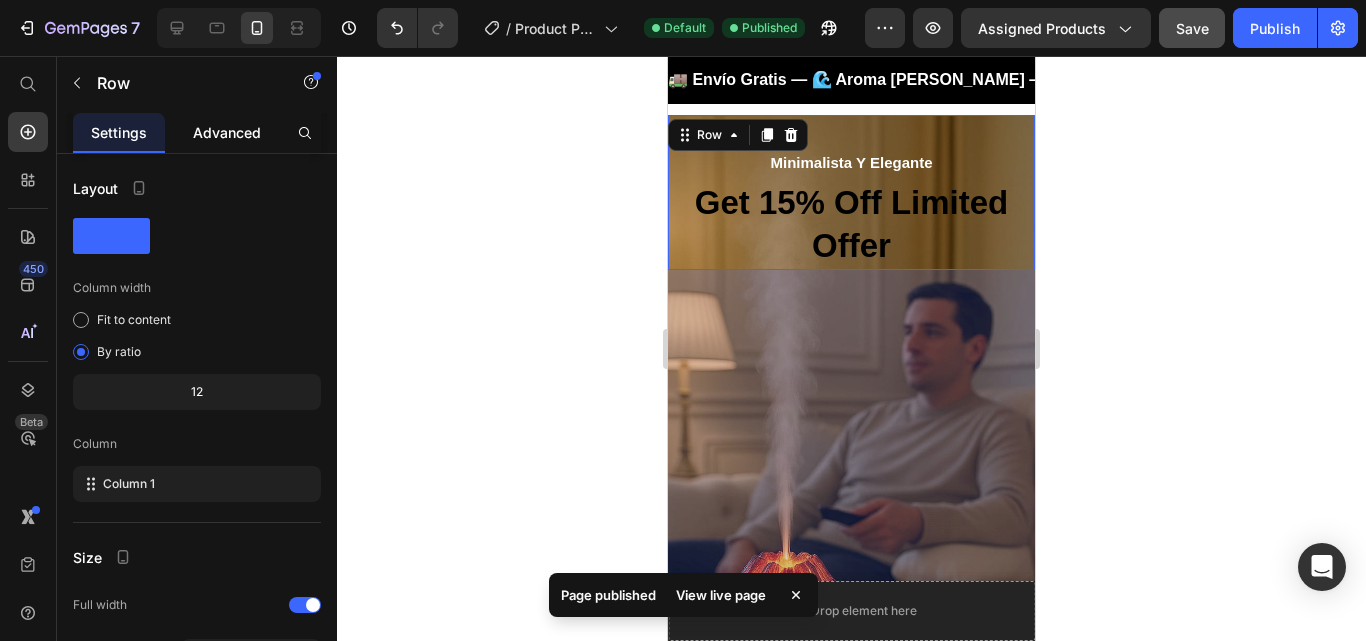 click on "Advanced" at bounding box center (227, 132) 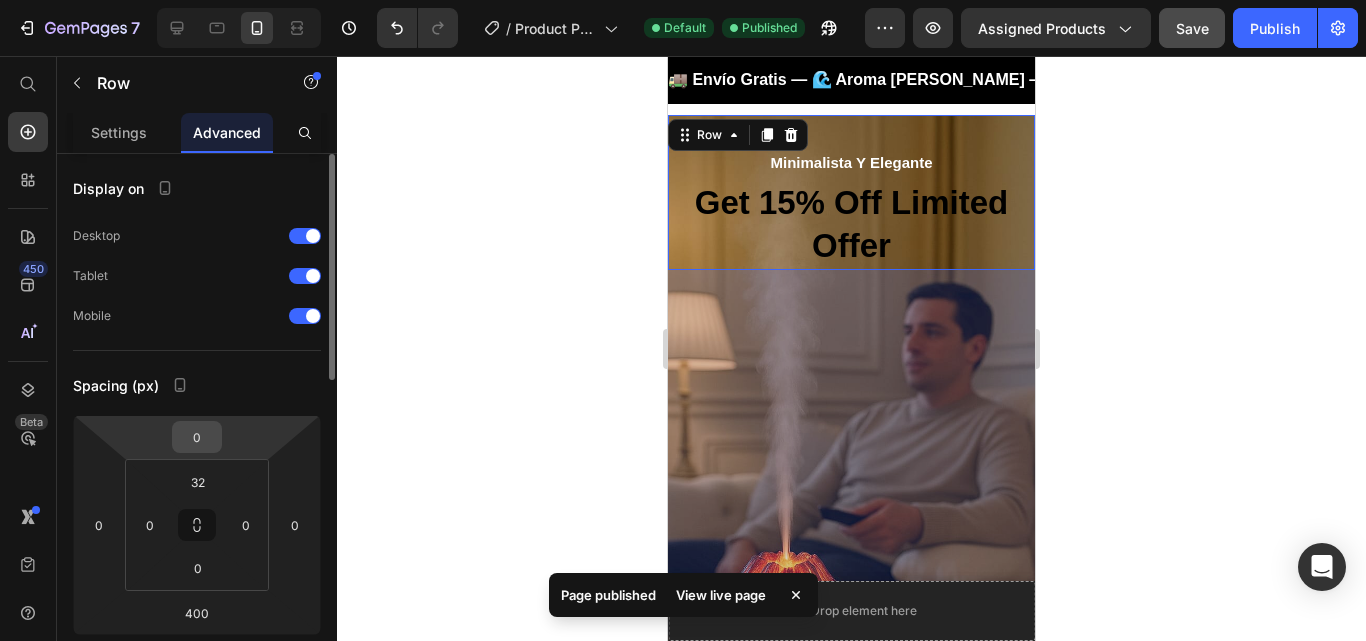 click on "0" at bounding box center (197, 437) 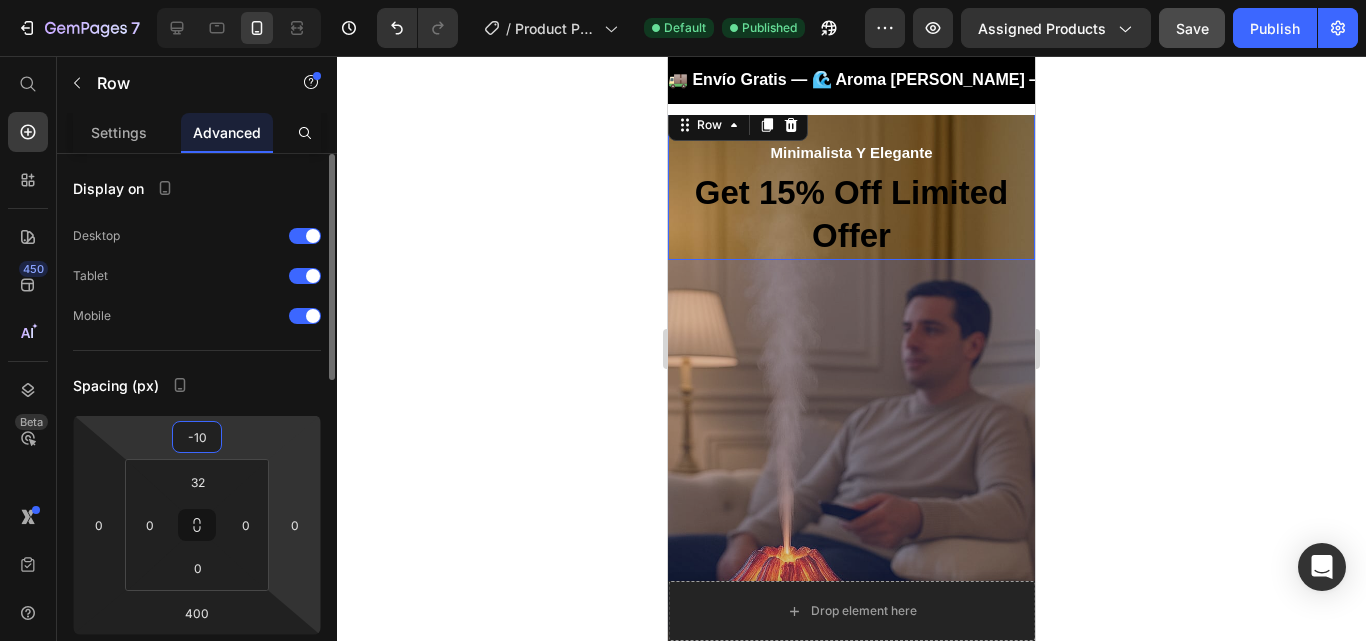 type on "-1" 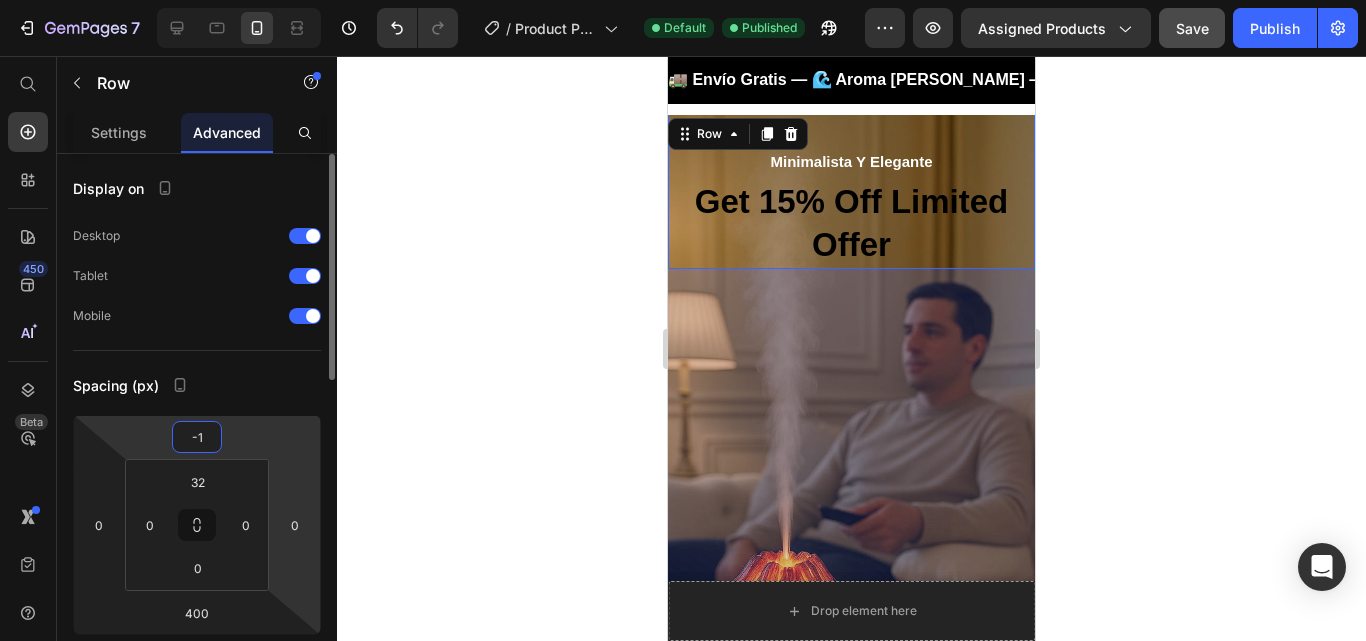 type 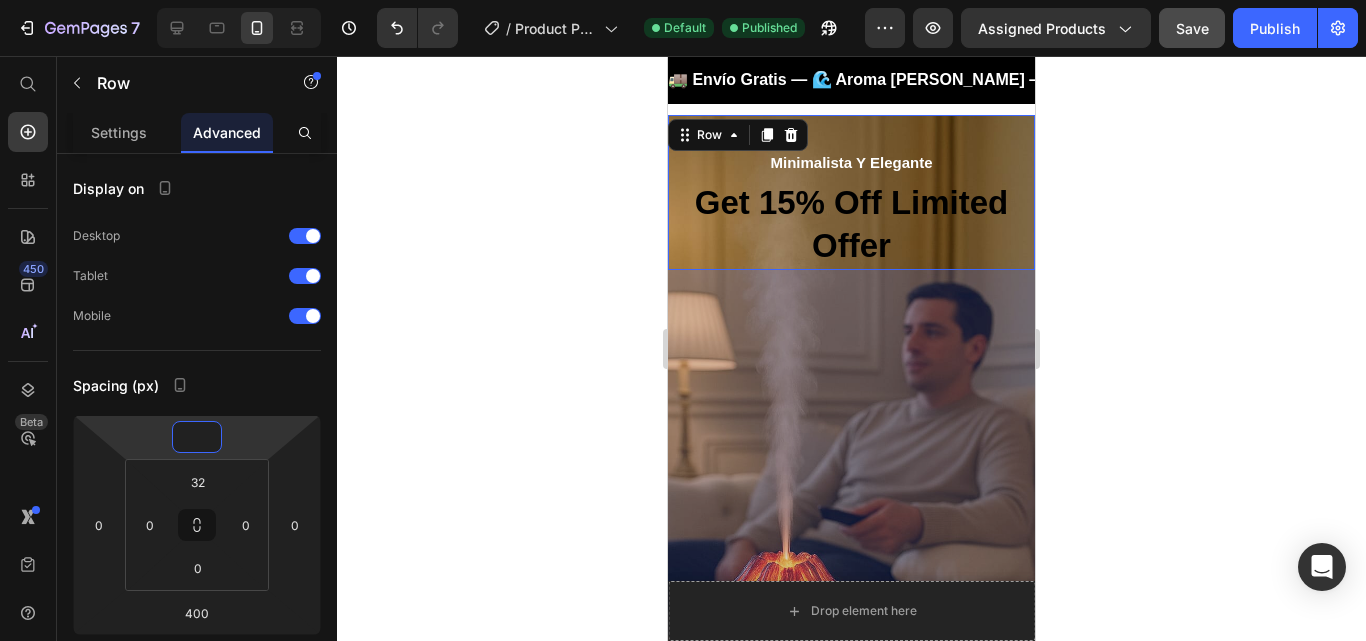 click 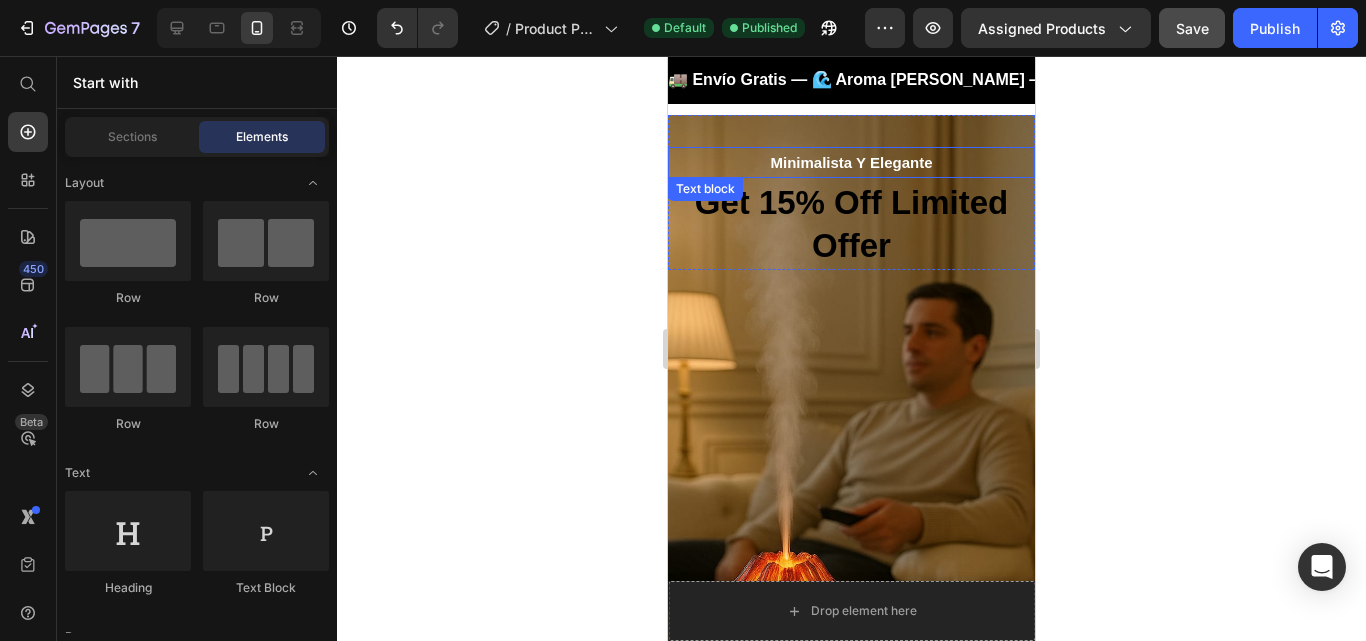 click on "Minimalista Y Elegante" at bounding box center [851, 162] 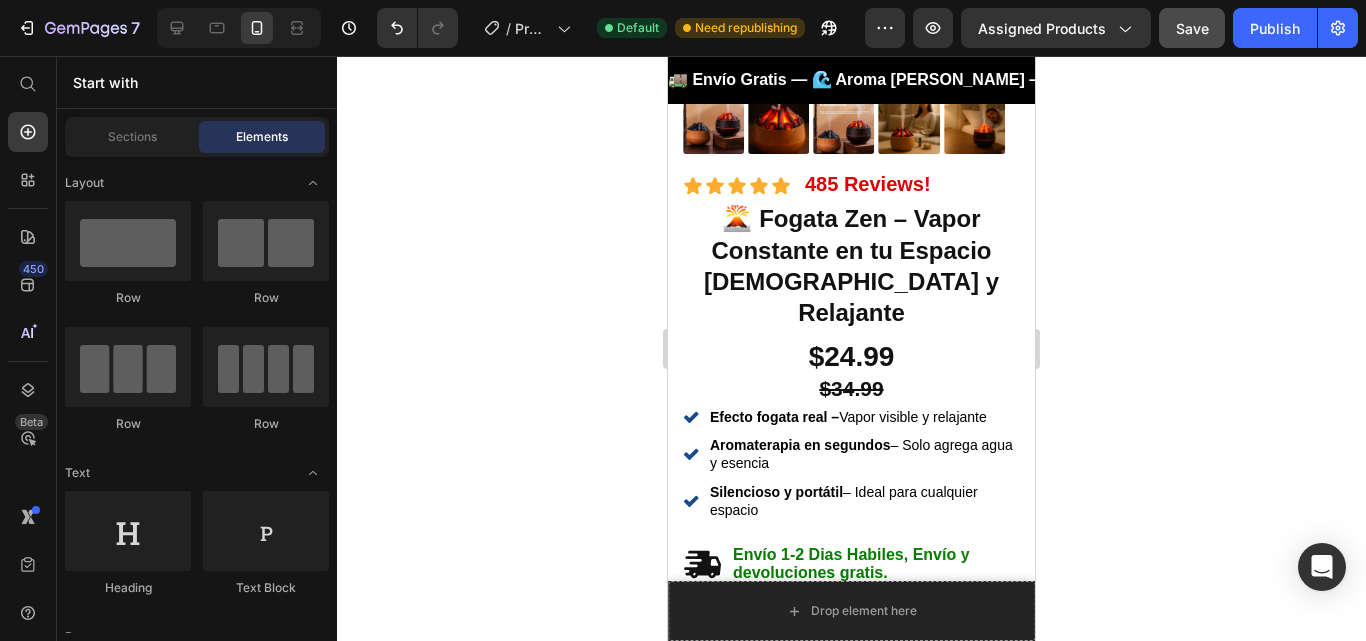 scroll, scrollTop: 1114, scrollLeft: 0, axis: vertical 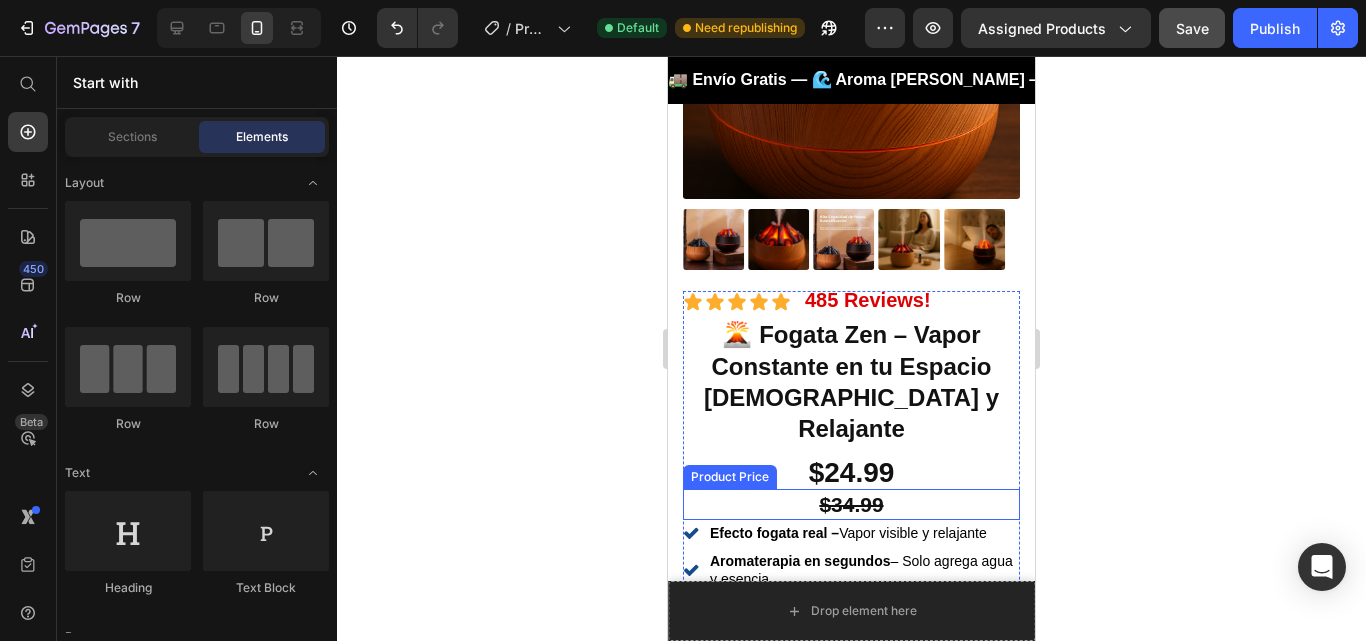 click on "$34.99" at bounding box center (851, 504) 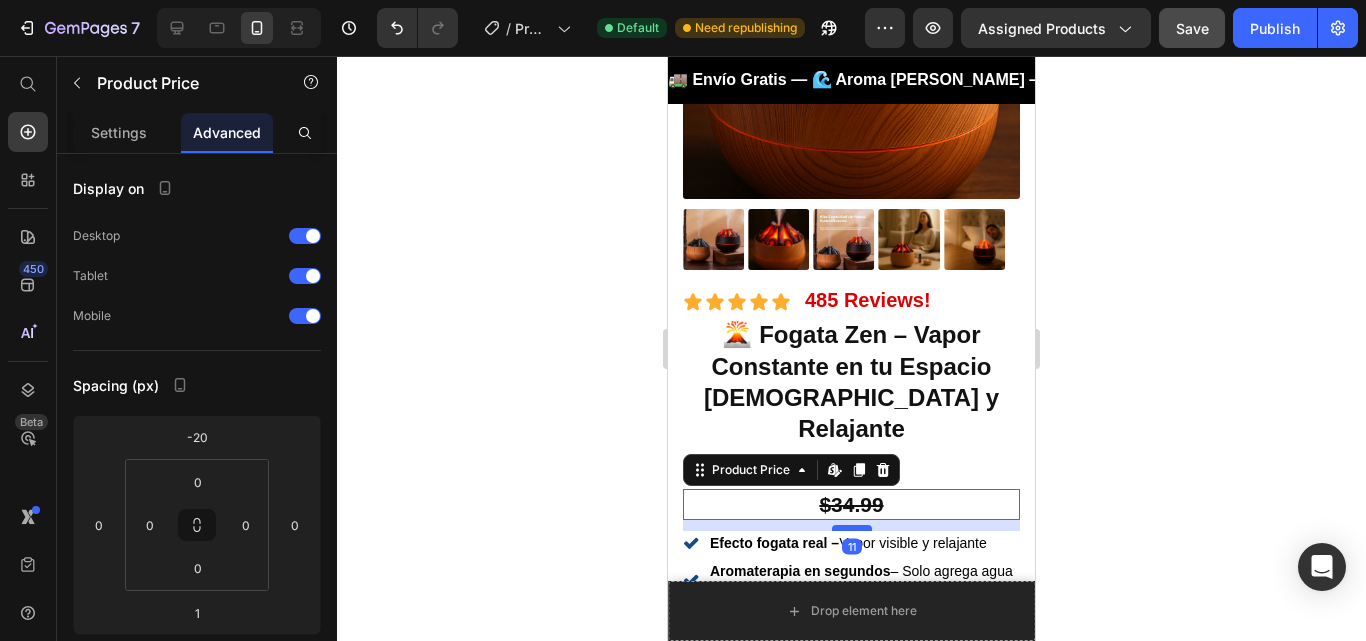 drag, startPoint x: 840, startPoint y: 447, endPoint x: 845, endPoint y: 457, distance: 11.18034 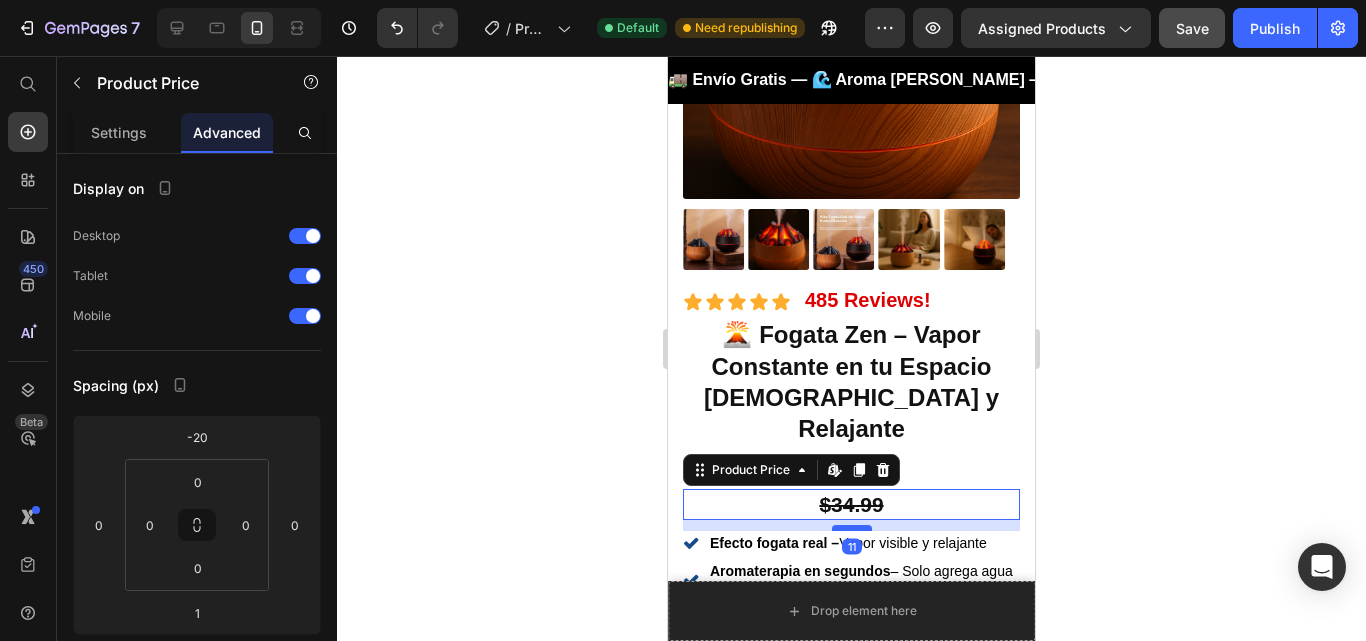 click at bounding box center [852, 528] 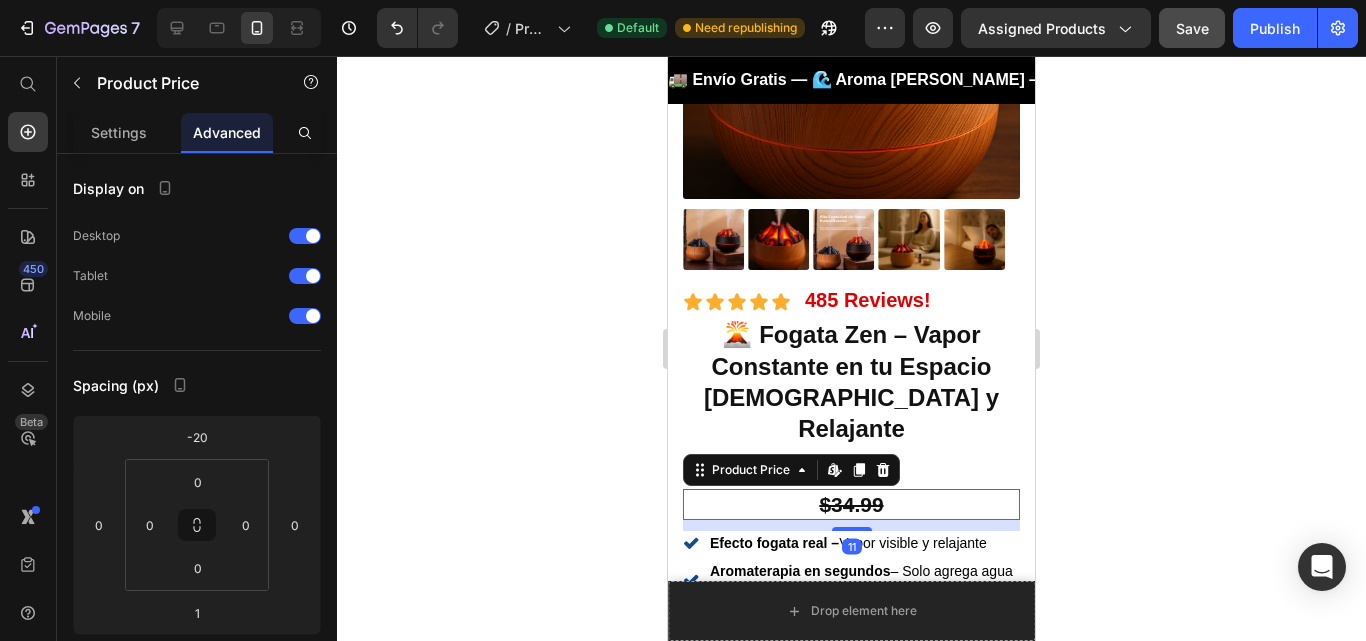 type on "11" 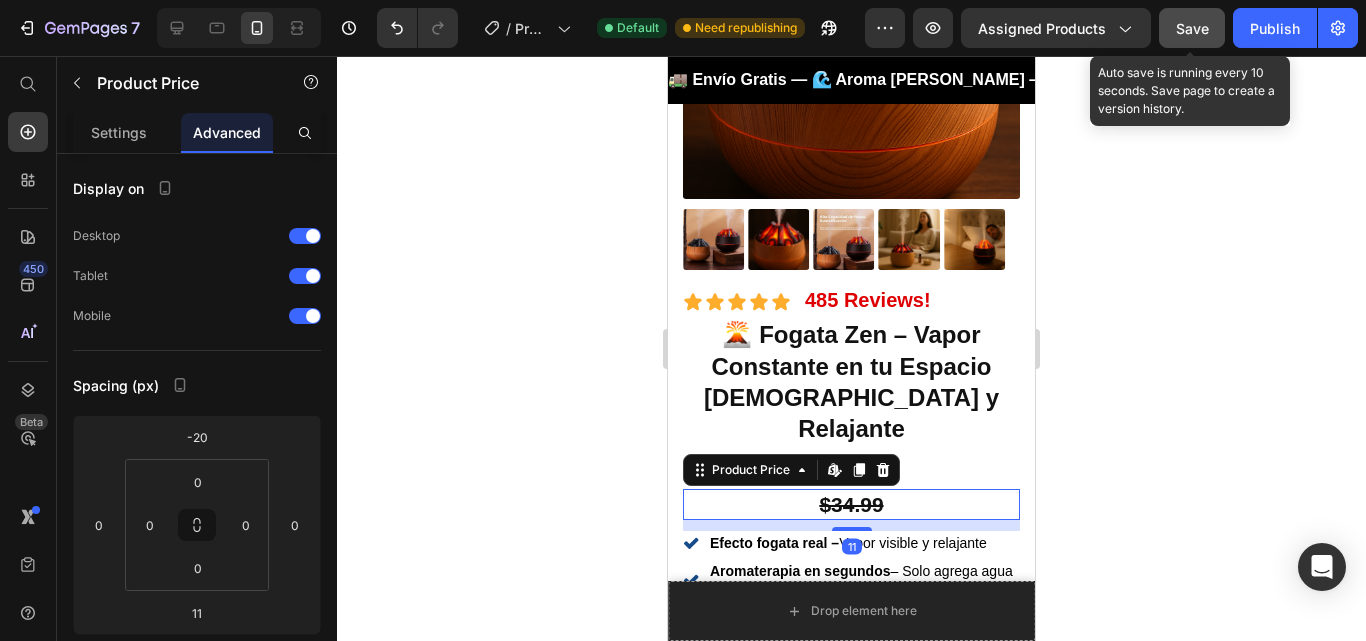 click on "Save" at bounding box center (1192, 28) 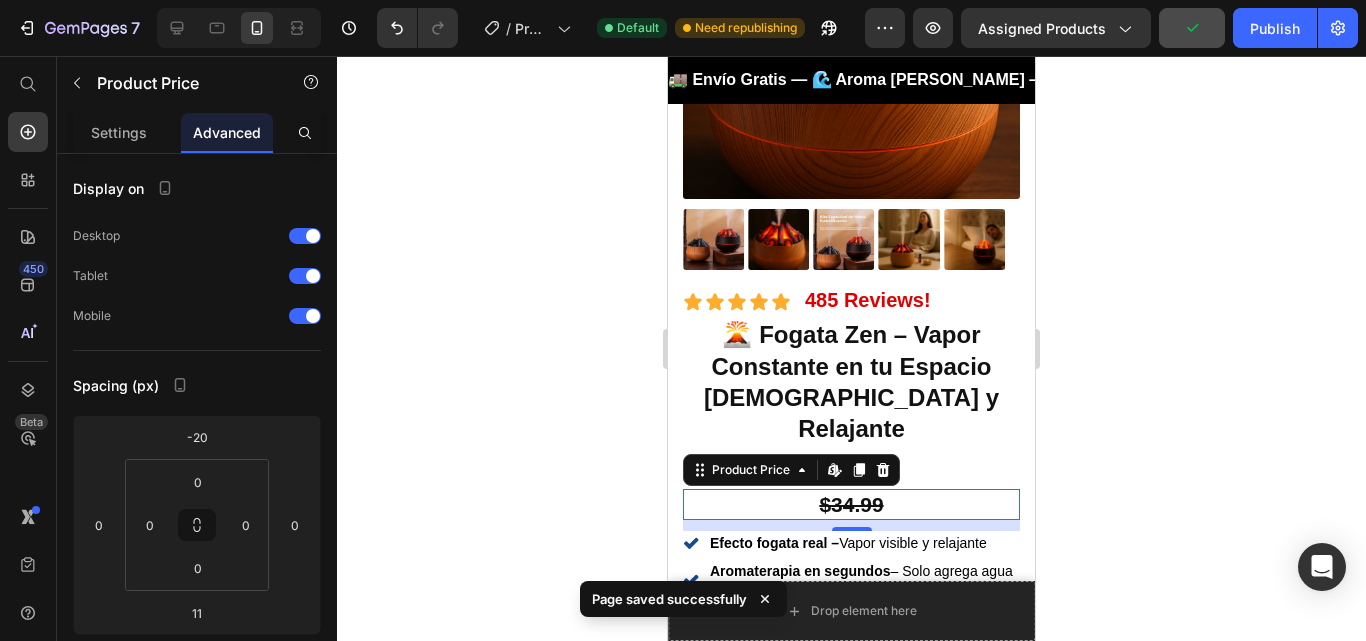 click on "7   /  Product Page - [DATE] 20:21:45 Default Need republishing Preview Assigned Products  Publish" 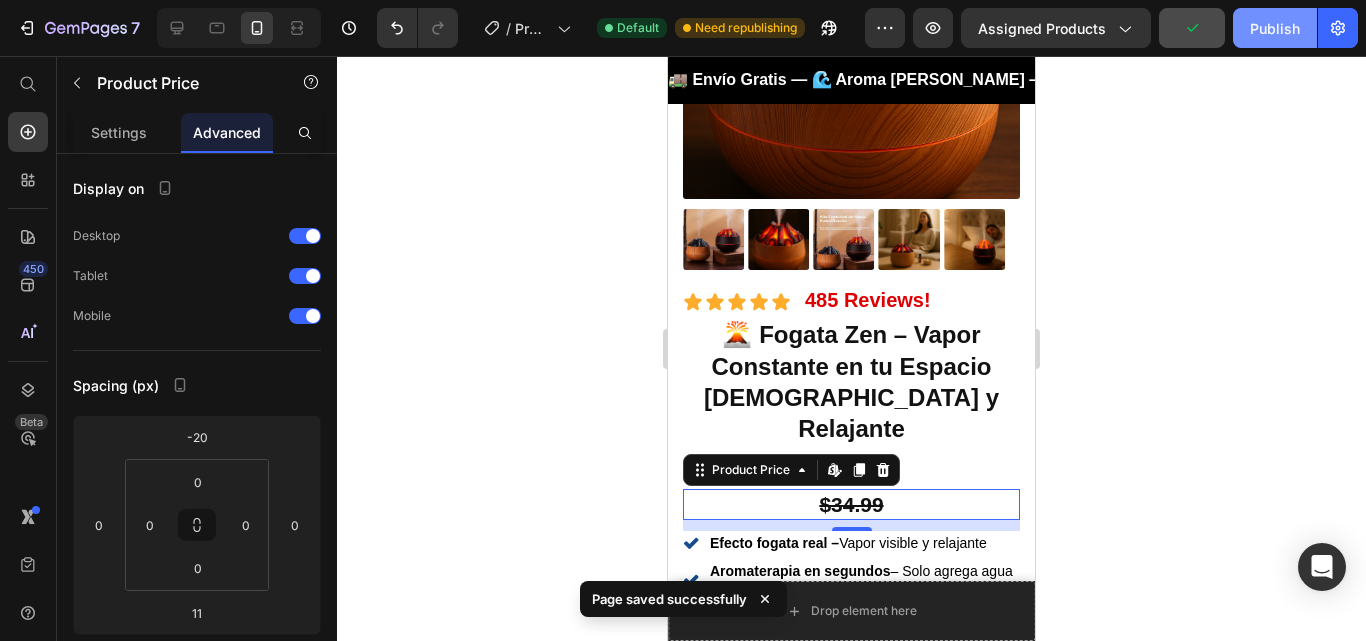 click on "Publish" at bounding box center [1275, 28] 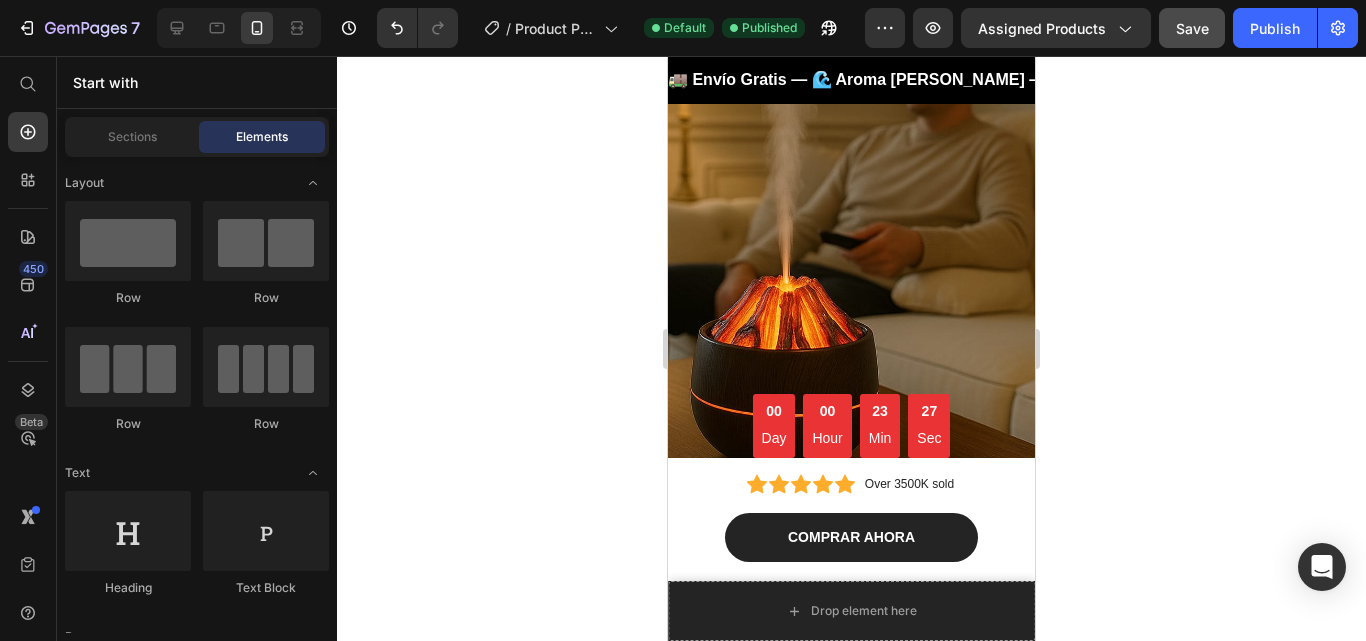 scroll, scrollTop: 0, scrollLeft: 0, axis: both 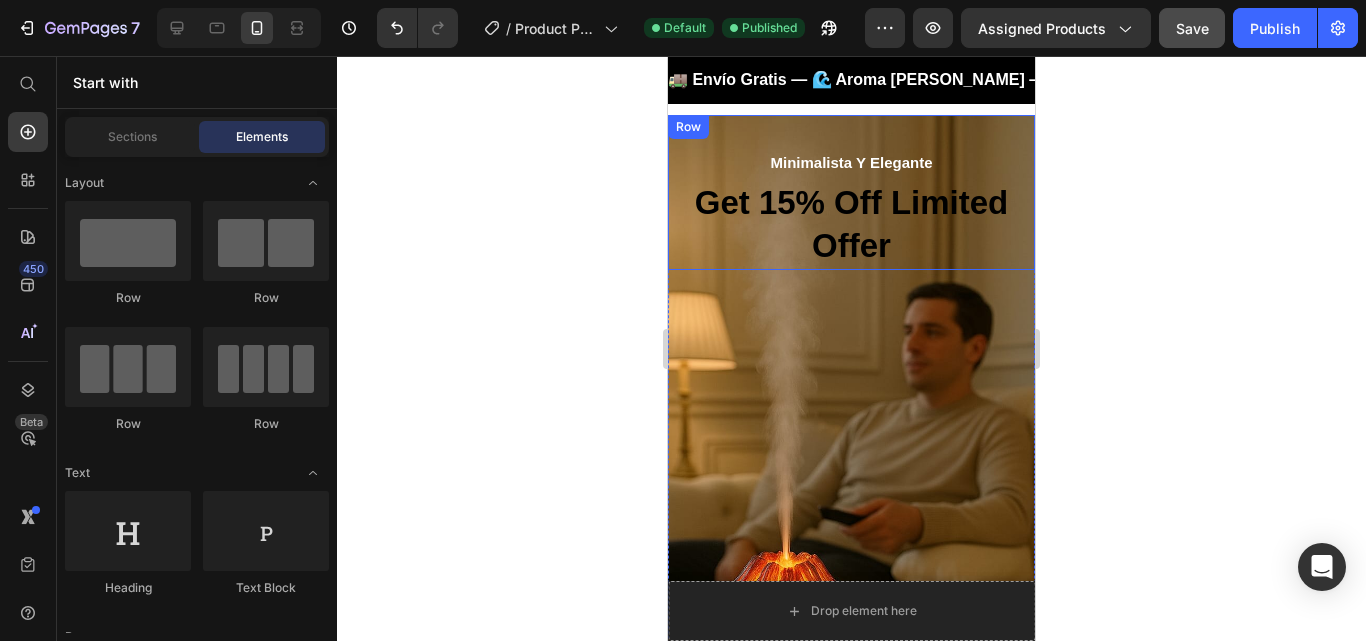 click on "Minimalista Y Elegante Text block Get 15% Off Limited Offer Heading Row" at bounding box center [851, 192] 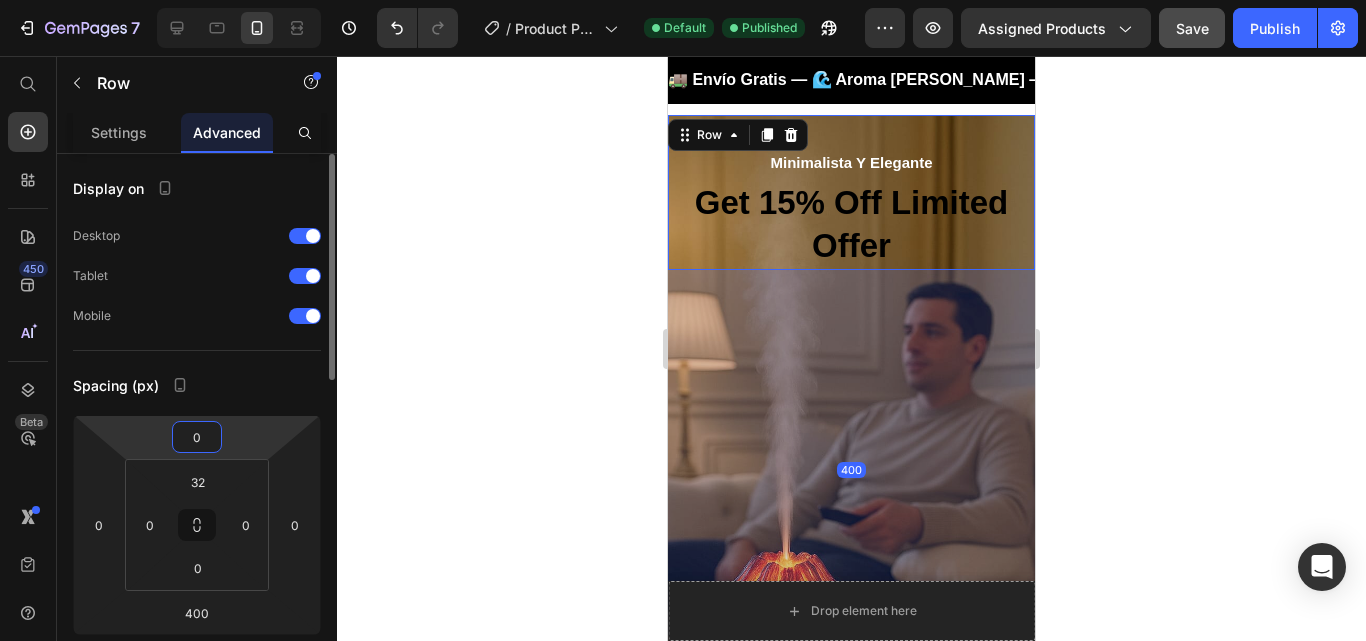 click on "0" at bounding box center (197, 437) 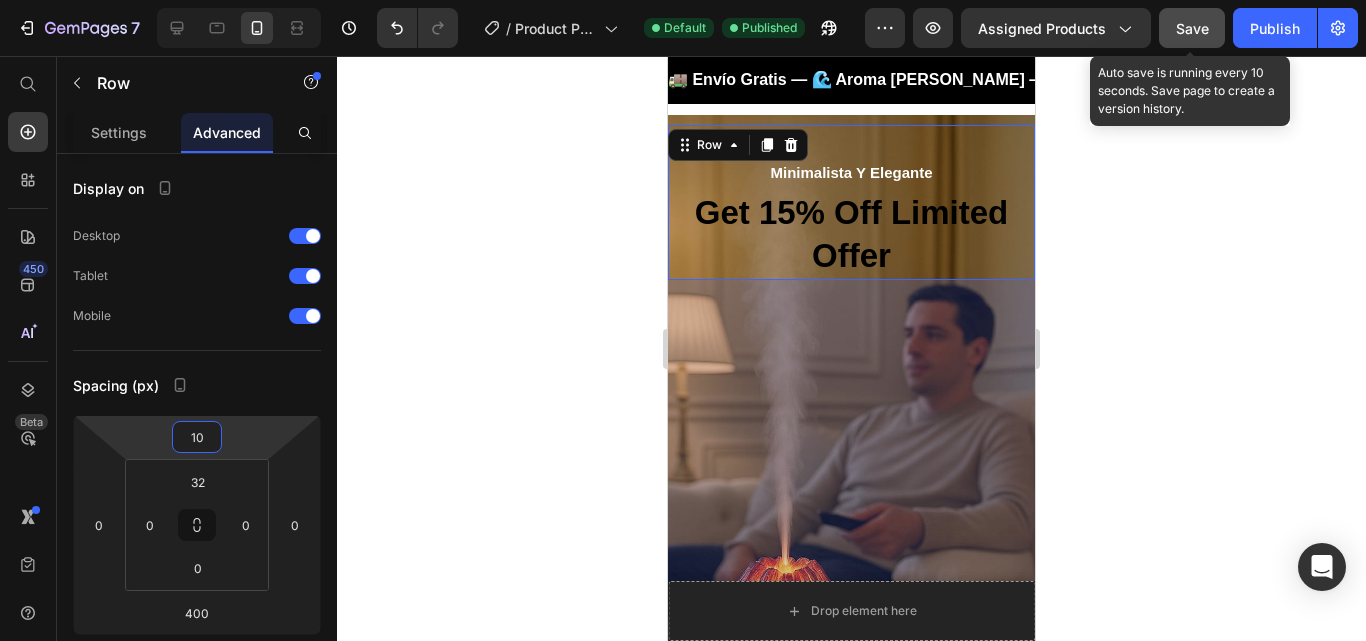 type on "10" 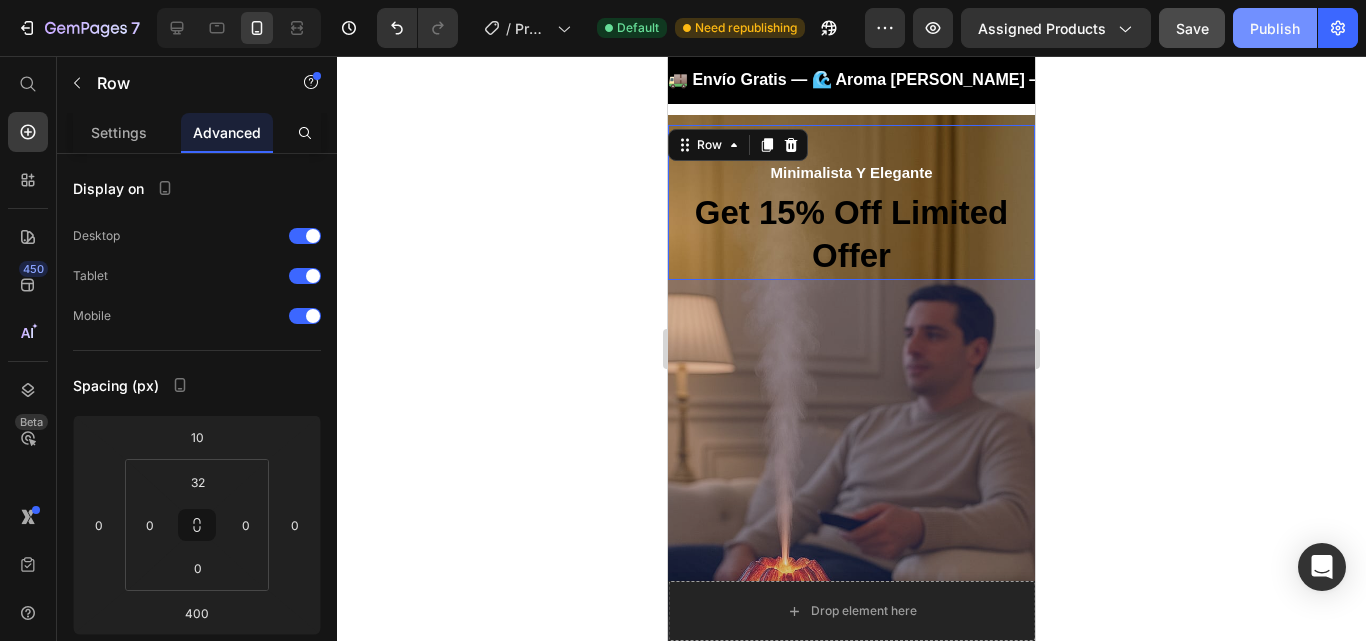 click on "Publish" 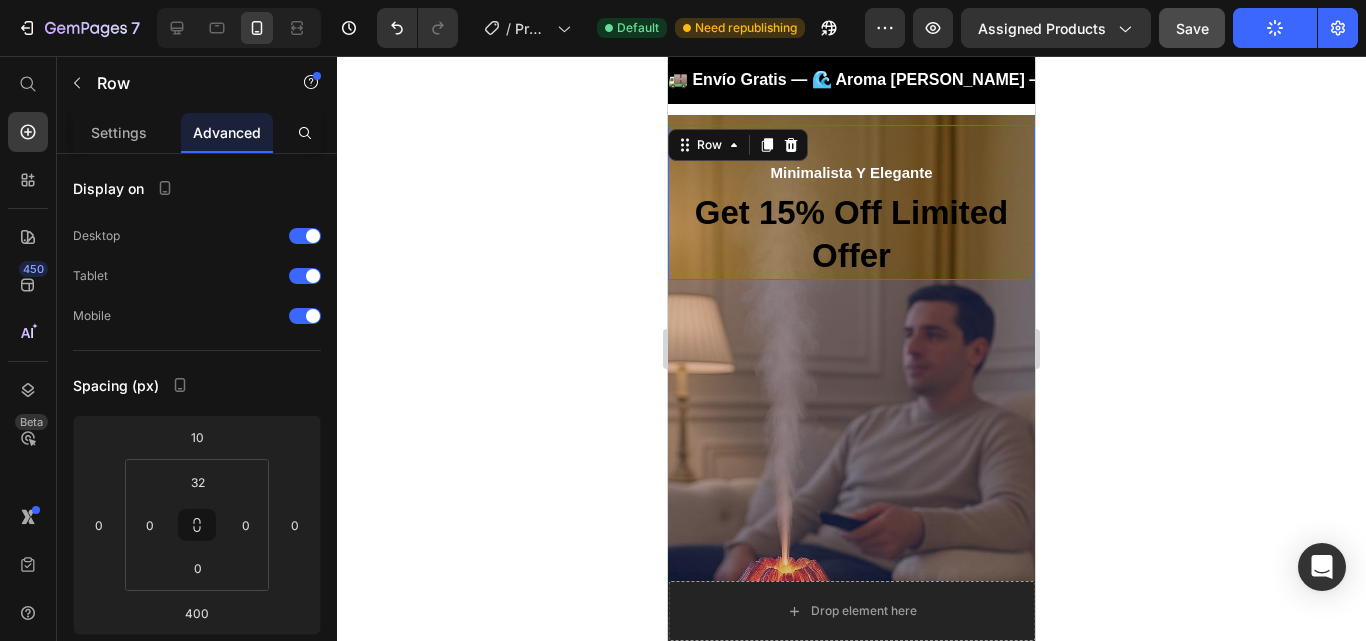 click 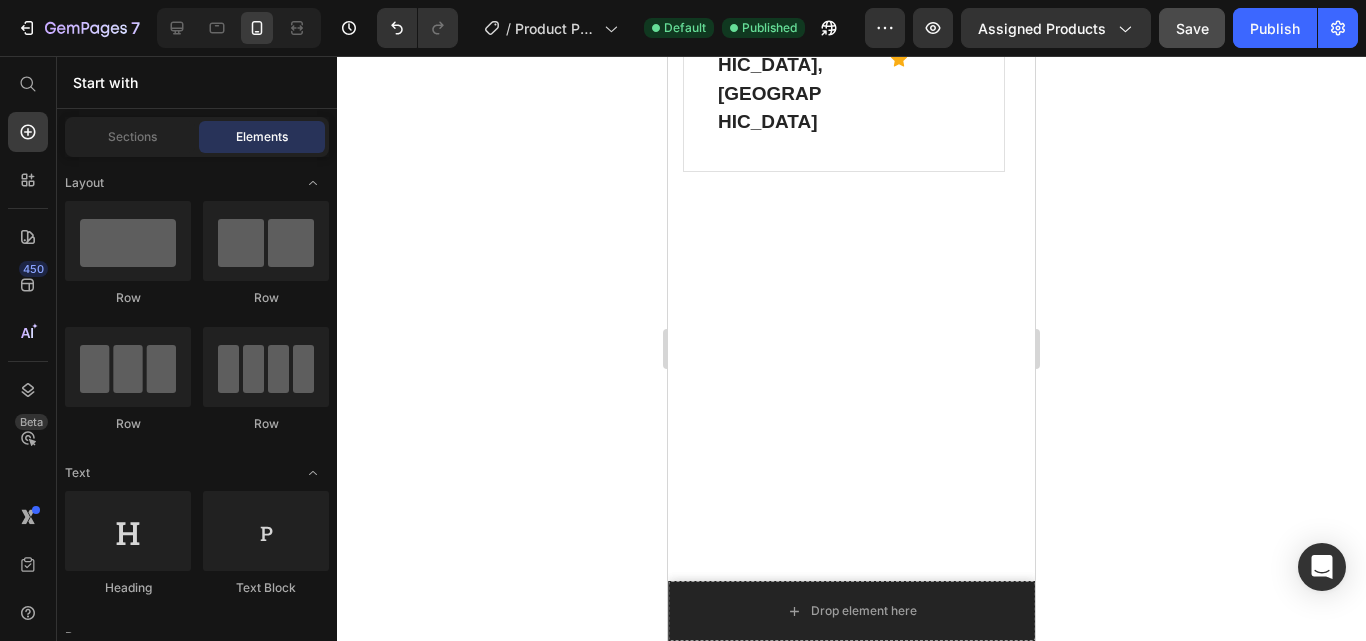scroll, scrollTop: 7317, scrollLeft: 0, axis: vertical 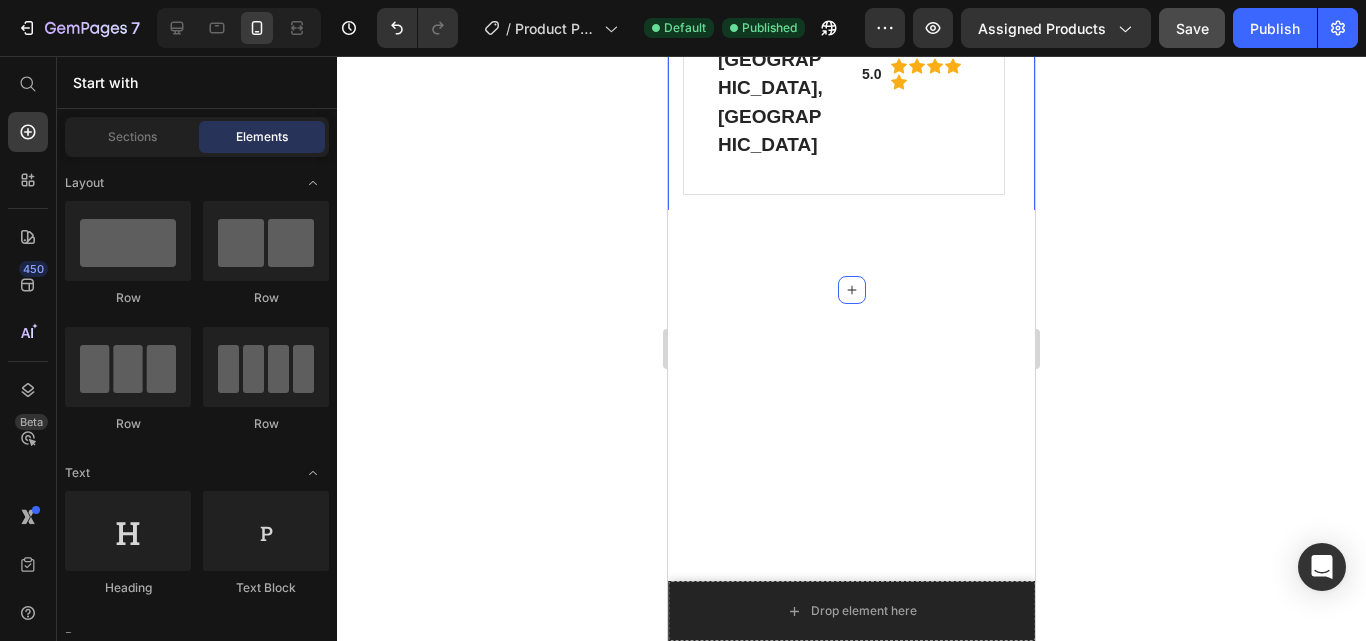 click on "Vapor suave y luz envolvente en tu espacio Text block Humidificador Fogata Zen: Tecnología, bienestar y estilo en un solo dispositivo 🍃 Heading Image Este humificador transformó mi sala. El vapor y la luz crean un ambiente cálido y relajante. Ideal para disfrutar de mis series con estilo. ¡Lo recomiendo al 100%! Text block [PERSON_NAME] [GEOGRAPHIC_DATA], [GEOGRAPHIC_DATA] Heading 5.0 Text block
Icon
Icon
Icon
Icon
Icon Icon List Hoz Row Row Row Image Lo amo. Le da un toque especial a mi habitación y el aroma se siente en segundos. Relaja, decora y sorprende. ¡Una compra que vale la pena! Text block [PERSON_NAME] [GEOGRAPHIC_DATA], [GEOGRAPHIC_DATA] Heading 5.0 Text block
Icon
Icon
Icon
Icon
Icon Icon List Hoz Row Row Row
Drop element here
Drop element here Carousel Row" at bounding box center [851, -197] 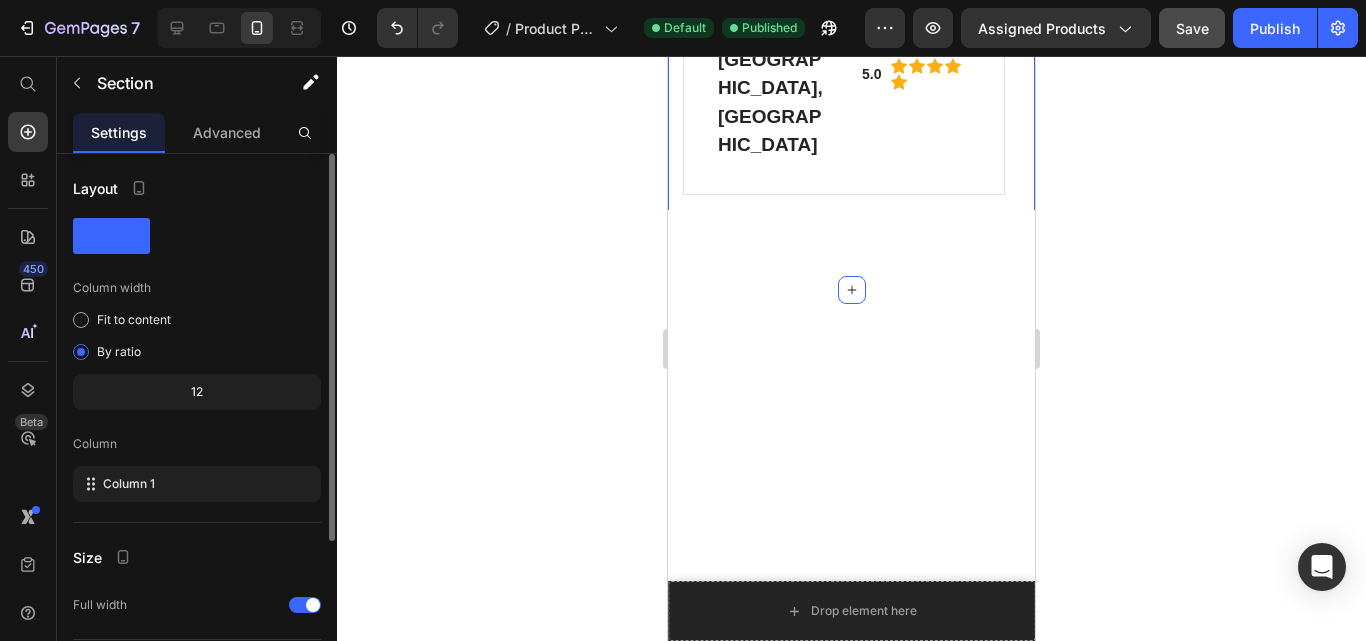drag, startPoint x: 212, startPoint y: 132, endPoint x: 268, endPoint y: 370, distance: 244.49948 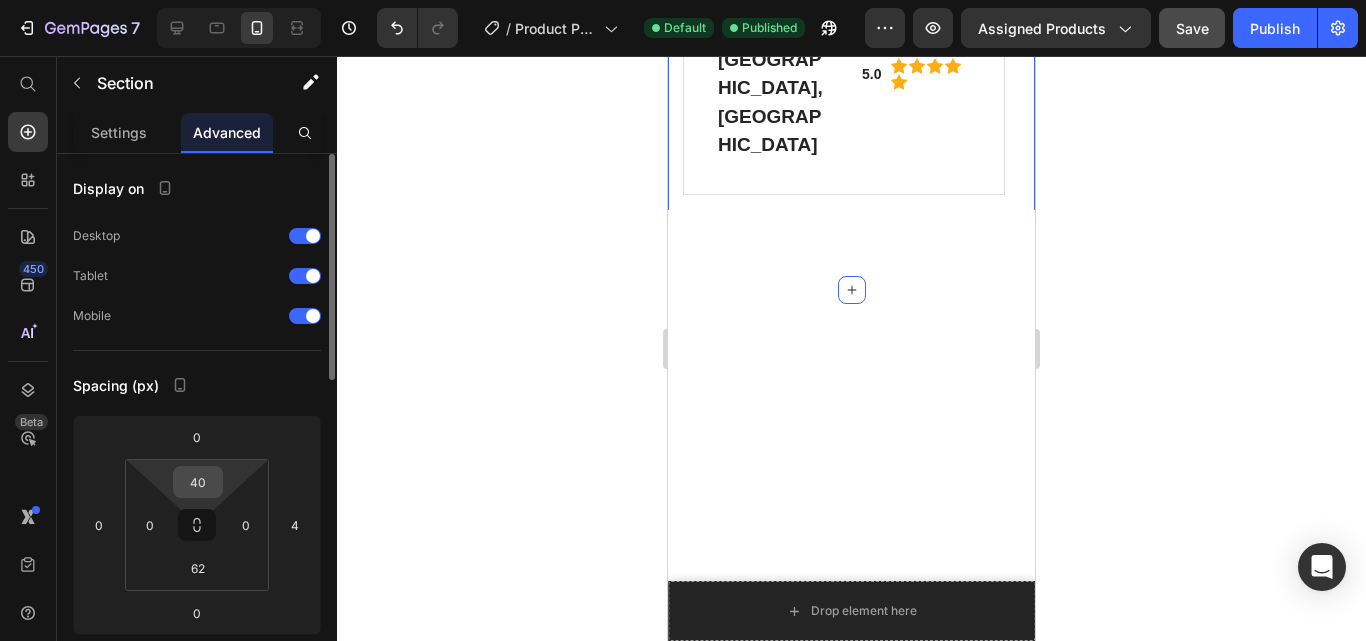 click on "40" at bounding box center (198, 482) 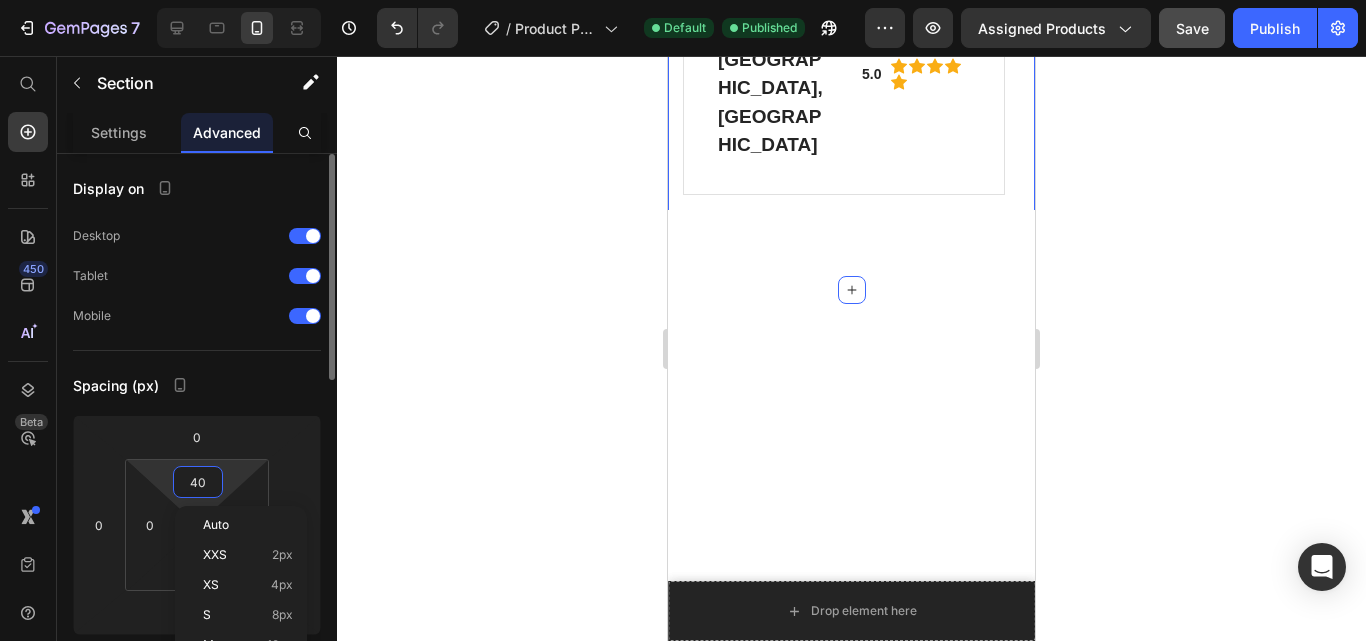 type 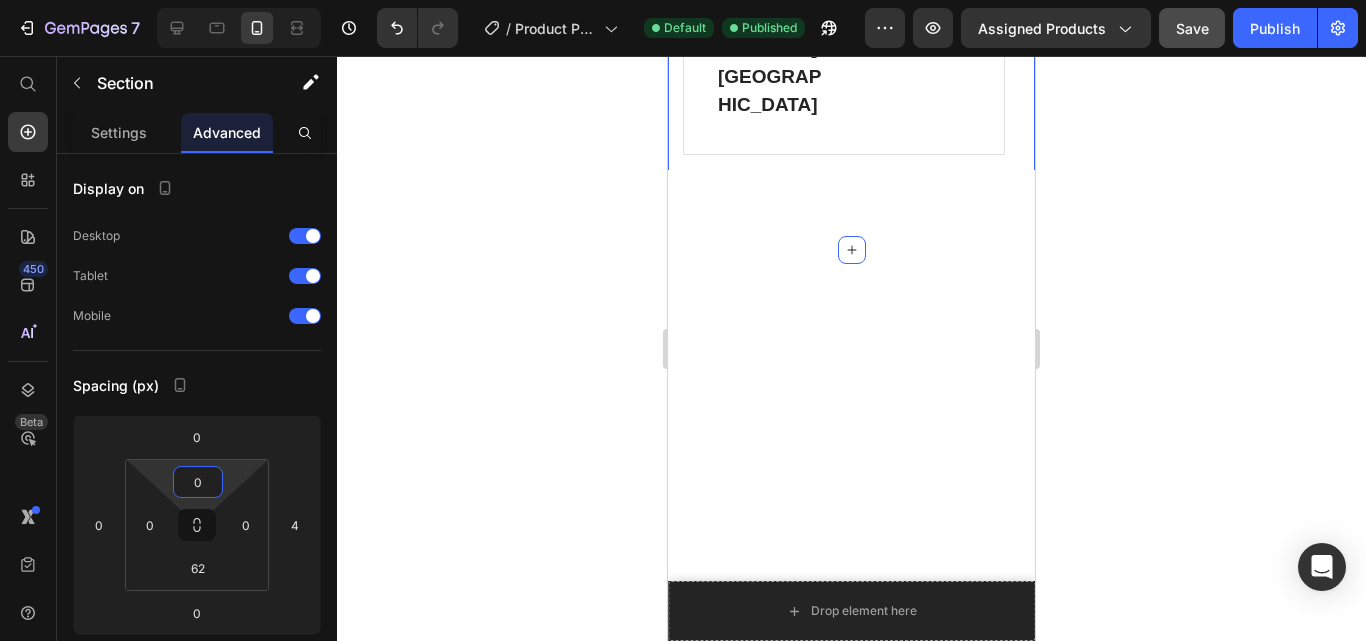 click 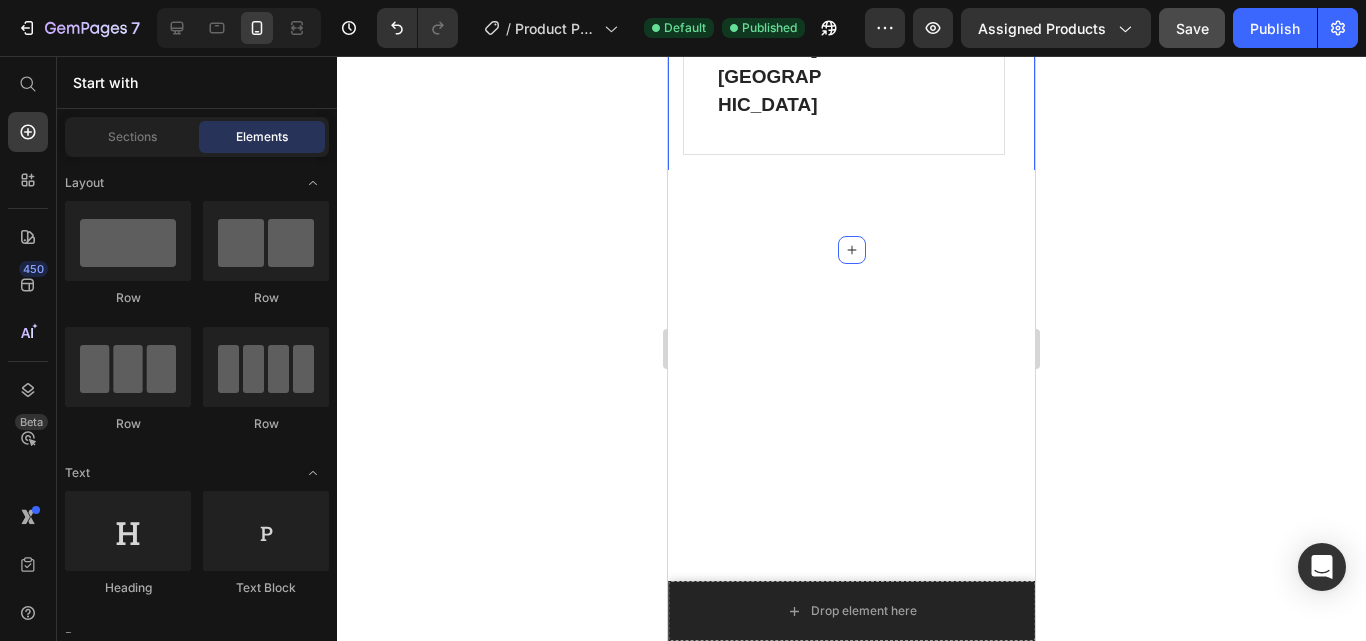 click on "Vapor suave y luz envolvente en tu espacio Text block Humidificador Fogata Zen: Tecnología, bienestar y estilo en un solo dispositivo 🍃 Heading Image Este humificador transformó mi sala. El vapor y la luz crean un ambiente cálido y relajante. Ideal para disfrutar de mis series con estilo. ¡Lo recomiendo al 100%! Text block [PERSON_NAME] [GEOGRAPHIC_DATA], [GEOGRAPHIC_DATA] Heading 5.0 Text block
Icon
Icon
Icon
Icon
Icon Icon List Hoz Row Row Row Image Lo amo. Le da un toque especial a mi habitación y el aroma se siente en segundos. Relaja, decora y sorprende. ¡Una compra que vale la pena! Text block [PERSON_NAME] [GEOGRAPHIC_DATA], [GEOGRAPHIC_DATA] Heading 5.0 Text block
Icon
Icon
Icon
Icon
Icon Icon List Hoz Row Row Row
Drop element here
Drop element here Carousel Row" at bounding box center (851, -237) 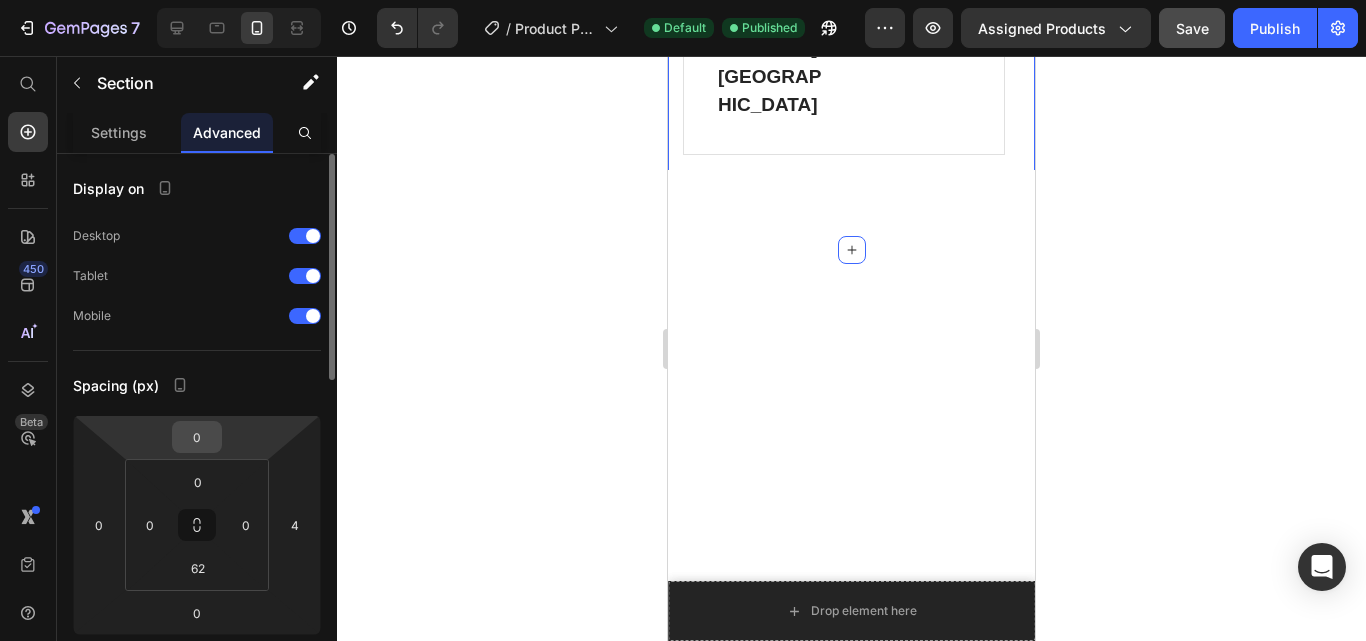 click on "0" at bounding box center [197, 437] 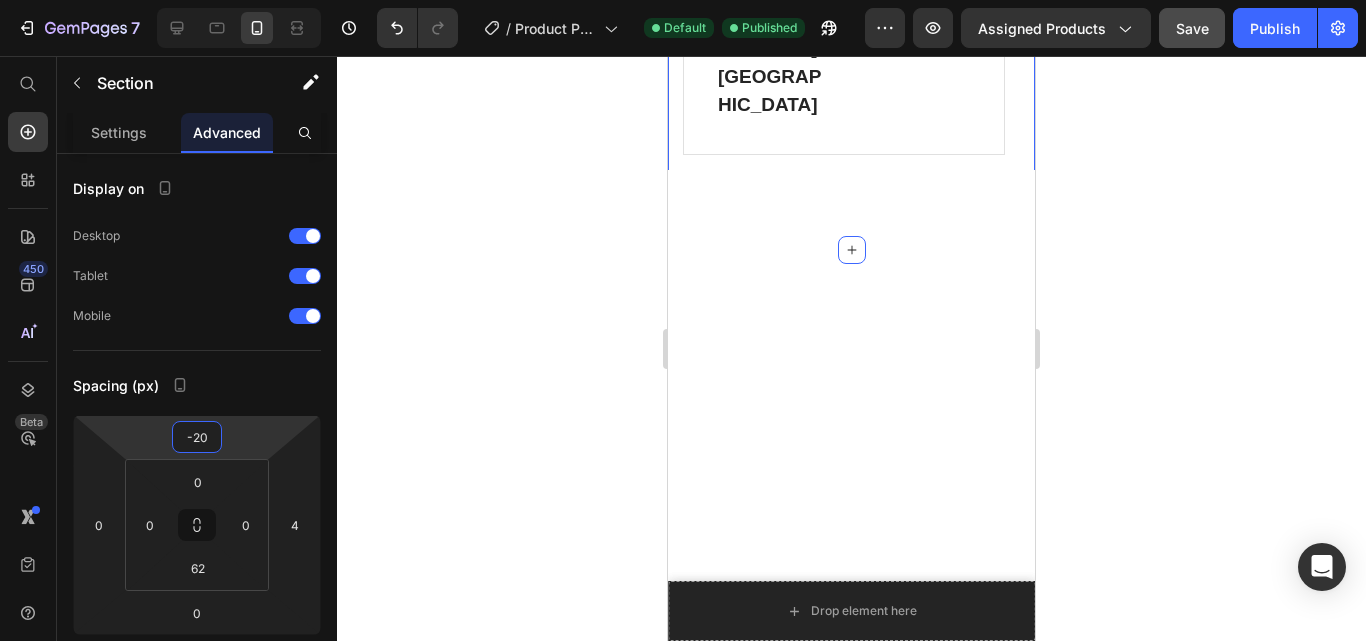 type on "-2" 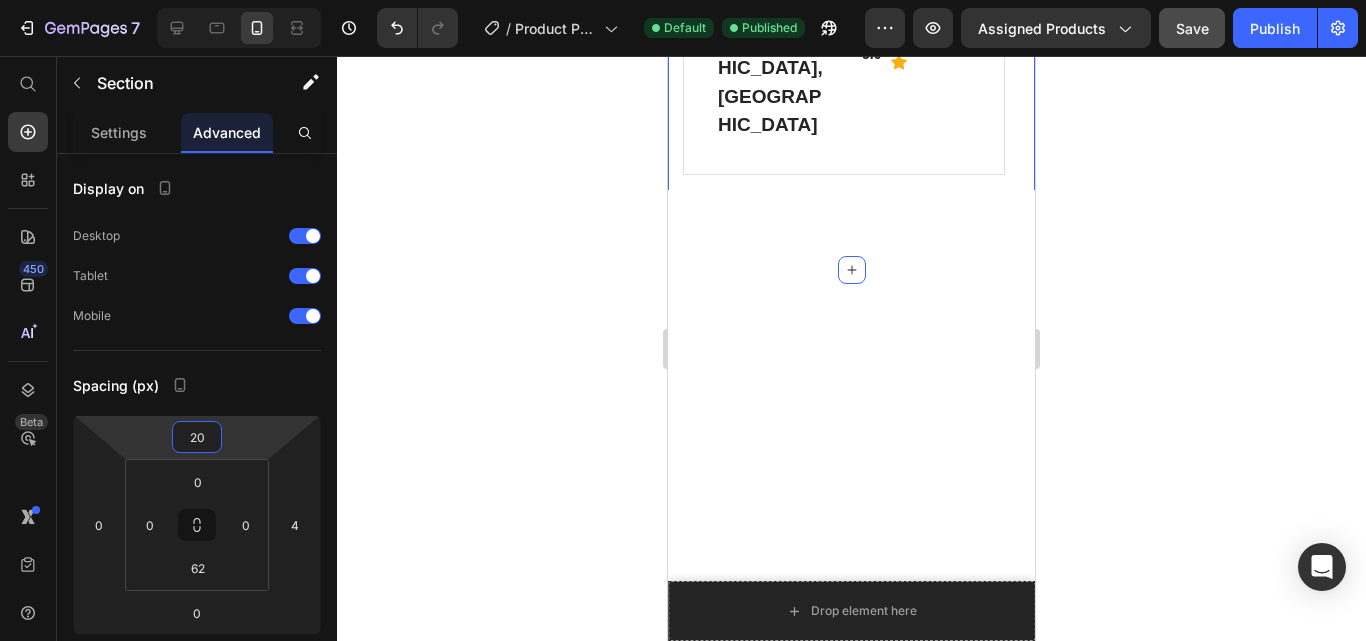 type on "2" 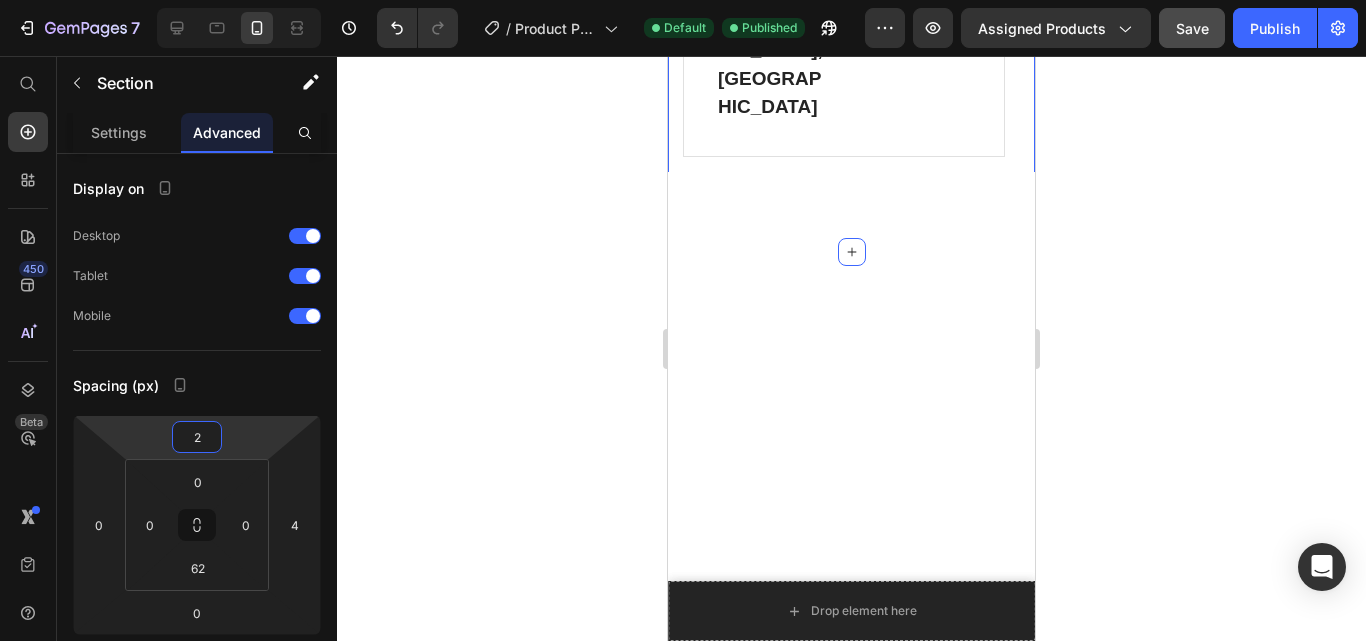 type 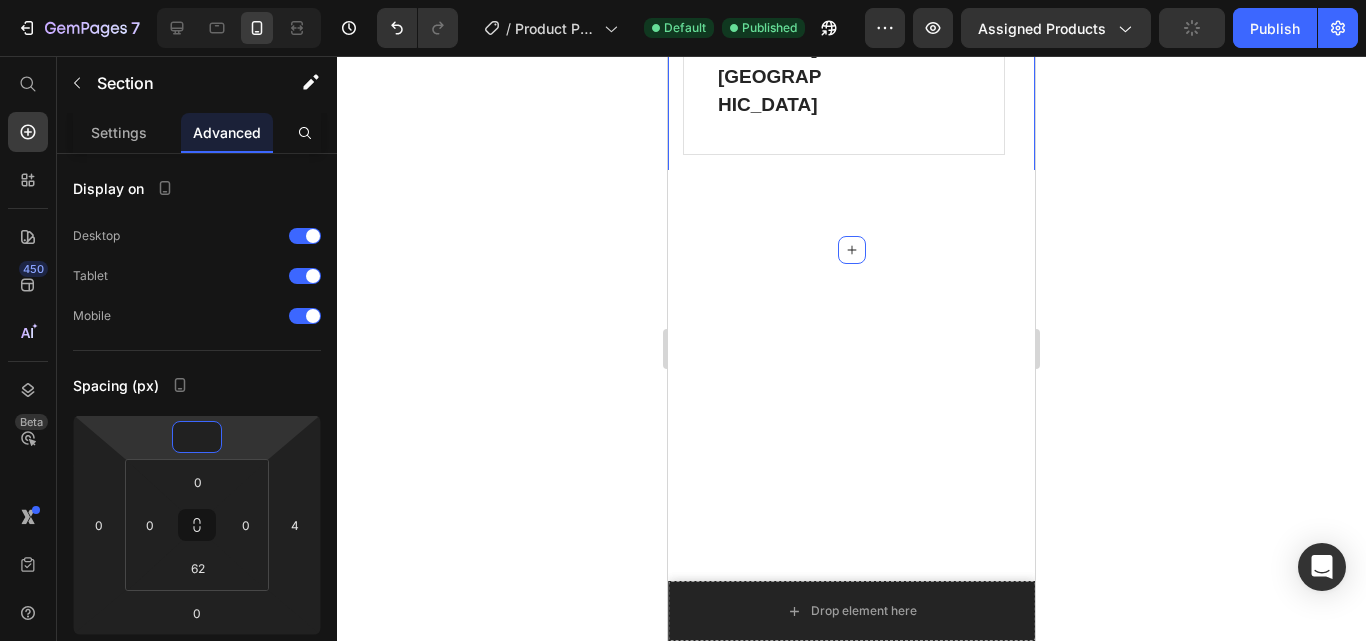 click 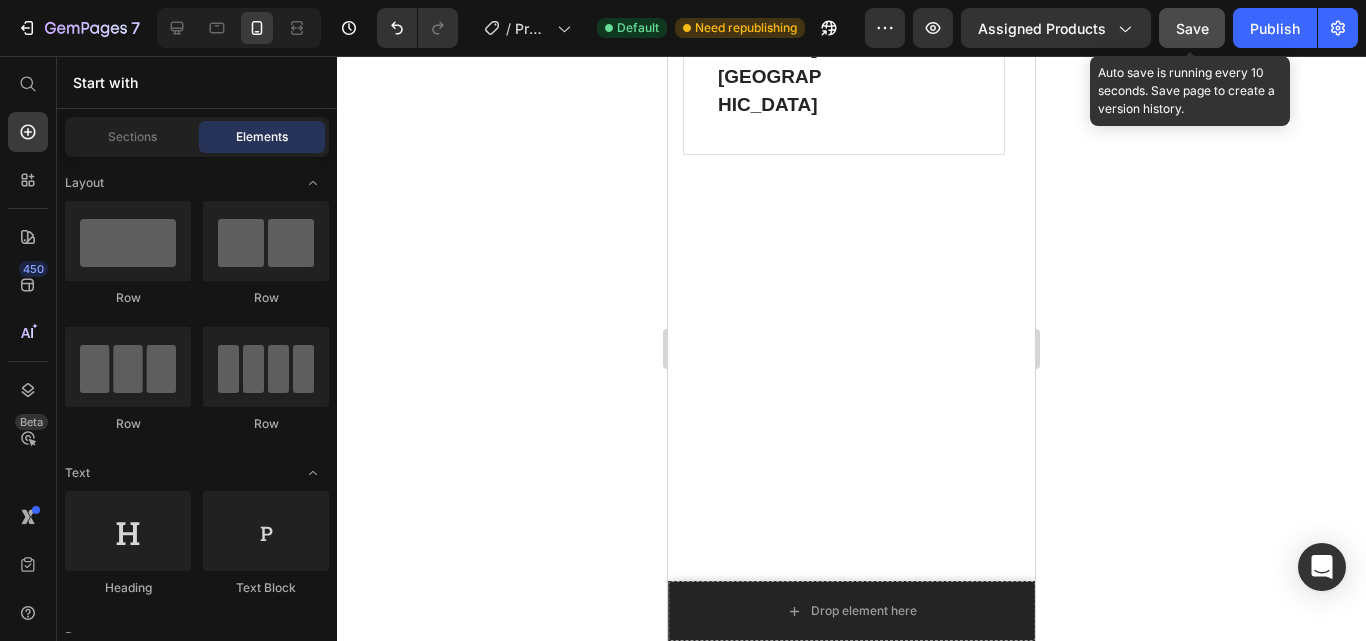 click on "7   /  Product Page - [DATE] 20:21:45 Default Need republishing Preview Assigned Products  Save  Auto save is running every 10 seconds. Save page to create a version history.  Publish" 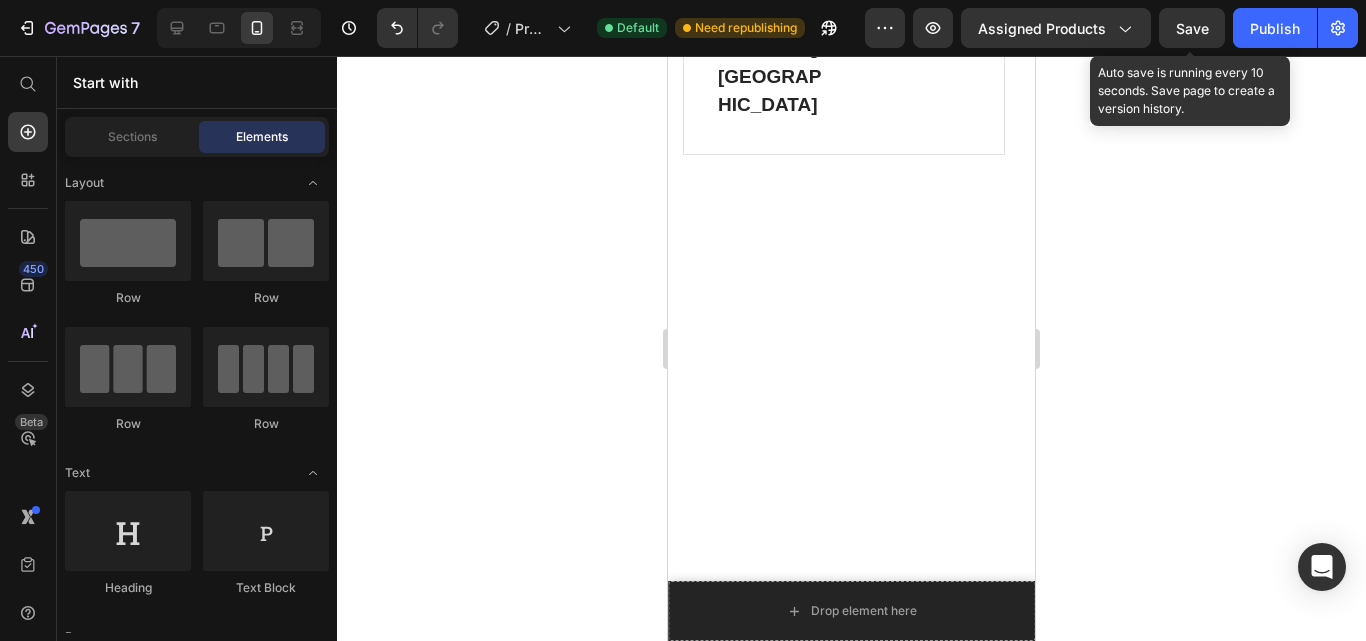 click on "Save" at bounding box center [1192, 28] 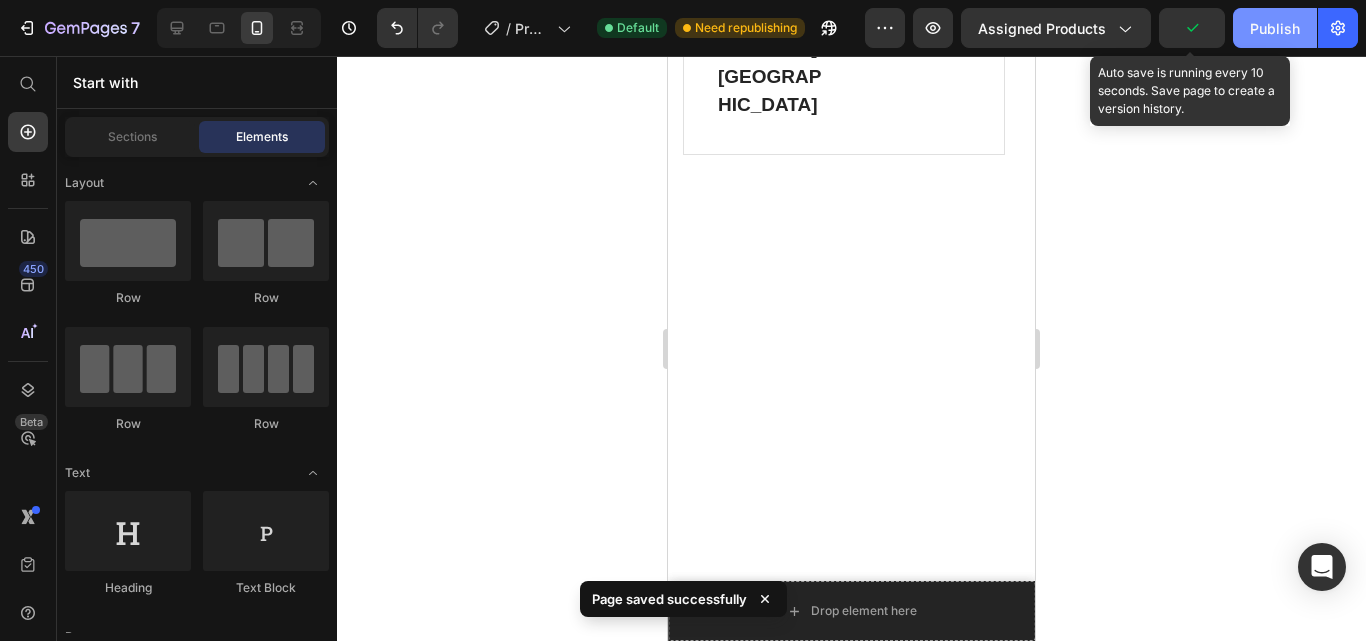 click on "Publish" at bounding box center [1275, 28] 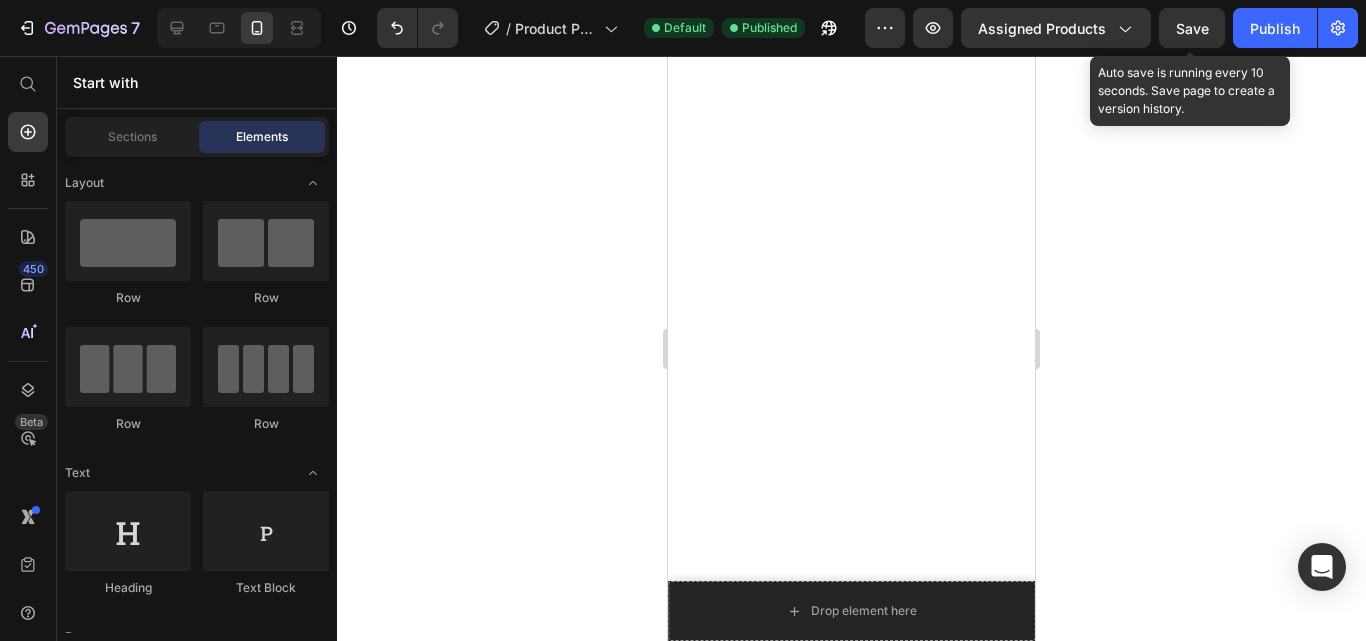 scroll, scrollTop: 5969, scrollLeft: 0, axis: vertical 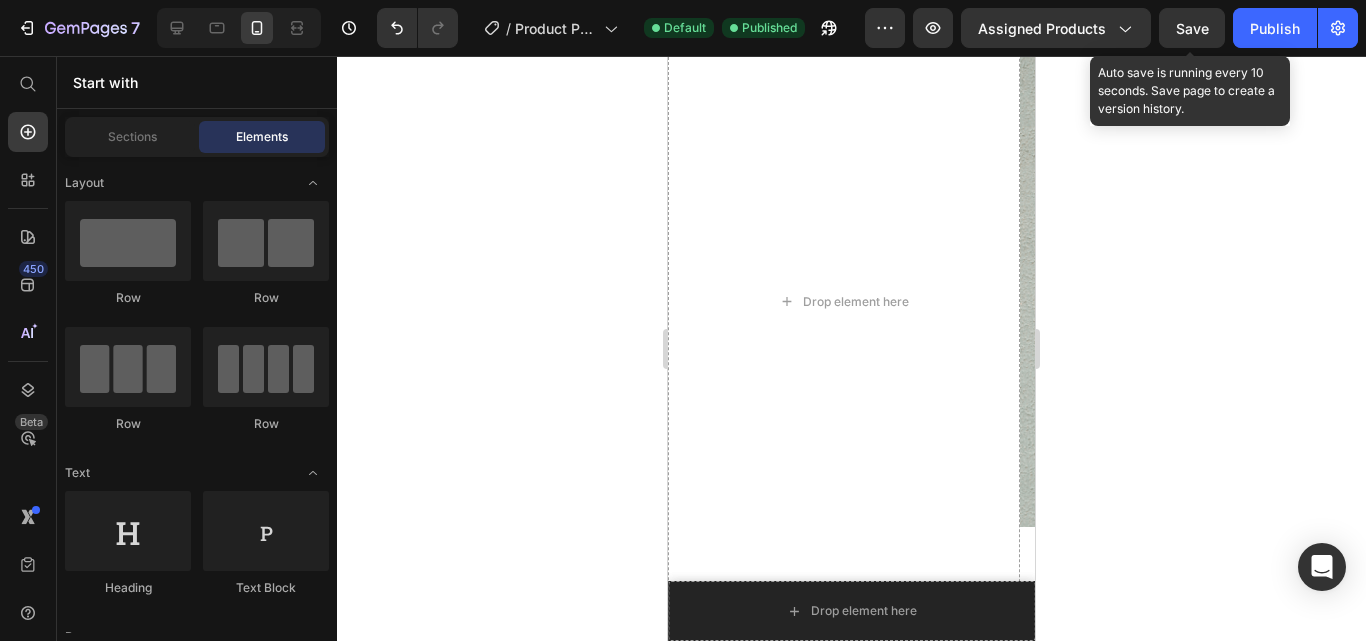 drag, startPoint x: 1028, startPoint y: 576, endPoint x: 1703, endPoint y: 610, distance: 675.8558 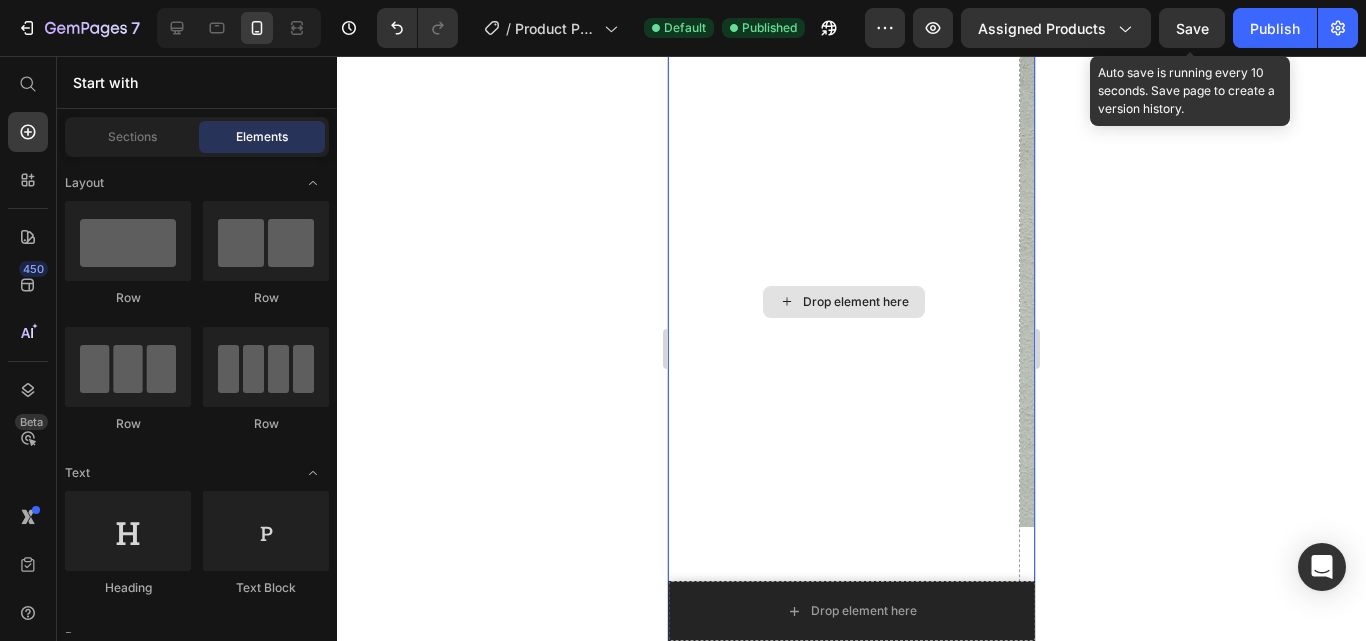 click on "Drop element here" at bounding box center (844, 302) 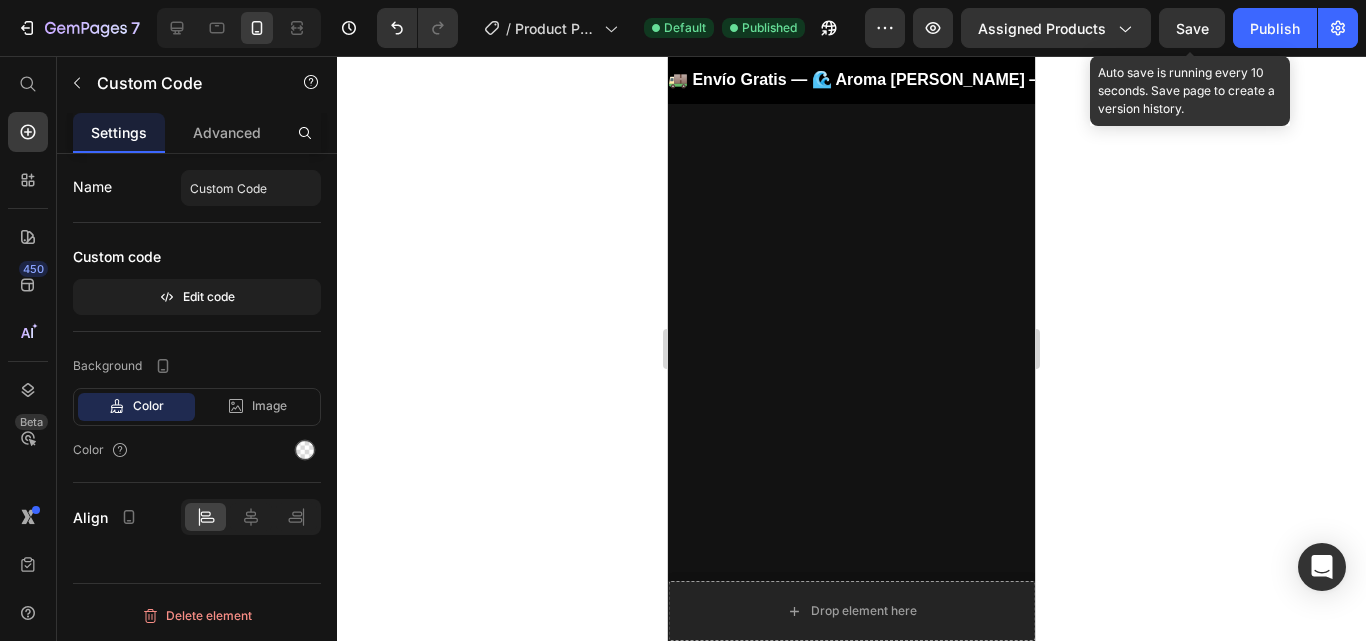 click on "🚚 Envío Gratis — 🌊 Aroma [PERSON_NAME] — 🔥 15% de Descuento en tu Humificador Zen — ¡Solo por tiempo limitado!" at bounding box center [851, 80] 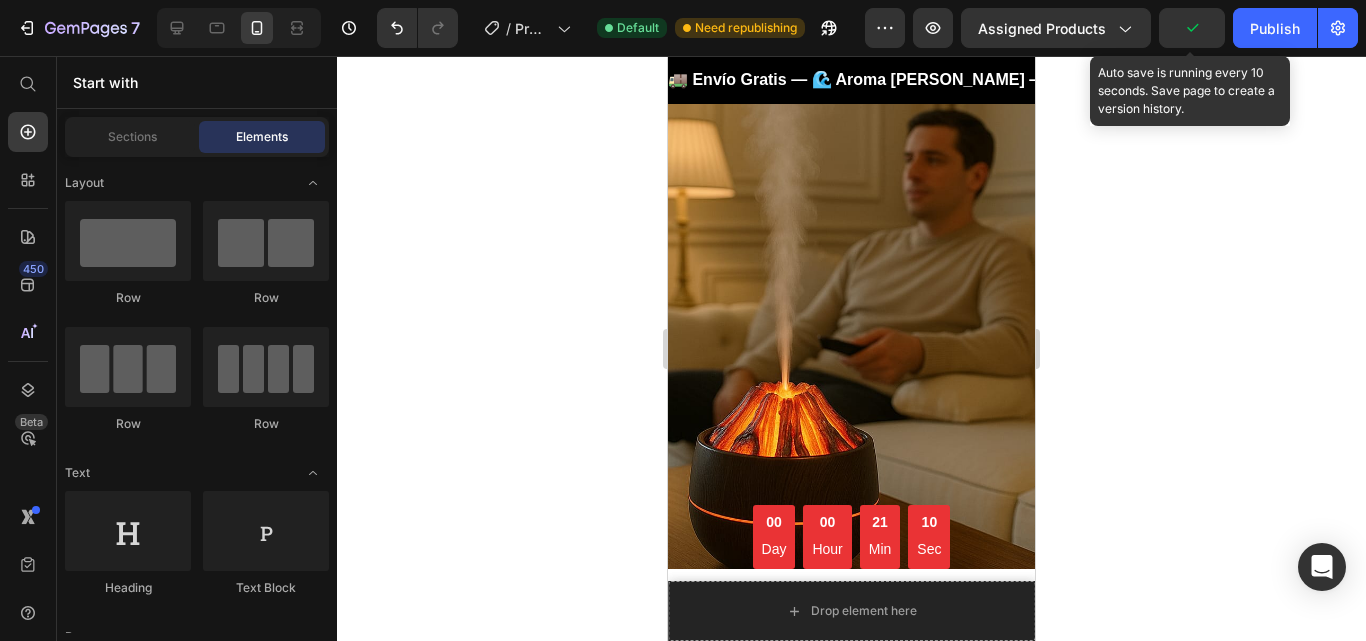 scroll, scrollTop: 0, scrollLeft: 0, axis: both 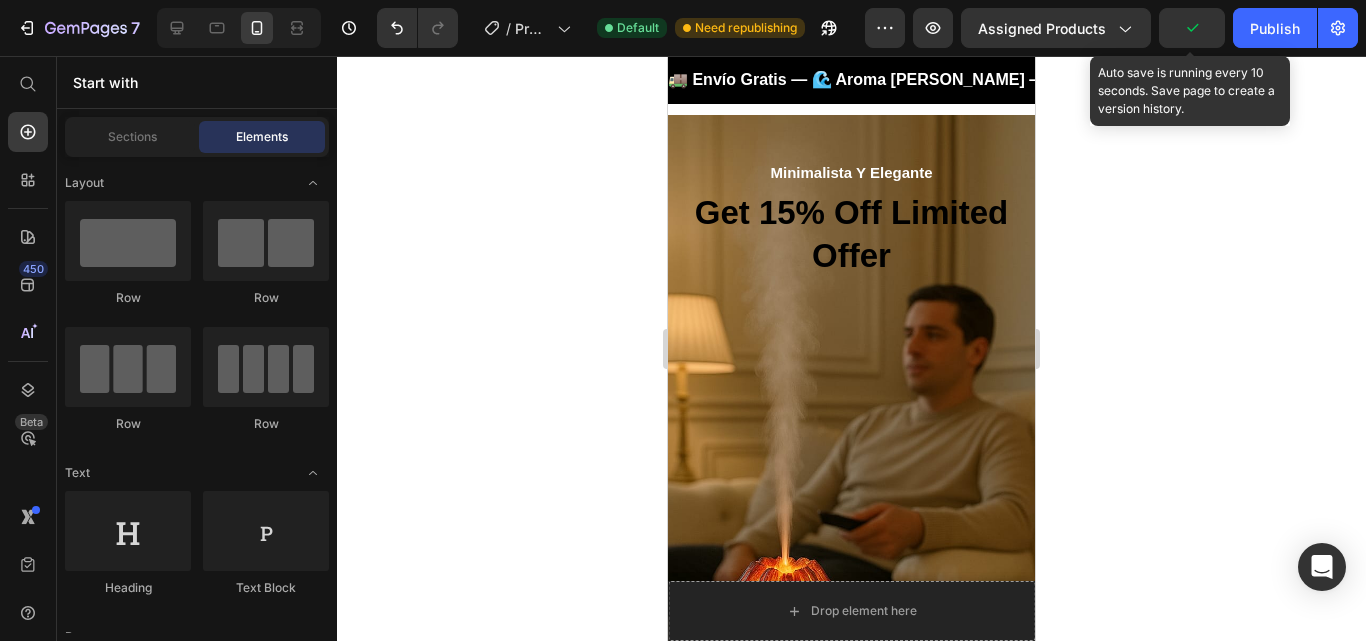 drag, startPoint x: 1025, startPoint y: 89, endPoint x: 1703, endPoint y: 141, distance: 679.99115 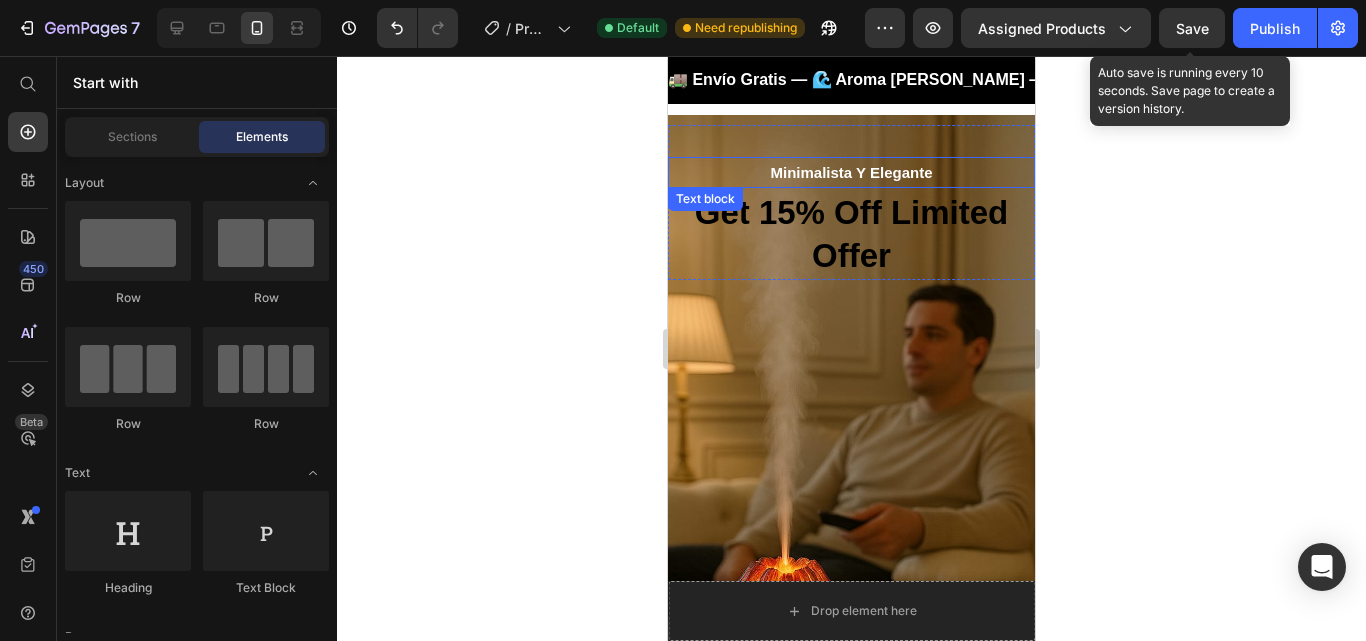 click on "Minimalista Y Elegante" at bounding box center [851, 172] 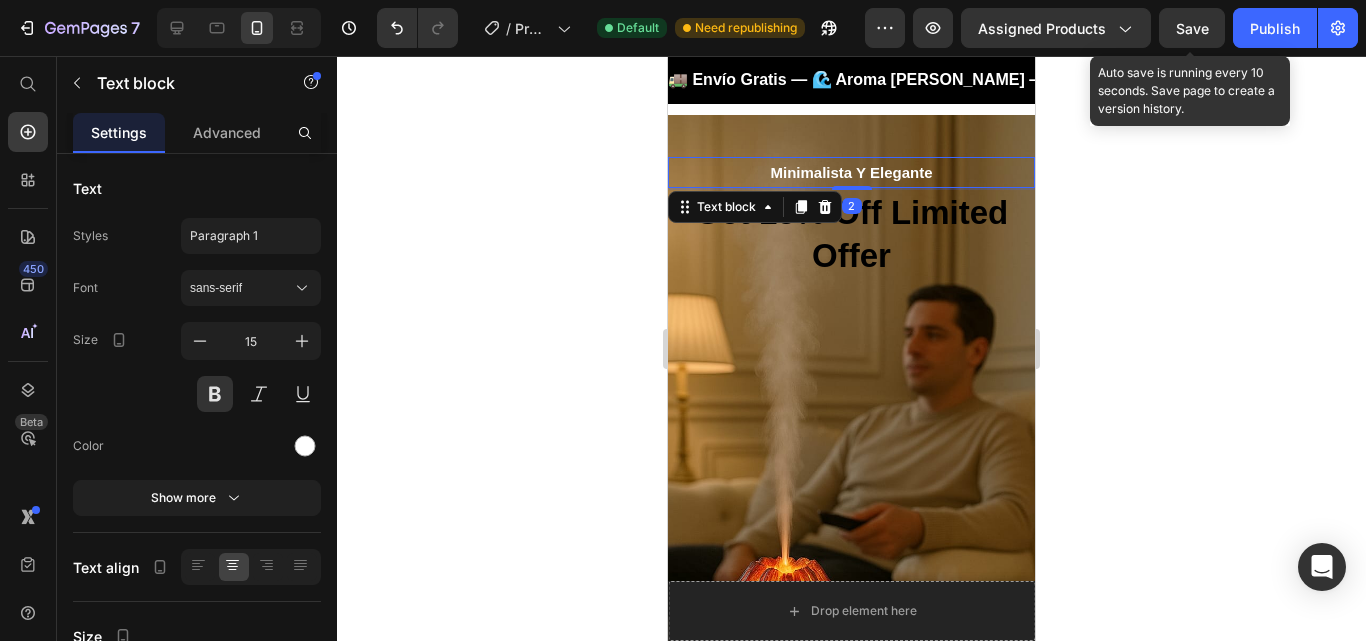 click on "Minimalista Y Elegante" at bounding box center (851, 172) 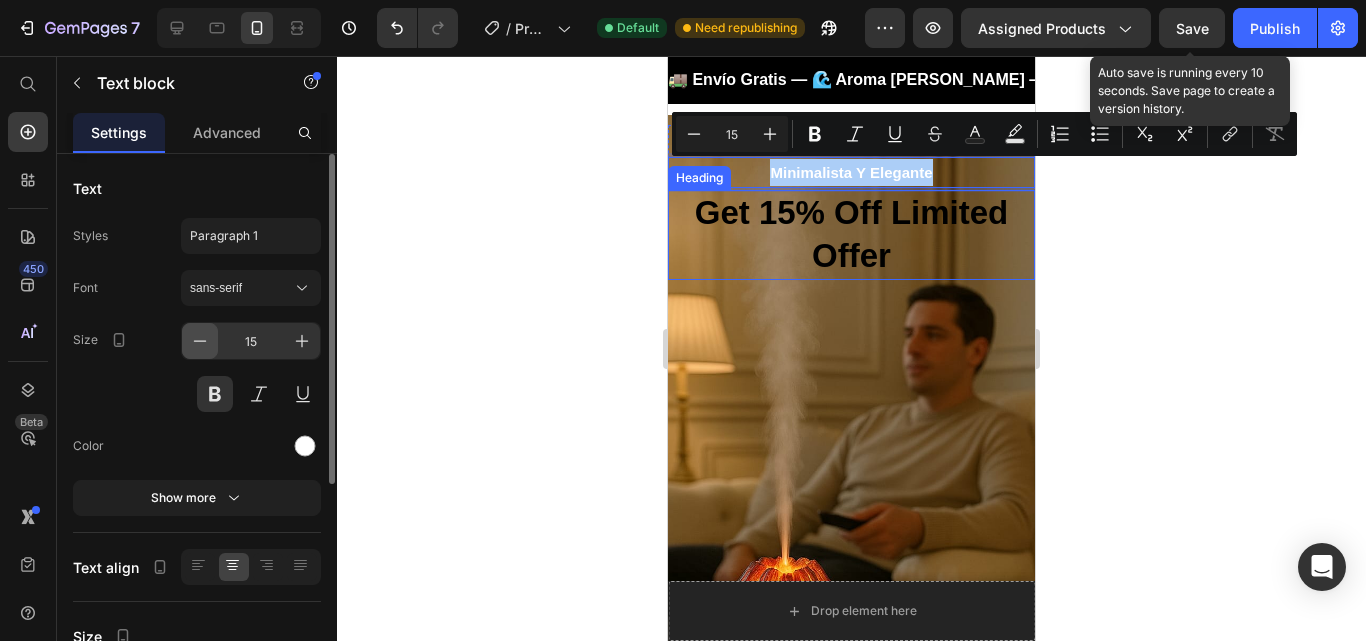 click 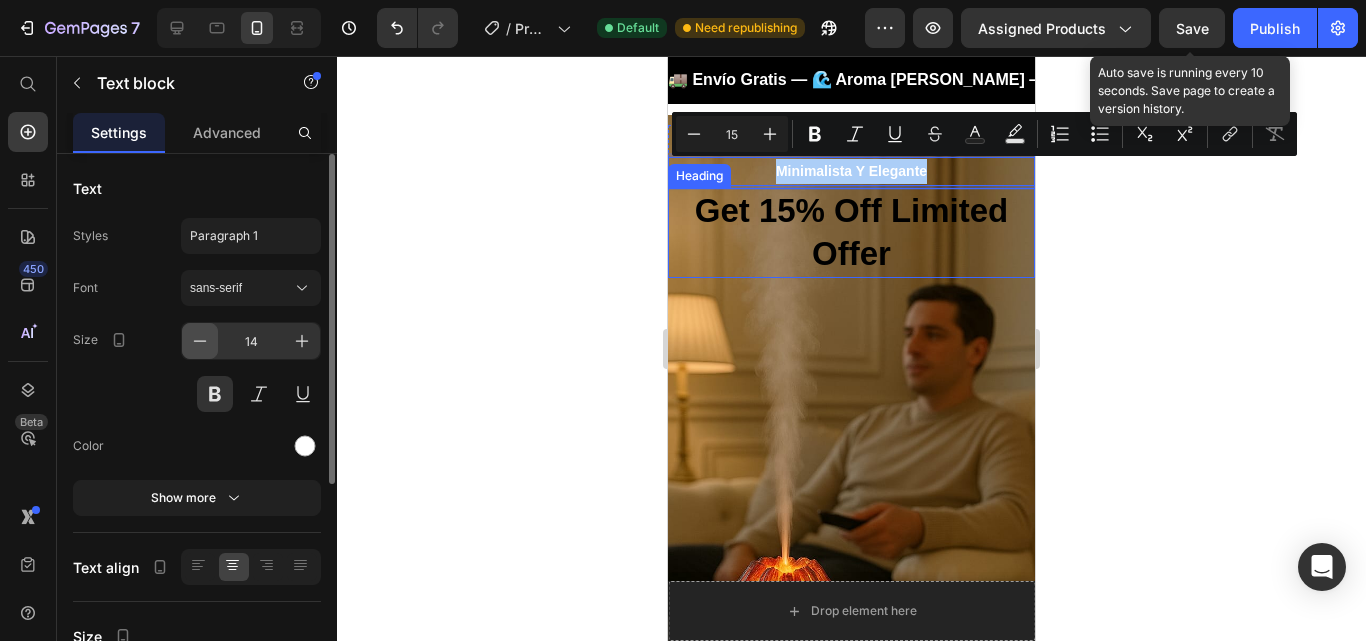 click 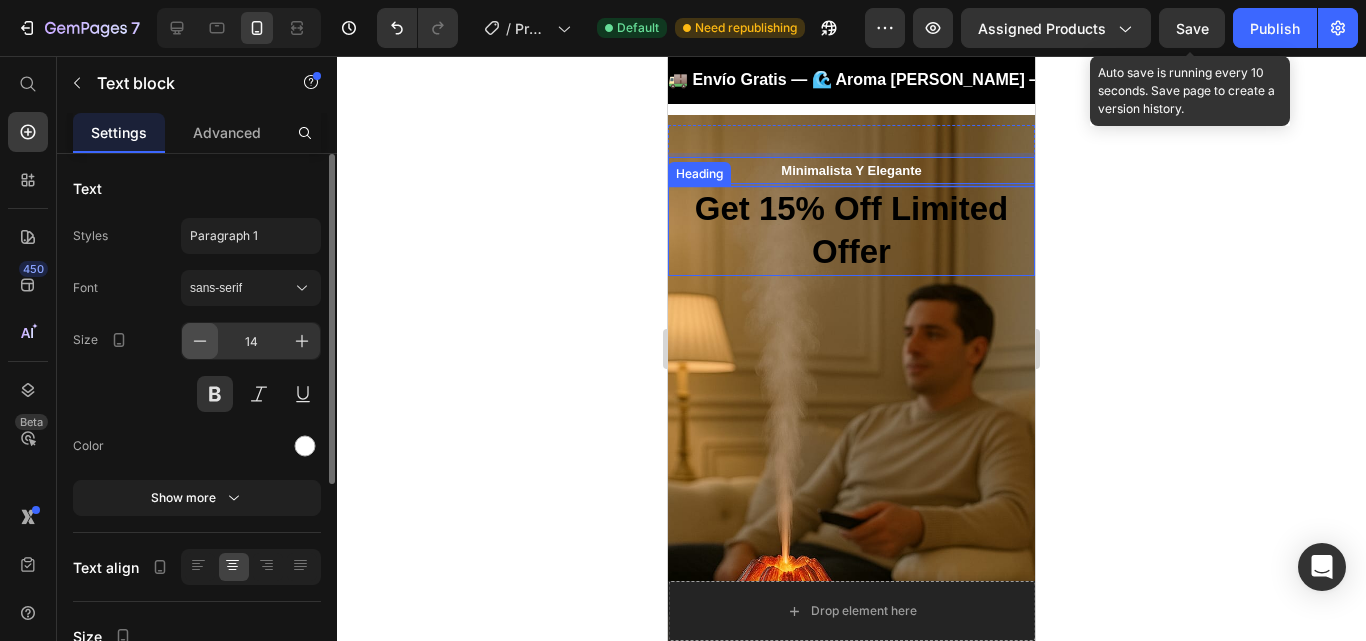 type on "13" 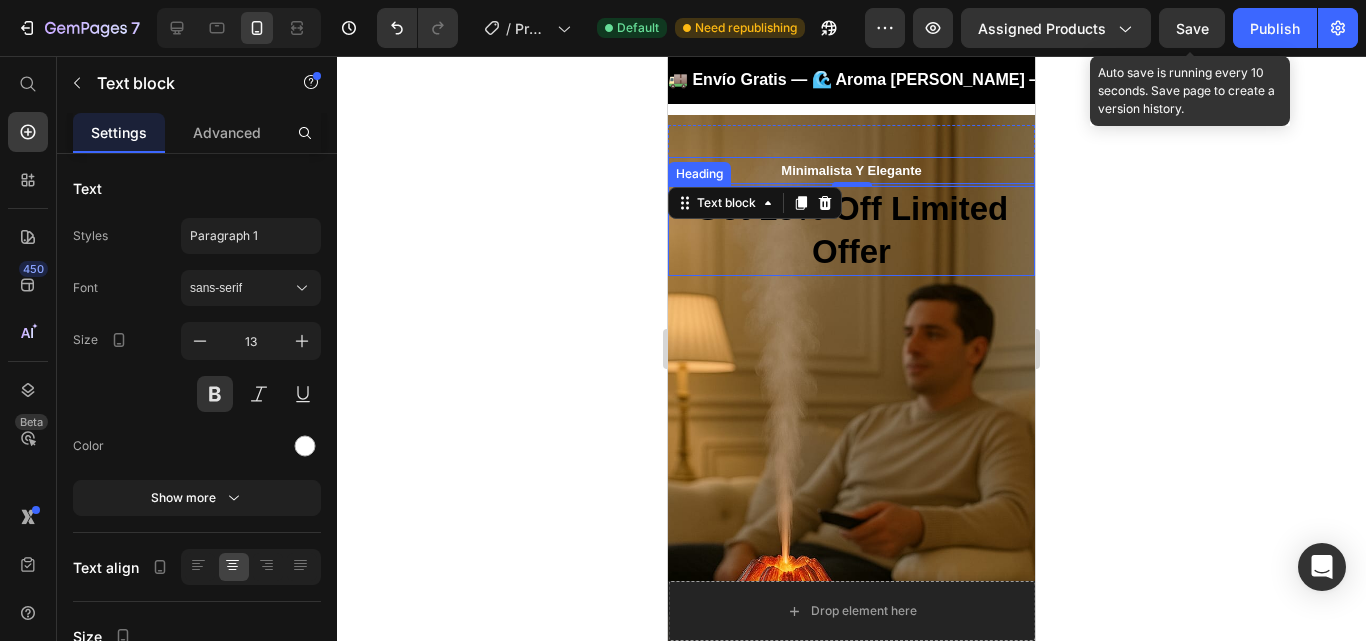 click on "Get 15% Off Limited Offer" at bounding box center [851, 231] 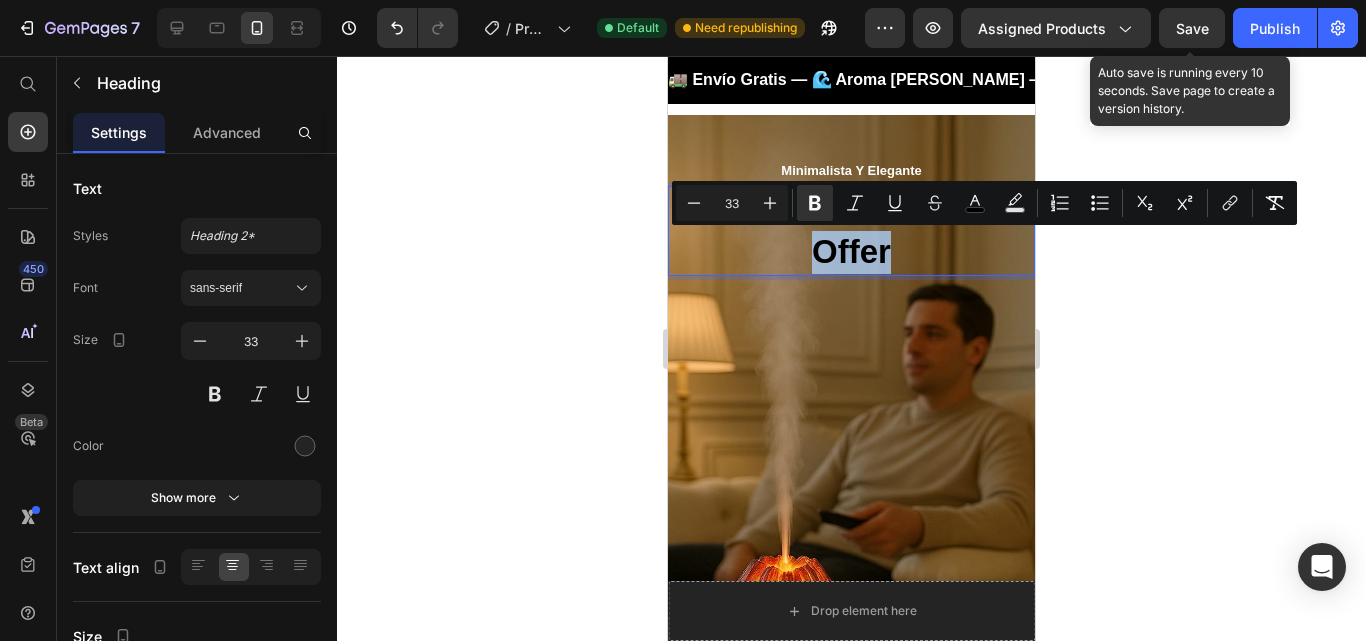 click on "Get 15% Off Limited Offer" at bounding box center (851, 231) 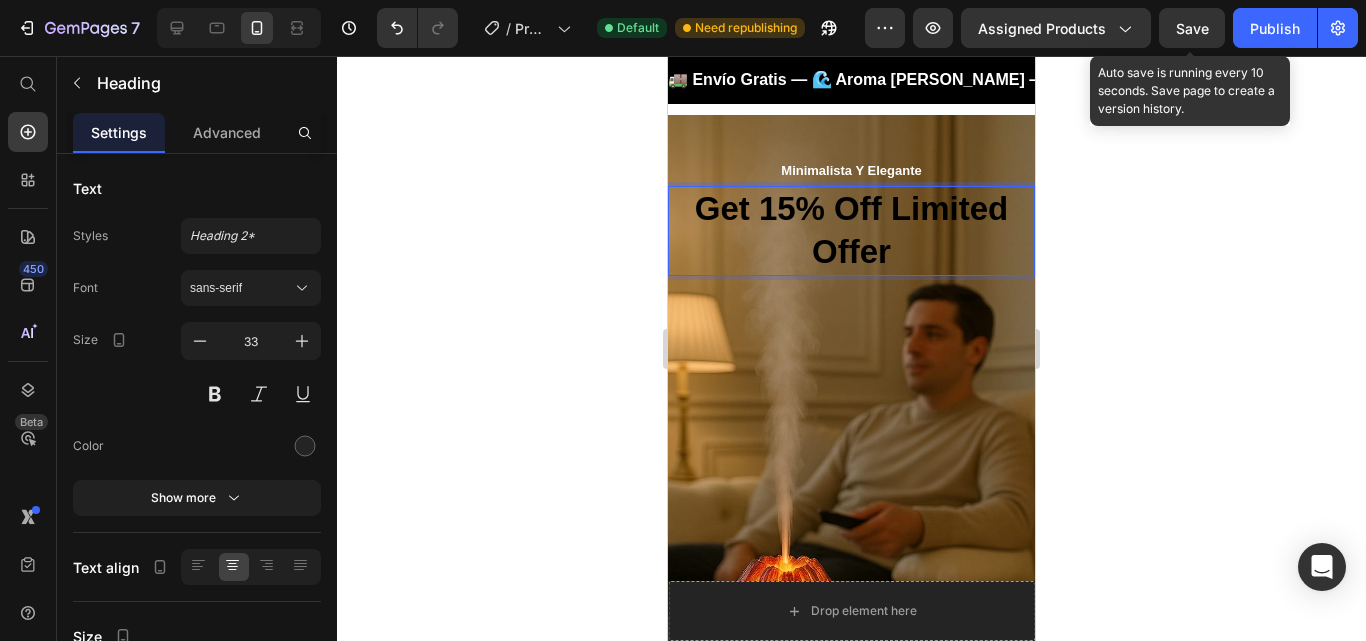 click on "Get 15% Off Limited Offer" at bounding box center (851, 231) 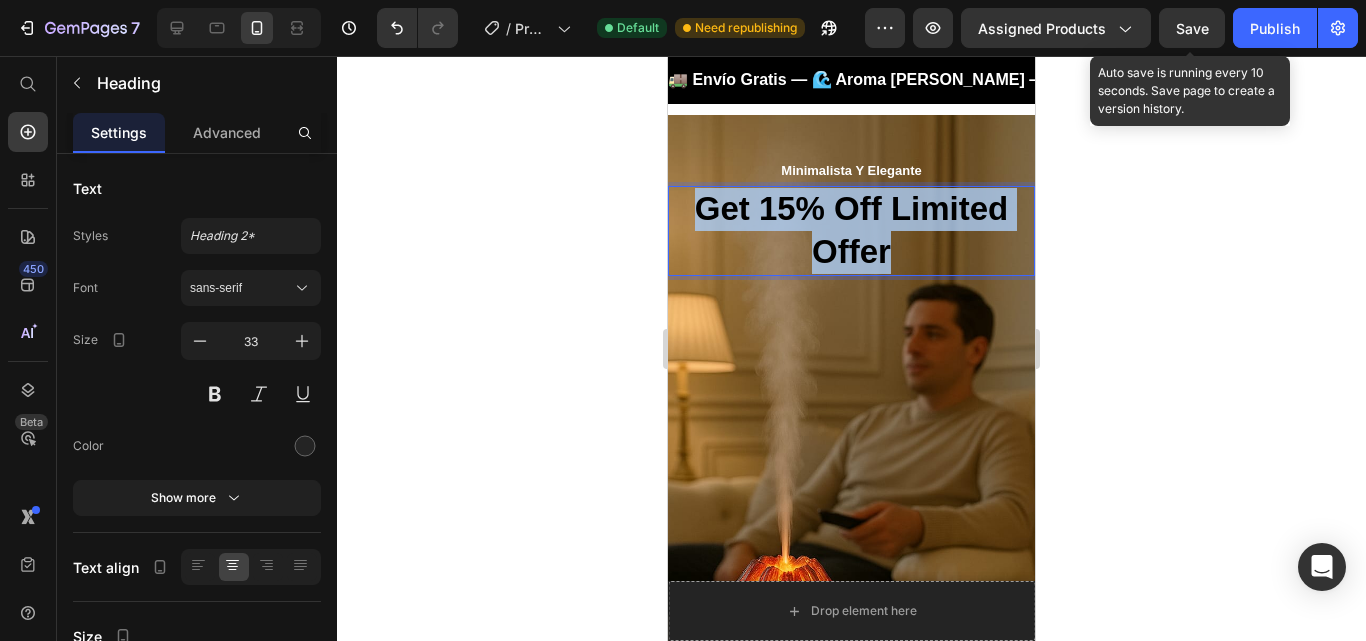 drag, startPoint x: 692, startPoint y: 206, endPoint x: 914, endPoint y: 275, distance: 232.4758 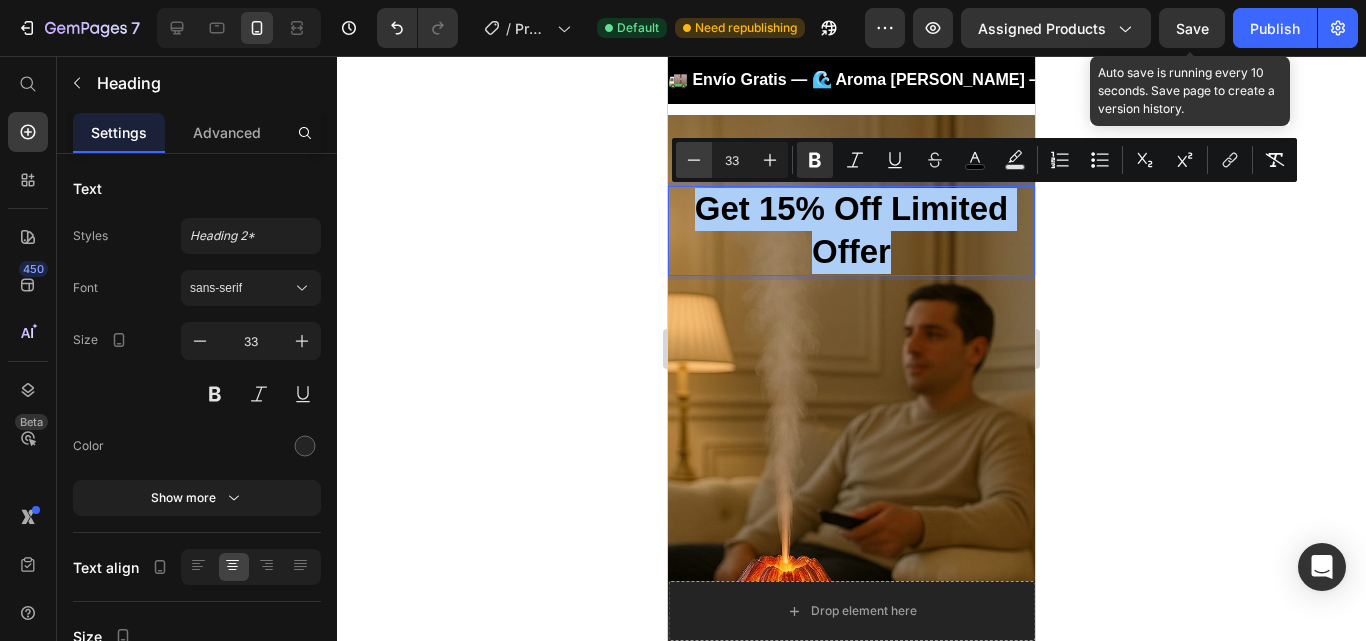 click 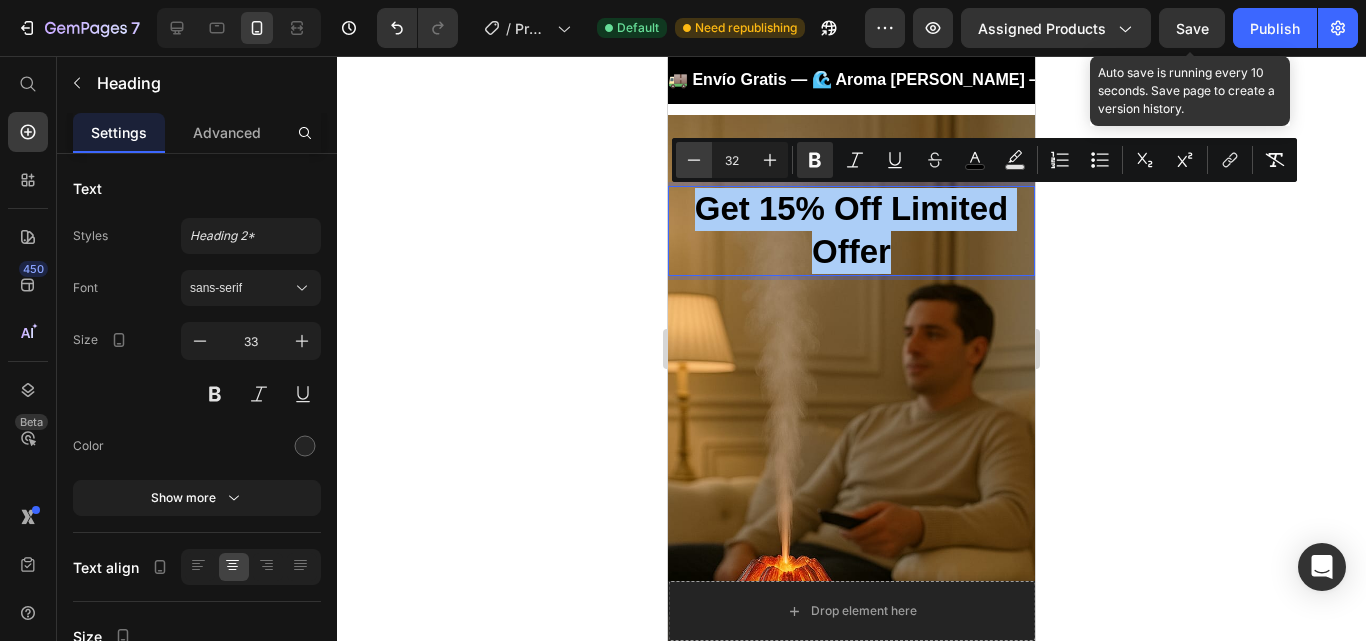 click 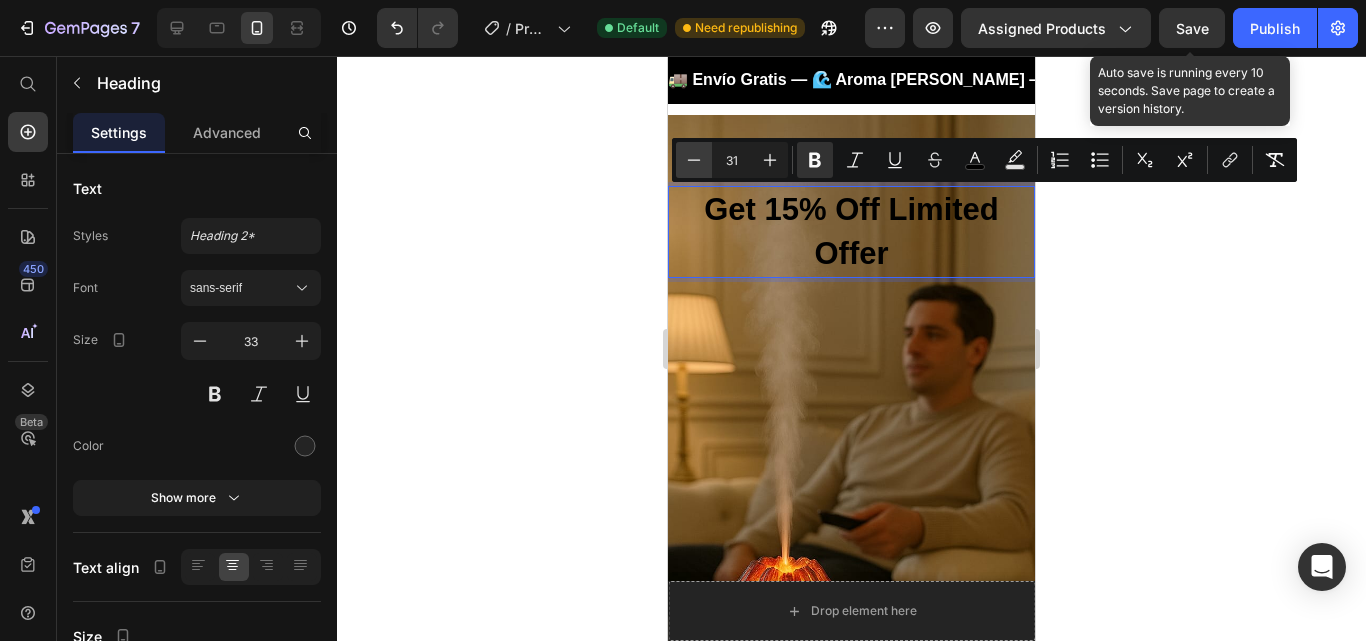 click 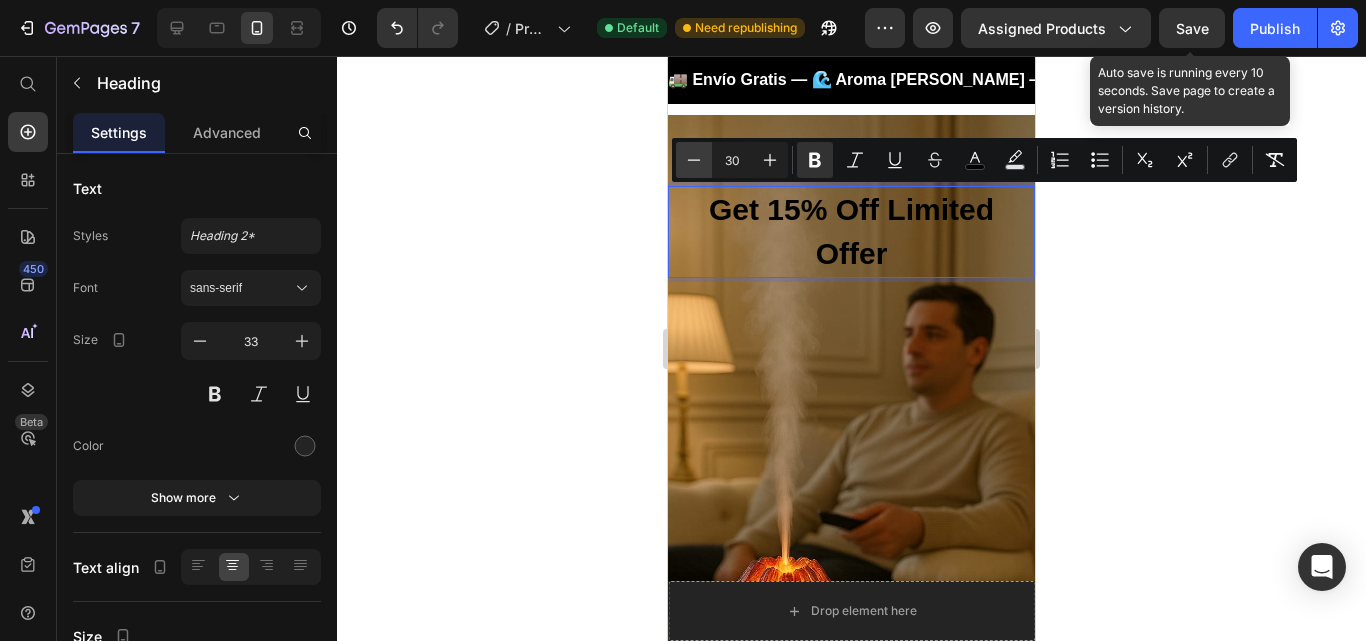 click 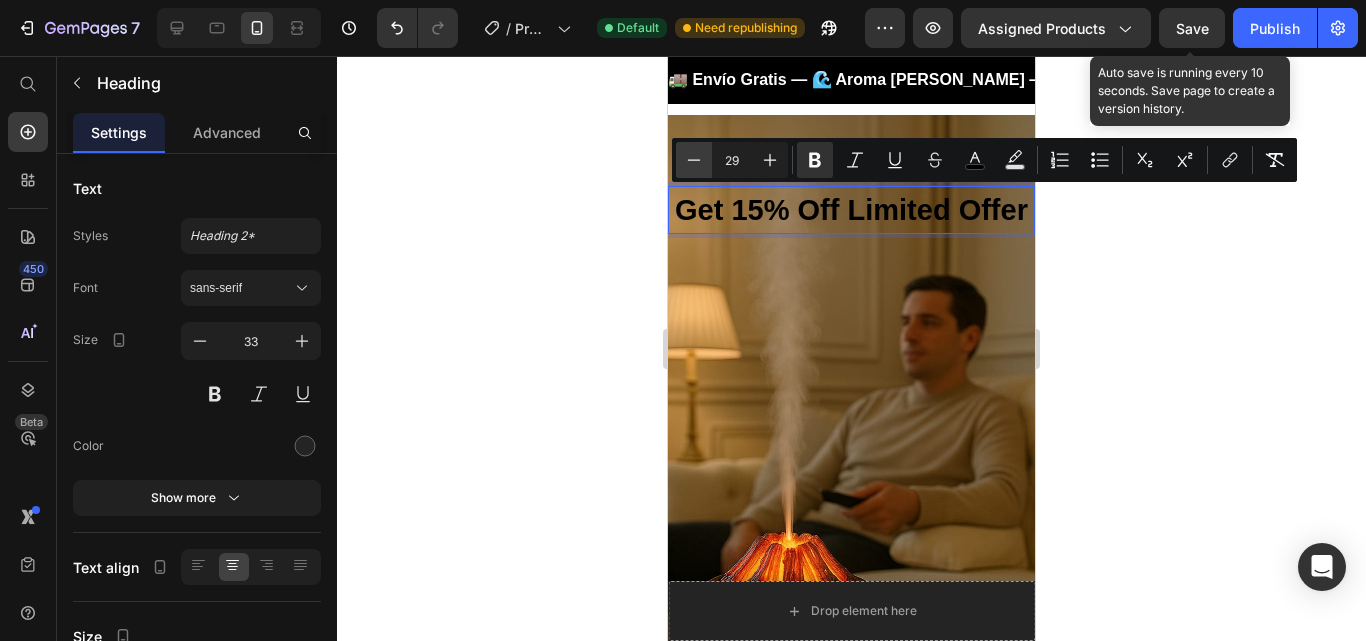 click 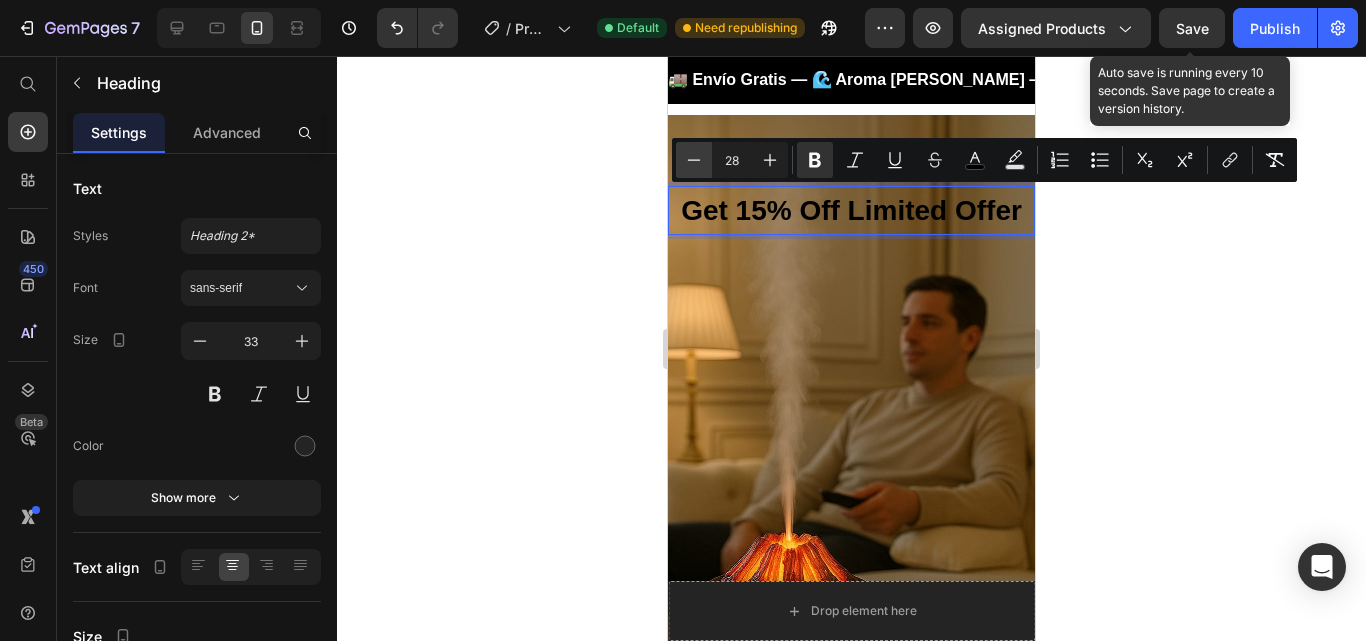 click 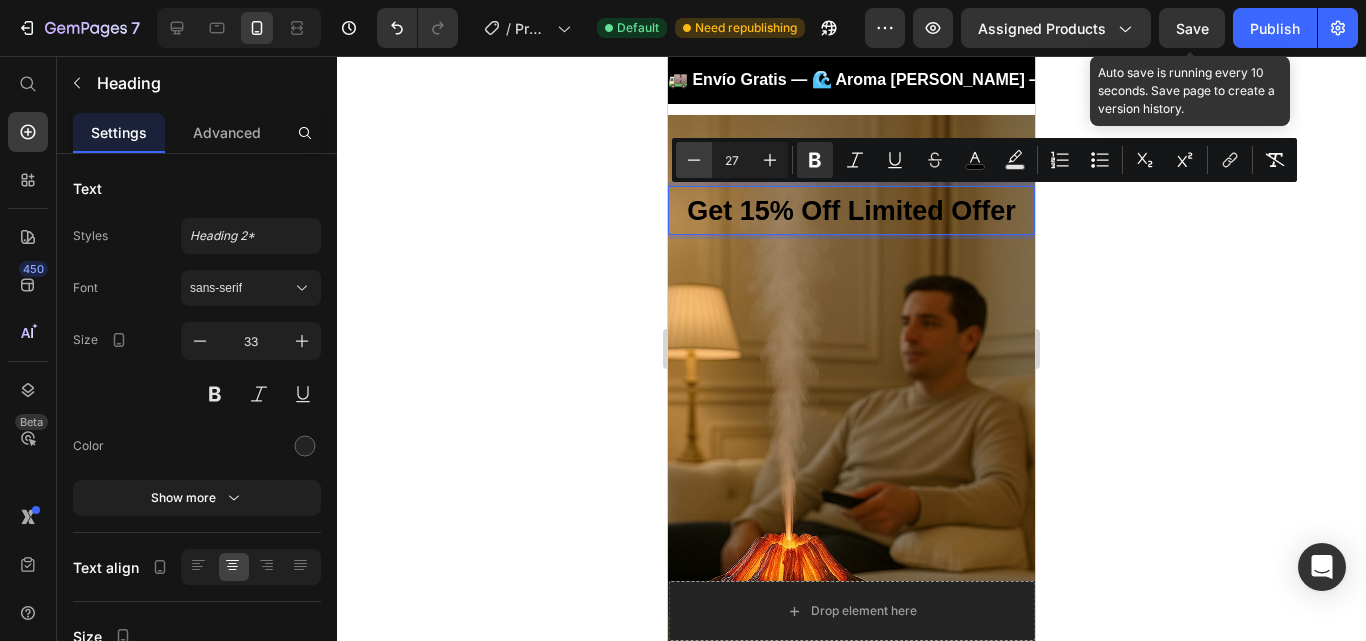 click 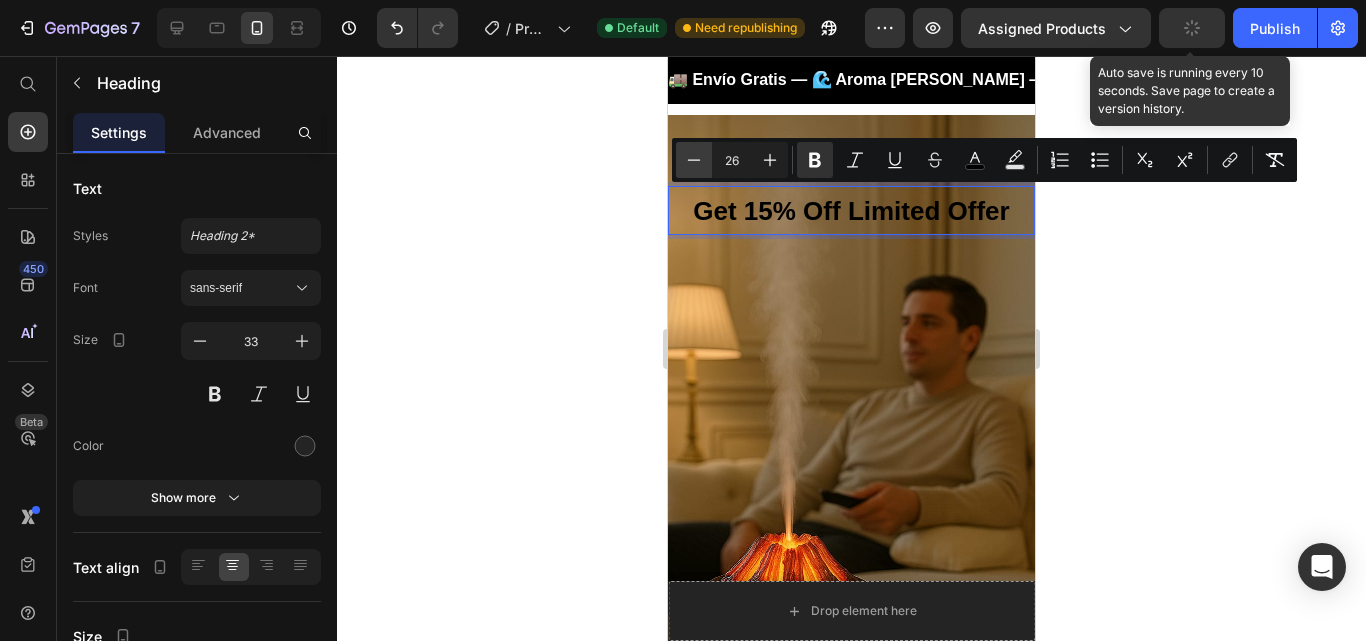 click 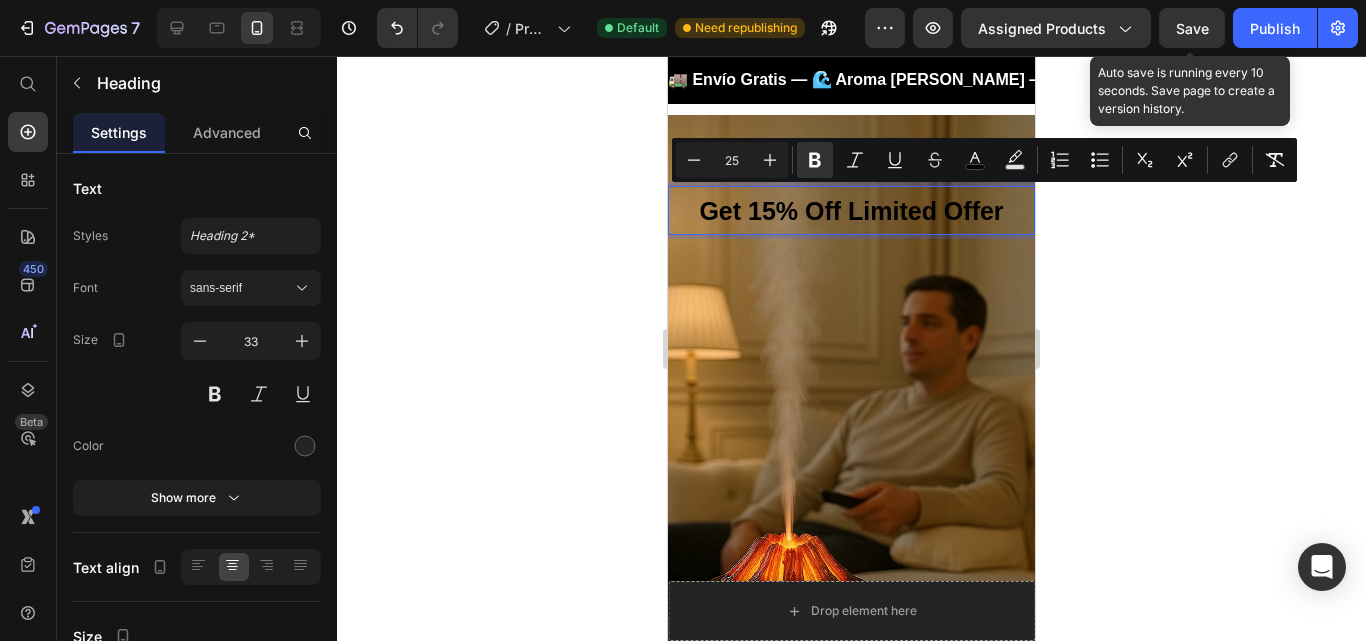 click 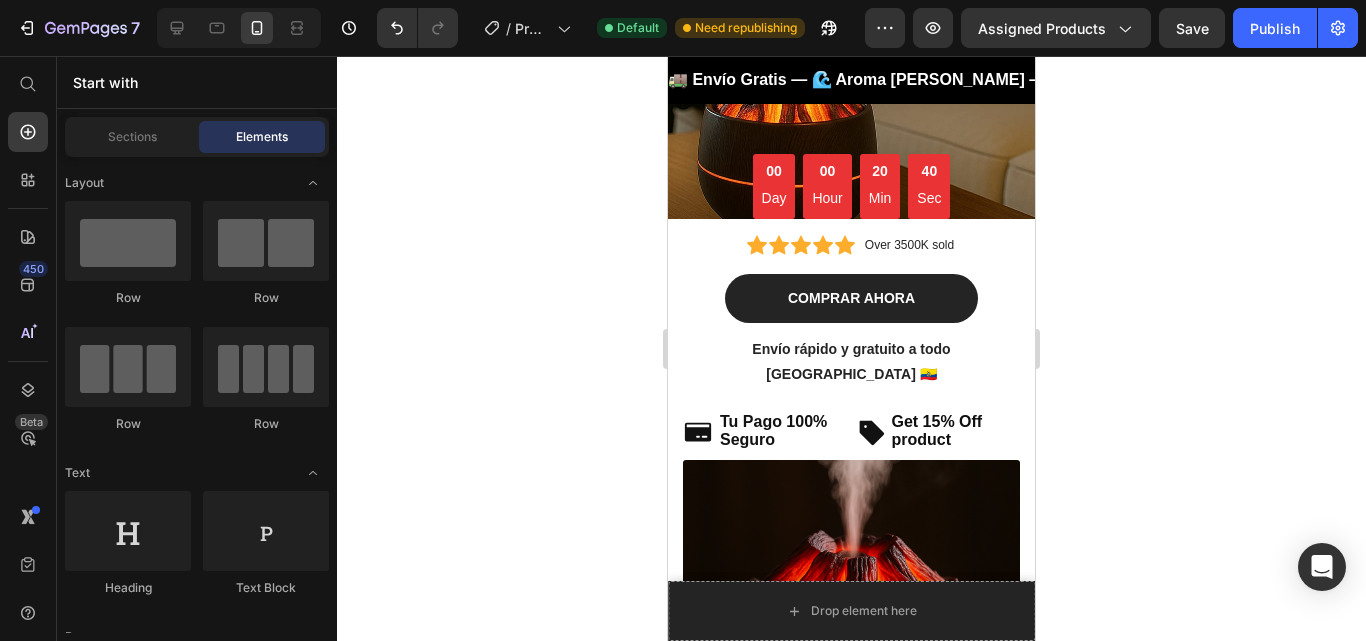 scroll, scrollTop: 437, scrollLeft: 0, axis: vertical 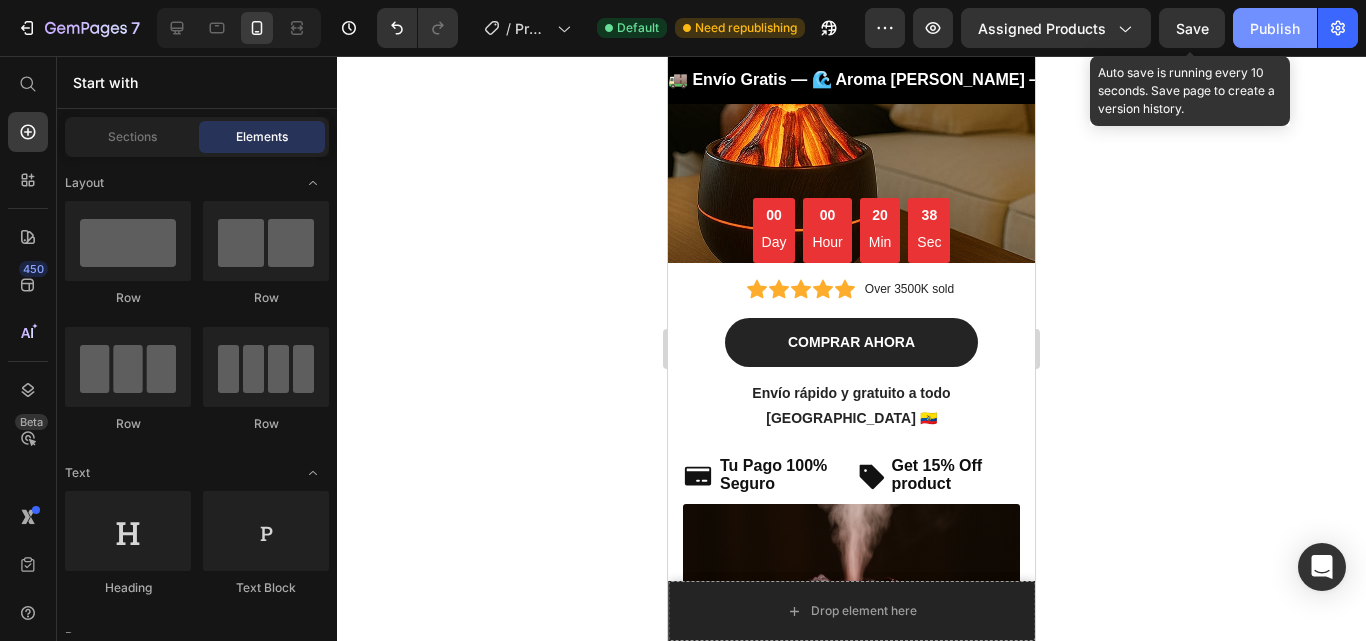 drag, startPoint x: 1215, startPoint y: 38, endPoint x: 1249, endPoint y: 20, distance: 38.470768 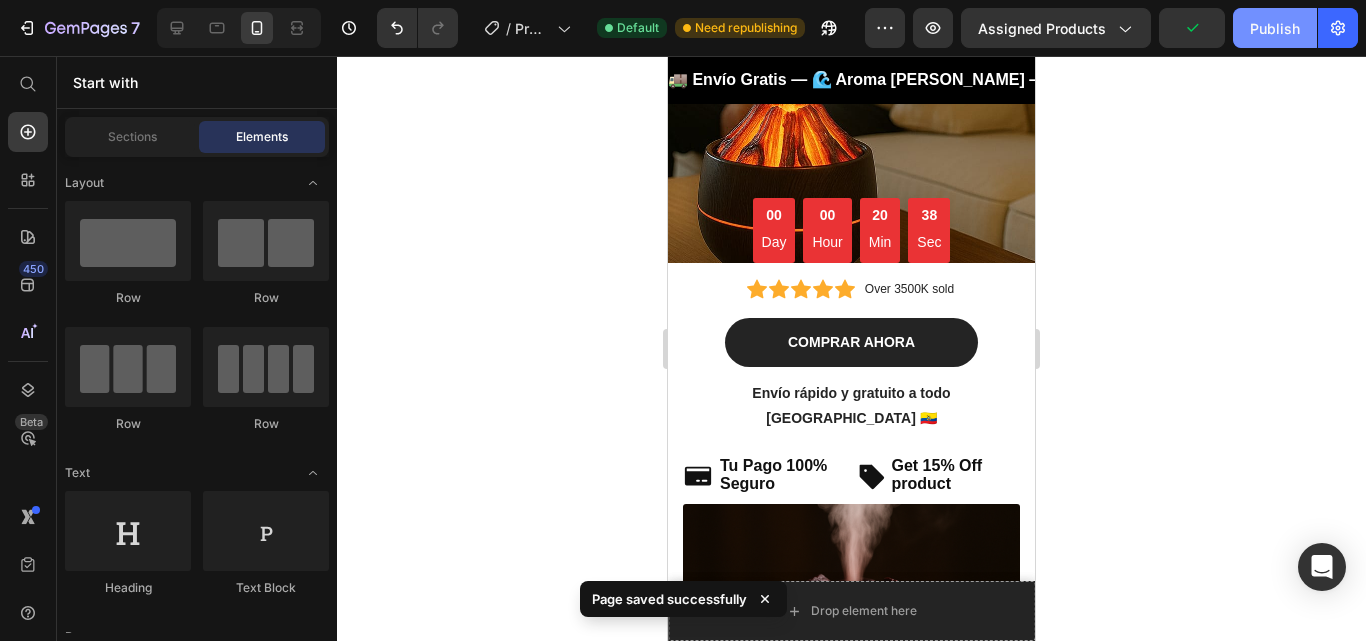 click on "Publish" at bounding box center [1275, 28] 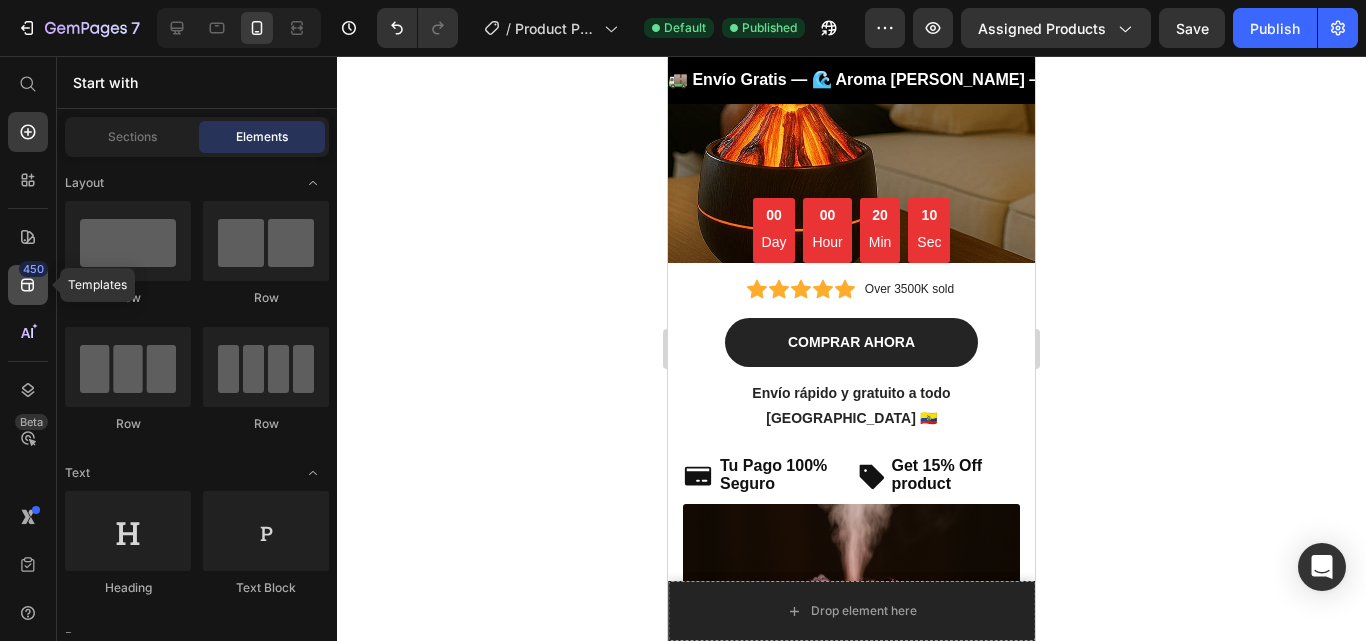 click on "450" at bounding box center (33, 269) 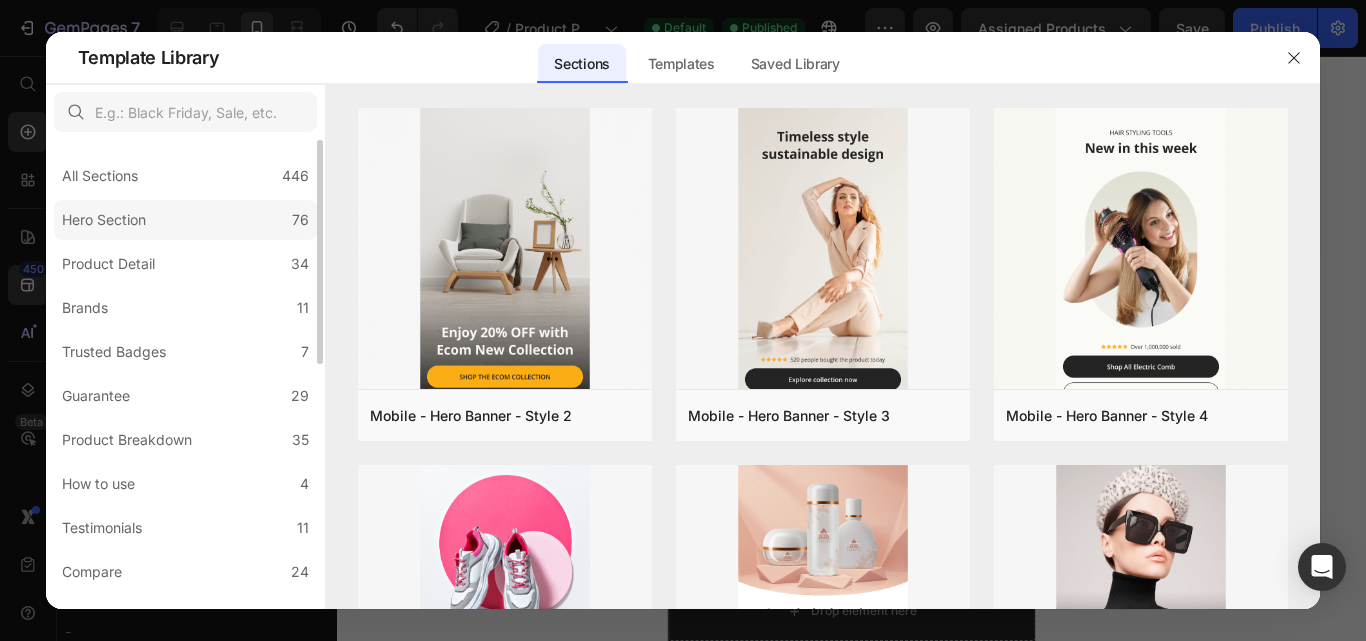 click on "Hero Section" at bounding box center (104, 220) 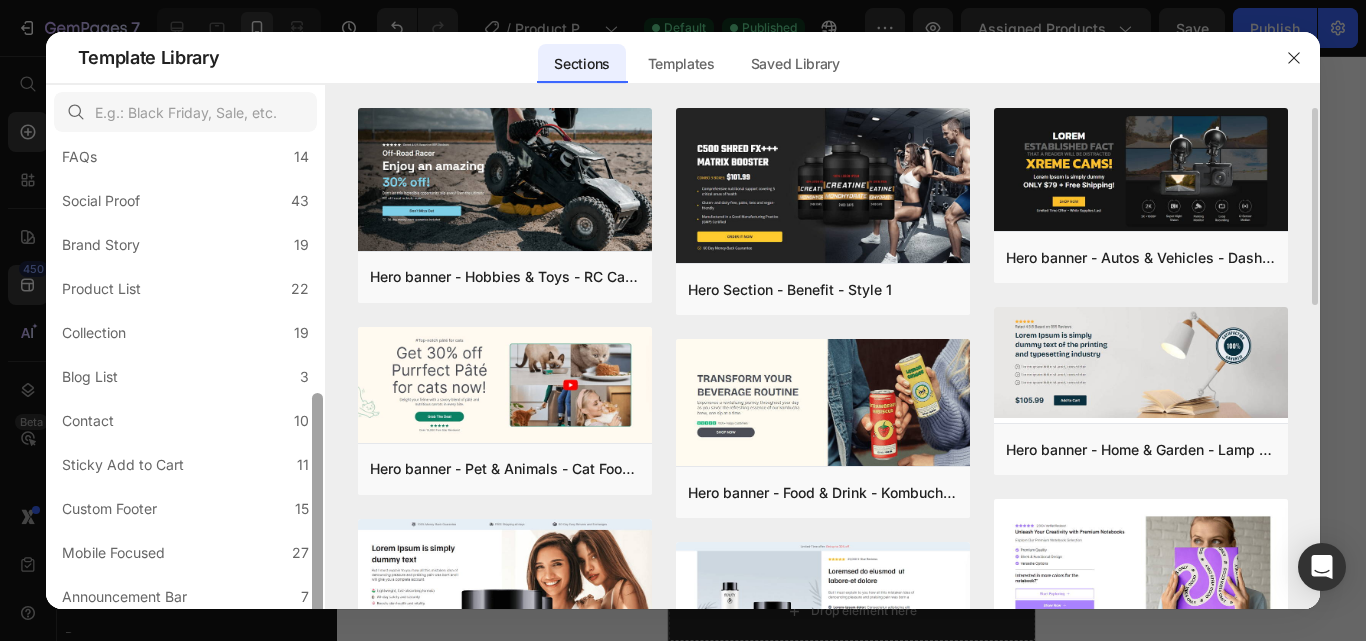 scroll, scrollTop: 511, scrollLeft: 0, axis: vertical 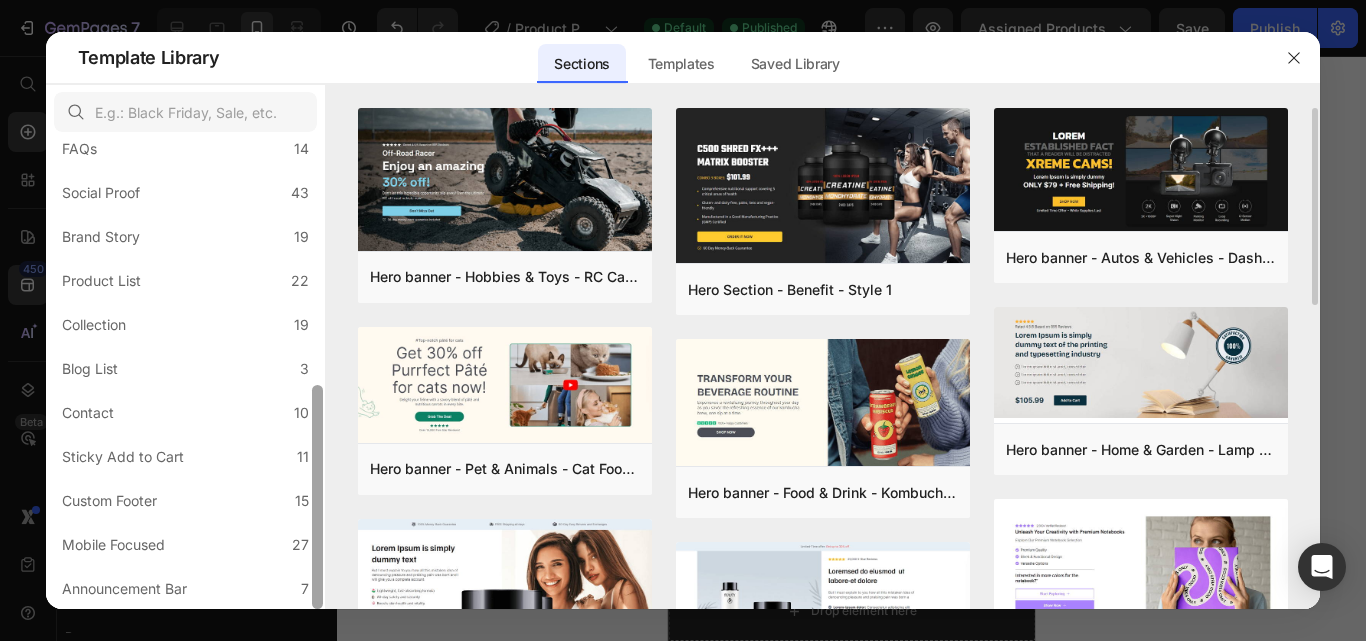 drag, startPoint x: 320, startPoint y: 263, endPoint x: 329, endPoint y: 535, distance: 272.14886 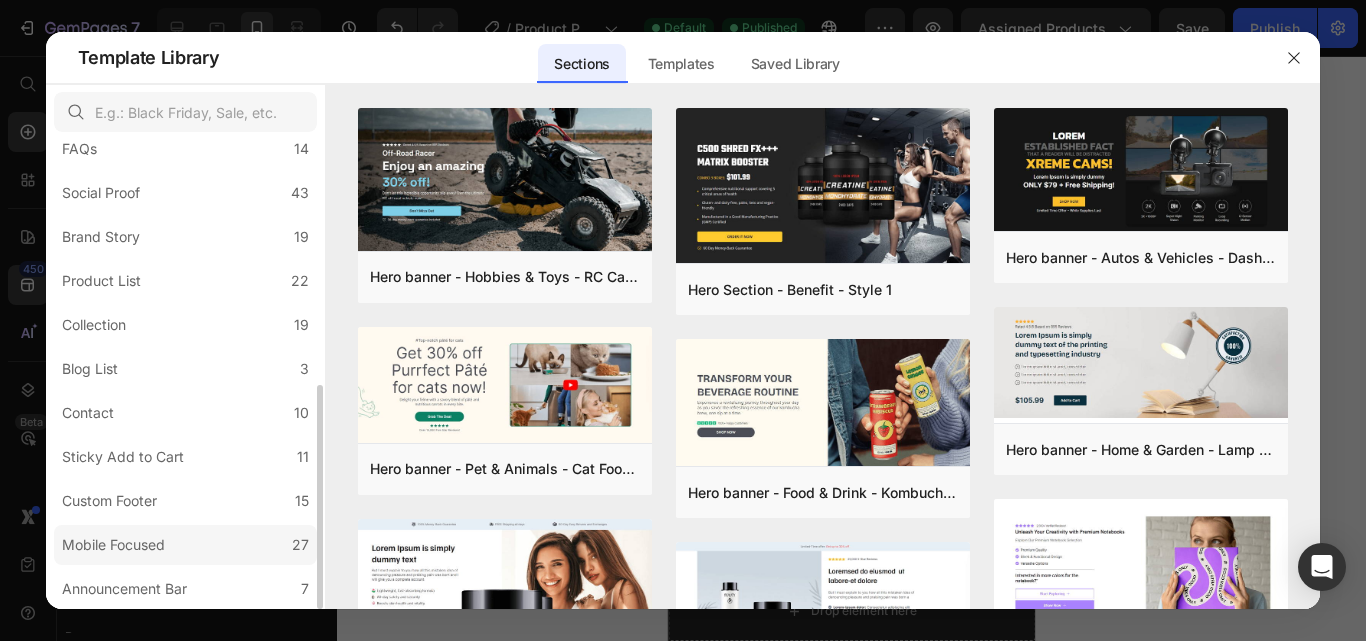 click on "Mobile Focused 27" 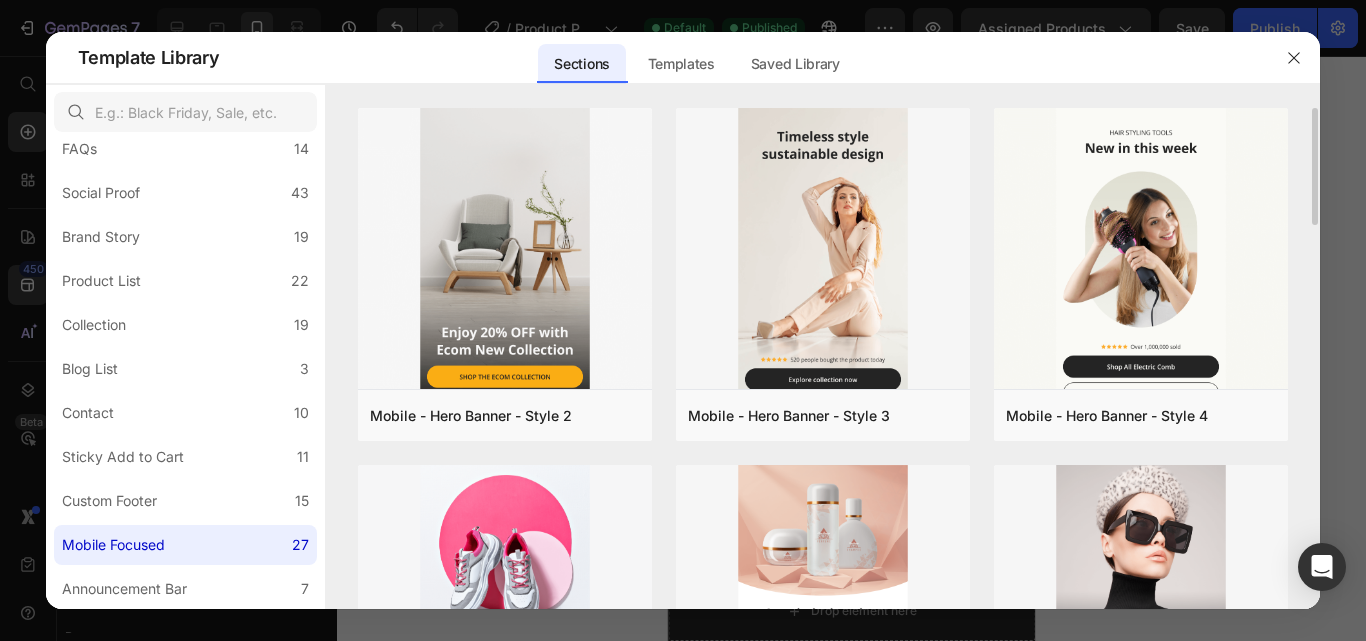 click on "Mobile - Hero Banner - Style 2 Add to page  Preview  Mobile - Hero Banner - Style 5 Add to page  Preview  Mobile - Hero Banner - Style 9 Add to page  Preview  Mobile - Hero Banner - Style 13 Add to page  Preview  Mobile - Bundle - Style 1 Add to page  Preview  Mobile - Bundles - Style 3 Add to page  Preview  Mobile - Hero Banner - Style 3 Add to page  Preview  Mobile - Hero Banner - Style 6 Add to page  Preview  Mobile - Hero Banner - Style 11 Add to page  Preview  Mobile - Hero Banner - Style 14 Add to page  Preview  Mobile - Bundle - Style 2 Add to page  Preview  Mobile - Bundles - Style 6 Add to page  Preview  Mobile - Hero Banner - Style 4 Add to page  Preview  Mobile - Hero Banner - Style 8 Add to page  Preview  Mobile - Hero Banner - Style 12 Add to page  Preview  Mobile - Hero Banner - Style 15 Add to page  Preview  Mobile - Bundle - Style 4 Add to page  Preview  Mobile - Hero Banner - Style 10 Add to page  Preview  Mobile - Hero Banner - Style 2 Add to page  Preview  Mobile - Hero Banner - Style 3" at bounding box center [823, 358] 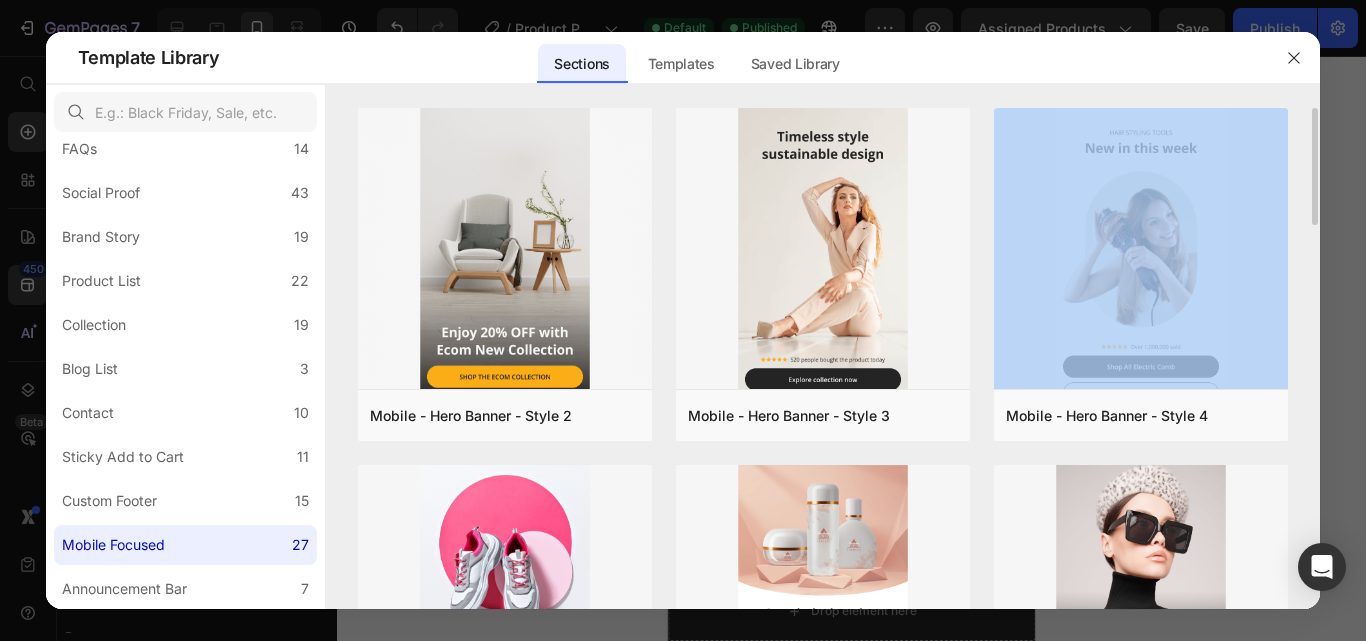 click on "Mobile - Hero Banner - Style 2 Add to page  Preview  Mobile - Hero Banner - Style 5 Add to page  Preview  Mobile - Hero Banner - Style 9 Add to page  Preview  Mobile - Hero Banner - Style 13 Add to page  Preview  Mobile - Bundle - Style 1 Add to page  Preview  Mobile - Bundles - Style 3 Add to page  Preview  Mobile - Hero Banner - Style 3 Add to page  Preview  Mobile - Hero Banner - Style 6 Add to page  Preview  Mobile - Hero Banner - Style 11 Add to page  Preview  Mobile - Hero Banner - Style 14 Add to page  Preview  Mobile - Bundle - Style 2 Add to page  Preview  Mobile - Bundles - Style 6 Add to page  Preview  Mobile - Hero Banner - Style 4 Add to page  Preview  Mobile - Hero Banner - Style 8 Add to page  Preview  Mobile - Hero Banner - Style 12 Add to page  Preview  Mobile - Hero Banner - Style 15 Add to page  Preview  Mobile - Bundle - Style 4 Add to page  Preview  Mobile - Hero Banner - Style 10 Add to page  Preview  Mobile - Hero Banner - Style 2 Add to page  Preview  Mobile - Hero Banner - Style 3" at bounding box center (823, 358) 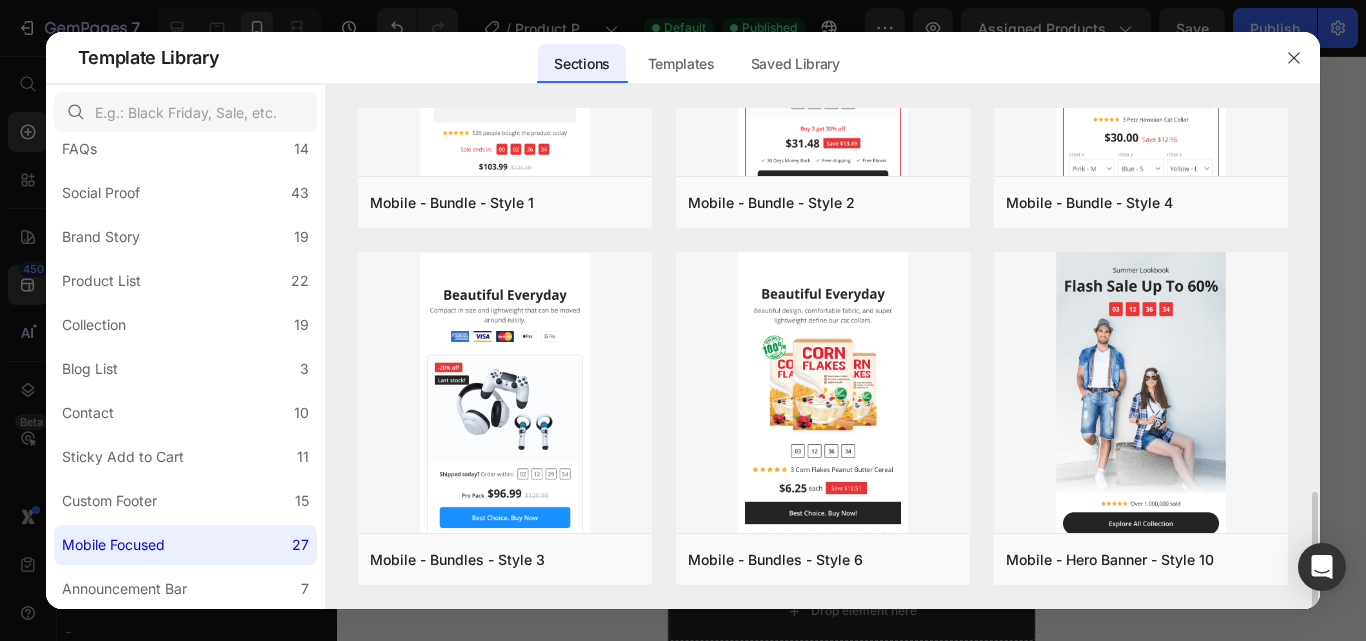 scroll, scrollTop: 608, scrollLeft: 0, axis: vertical 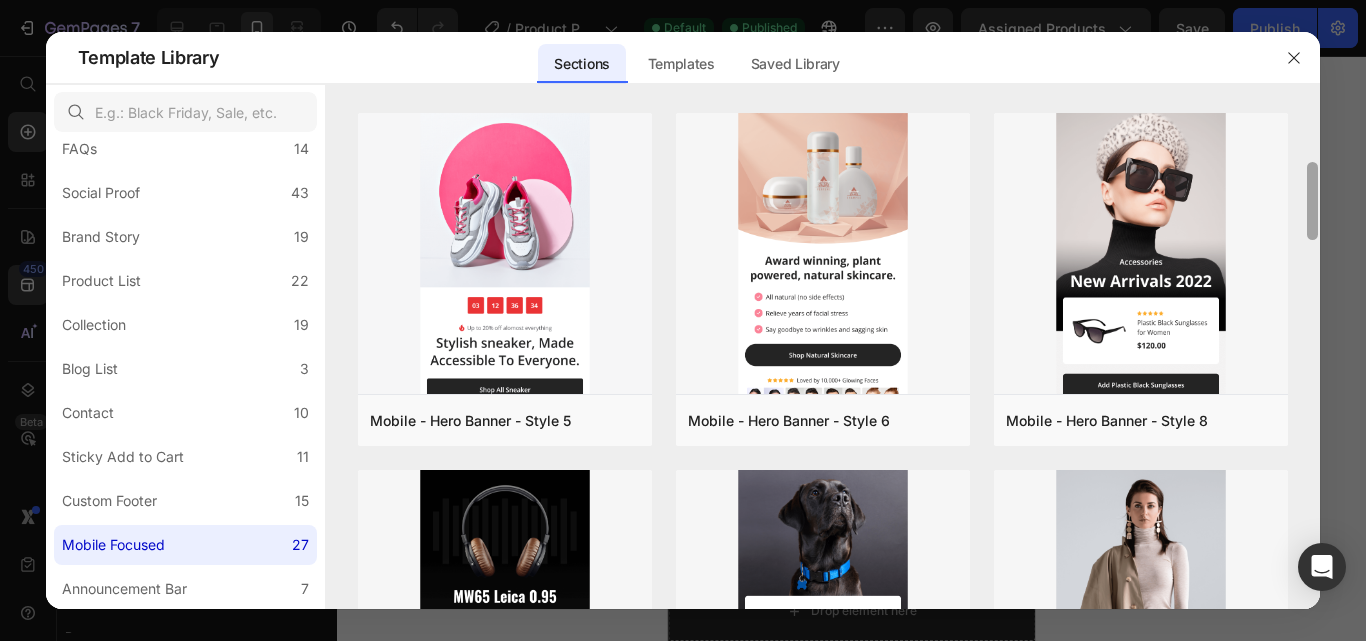 drag, startPoint x: 1315, startPoint y: 240, endPoint x: 1316, endPoint y: 200, distance: 40.012497 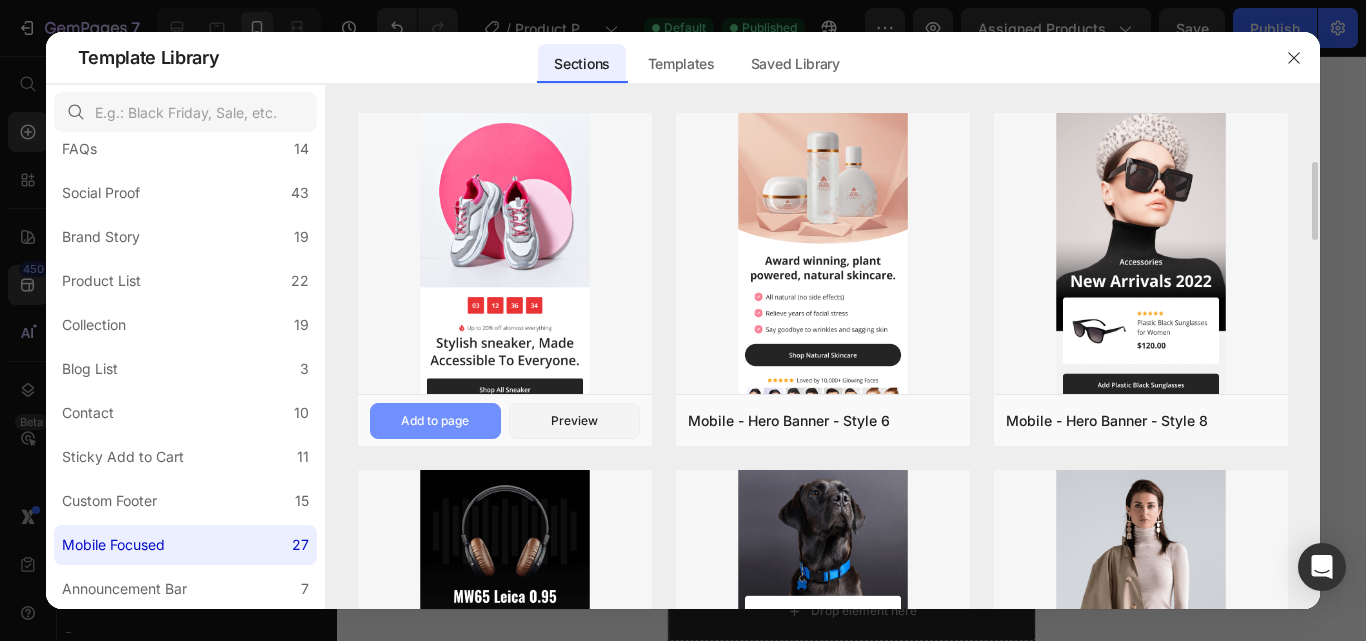 click on "Add to page" at bounding box center (435, 421) 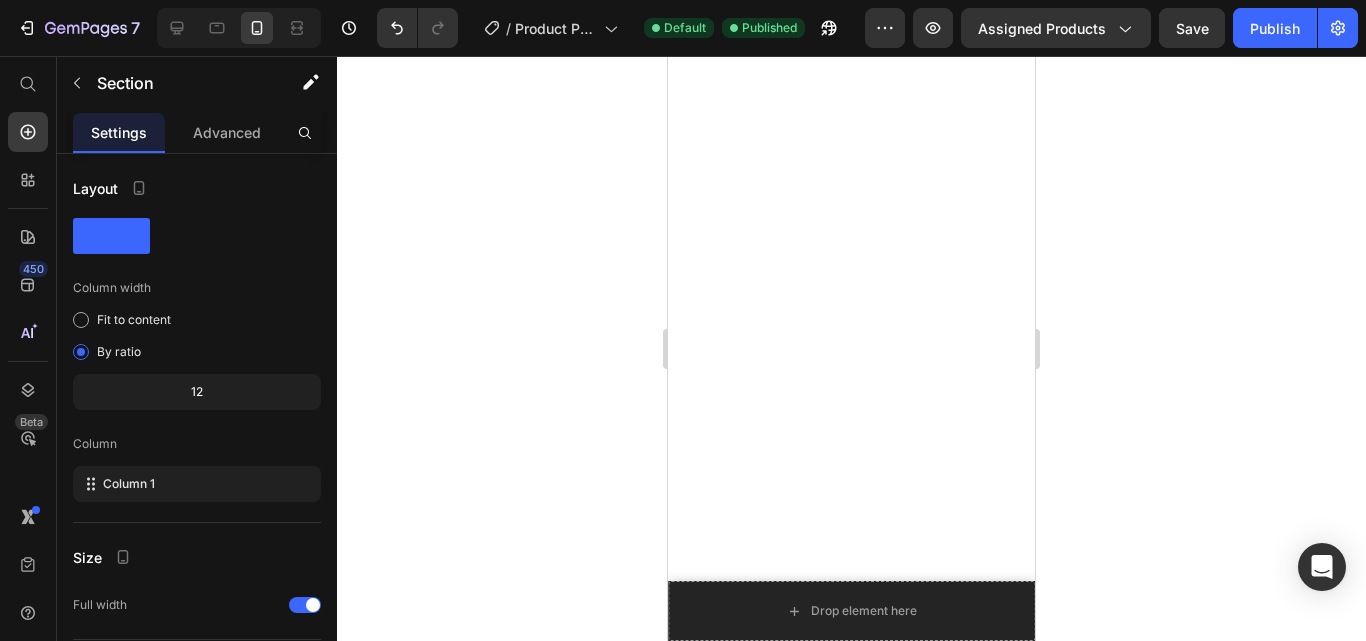 scroll, scrollTop: 12036, scrollLeft: 0, axis: vertical 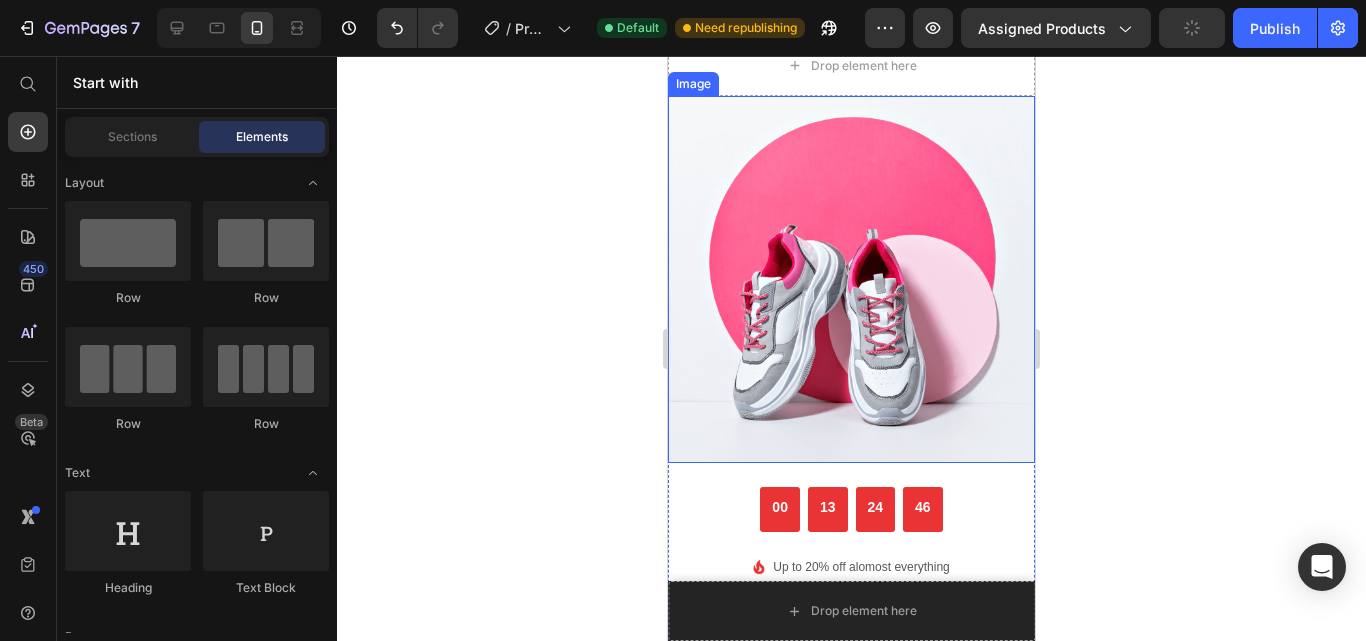 click at bounding box center [851, 279] 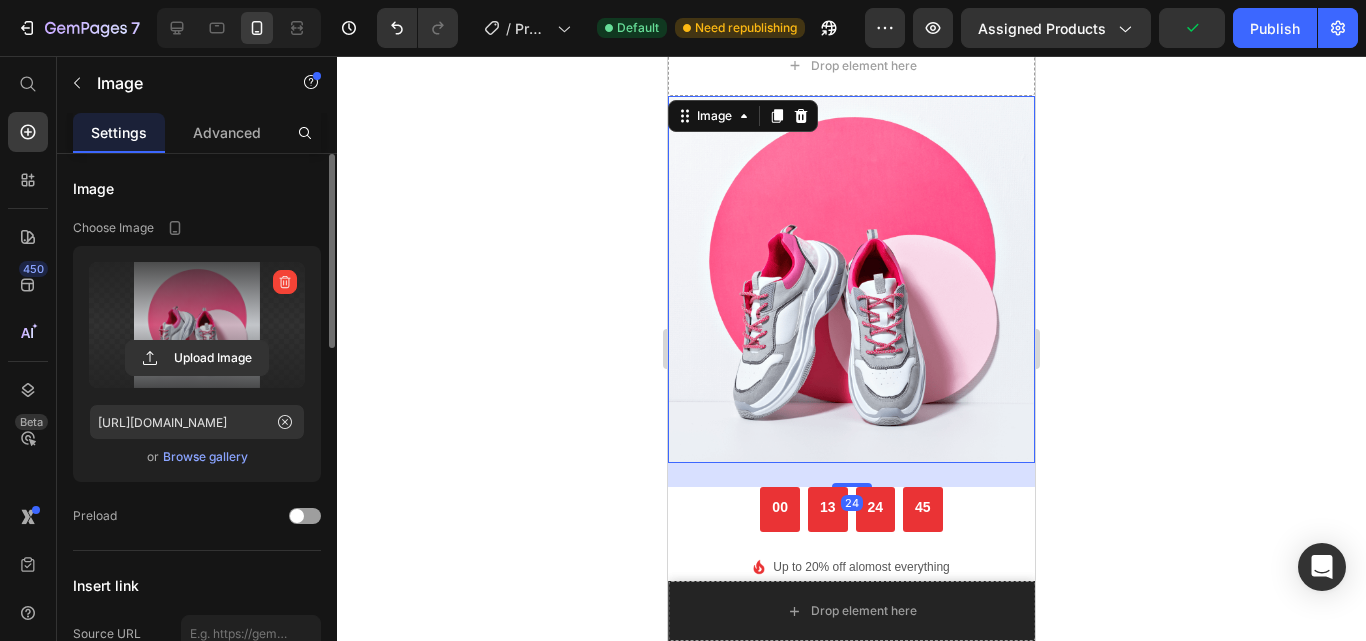 click at bounding box center (197, 325) 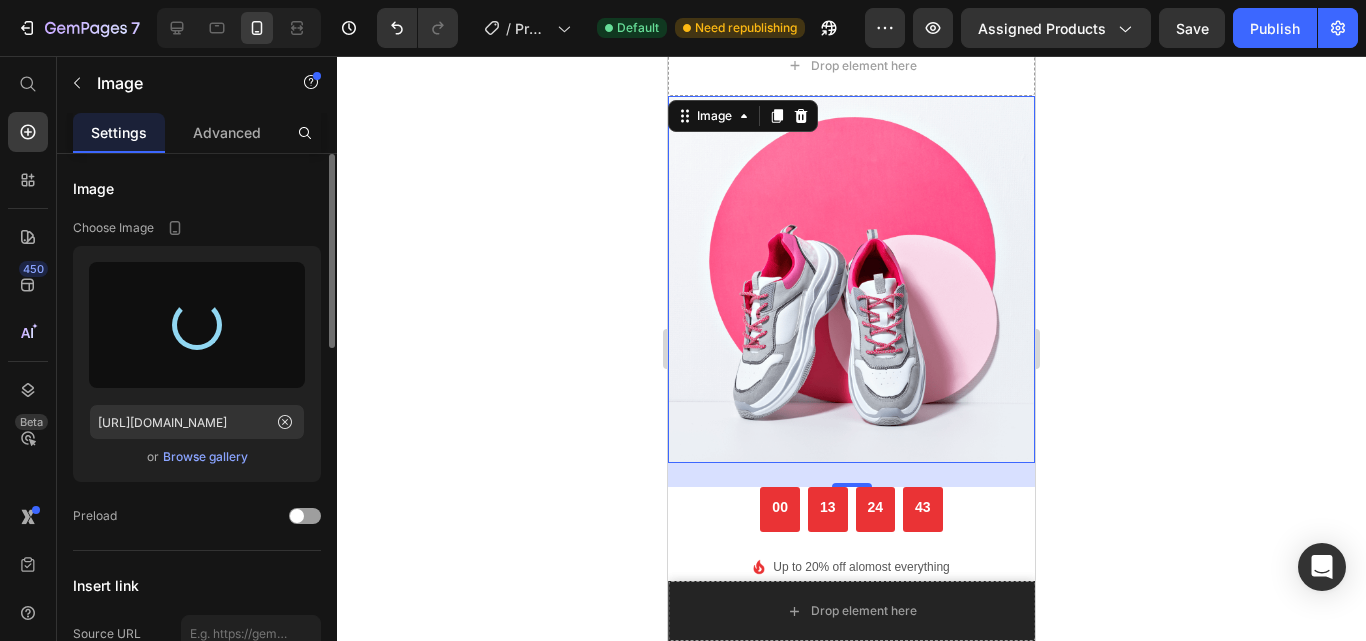 type on "[URL][DOMAIN_NAME]" 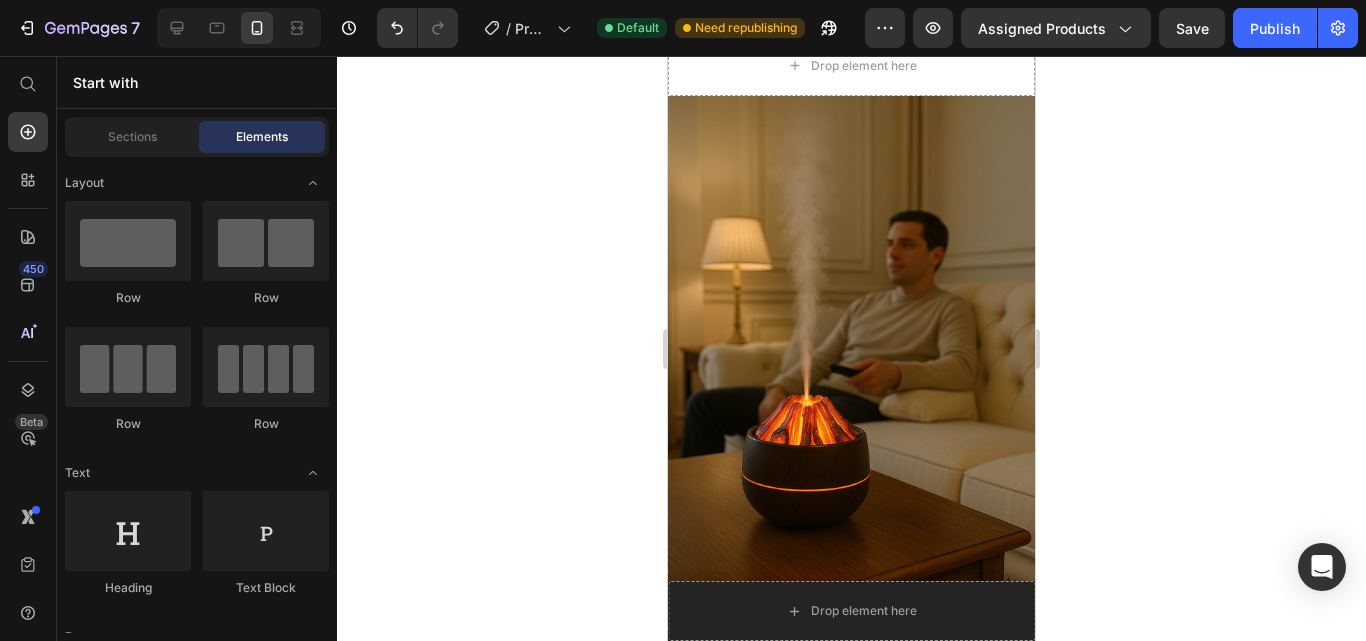 scroll, scrollTop: 11855, scrollLeft: 0, axis: vertical 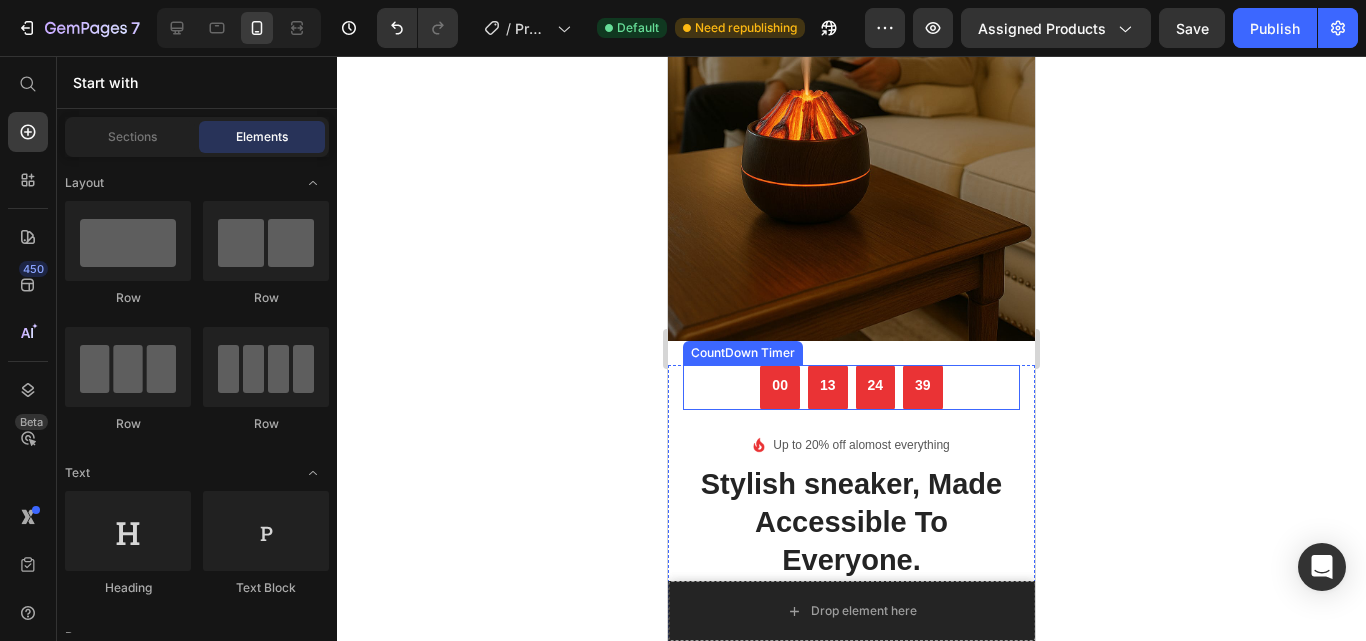 click on "00 13 24 39" at bounding box center [851, 387] 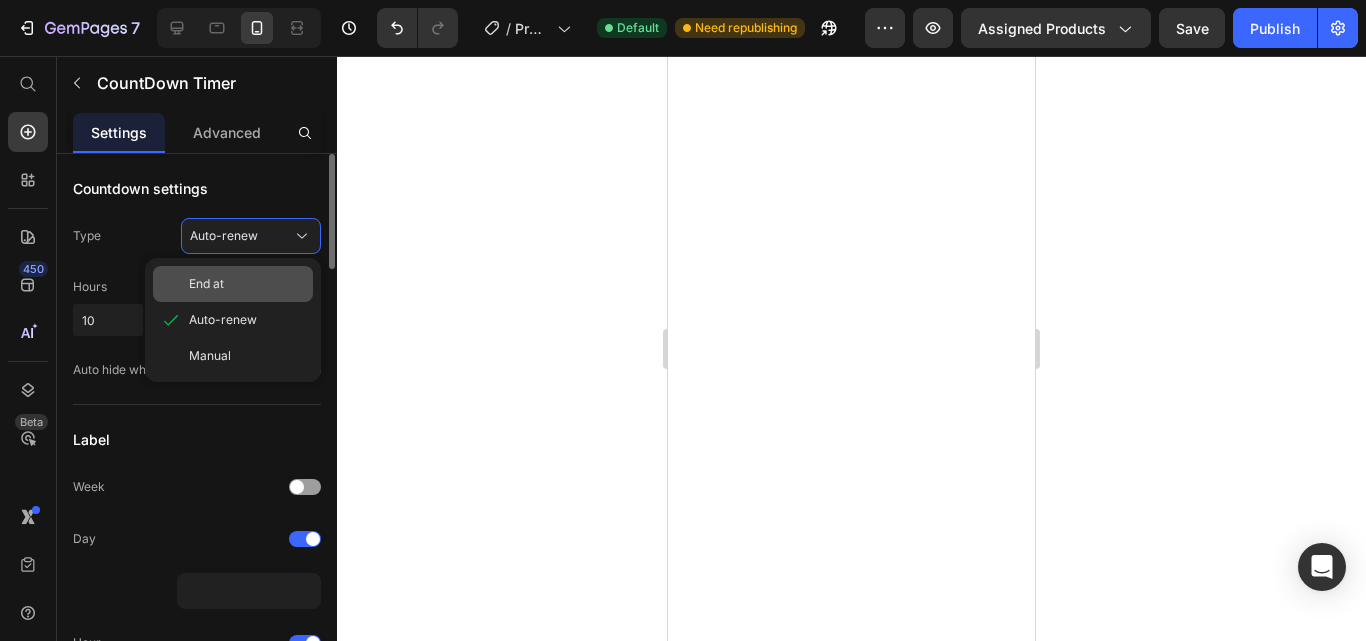 scroll, scrollTop: 0, scrollLeft: 0, axis: both 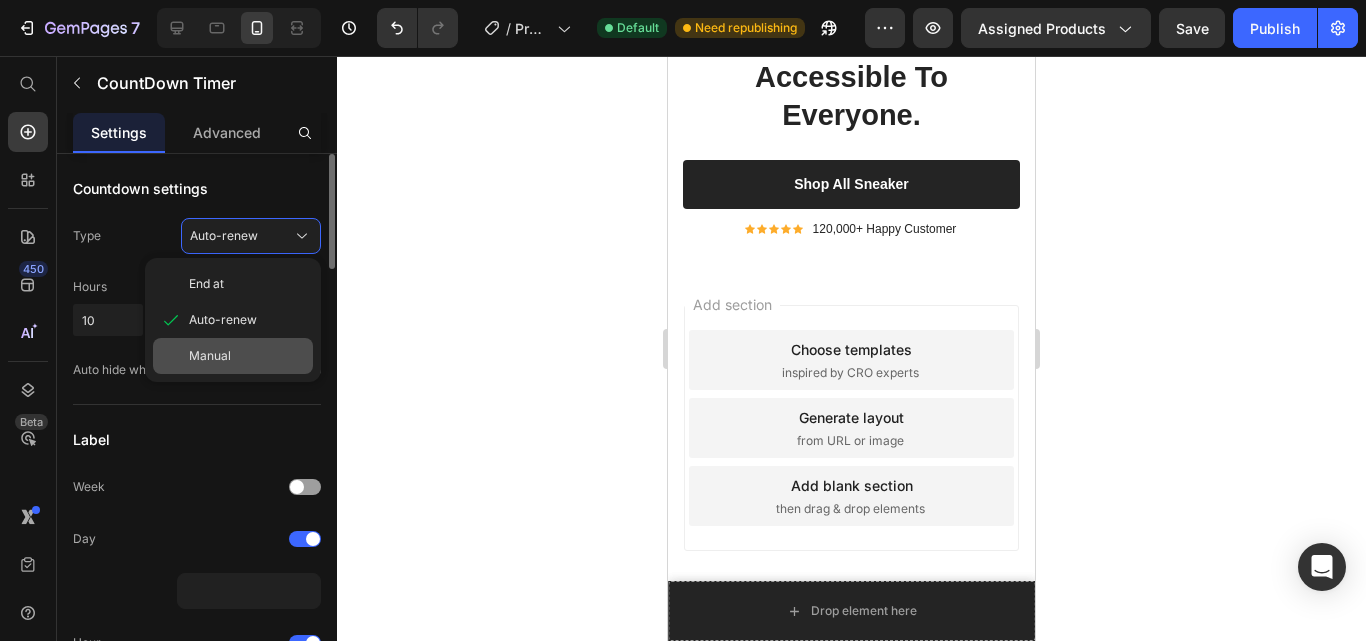 click on "Manual" 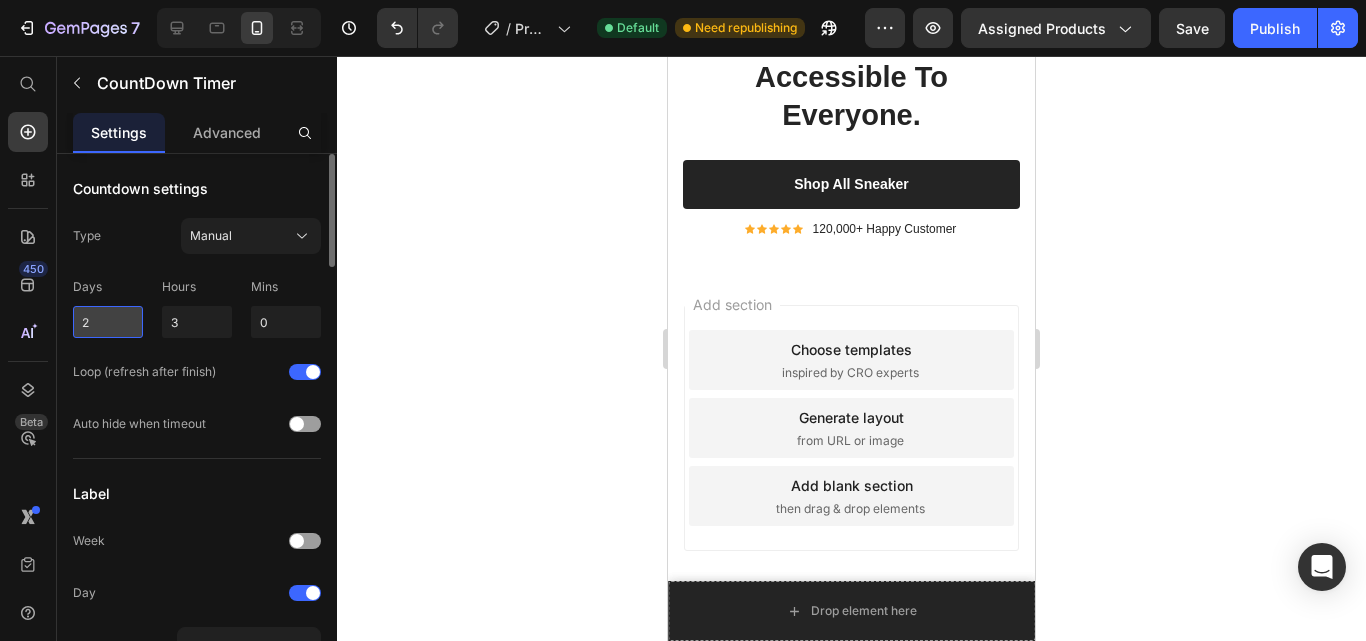 click on "2" at bounding box center [108, 322] 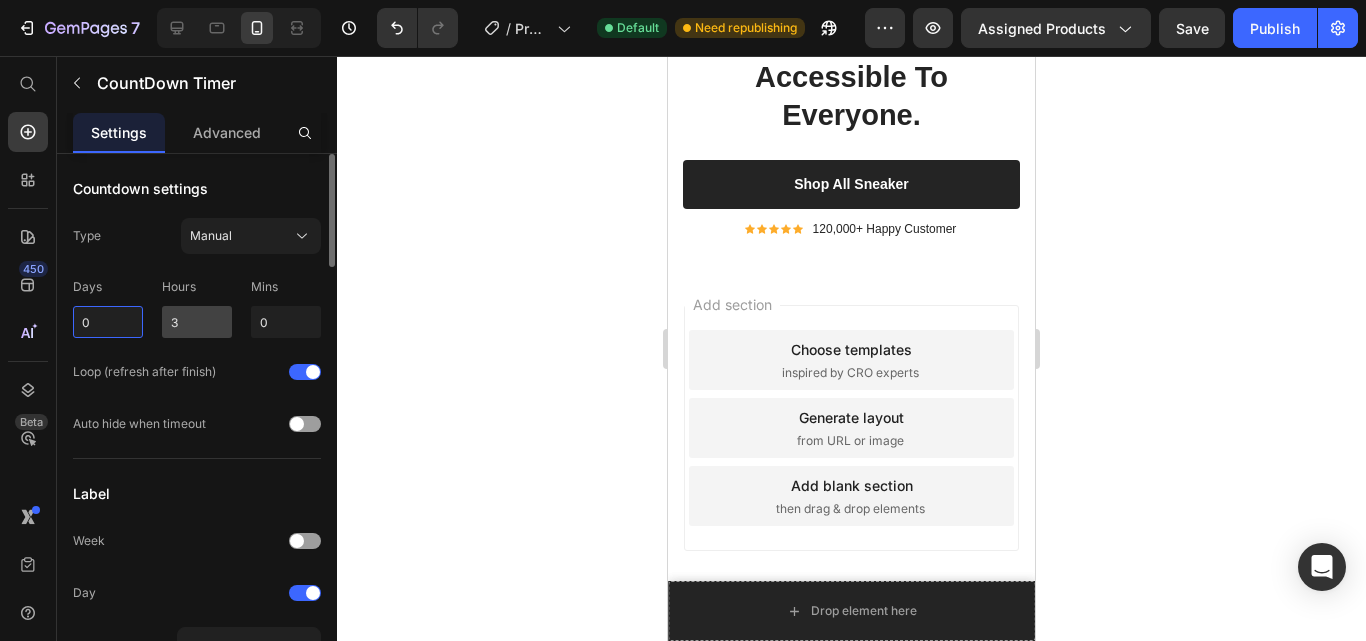 type on "0" 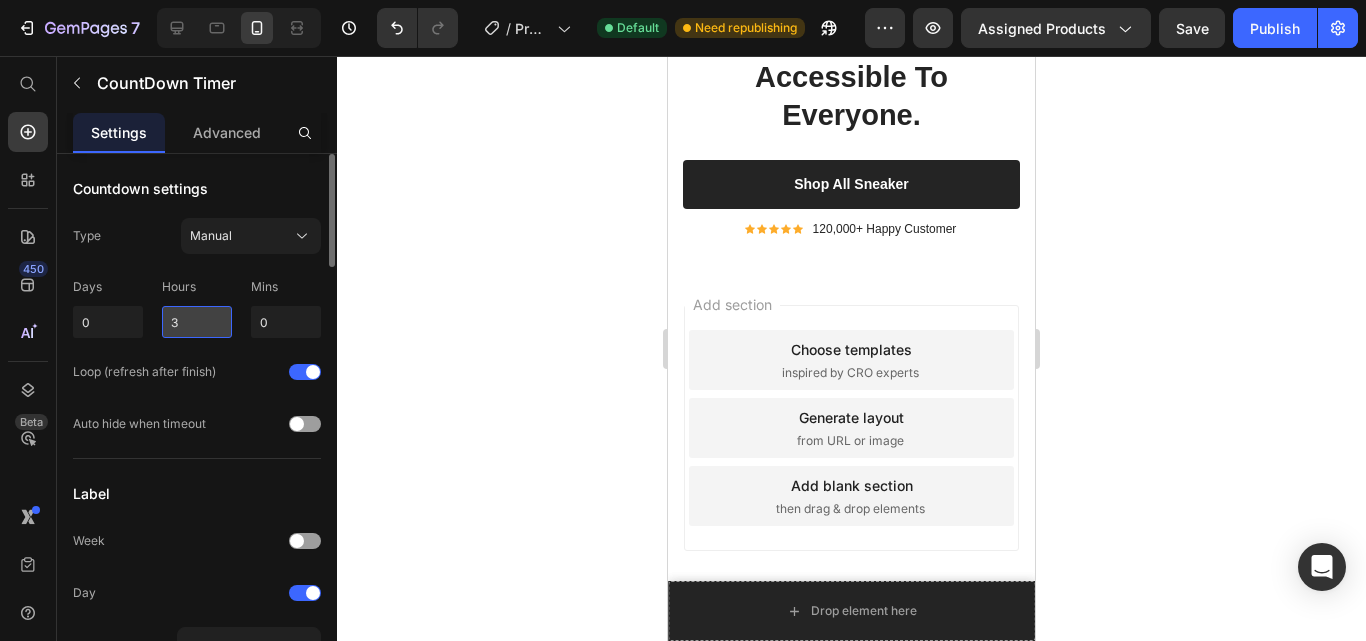 click on "3" at bounding box center (197, 322) 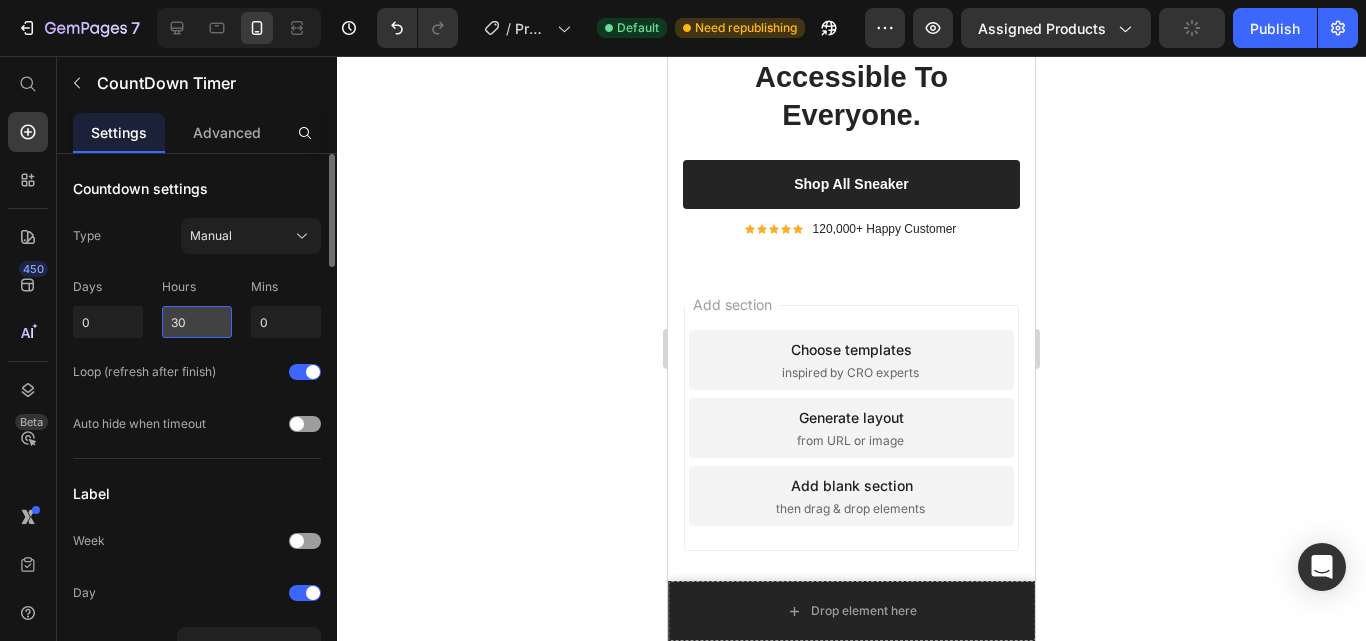 type on "3" 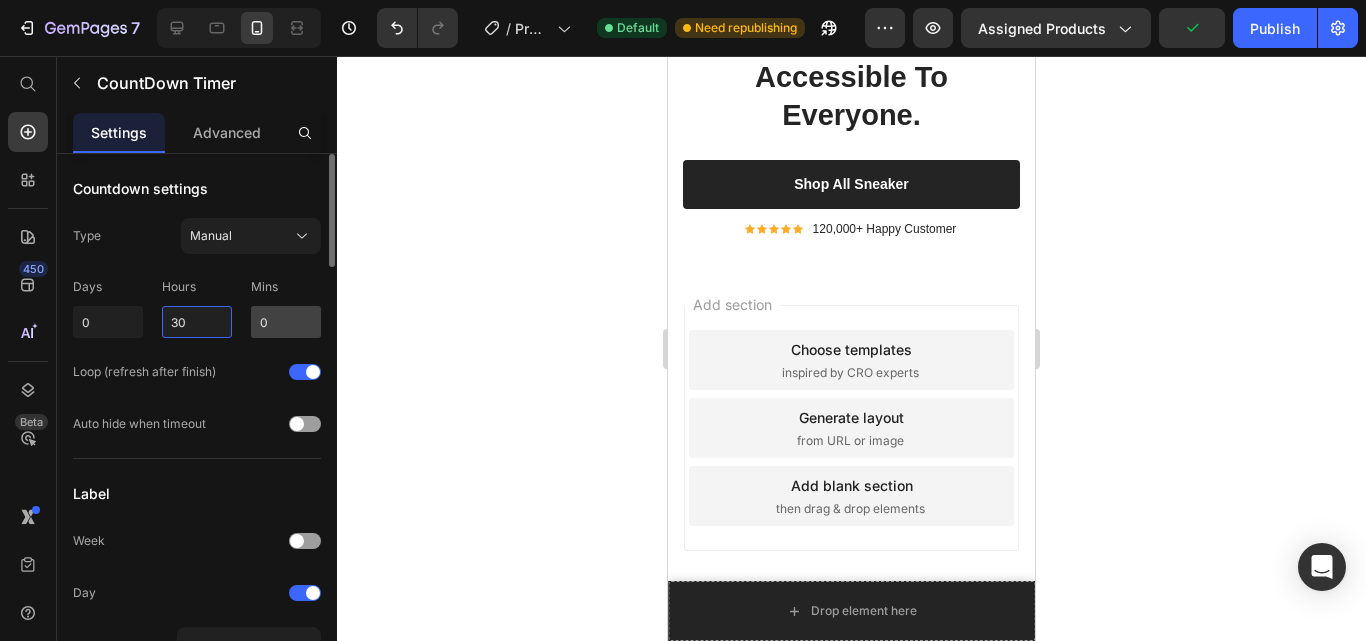 type on "3" 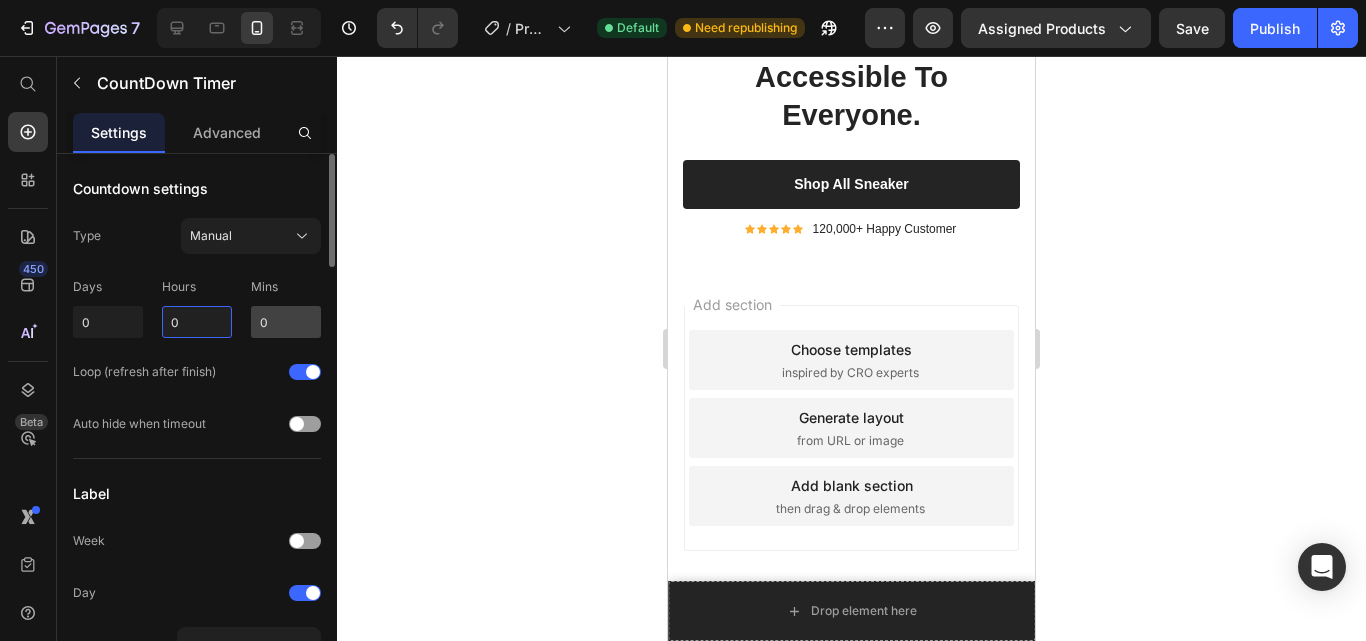 type on "0" 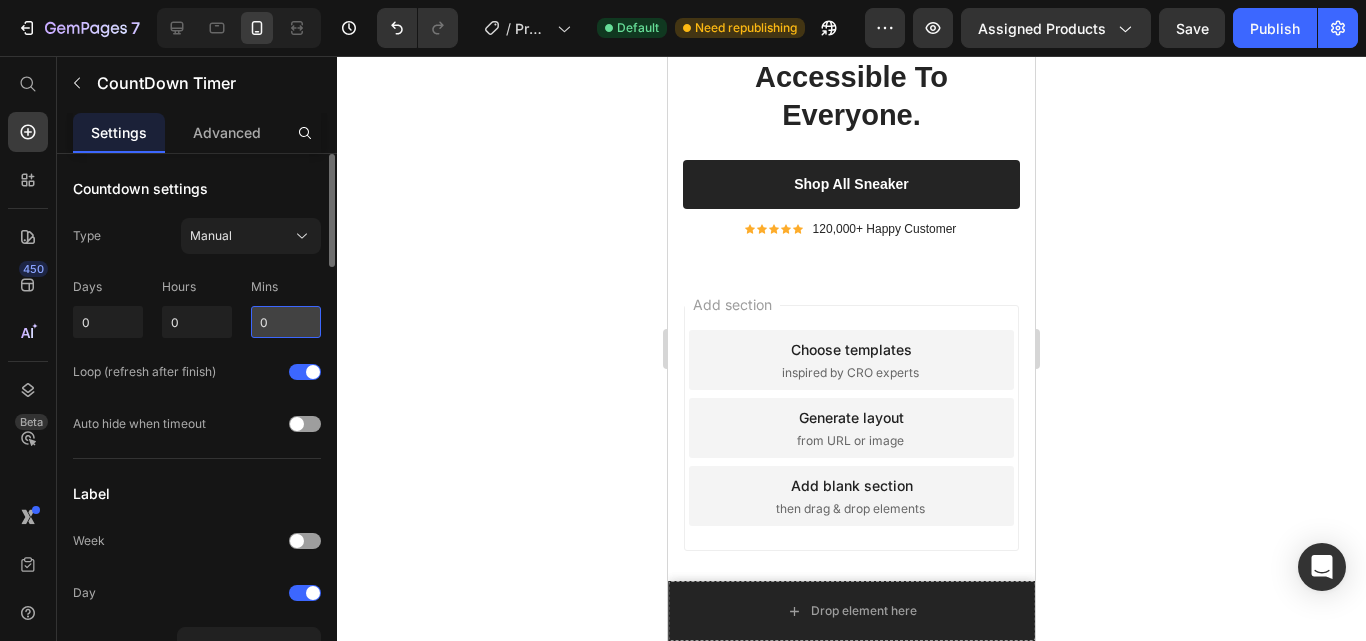 click on "0" at bounding box center [286, 322] 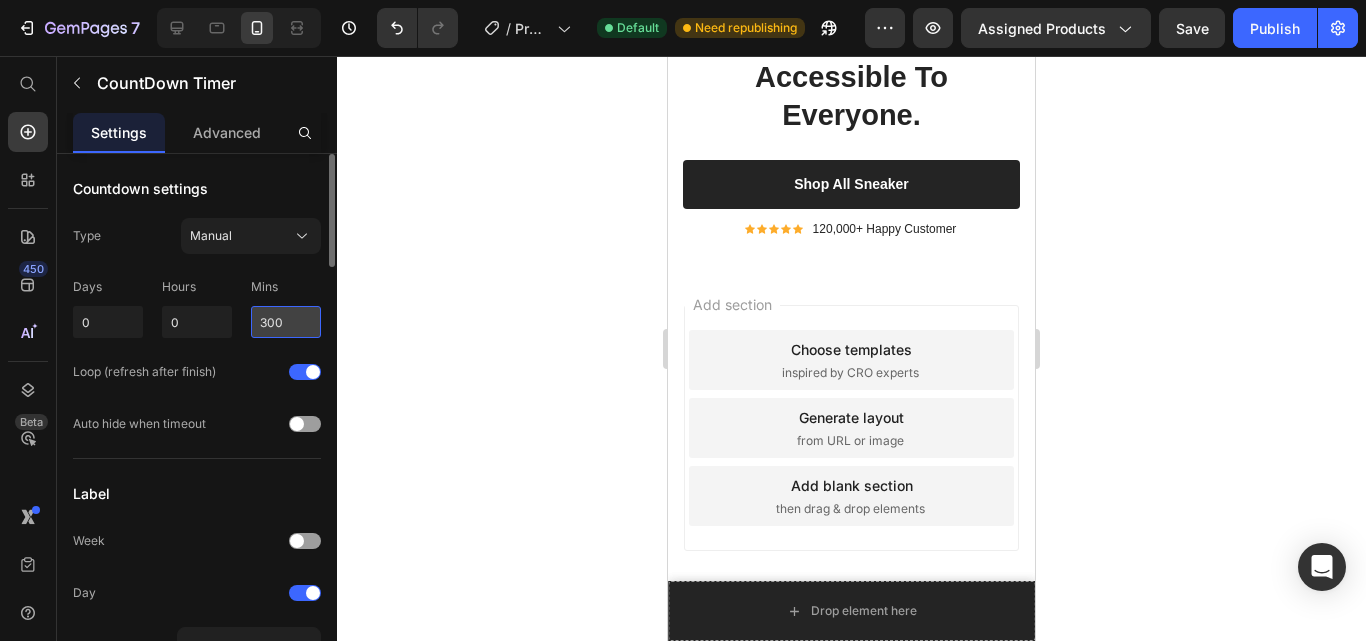 type on "30" 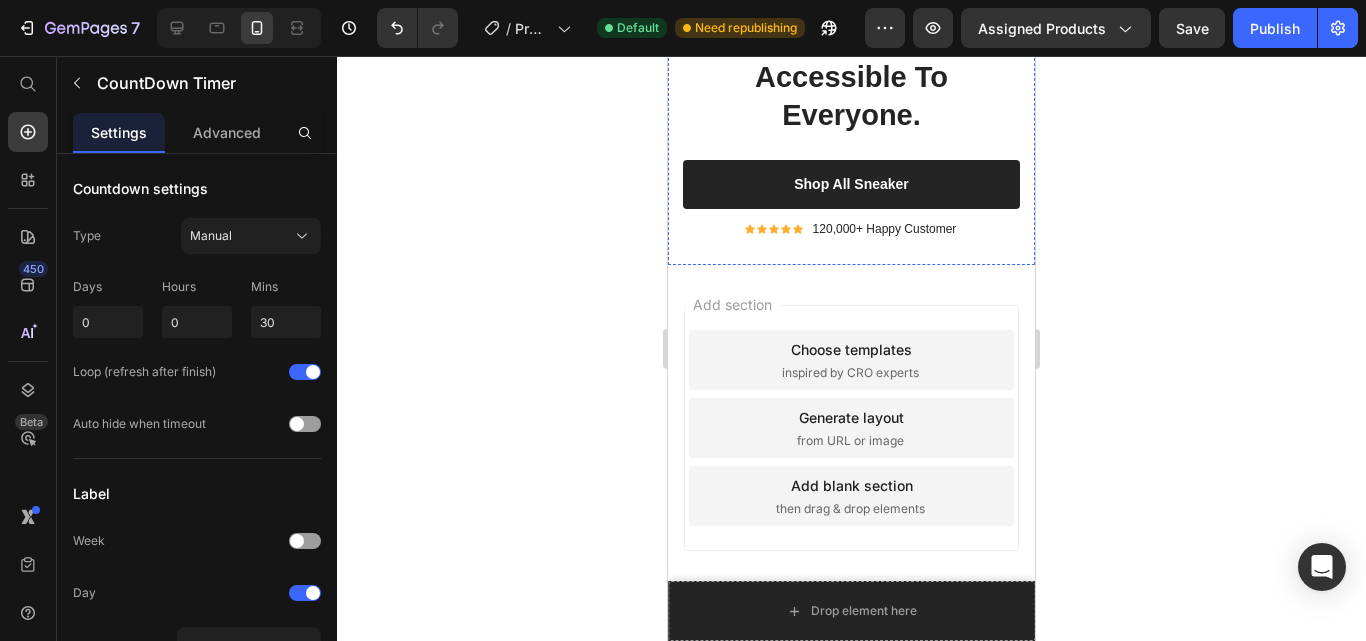 click 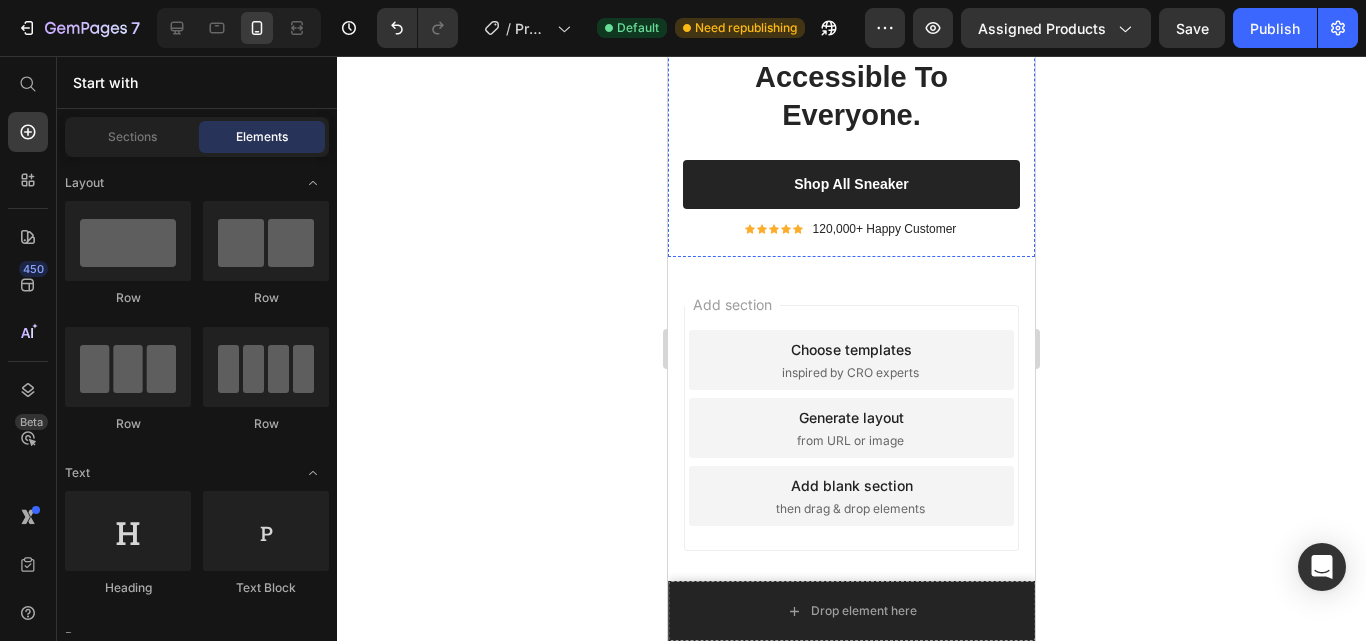 click on "00 00 29 59" at bounding box center (851, -60) 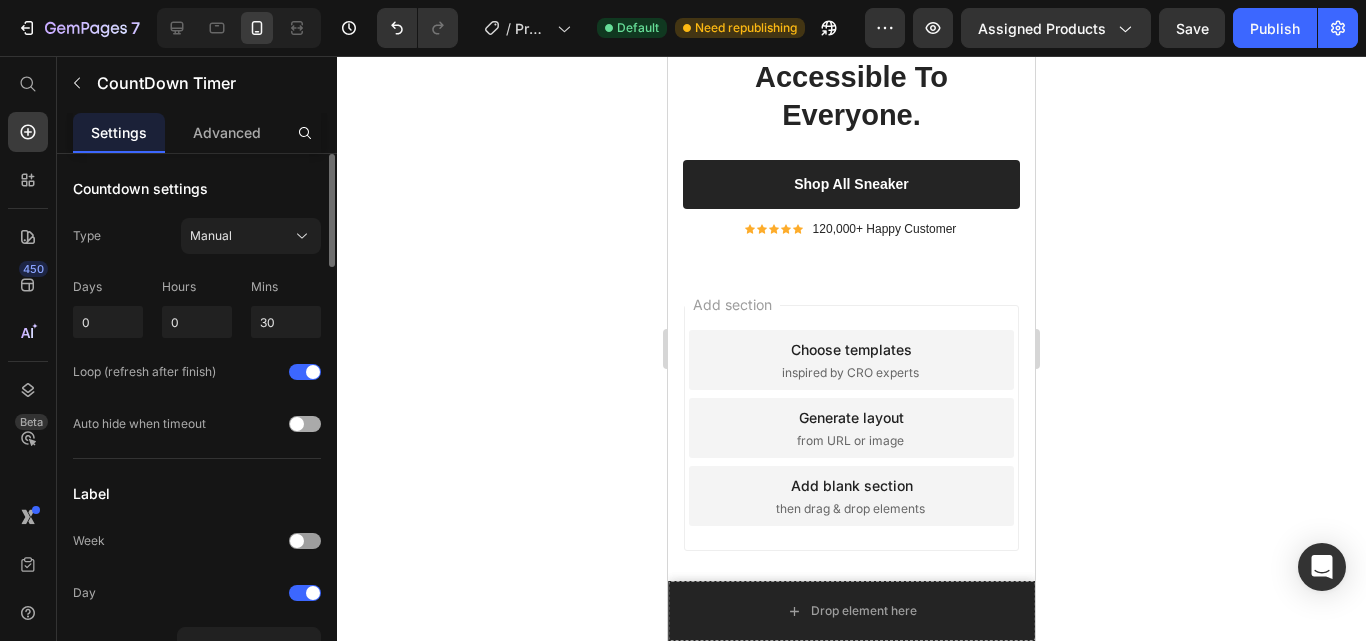 click on "Auto hide when timeout" 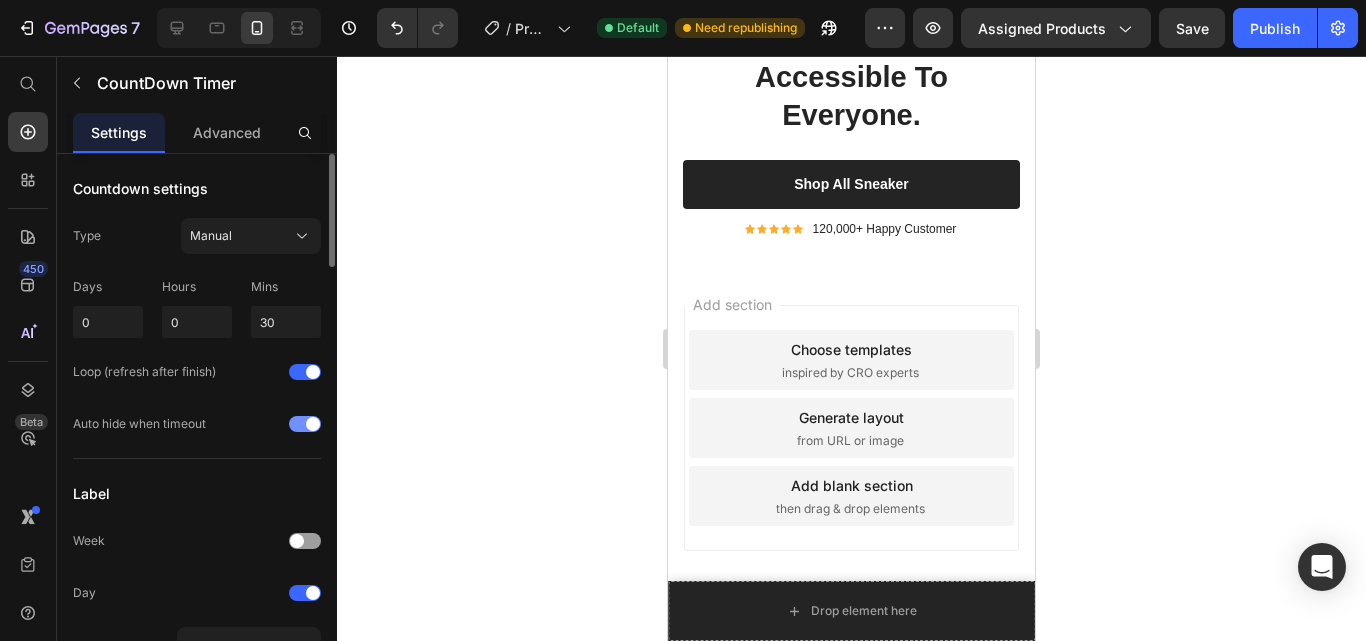 click at bounding box center [305, 424] 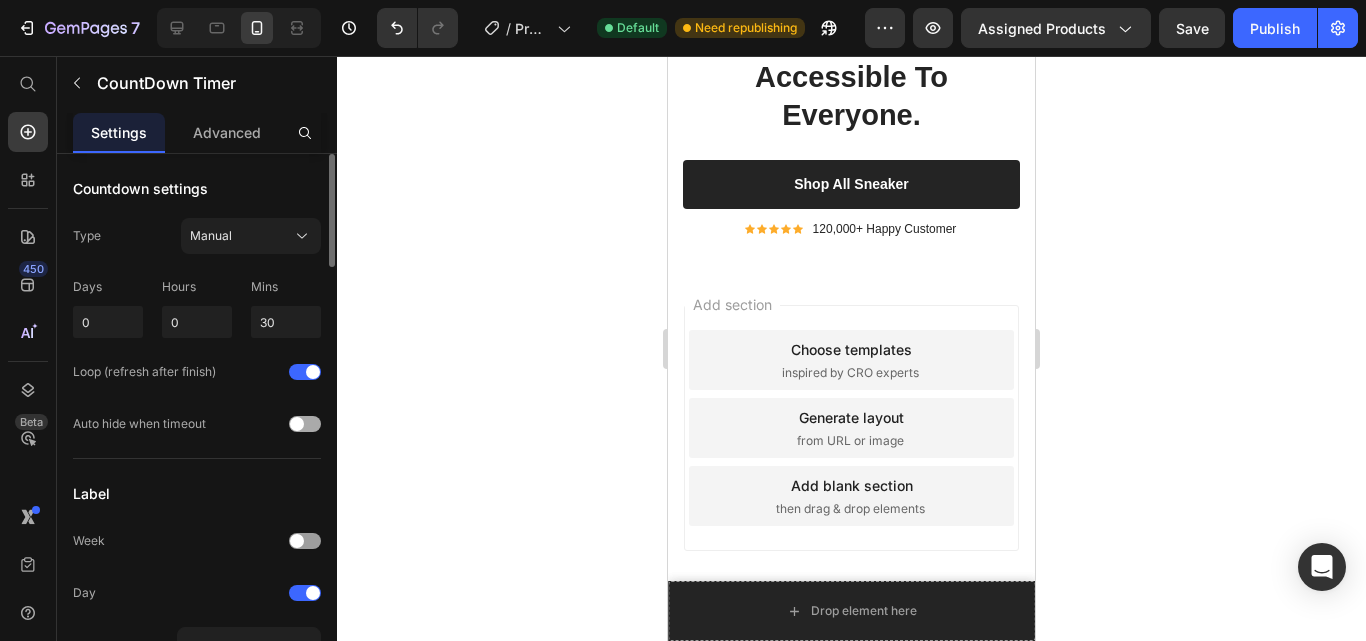 click at bounding box center [305, 424] 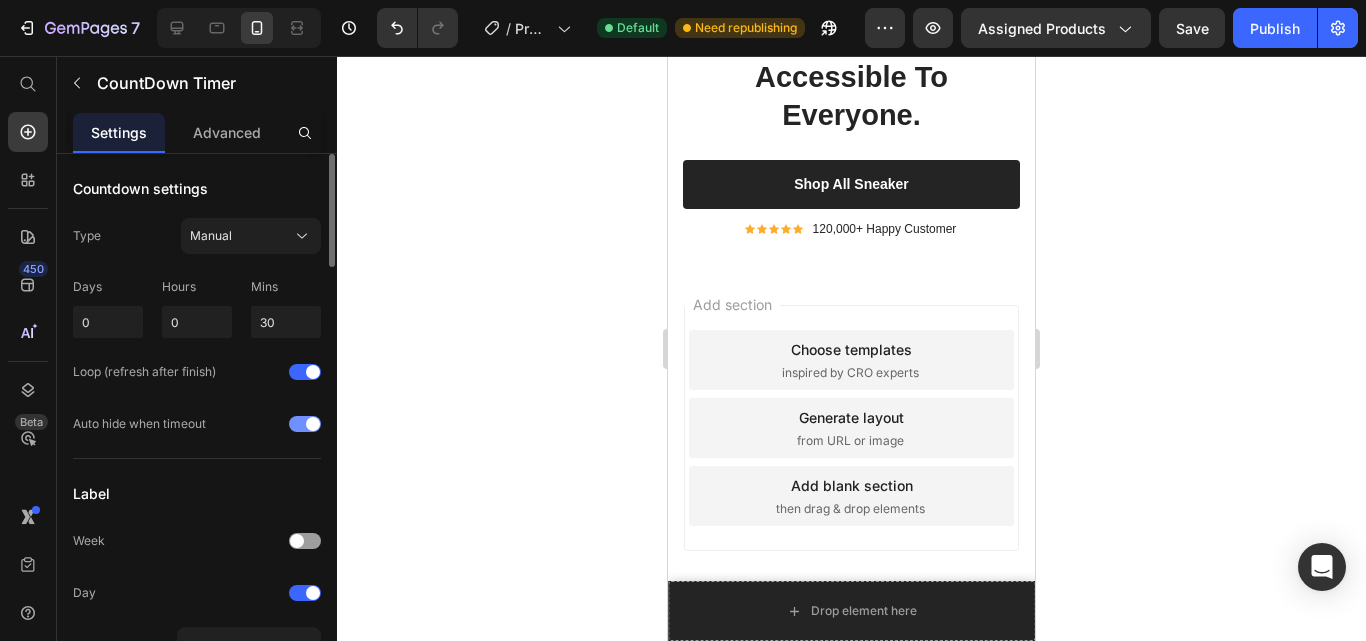click on "Auto hide when timeout" 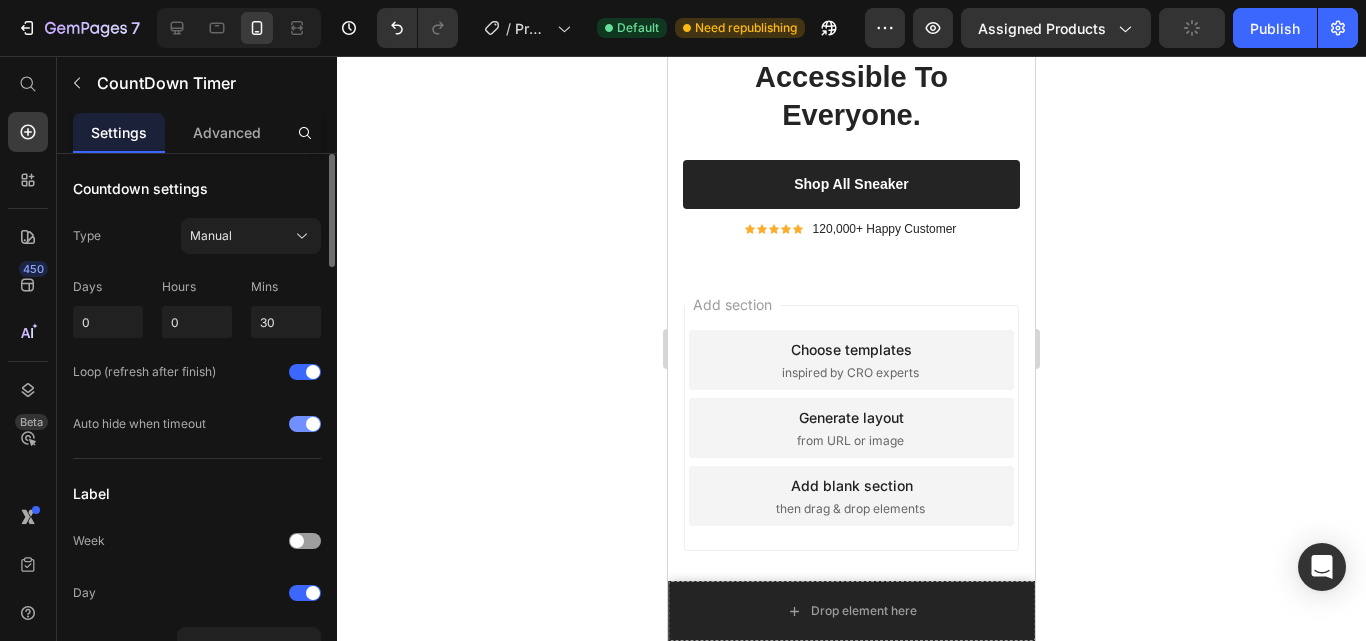 click at bounding box center (305, 424) 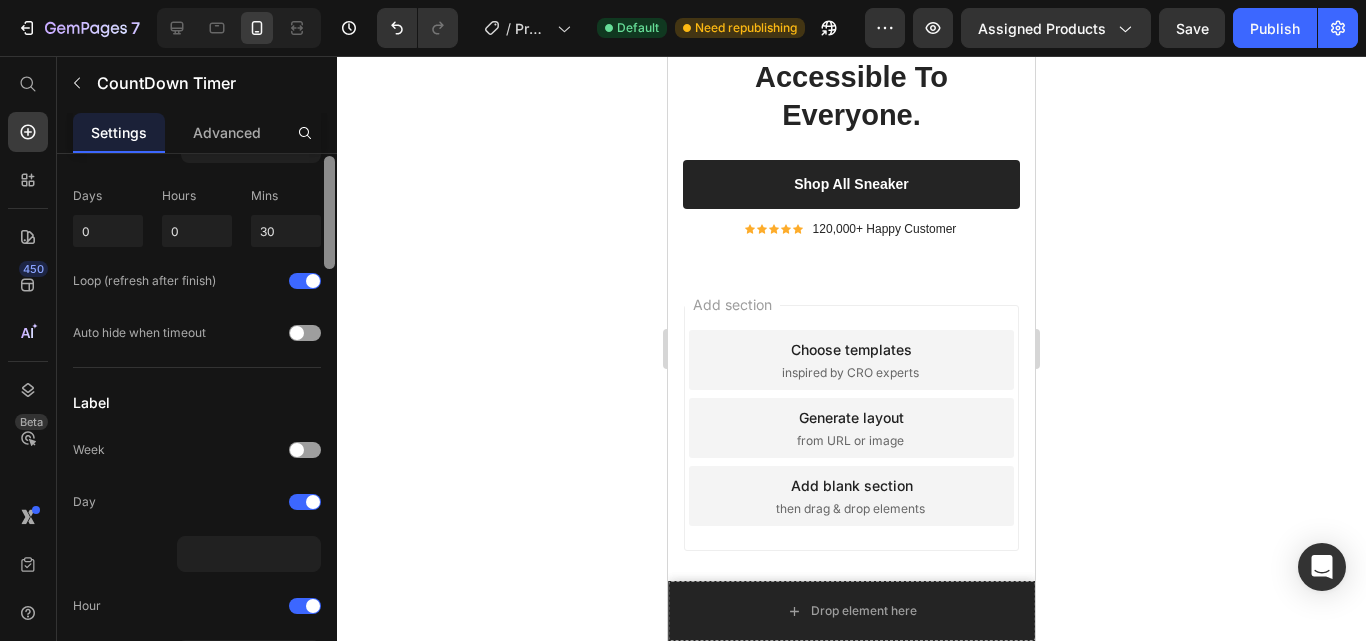 scroll, scrollTop: 115, scrollLeft: 0, axis: vertical 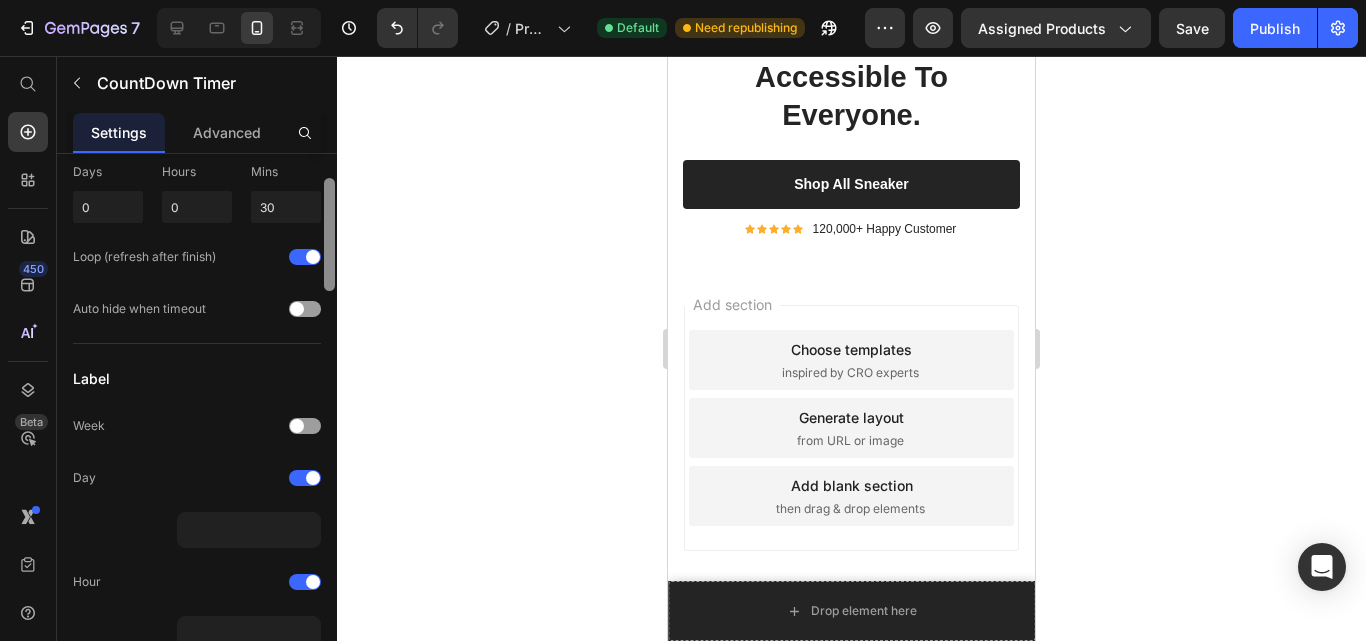 drag, startPoint x: 331, startPoint y: 199, endPoint x: 333, endPoint y: 223, distance: 24.083189 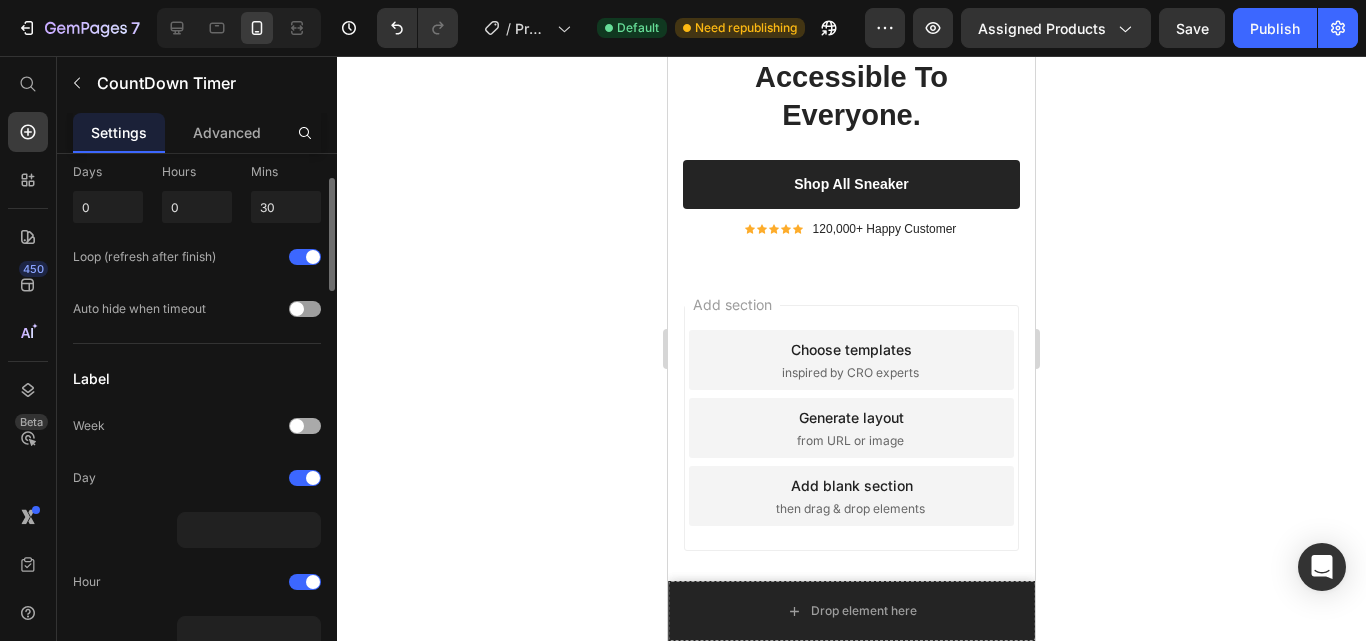 click at bounding box center [297, 426] 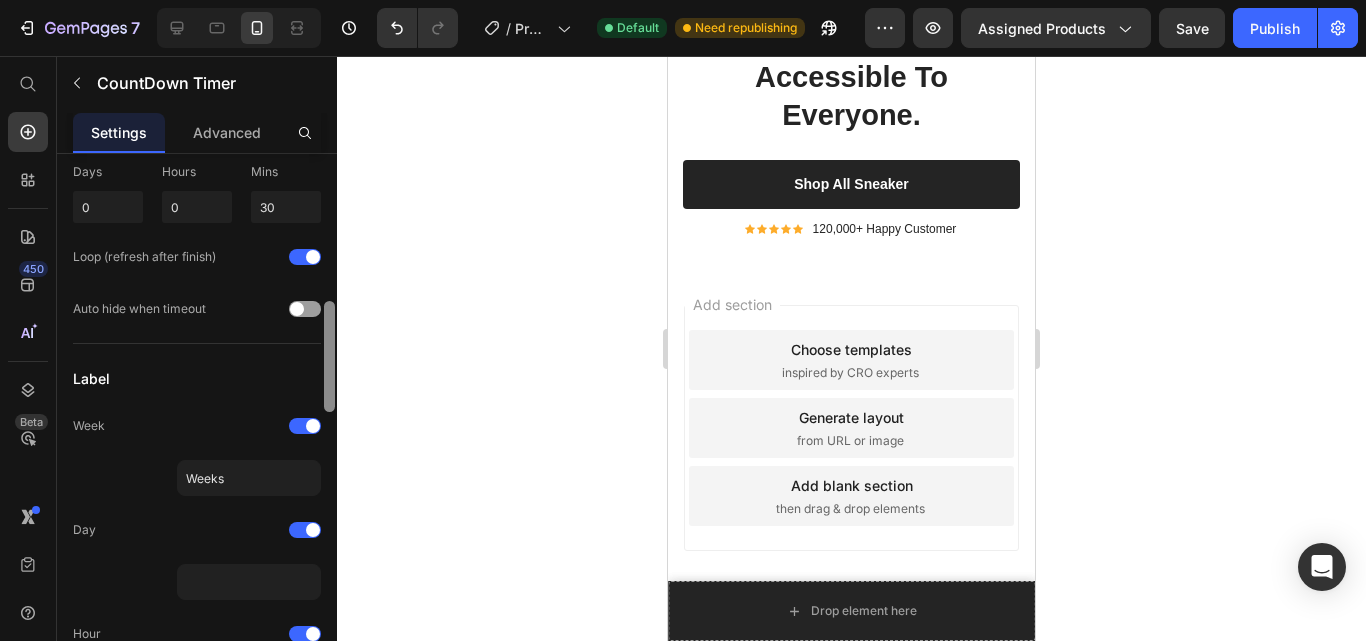 scroll, scrollTop: 252, scrollLeft: 0, axis: vertical 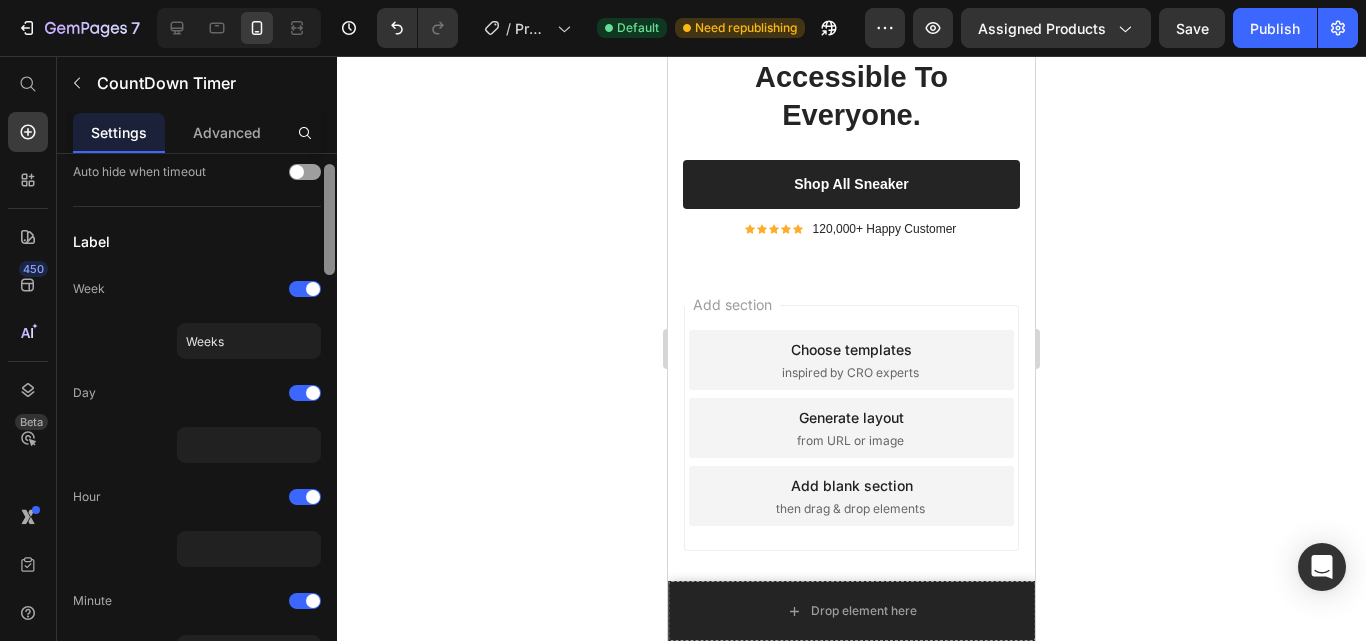 drag, startPoint x: 329, startPoint y: 275, endPoint x: 333, endPoint y: 303, distance: 28.284271 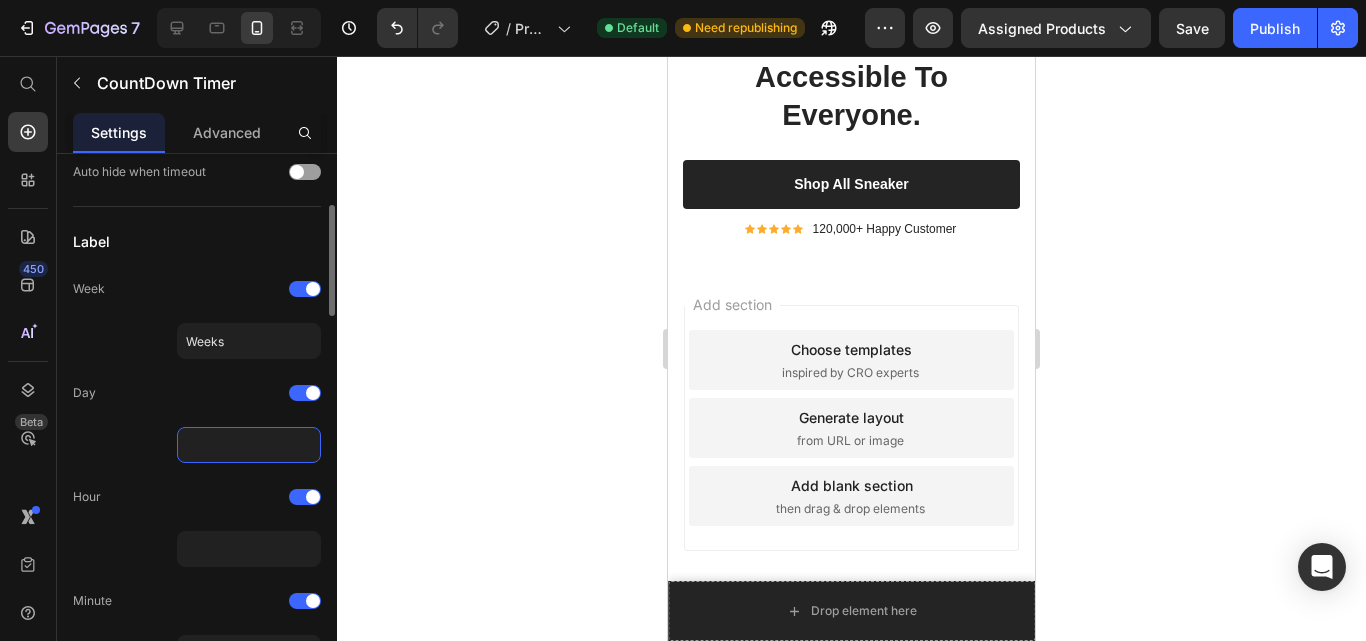 click 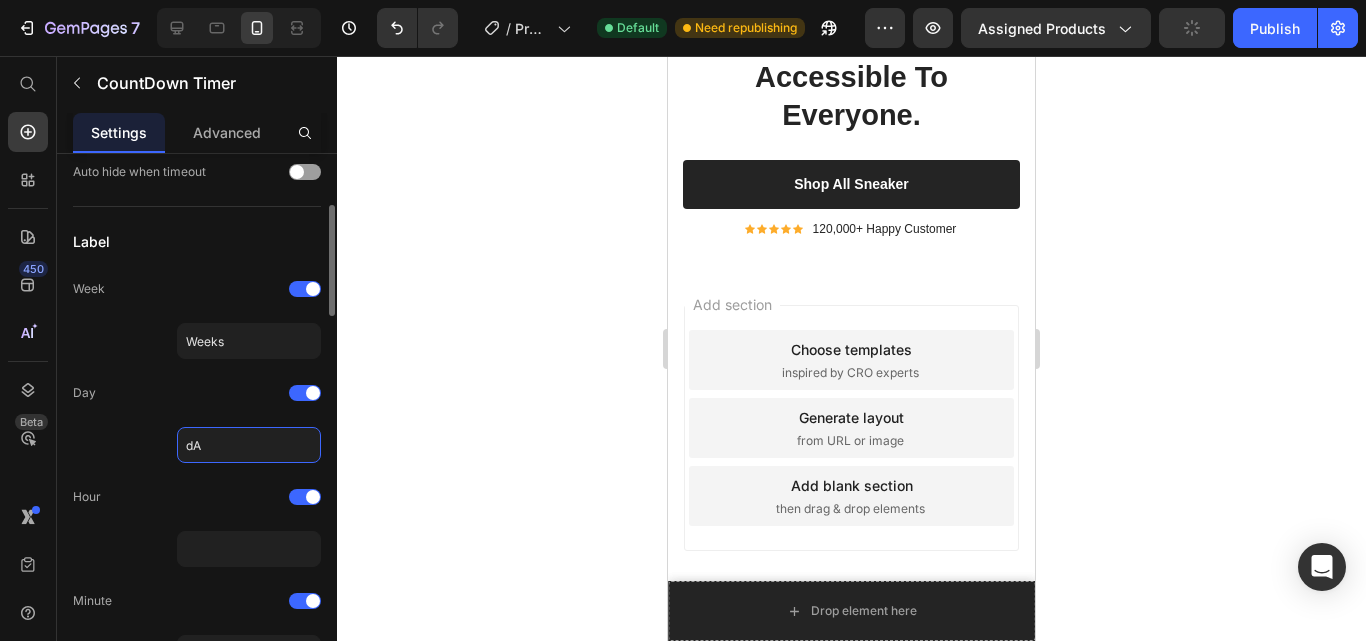 type on "d" 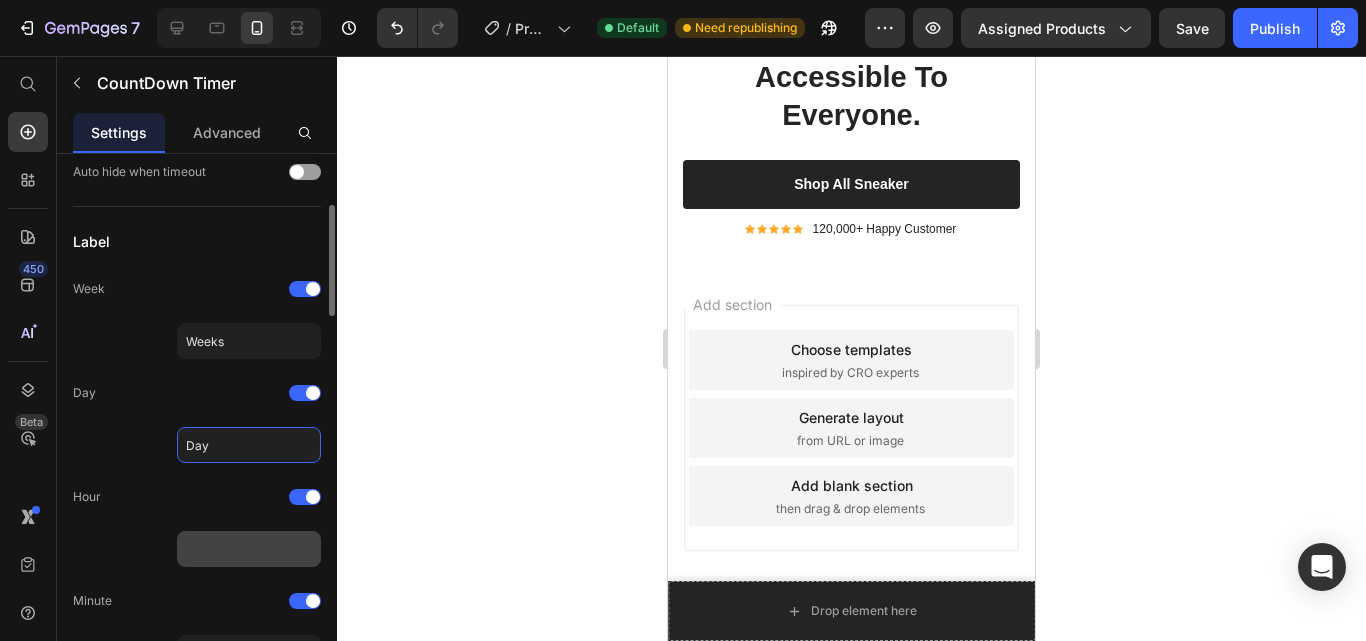 type on "Day" 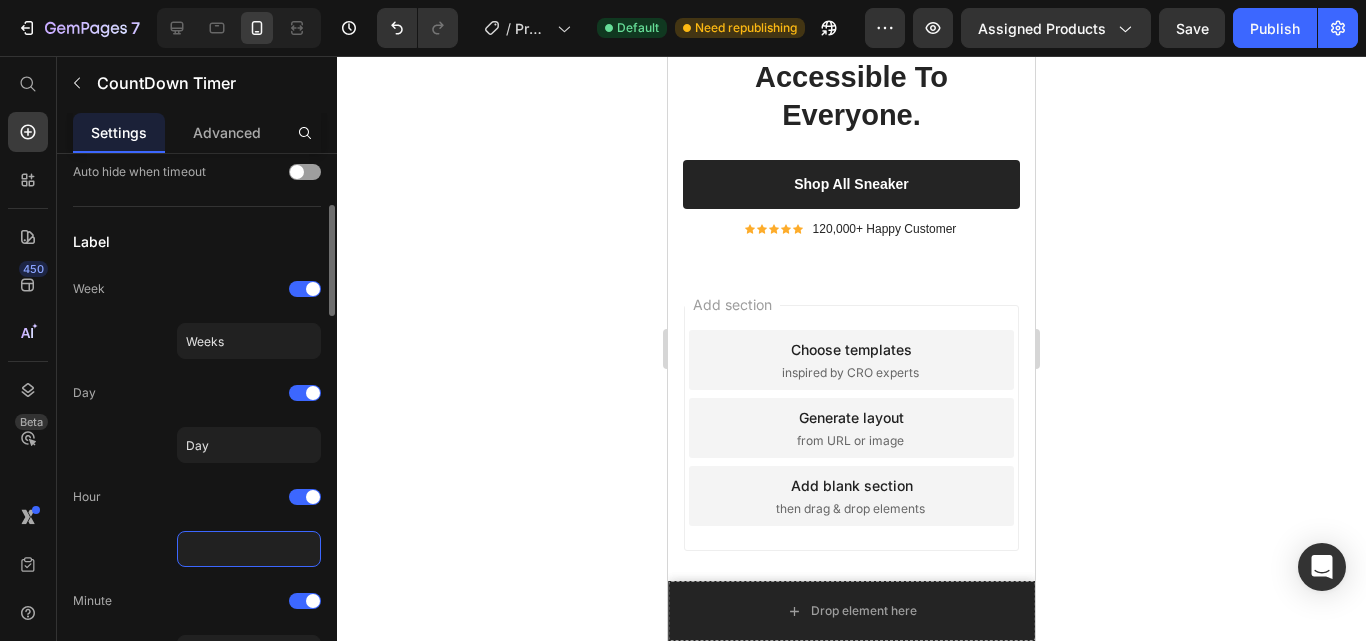 click 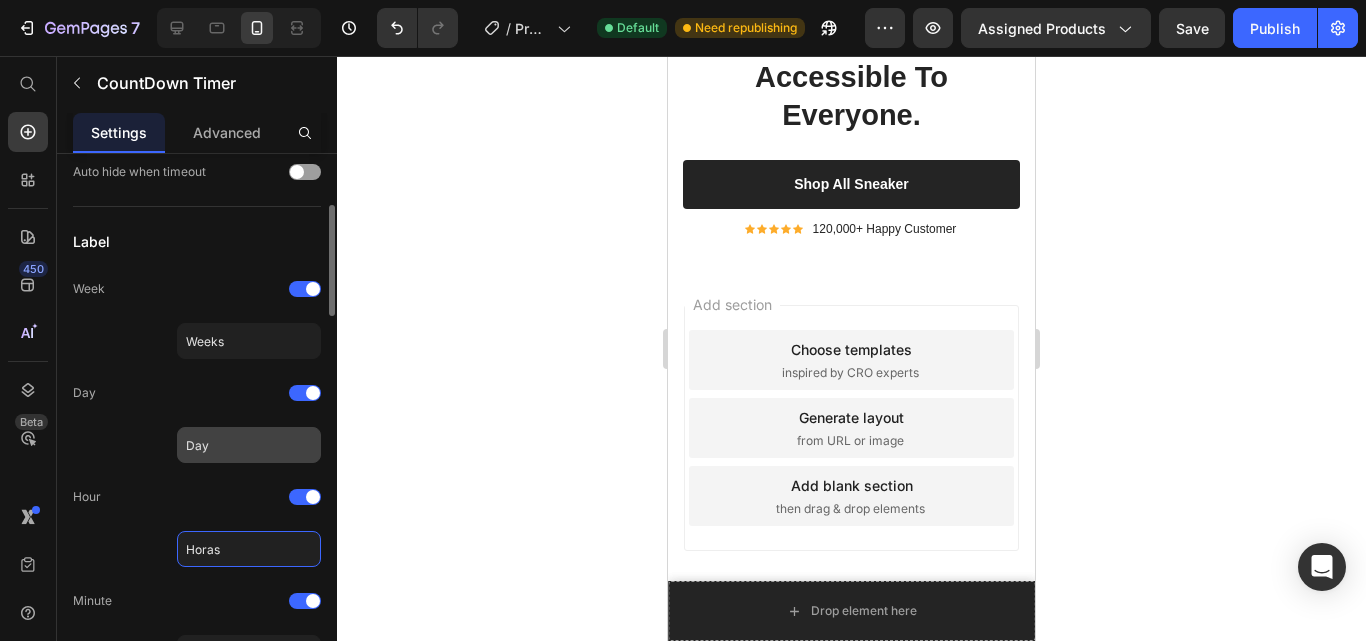 type on "Horas" 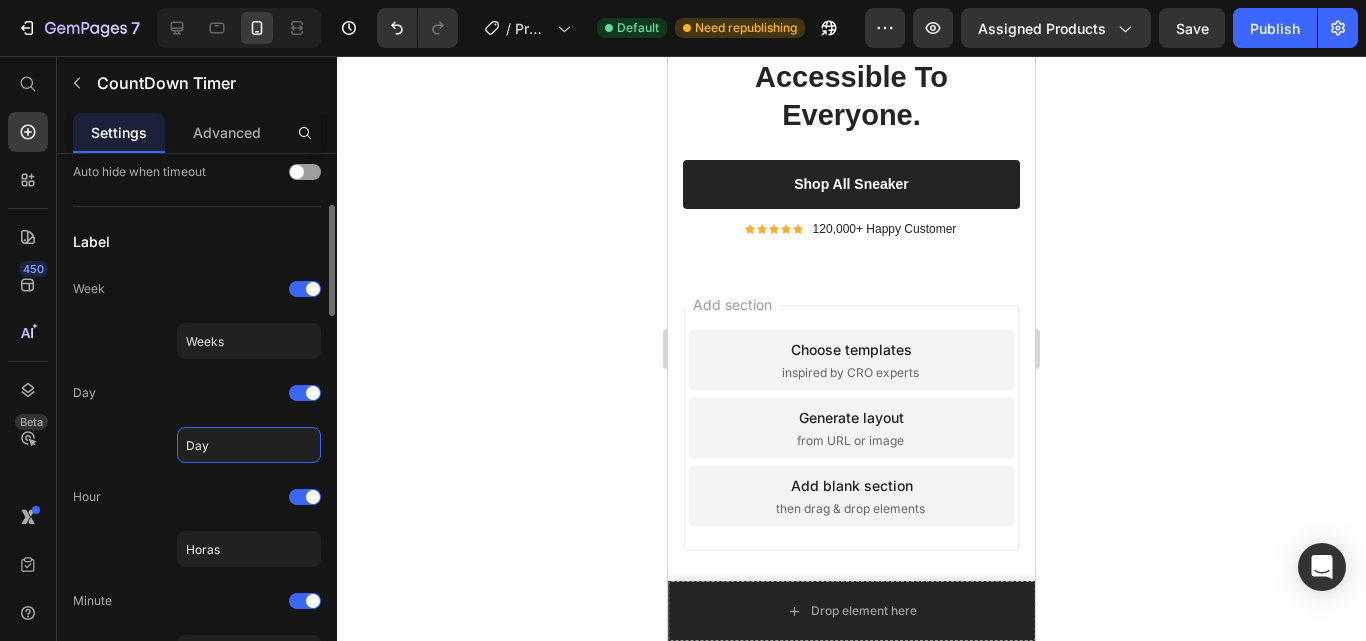 click on "Day" 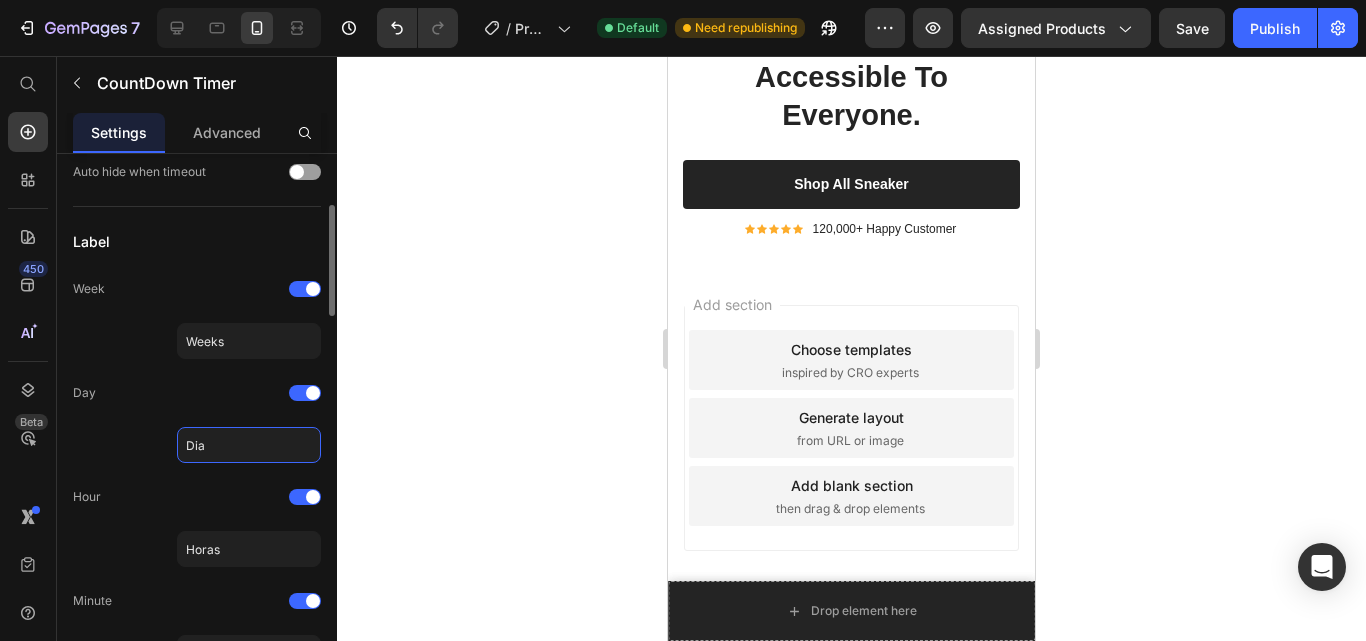 type on "Dias" 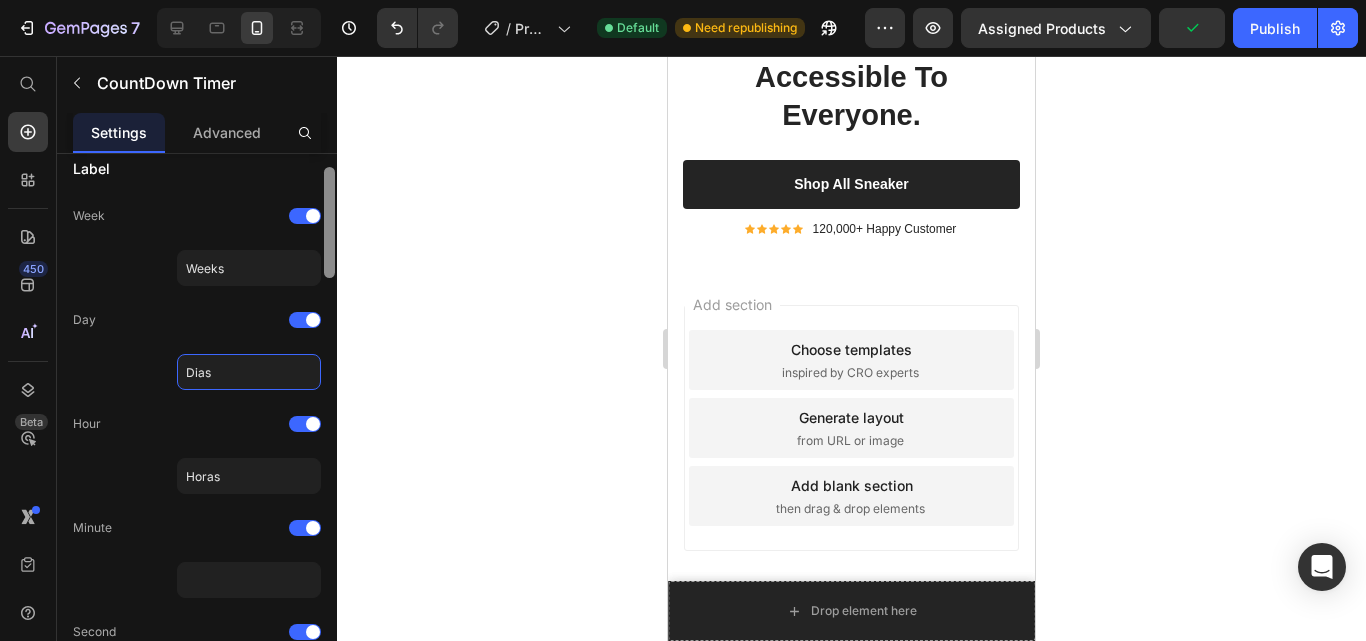 scroll, scrollTop: 267, scrollLeft: 0, axis: vertical 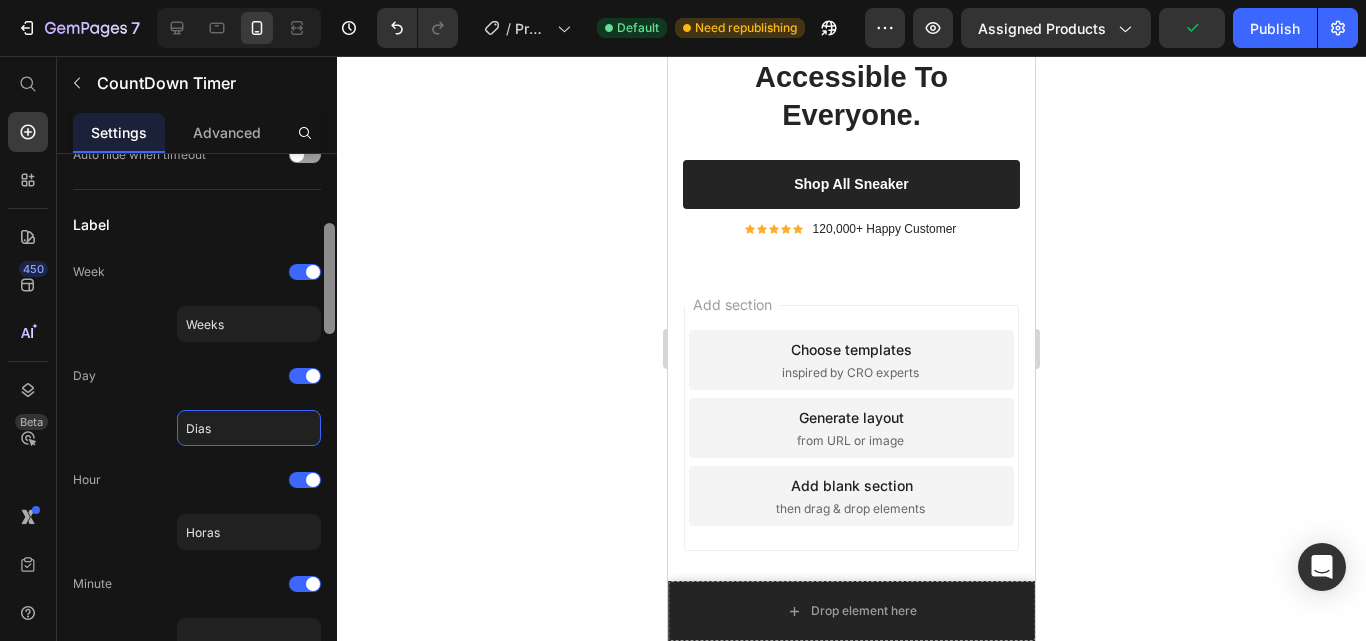 click at bounding box center (329, 278) 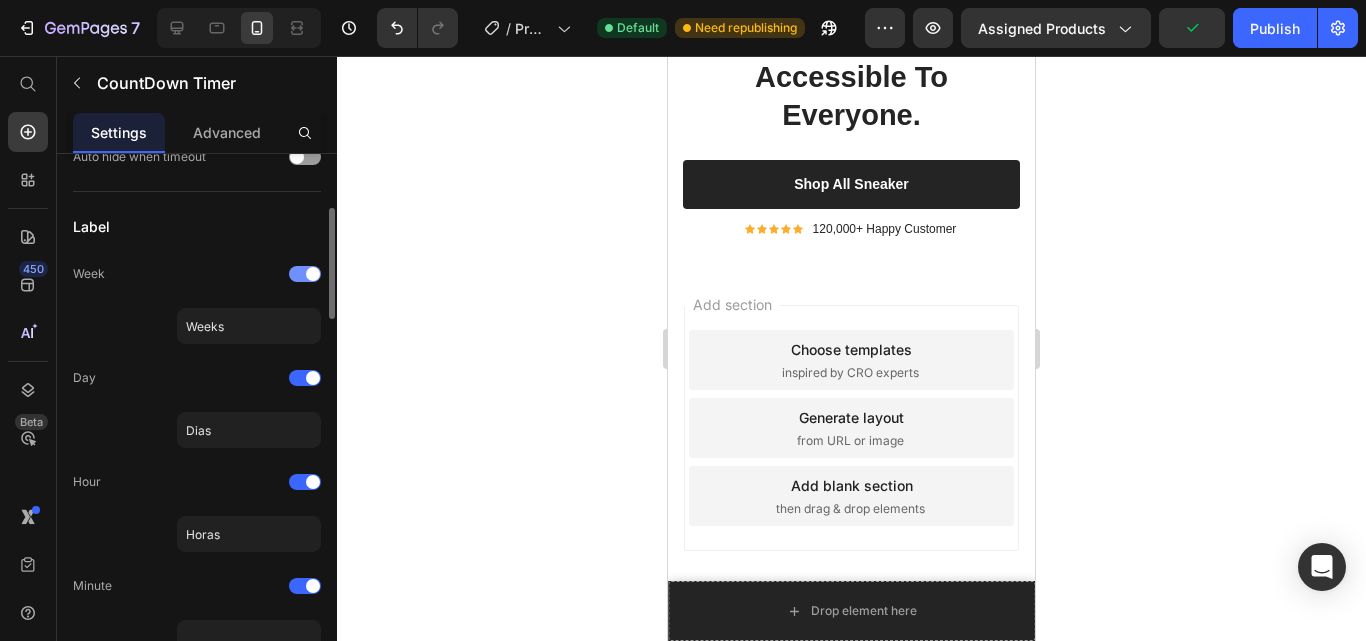 click at bounding box center (313, 274) 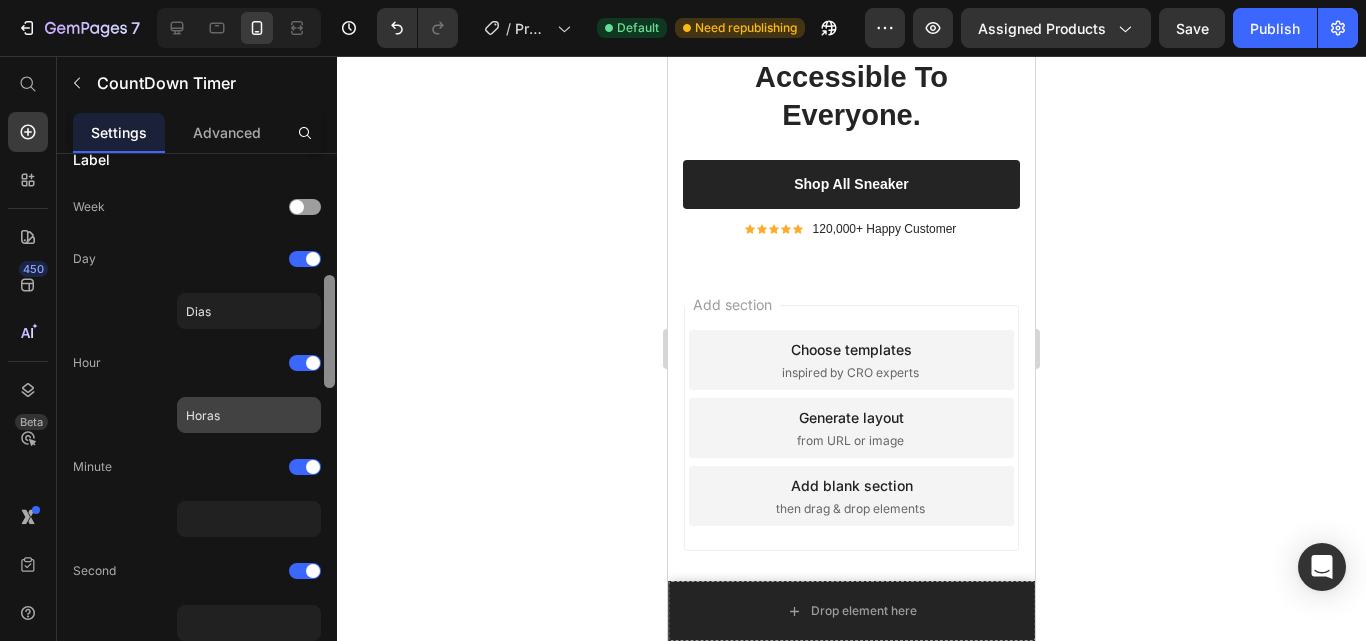 drag, startPoint x: 334, startPoint y: 298, endPoint x: 294, endPoint y: 370, distance: 82.36504 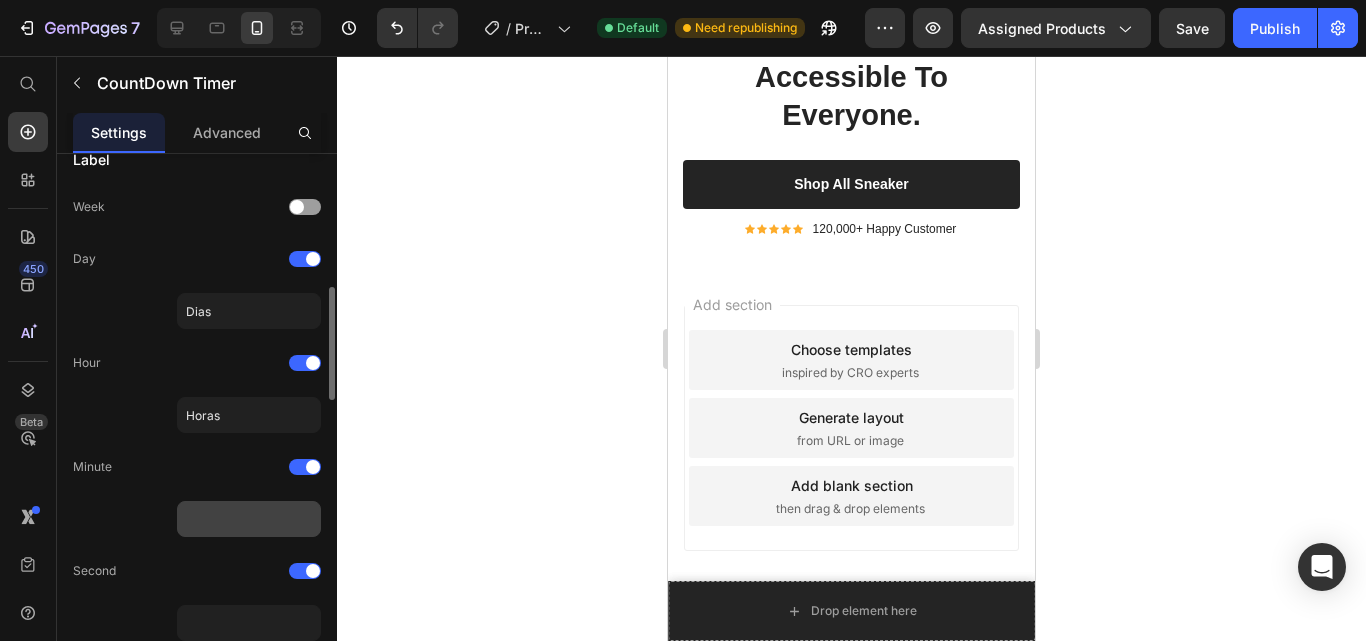 scroll, scrollTop: 387, scrollLeft: 0, axis: vertical 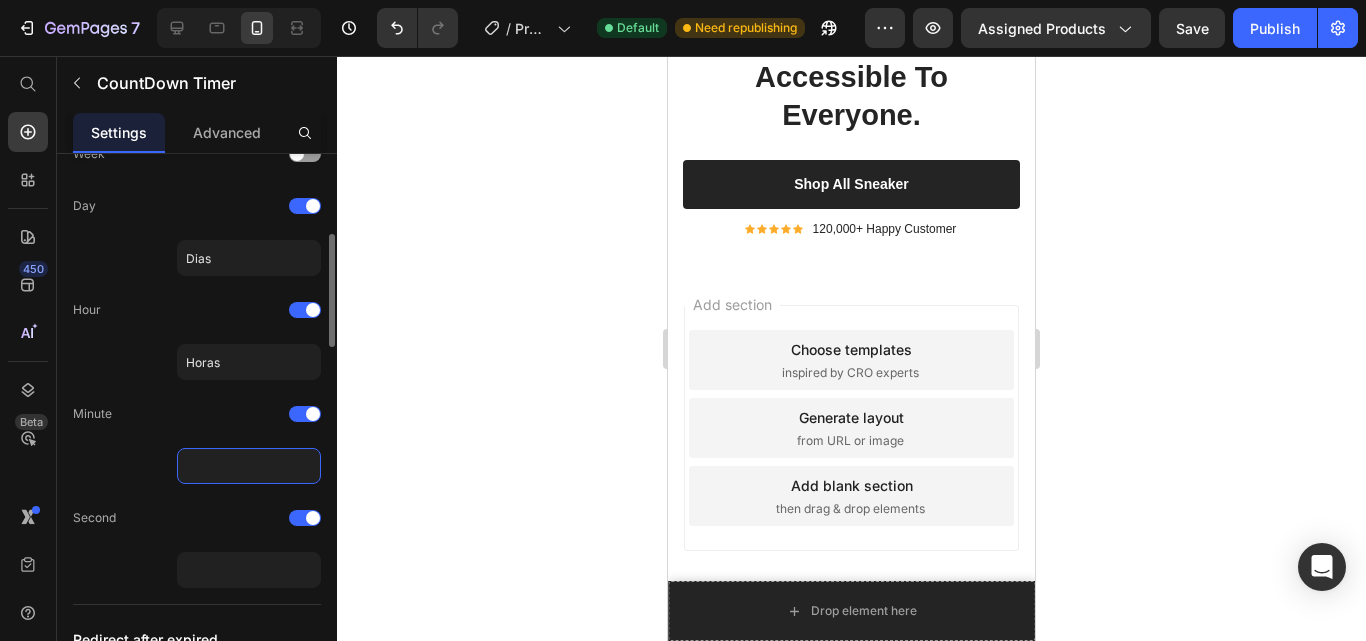 click 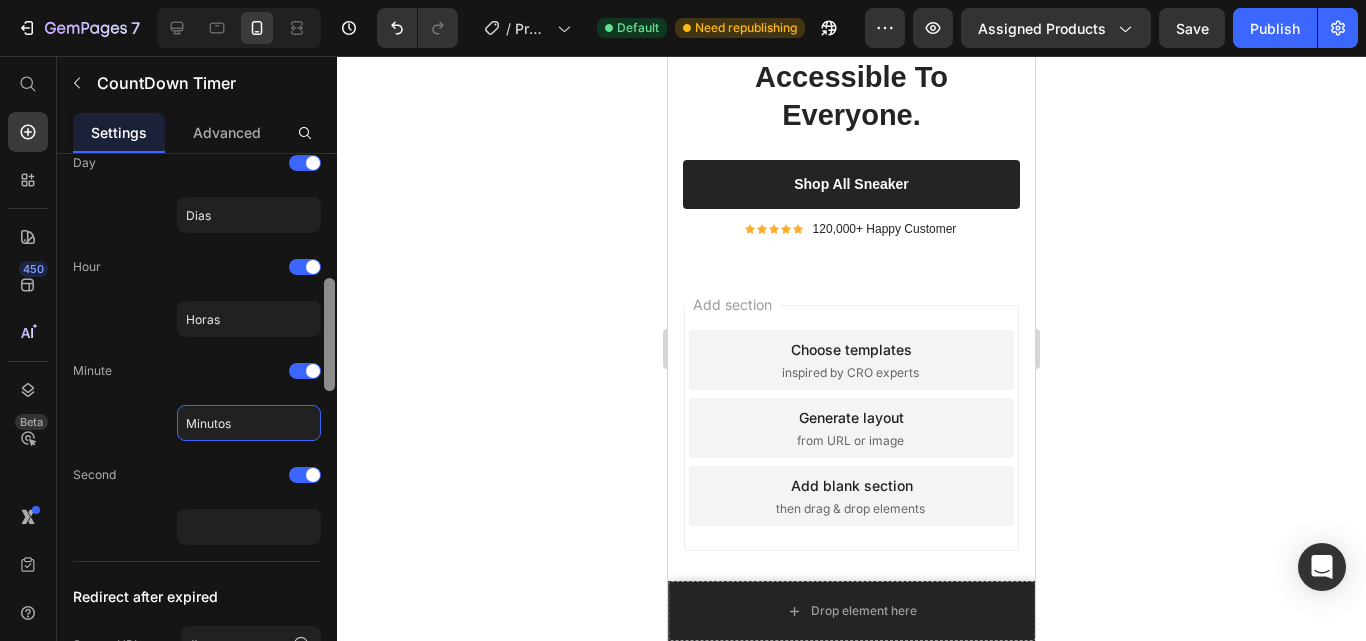 scroll, scrollTop: 459, scrollLeft: 0, axis: vertical 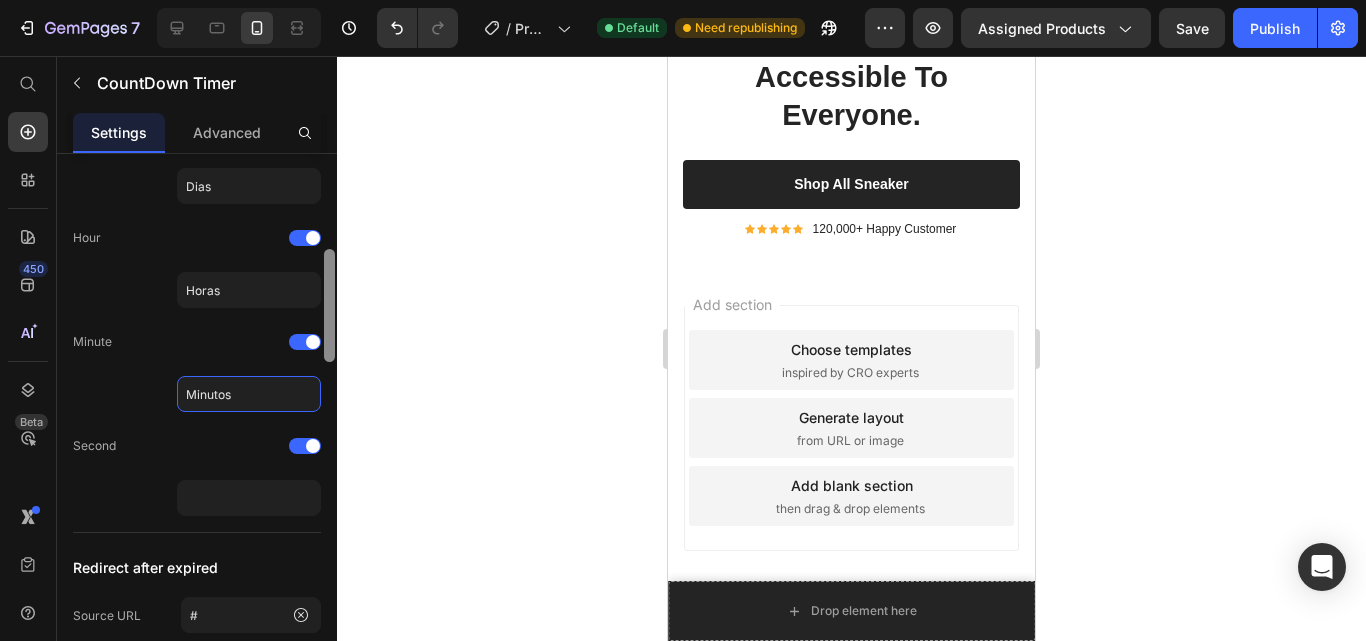 drag, startPoint x: 331, startPoint y: 325, endPoint x: 331, endPoint y: 340, distance: 15 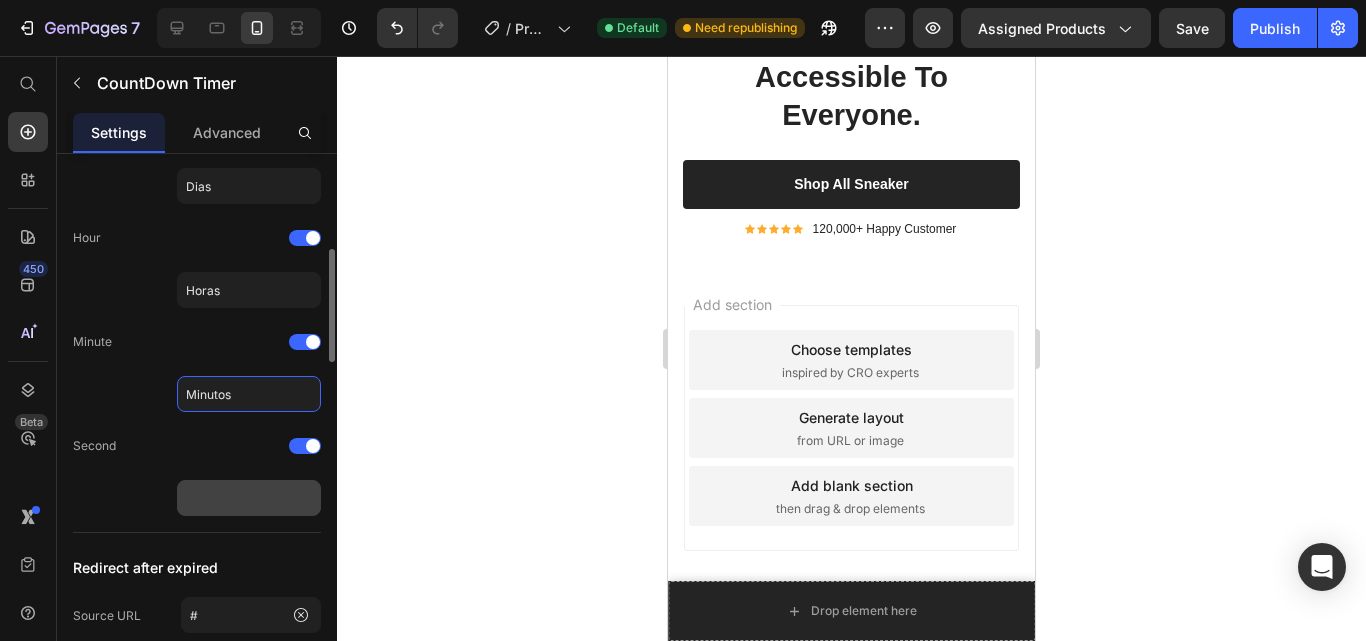 type on "Minutos" 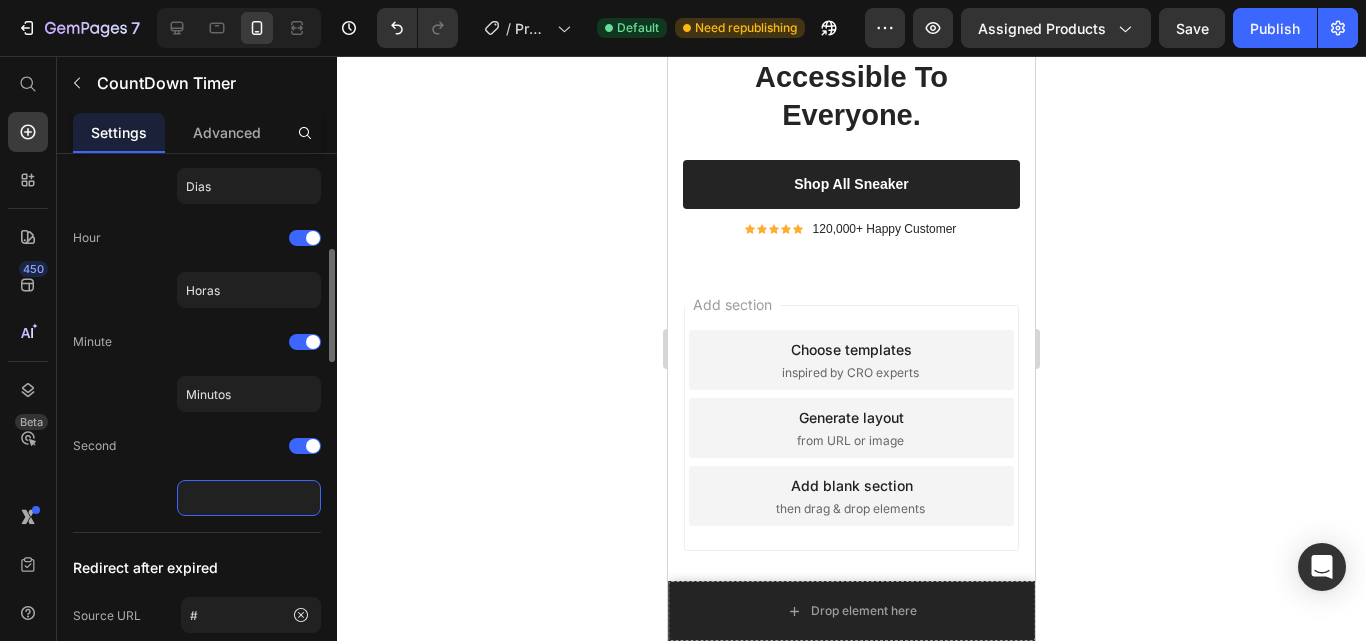 click 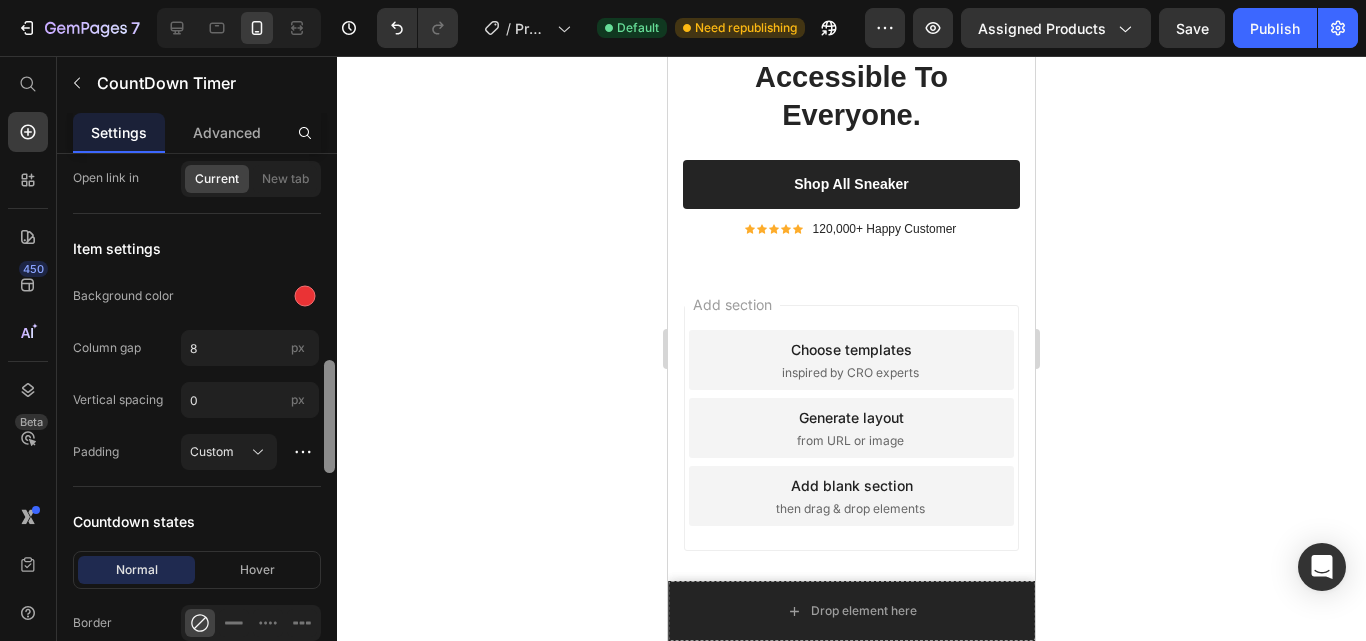 scroll, scrollTop: 1020, scrollLeft: 0, axis: vertical 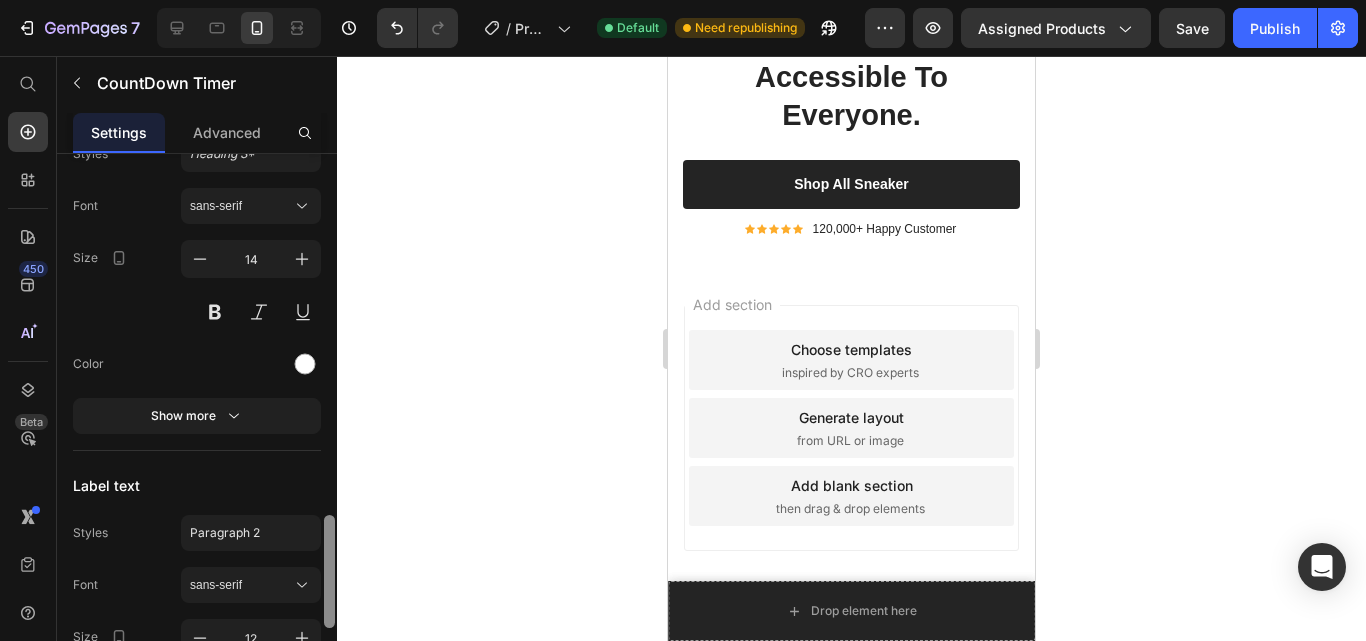 drag, startPoint x: 330, startPoint y: 337, endPoint x: 357, endPoint y: 553, distance: 217.68095 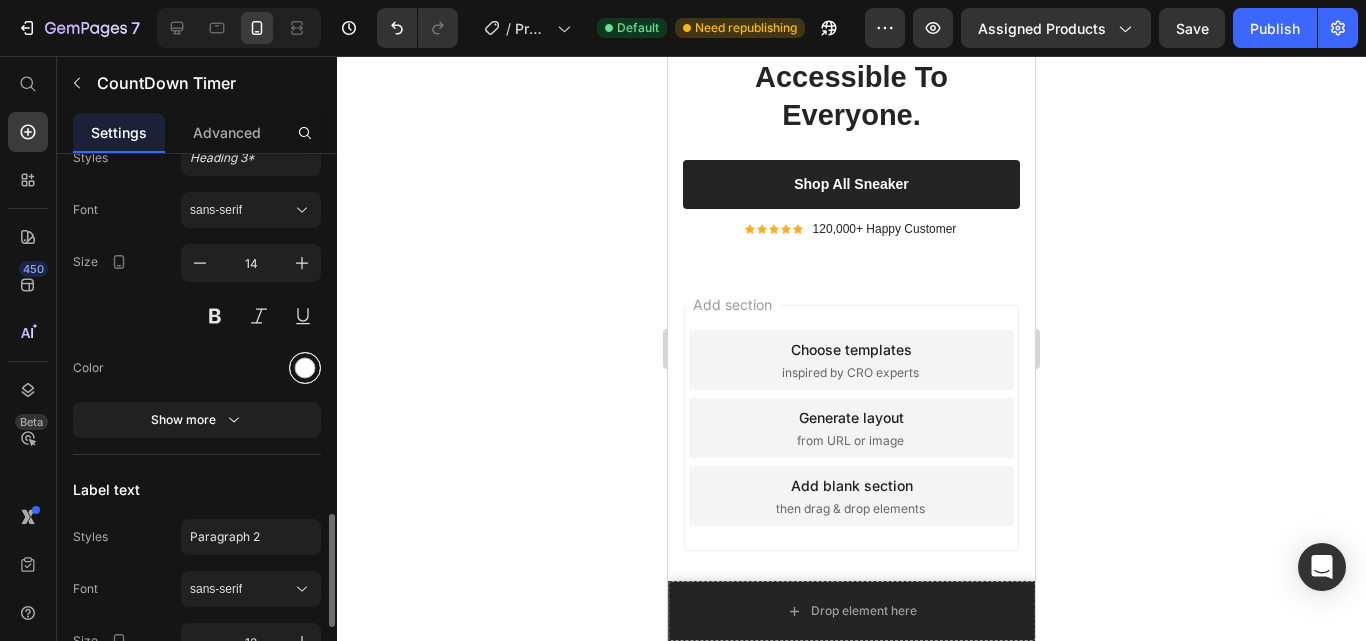 type on "Segundos" 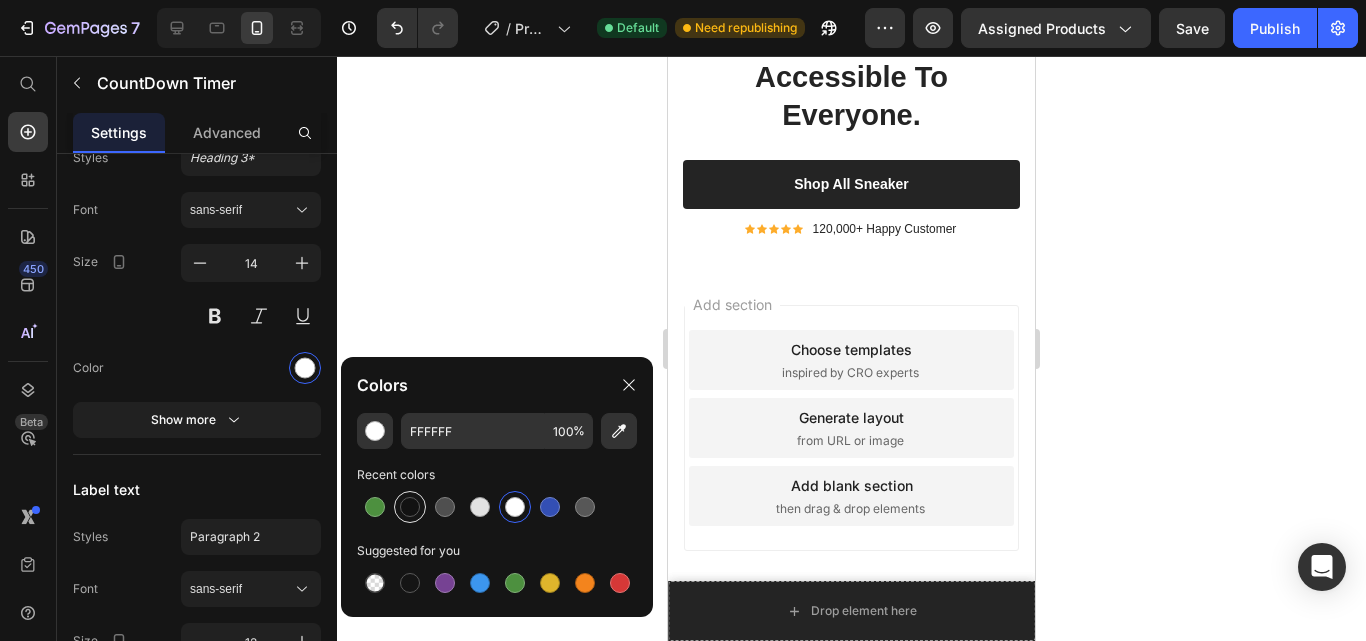 click at bounding box center (410, 507) 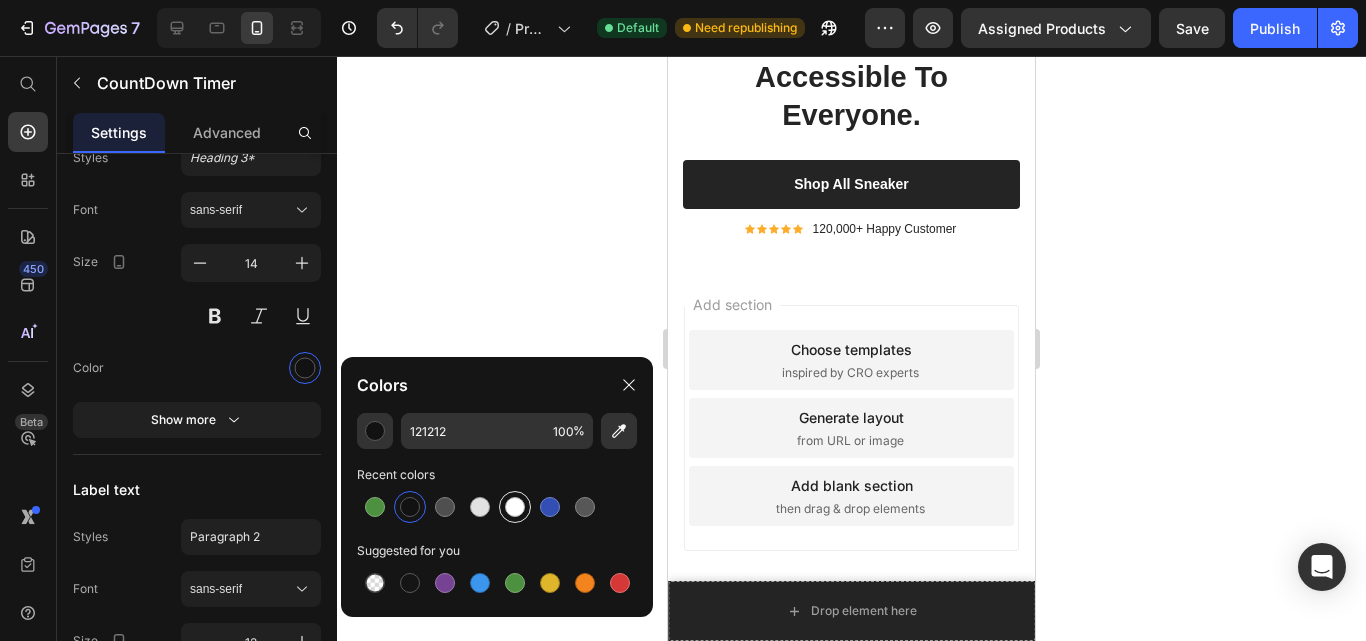 click at bounding box center [515, 507] 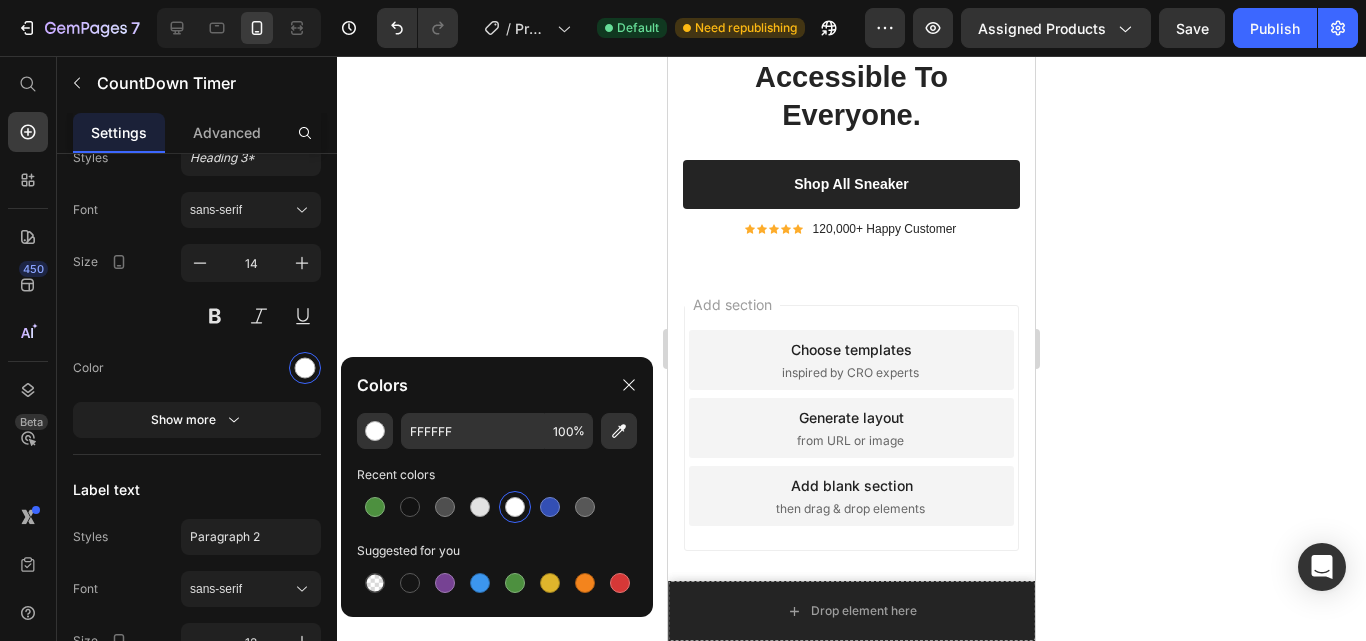 click 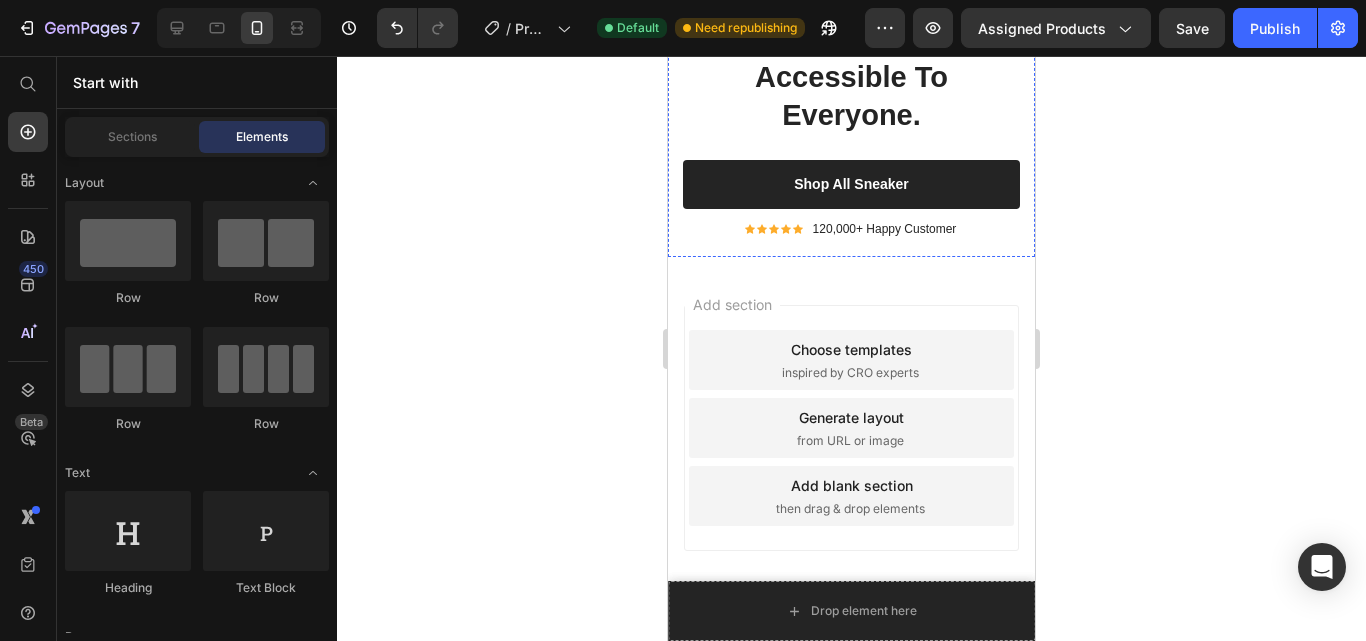 click on "Image 00 Dias 00 Horas 29 Minutos 00 Segundos CountDown Timer Image Up to 20% off alomost everything Text block Icon List Stylish sneaker, Made Accessible To Everyone. Heading Shop All Sneaker Button                Icon                Icon                Icon                Icon                Icon Icon List Hoz 120,000+ Happy Customer Text block Icon List Row Row" at bounding box center (851, 69) 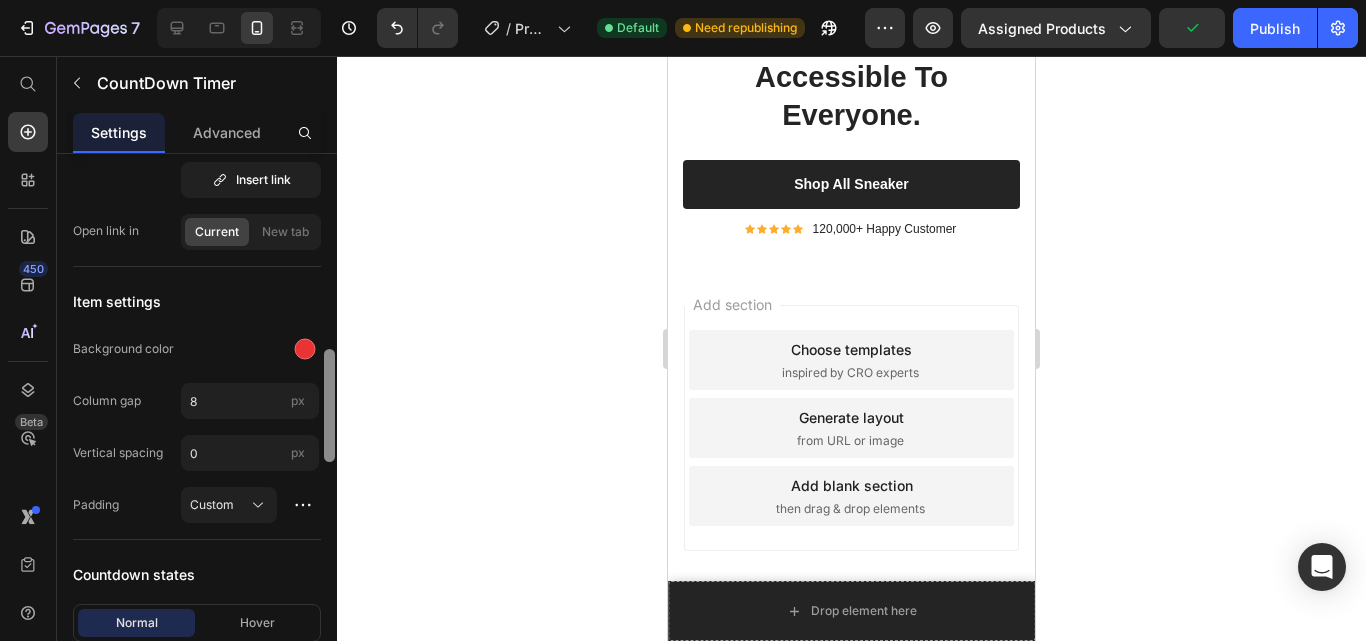 scroll, scrollTop: 924, scrollLeft: 0, axis: vertical 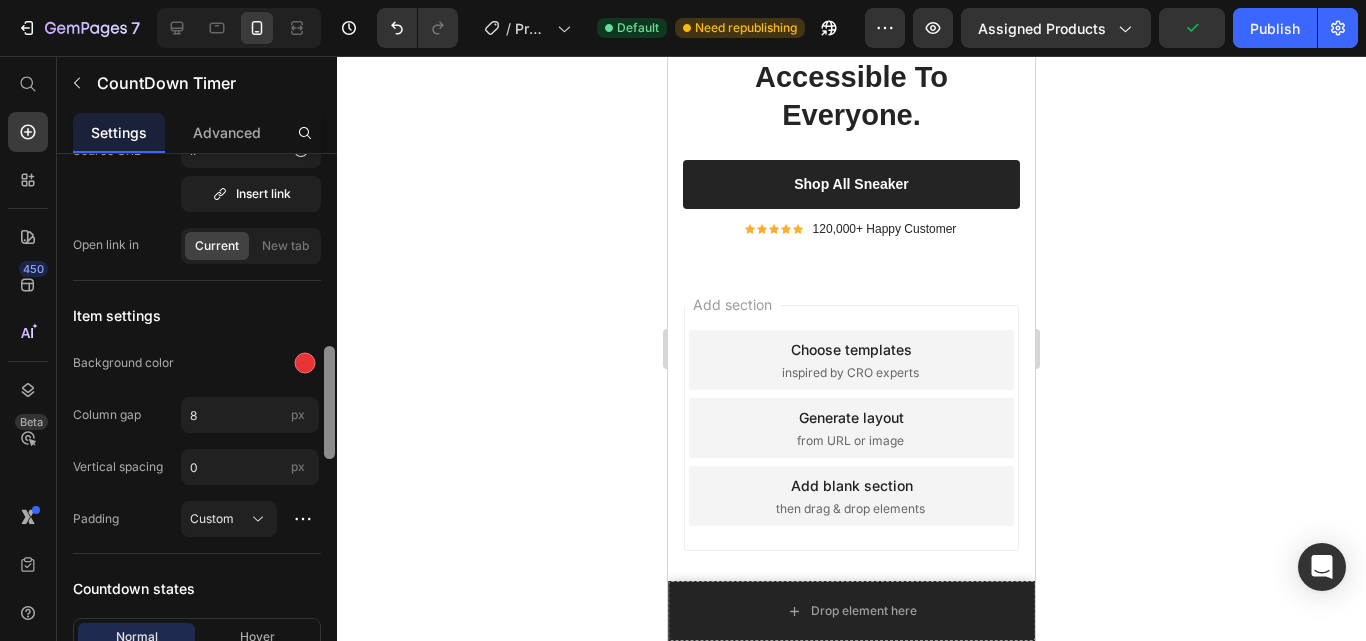 drag, startPoint x: 332, startPoint y: 541, endPoint x: 333, endPoint y: 373, distance: 168.00298 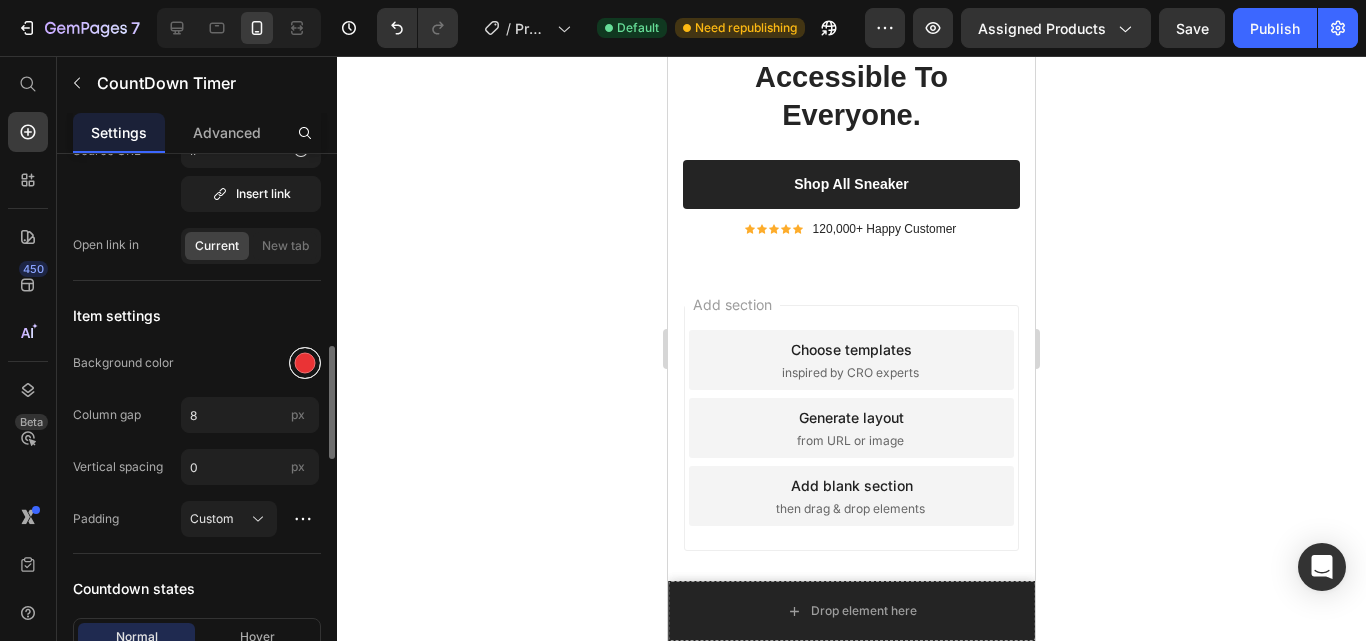 click at bounding box center [305, 363] 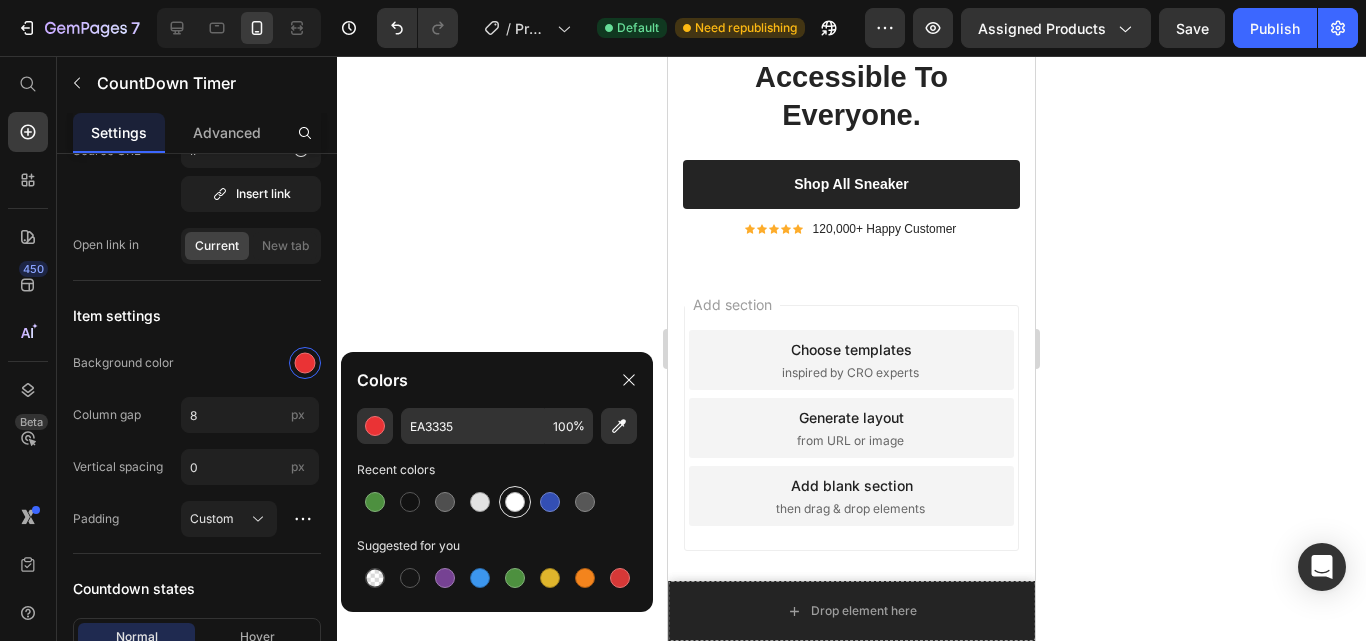 click at bounding box center [515, 502] 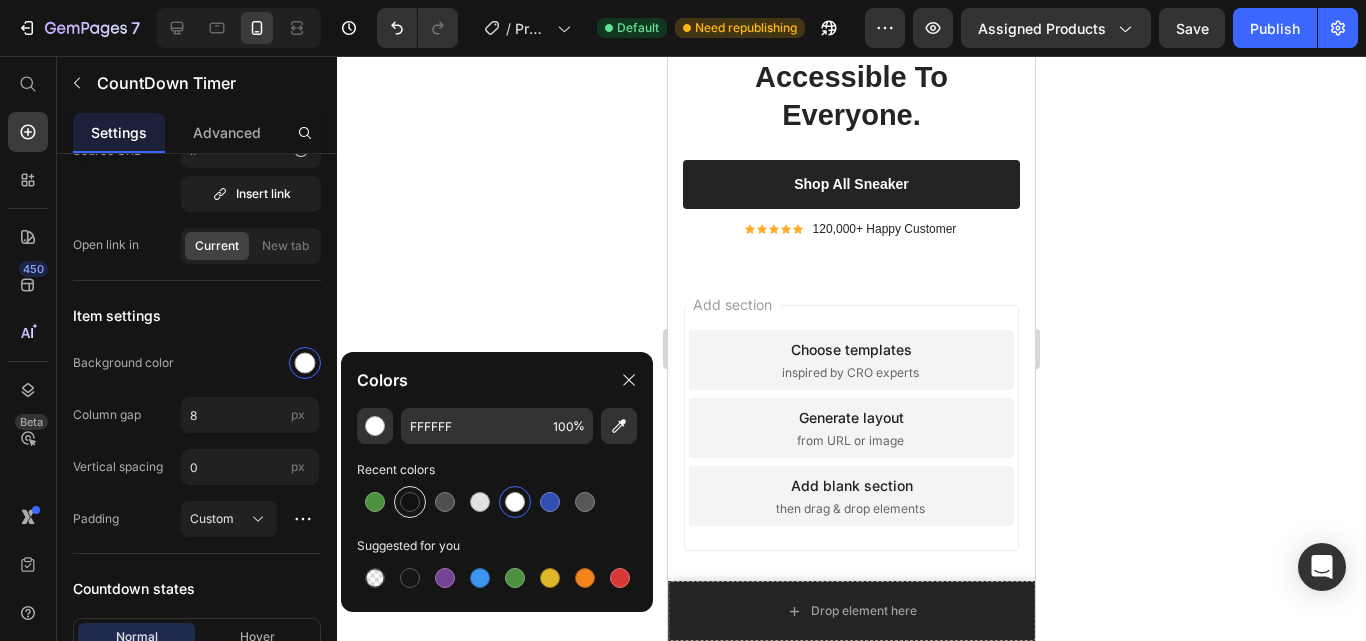 click at bounding box center [410, 502] 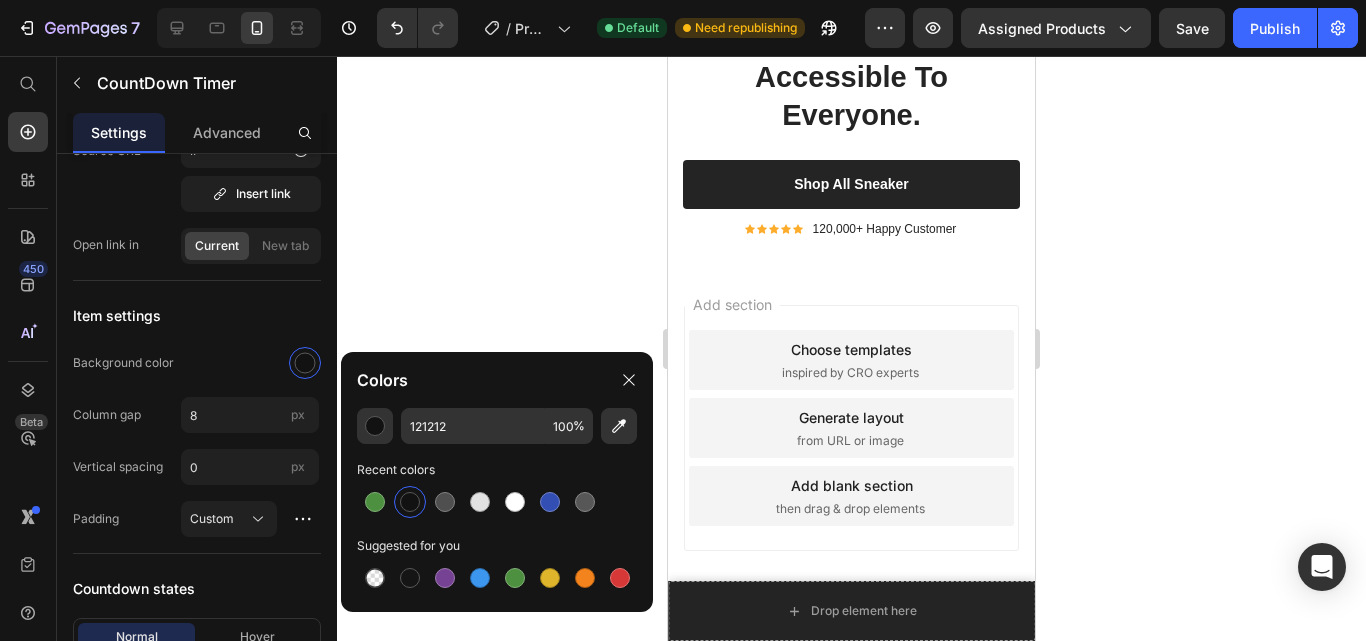 click 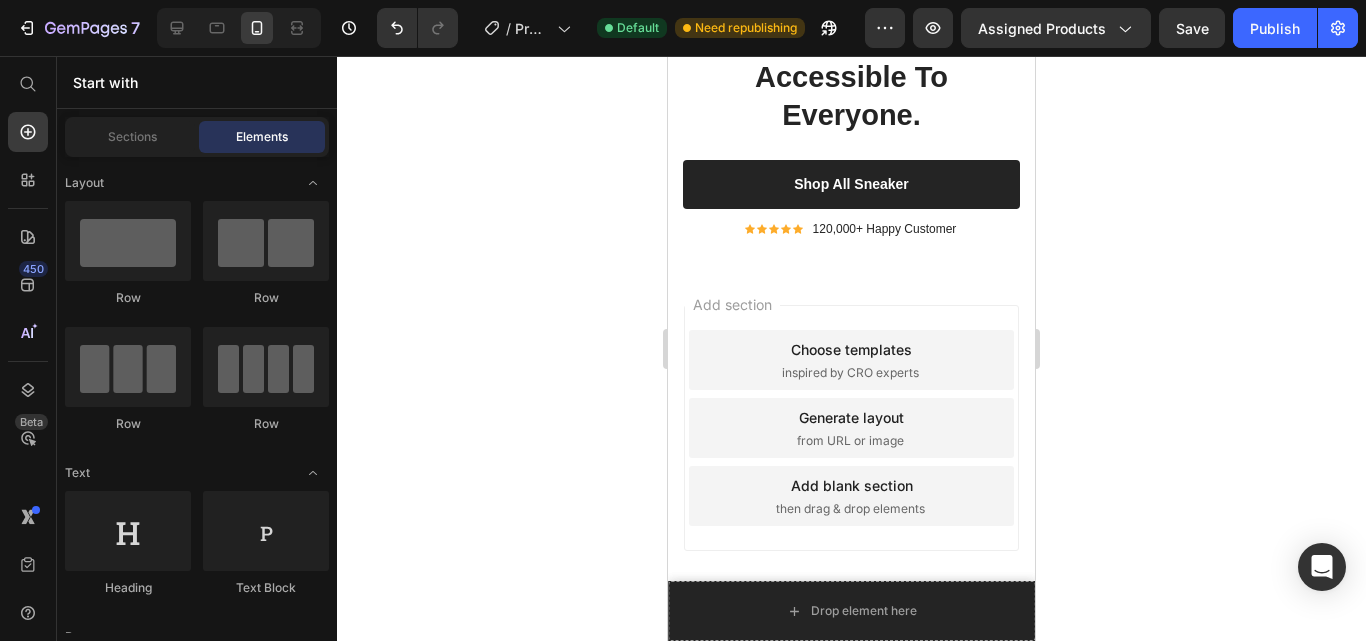 scroll, scrollTop: 12020, scrollLeft: 0, axis: vertical 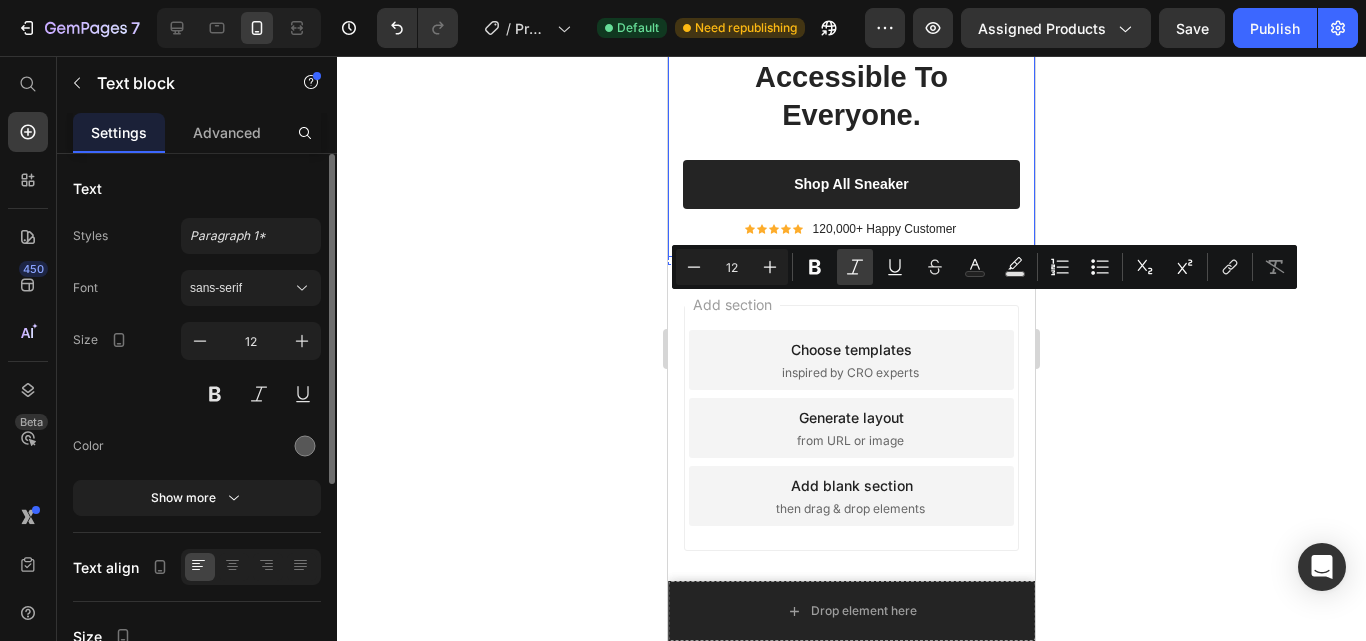 copy on "Up to 20% off alomost everything" 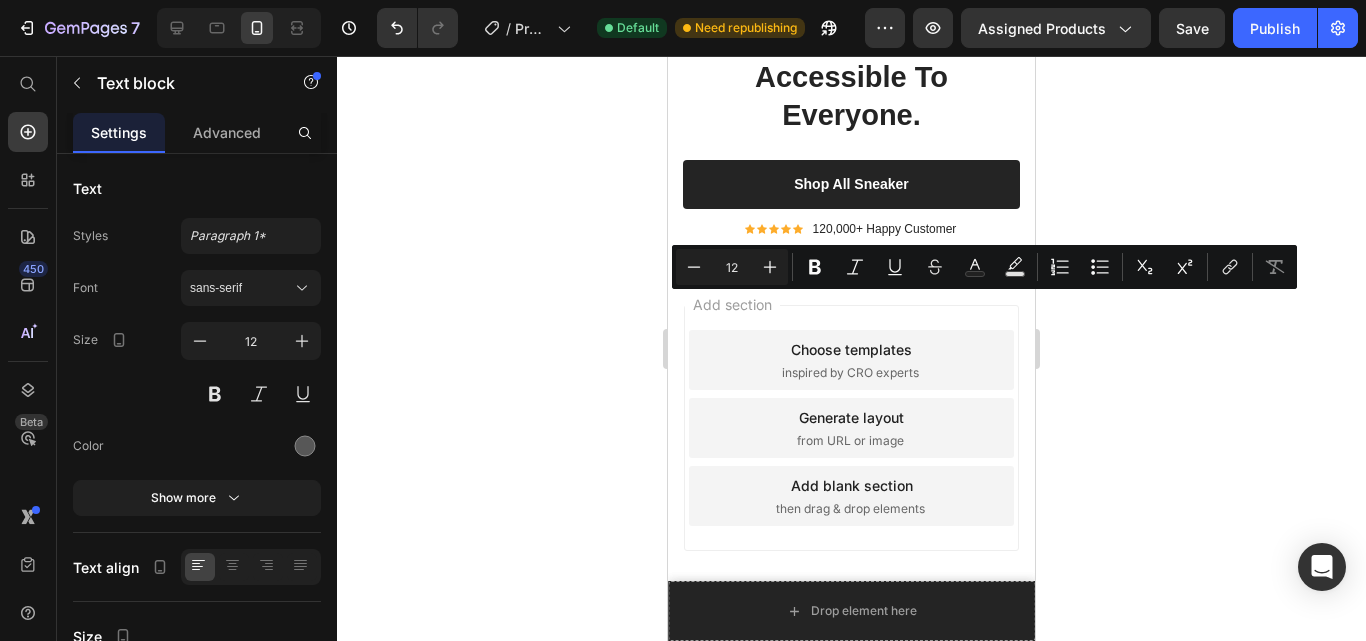 click on "Up to 20% off alomost everything" at bounding box center [861, 4] 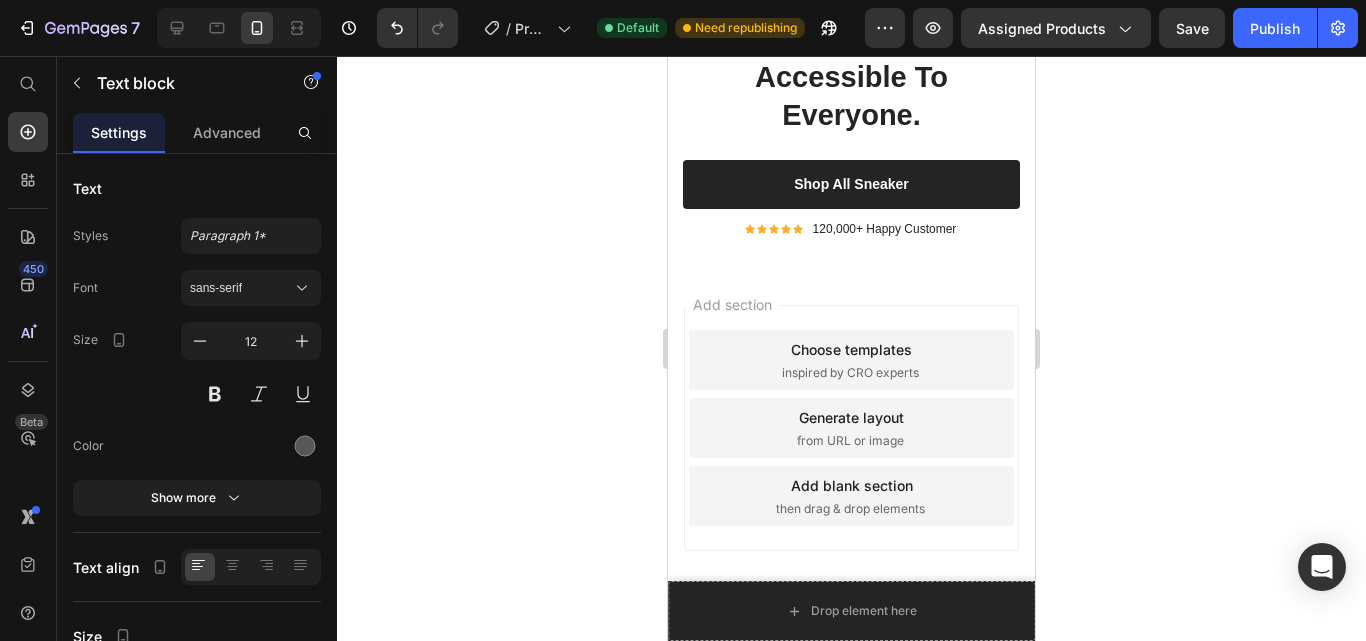 click on "Up to 20% off alomost everything" at bounding box center (861, 4) 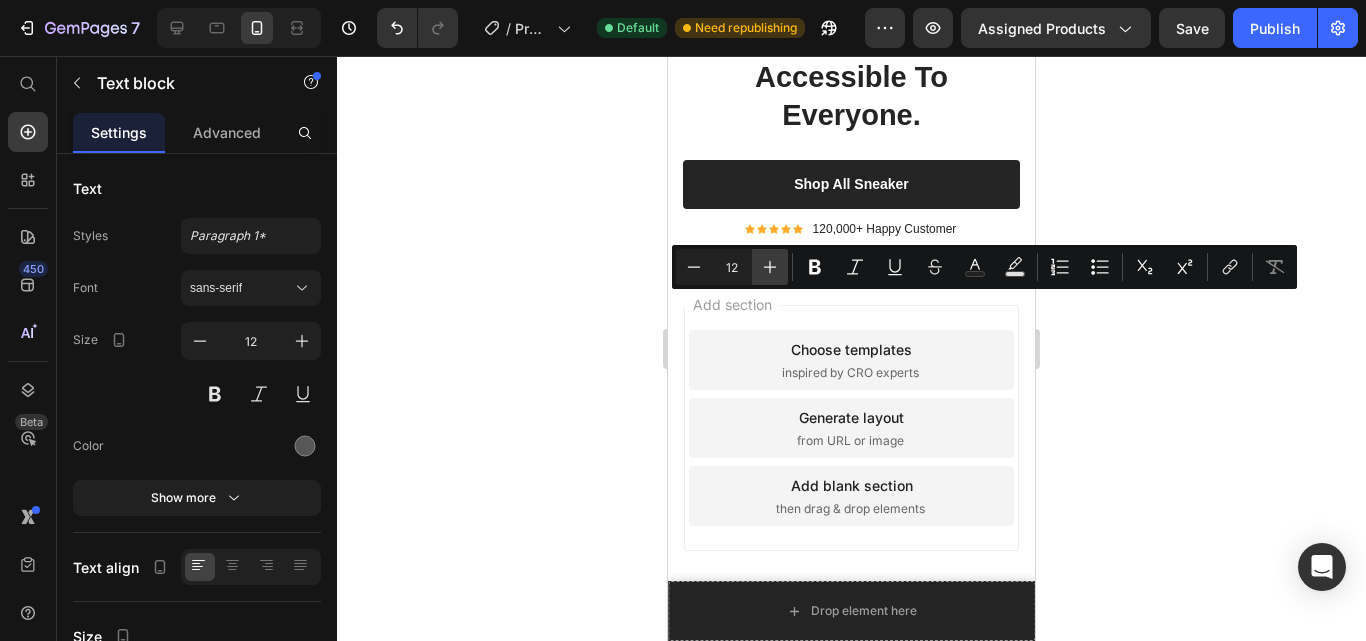 click on "Plus" at bounding box center [770, 267] 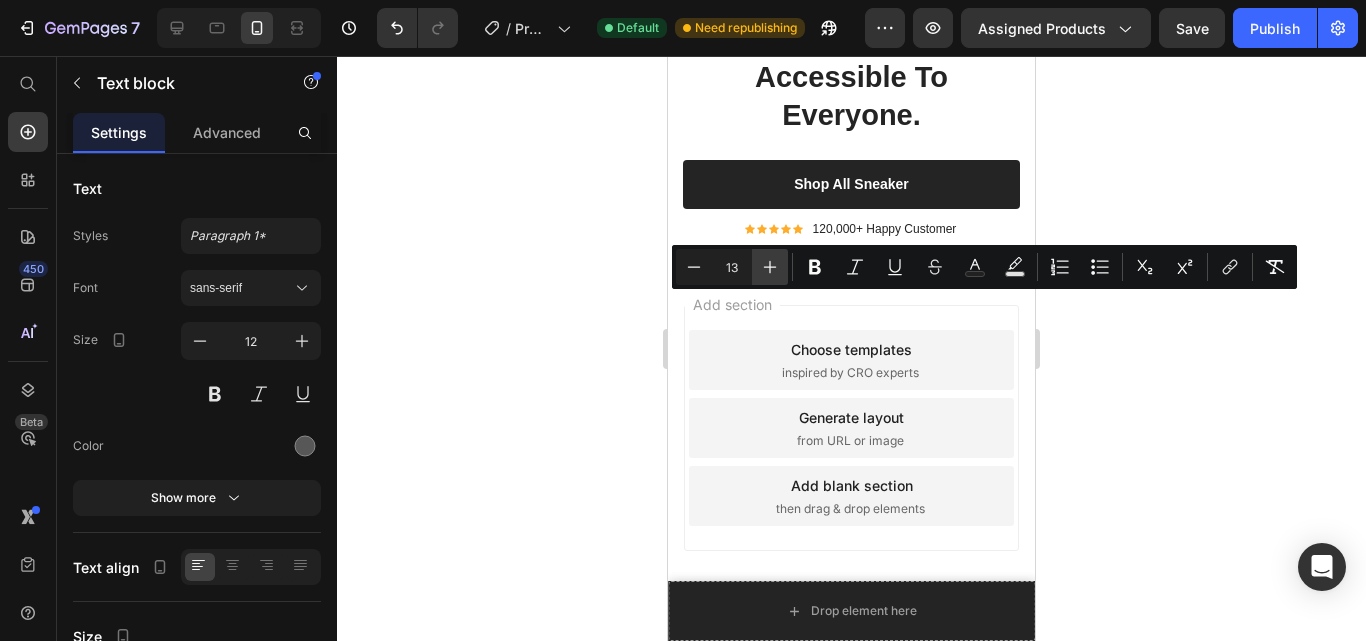 click 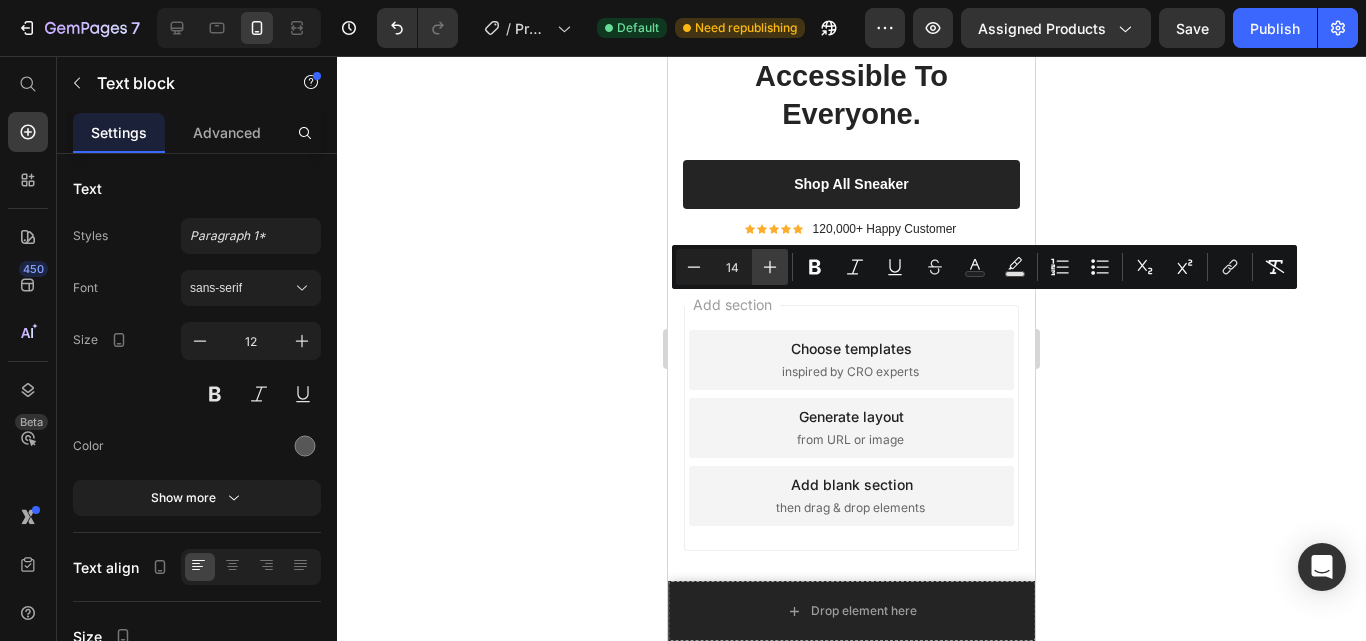 click 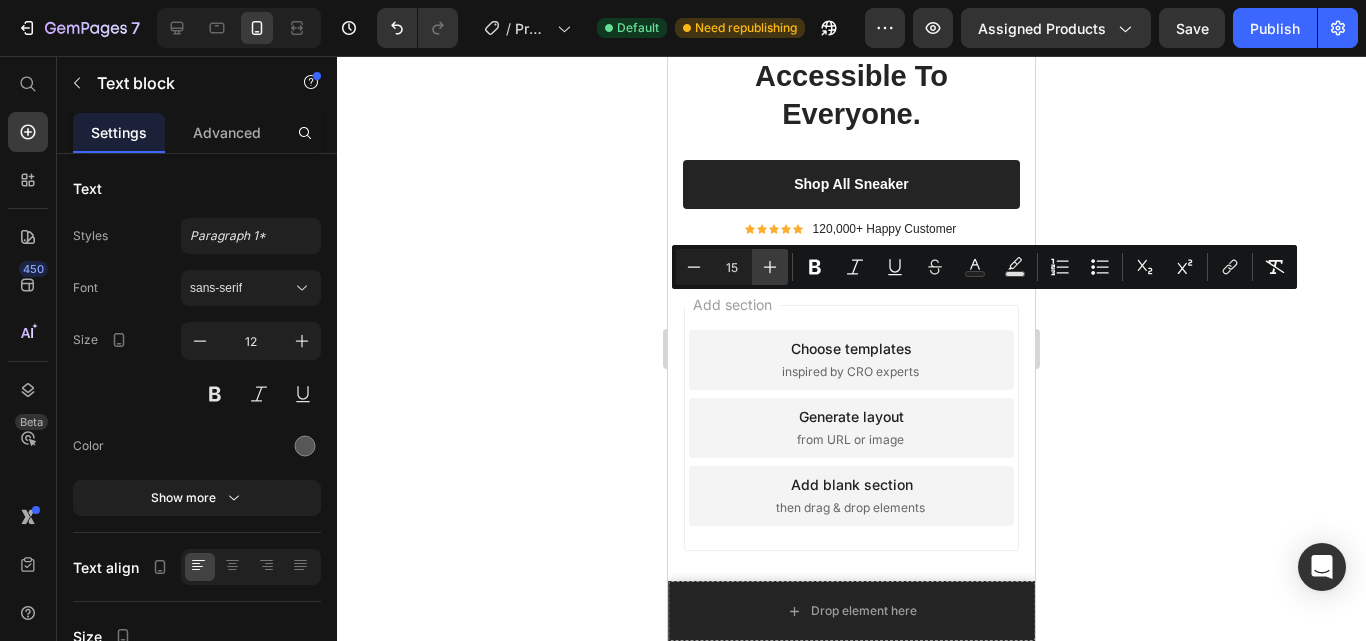 click 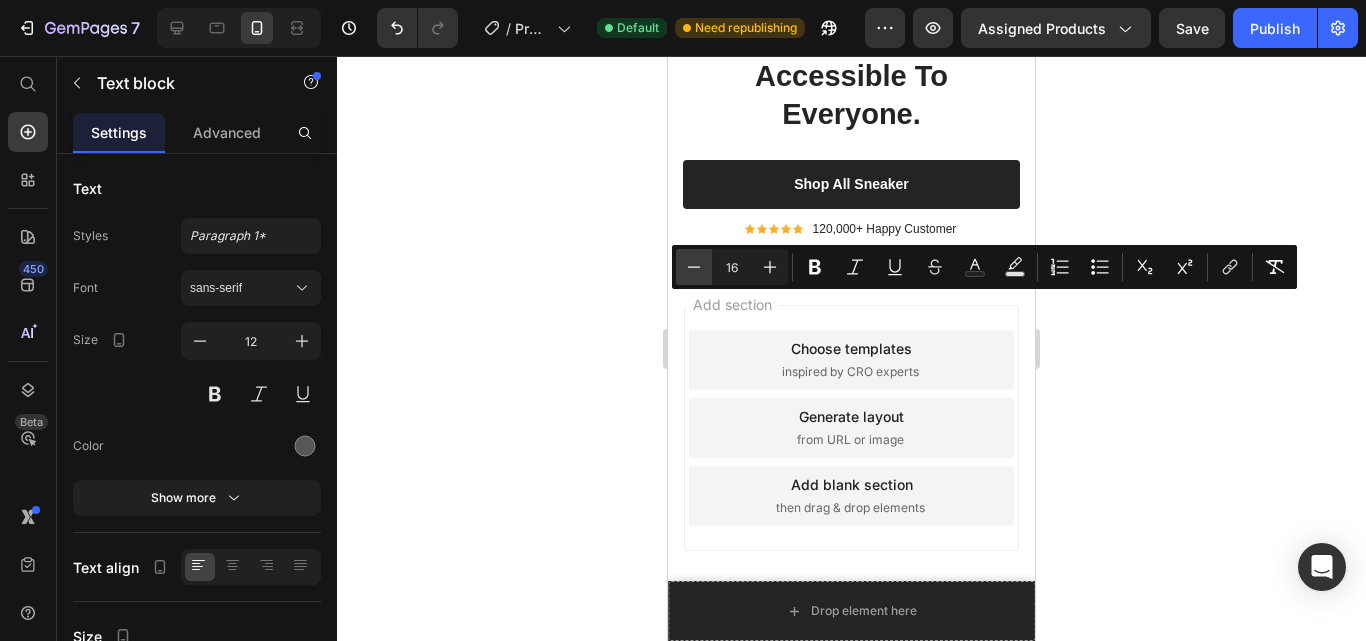 click 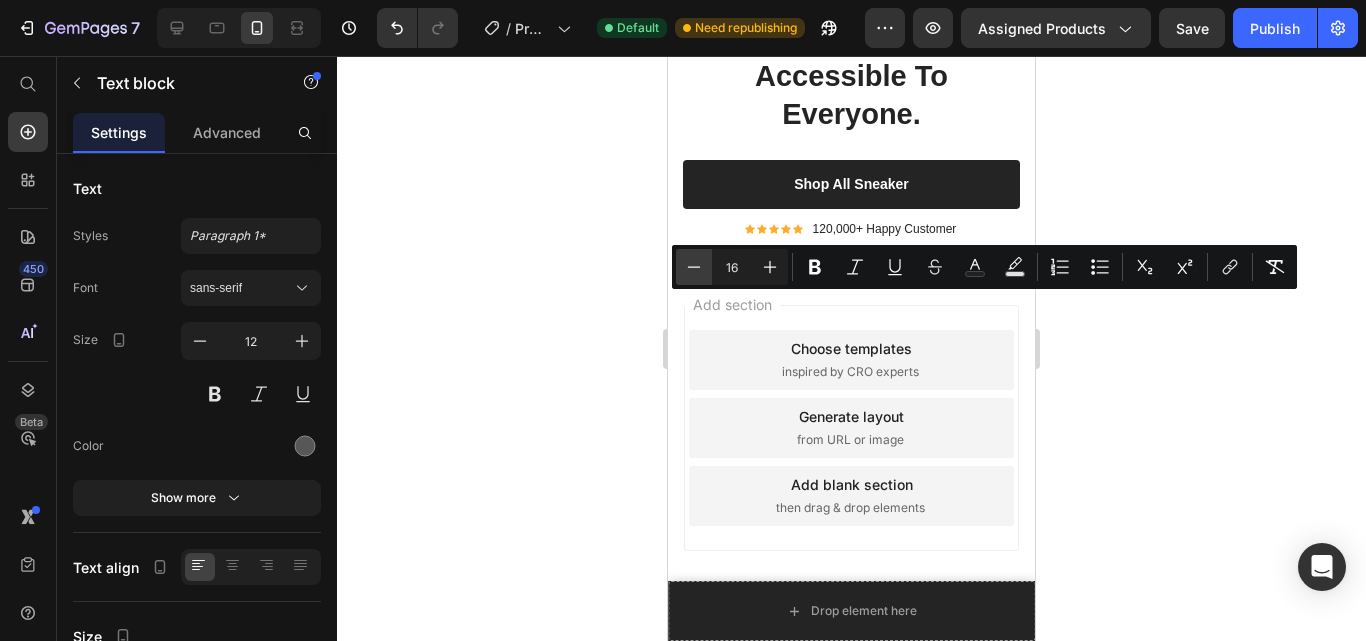 type on "15" 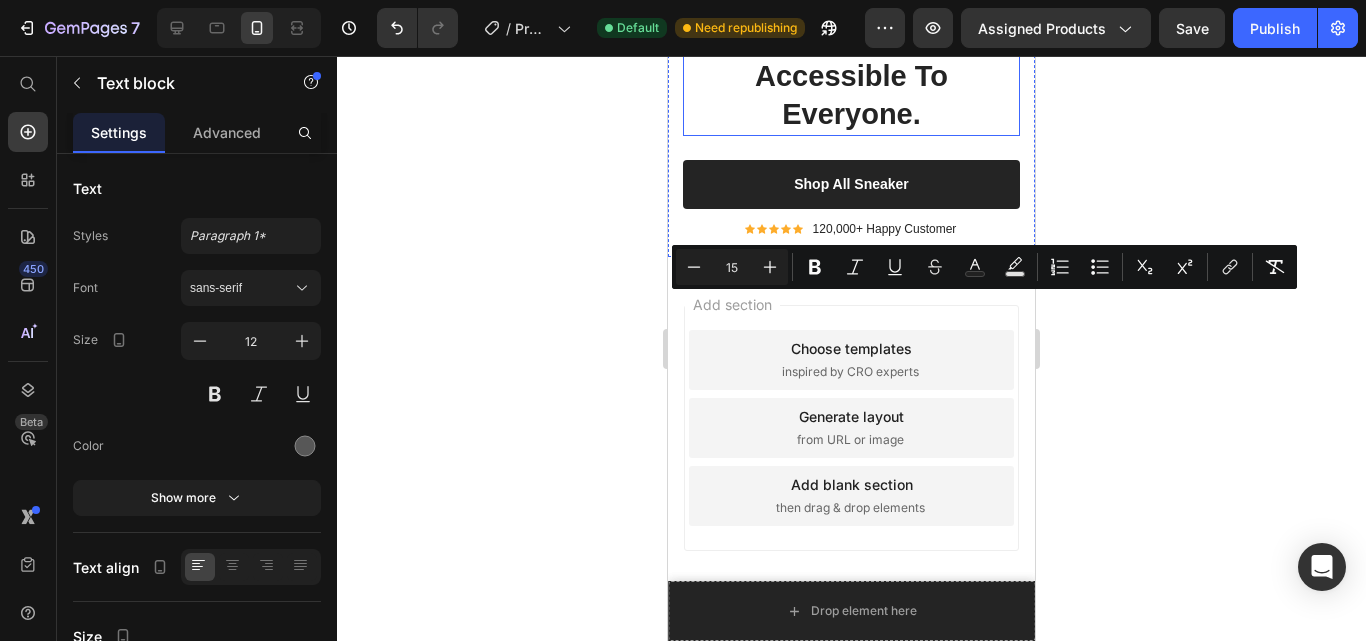 click on "Stylish sneaker, Made Accessible To Everyone." at bounding box center [851, 77] 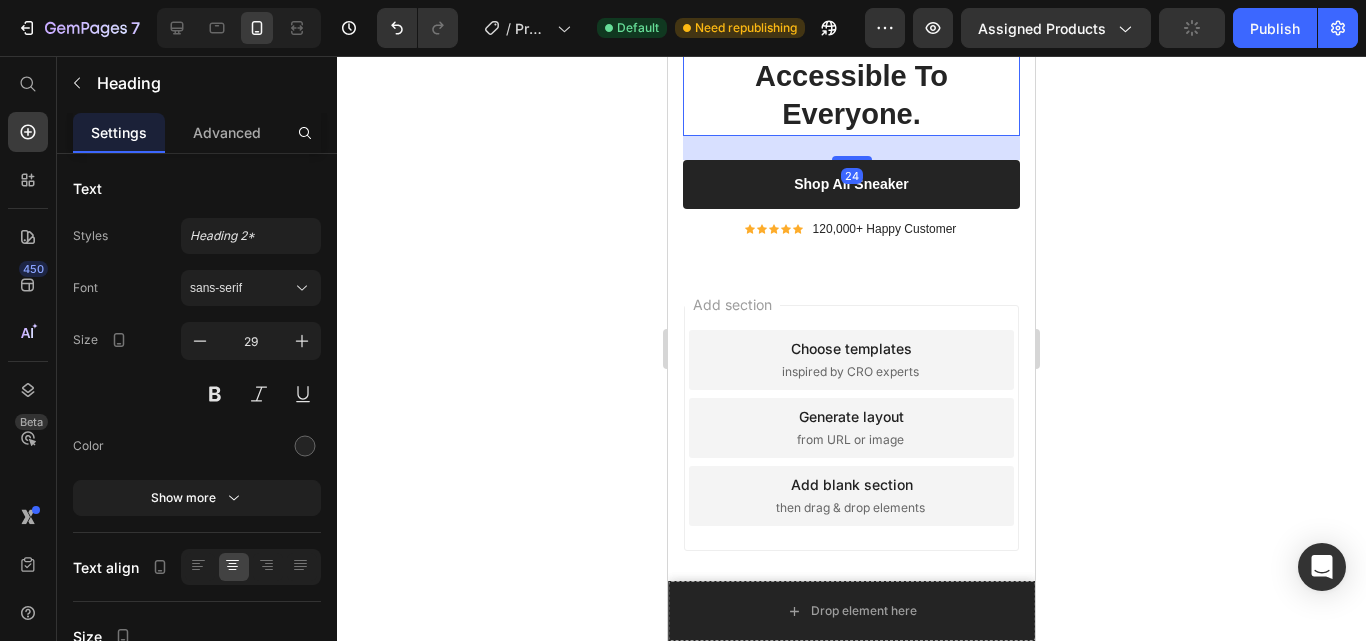 click on "Receive a 20% discount on your product" at bounding box center [861, 2] 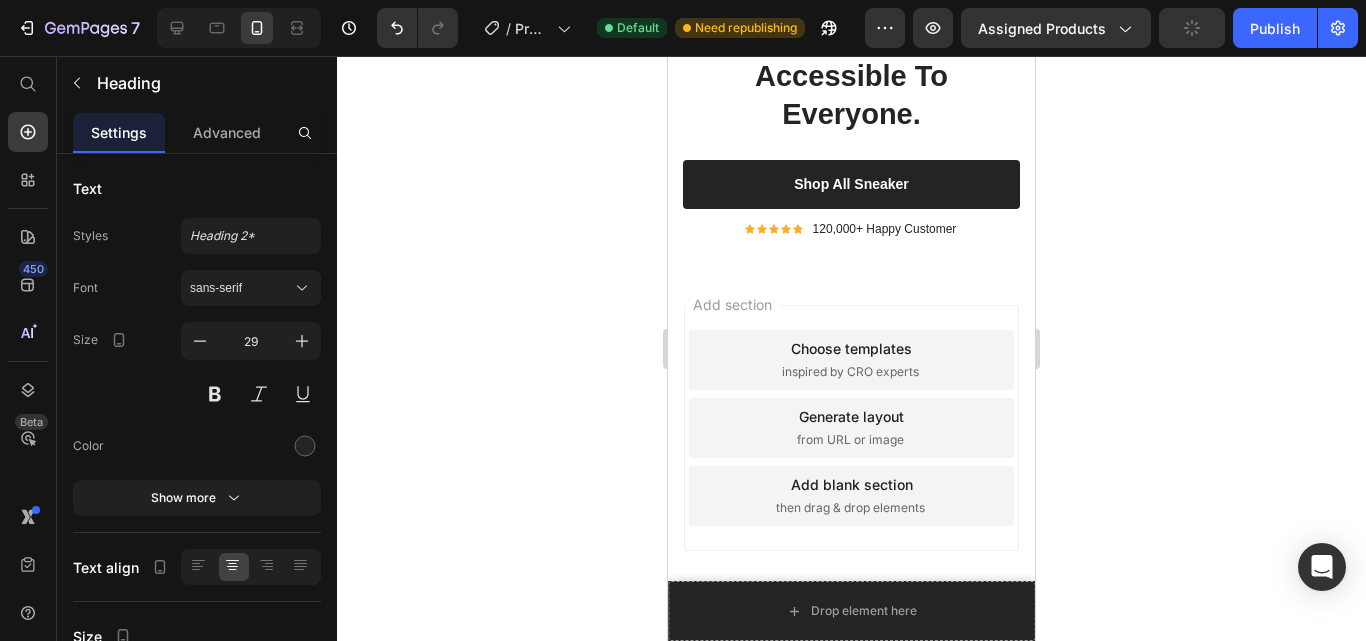 click on "Receive a 20% discount on your product" at bounding box center (861, 2) 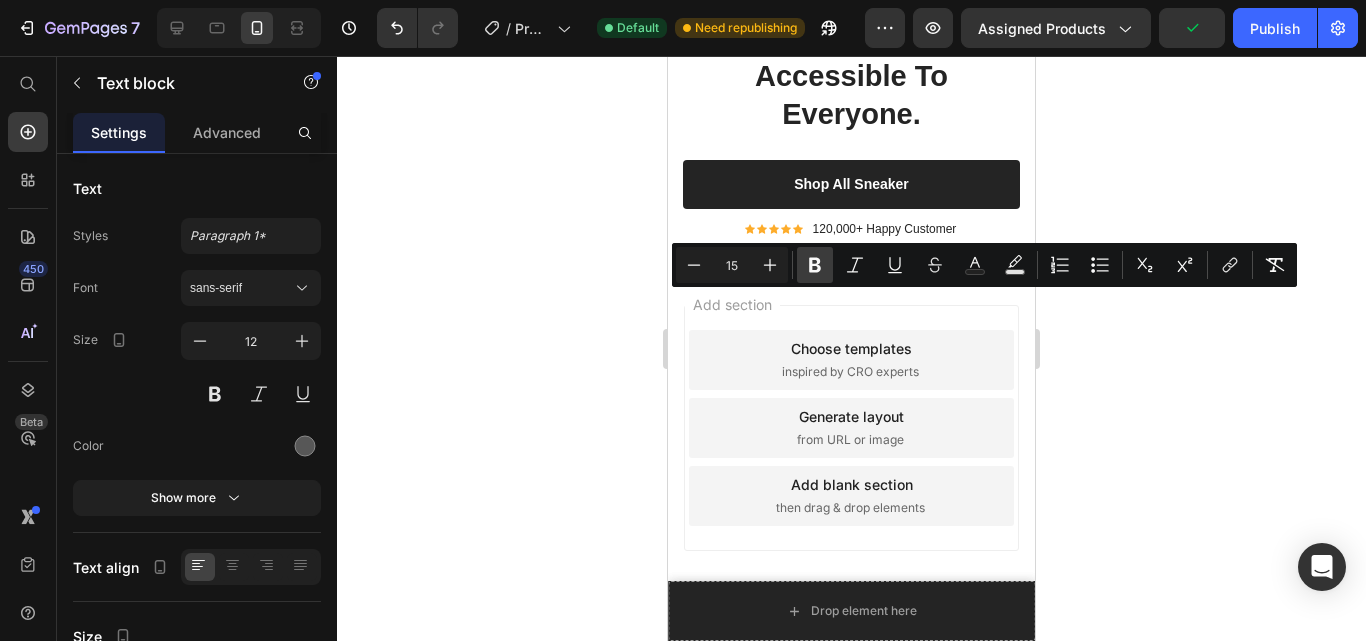 click on "Bold" at bounding box center (815, 265) 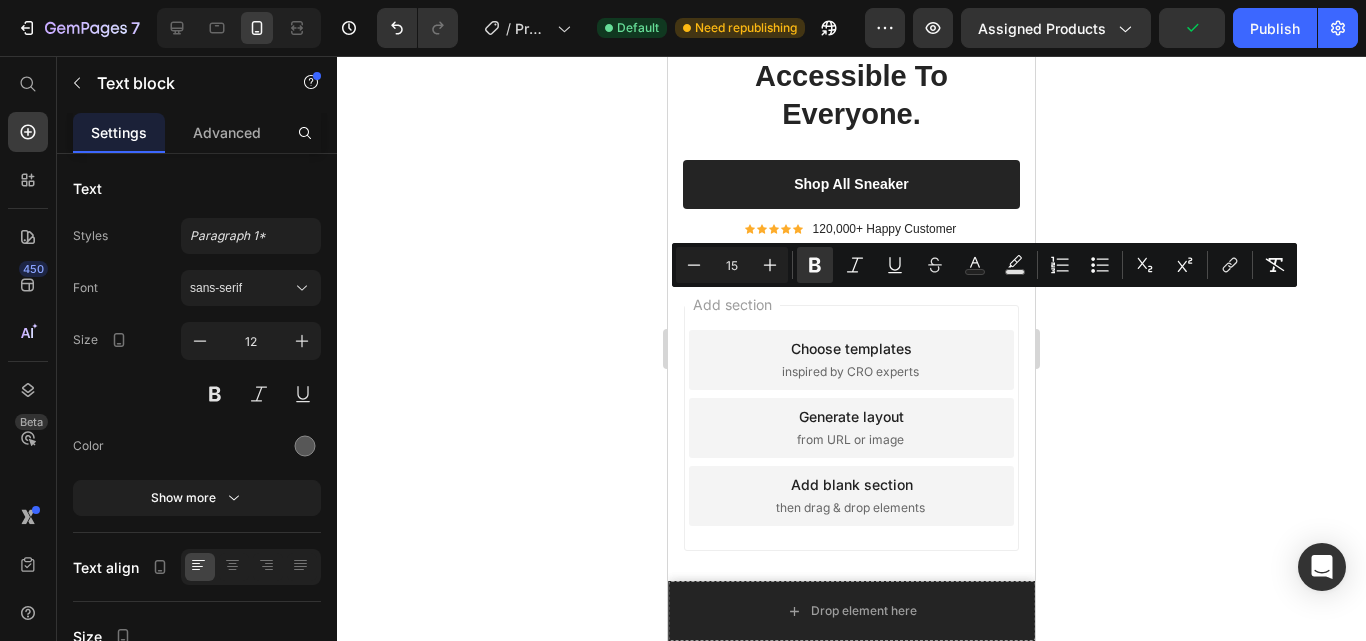 click 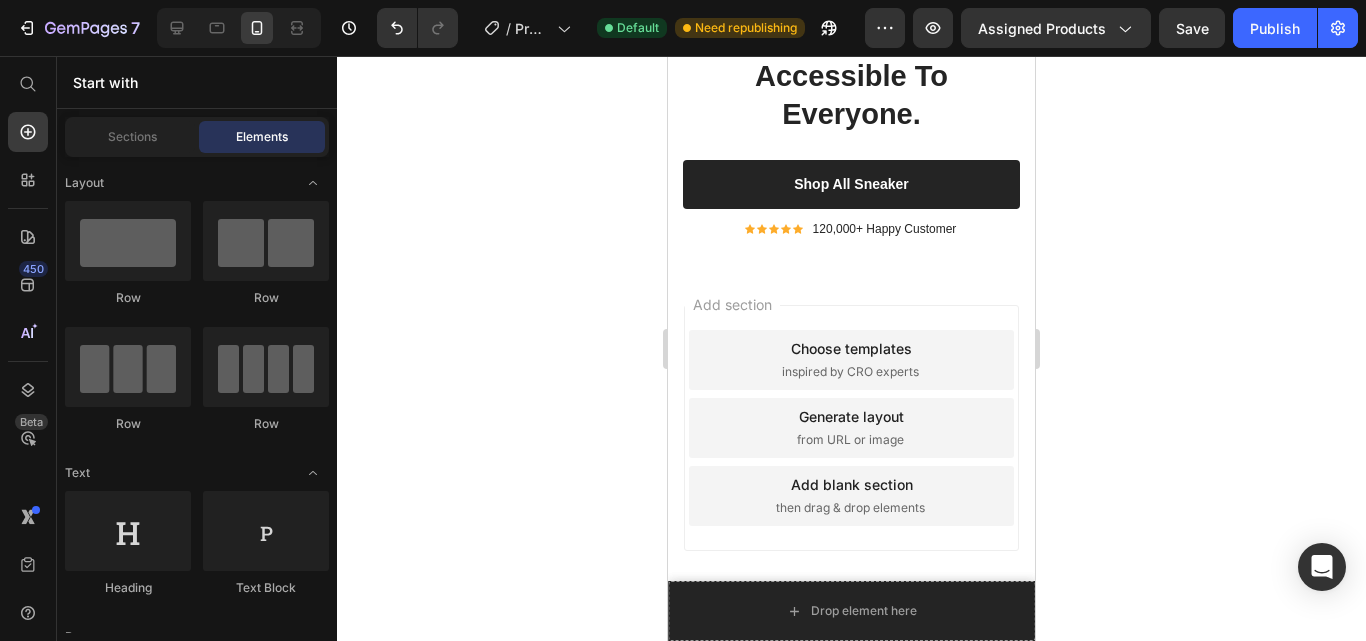 click at bounding box center (703, 3) 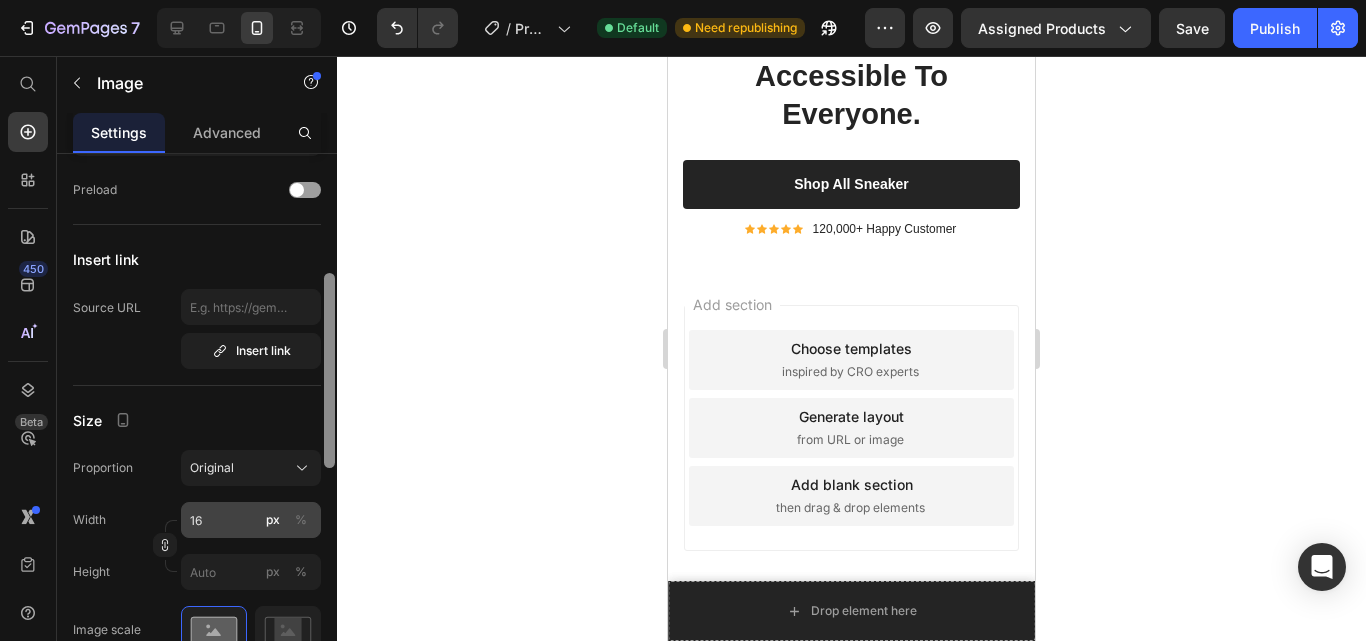 drag, startPoint x: 329, startPoint y: 310, endPoint x: 318, endPoint y: 501, distance: 191.3165 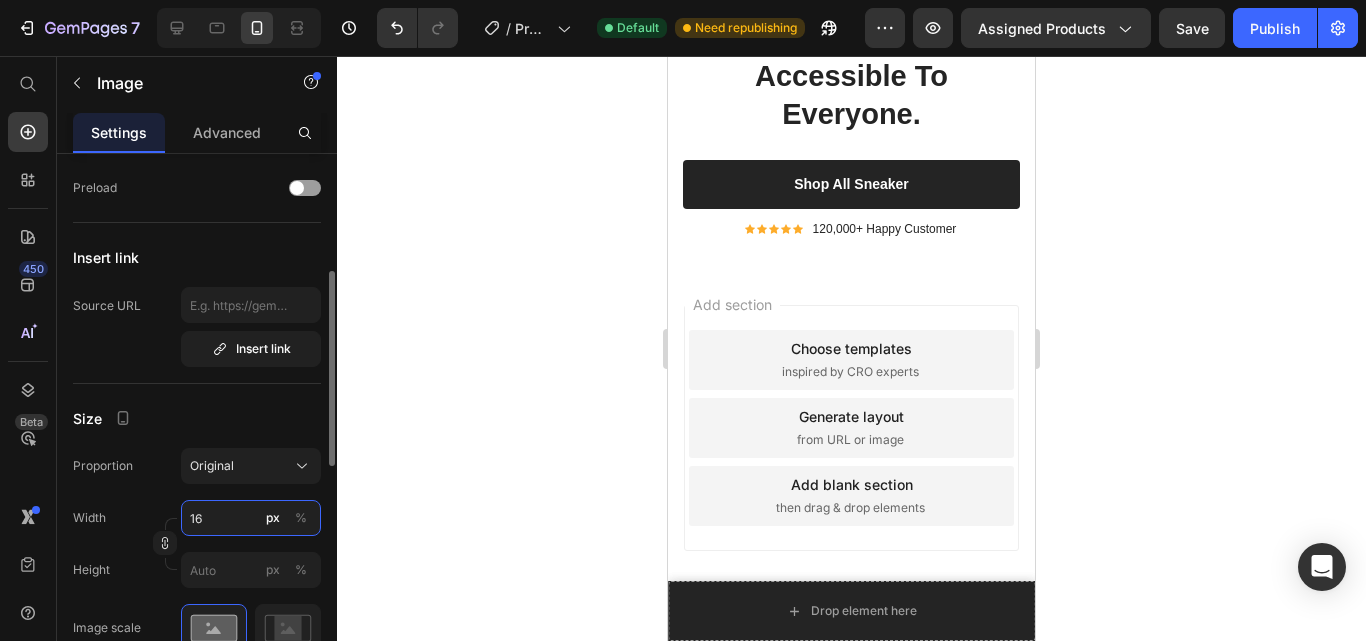 click on "16" at bounding box center [251, 518] 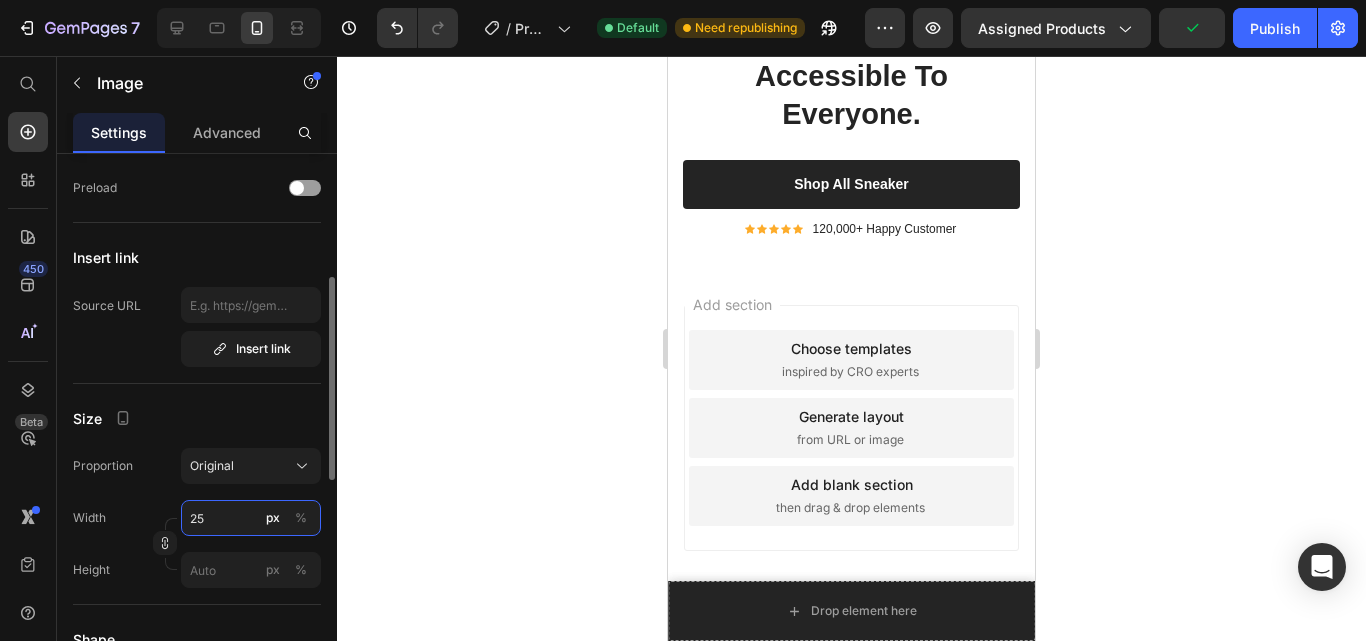 type on "2" 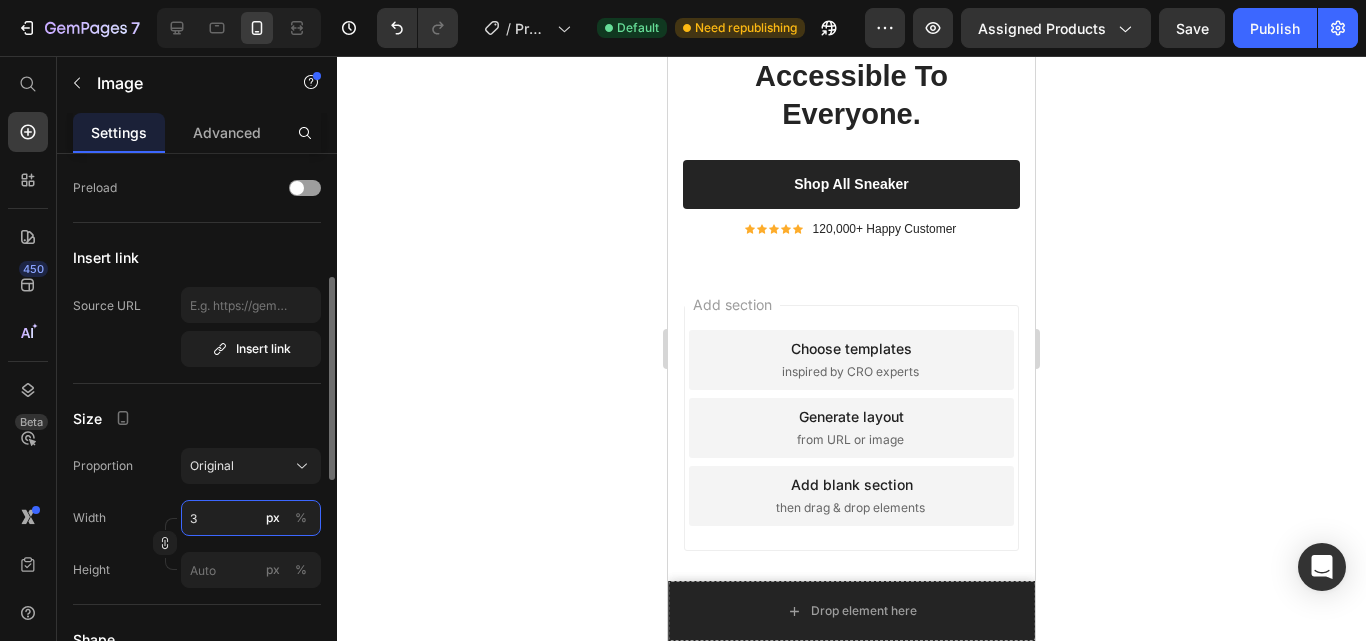 type on "30" 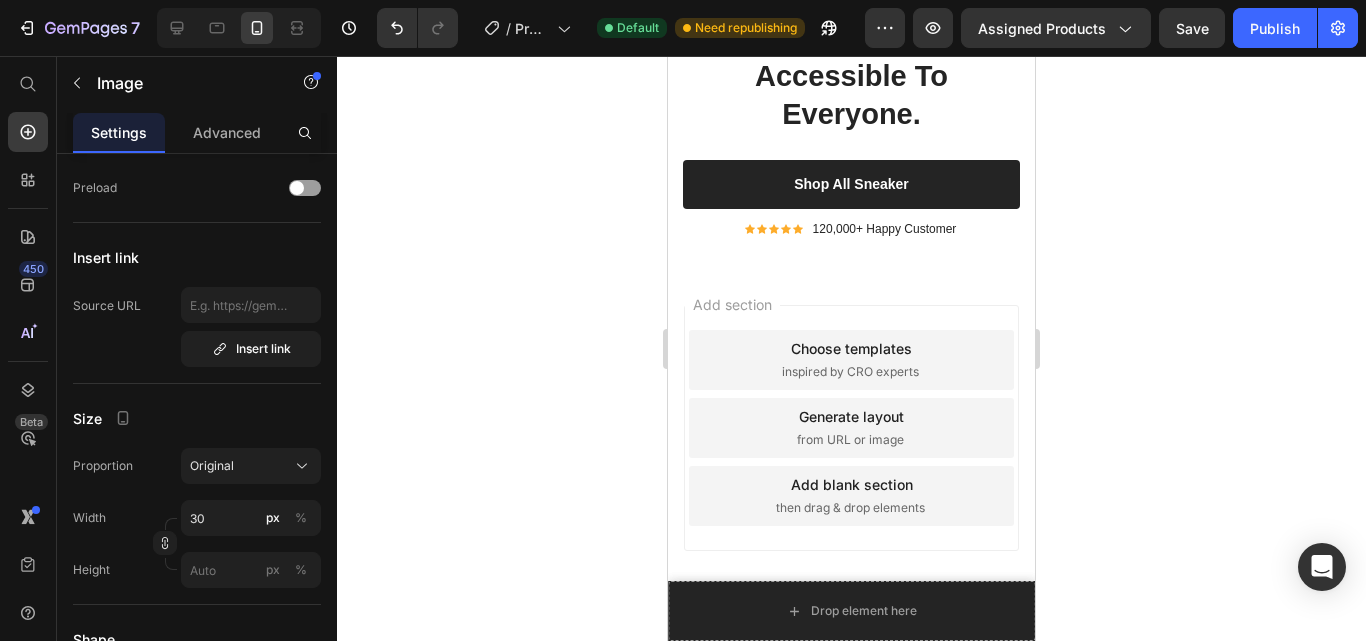 click on "Receive a 20% discount on your product" at bounding box center (868, 3) 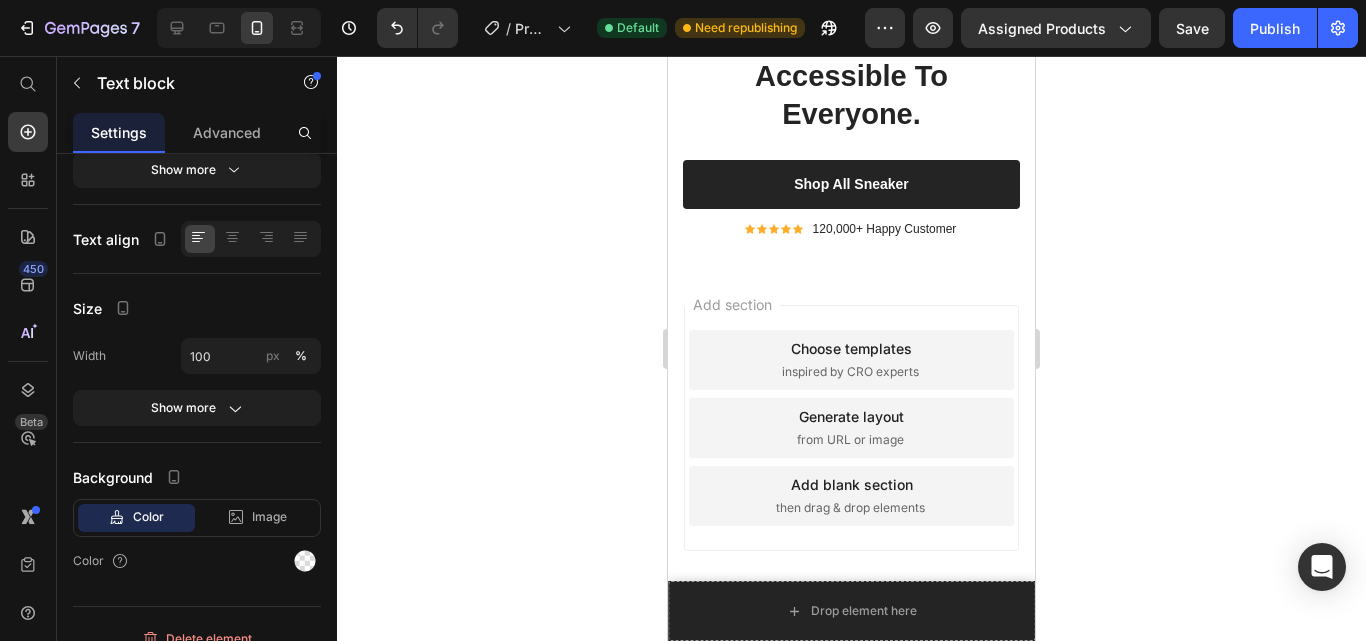 scroll, scrollTop: 0, scrollLeft: 0, axis: both 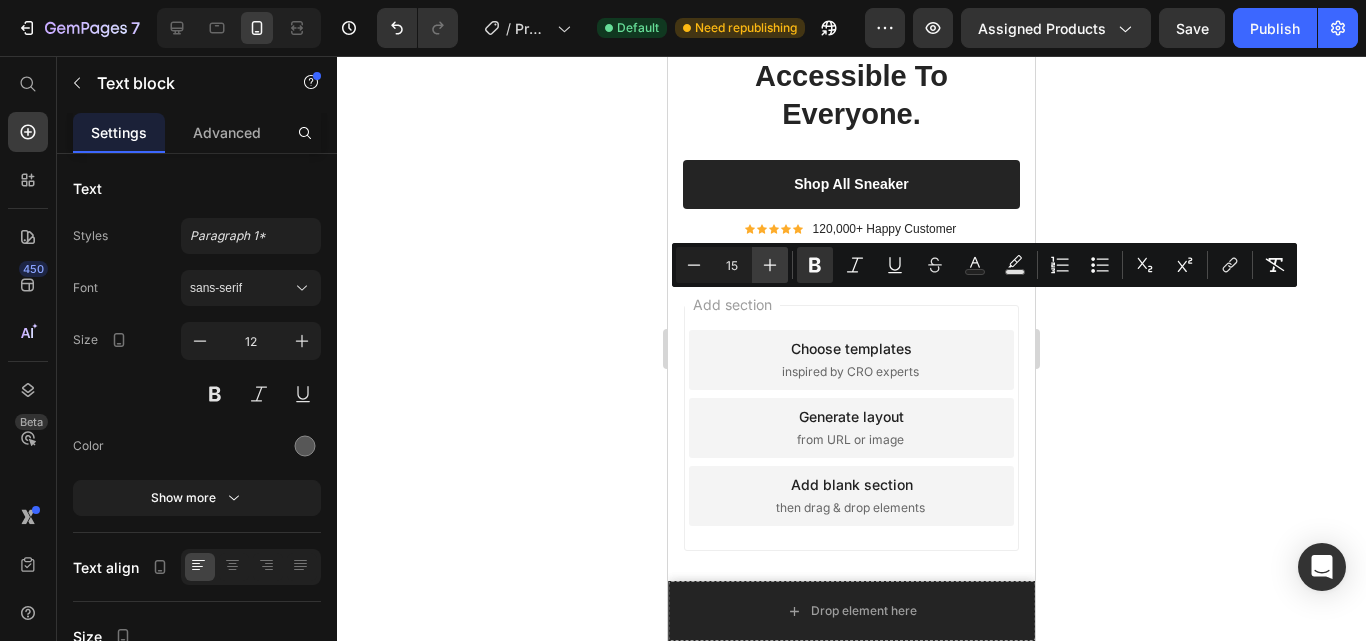 click 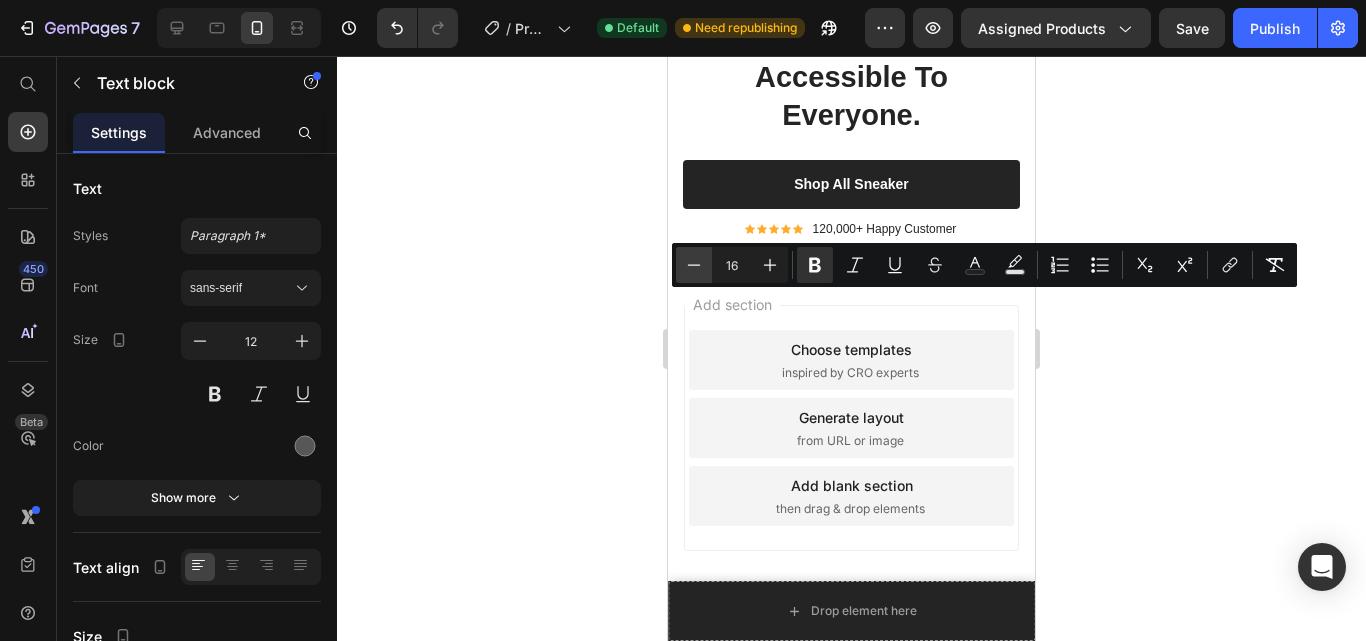 click 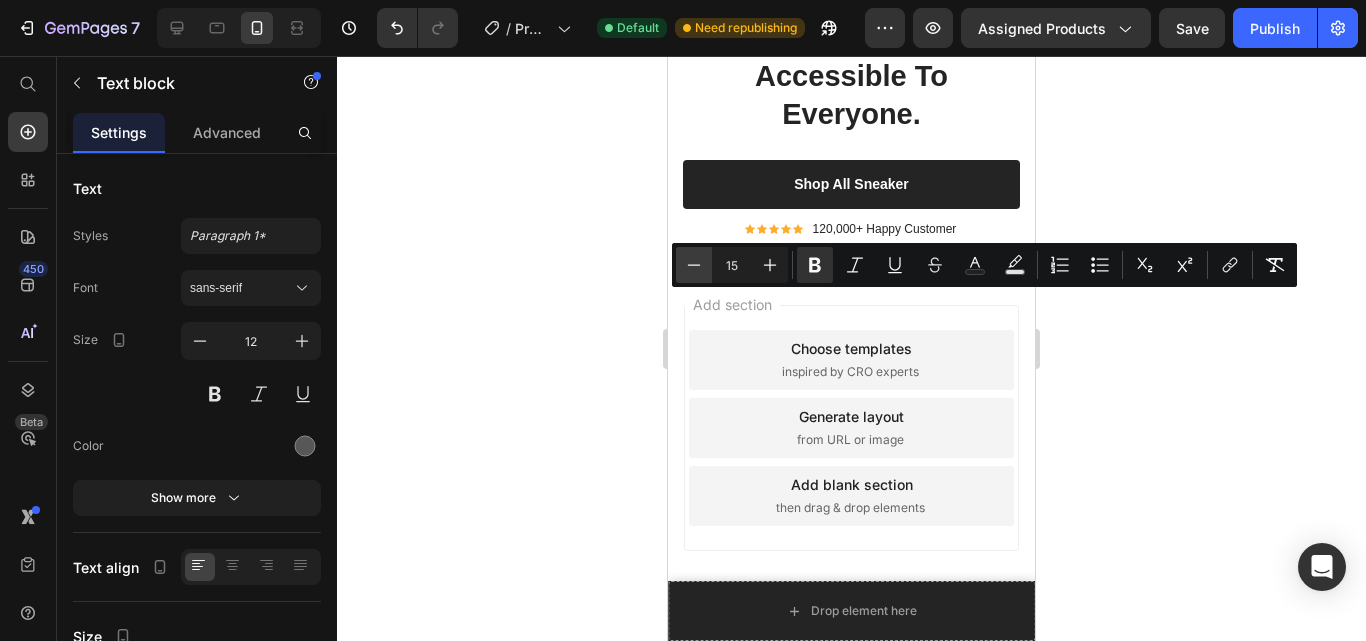 click 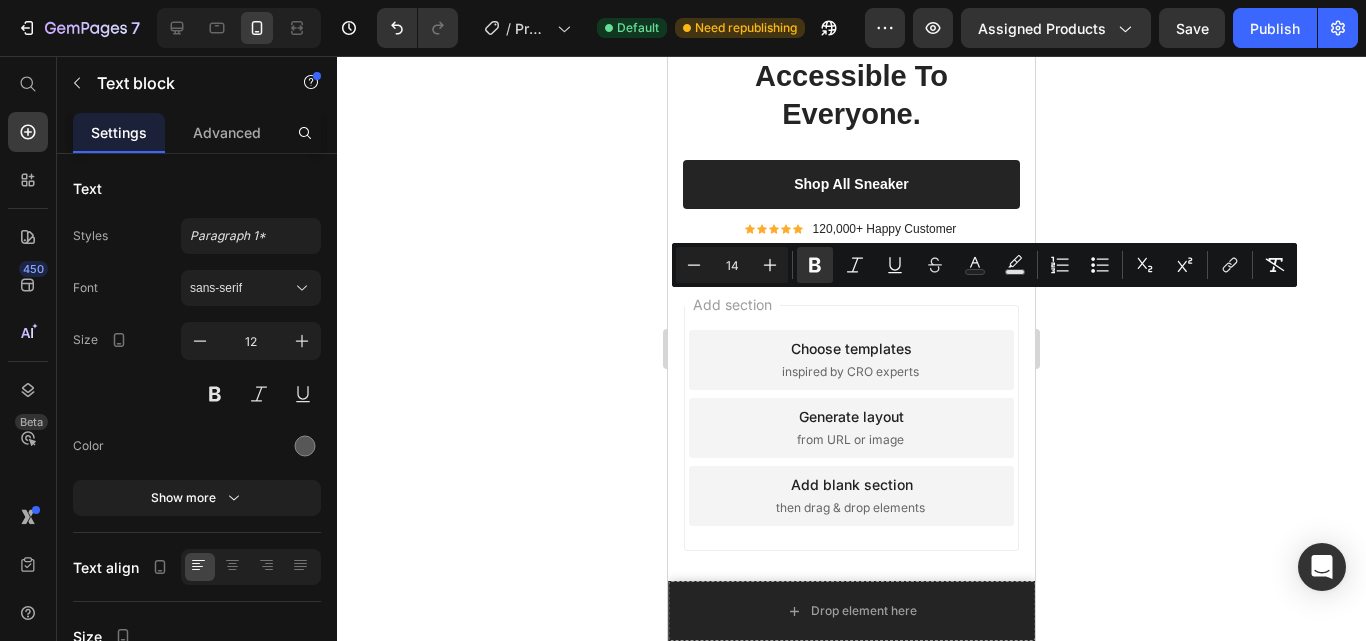 click 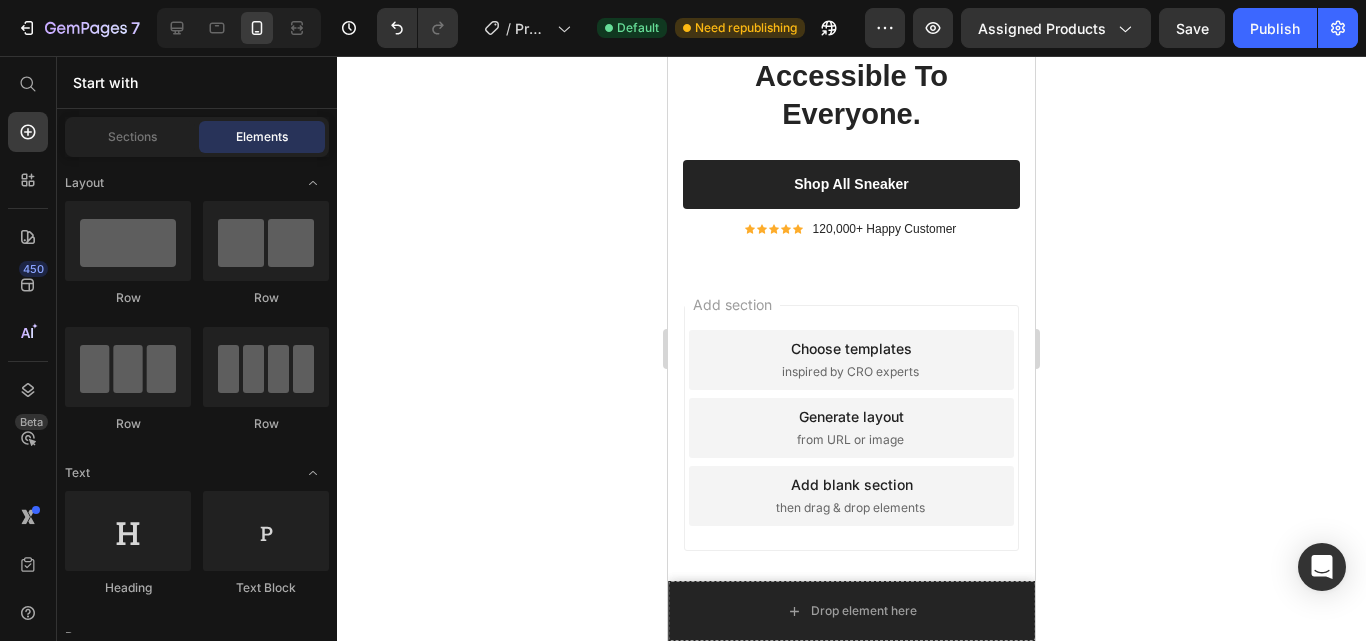 scroll, scrollTop: 11996, scrollLeft: 0, axis: vertical 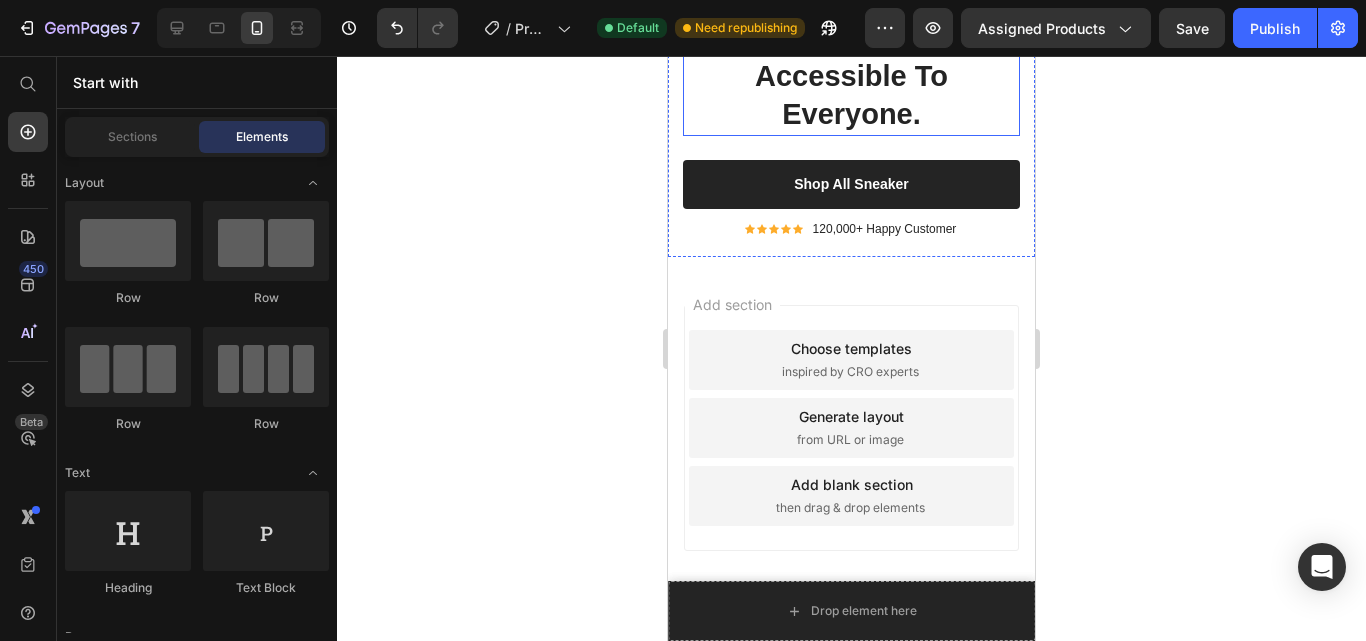 click on "Stylish sneaker, Made Accessible To Everyone." at bounding box center [851, 77] 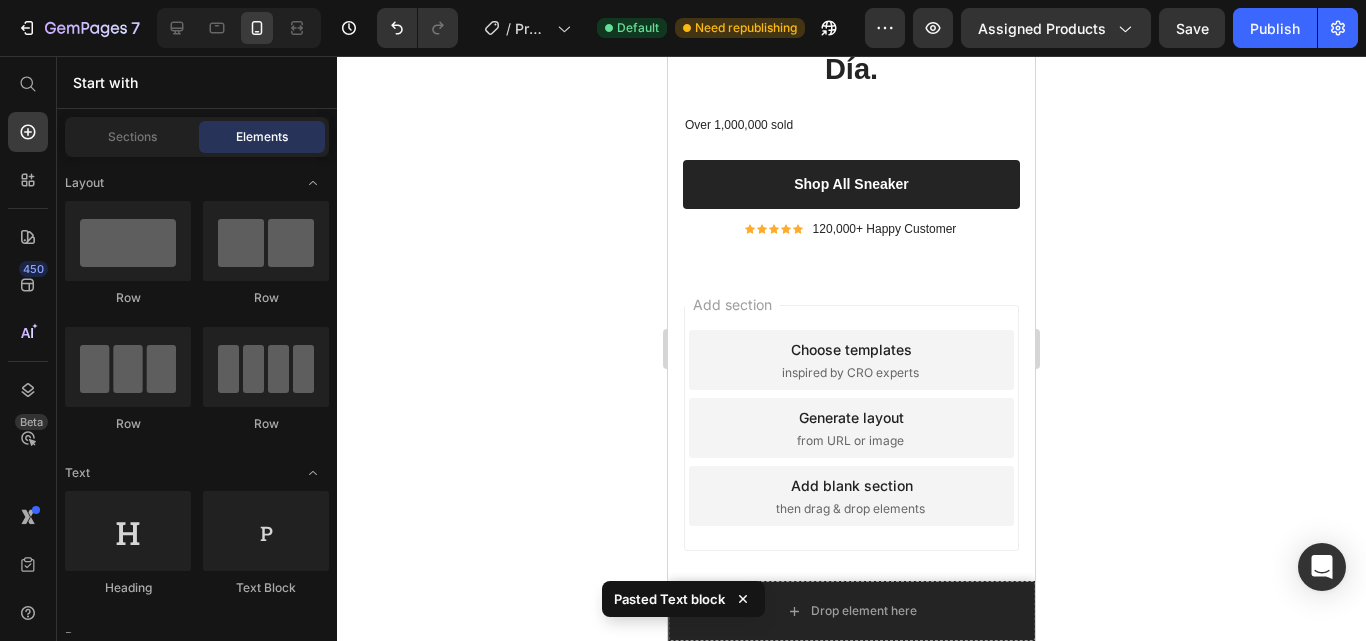 scroll, scrollTop: 12233, scrollLeft: 0, axis: vertical 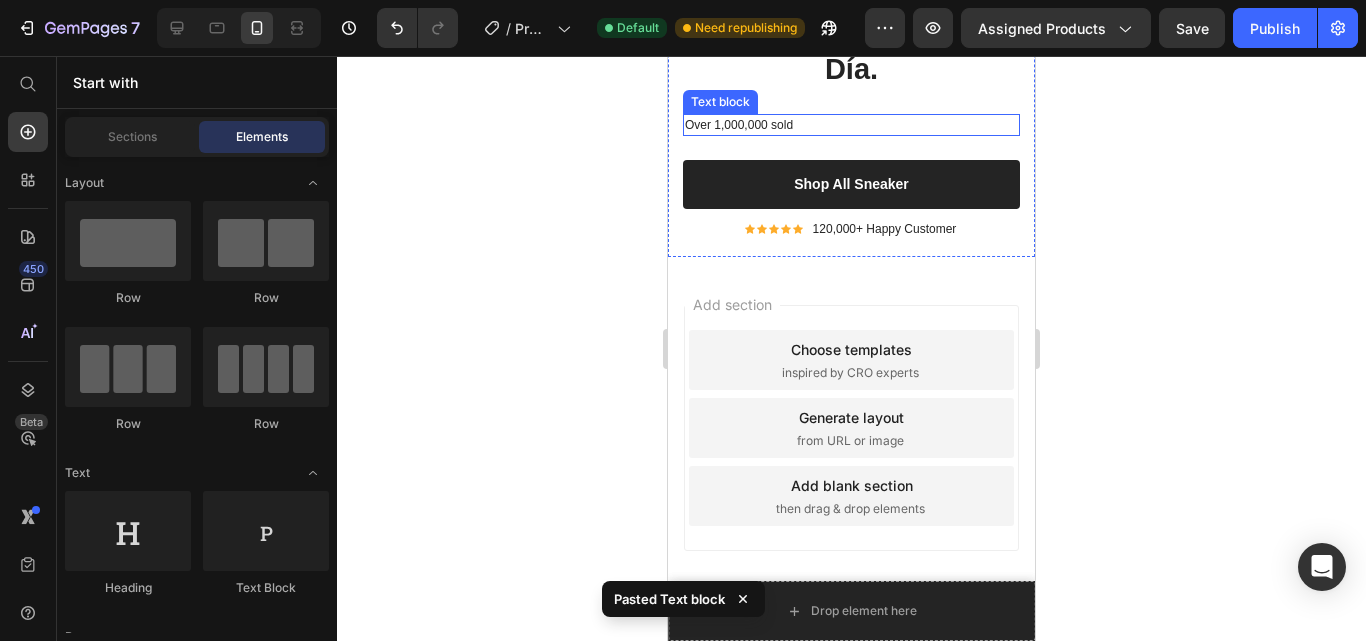 click on "Over 1,000,000 sold" at bounding box center (851, 125) 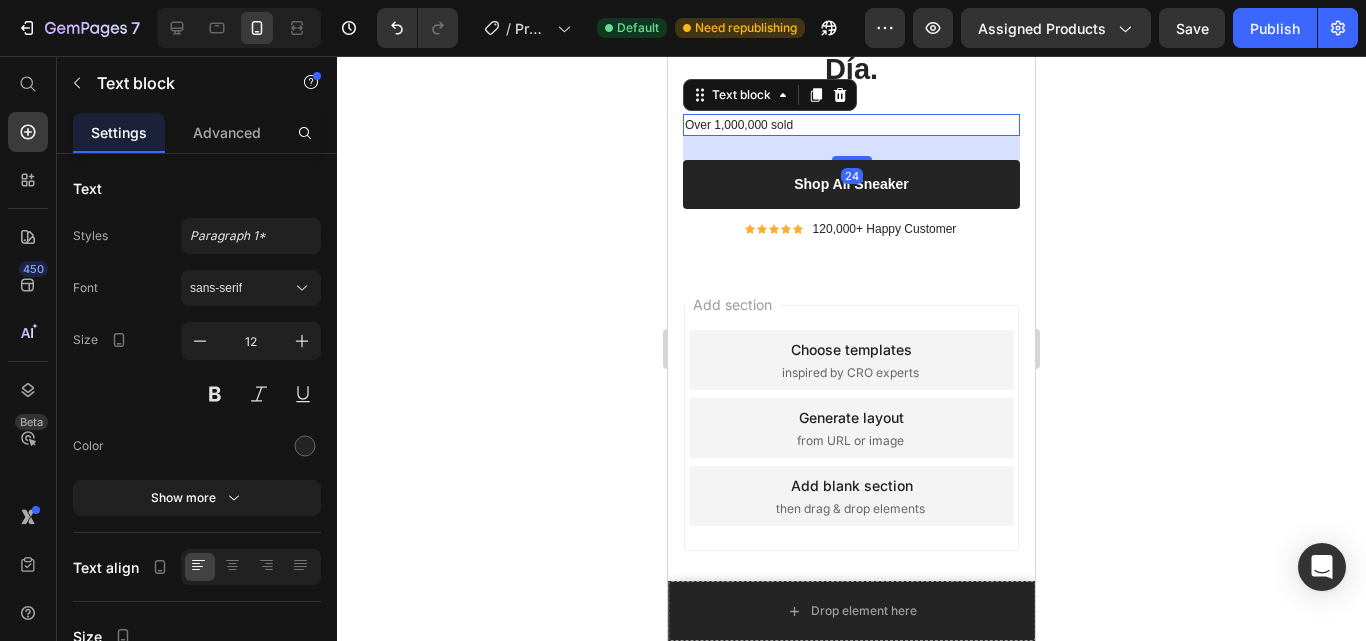 click on "Over 1,000,000 sold" at bounding box center [851, 125] 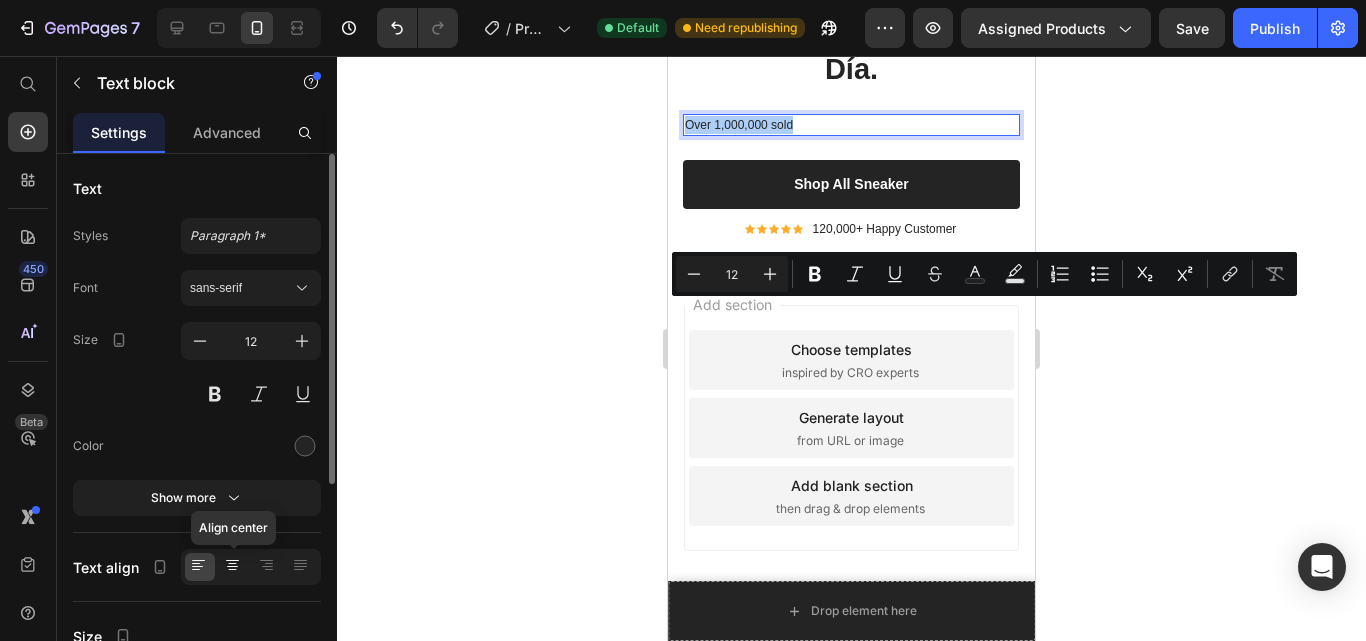 click 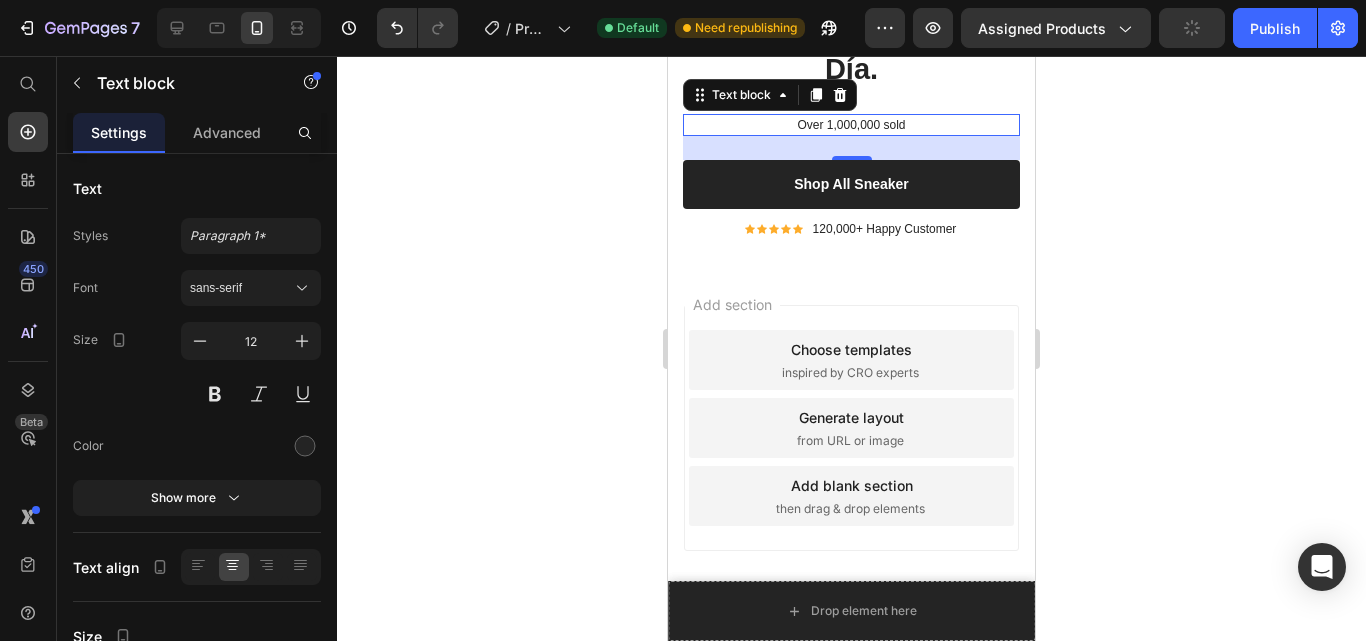 click on "Over 1,000,000 sold" at bounding box center (851, 125) 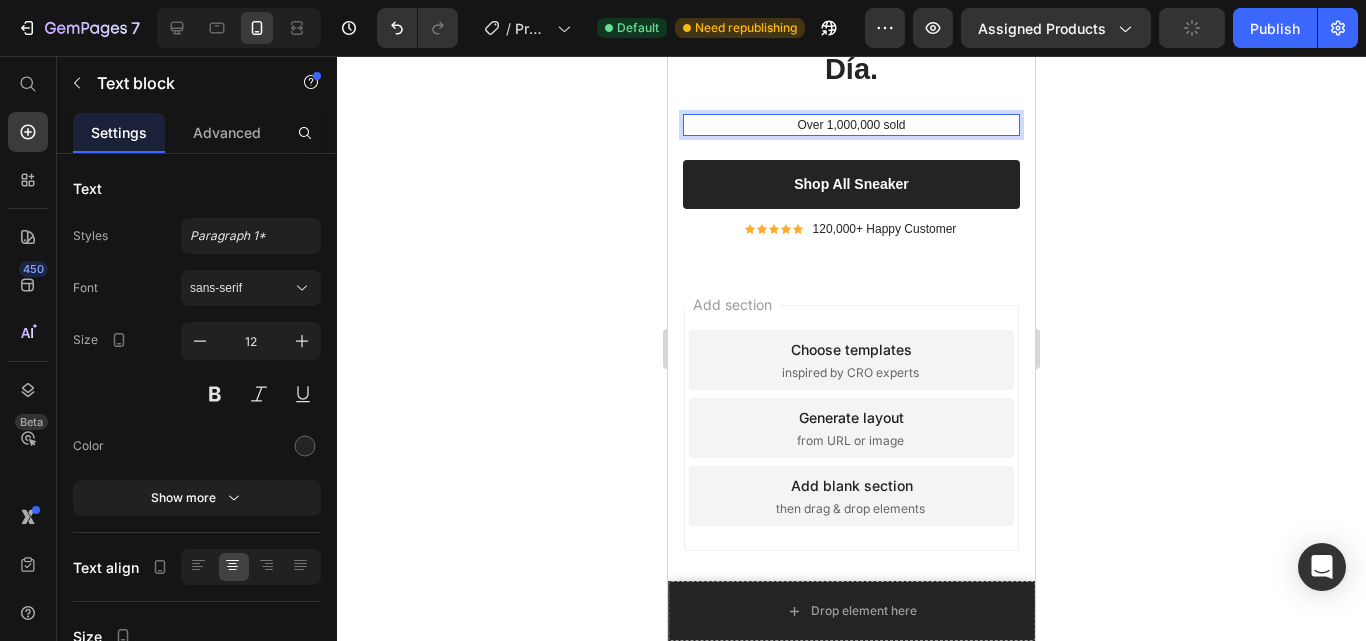 click on "Over 1,000,000 sold" at bounding box center (851, 125) 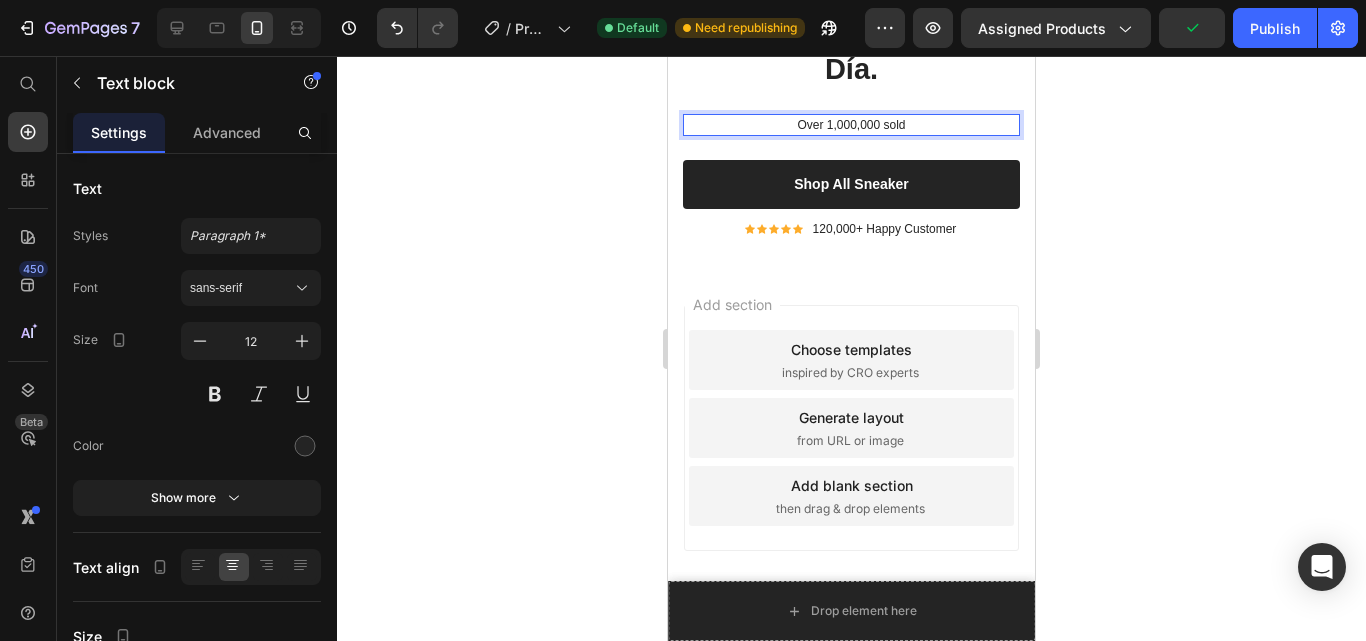 click on "Over 1,000,000 sold" at bounding box center (851, 125) 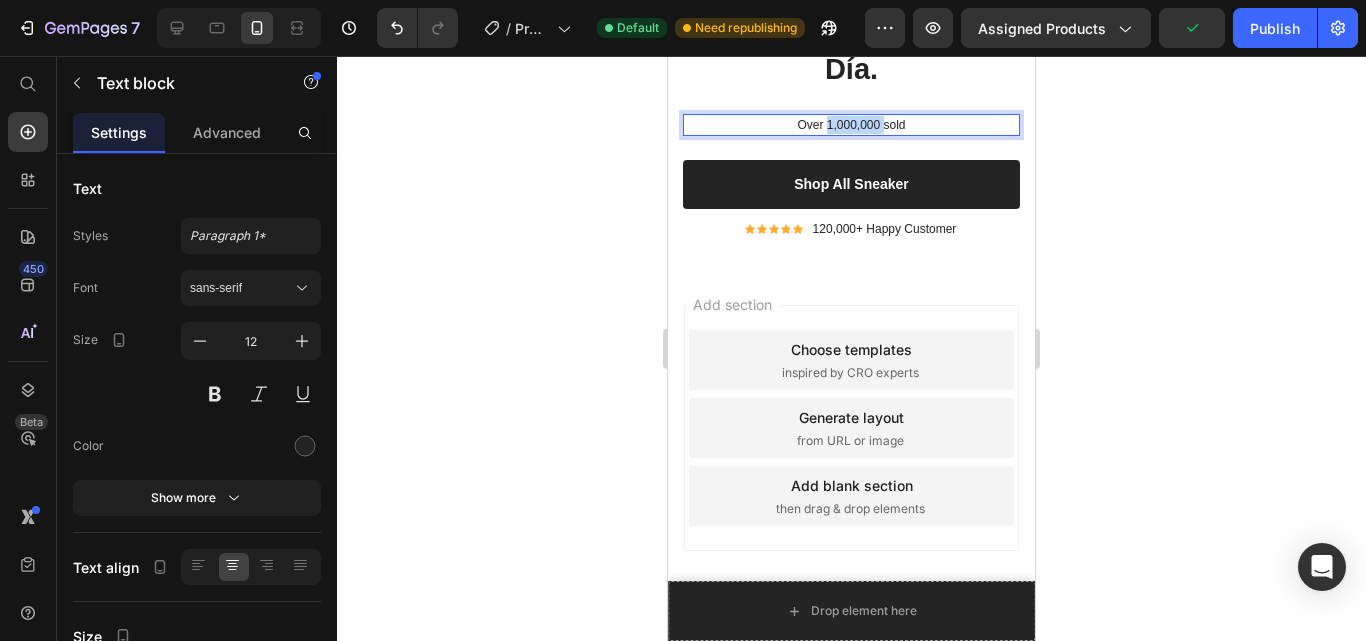 click on "Over 1,000,000 sold" at bounding box center (851, 125) 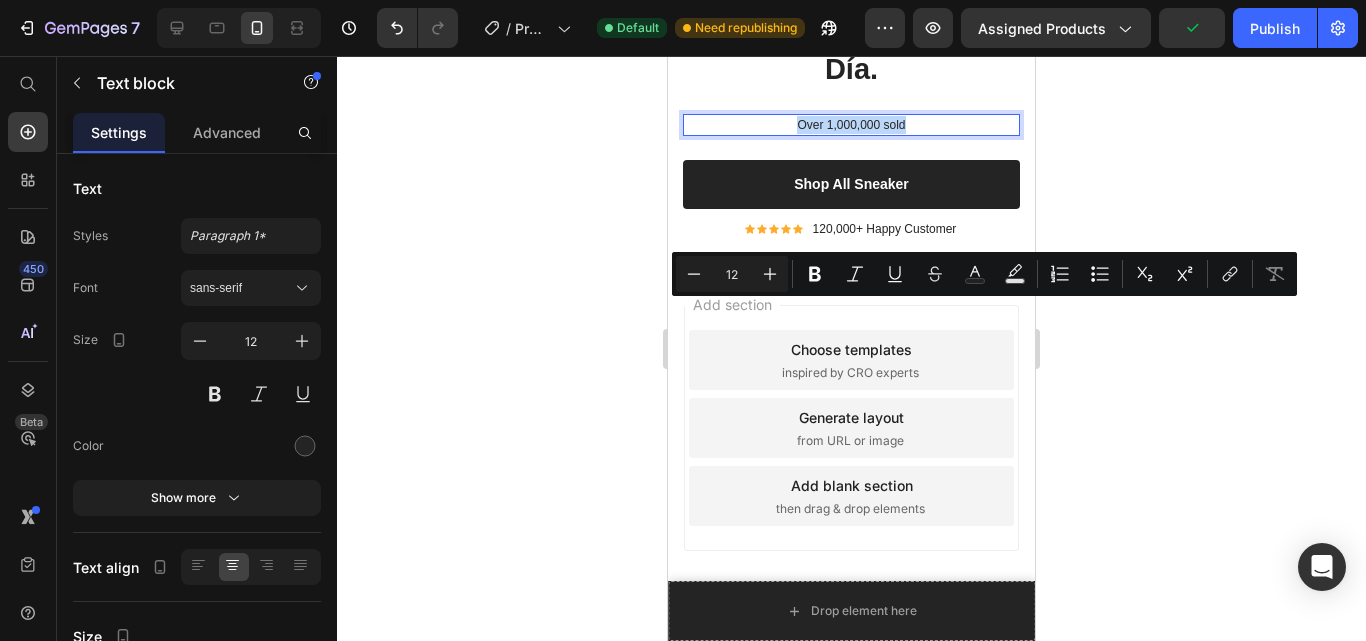 click on "Over 1,000,000 sold" at bounding box center (851, 125) 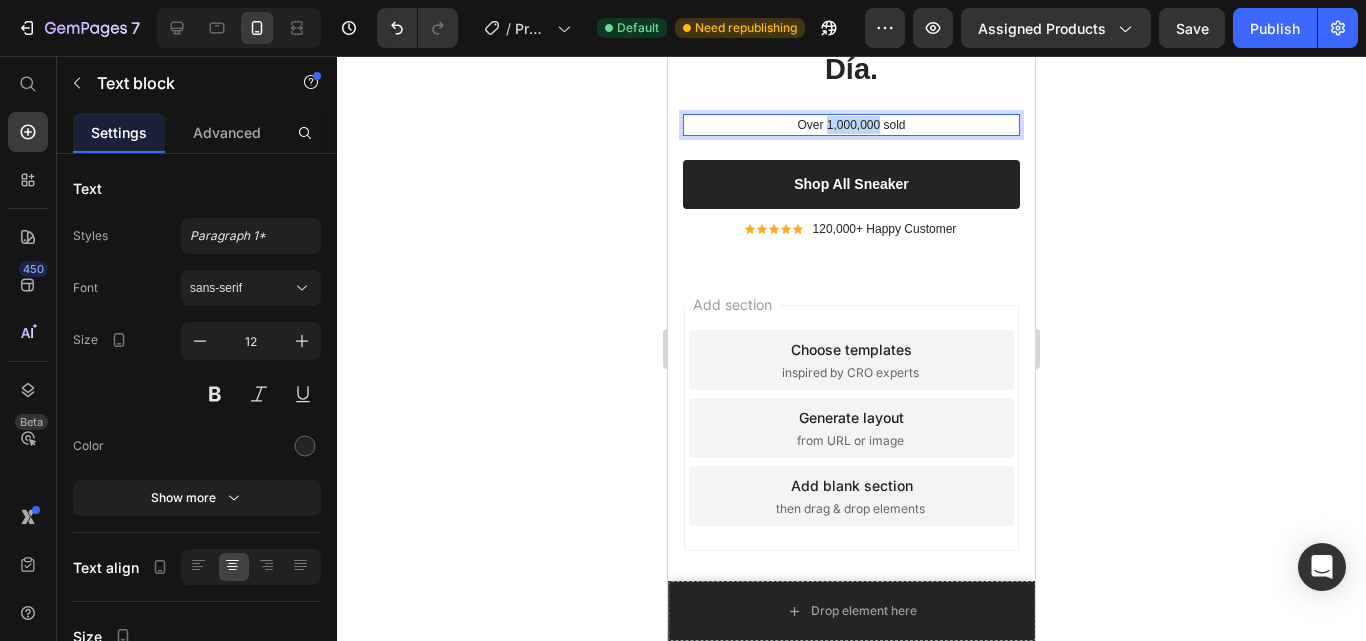 drag, startPoint x: 871, startPoint y: 308, endPoint x: 820, endPoint y: 310, distance: 51.0392 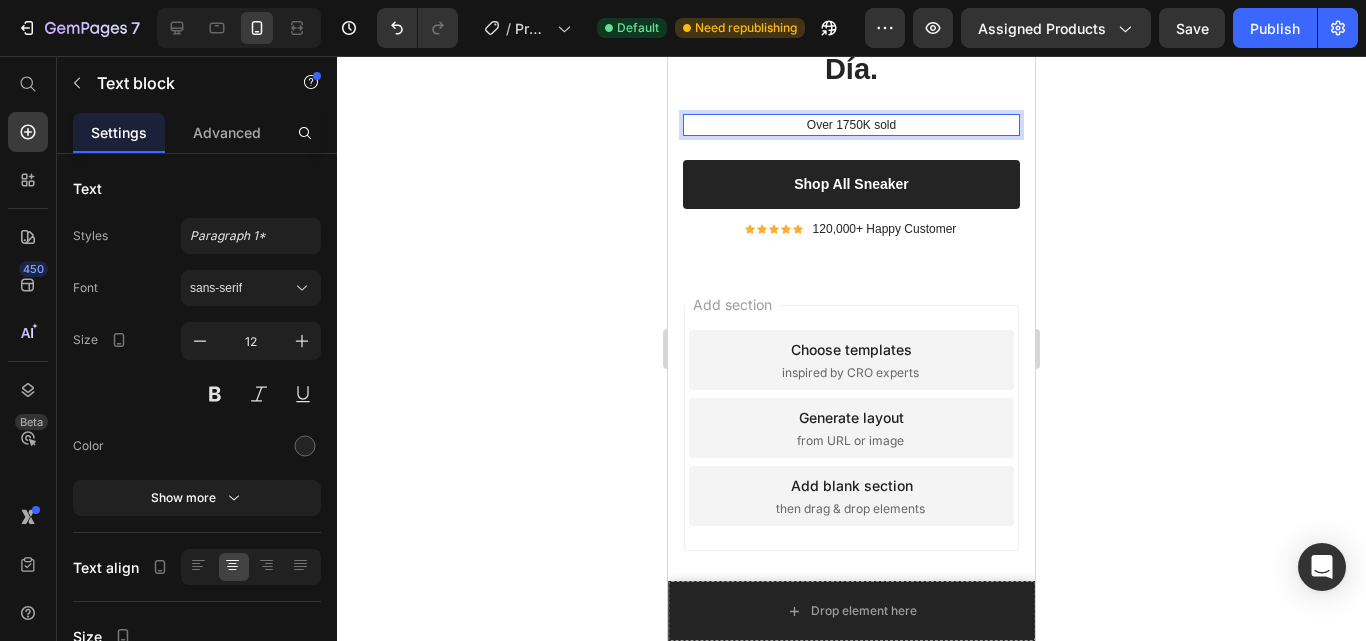 click on "Over 1750K sold" at bounding box center [851, 125] 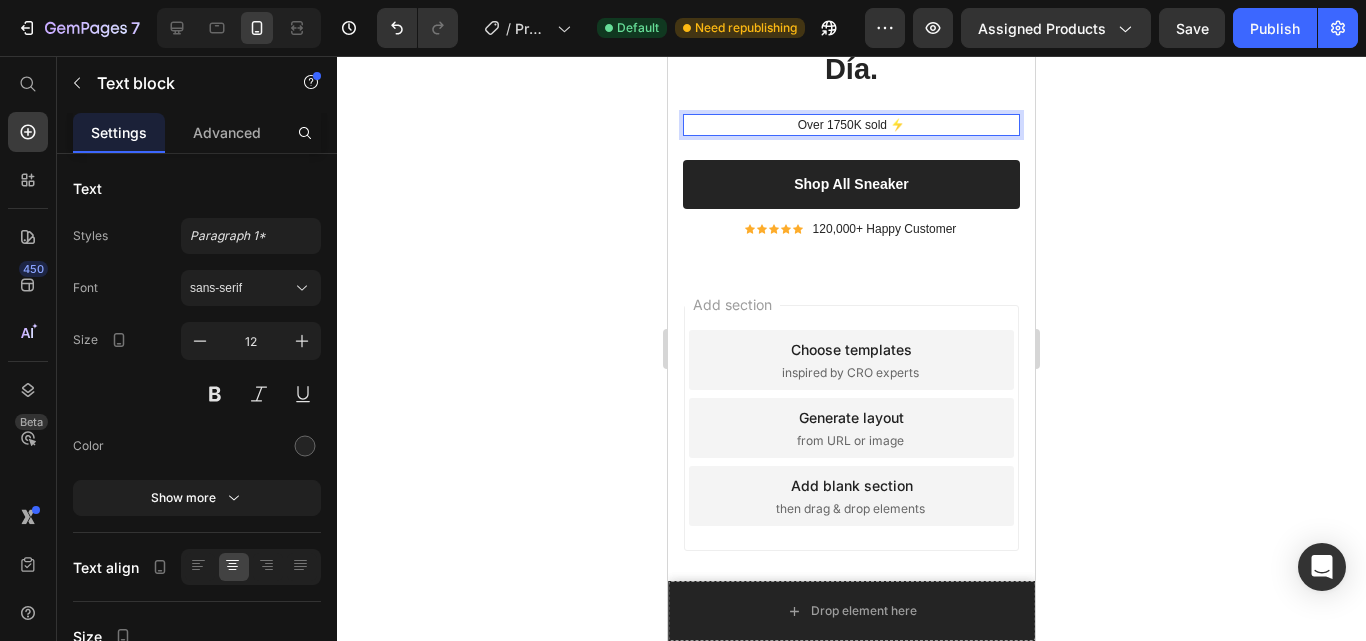 click on "Over 1750K sold ⚡" at bounding box center (851, 125) 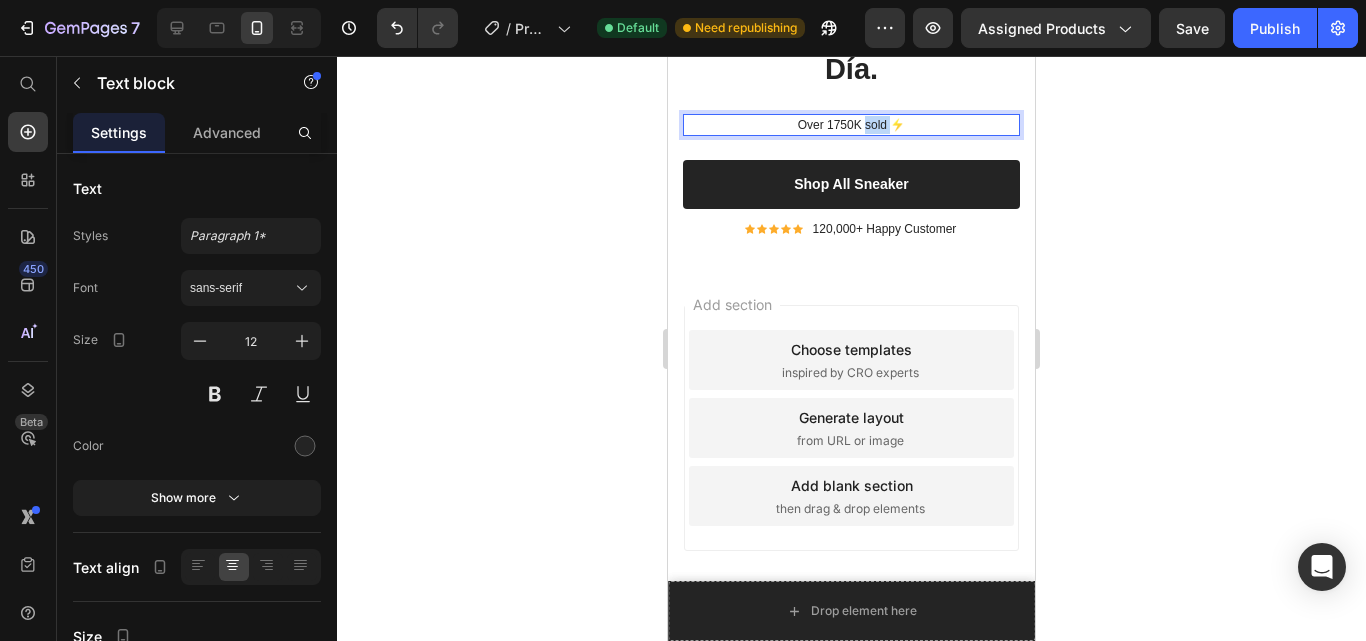 click on "Over 1750K sold ⚡" at bounding box center (851, 125) 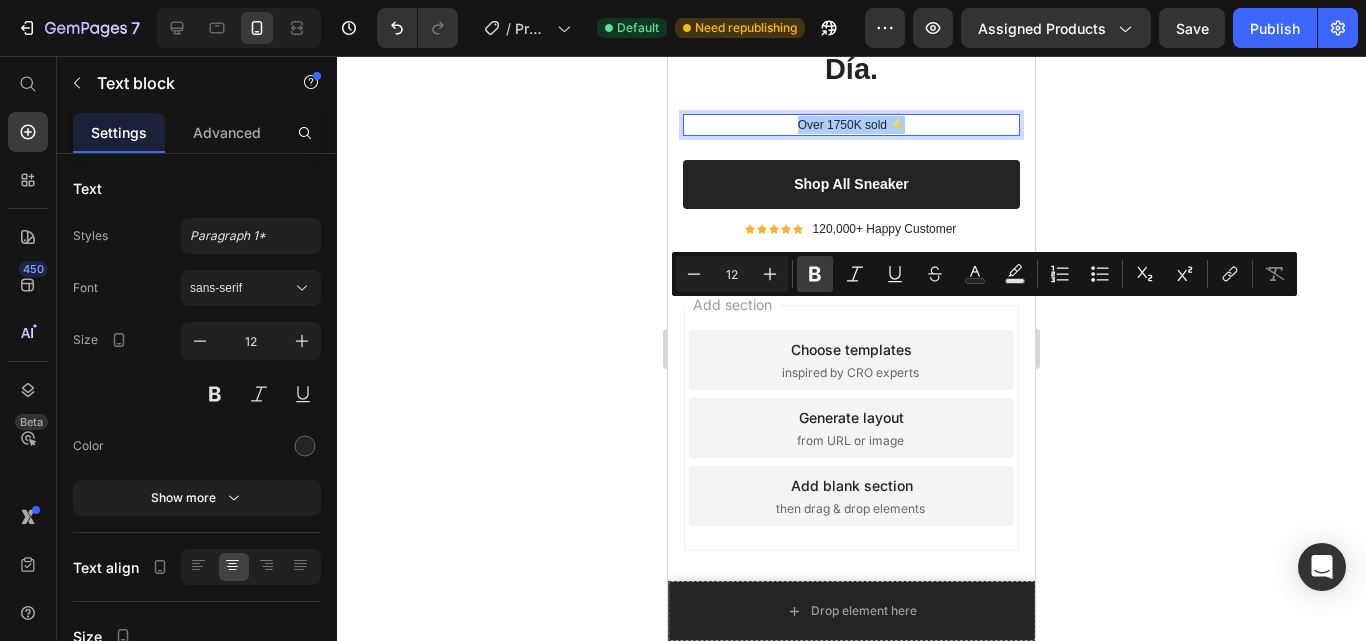 click 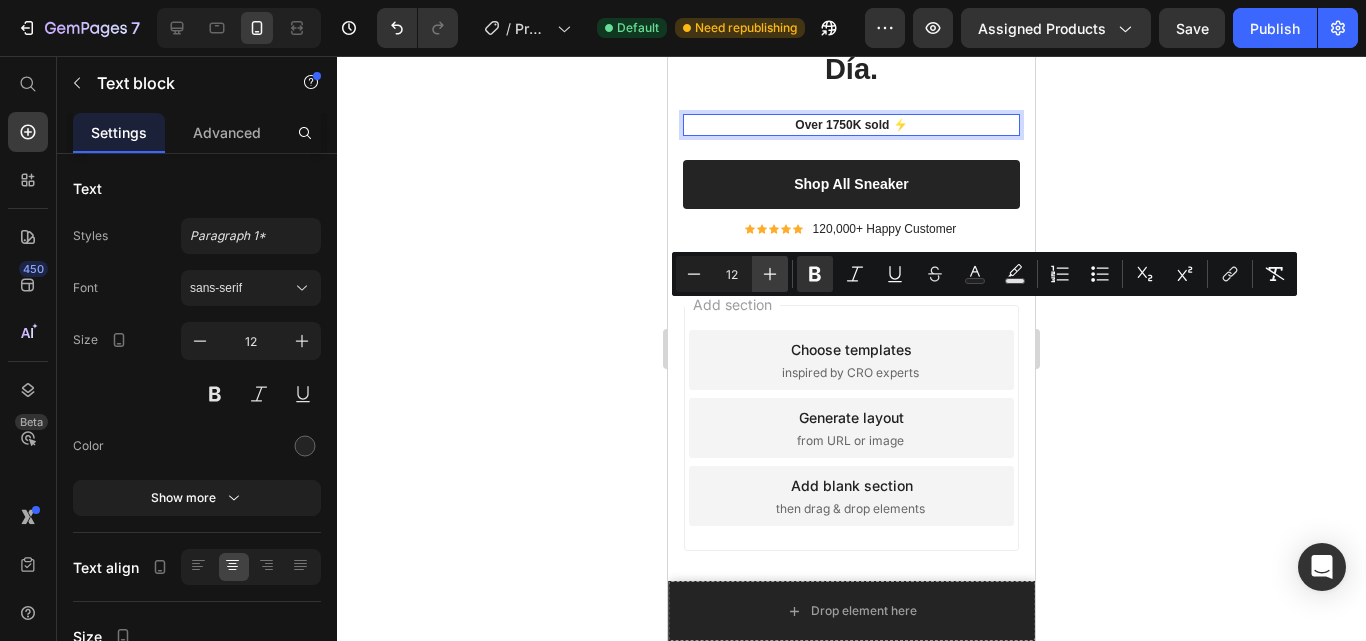 click 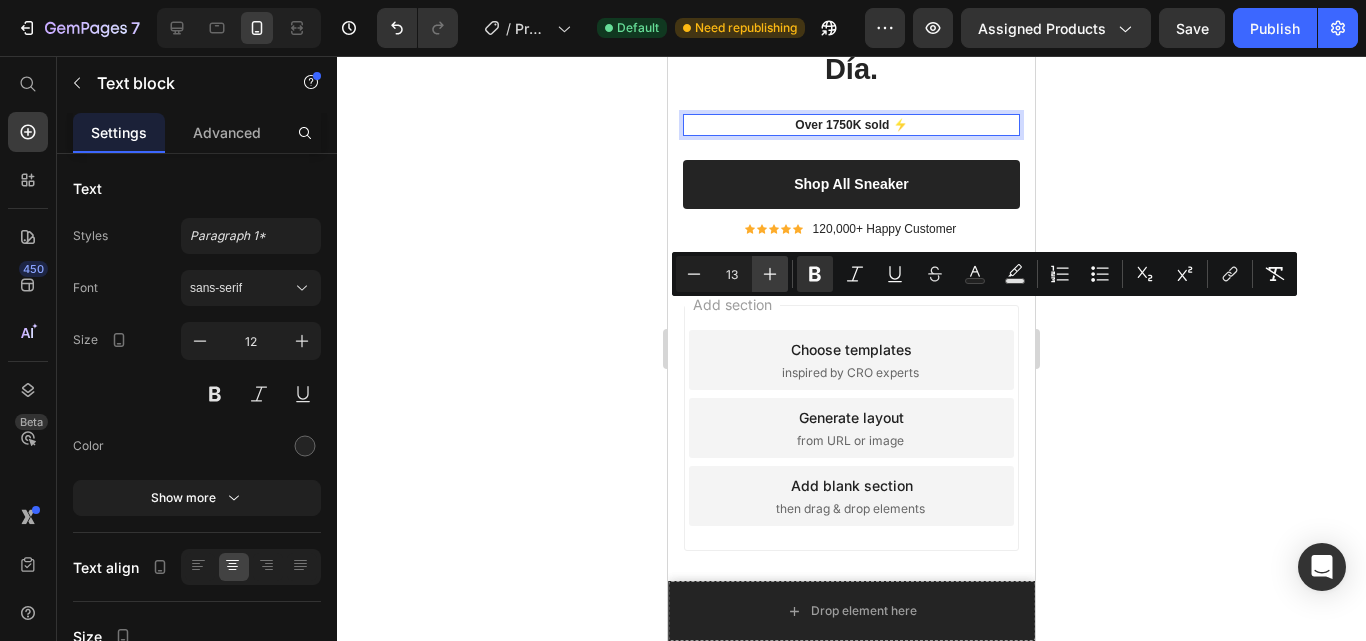 click 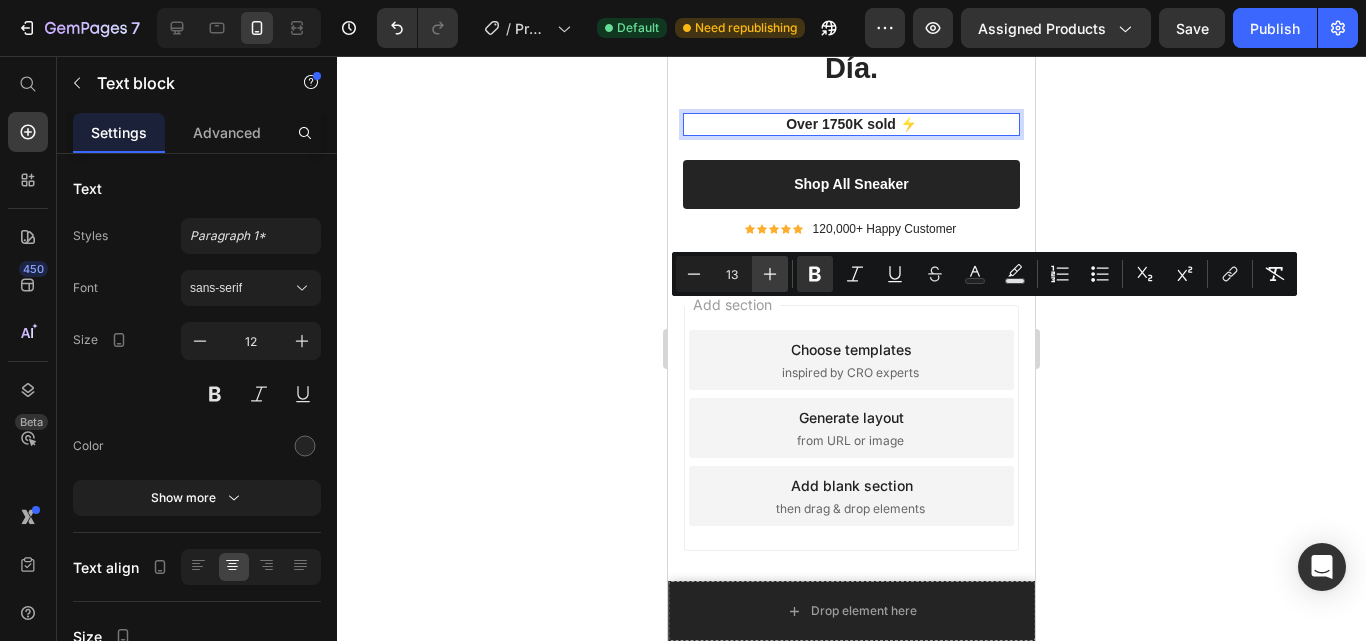 type on "14" 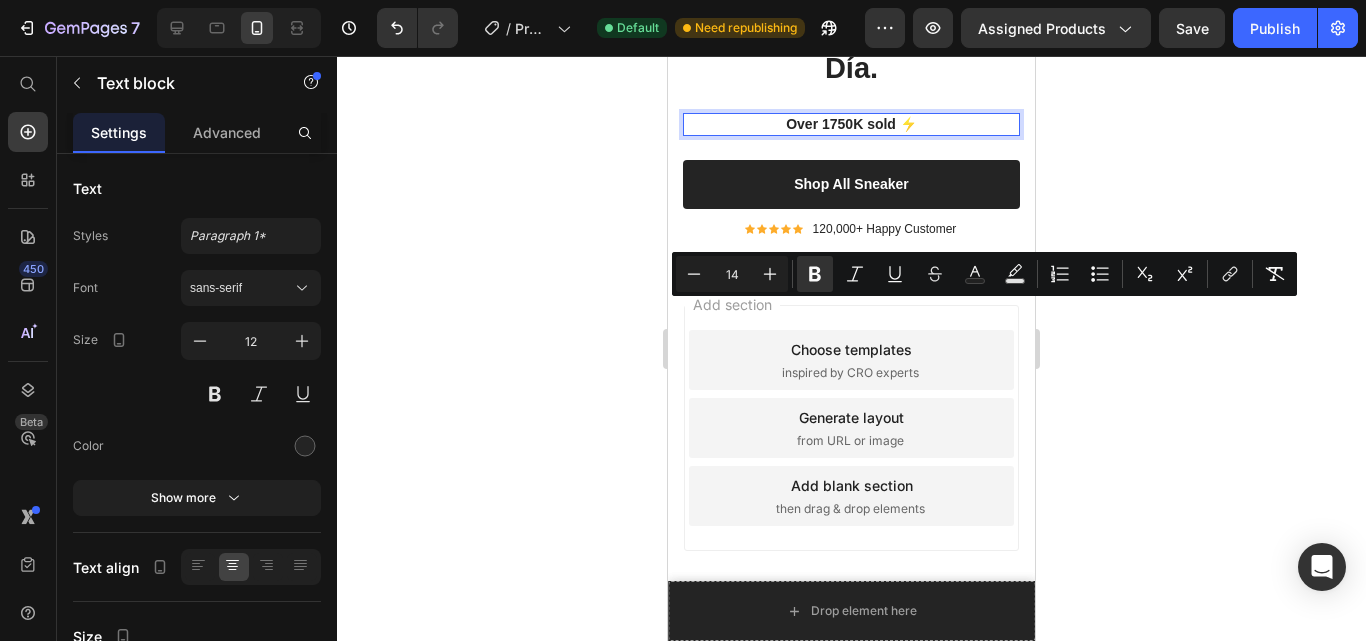 click 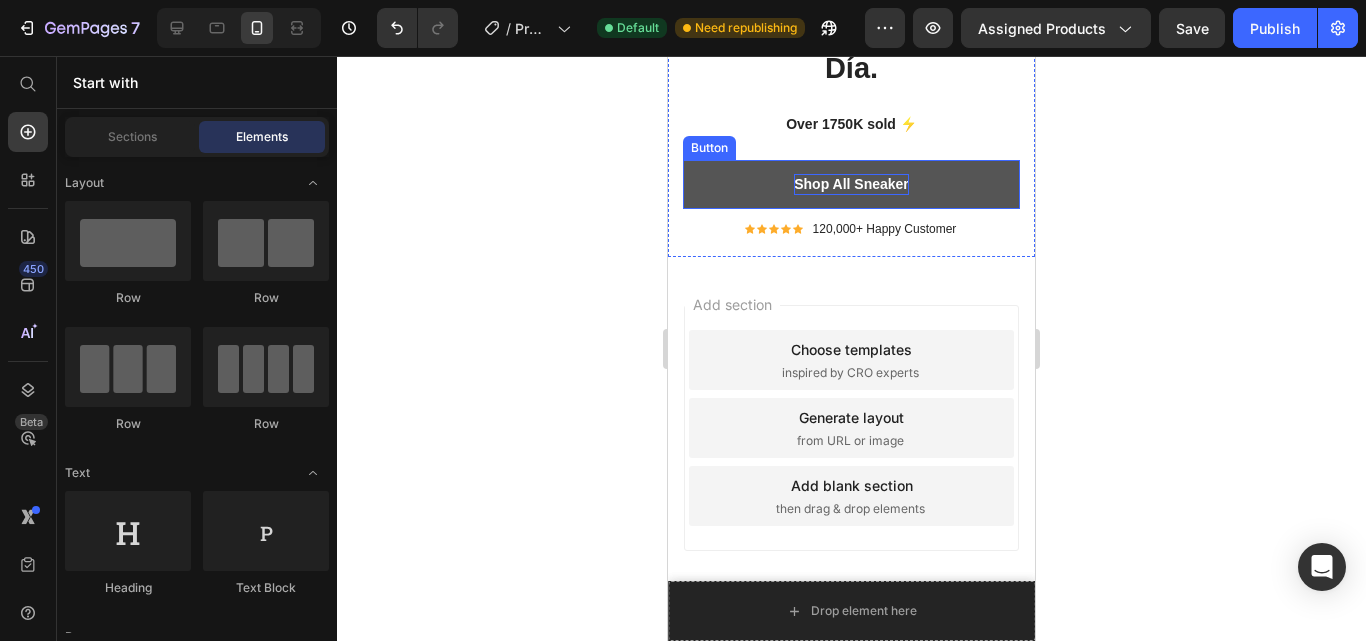 click on "Shop All Sneaker" at bounding box center (851, 184) 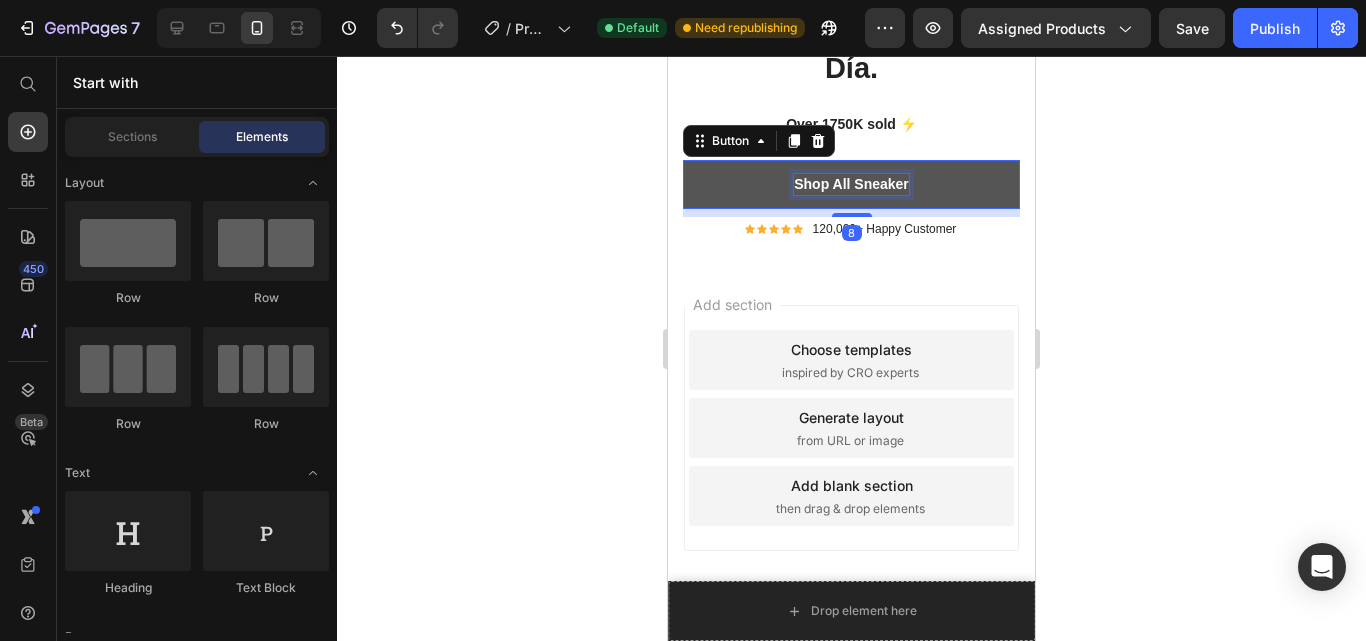 click on "Shop All Sneaker" at bounding box center [851, 184] 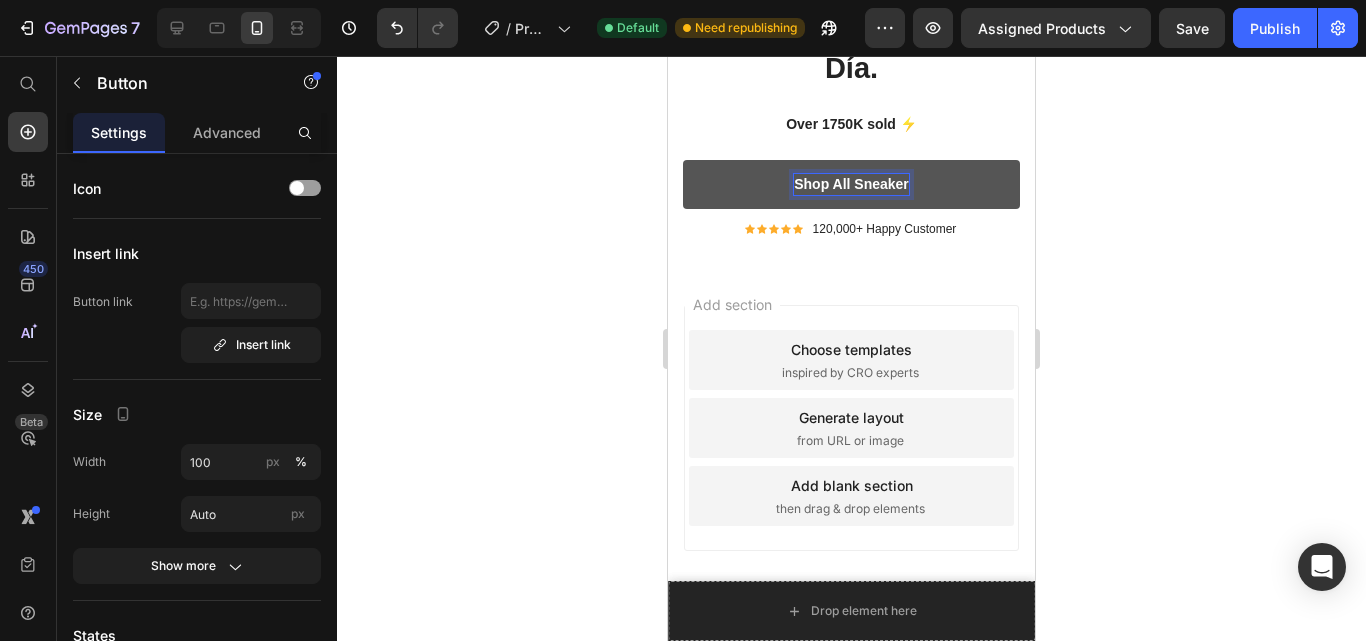 click on "Shop All Sneaker" at bounding box center [851, 184] 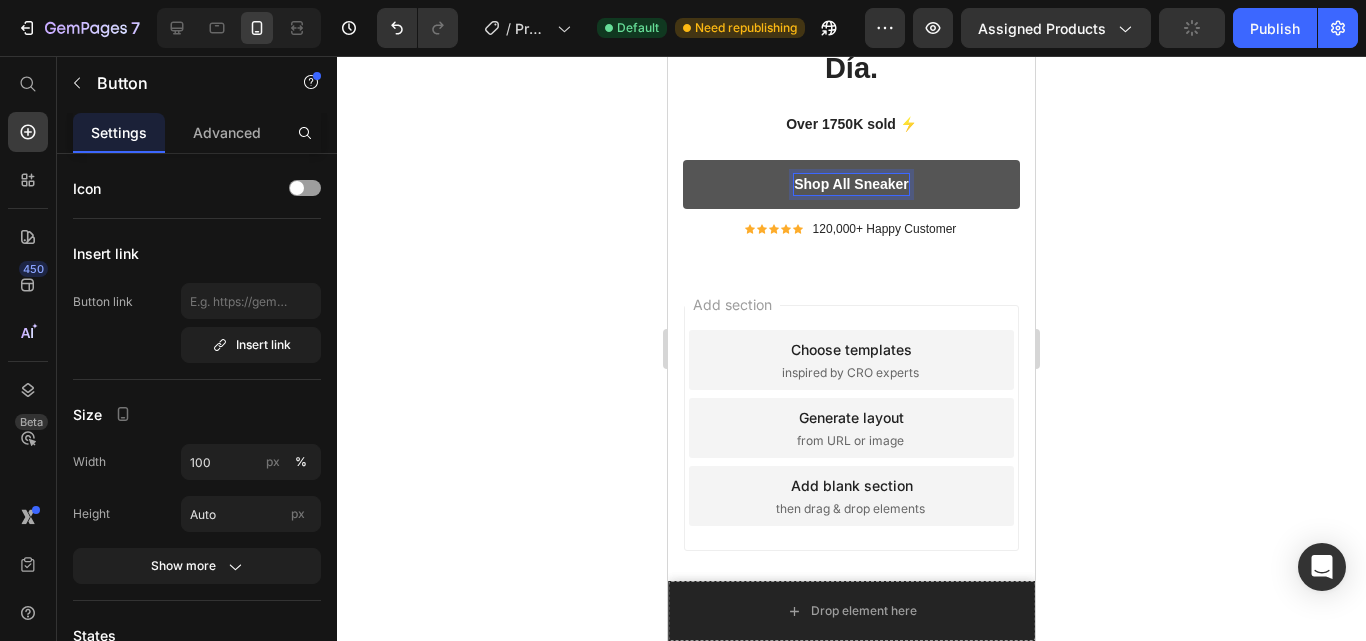 click on "Shop All Sneaker" at bounding box center (851, 184) 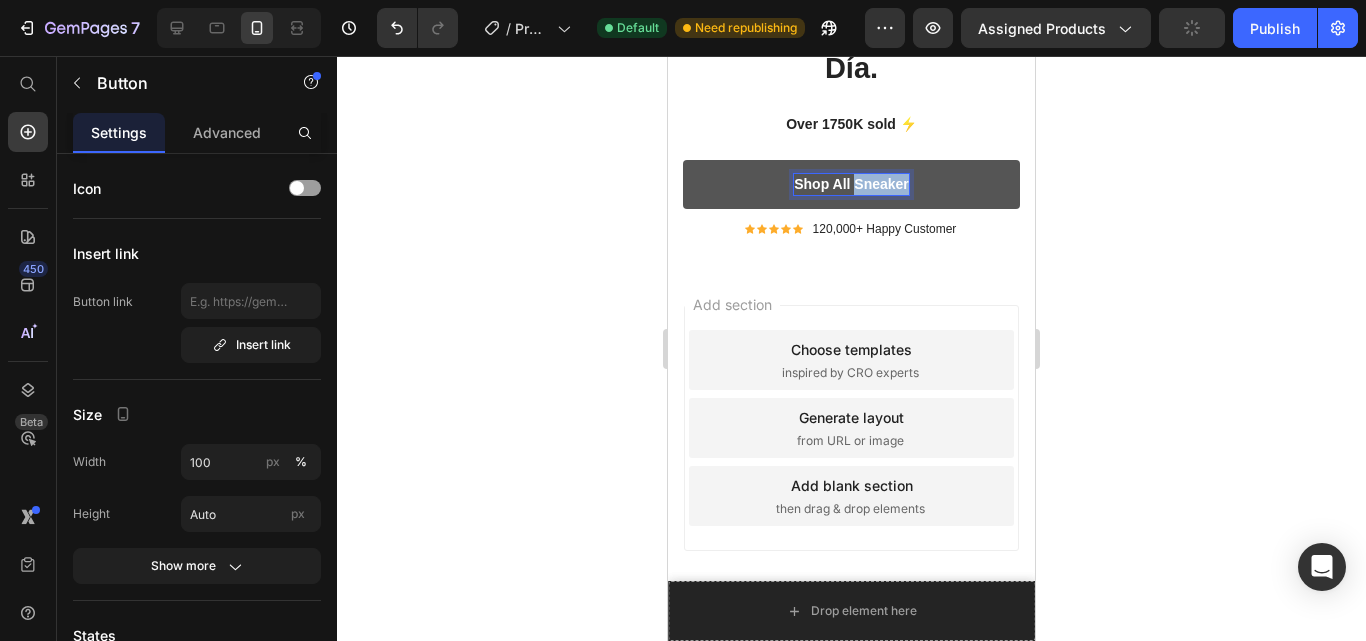 click on "Shop All Sneaker" at bounding box center [851, 184] 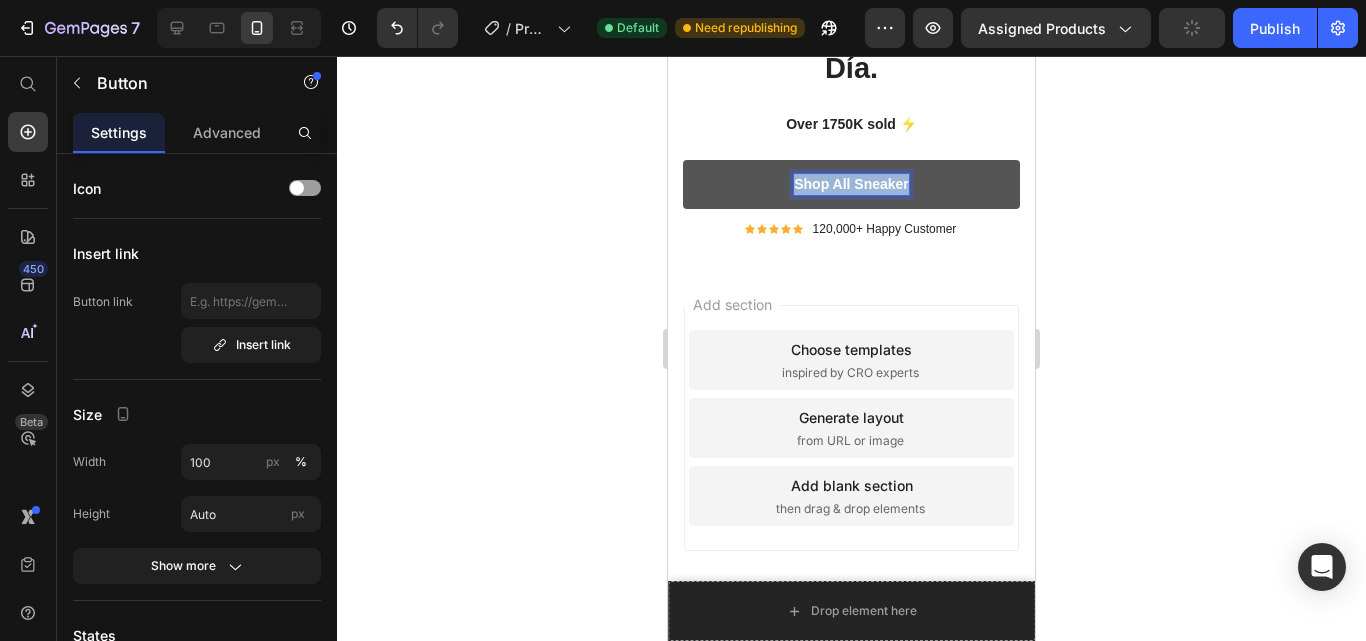 click on "Shop All Sneaker" at bounding box center (851, 184) 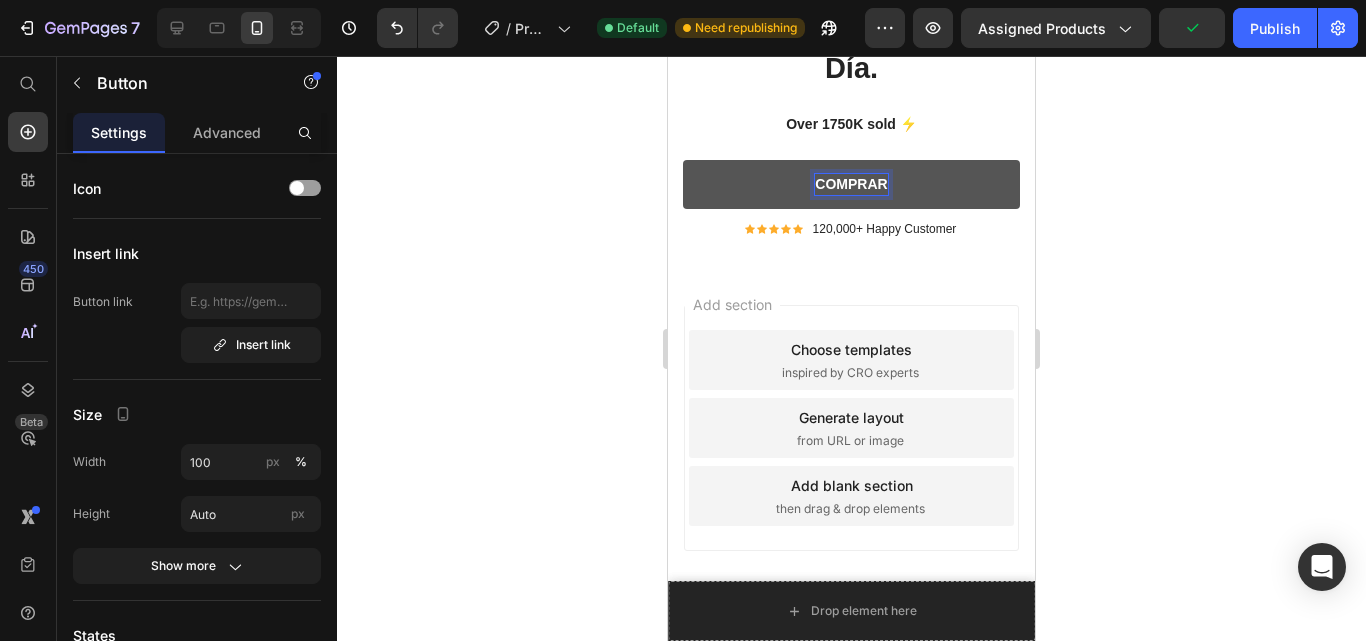 click on "COMPRAR" at bounding box center [851, 184] 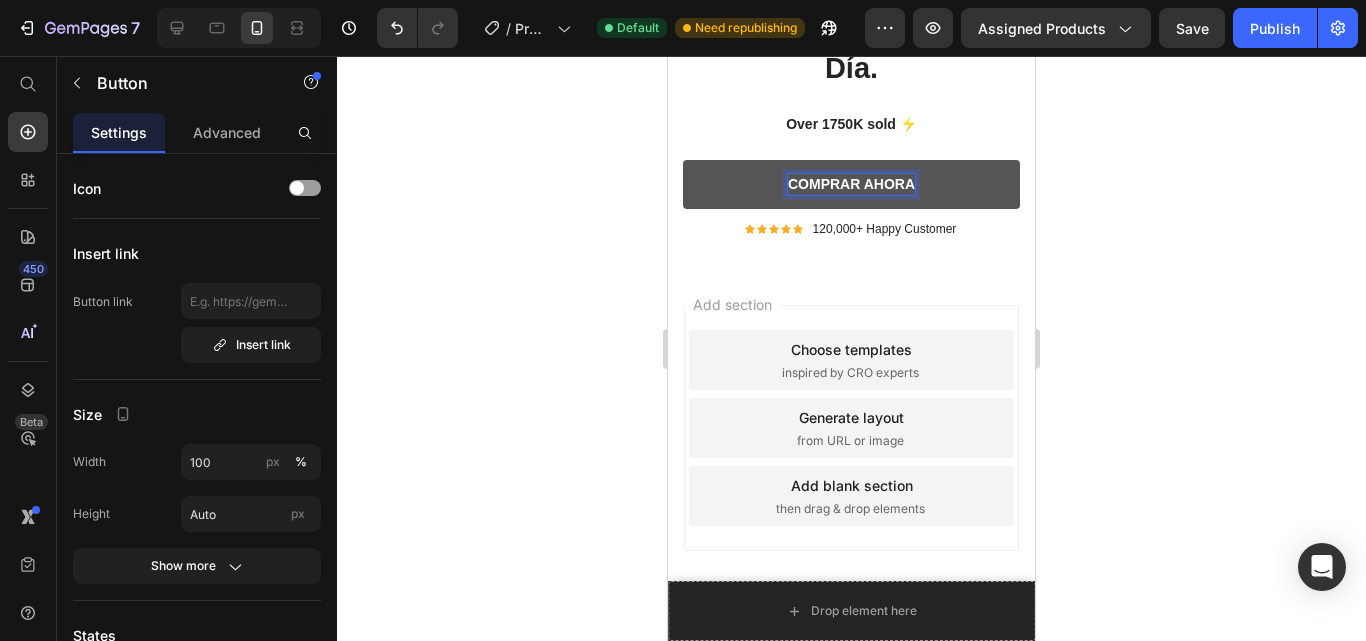 click 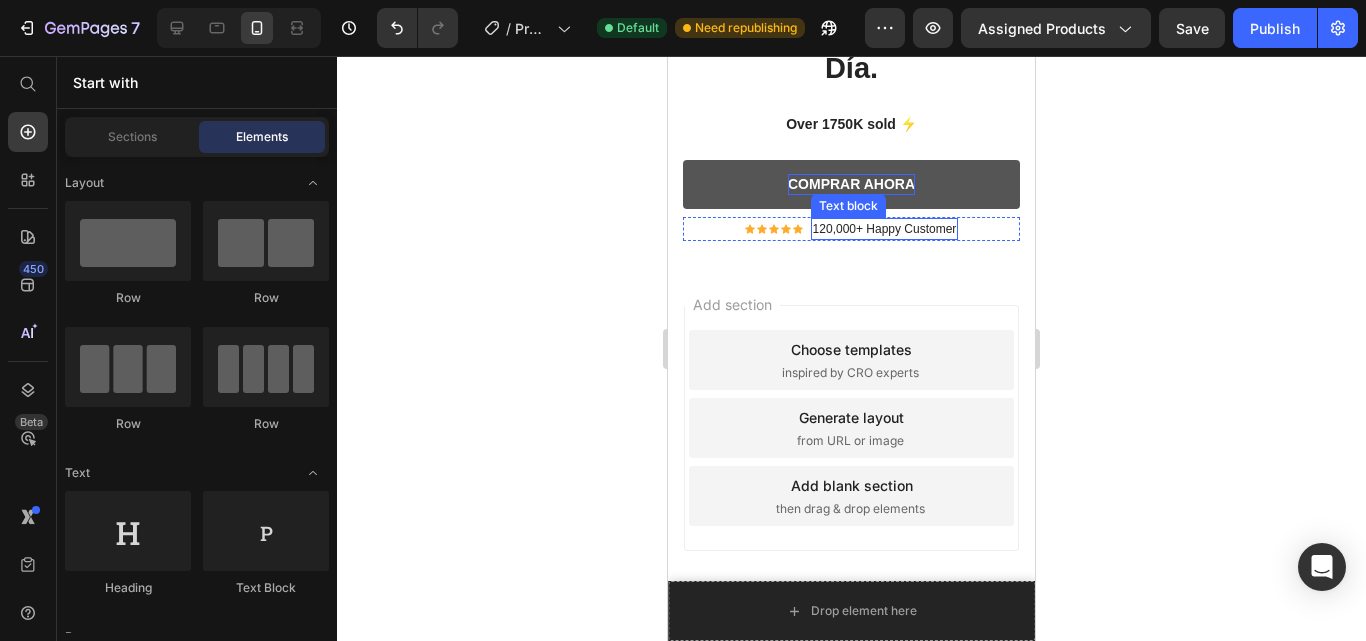 click on "120,000+ Happy Customer" at bounding box center (885, 229) 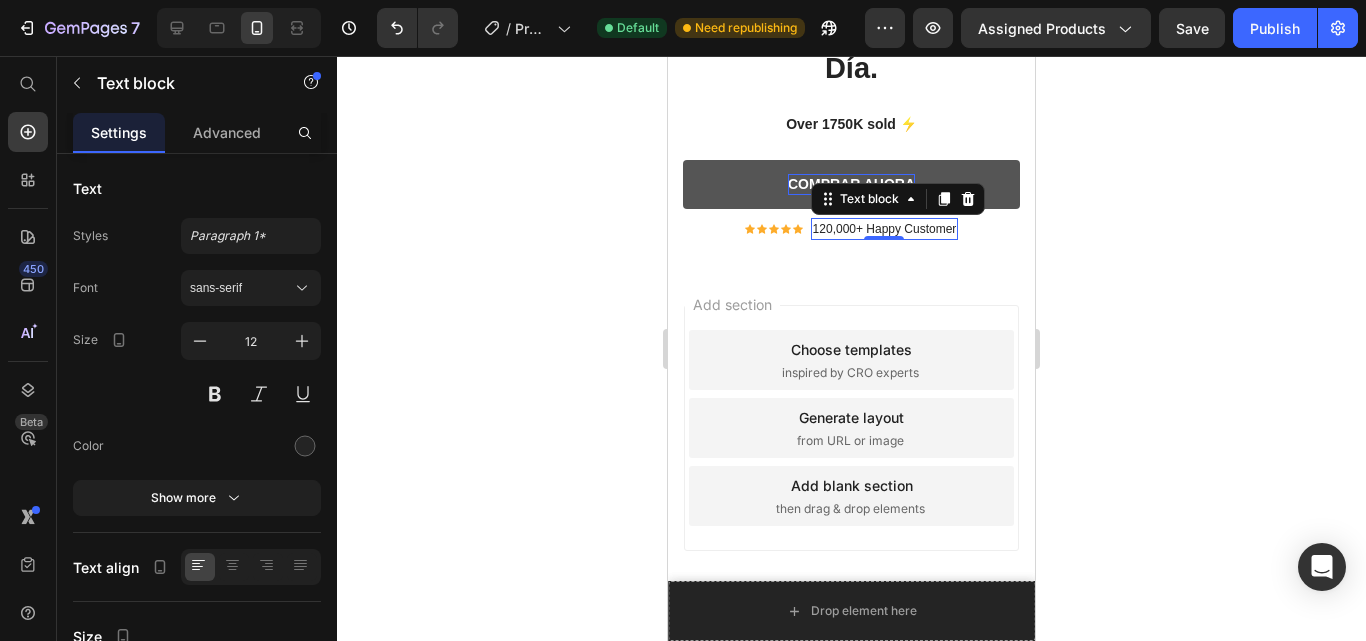 click on "120,000+ Happy Customer" at bounding box center [885, 229] 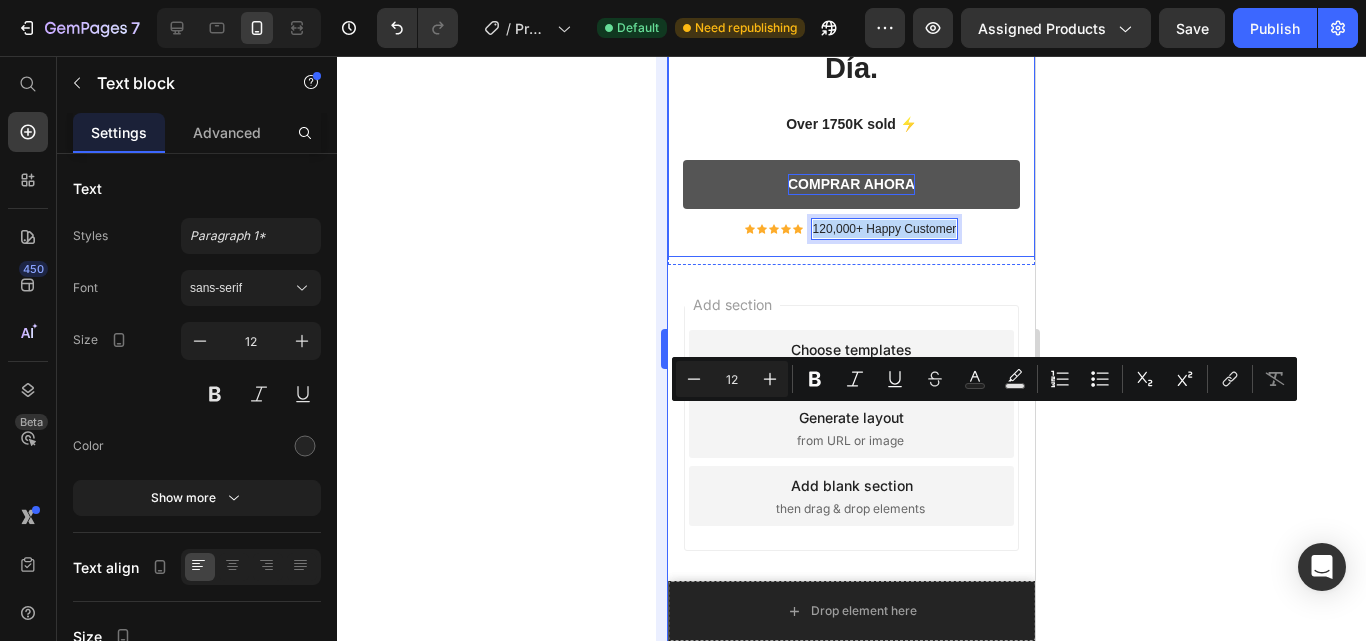 copy on "120,000+ Happy Customer" 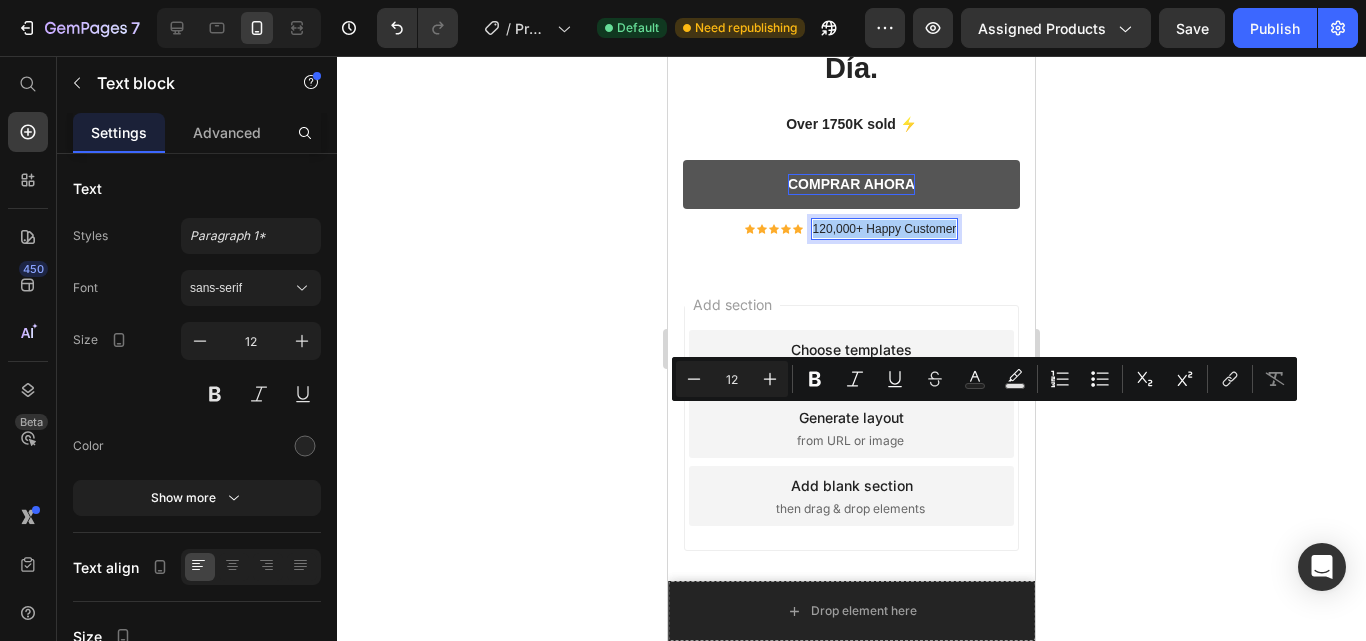 click 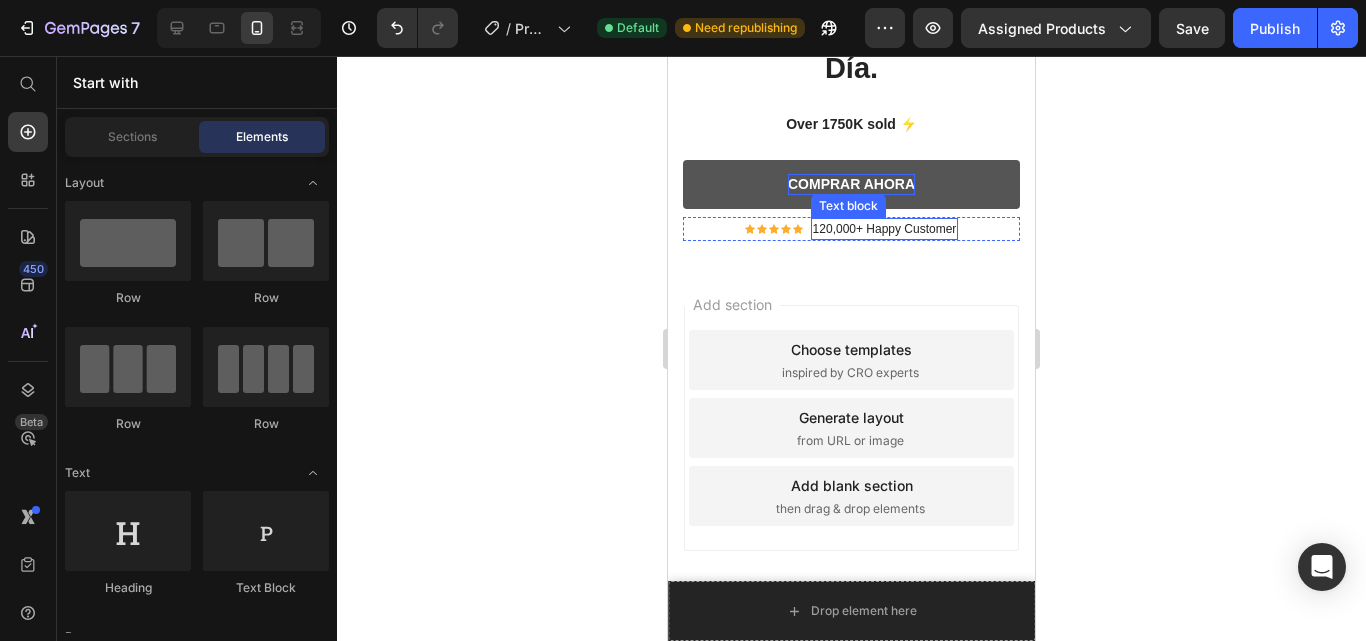 click on "120,000+ Happy Customer" at bounding box center [885, 229] 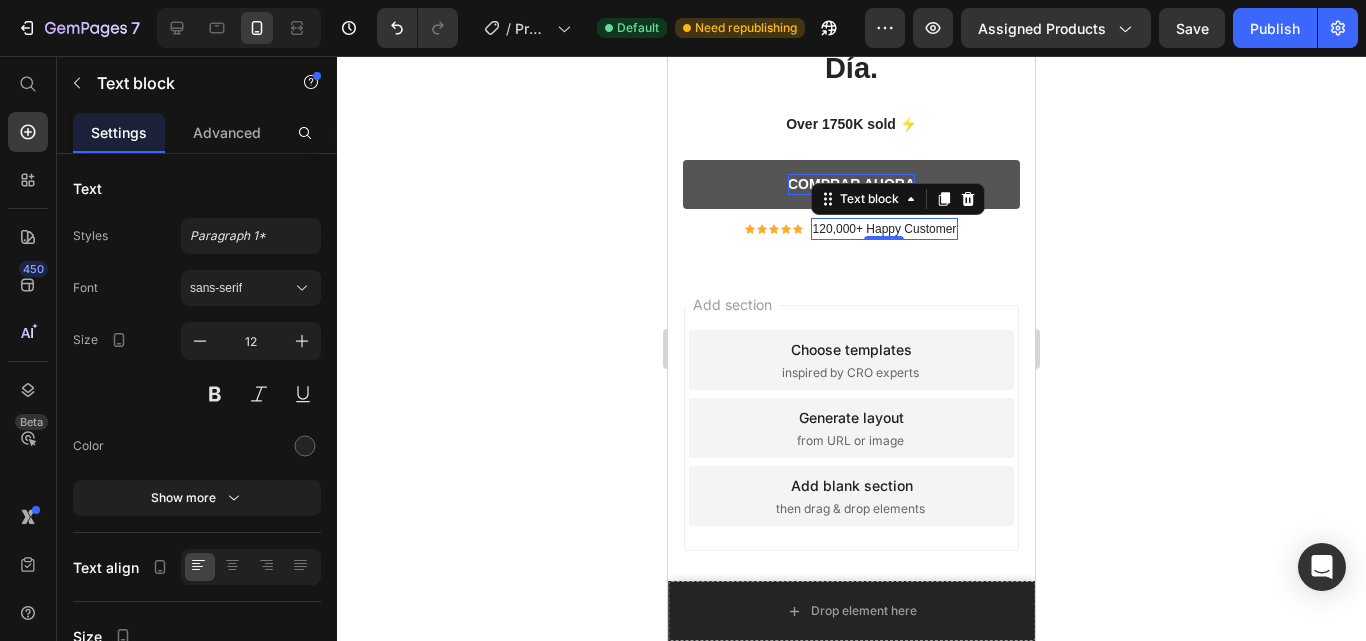 click on "120,000+ Happy Customer" at bounding box center [885, 229] 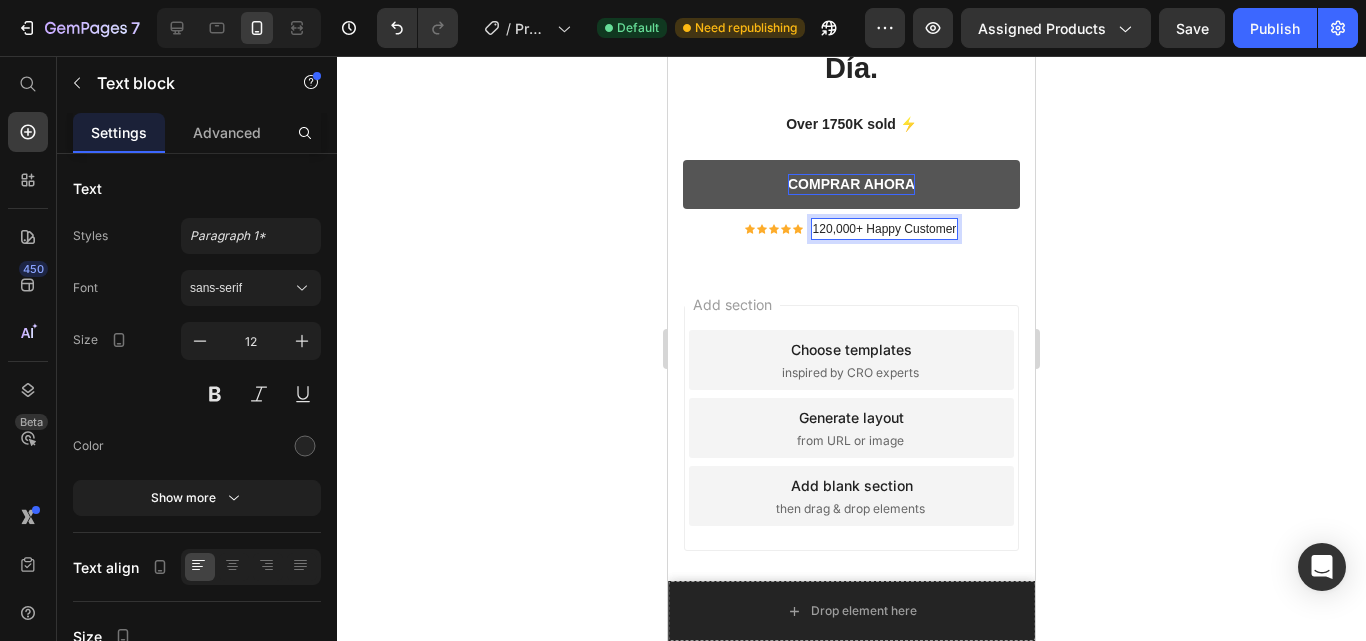 click on "120,000+ Happy Customer" at bounding box center (885, 229) 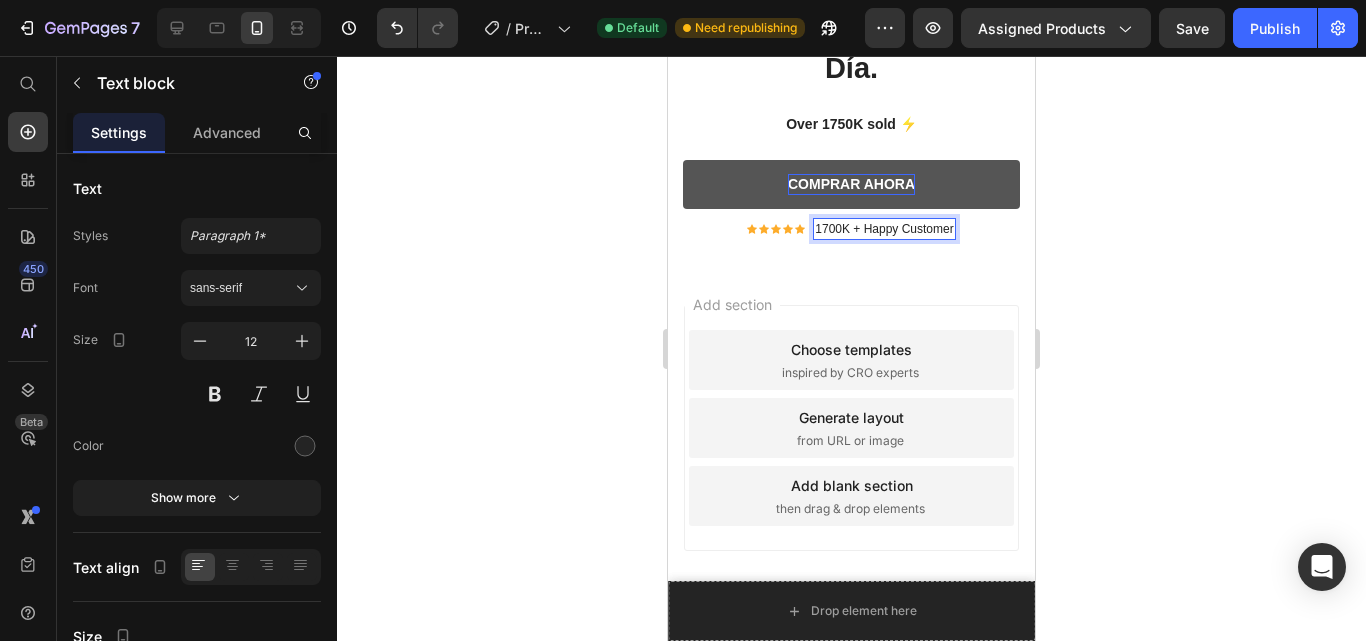 click on "1700K + Happy Customer" at bounding box center [884, 229] 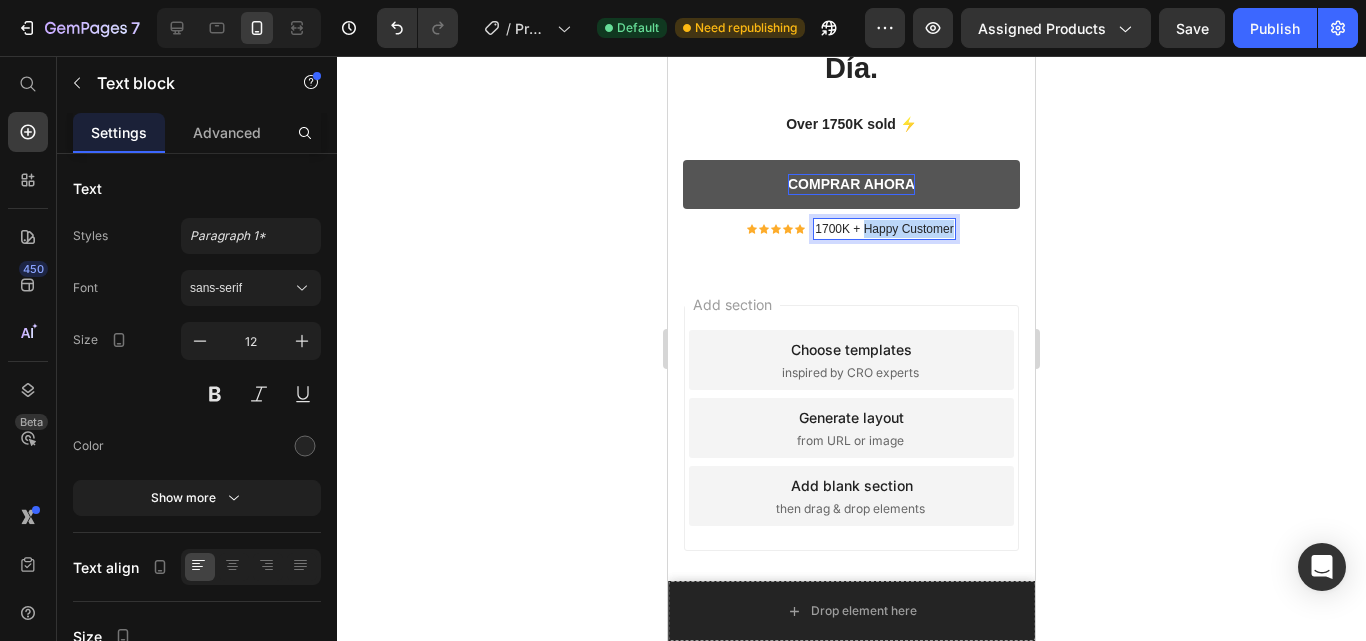 drag, startPoint x: 857, startPoint y: 410, endPoint x: 965, endPoint y: 414, distance: 108.07405 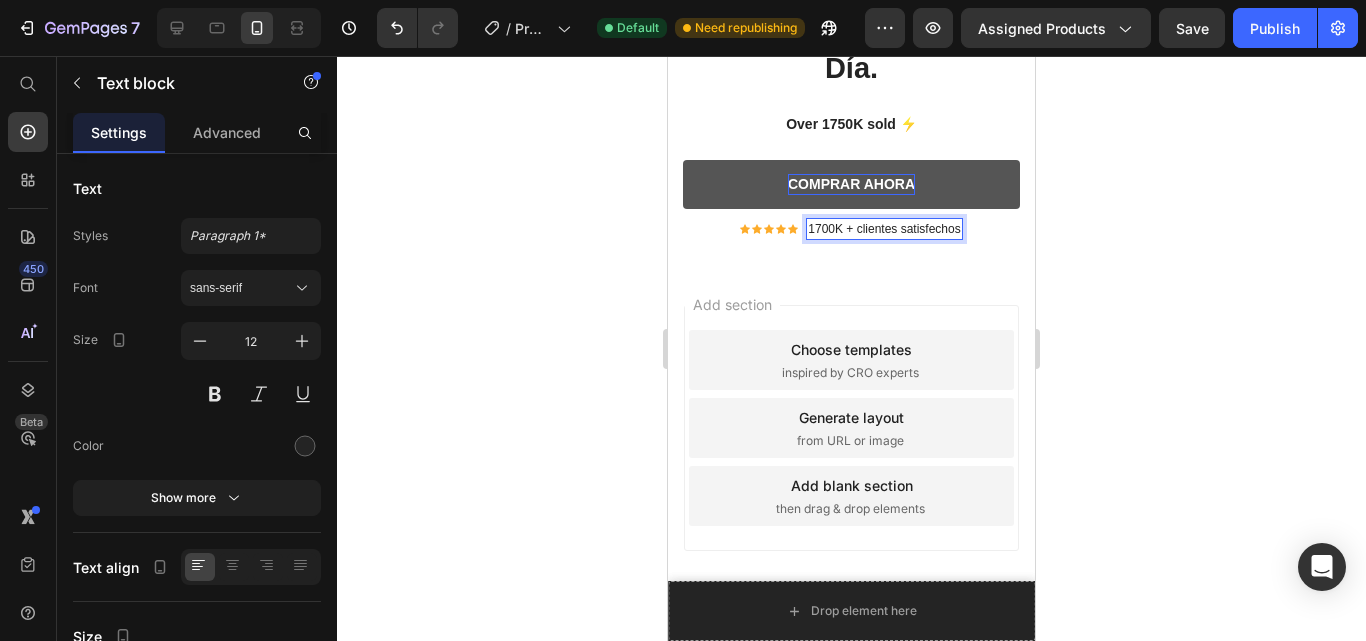click on "1700K + clientes satisfechos" at bounding box center (884, 229) 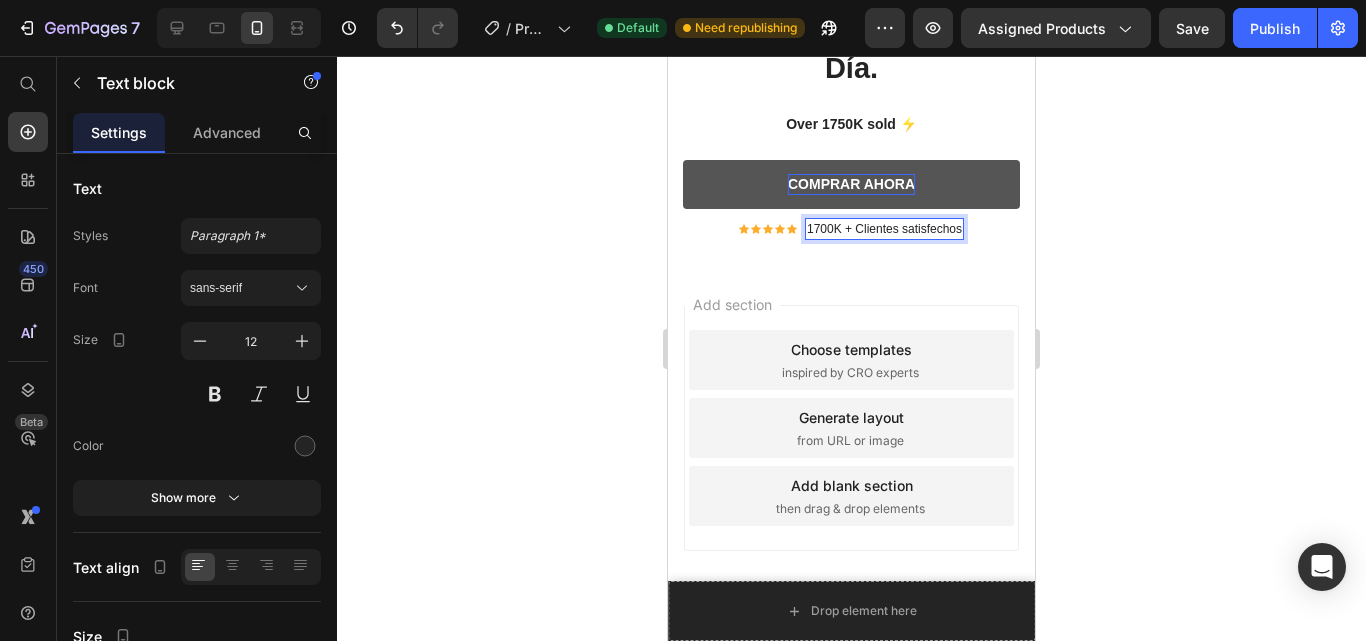 click on "1700K + Clientes satisfechos" at bounding box center [884, 229] 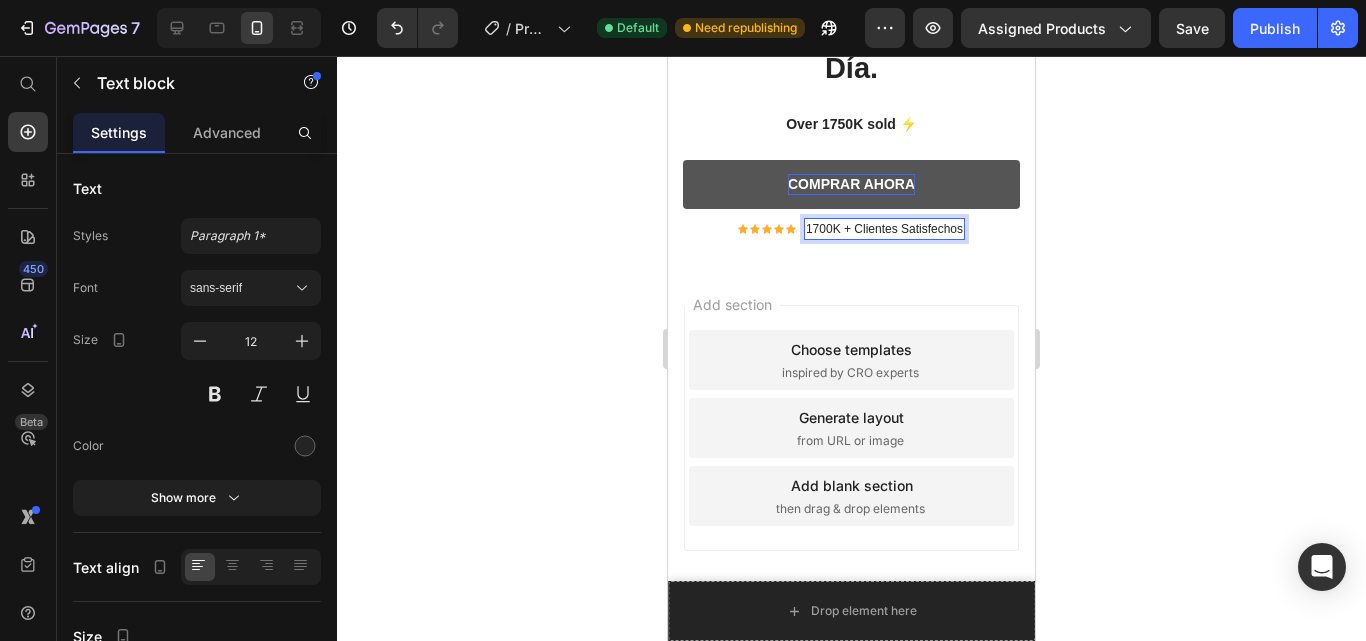 click on "1700K + Clientes Satisfechos" at bounding box center (884, 229) 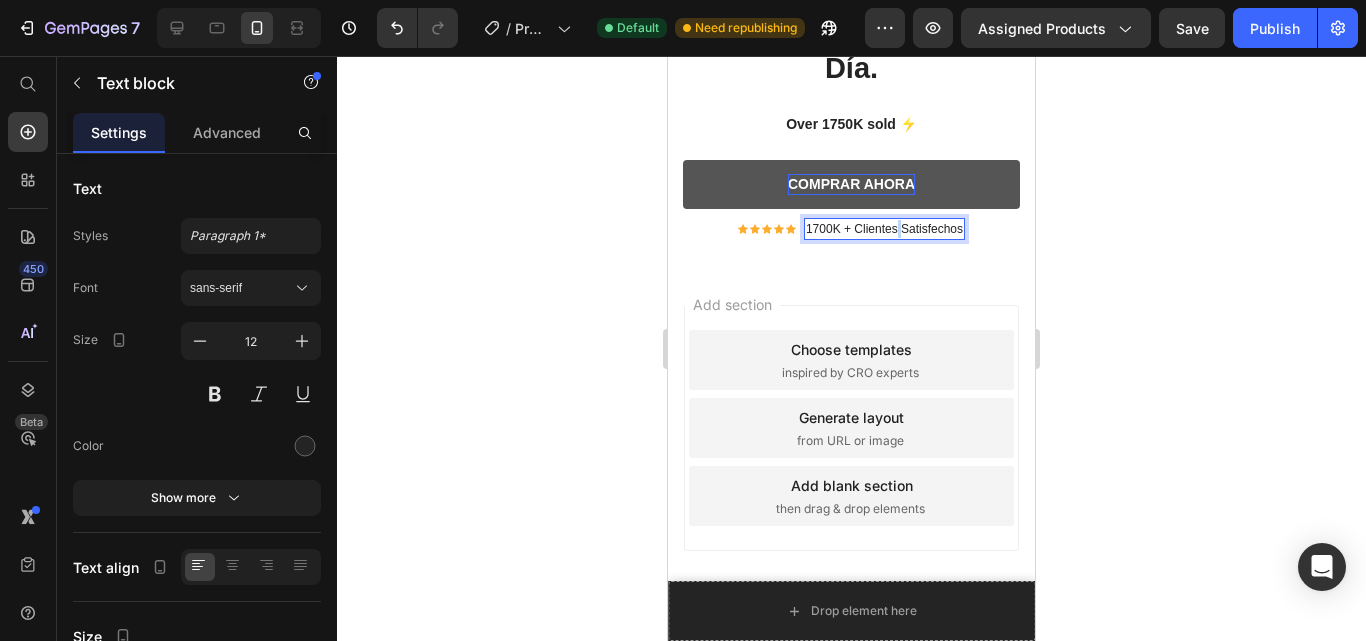 click on "1700K + Clientes Satisfechos" at bounding box center [884, 229] 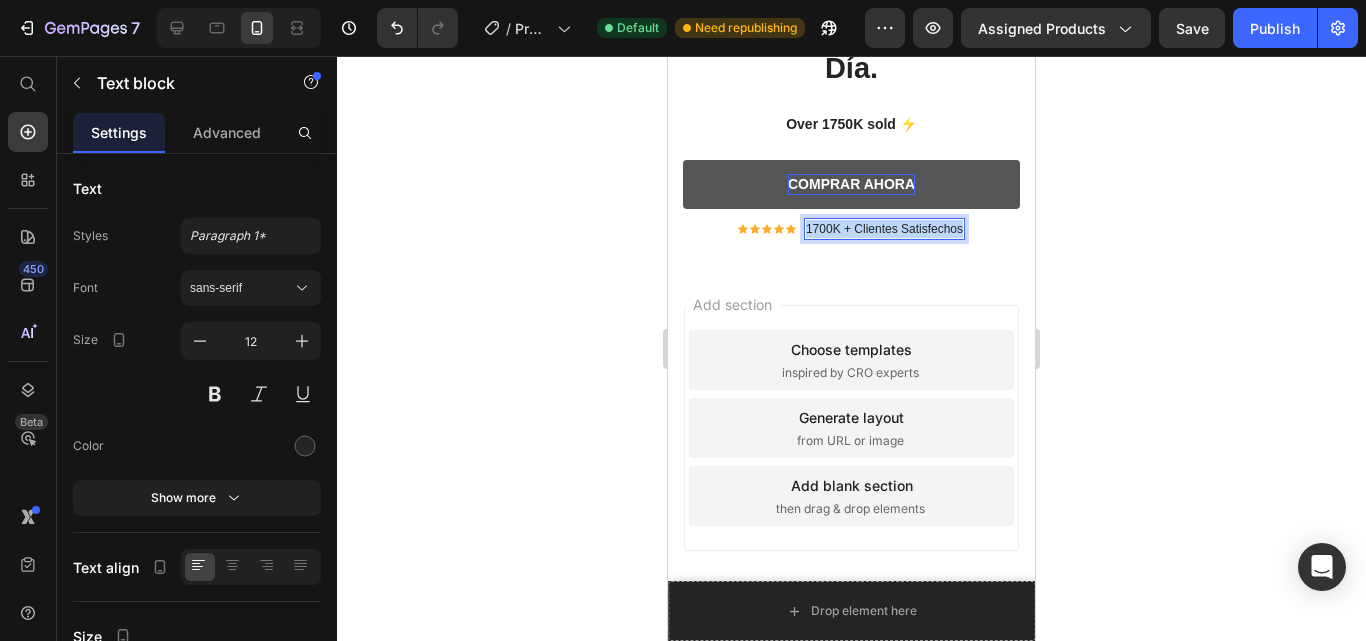 click on "1700K + Clientes Satisfechos" at bounding box center (884, 229) 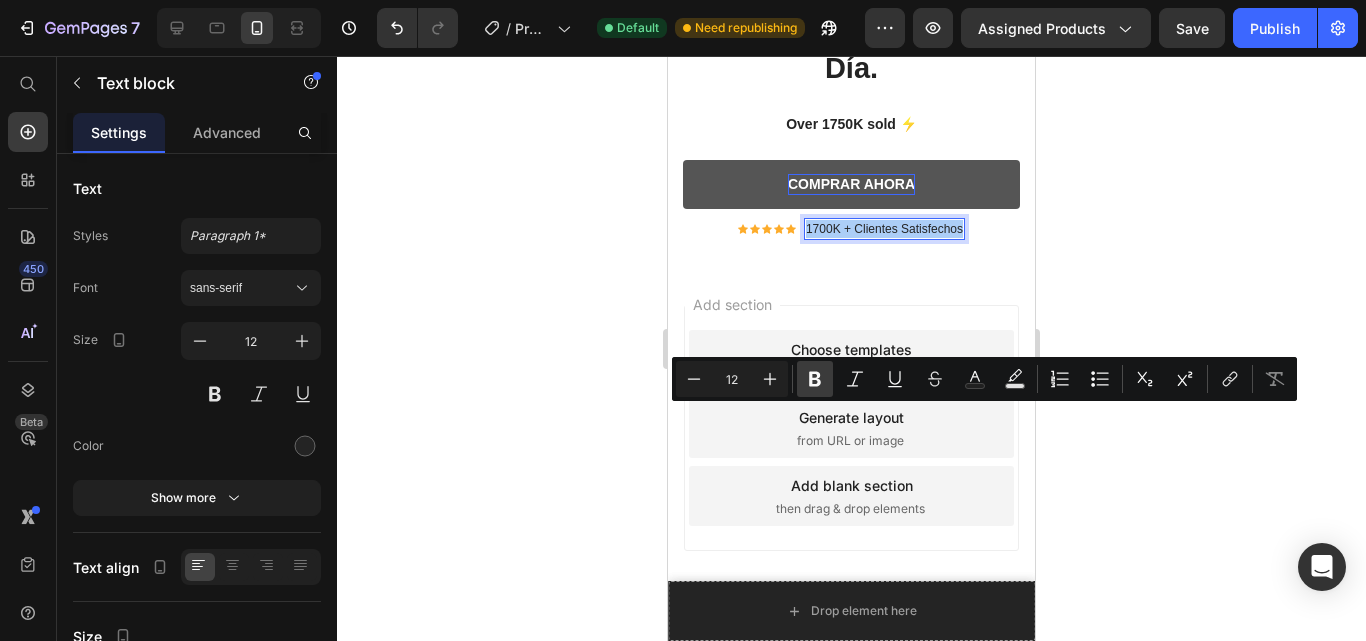 click 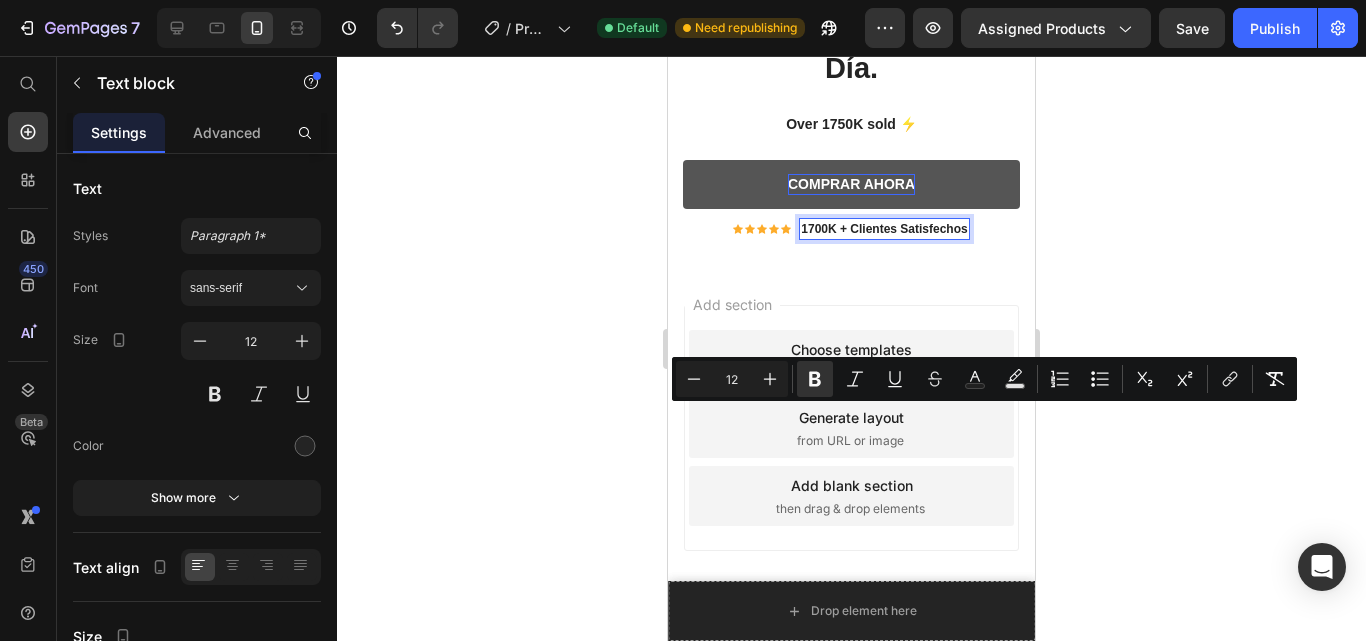 click 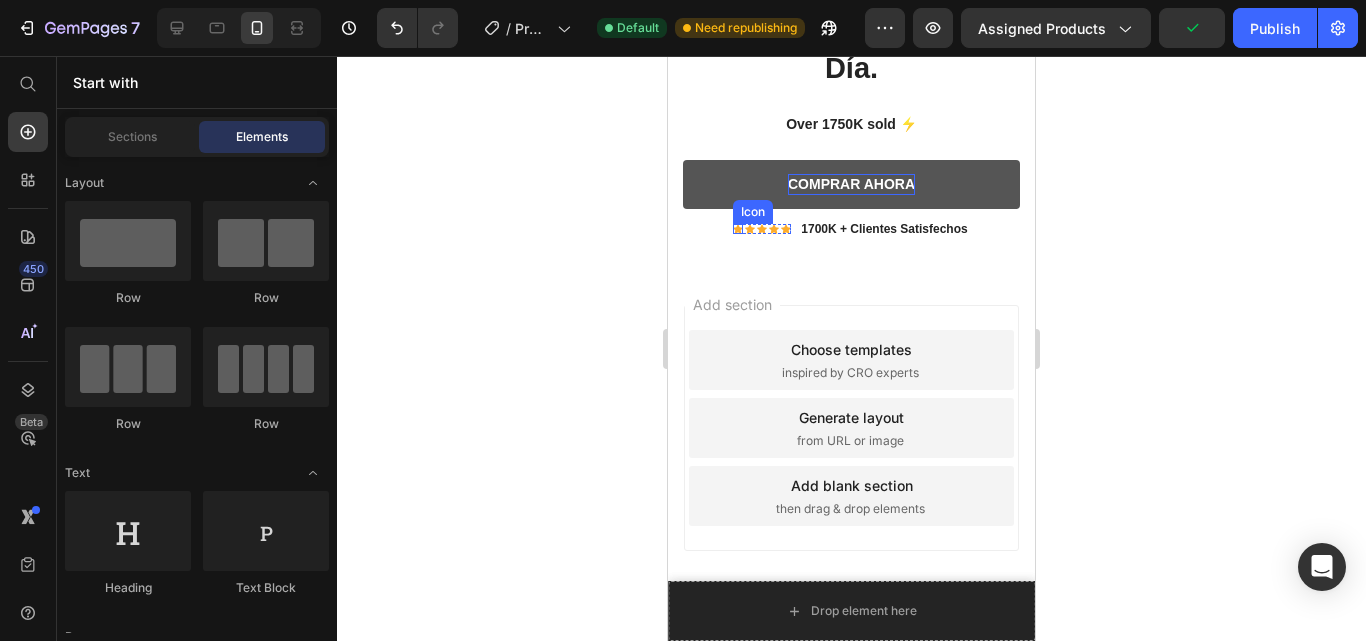 click 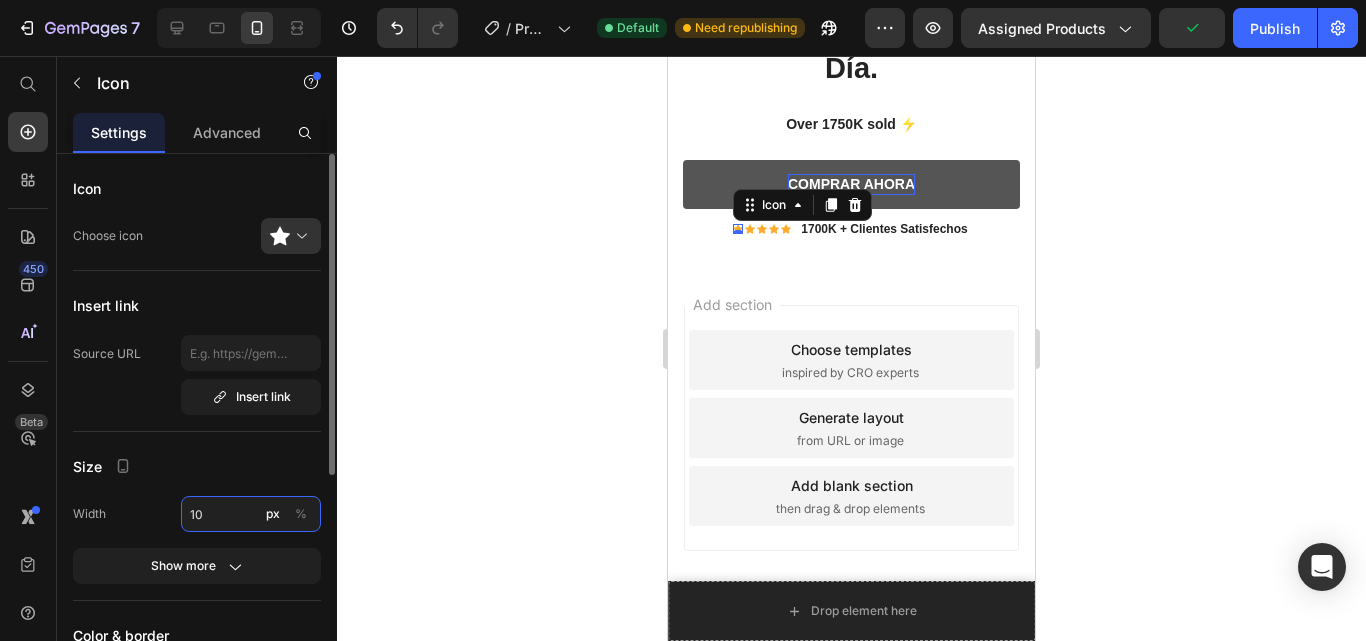 click on "10" at bounding box center [251, 514] 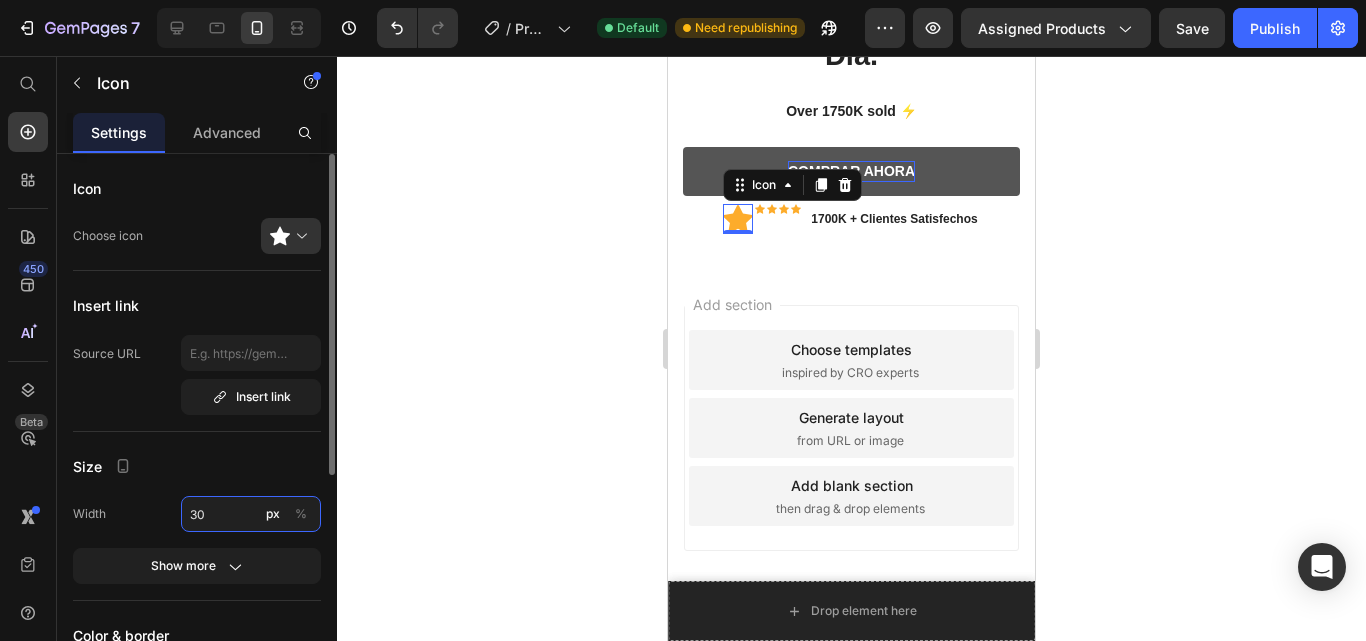 type on "3" 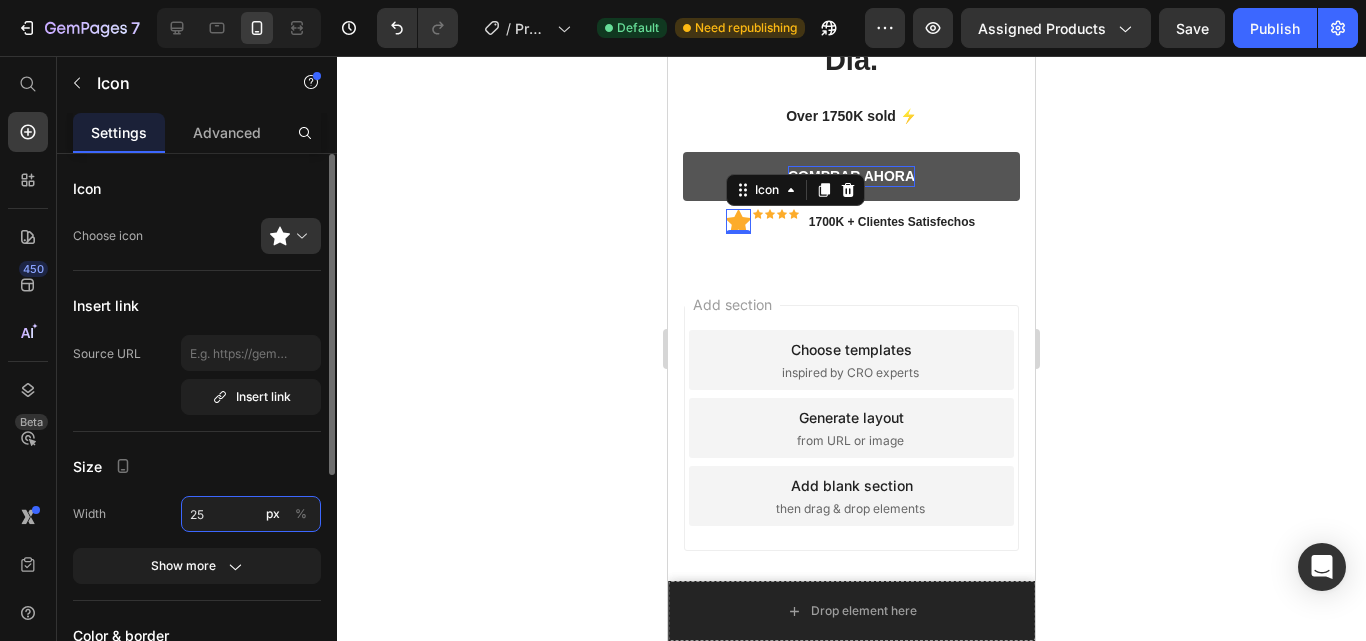 type on "2" 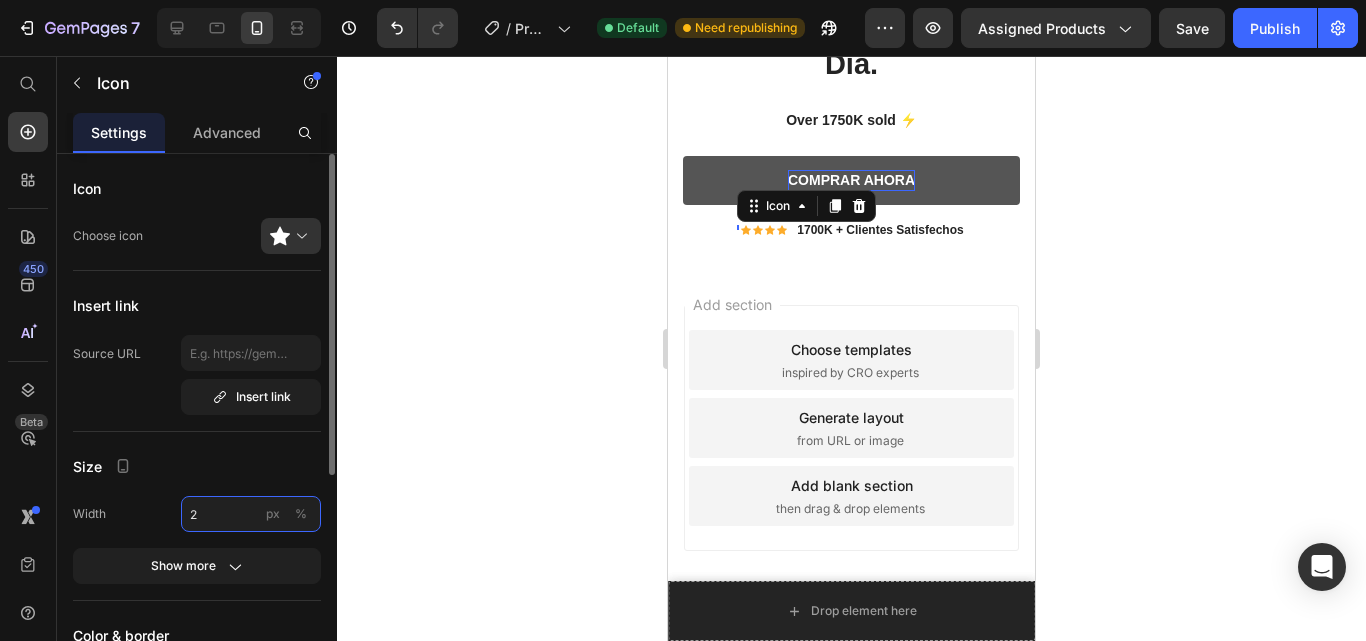 type on "20" 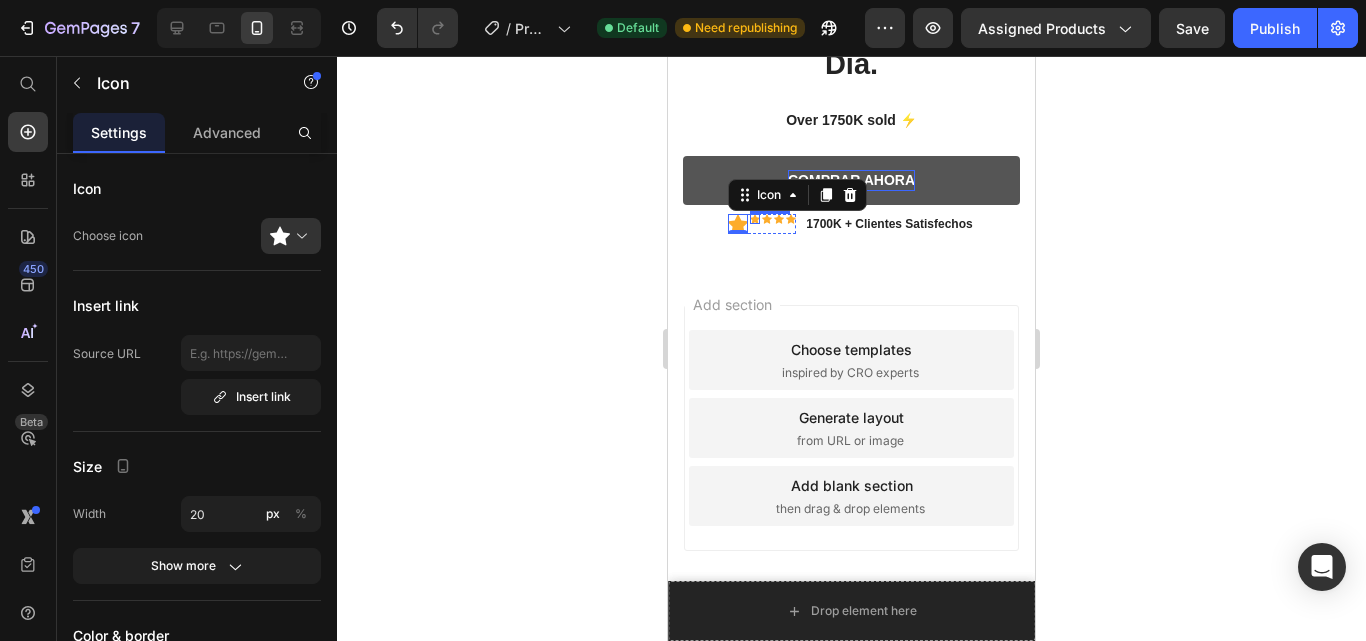 click 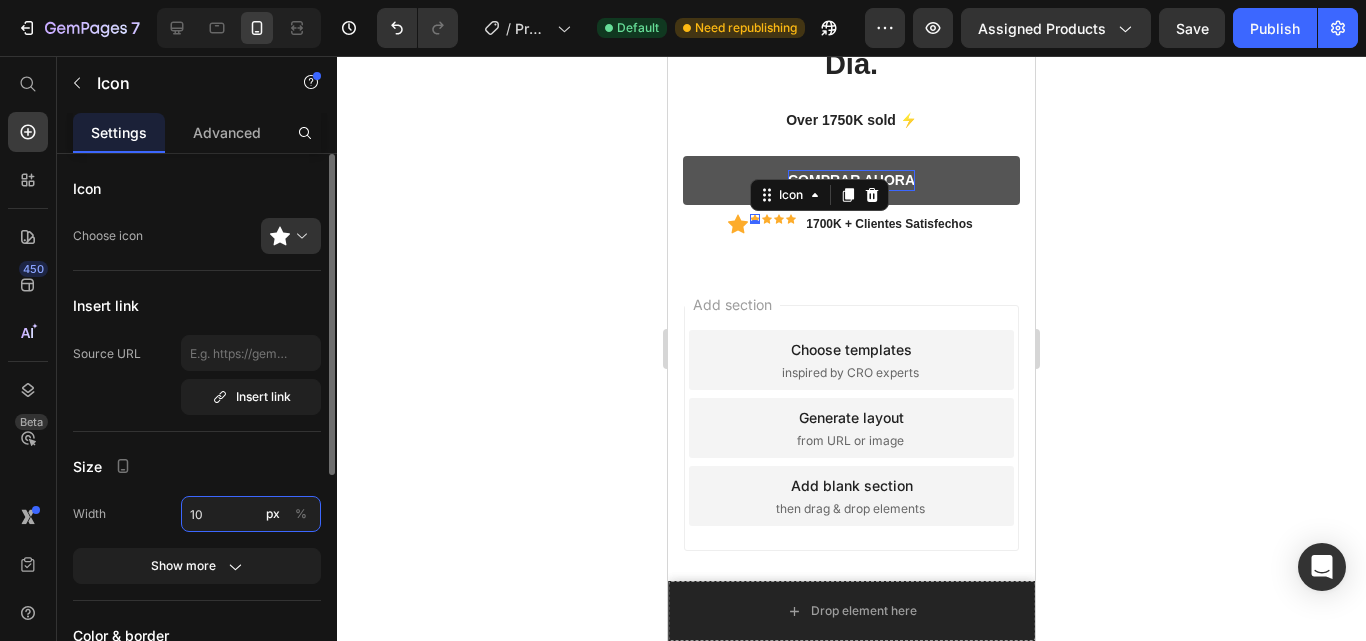 click on "10" at bounding box center (251, 514) 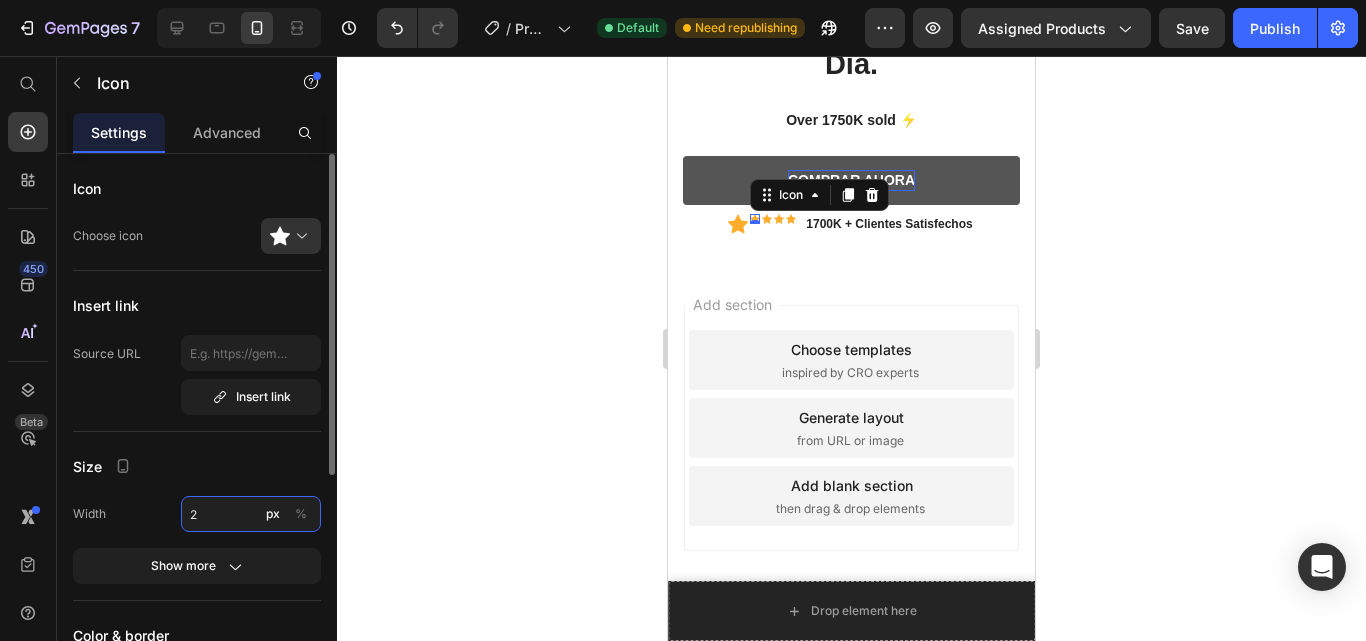 type on "20" 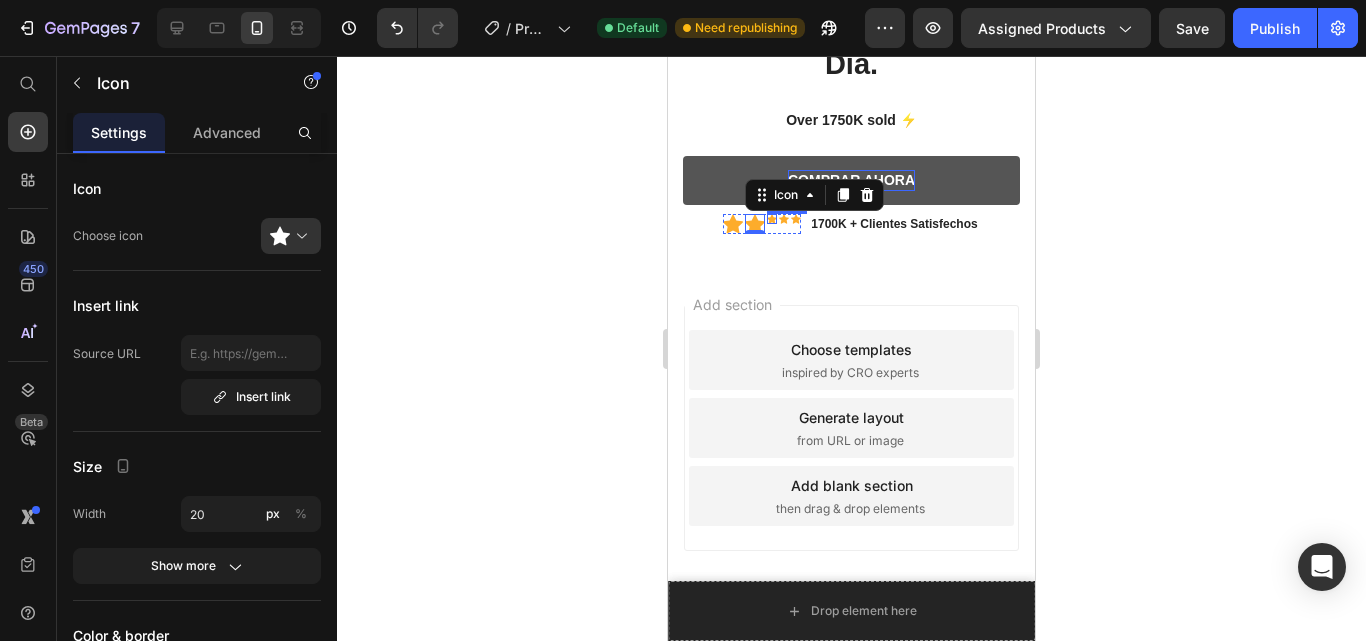 click 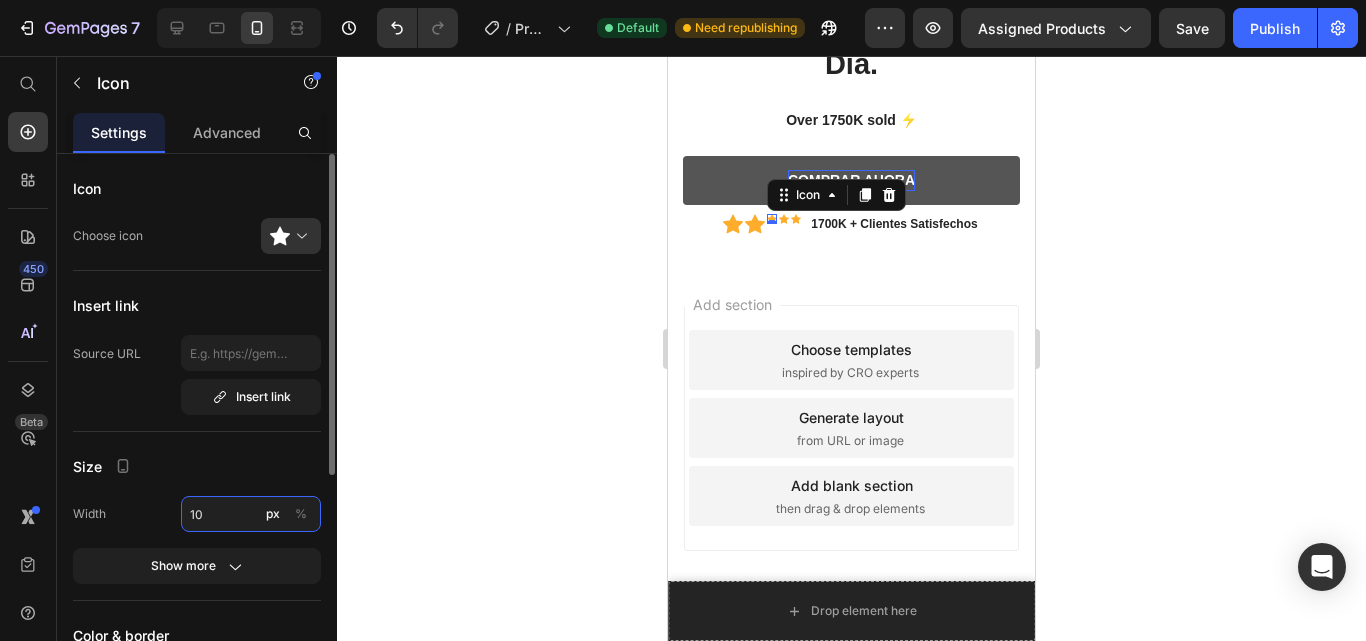 click on "10" at bounding box center [251, 514] 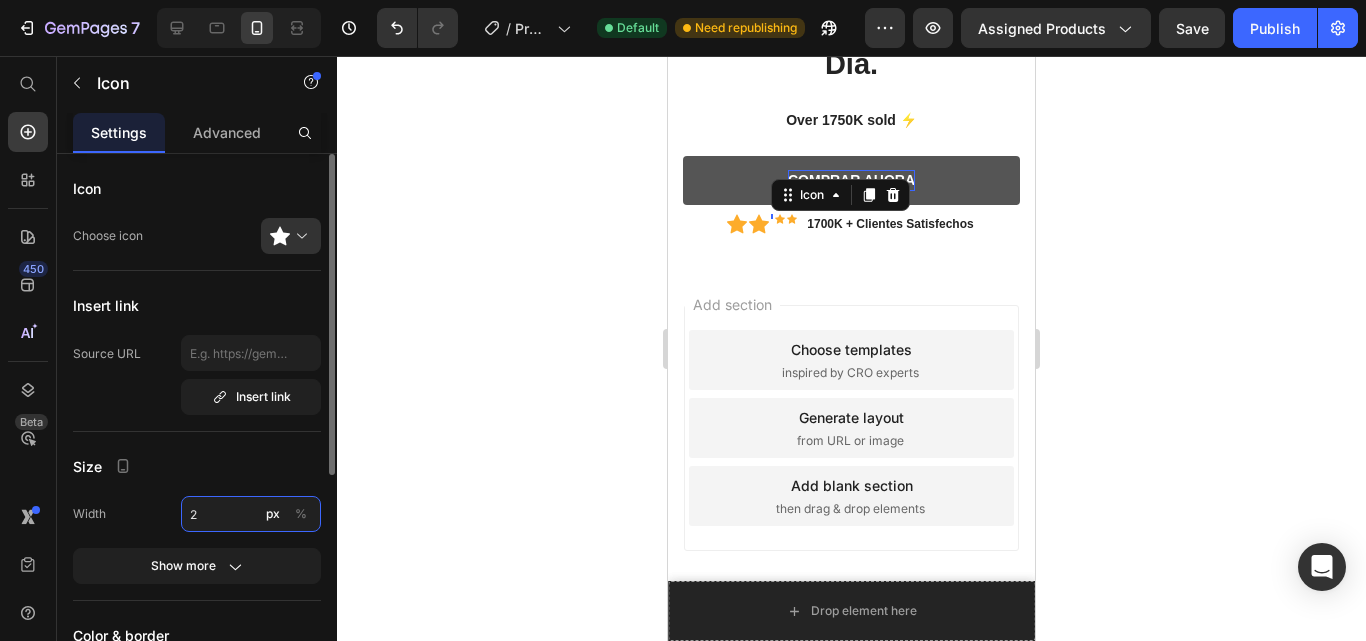 type on "20" 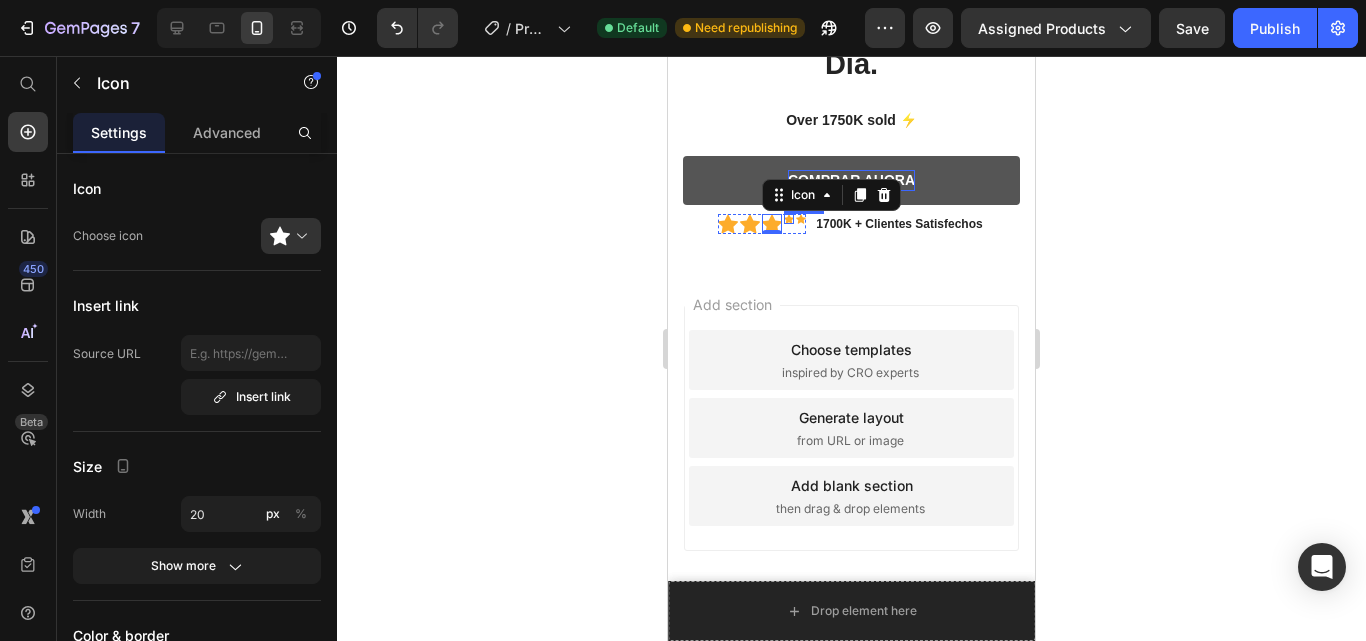 click 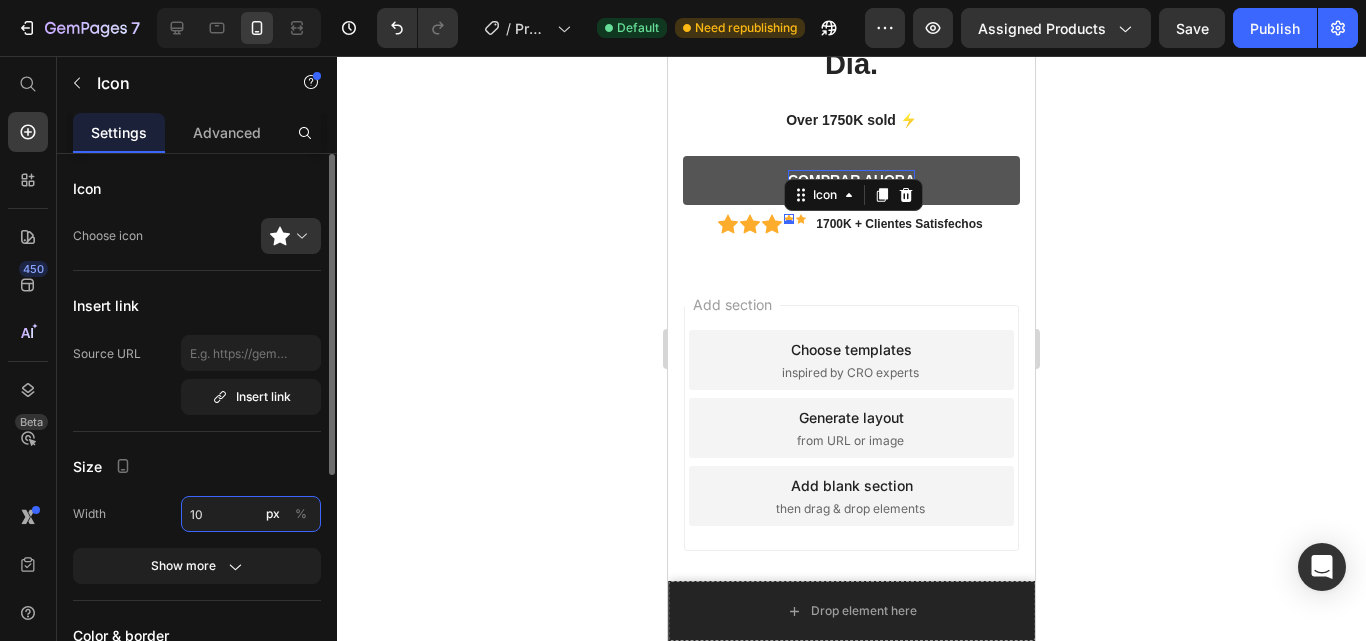 click on "10" at bounding box center [251, 514] 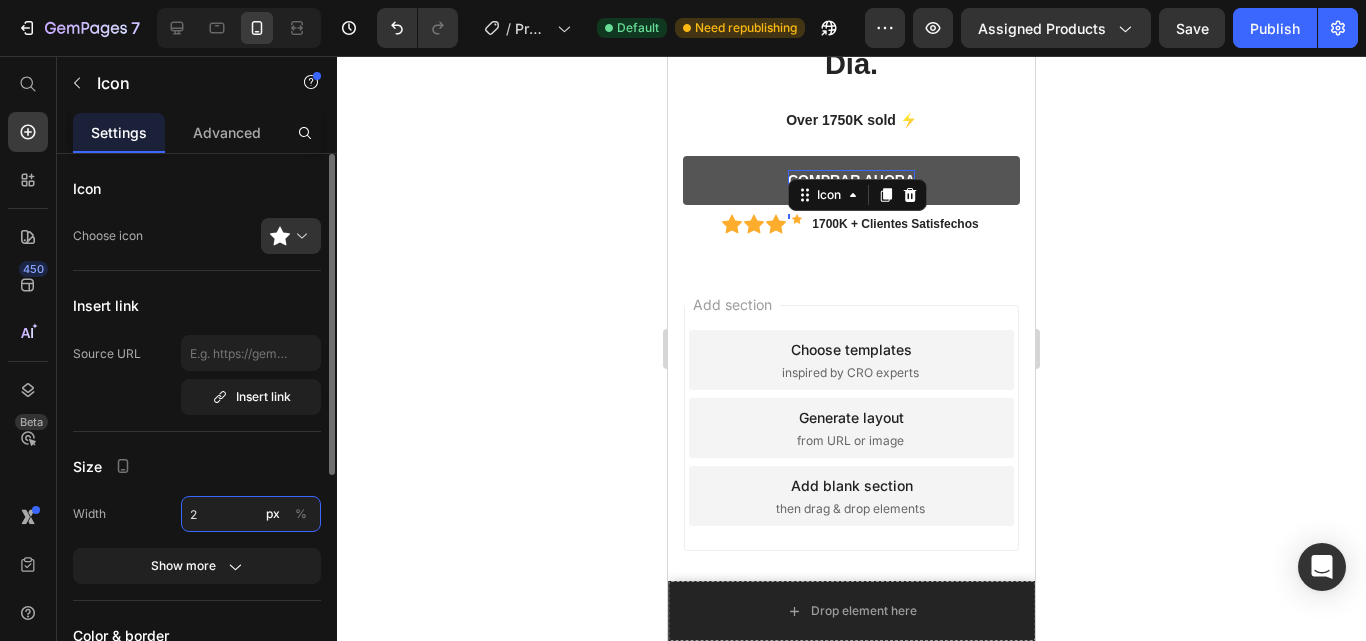 type on "20" 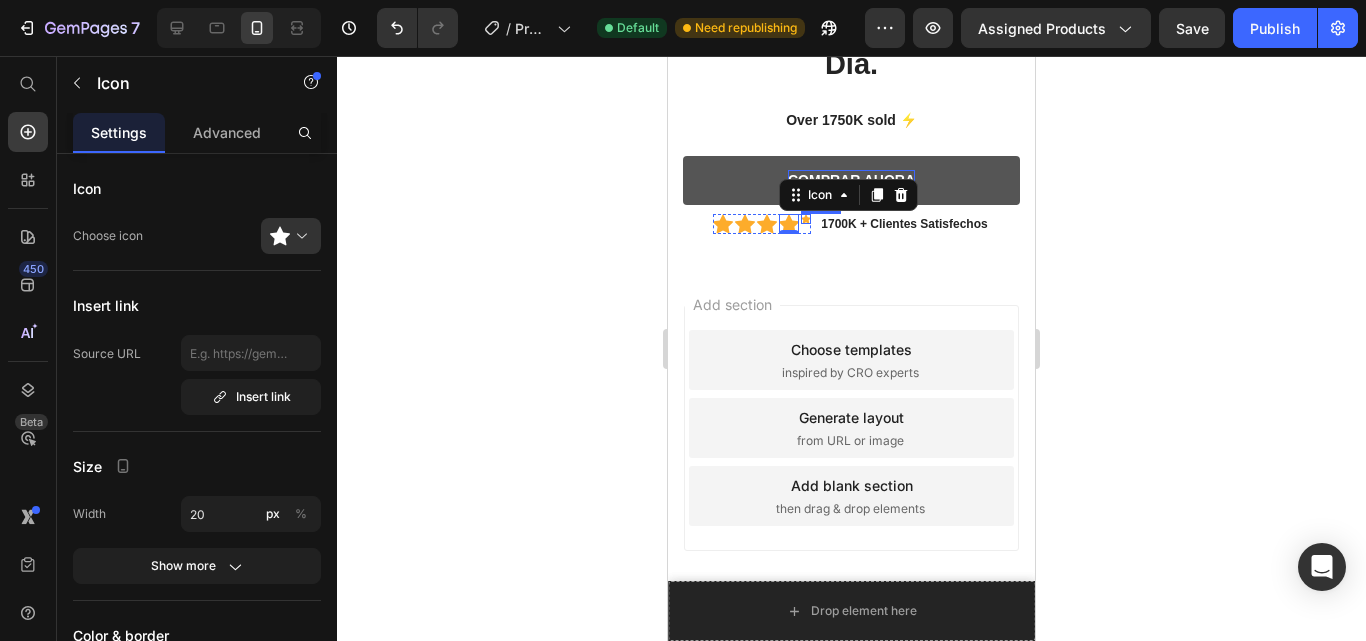 click on "Icon                Icon                Icon                Icon   0                Icon Icon List Hoz 1700K + Clientes Satisfechos Text block" at bounding box center (851, 224) 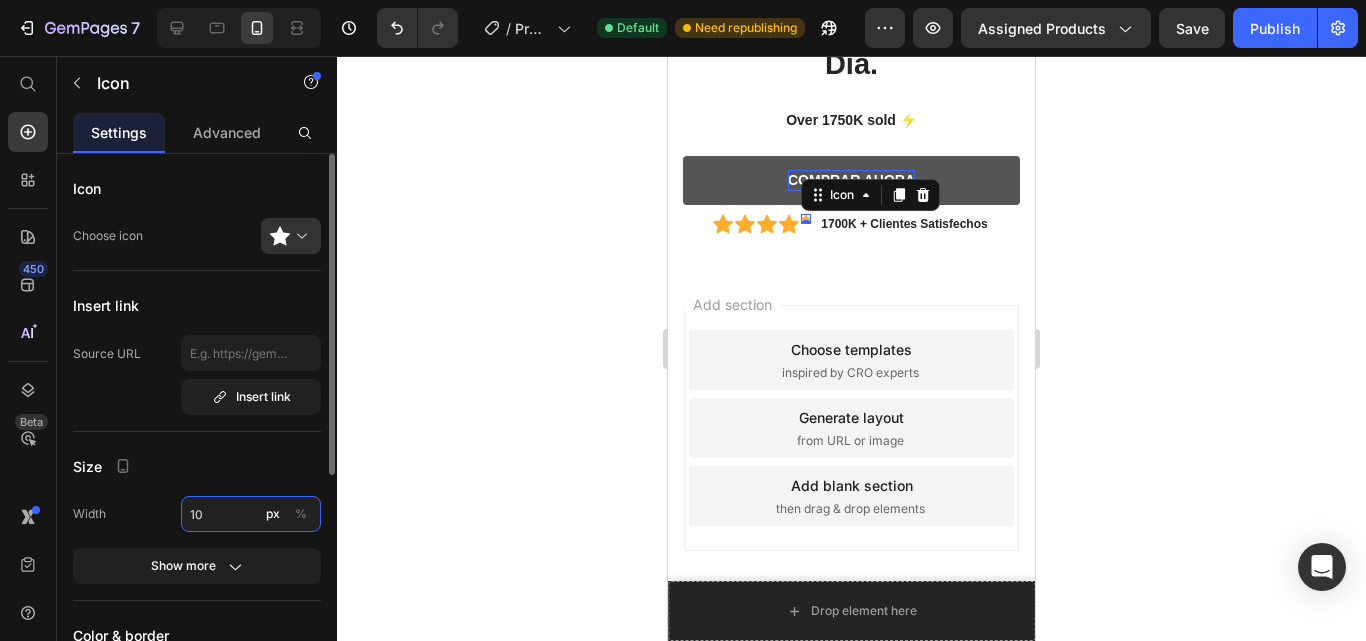 click on "10" at bounding box center (251, 514) 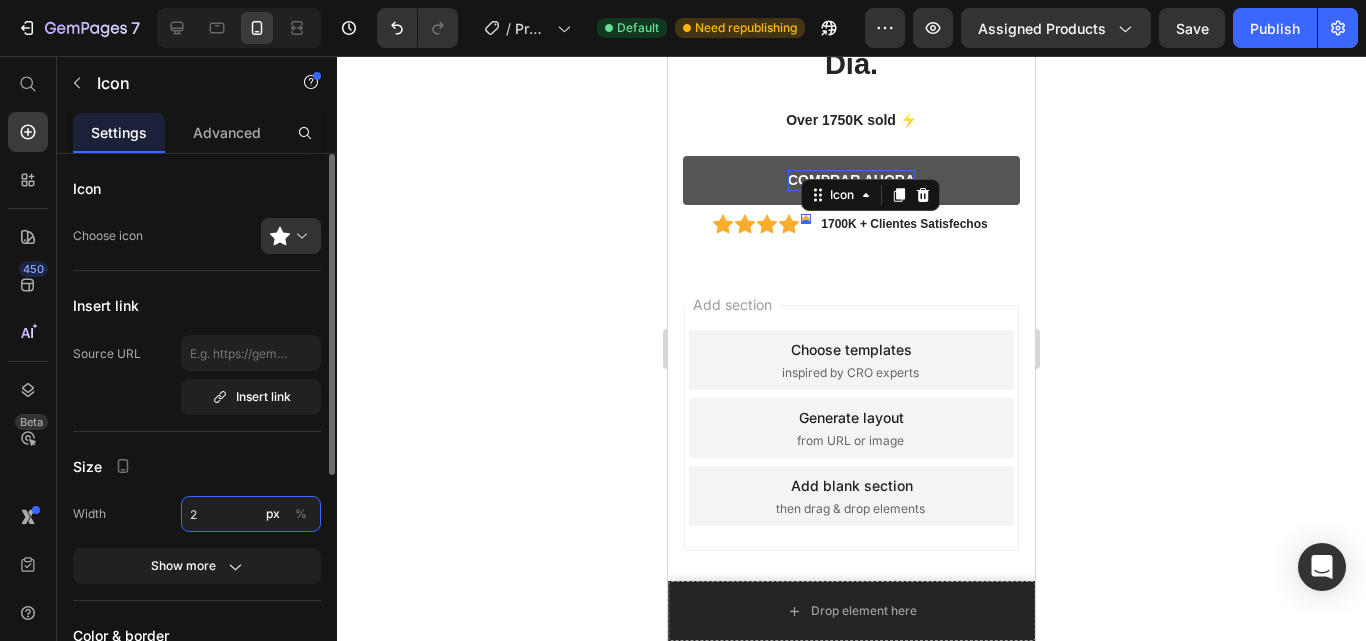 type on "20" 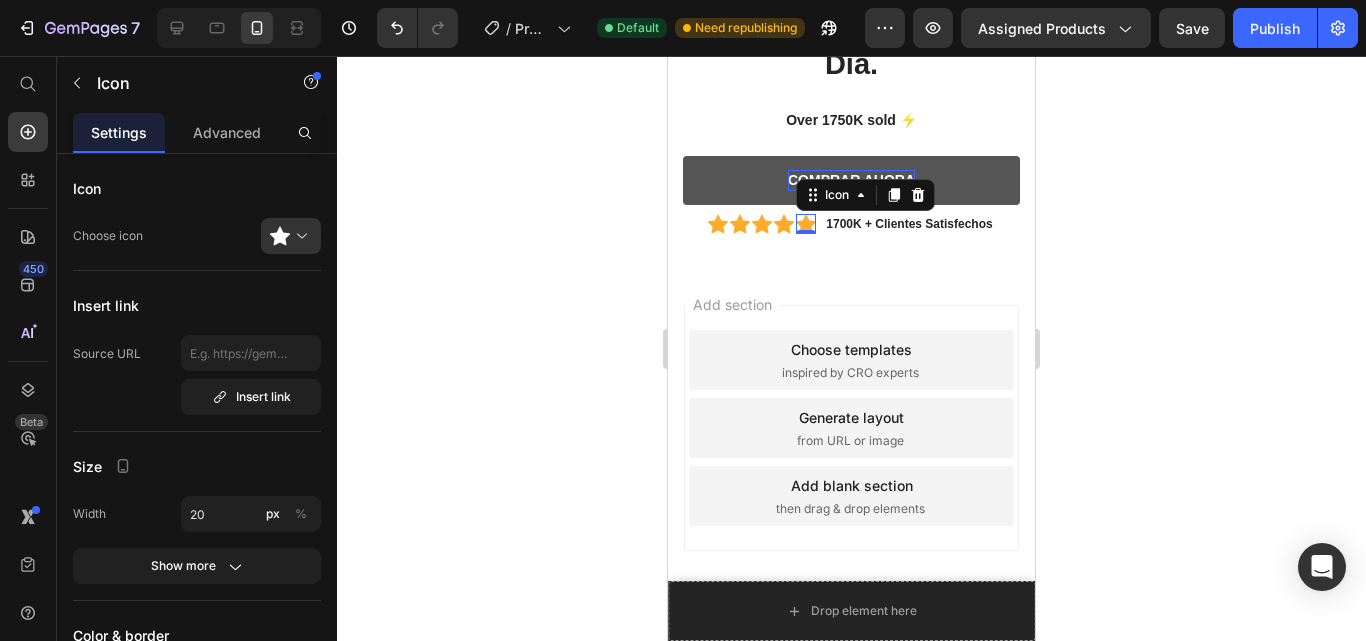 click 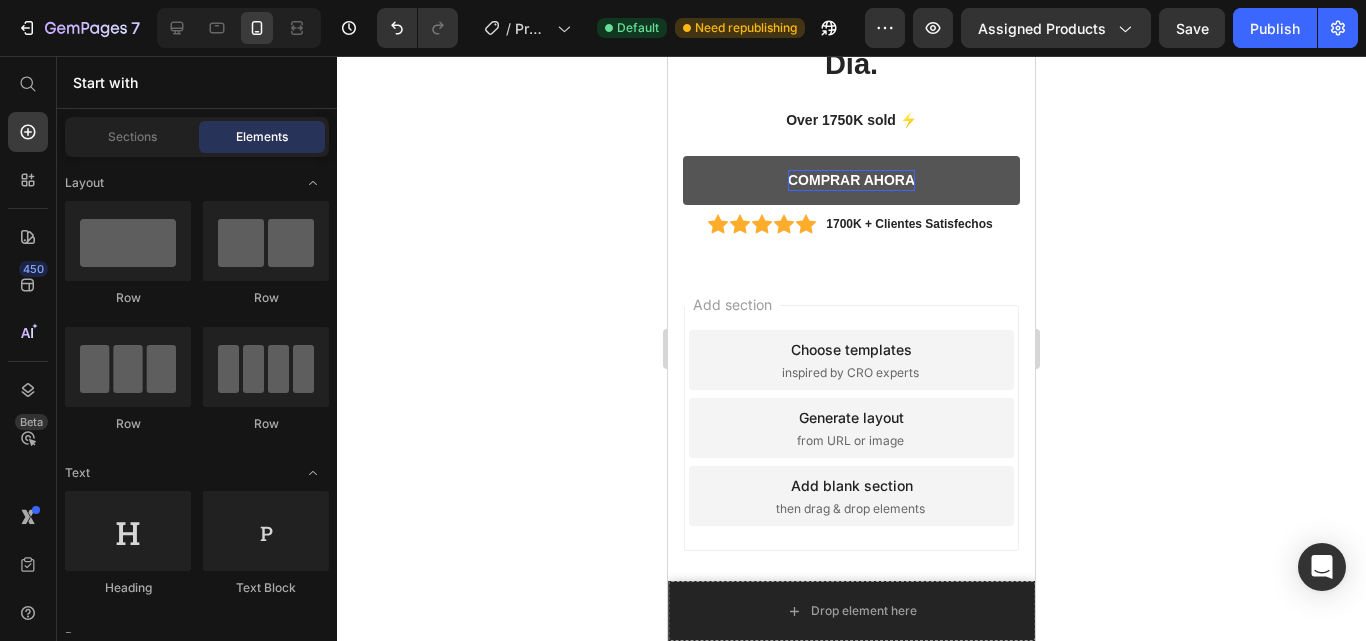 scroll, scrollTop: 11188, scrollLeft: 0, axis: vertical 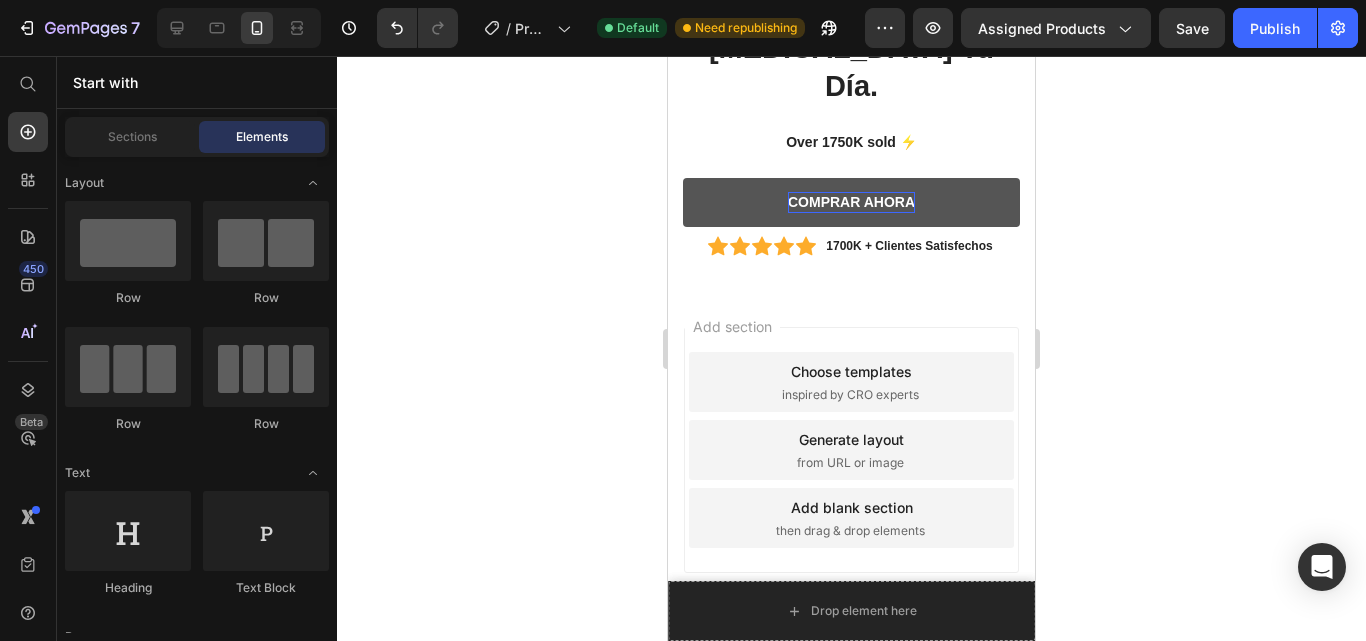 drag, startPoint x: 1029, startPoint y: 602, endPoint x: 1652, endPoint y: 97, distance: 801.9688 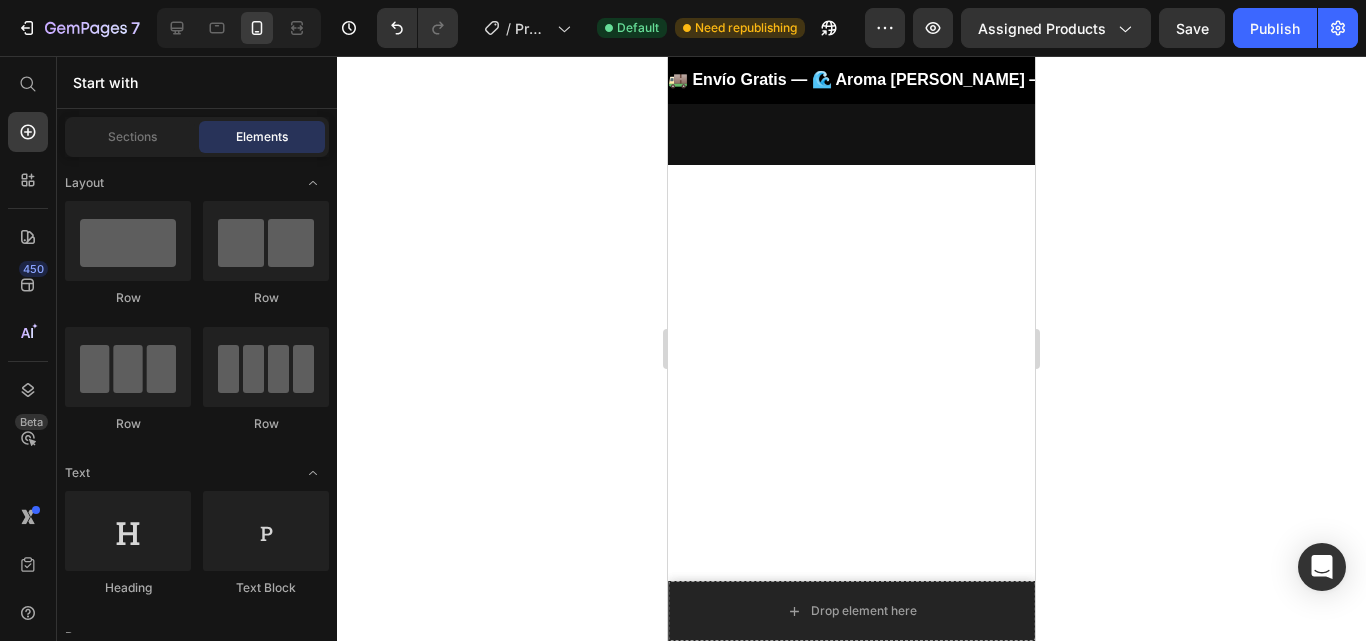scroll, scrollTop: 0, scrollLeft: 0, axis: both 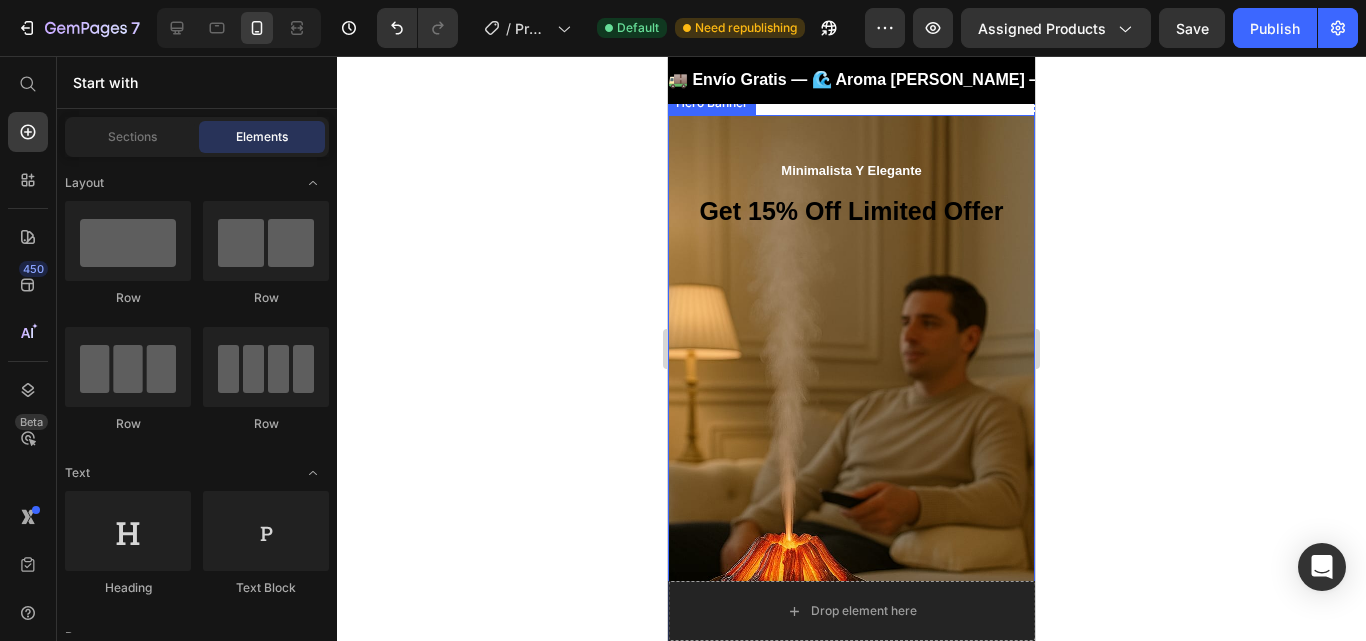 click on "🚚 Envío Gratis — 🌊 Aroma Brisa Marina de regalo — 🔥 15% de Descuento en tu Humificador Zen — ¡Solo por tiempo limitado!
Custom Code Row Row Minimalista Y Elegante Text block Get 15% Off Limited Offer Heading Row 00 Day 00 Hour 12 Min 59 Sec CountDown Timer                Icon                Icon                Icon                Icon                Icon Icon List Hoz Over 3500K sold Text block Icon List COMPRAR AHORA Button Envío rápido y gratuito a todo Ecuador 🇪🇨 Text block Row Image Hero Banner" at bounding box center [851, 491] 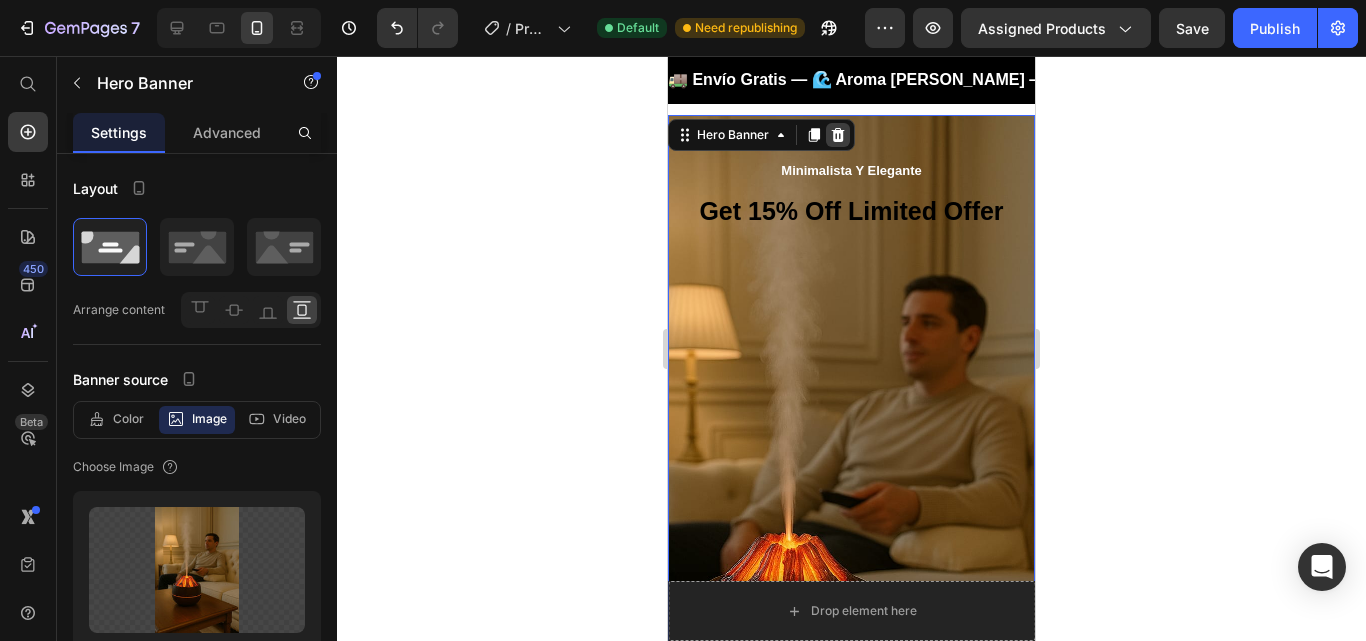 click 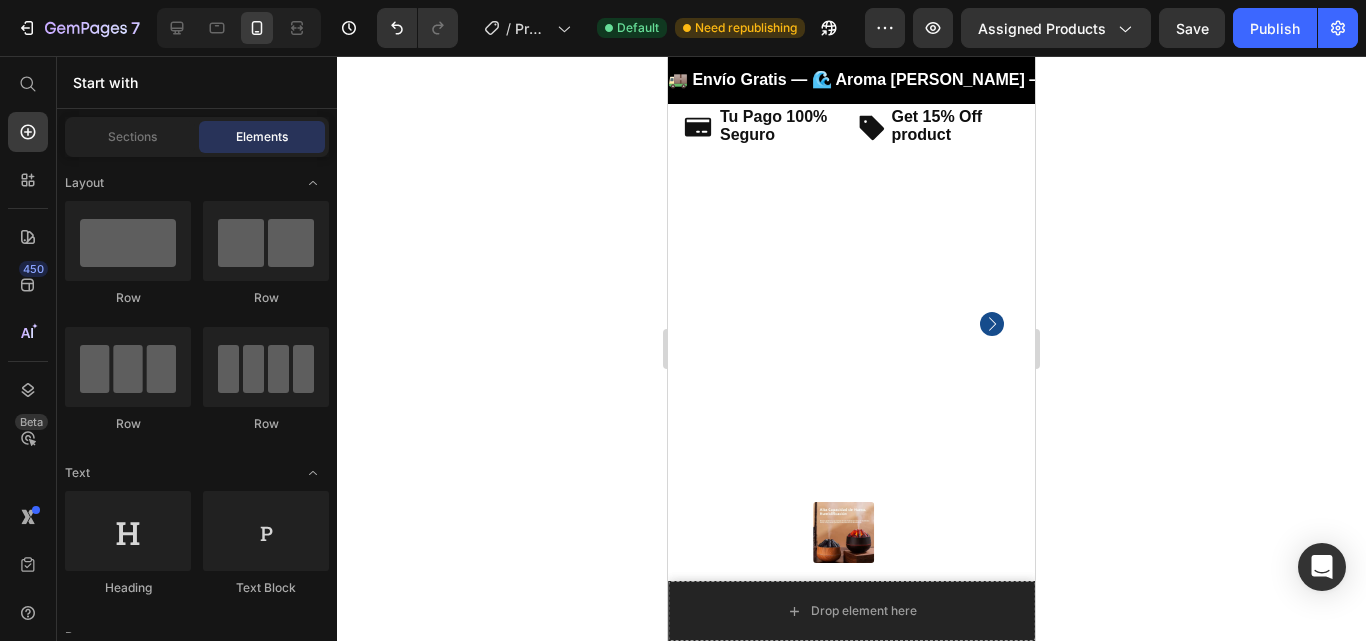 drag, startPoint x: 1026, startPoint y: 92, endPoint x: 1708, endPoint y: 653, distance: 883.0883 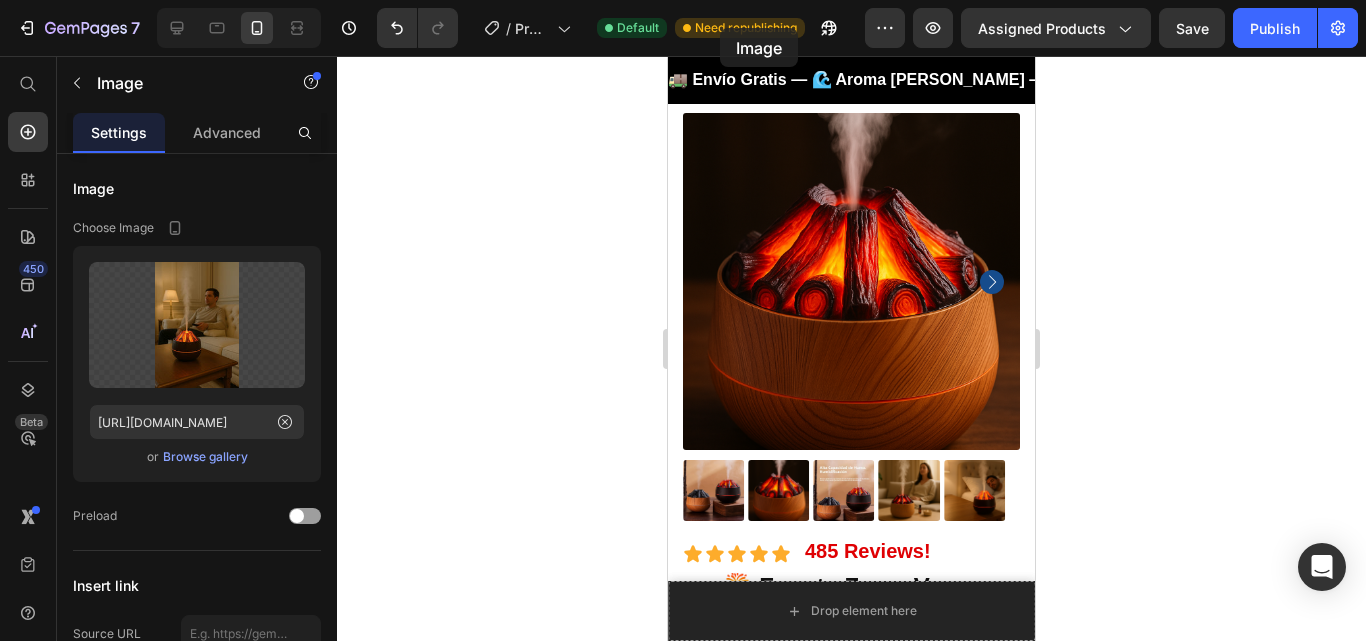scroll, scrollTop: 0, scrollLeft: 0, axis: both 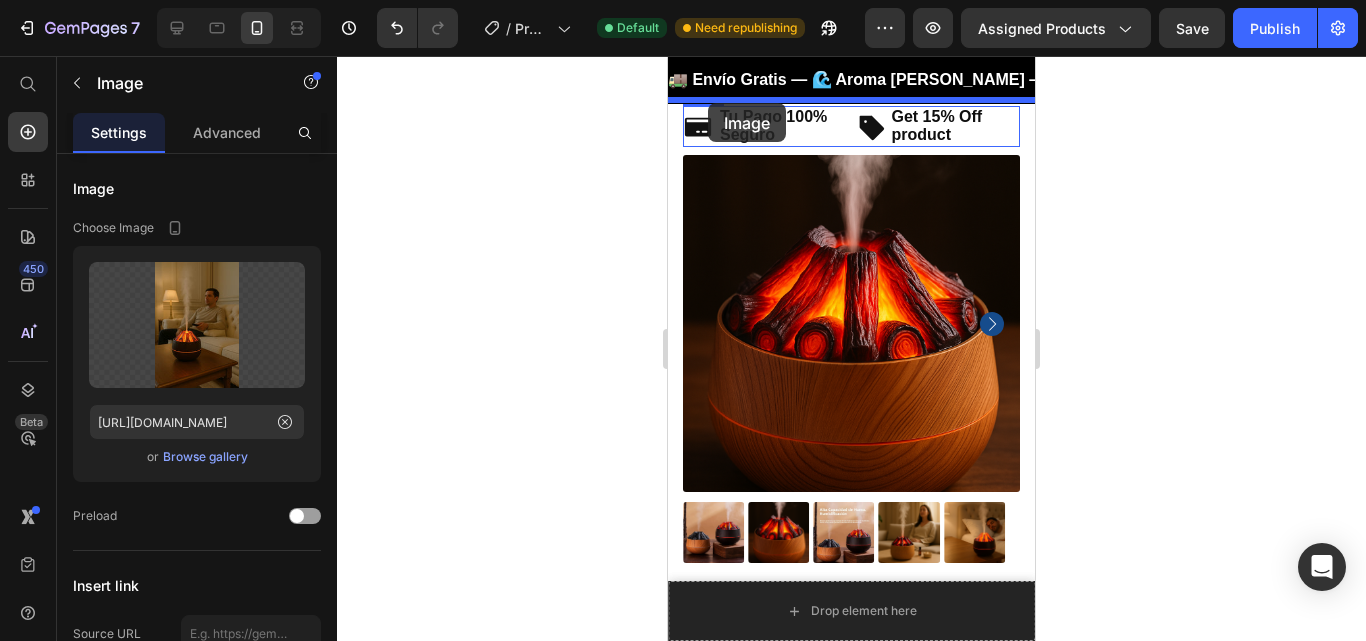 drag, startPoint x: 695, startPoint y: 222, endPoint x: 708, endPoint y: 103, distance: 119.70798 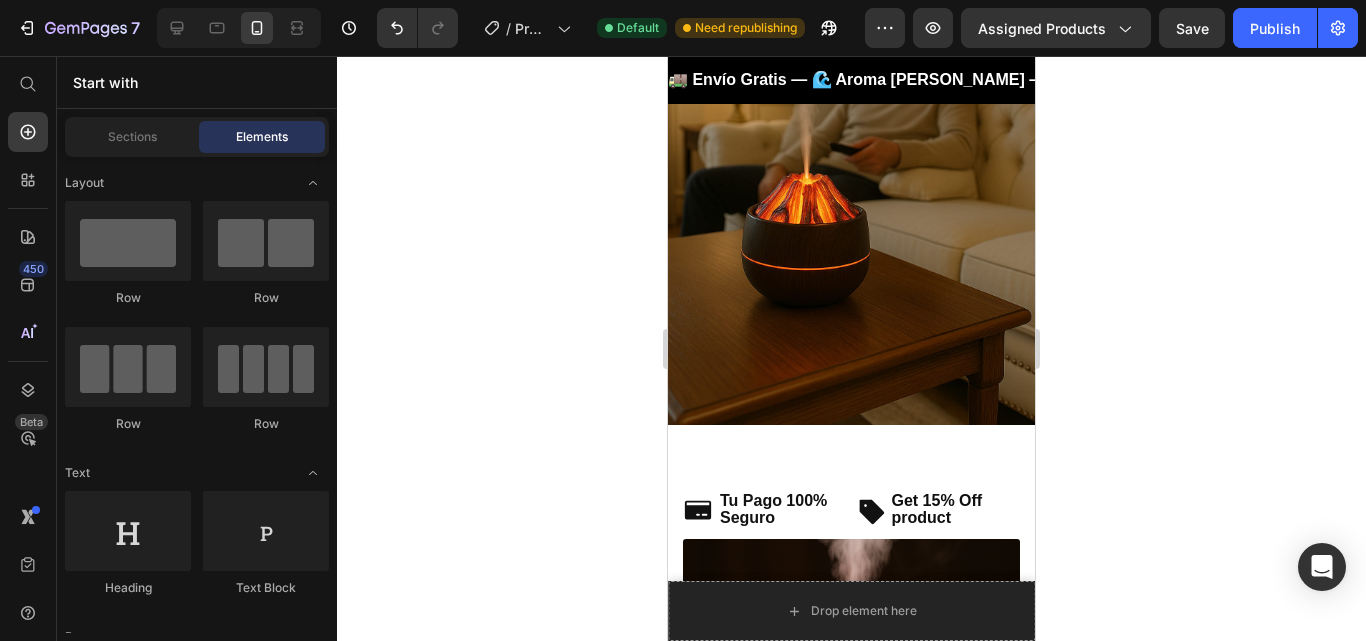 scroll, scrollTop: 167, scrollLeft: 0, axis: vertical 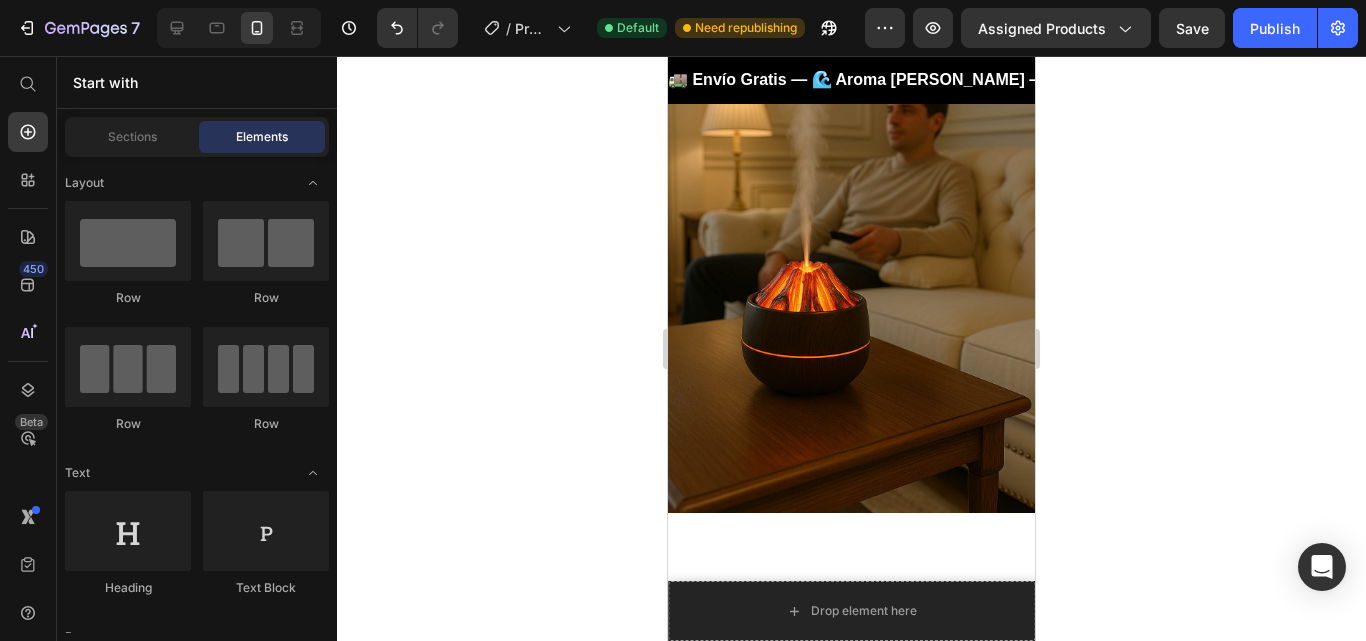 drag, startPoint x: 1031, startPoint y: 88, endPoint x: 1705, endPoint y: 159, distance: 677.7293 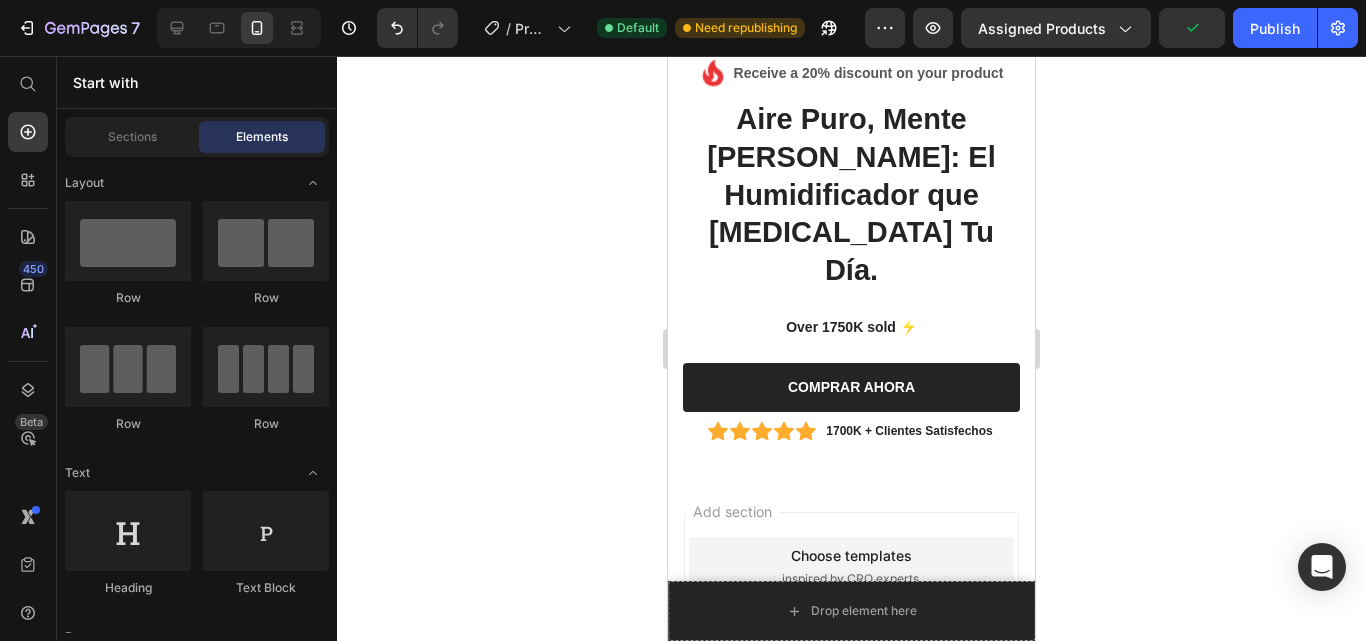scroll, scrollTop: 9804, scrollLeft: 0, axis: vertical 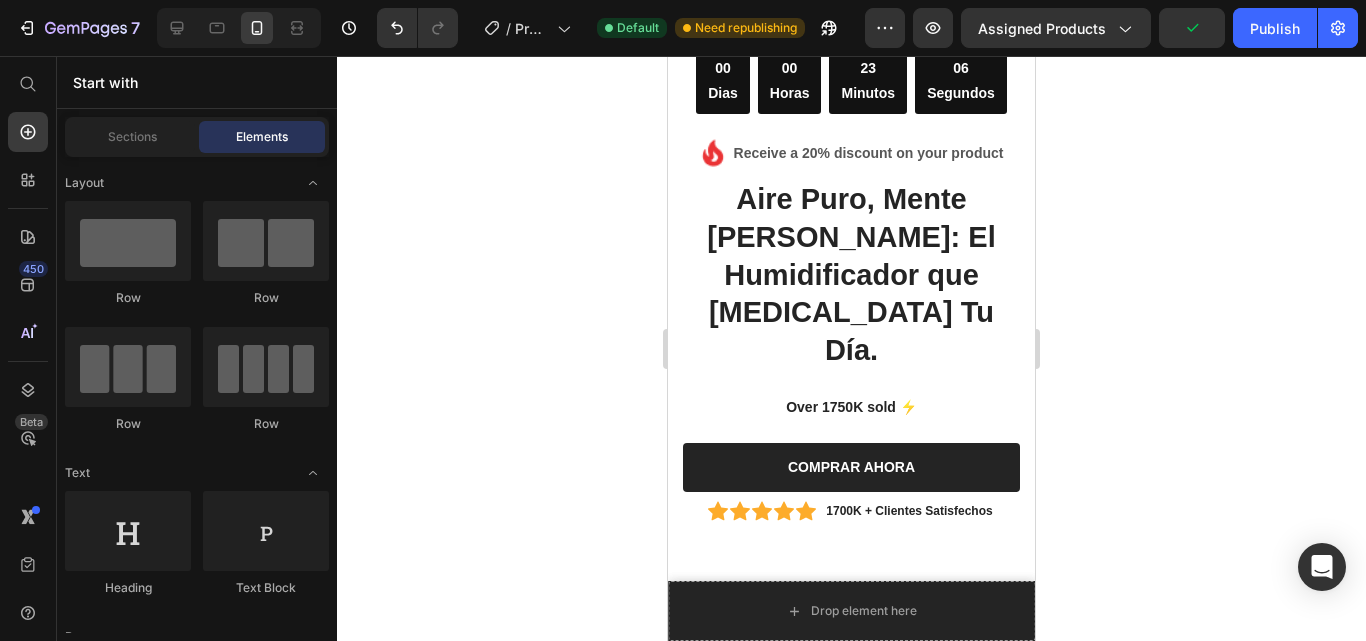 drag, startPoint x: 1028, startPoint y: 605, endPoint x: 1706, endPoint y: 628, distance: 678.39 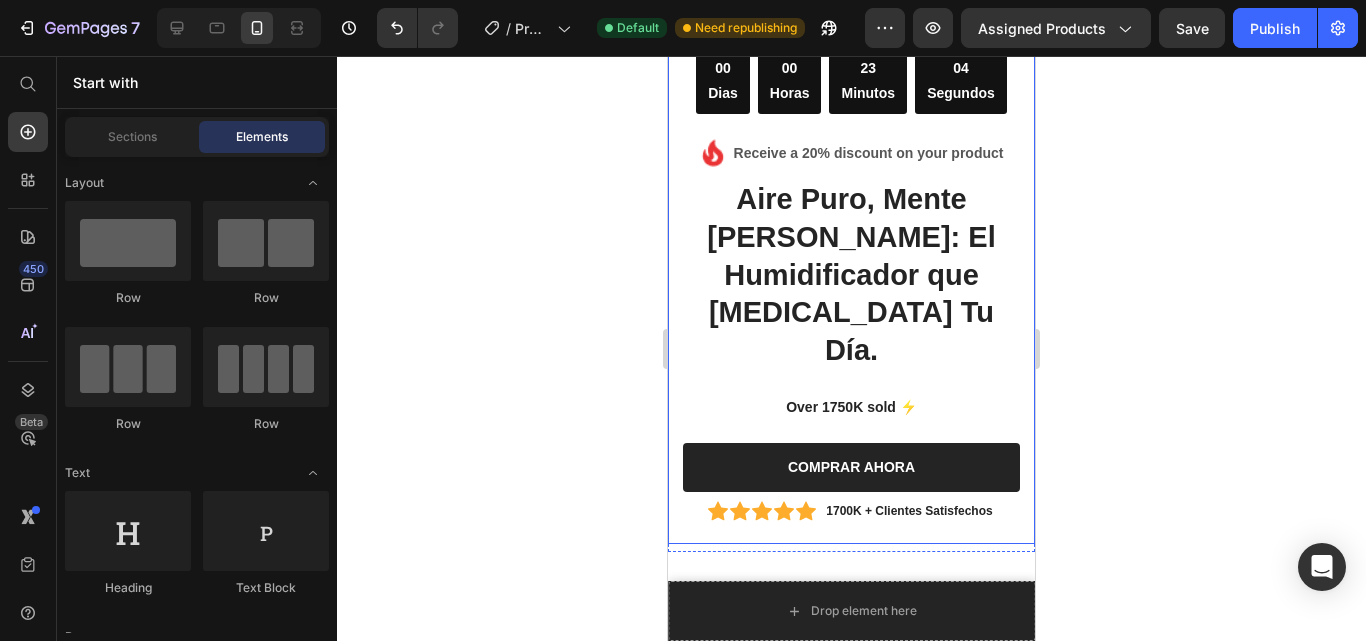 click on "00 Dias 00 Horas 23 Minutos 04 Segundos CountDown Timer Image Receive a 20% discount on your product Text block Icon List Aire Puro, Mente Clara: El Humidificador que Cambia Tu Día. Heading Over 1750K sold ⚡ Text block COMPRAR AHORA Button                Icon                Icon                Icon                Icon                Icon Icon List Hoz 1700K + Clientes Satisfechos Text block Icon List Row" at bounding box center (851, 296) 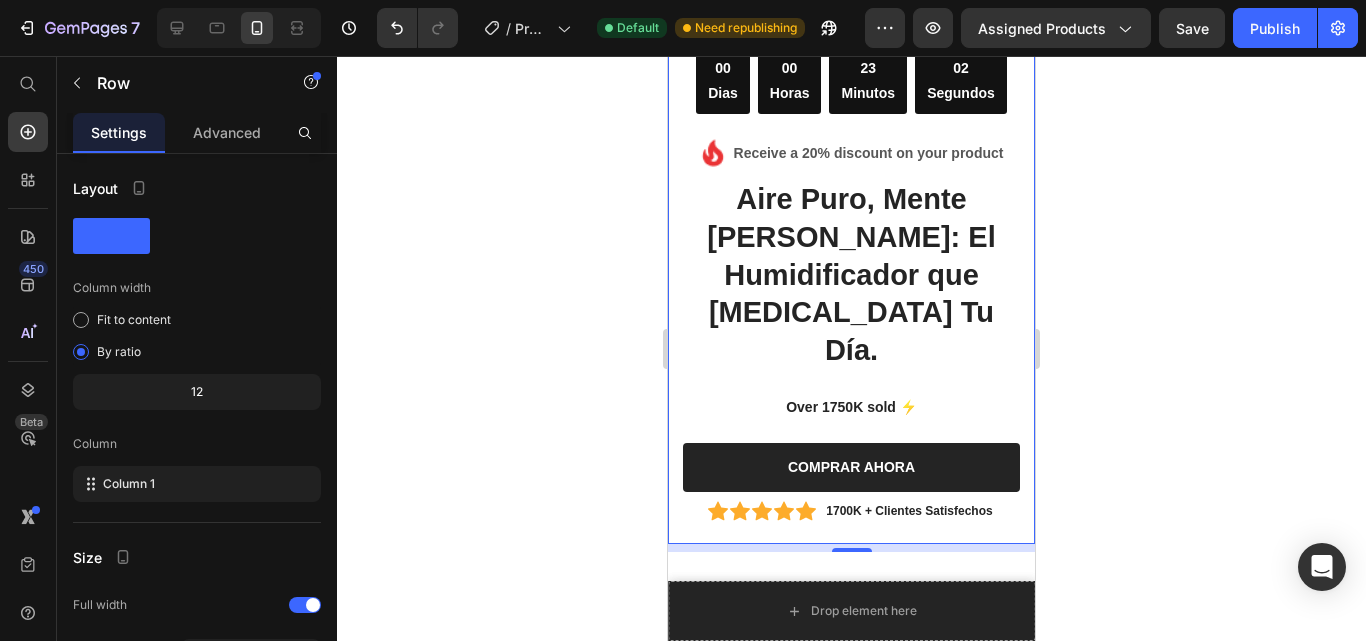 click on "Drop element here" at bounding box center [851, -42] 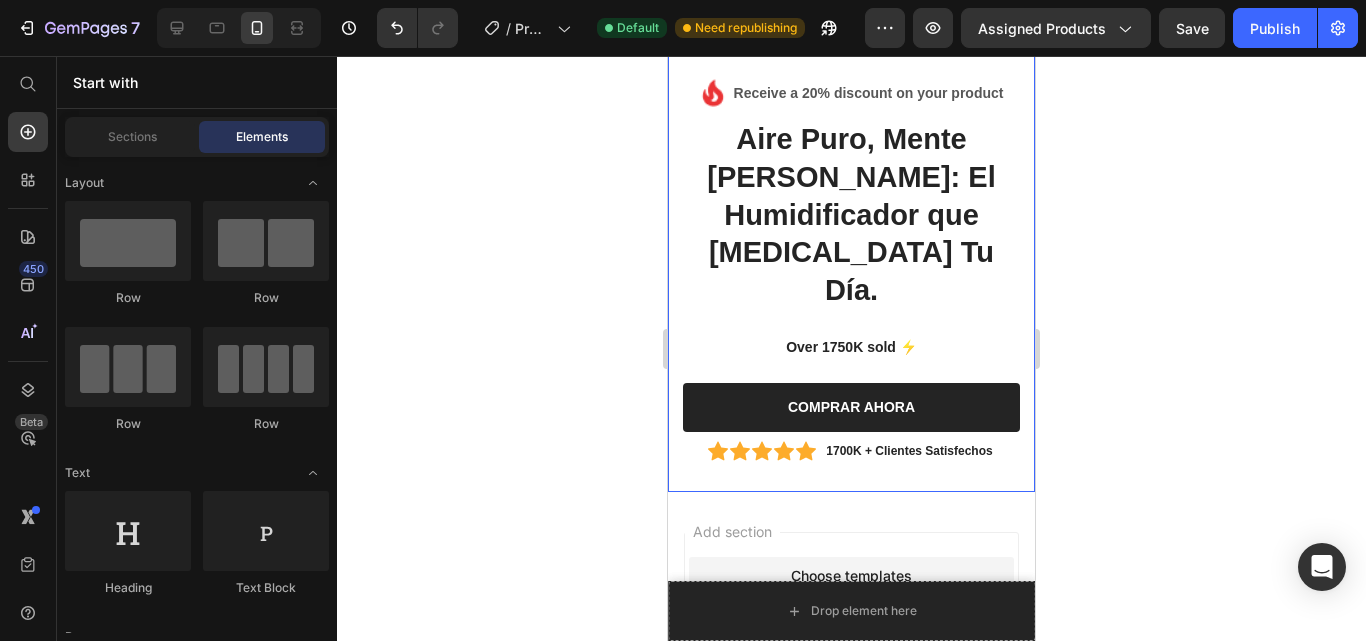 click on "Drop element here" at bounding box center (851, -42) 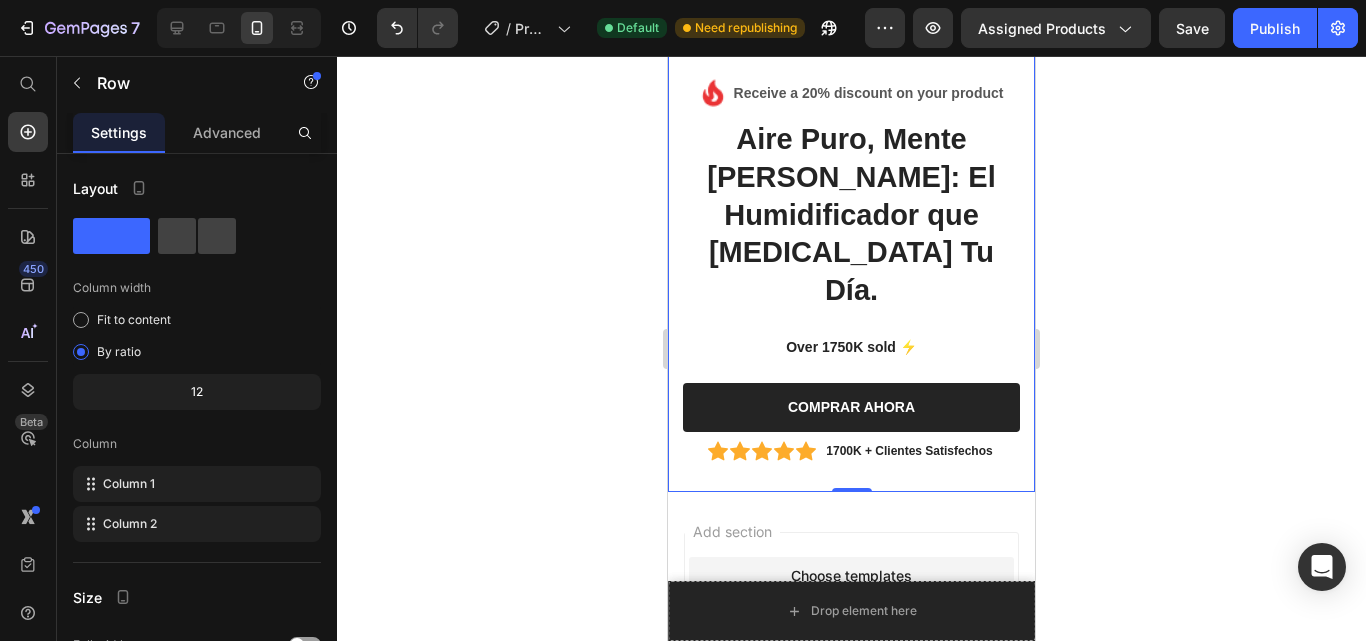 click on "Drop element here" at bounding box center (851, -42) 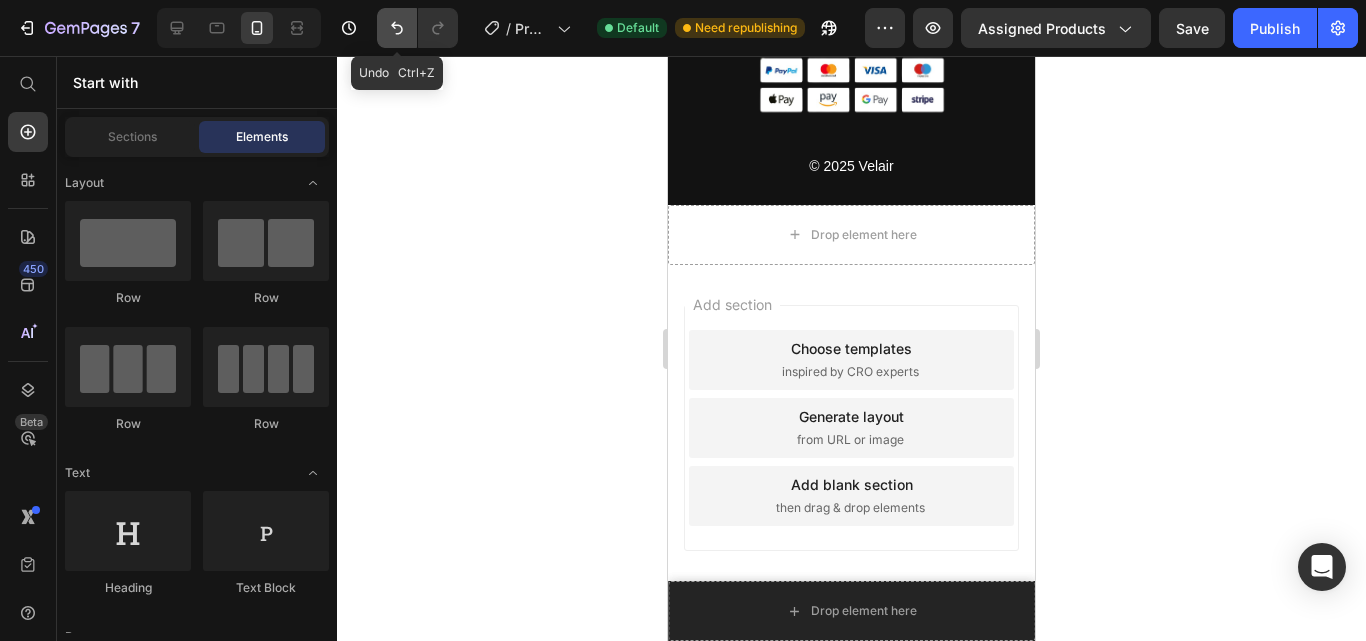 click 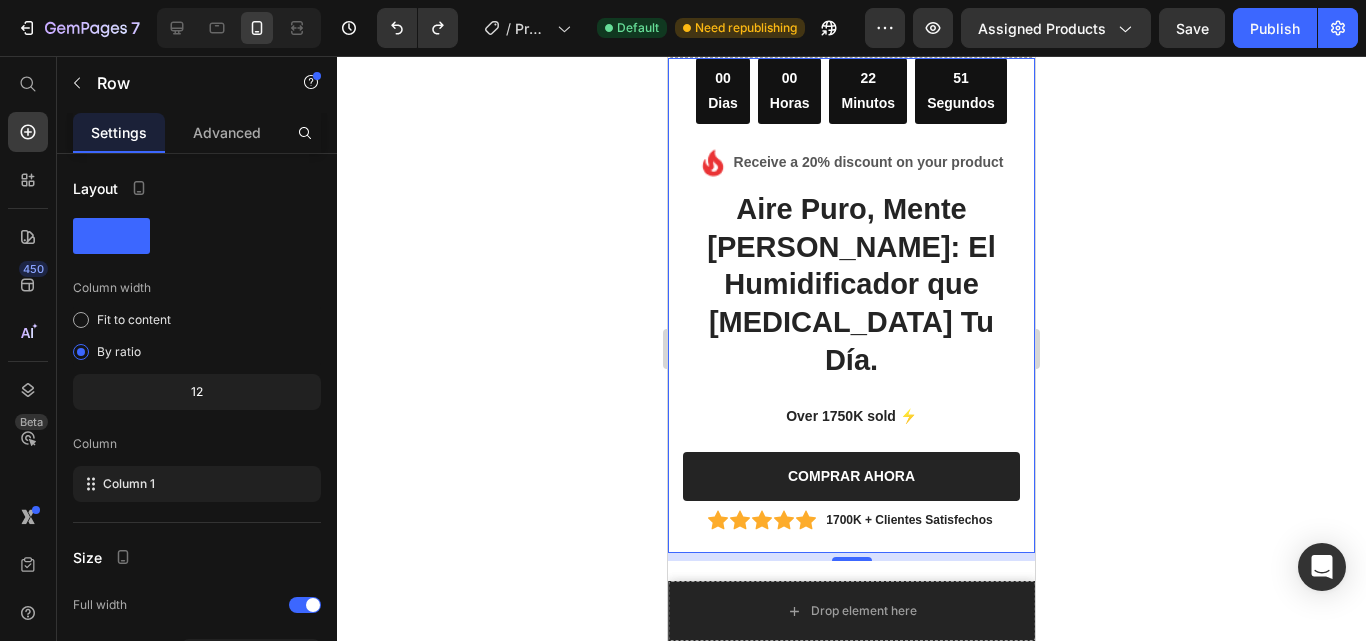 drag, startPoint x: 680, startPoint y: 388, endPoint x: 670, endPoint y: 463, distance: 75.66373 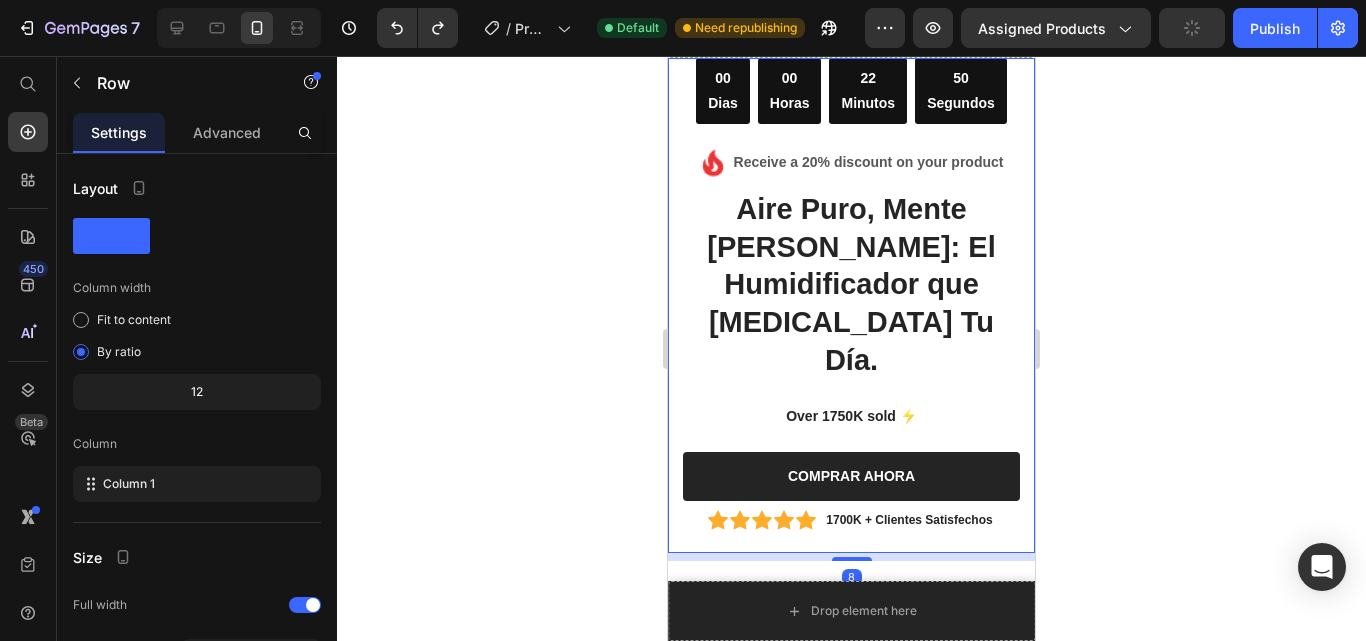 click on "00 Dias 00 Horas 22 Minutos 50 Segundos CountDown Timer Image Receive a 20% discount on your product Text block Icon List Aire Puro, Mente Clara: El Humidificador que Cambia Tu Día. Heading Over 1750K sold ⚡ Text block COMPRAR AHORA Button                Icon                Icon                Icon                Icon                Icon Icon List Hoz 1700K + Clientes Satisfechos Text block Icon List Row   8" at bounding box center [851, 306] 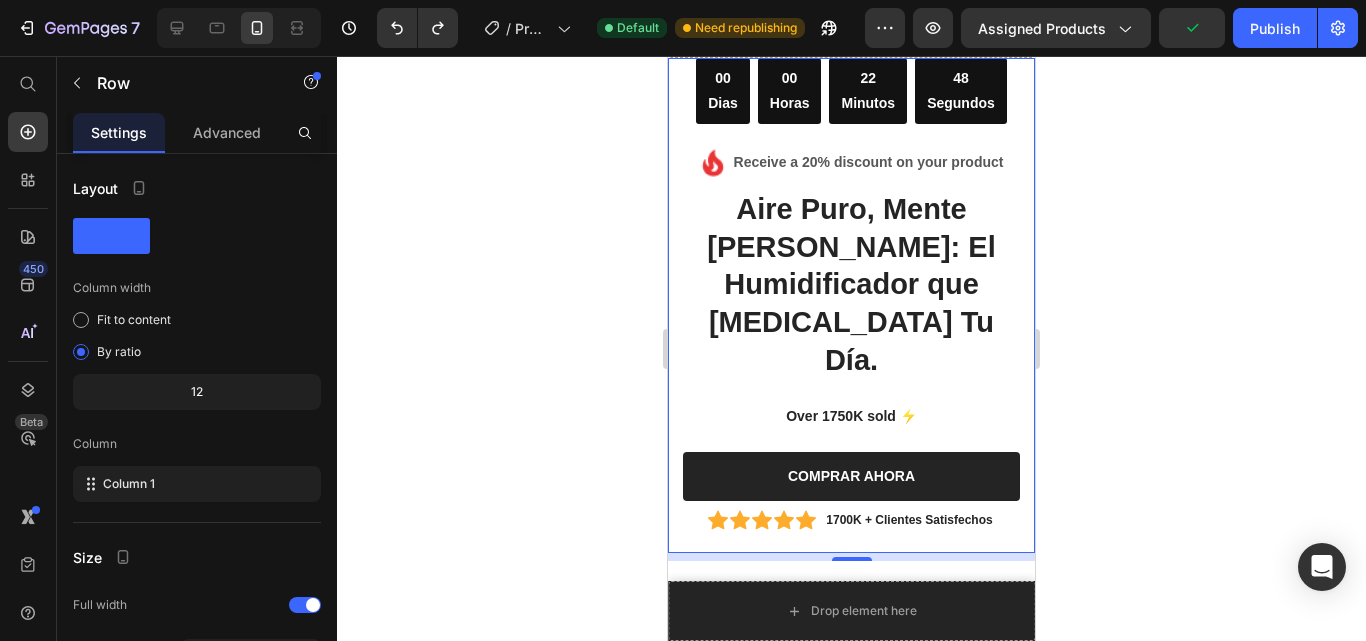 click on "Row" at bounding box center [709, 39] 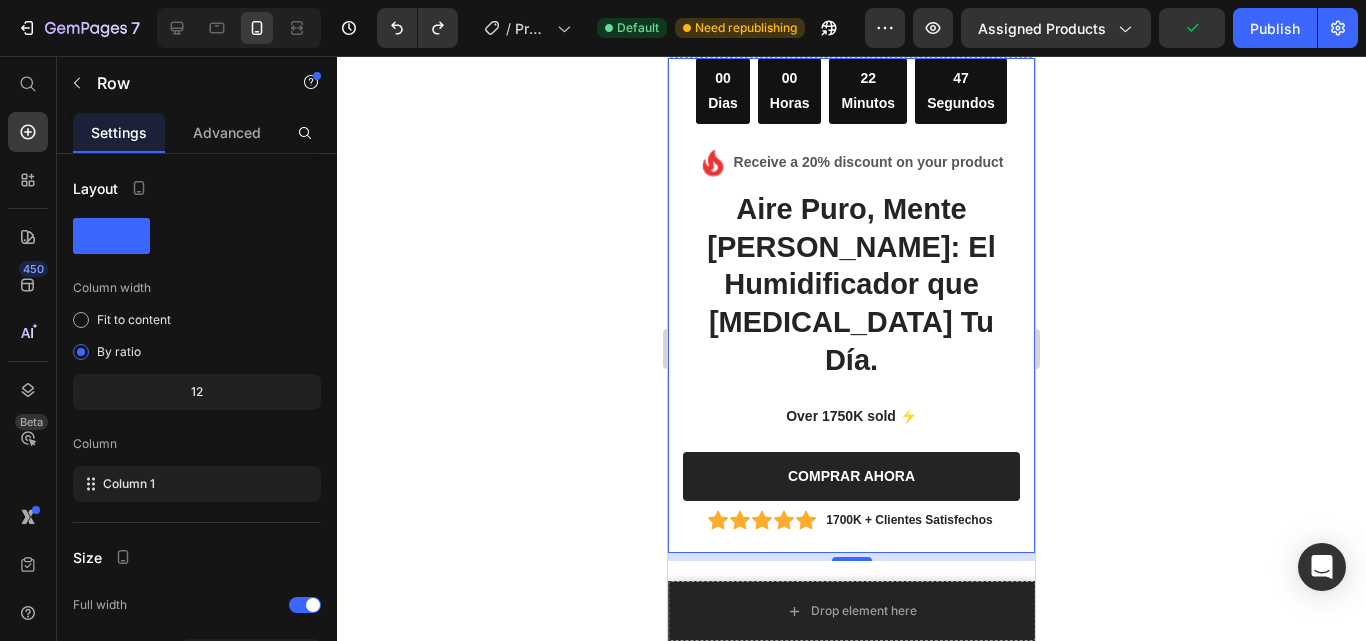 drag, startPoint x: 717, startPoint y: 395, endPoint x: 933, endPoint y: 639, distance: 325.87115 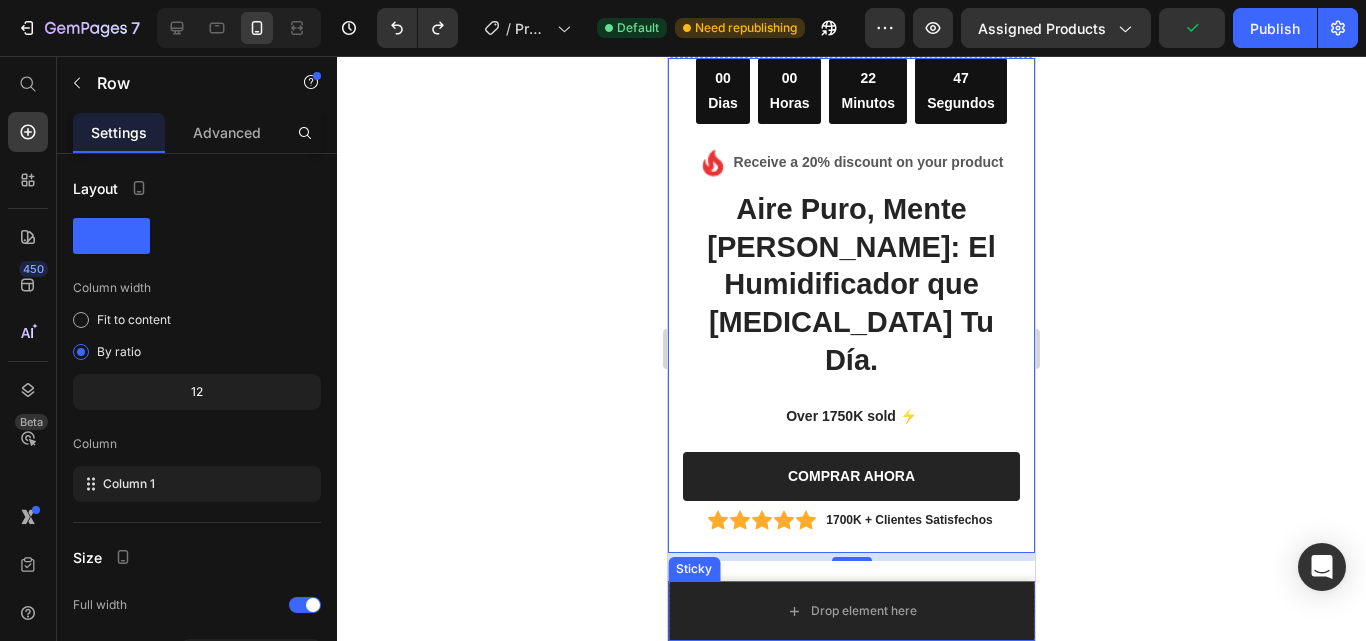 click on "Drop element here" at bounding box center [851, 611] 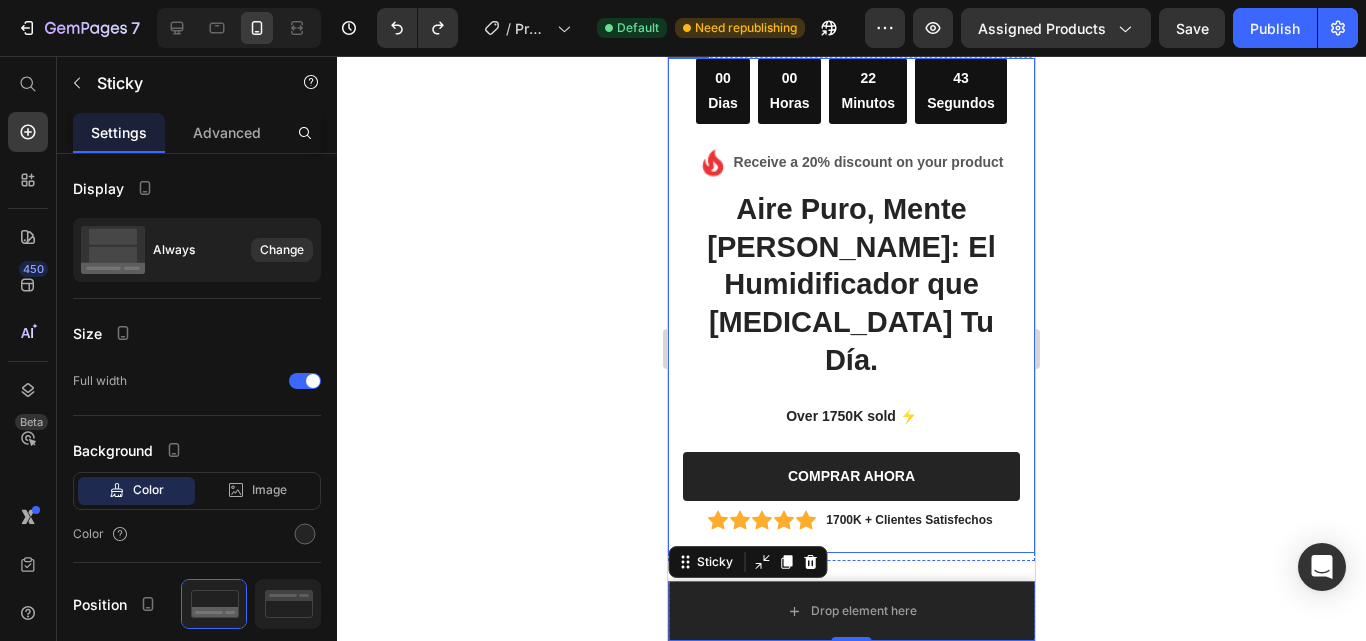 click on "00 Dias 00 Horas 22 Minutos 43 Segundos CountDown Timer Image Receive a 20% discount on your product Text block Icon List Aire Puro, Mente Clara: El Humidificador que Cambia Tu Día. Heading Over 1750K sold ⚡ Text block COMPRAR AHORA Button                Icon                Icon                Icon                Icon                Icon Icon List Hoz 1700K + Clientes Satisfechos Text block Icon List Row" at bounding box center (851, 306) 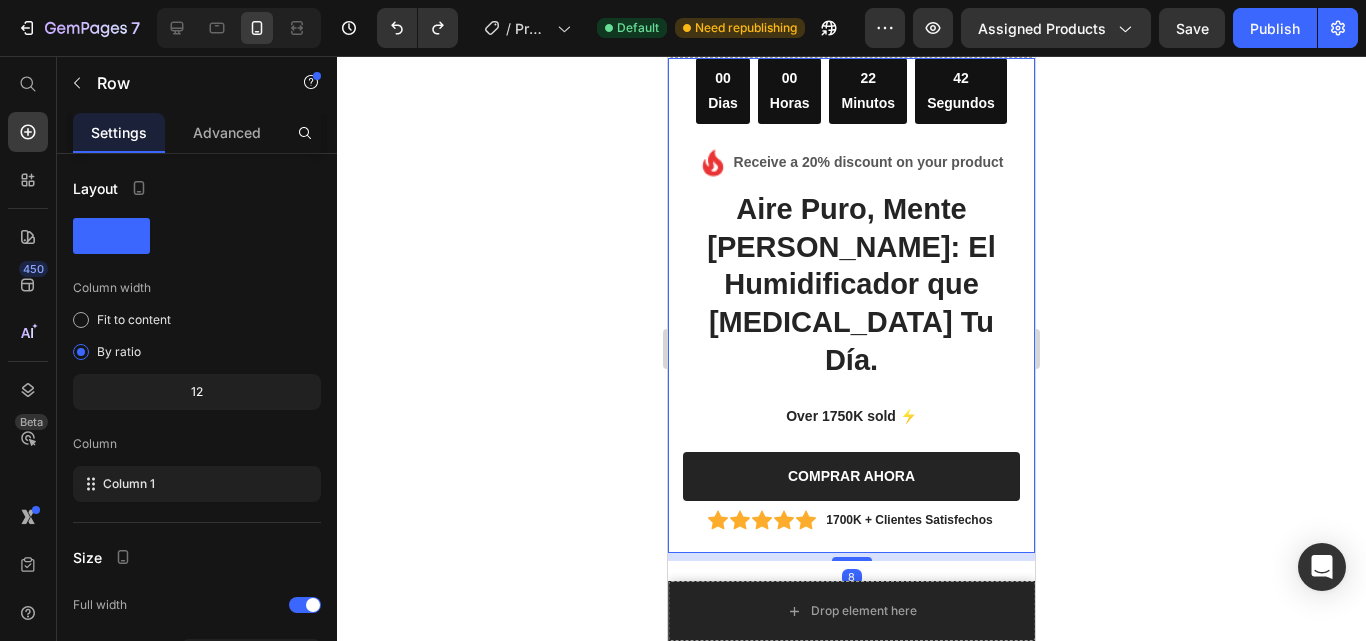 click 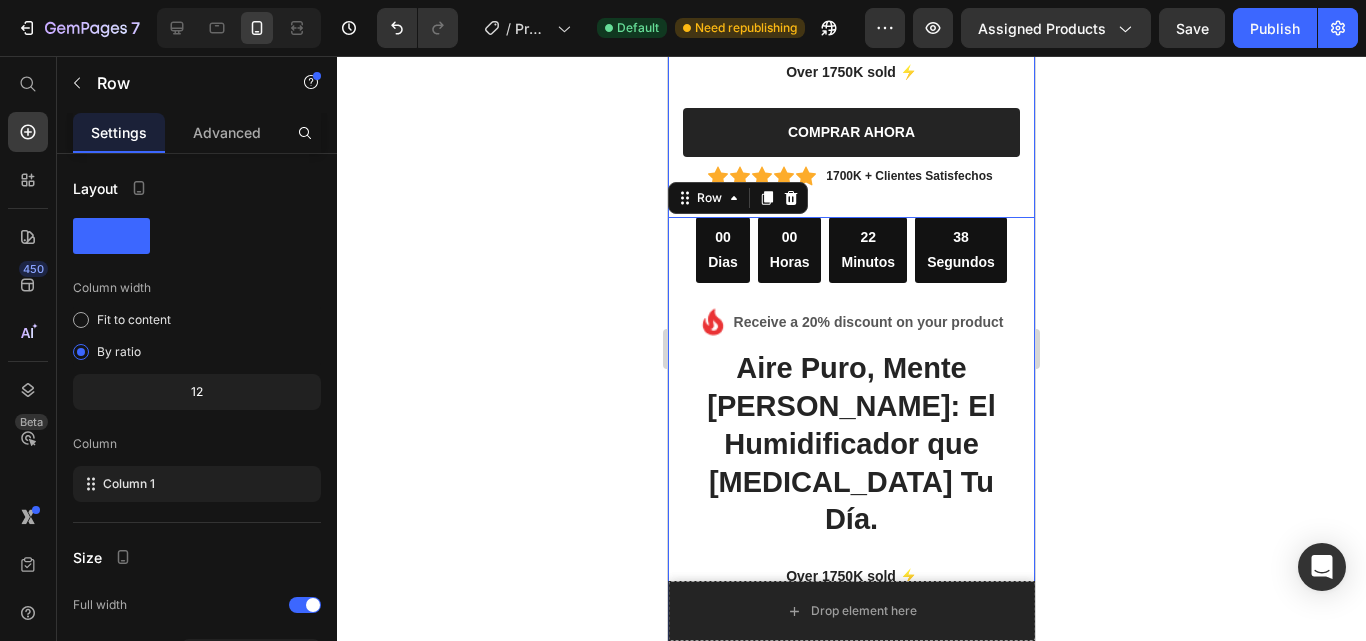 scroll, scrollTop: 10547, scrollLeft: 0, axis: vertical 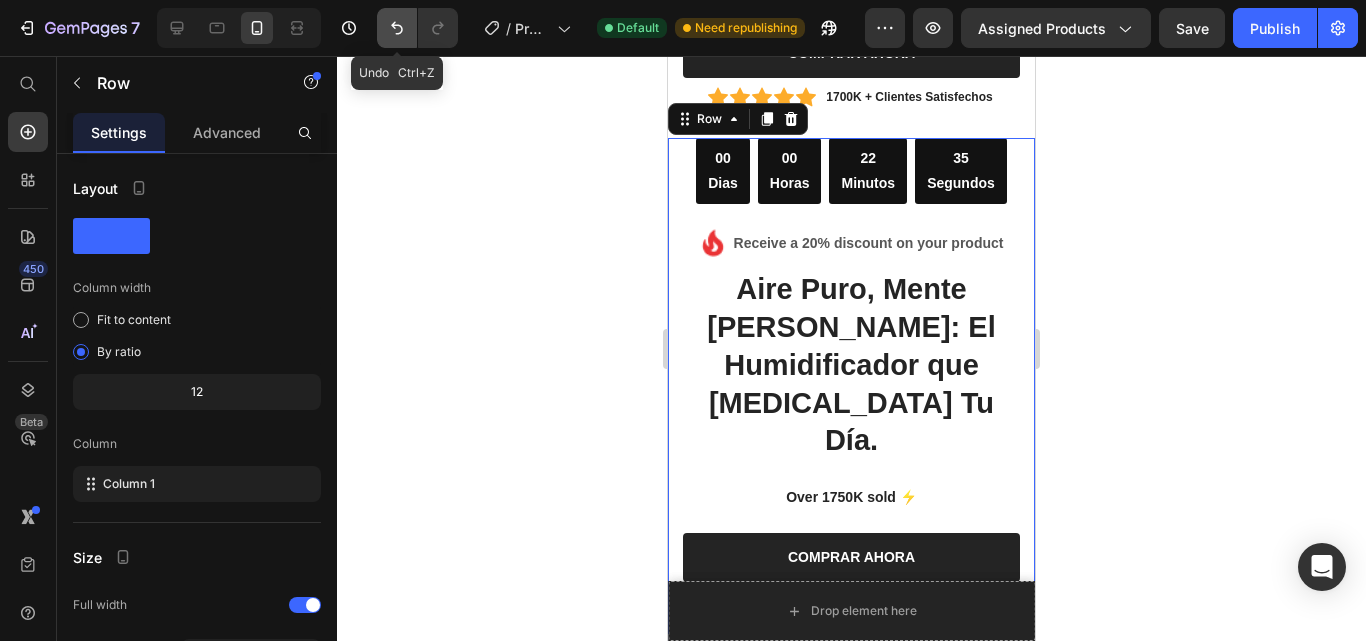 click 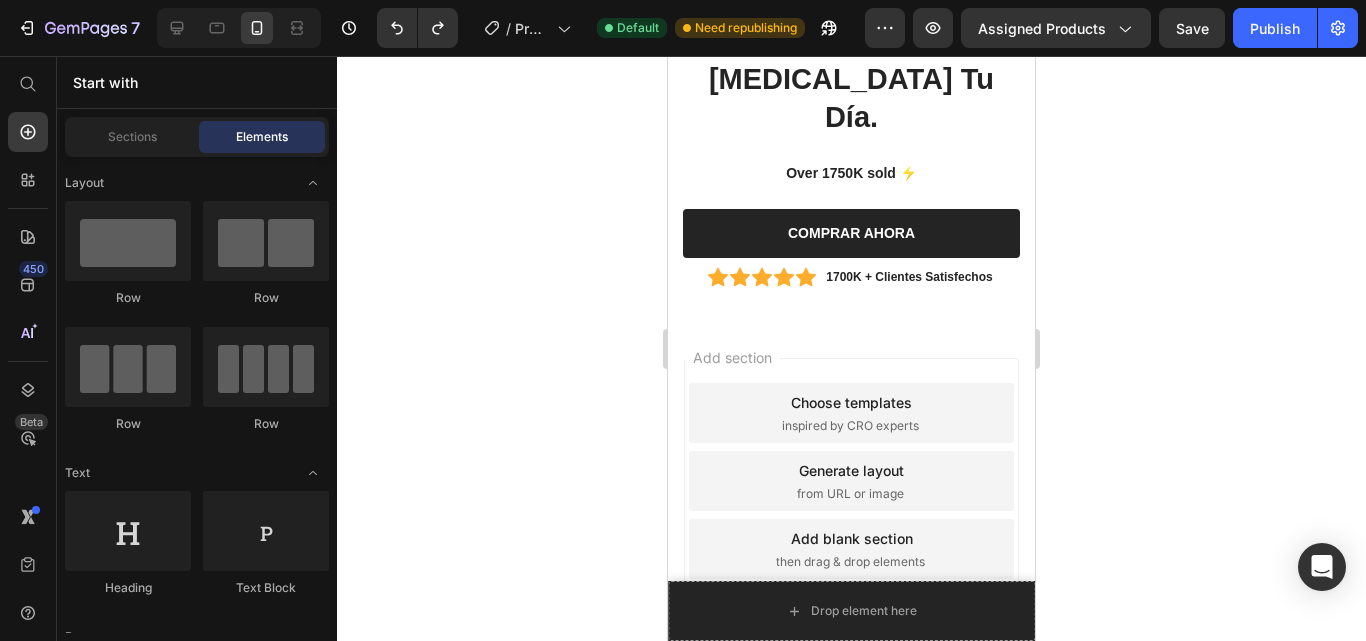 scroll, scrollTop: 9847, scrollLeft: 0, axis: vertical 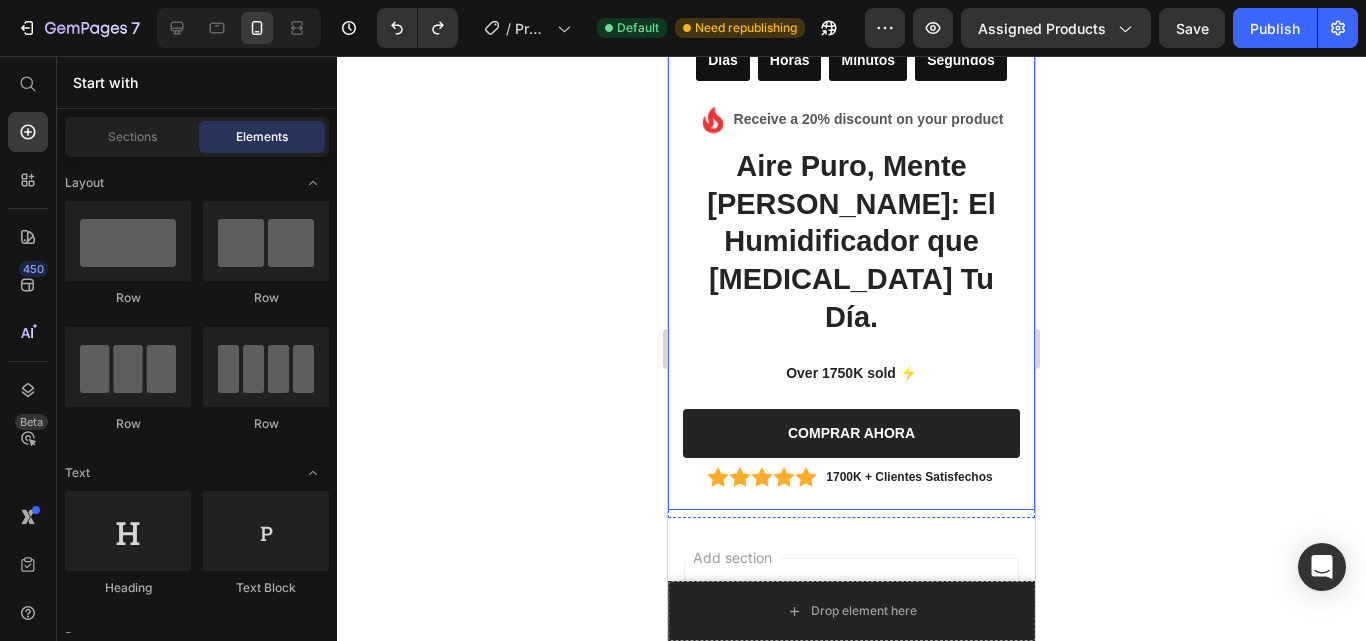 click on "00 Dias 00 Horas 22 Minutos 35 Segundos CountDown Timer Image Receive a 20% discount on your product Text block Icon List Aire Puro, Mente Clara: El Humidificador que Cambia Tu Día. Heading Over 1750K sold ⚡ Text block COMPRAR AHORA Button                Icon                Icon                Icon                Icon                Icon Icon List Hoz 1700K + Clientes Satisfechos Text block Icon List Row" at bounding box center (851, 263) 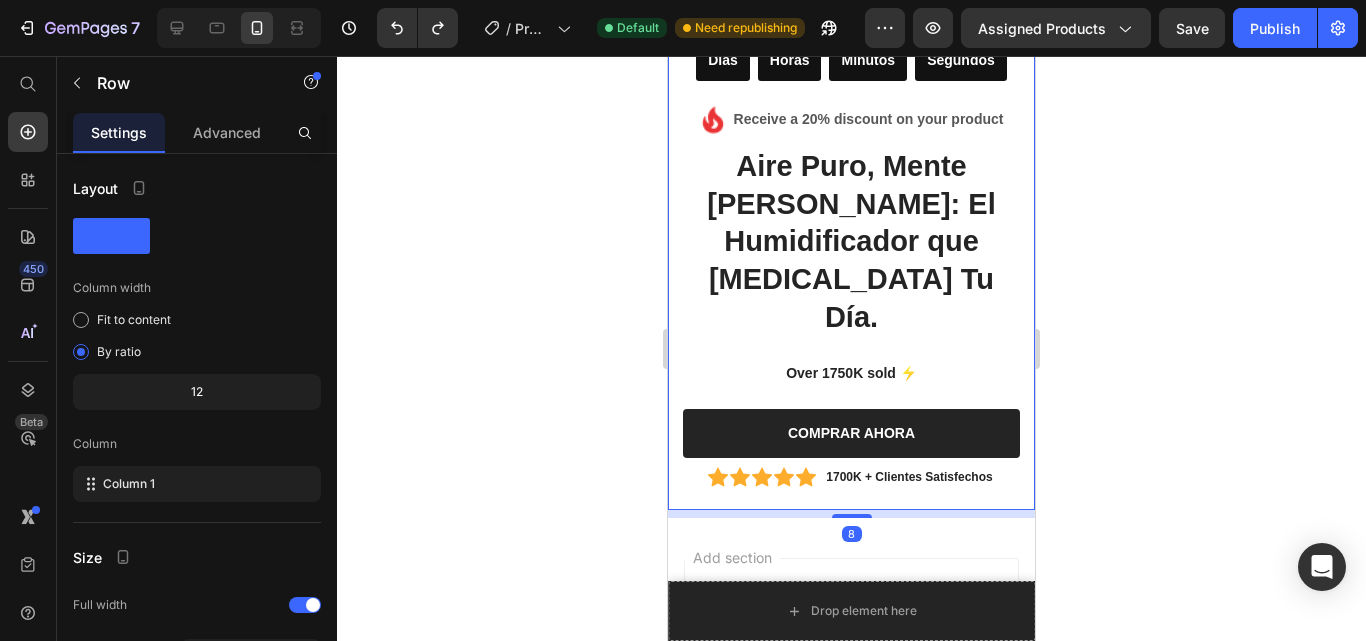 drag, startPoint x: 1013, startPoint y: 387, endPoint x: 677, endPoint y: 363, distance: 336.85605 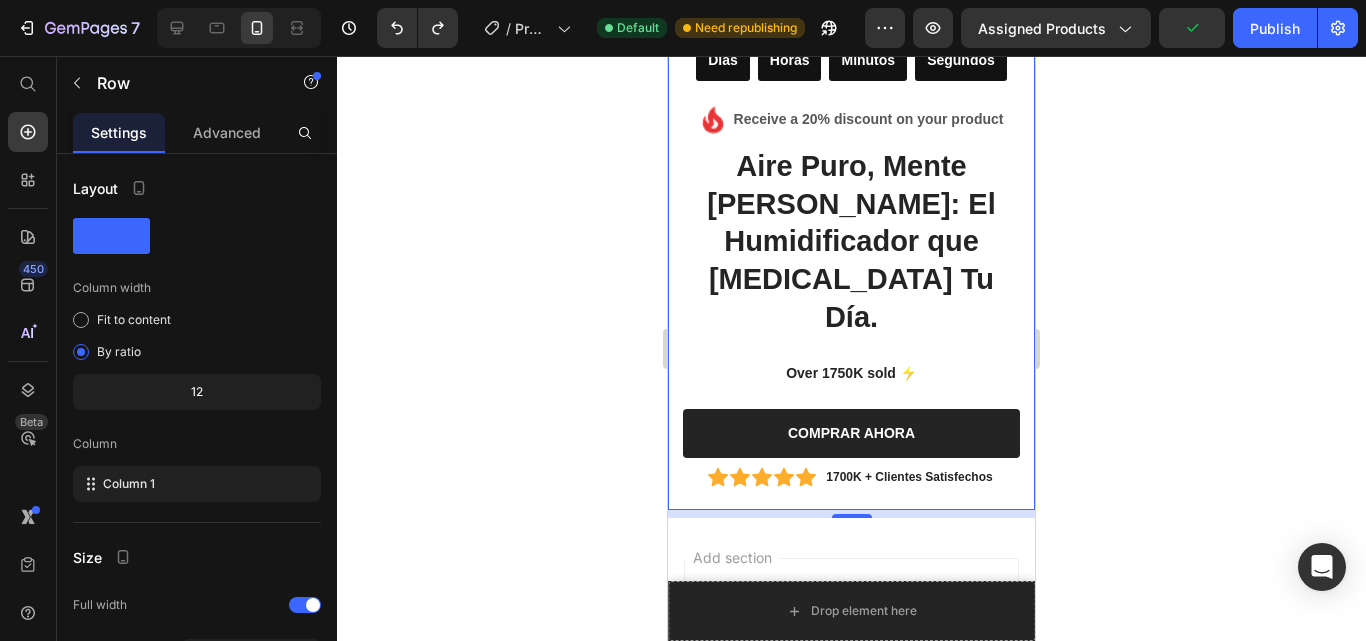 drag, startPoint x: 677, startPoint y: 363, endPoint x: 682, endPoint y: 347, distance: 16.763054 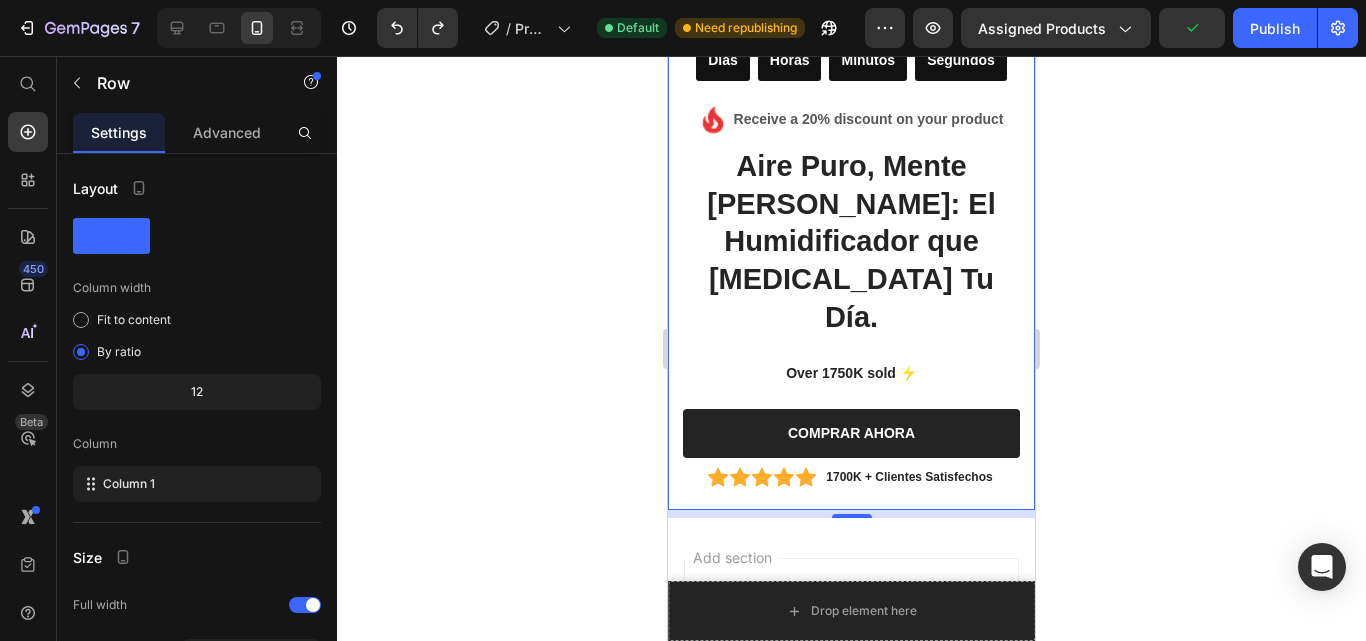 drag, startPoint x: 682, startPoint y: 347, endPoint x: 693, endPoint y: 402, distance: 56.089214 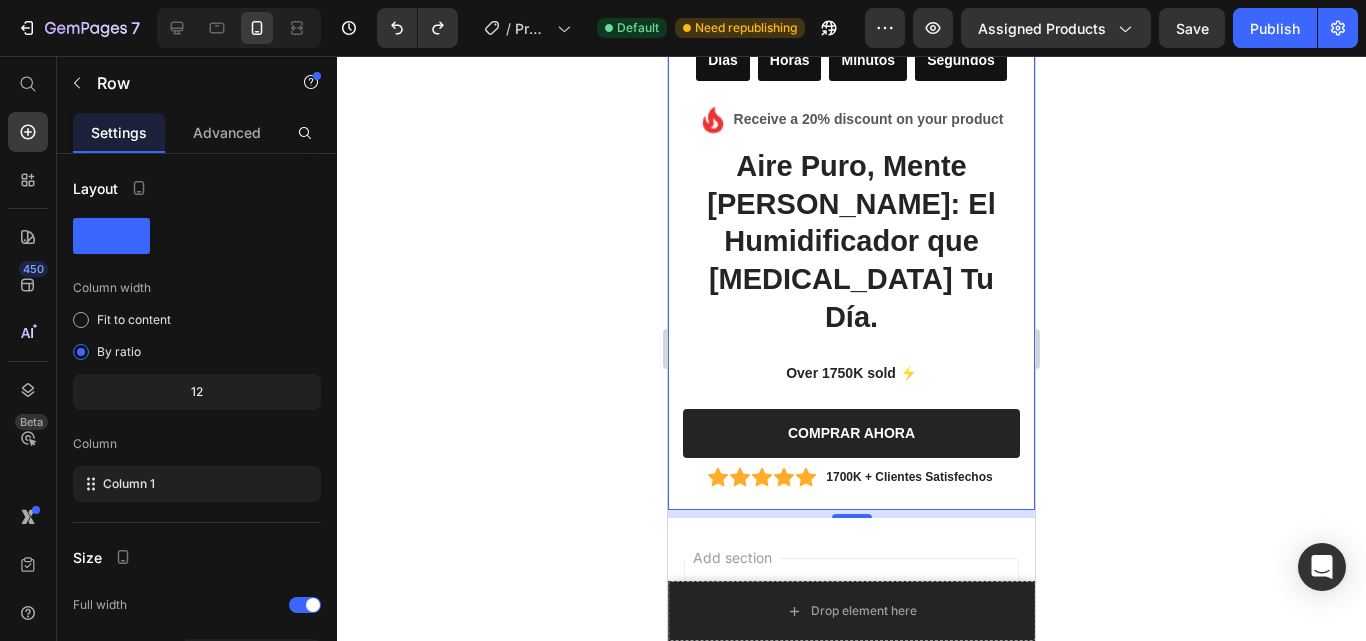 click on "22 Minutos" at bounding box center (868, 48) 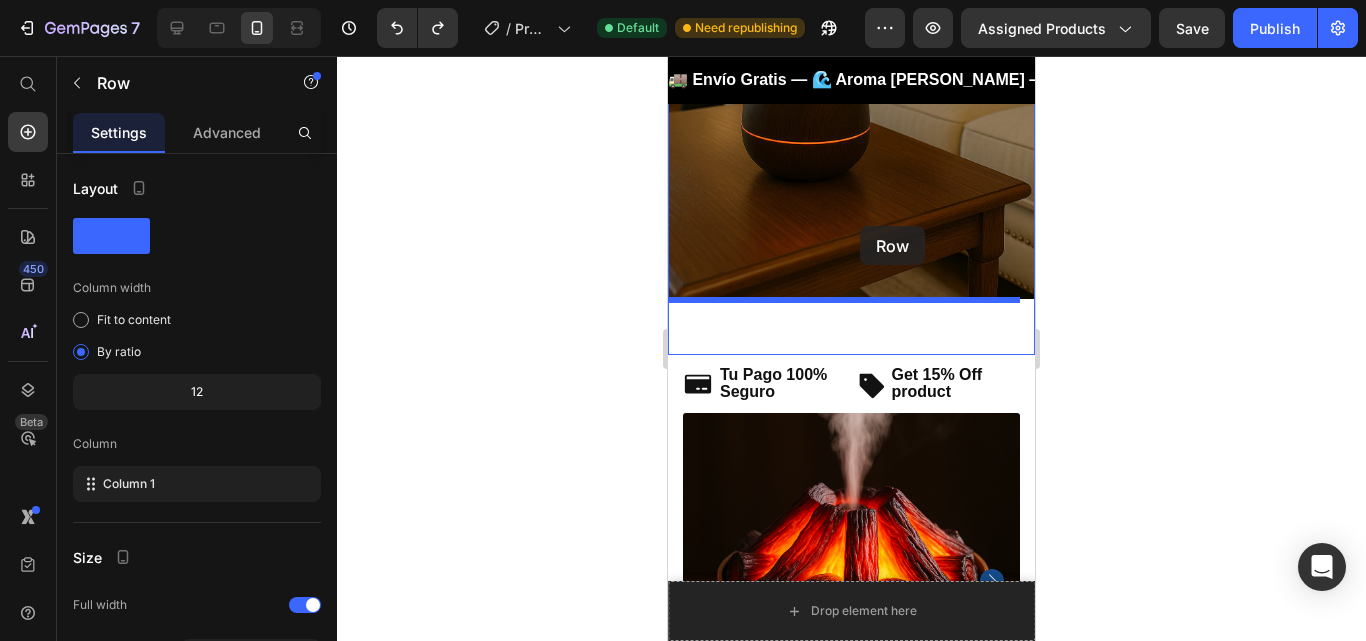 scroll, scrollTop: 376, scrollLeft: 0, axis: vertical 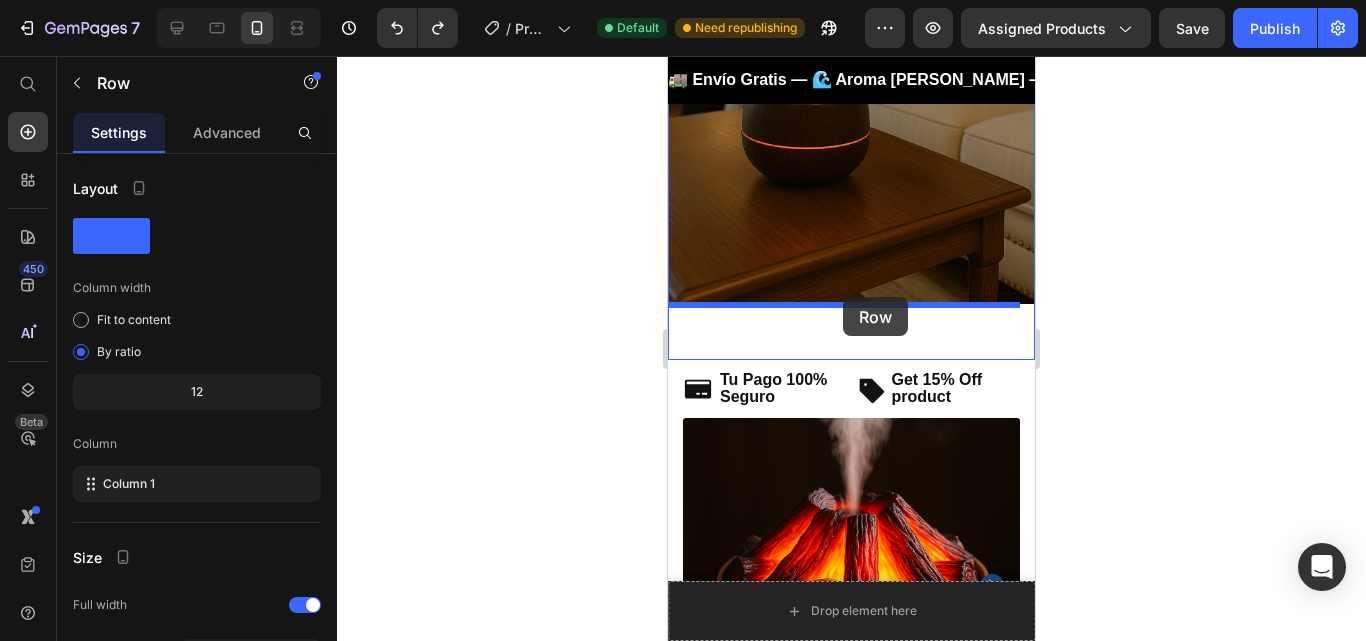 drag, startPoint x: 676, startPoint y: 342, endPoint x: 843, endPoint y: 297, distance: 172.95663 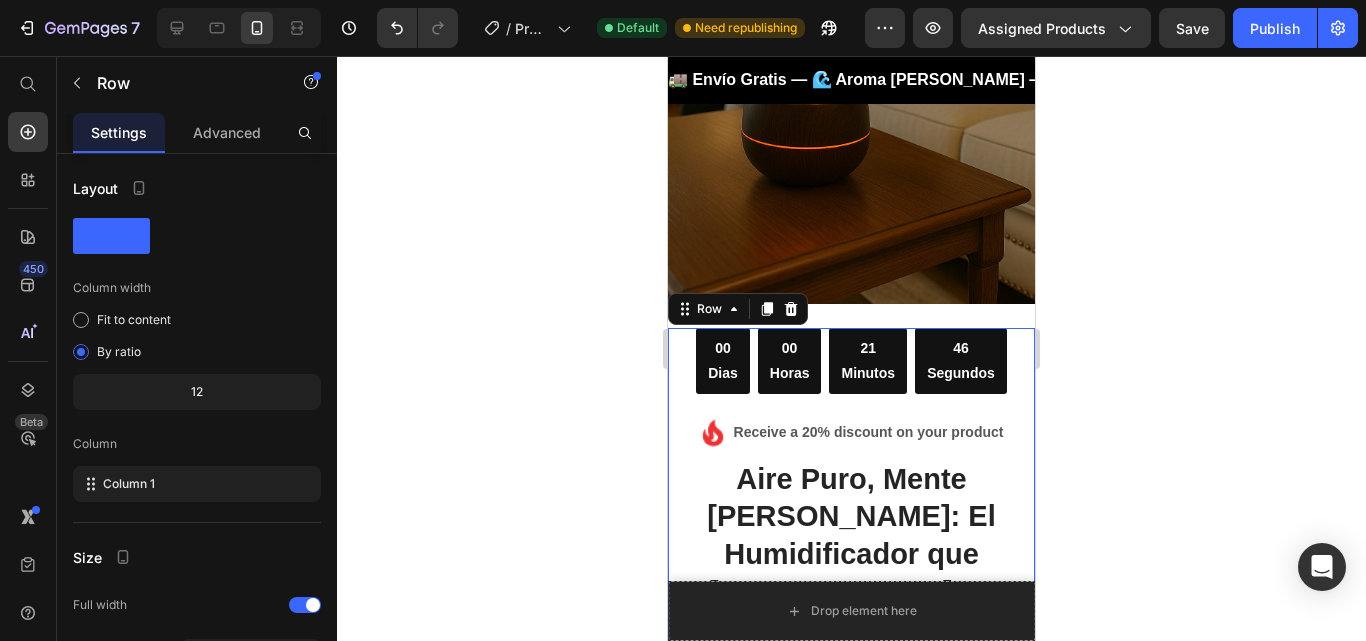 click 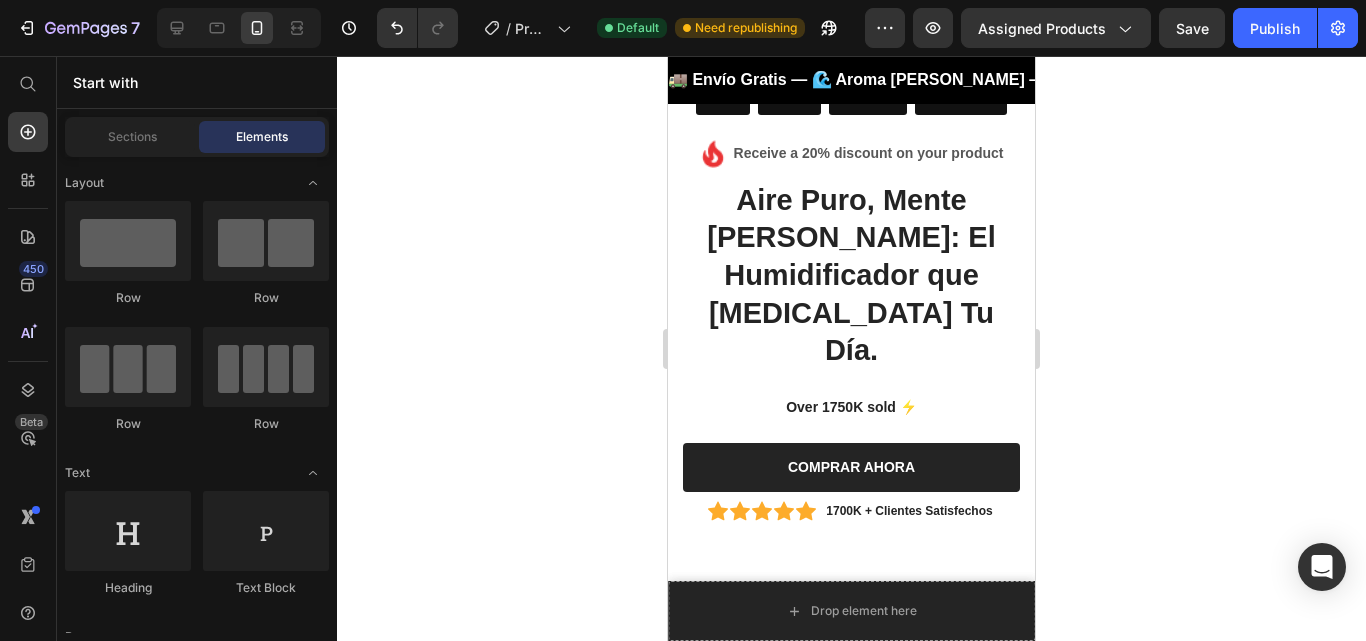 scroll, scrollTop: 725, scrollLeft: 0, axis: vertical 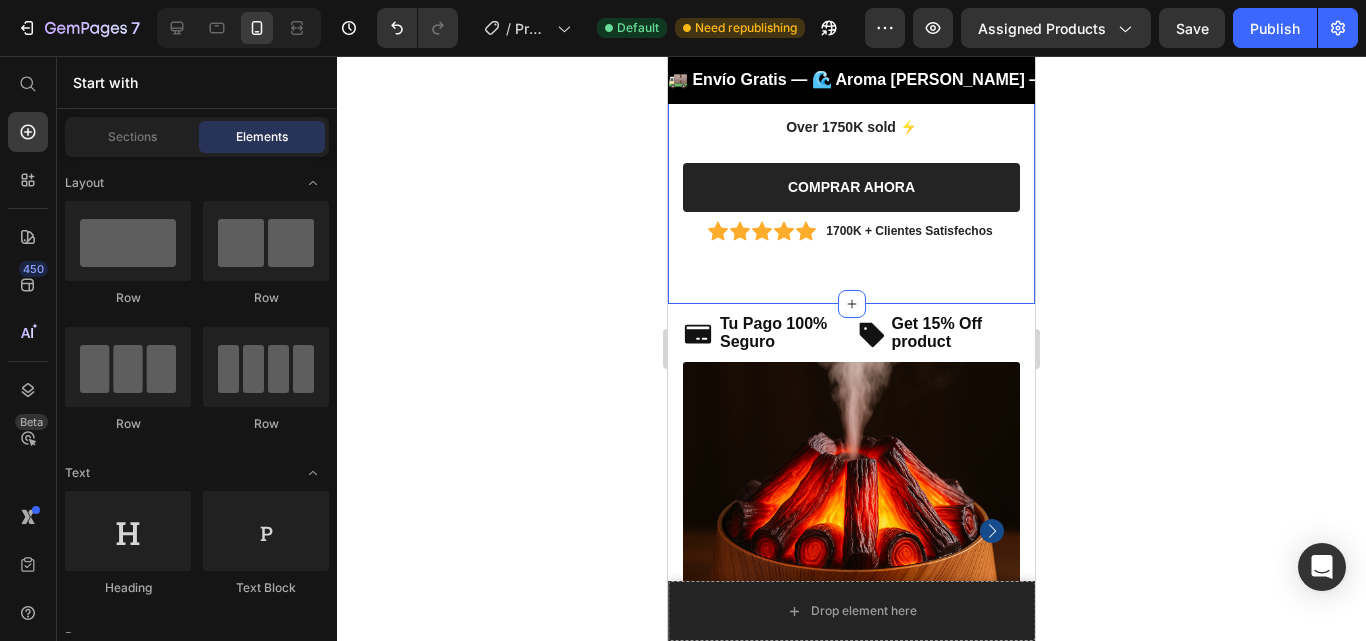 click on "Image 00 Dias 00 Horas 21 Minutos 40 Segundos CountDown Timer Image Receive a 20% discount on your product Text block Icon List Aire Puro, Mente Clara: El Humidificador que Cambia Tu Día. Heading Over 1750K sold ⚡ Text block COMPRAR AHORA Button                Icon                Icon                Icon                Icon                Icon Icon List Hoz 1700K + Clientes Satisfechos Text block Icon List Row" at bounding box center (851, -267) 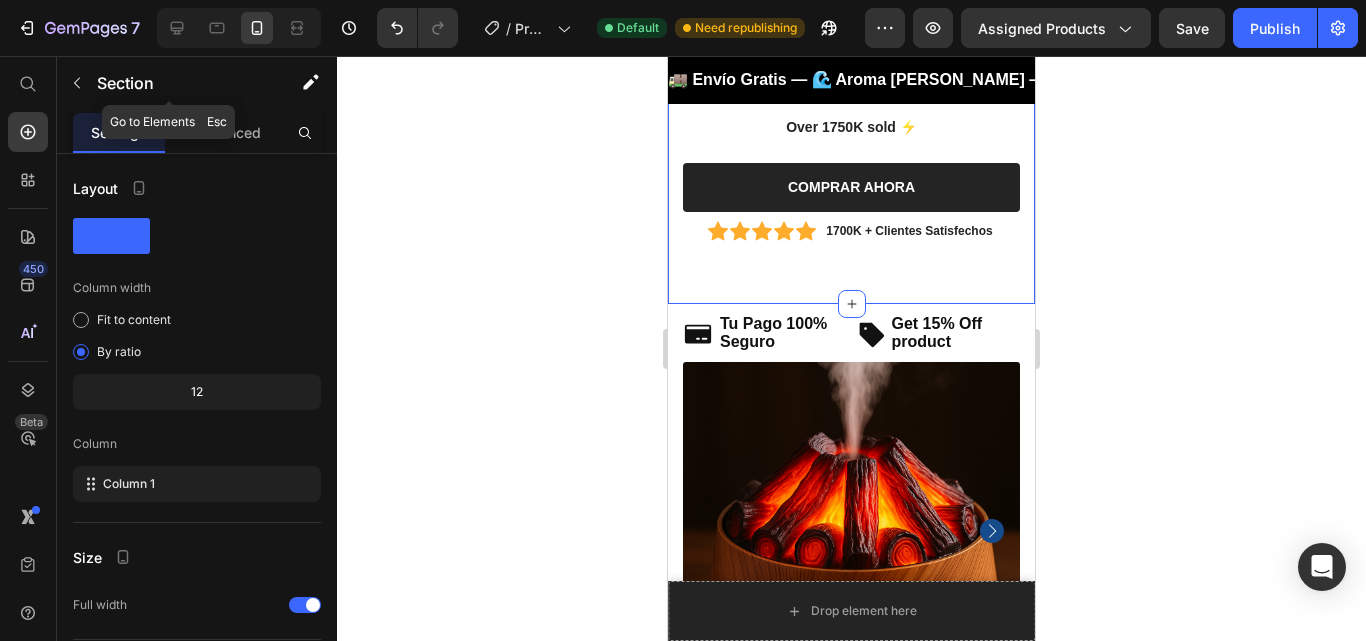 click on "Section" 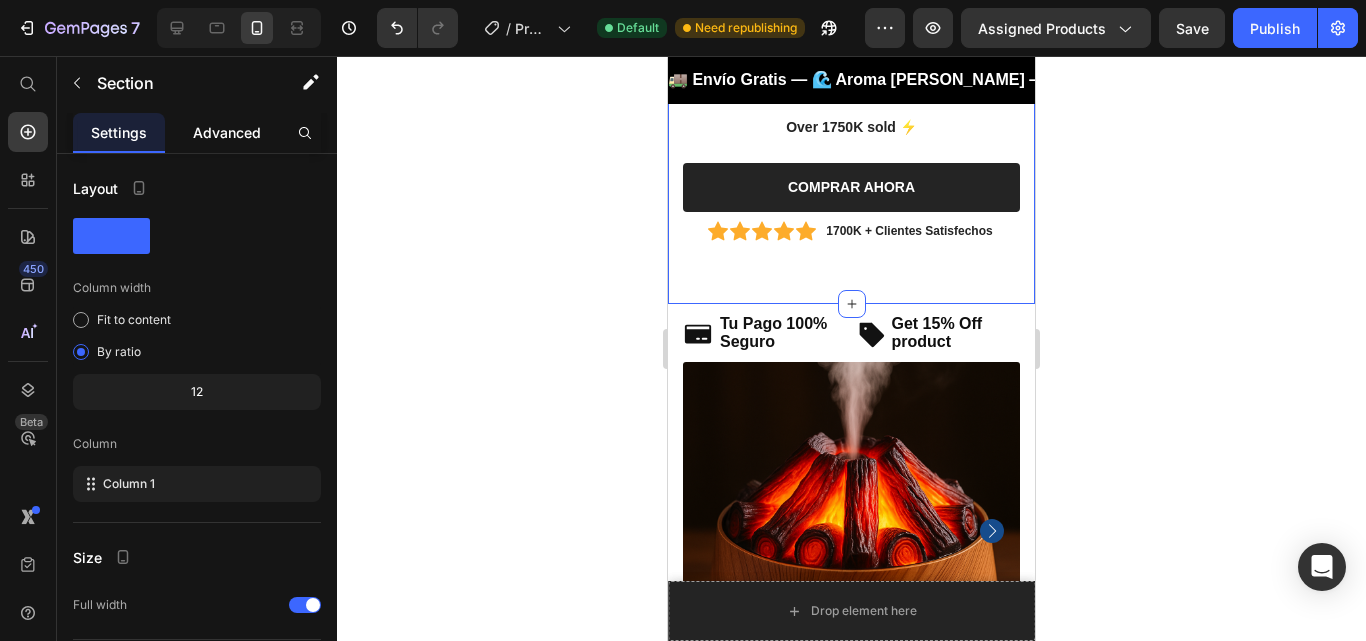 drag, startPoint x: 223, startPoint y: 129, endPoint x: 224, endPoint y: 141, distance: 12.0415945 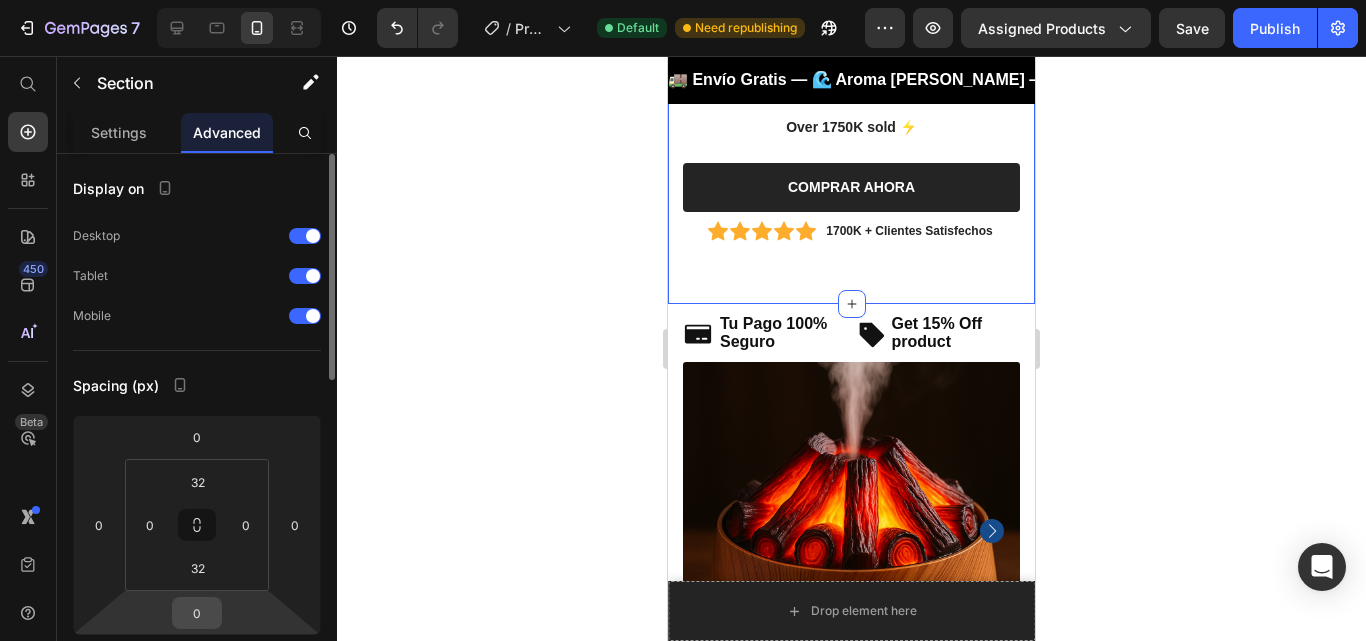 drag, startPoint x: 217, startPoint y: 631, endPoint x: 215, endPoint y: 613, distance: 18.110771 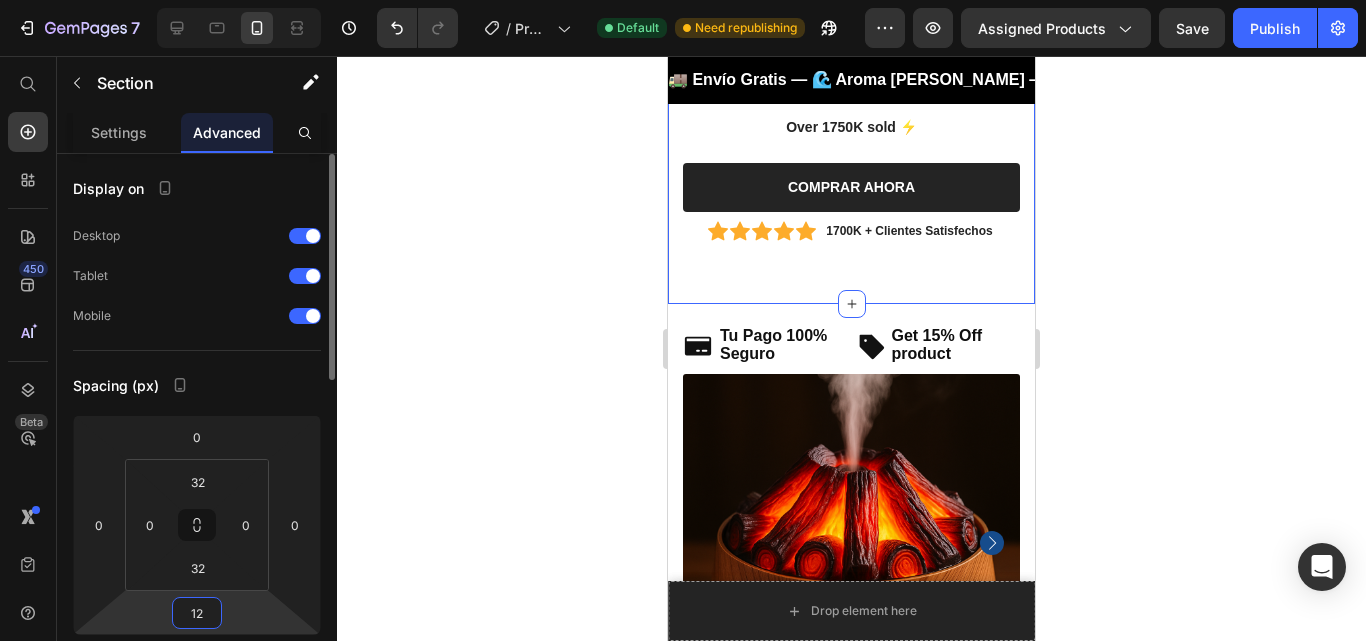 click on "12" at bounding box center (197, 613) 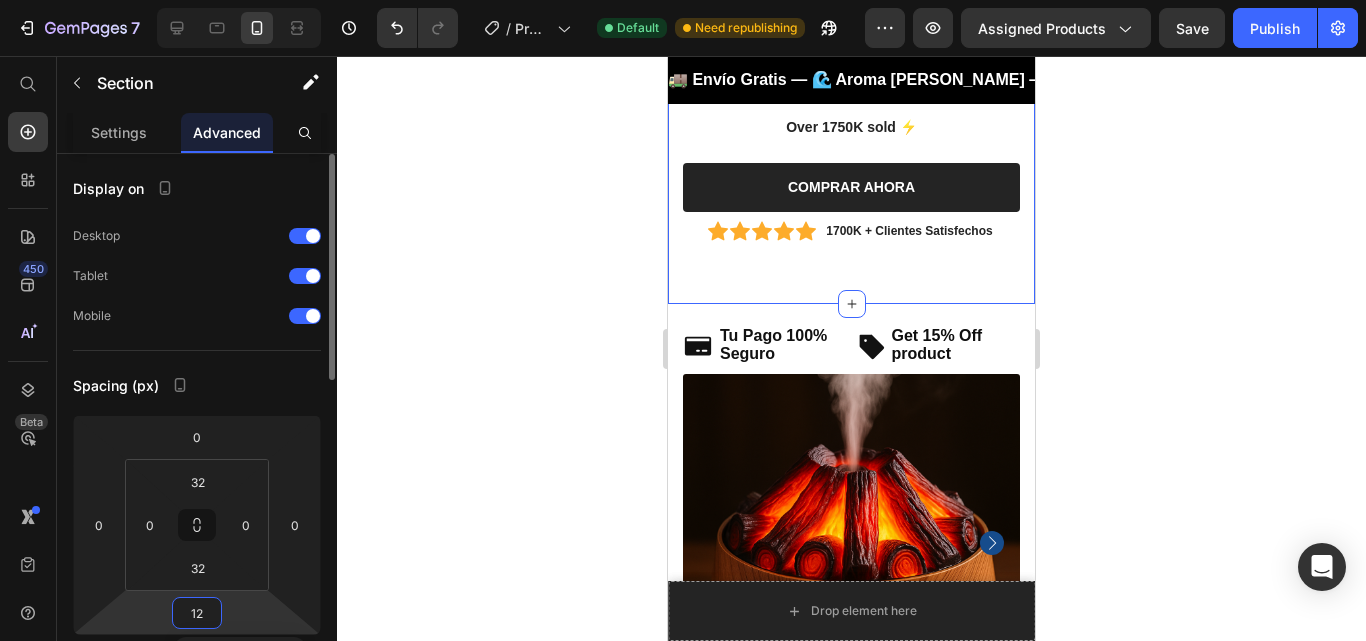 type on "1" 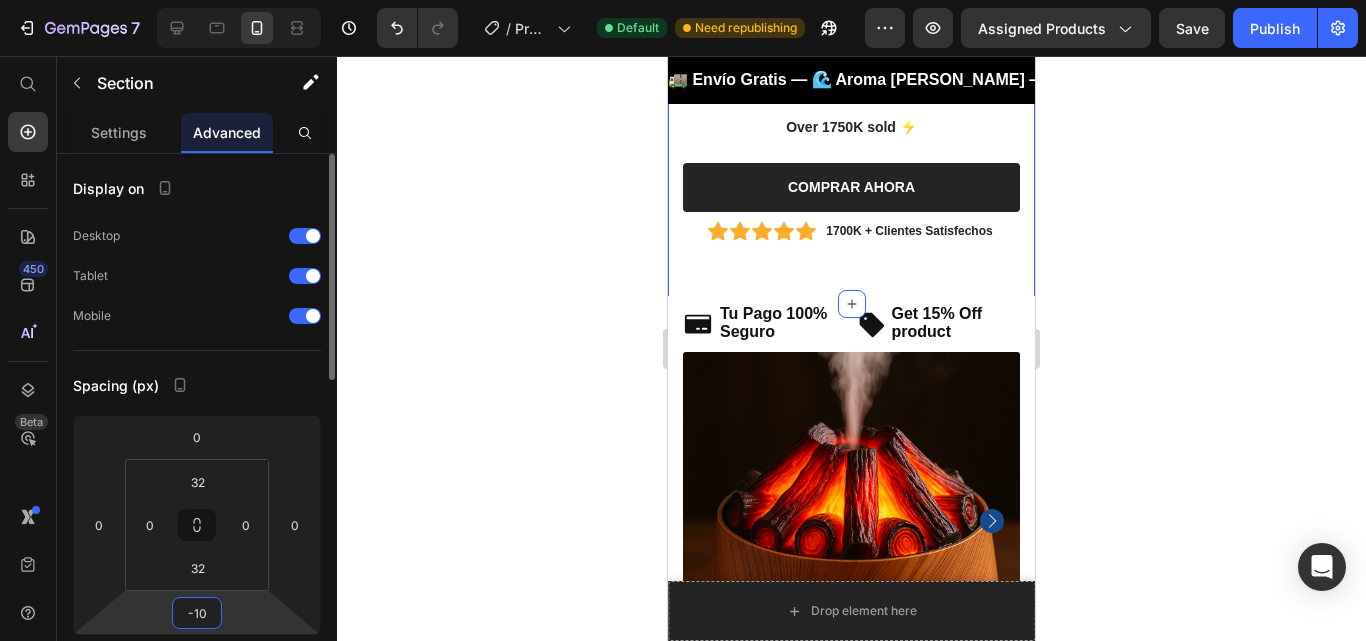 type on "-1" 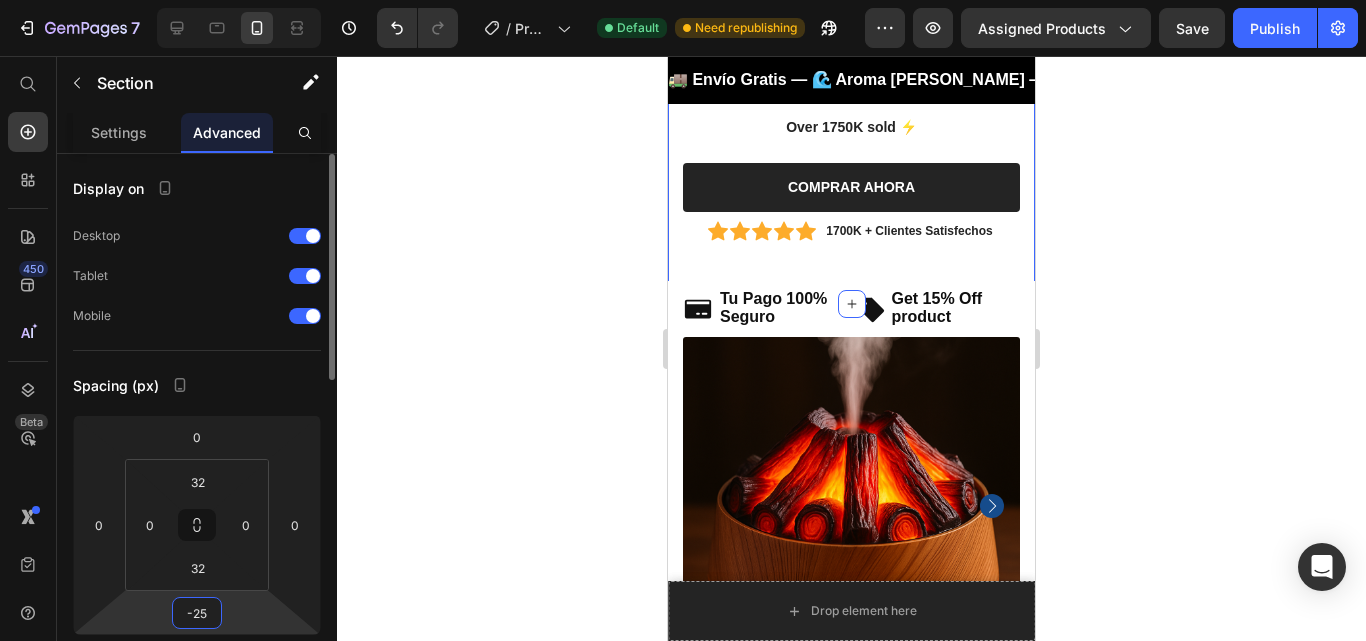 type on "-2" 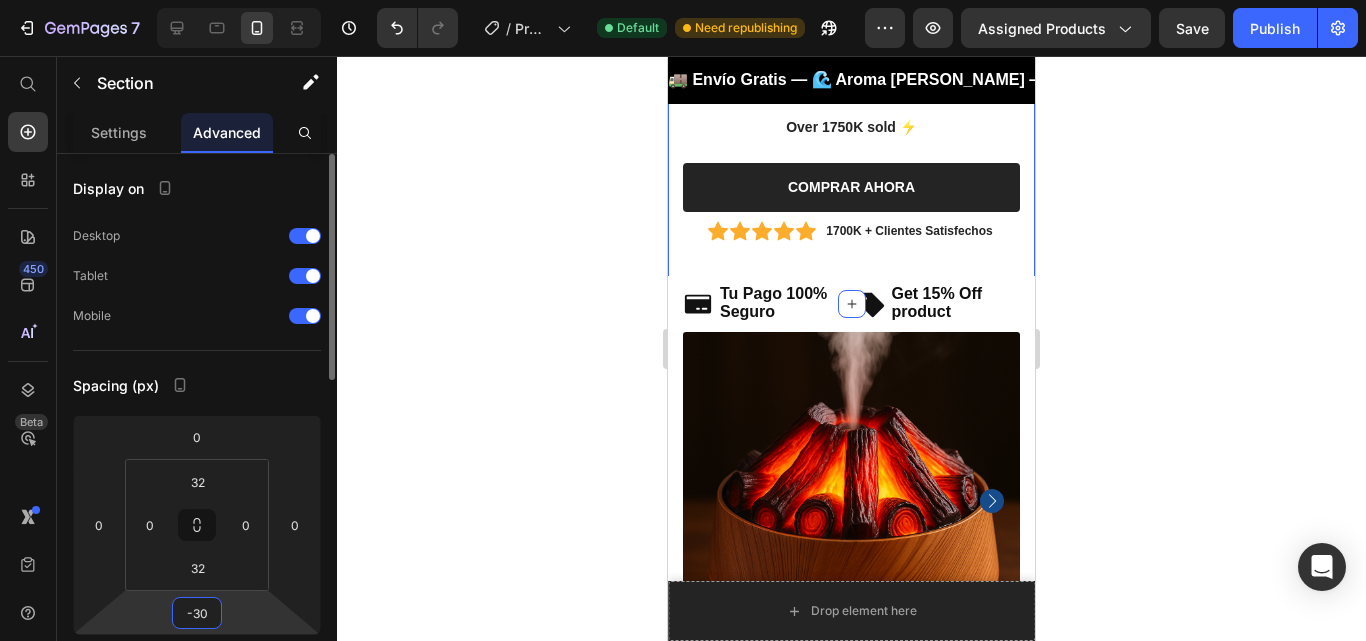 type on "-3" 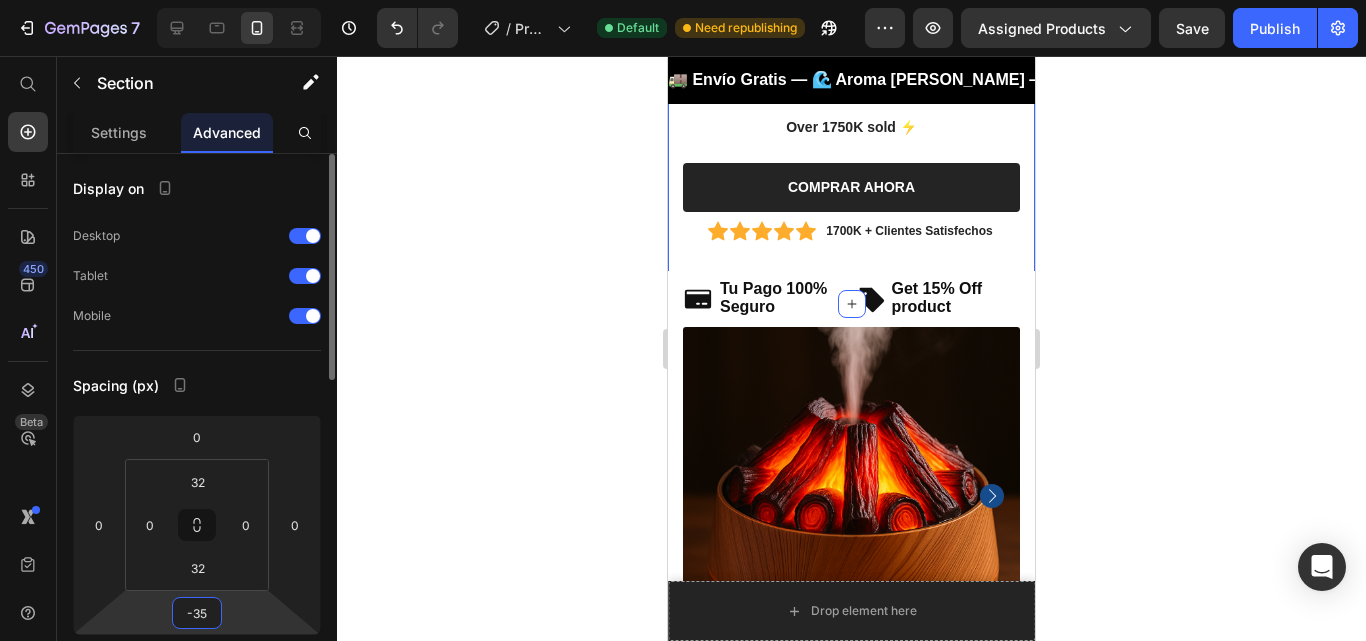 type on "-3" 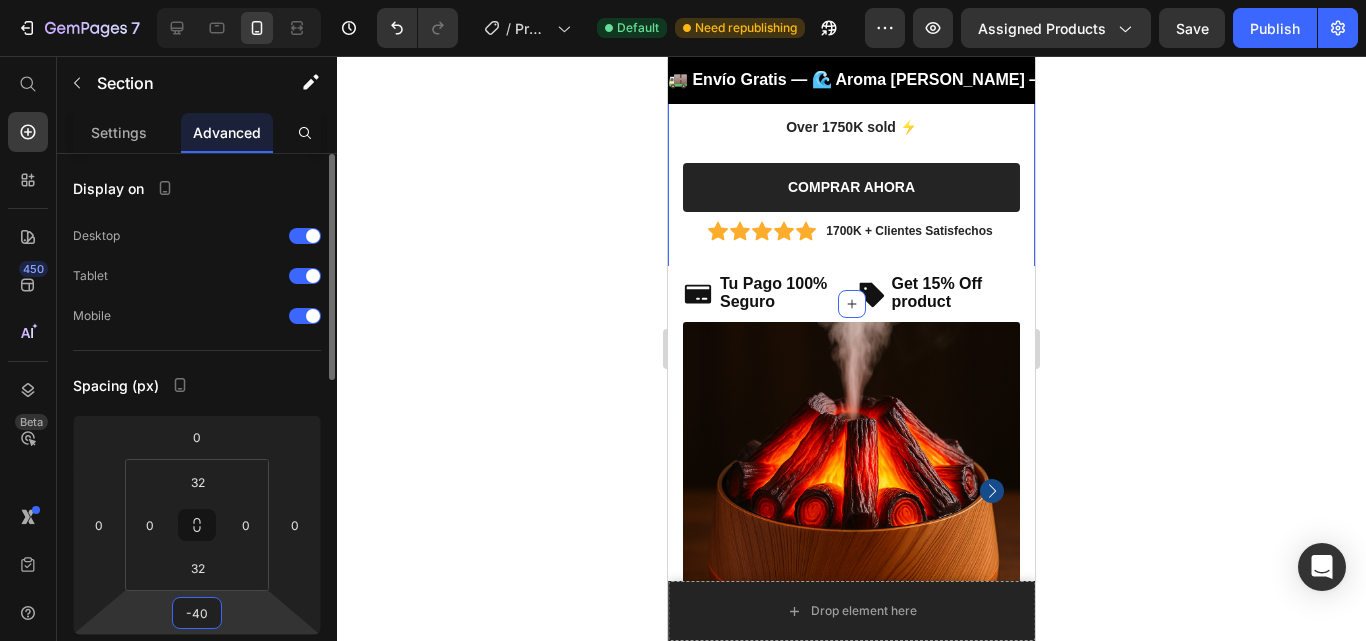 type on "-4" 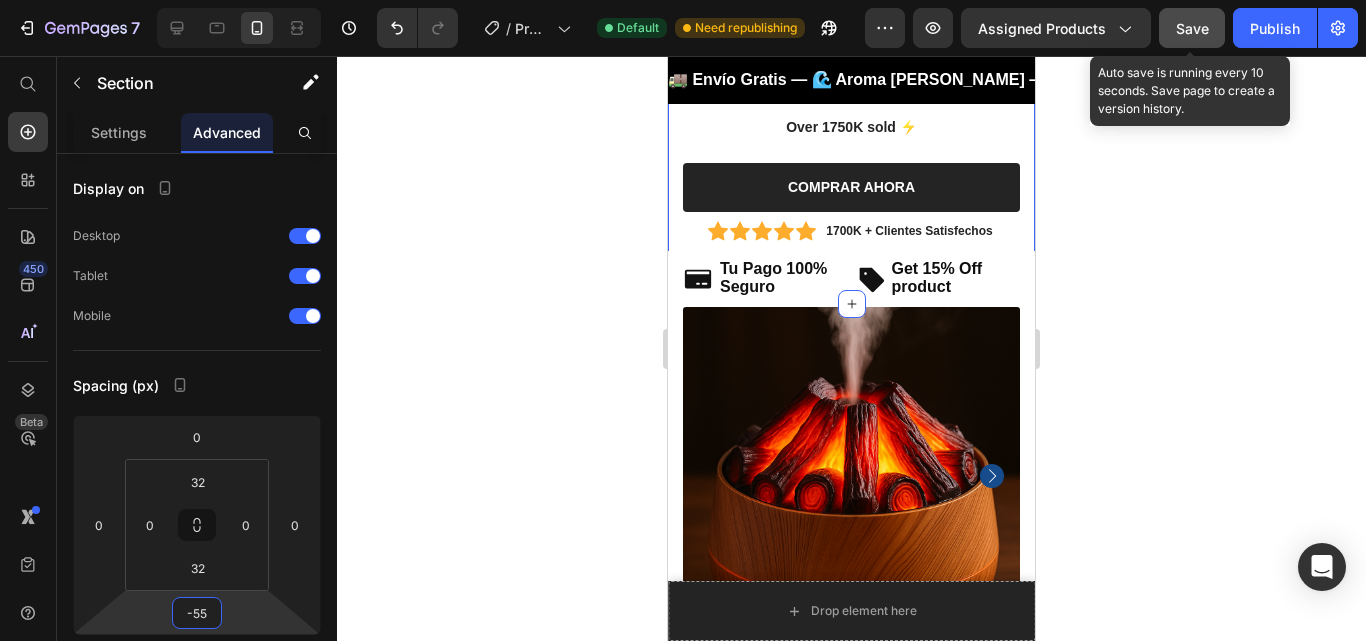 type on "-55" 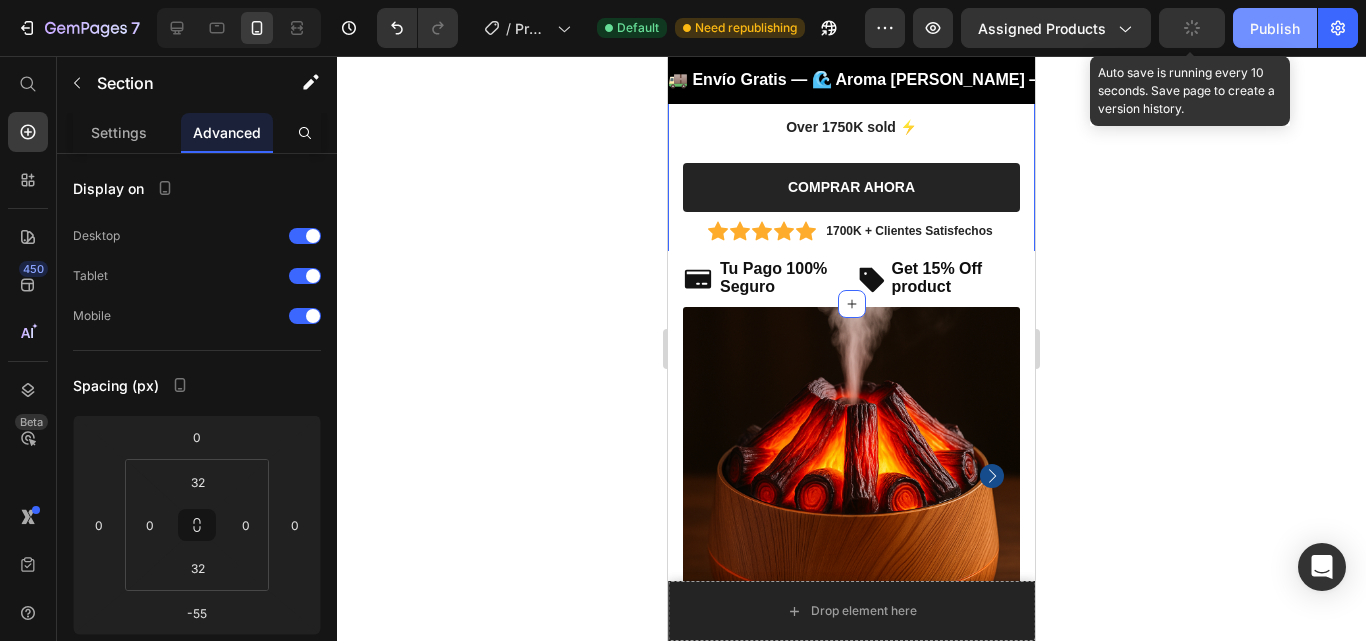 click on "Publish" at bounding box center (1275, 28) 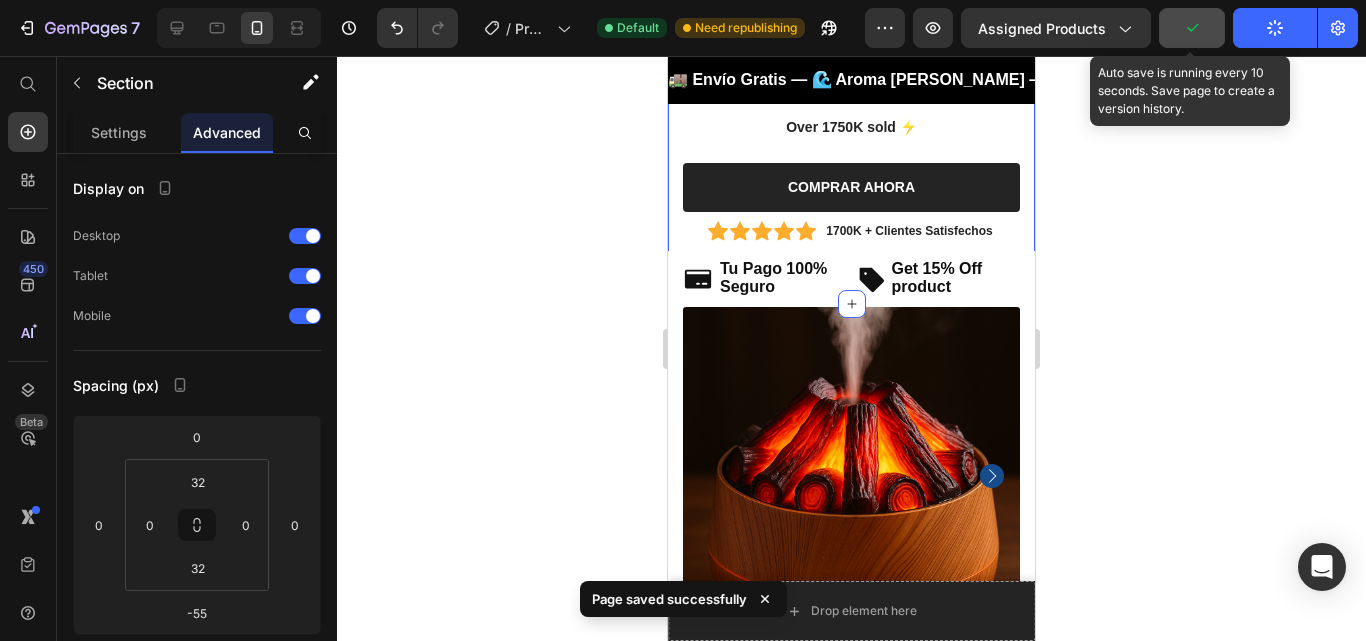 click 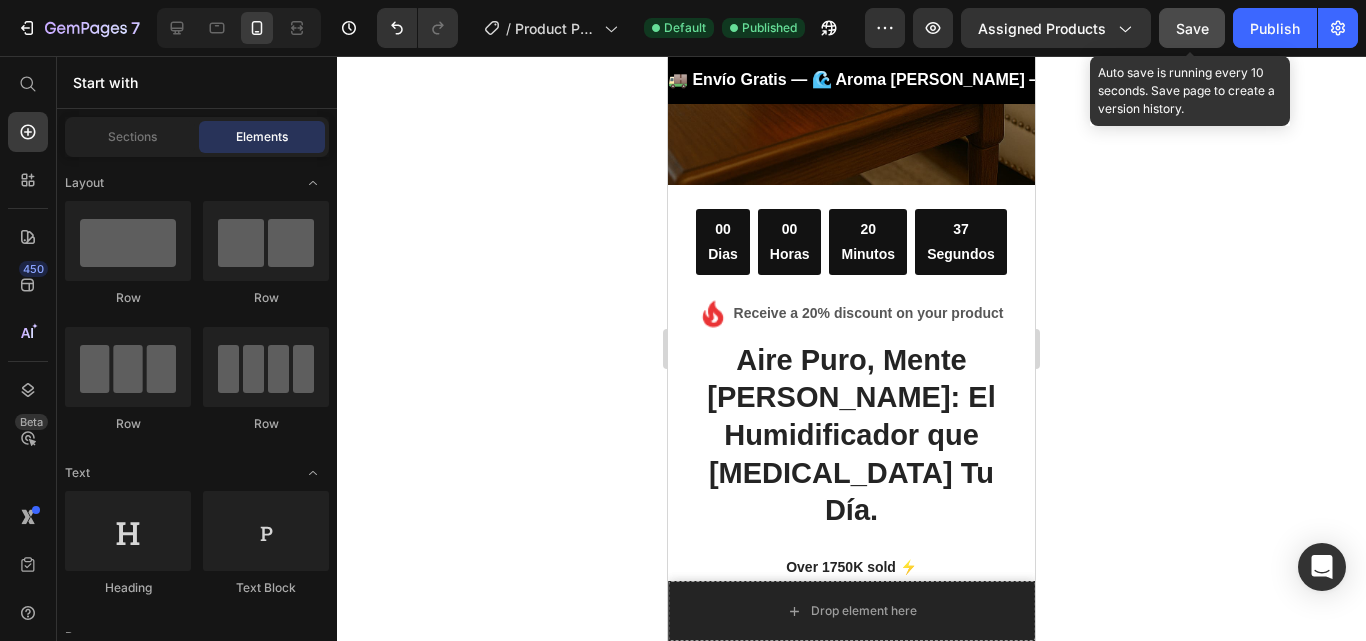 scroll, scrollTop: 379, scrollLeft: 0, axis: vertical 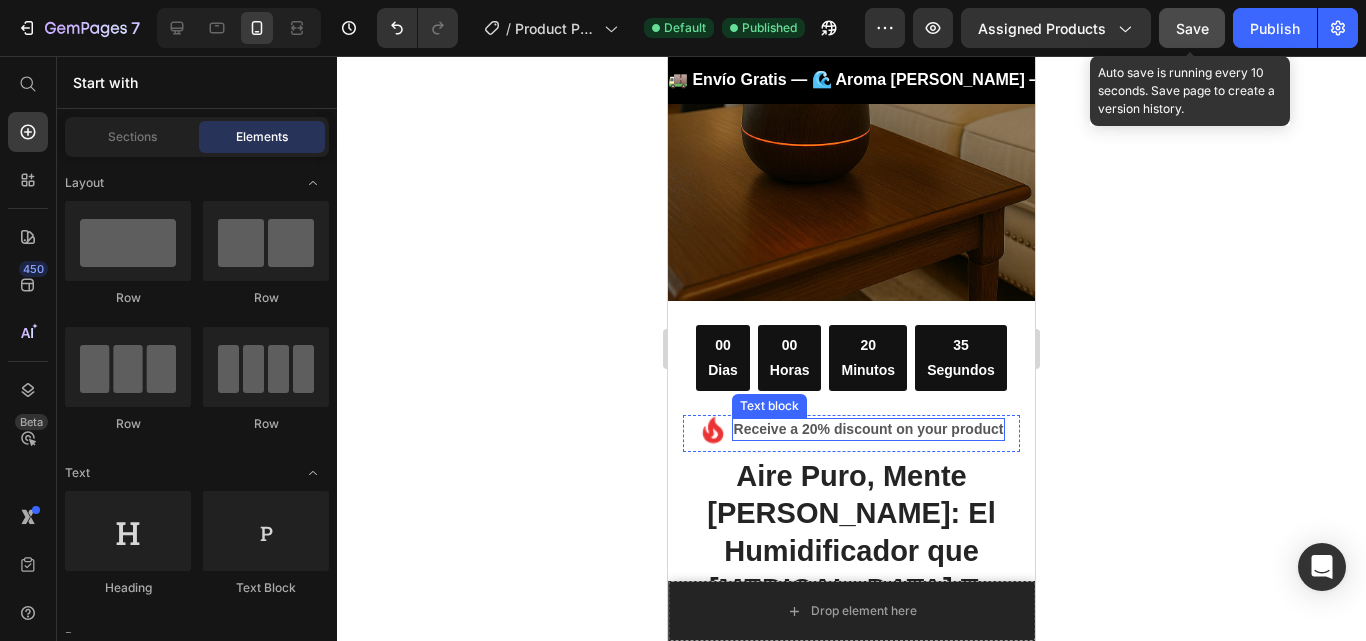 click on "Receive a 20% discount on your product" at bounding box center (869, 429) 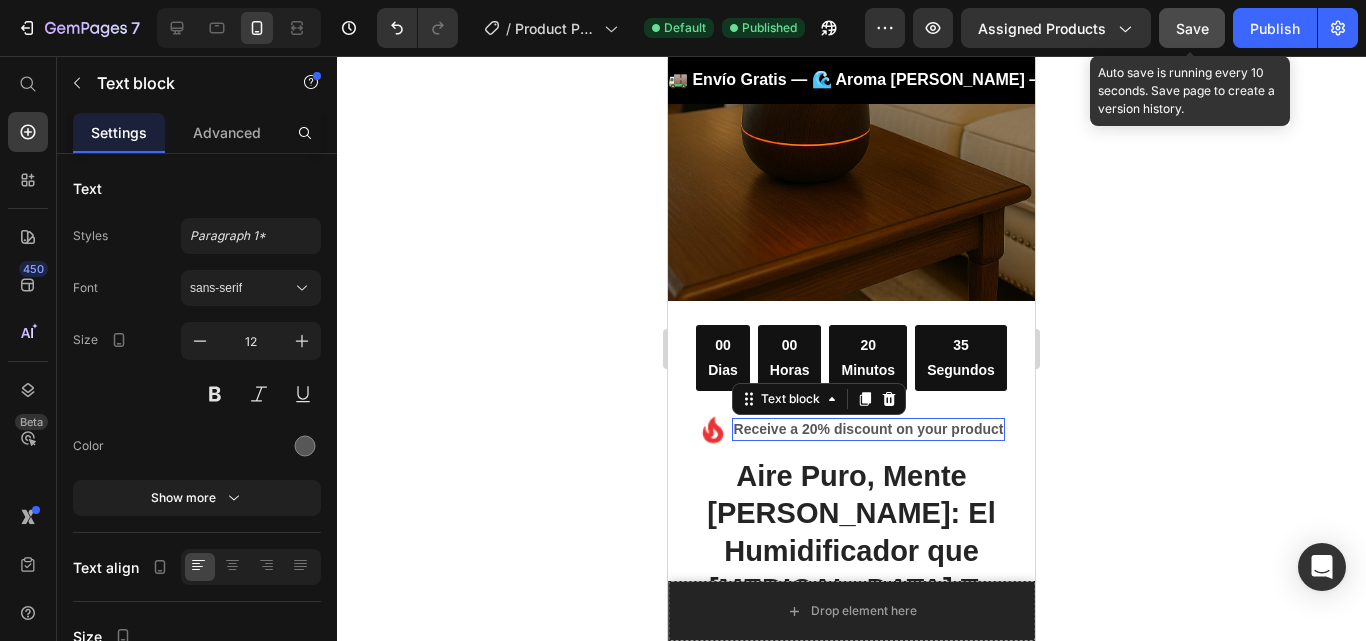 click on "Receive a 20% discount on your product" at bounding box center (869, 429) 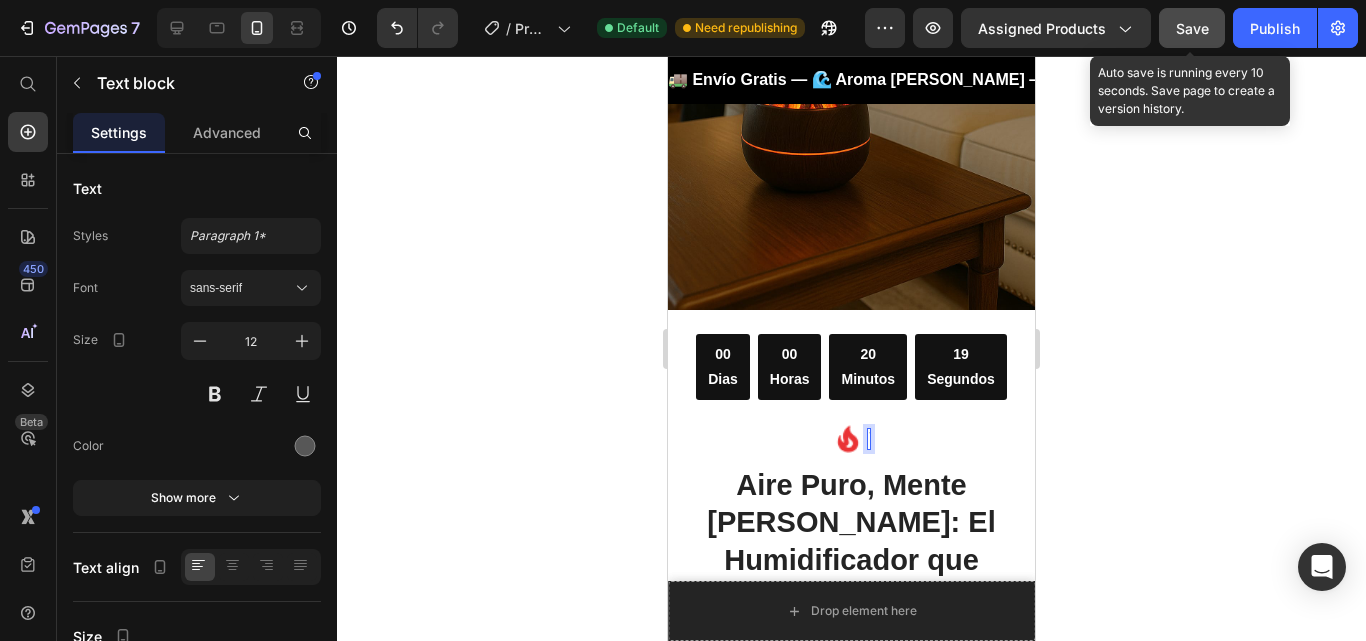 scroll, scrollTop: 361, scrollLeft: 0, axis: vertical 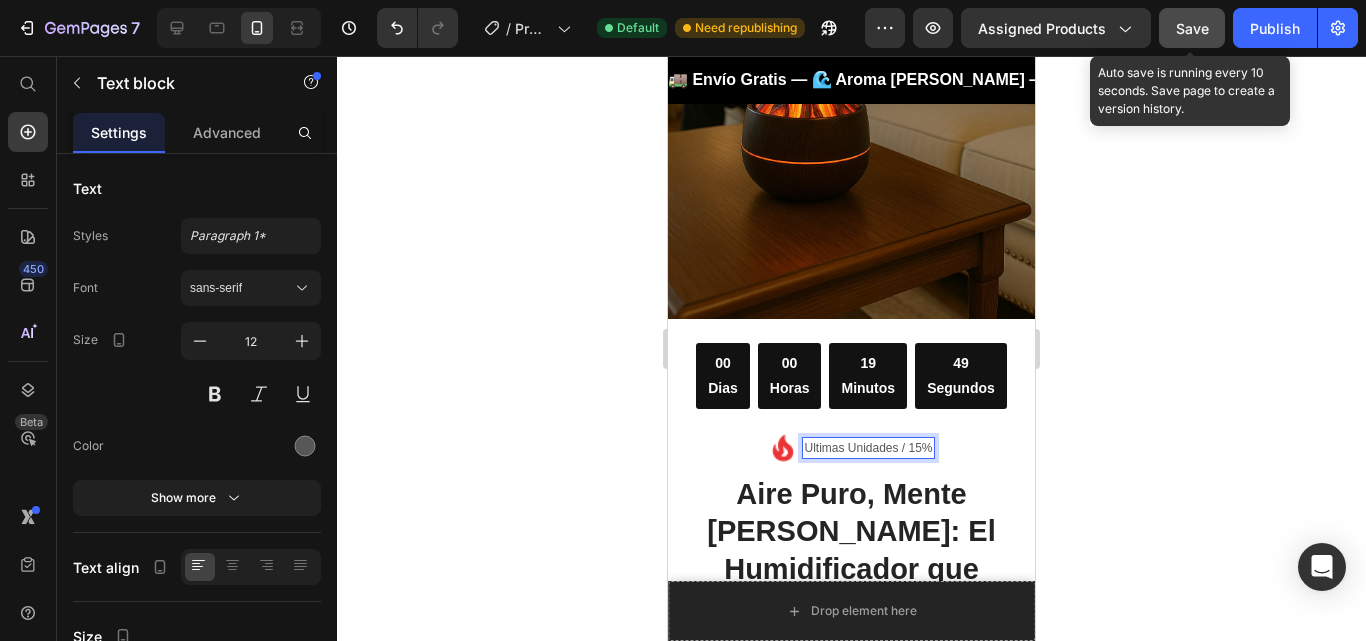 click on "Ultimas Unidades / 15%" at bounding box center [868, 448] 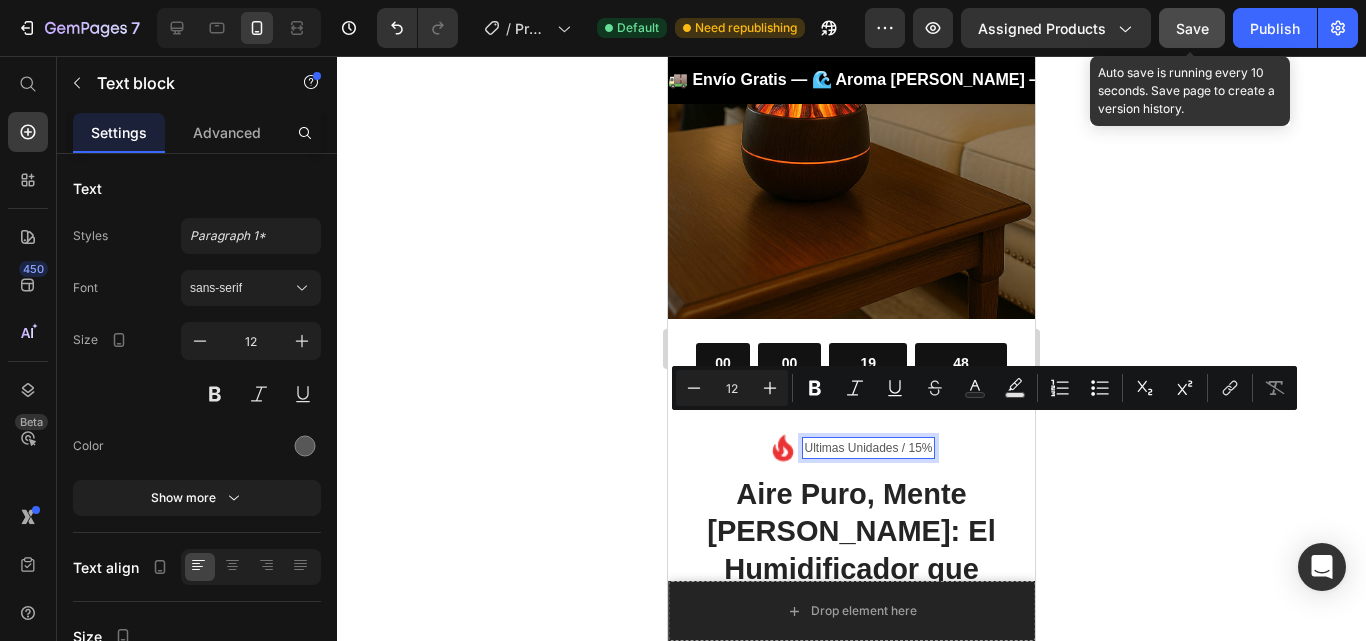 drag, startPoint x: 923, startPoint y: 418, endPoint x: 904, endPoint y: 423, distance: 19.646883 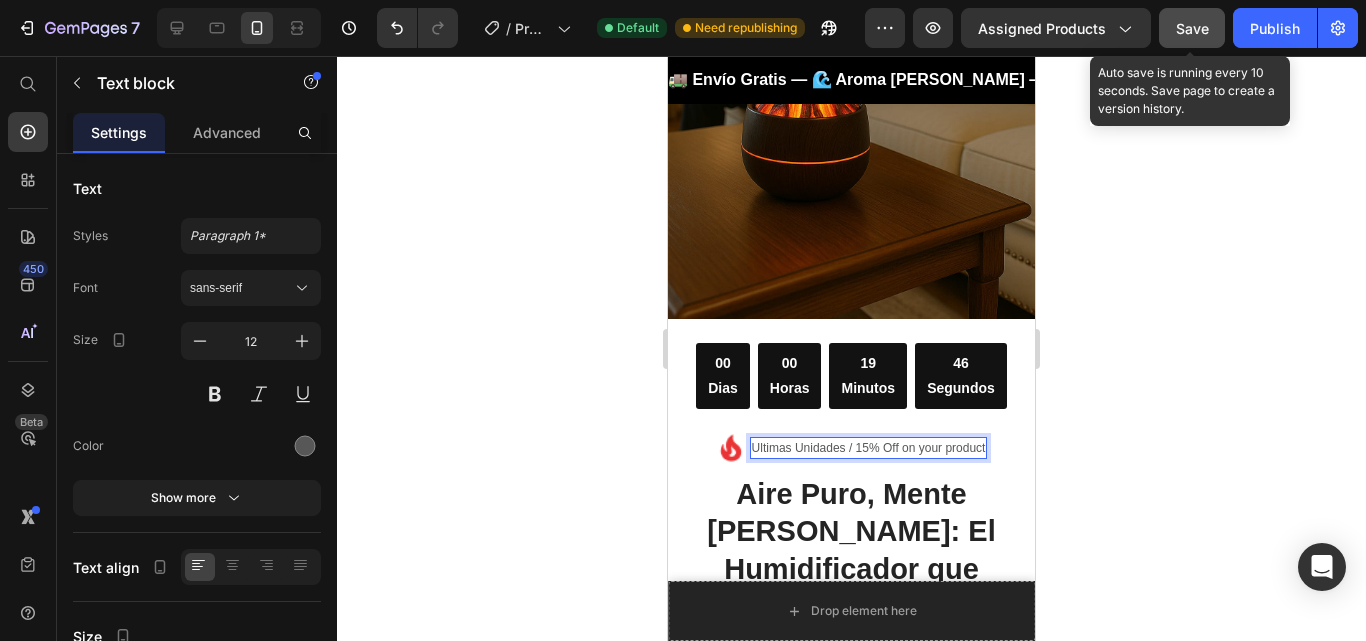 click on "Ultimas Unidades / 15% Off on your product" at bounding box center [869, 448] 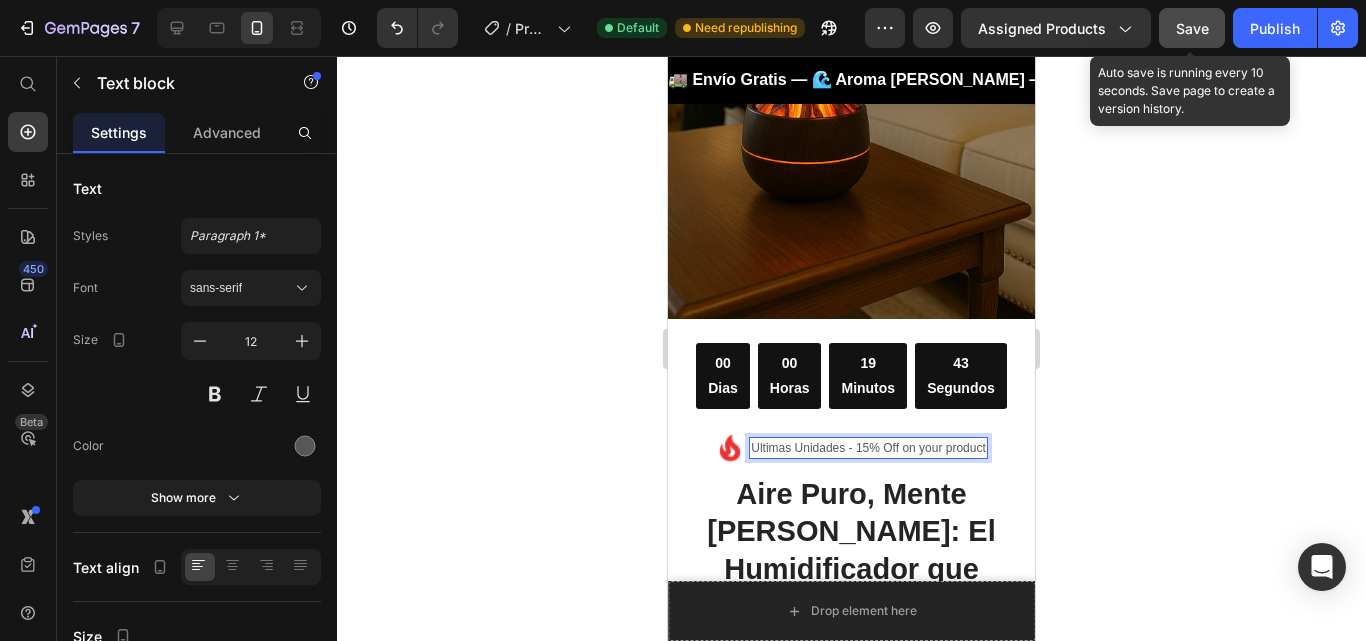 click on "Ultimas Unidades - 15% Off on your product" at bounding box center (868, 448) 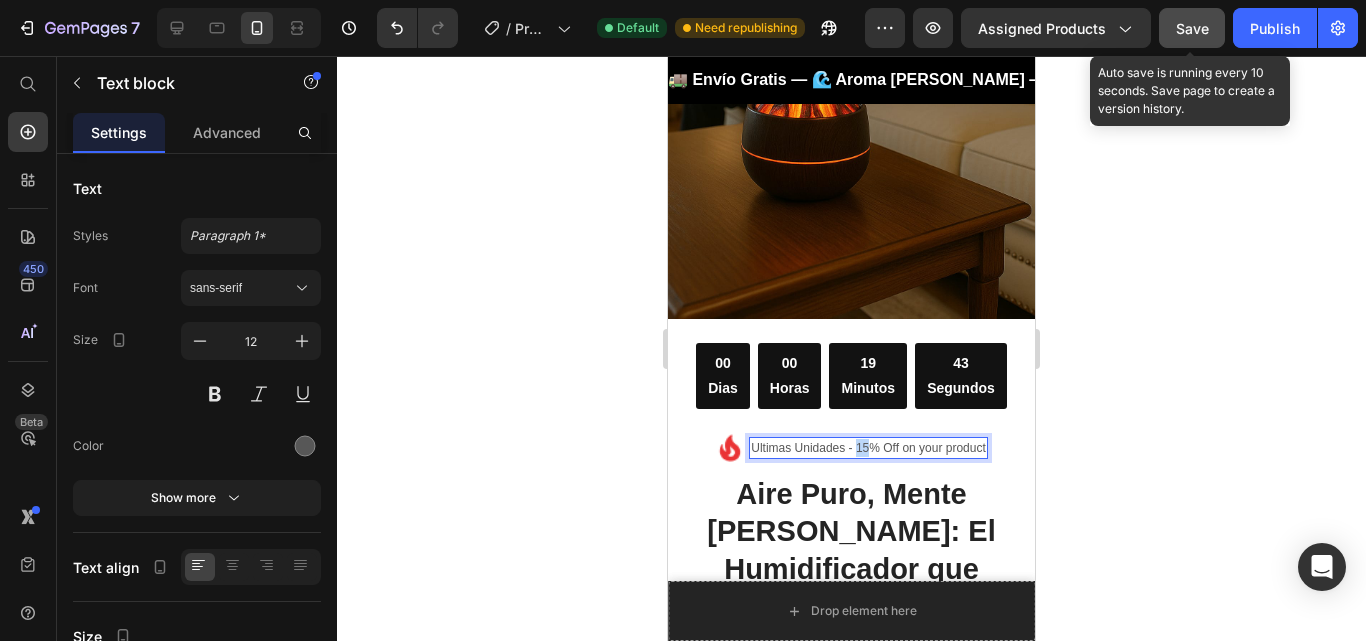 click on "Ultimas Unidades - 15% Off on your product" at bounding box center (868, 448) 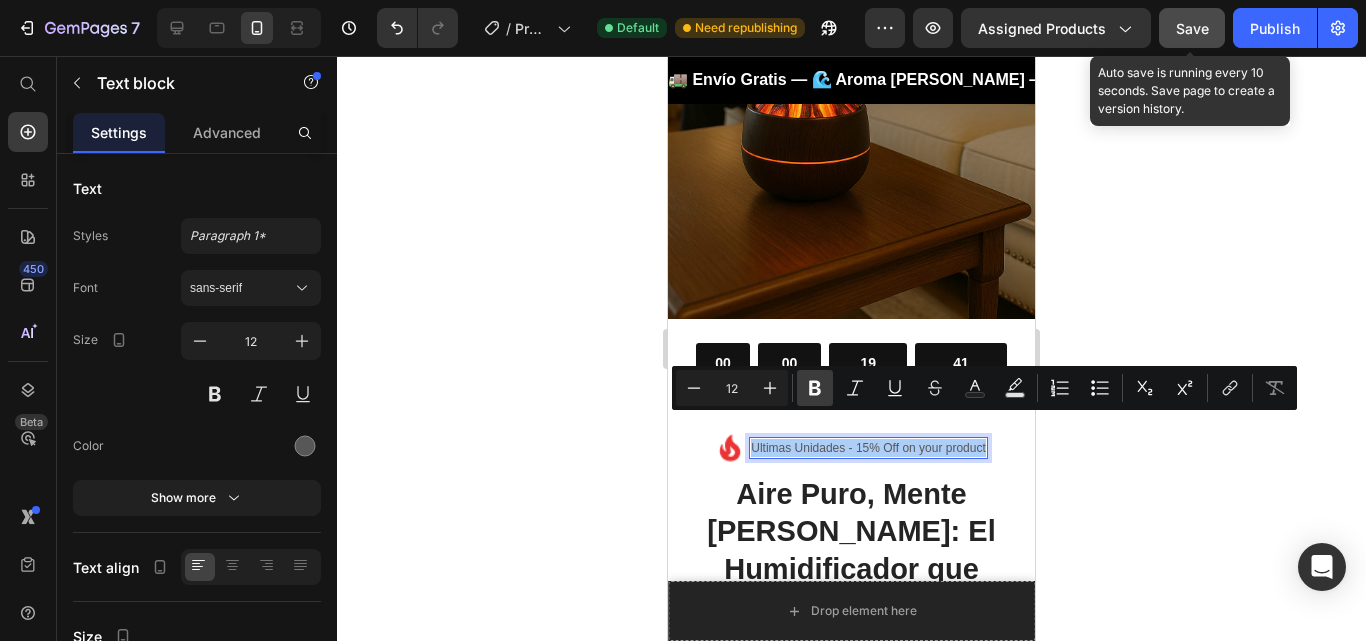 click 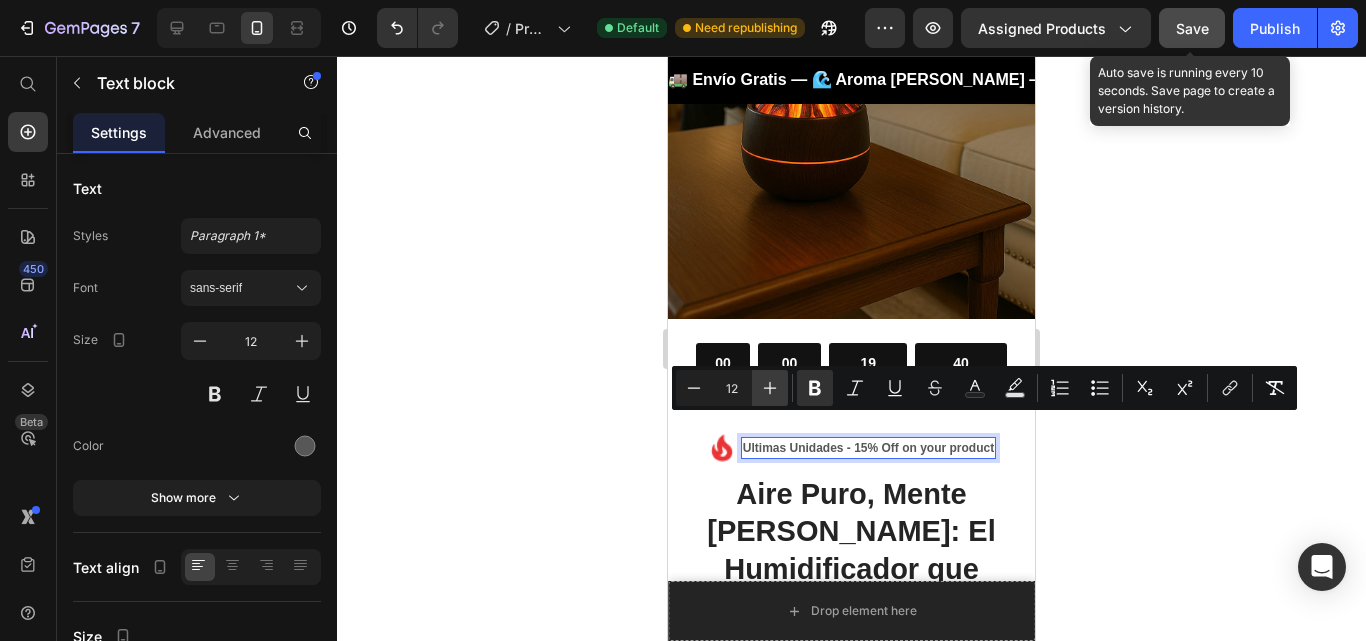 click 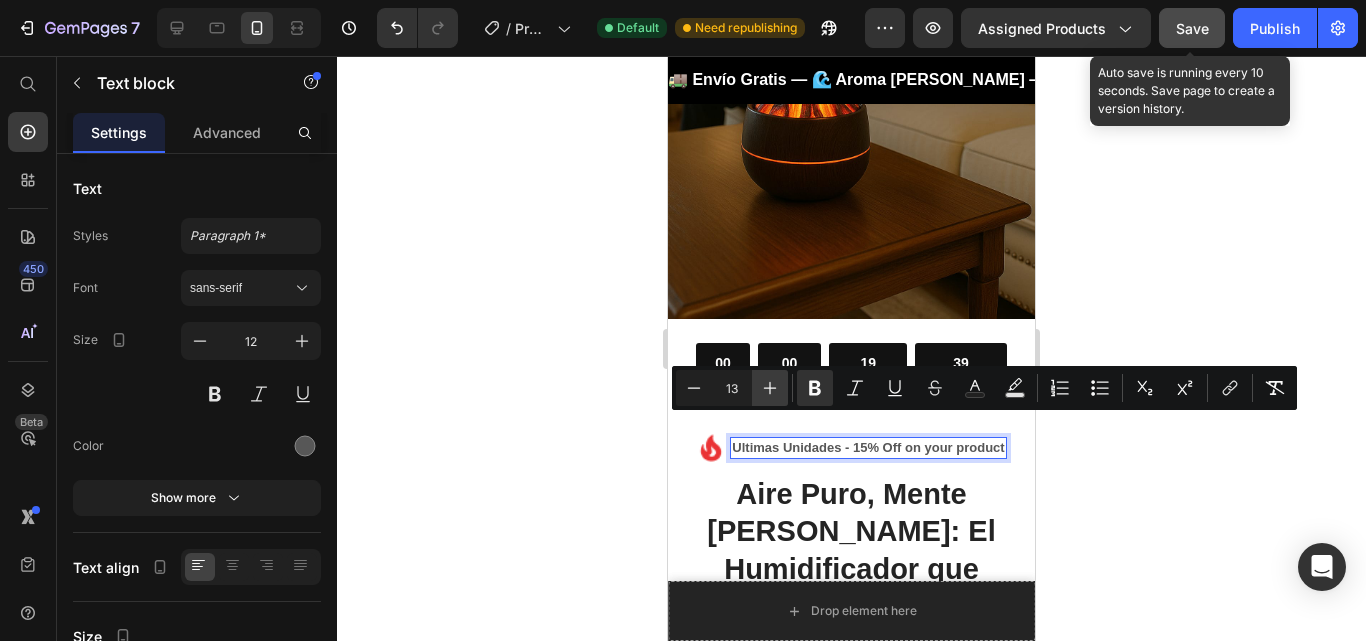 click 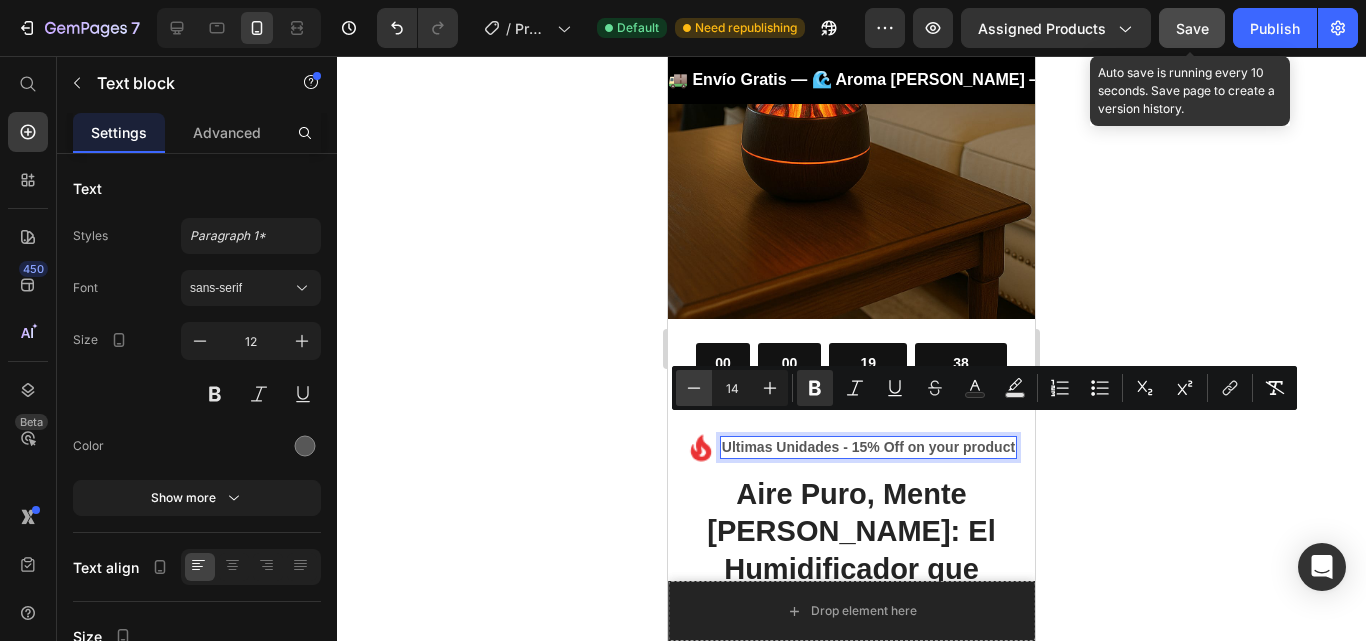click 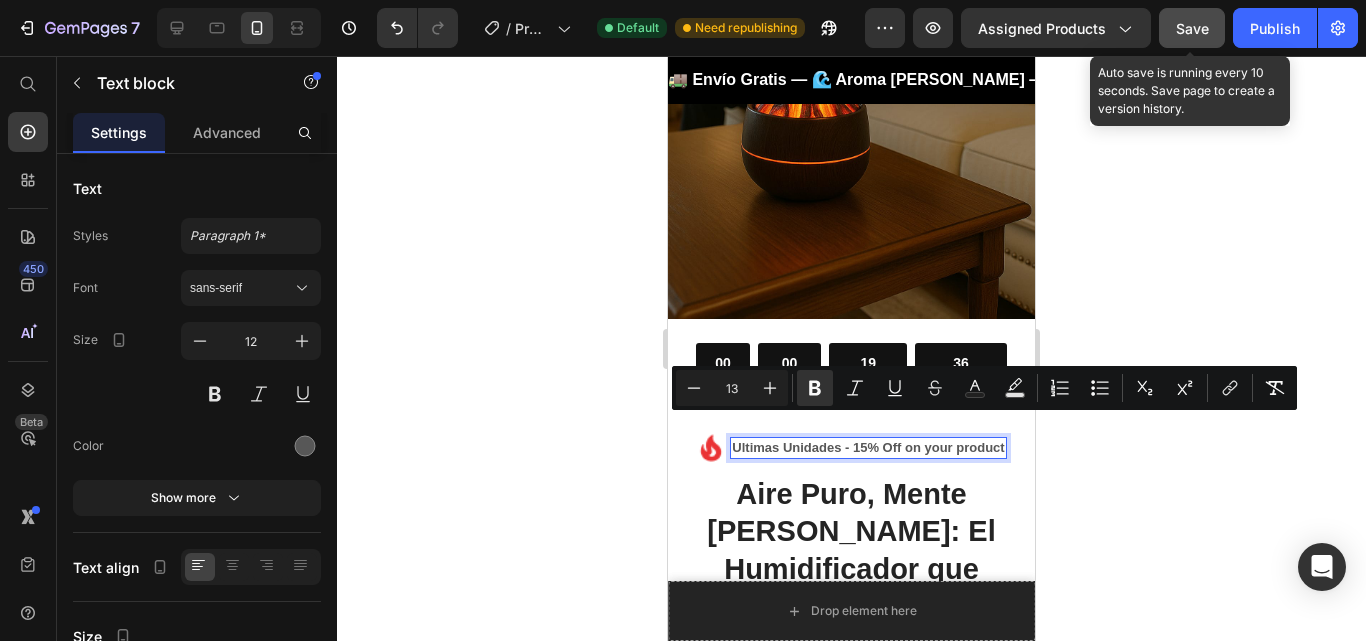 click 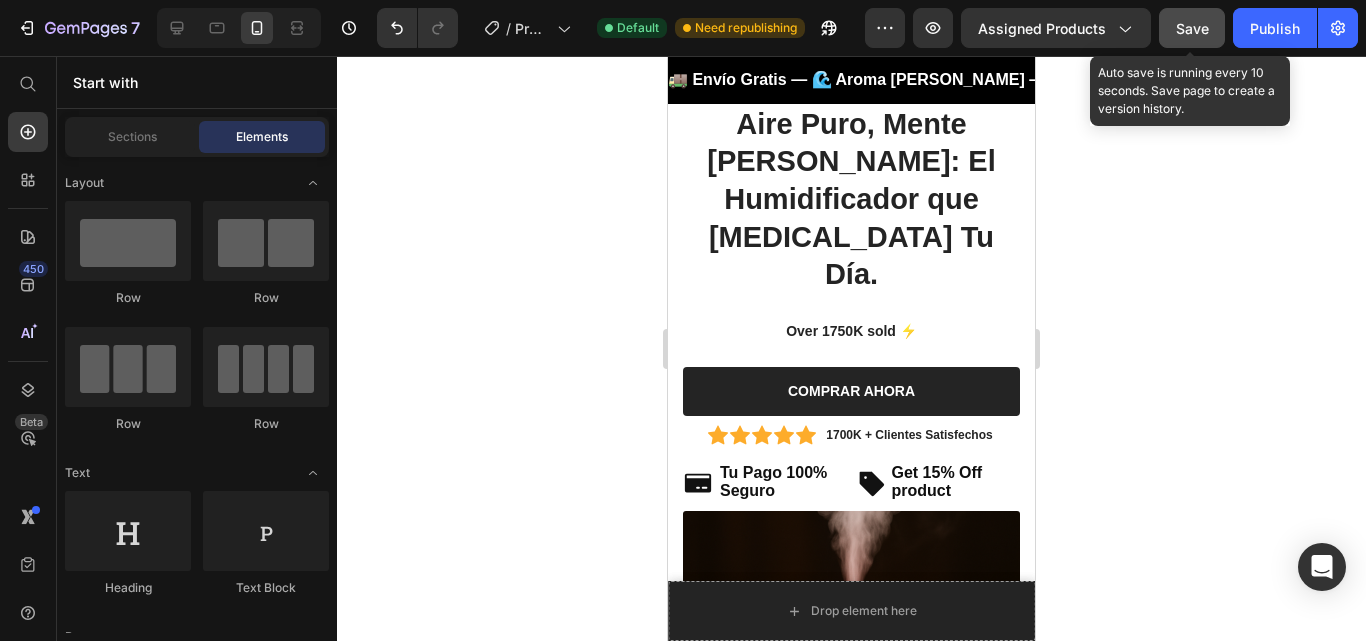 scroll, scrollTop: 755, scrollLeft: 0, axis: vertical 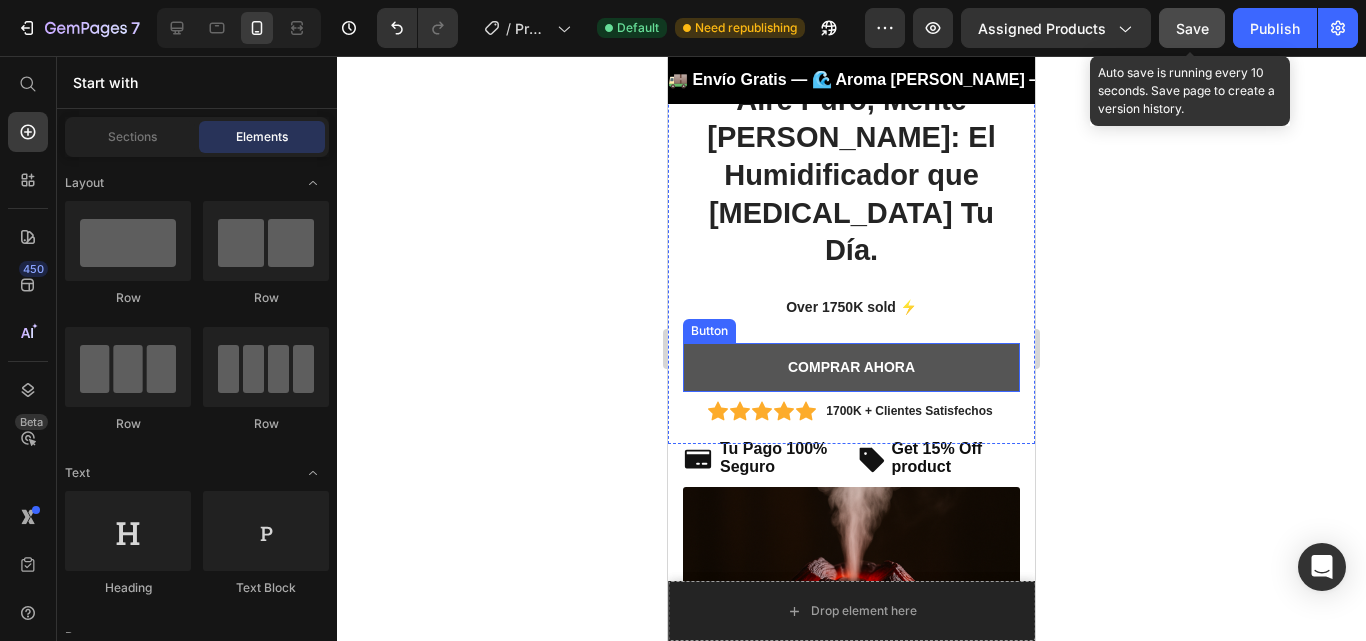 click on "COMPRAR AHORA" at bounding box center [851, 367] 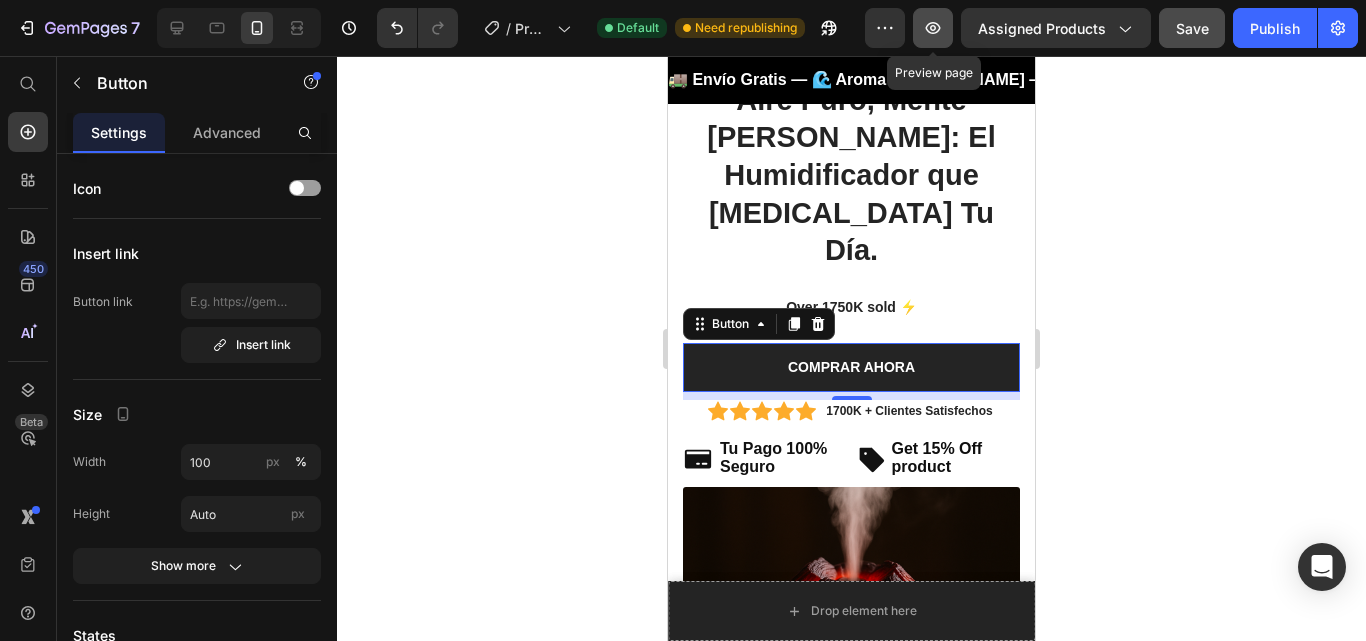 click 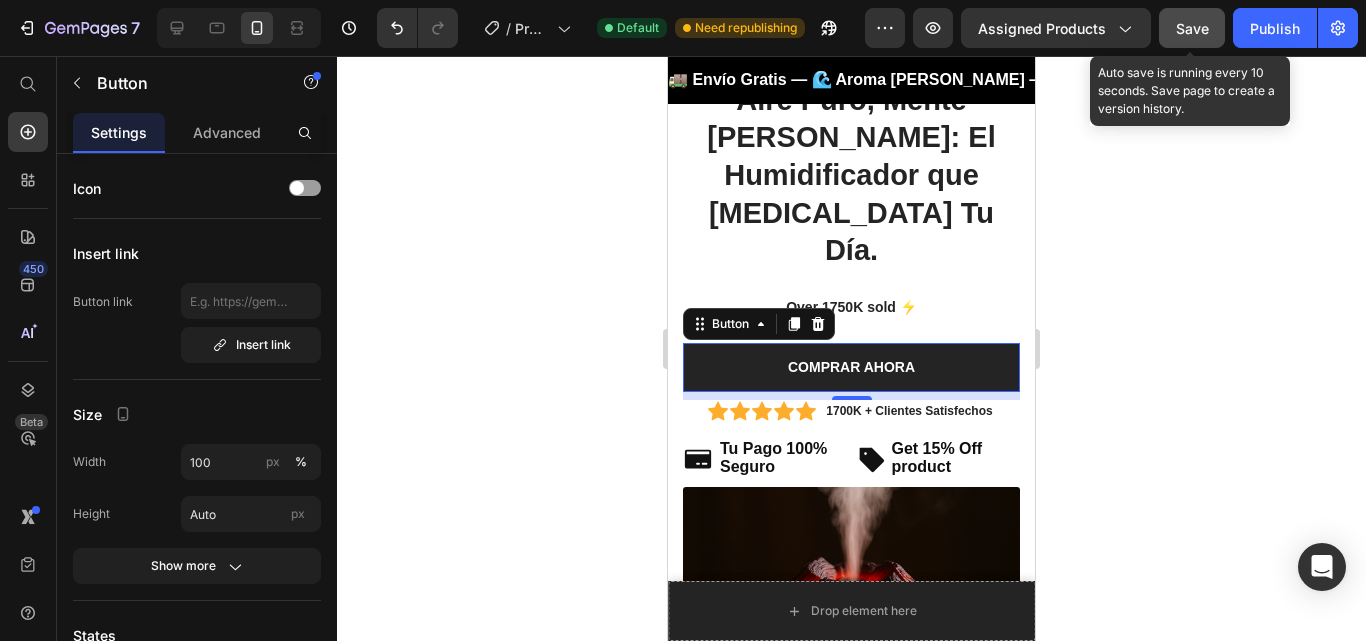 click on "Save" 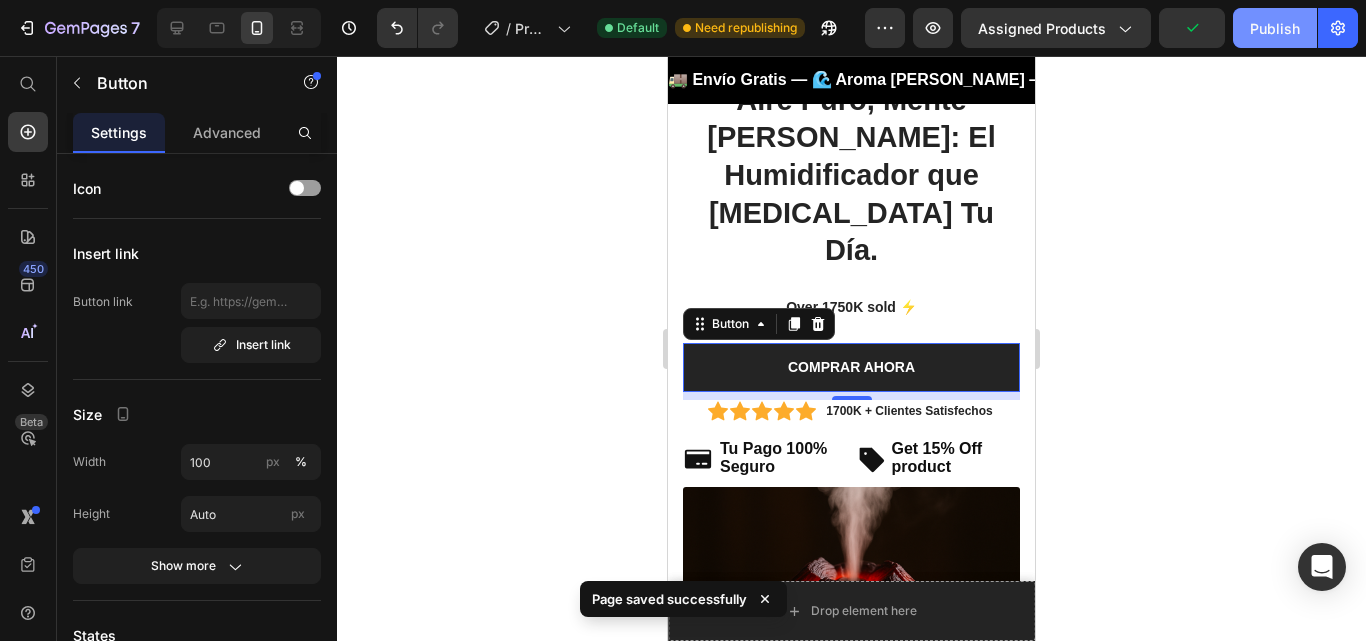 click on "Publish" at bounding box center [1275, 28] 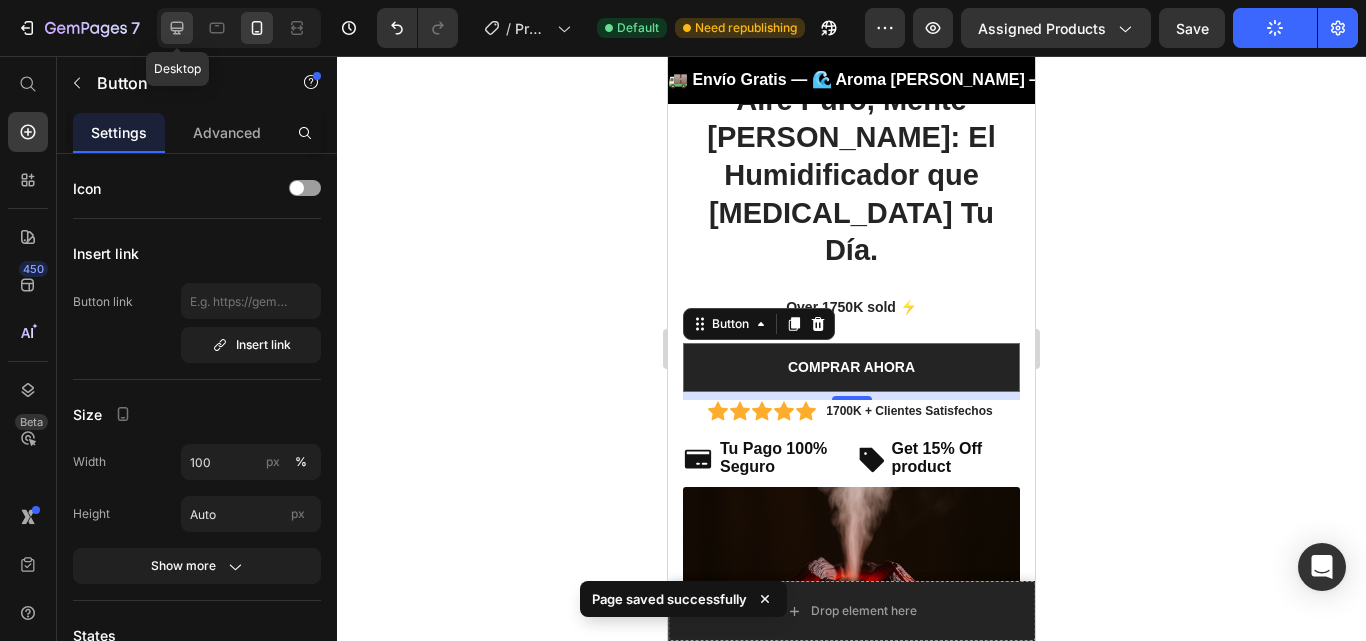 click 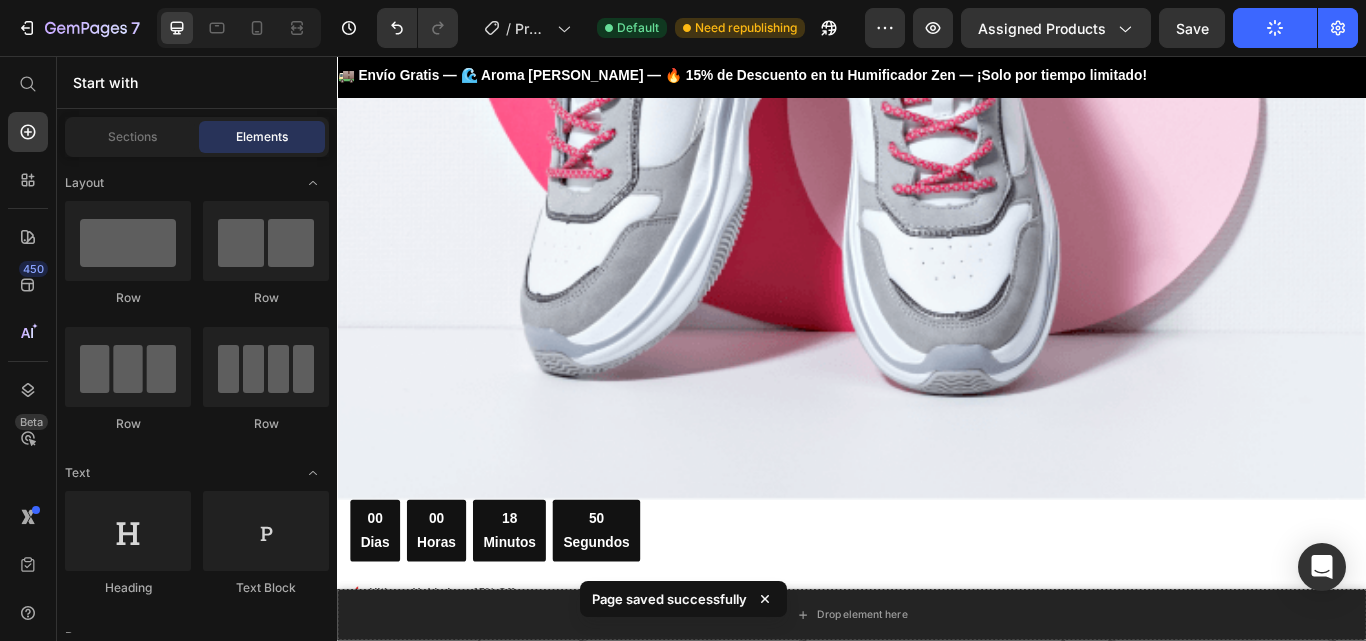 scroll, scrollTop: 1432, scrollLeft: 0, axis: vertical 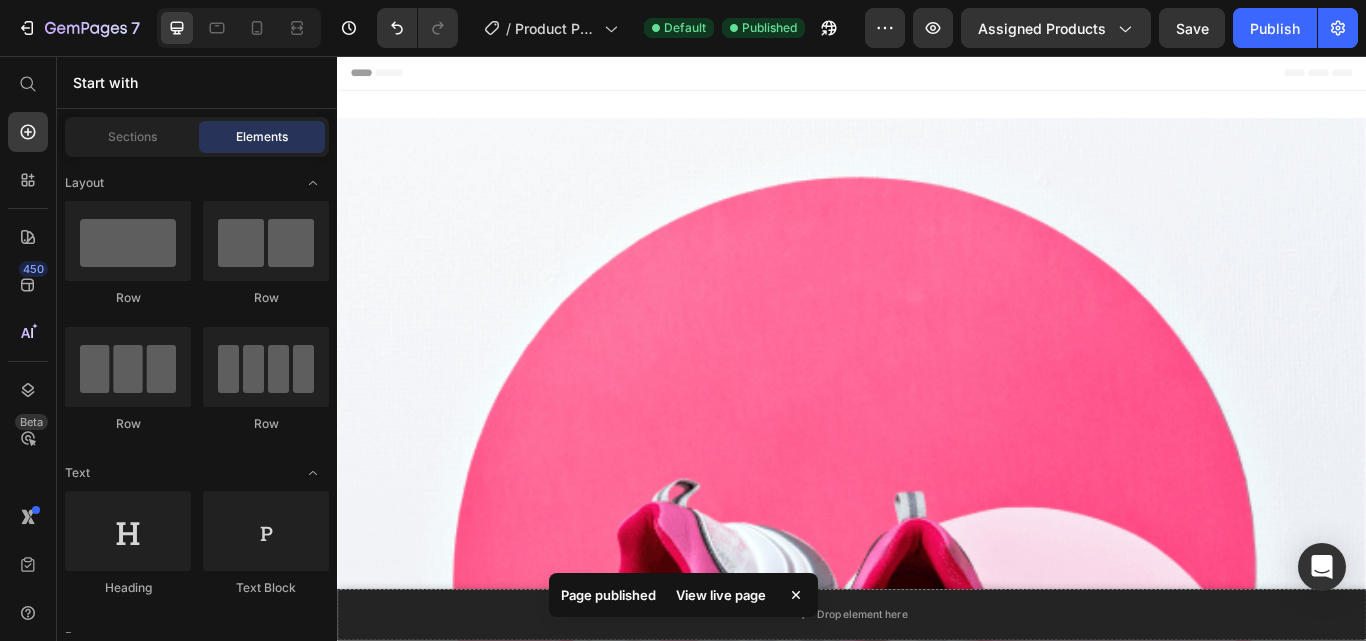 drag, startPoint x: 1532, startPoint y: 146, endPoint x: 1639, endPoint y: 74, distance: 128.969 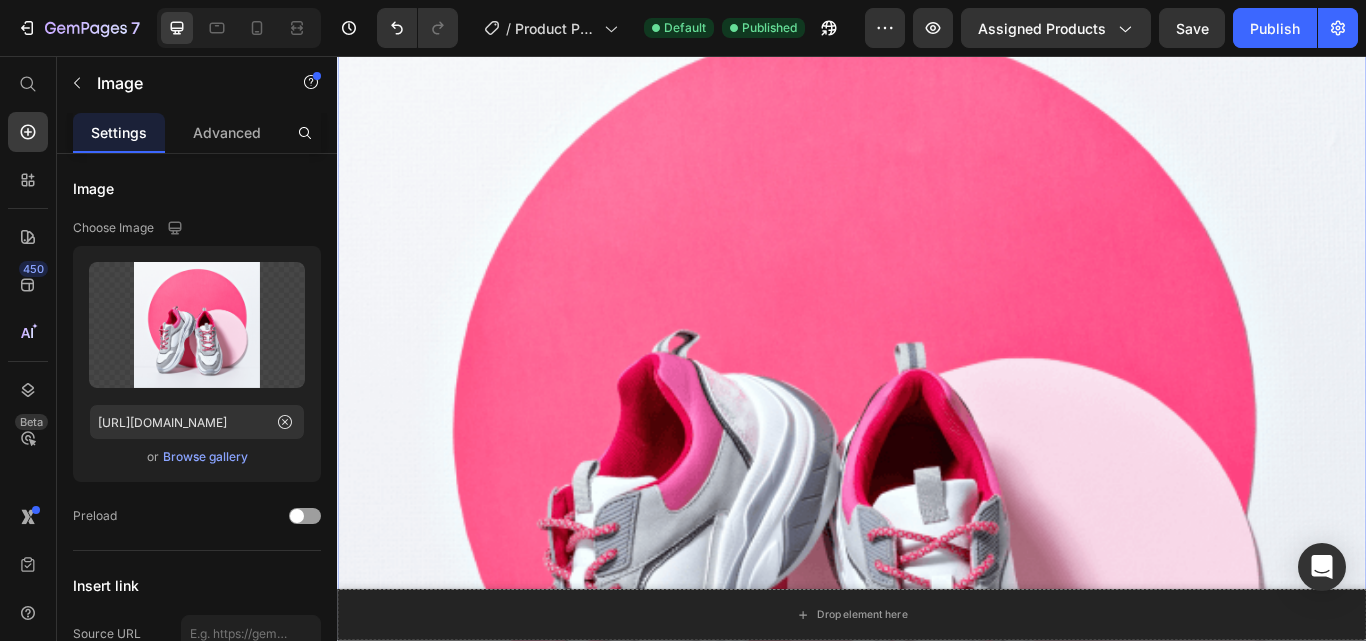 scroll, scrollTop: 377, scrollLeft: 0, axis: vertical 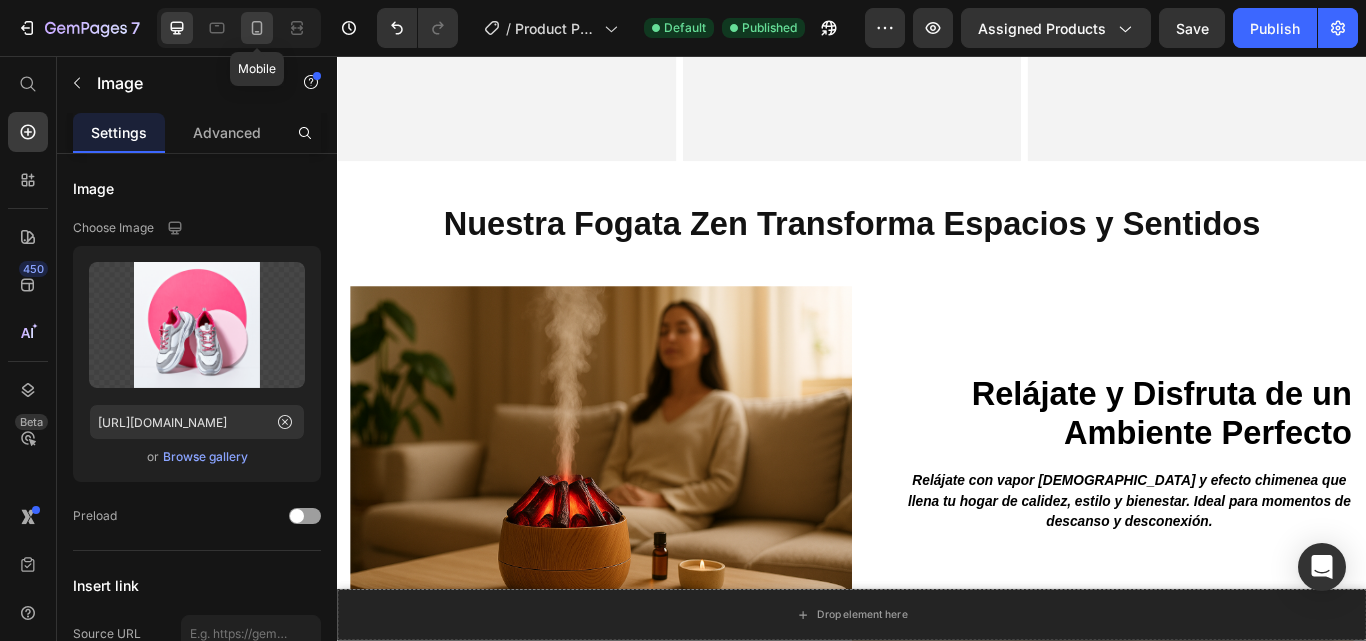 click 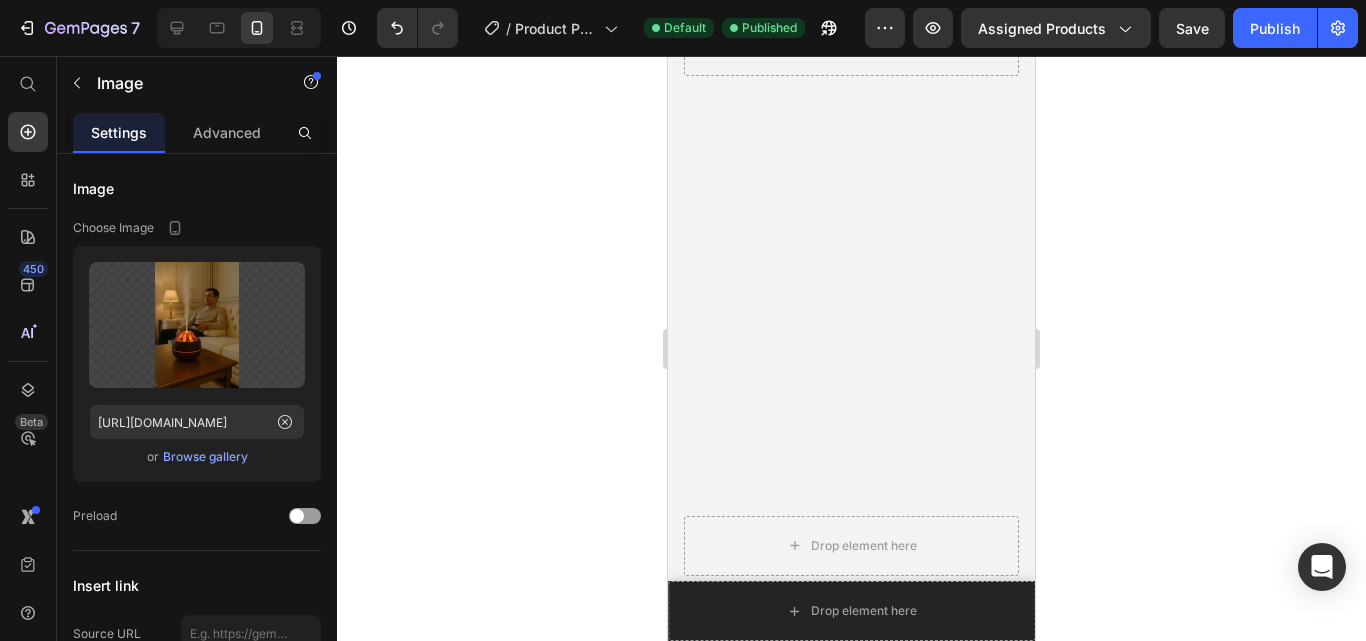 scroll, scrollTop: 5030, scrollLeft: 0, axis: vertical 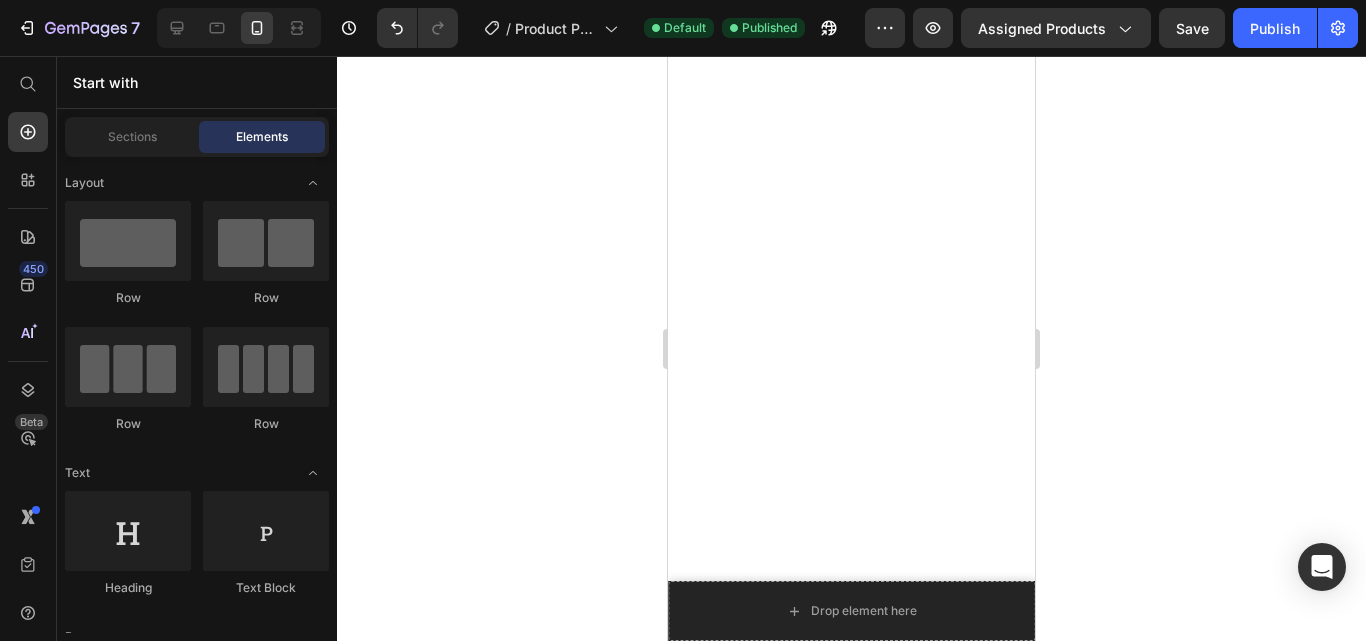 drag, startPoint x: 1024, startPoint y: 182, endPoint x: 1651, endPoint y: 76, distance: 635.89703 